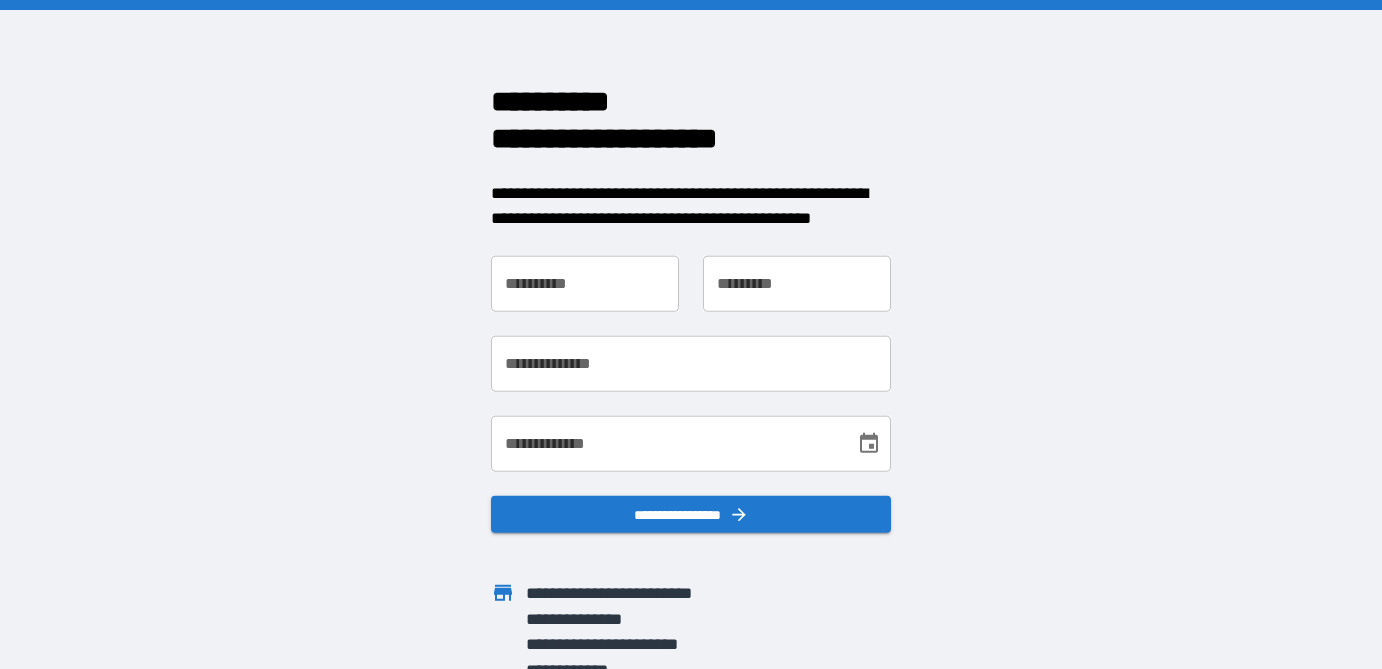 scroll, scrollTop: 0, scrollLeft: 0, axis: both 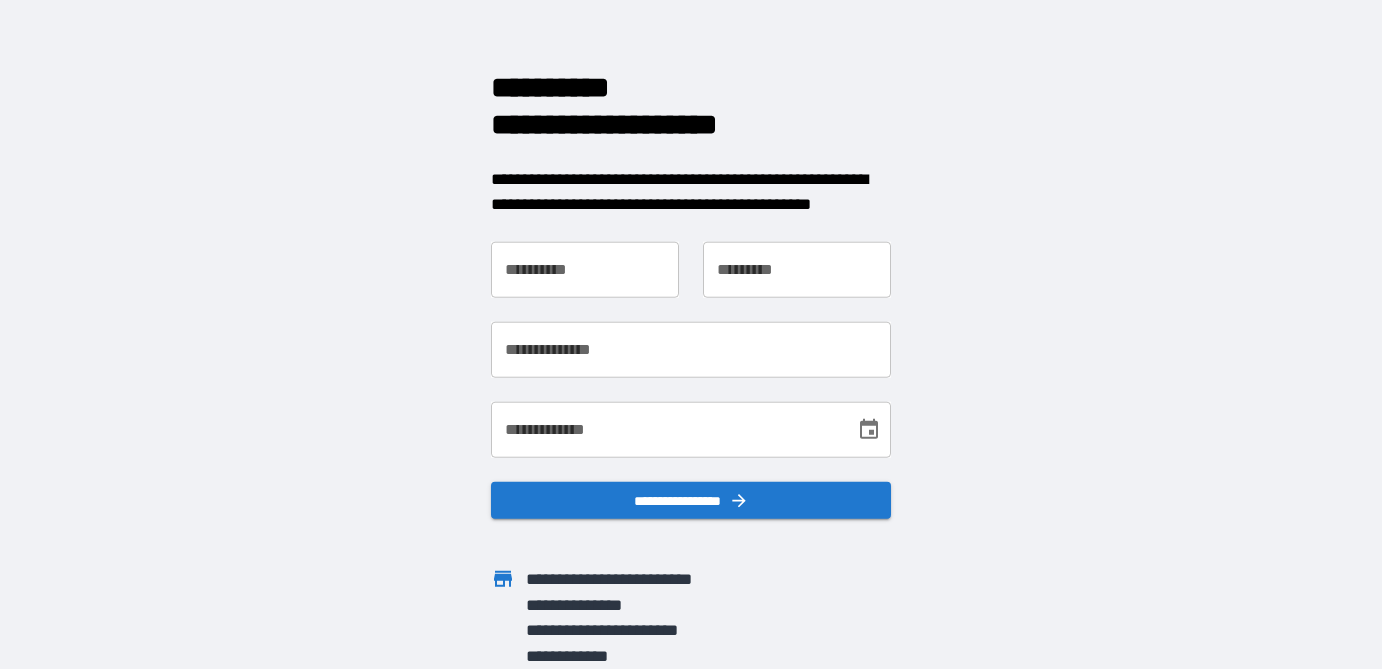 click on "**********" at bounding box center [585, 269] 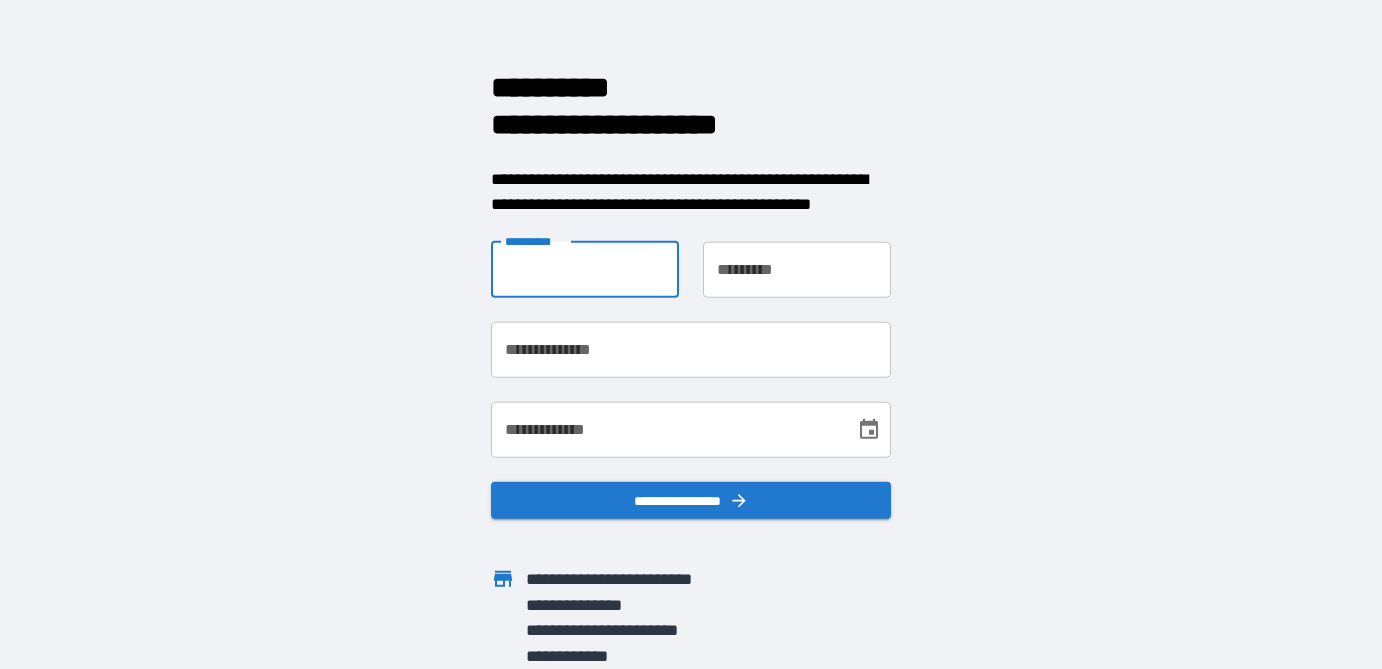 type on "******" 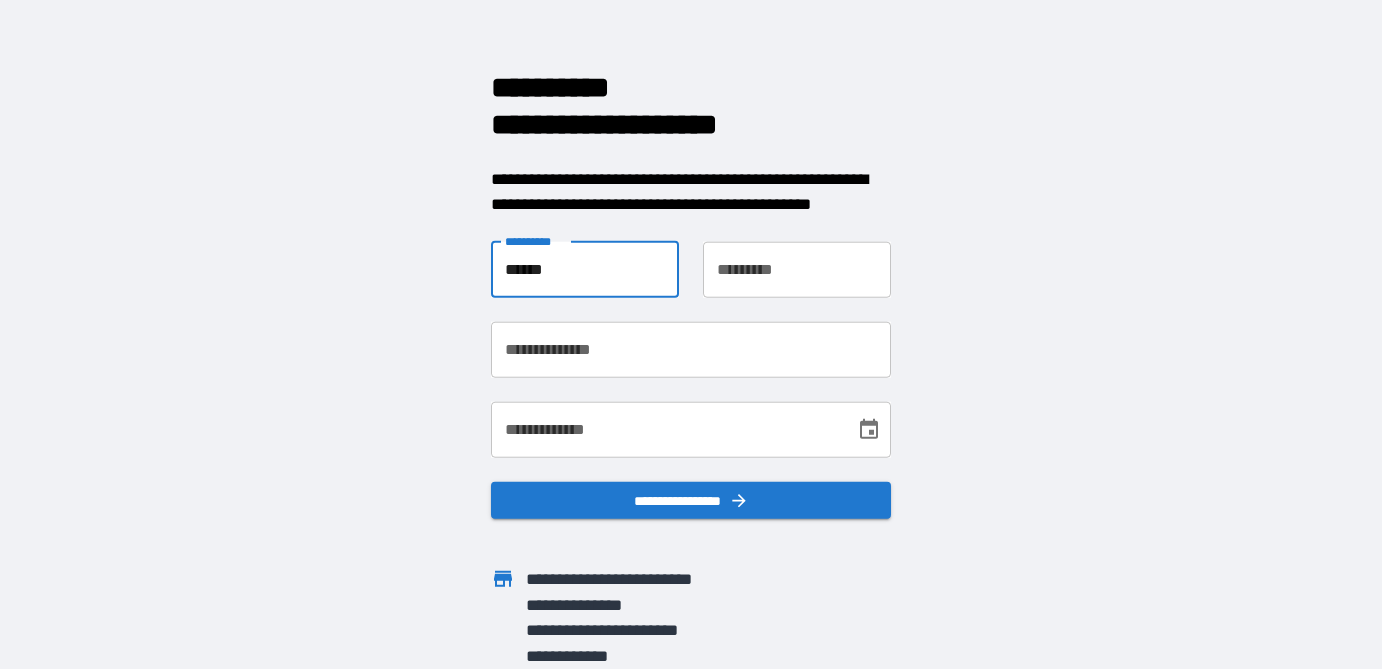 type on "****" 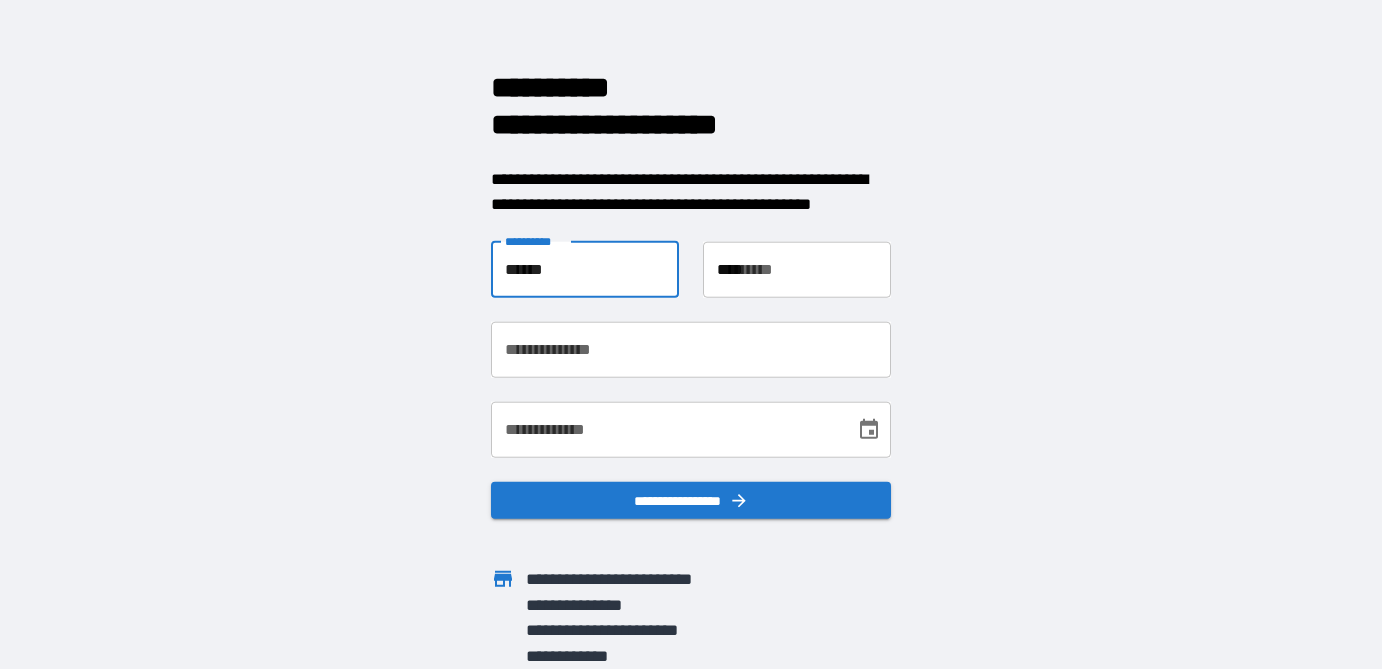 type on "**********" 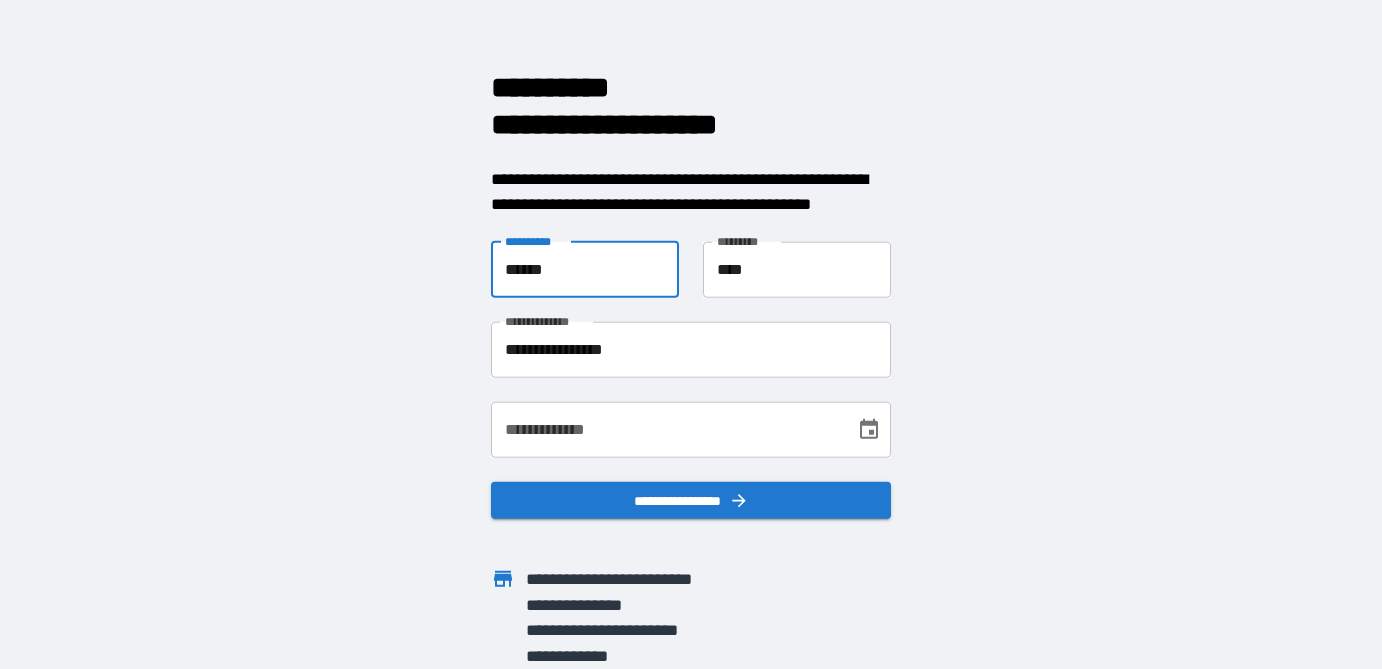 click 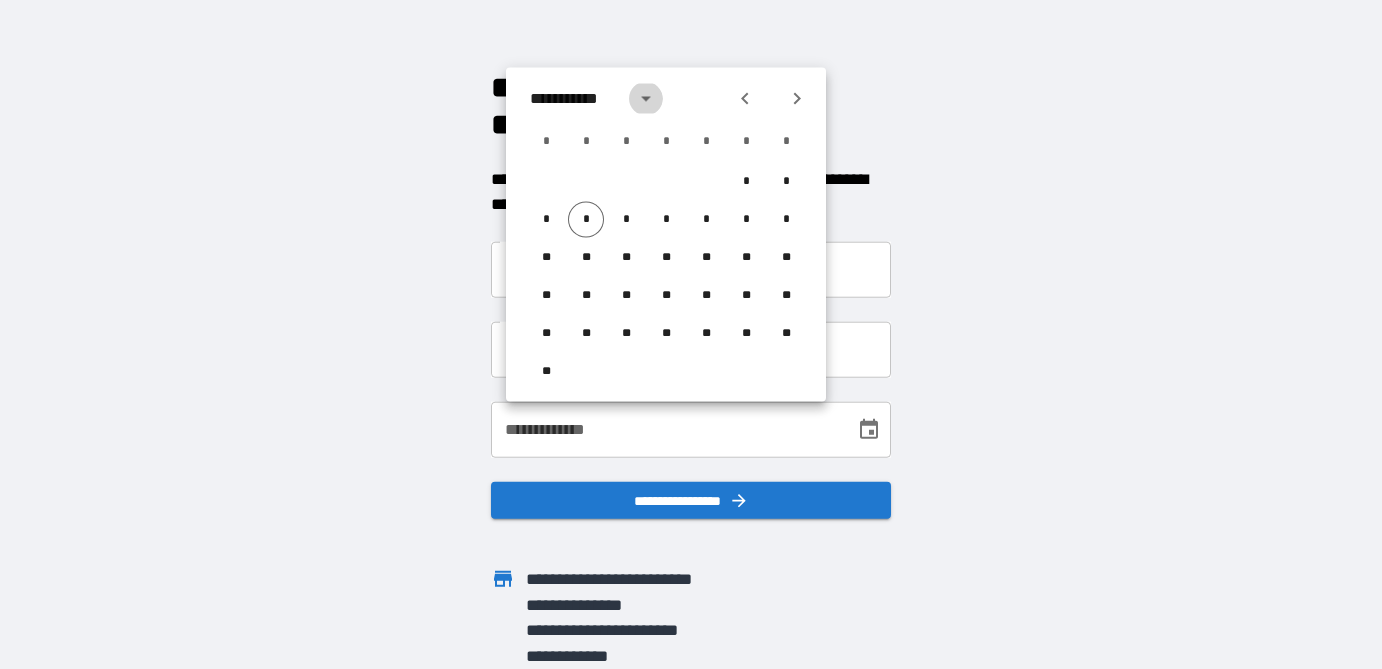 click 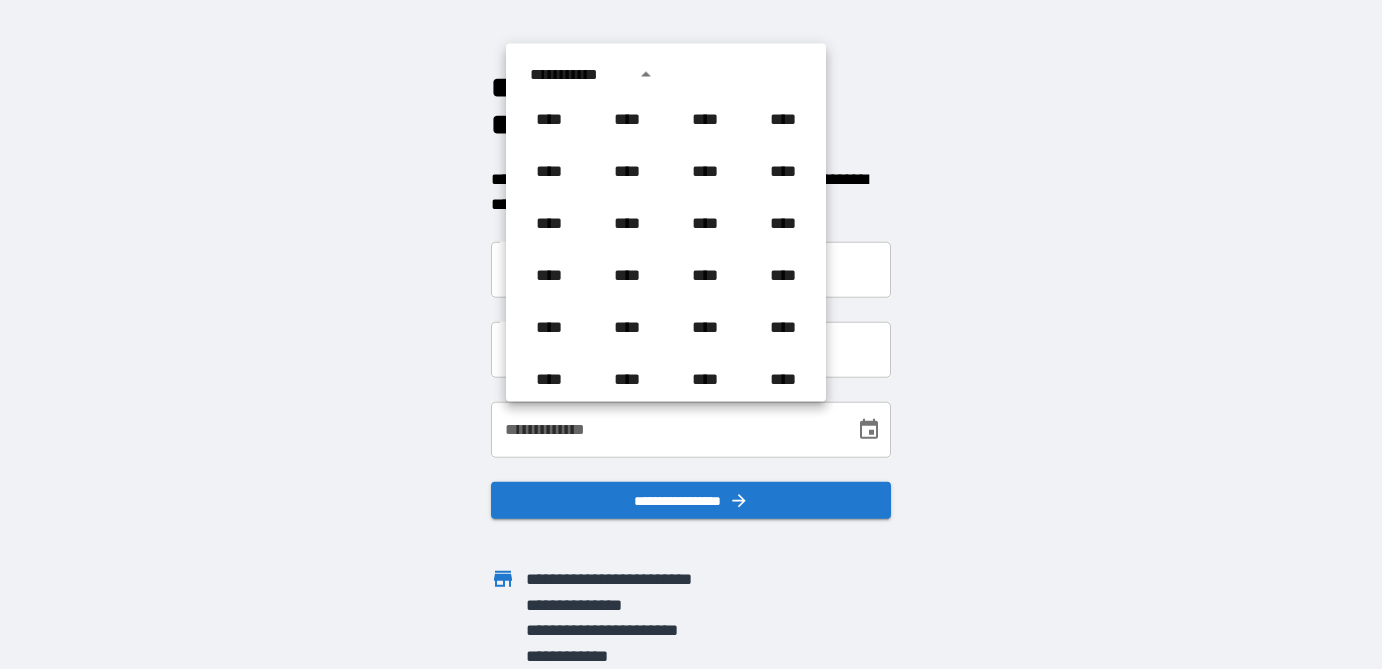 scroll, scrollTop: 938, scrollLeft: 0, axis: vertical 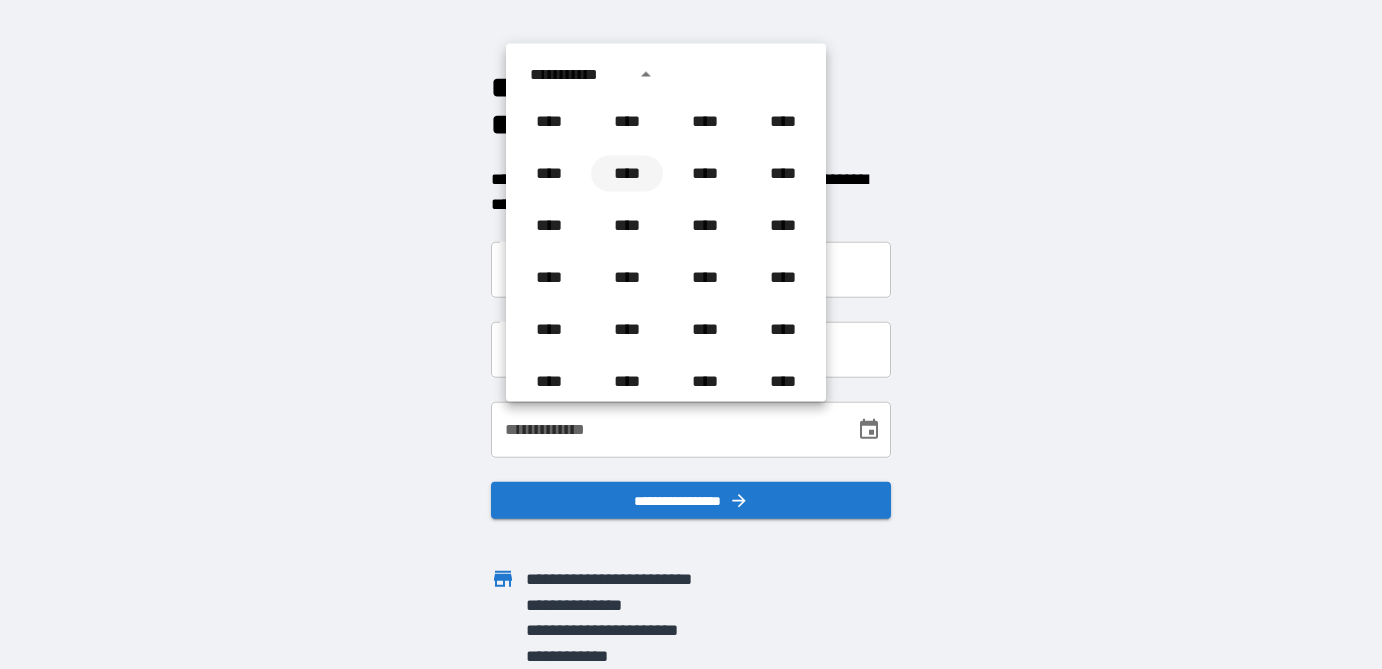 click on "****" at bounding box center (627, 174) 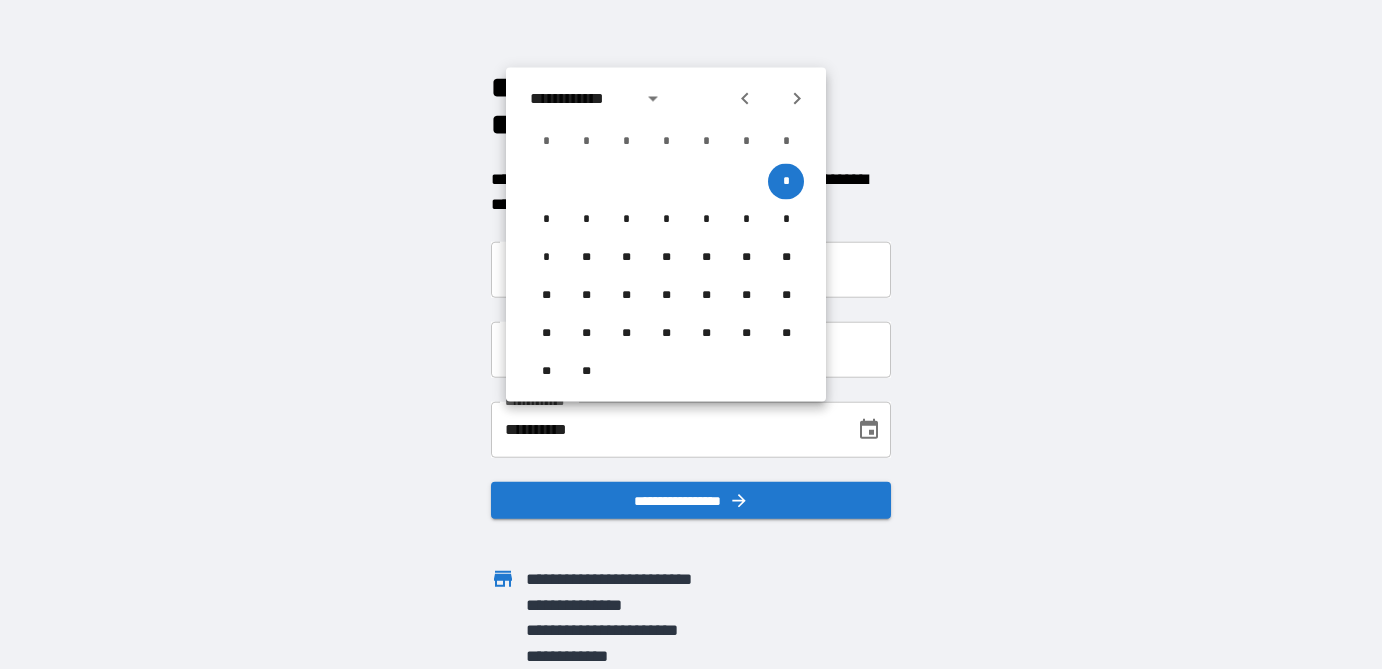 click 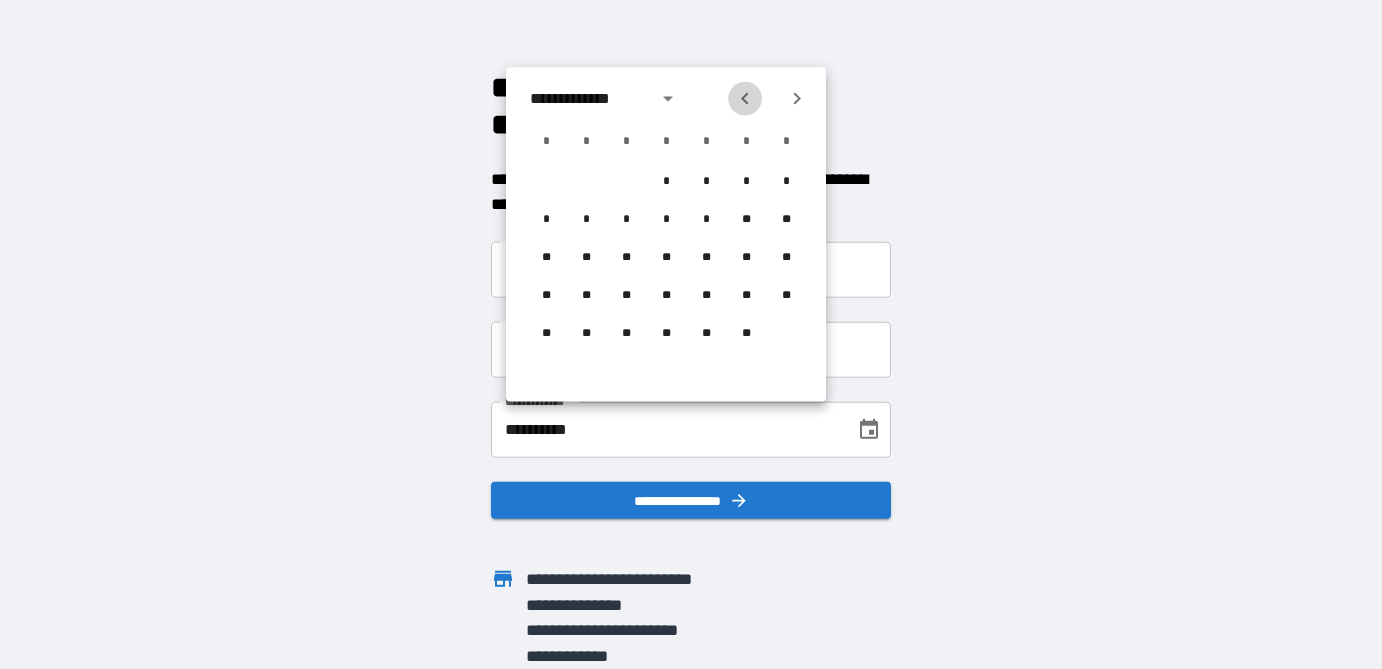 click 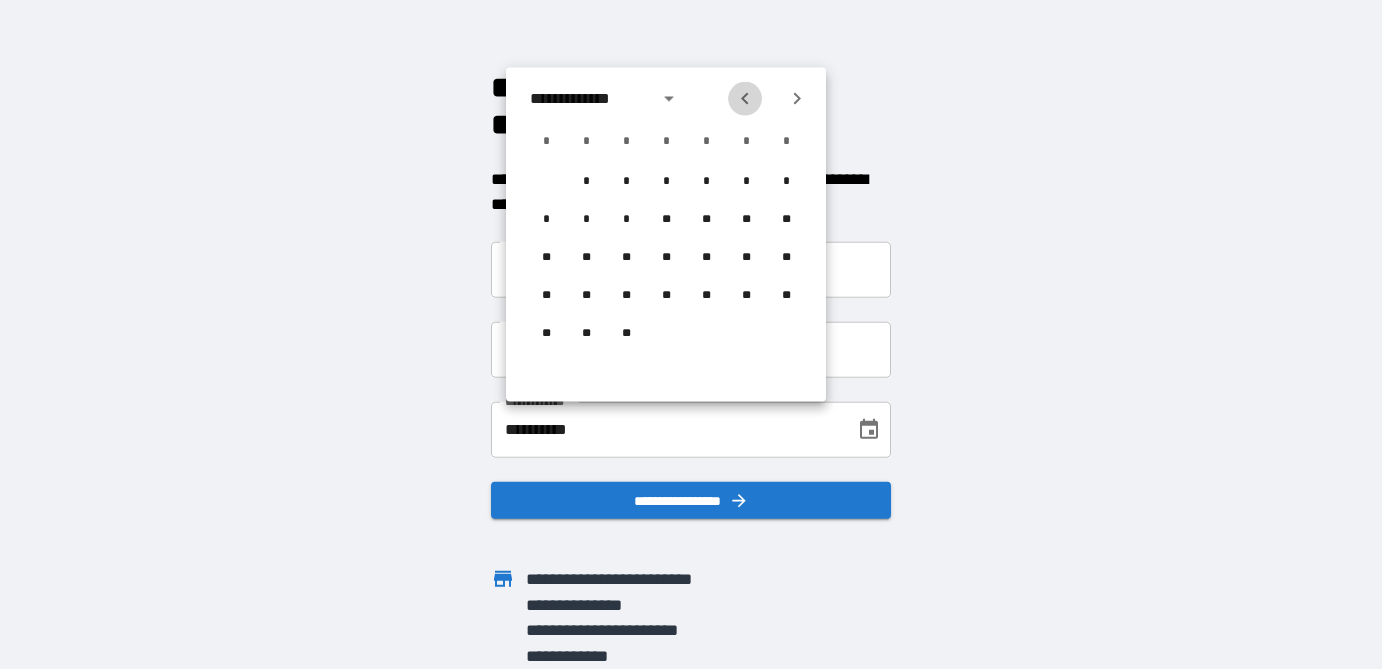 click 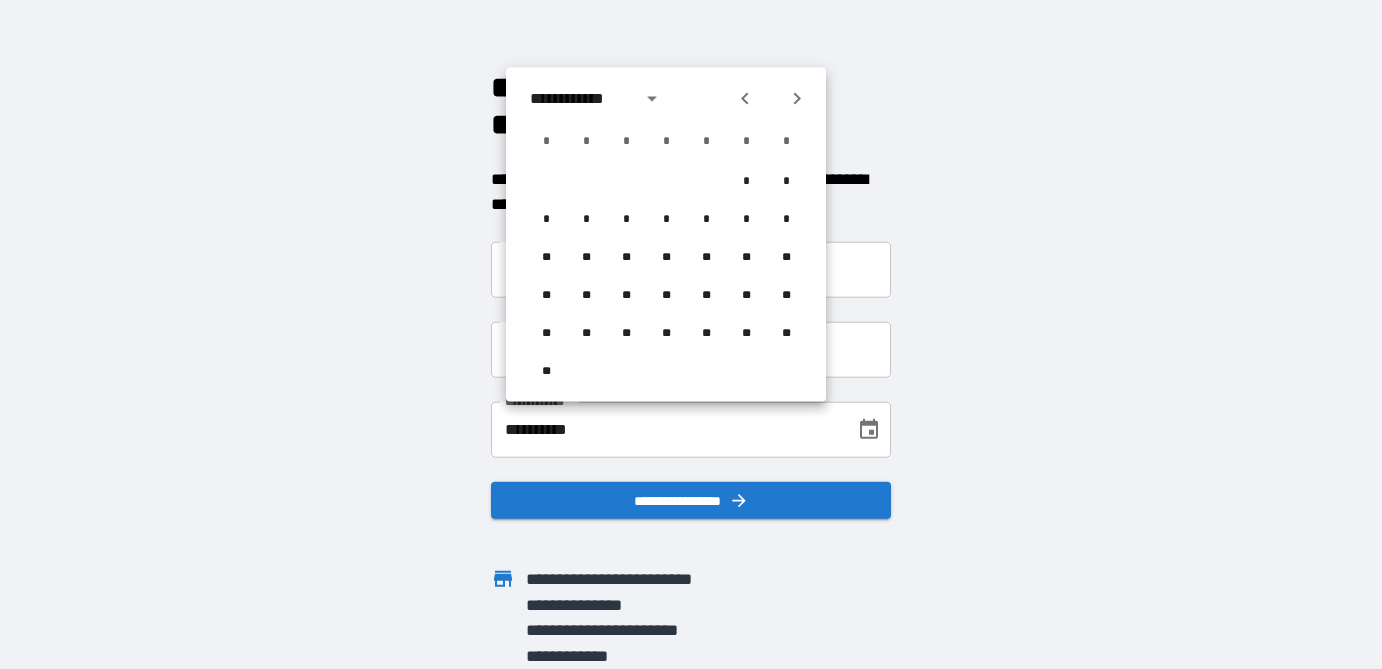 click 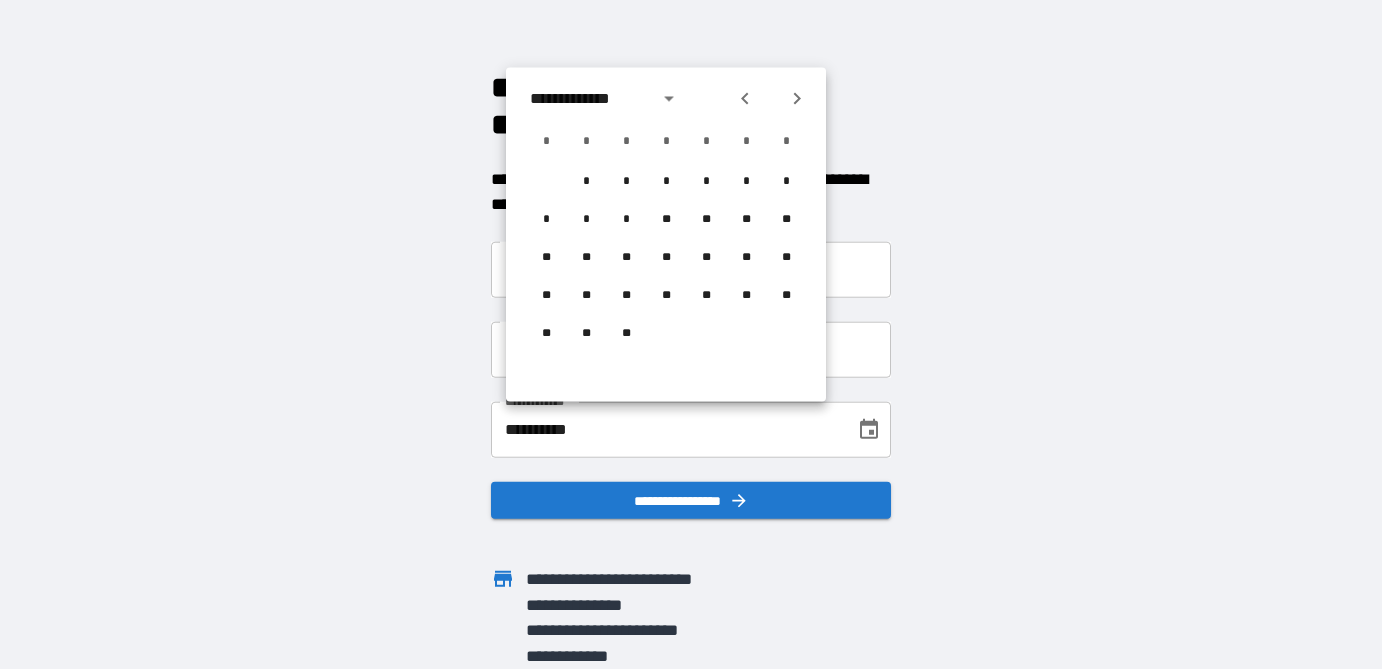 click 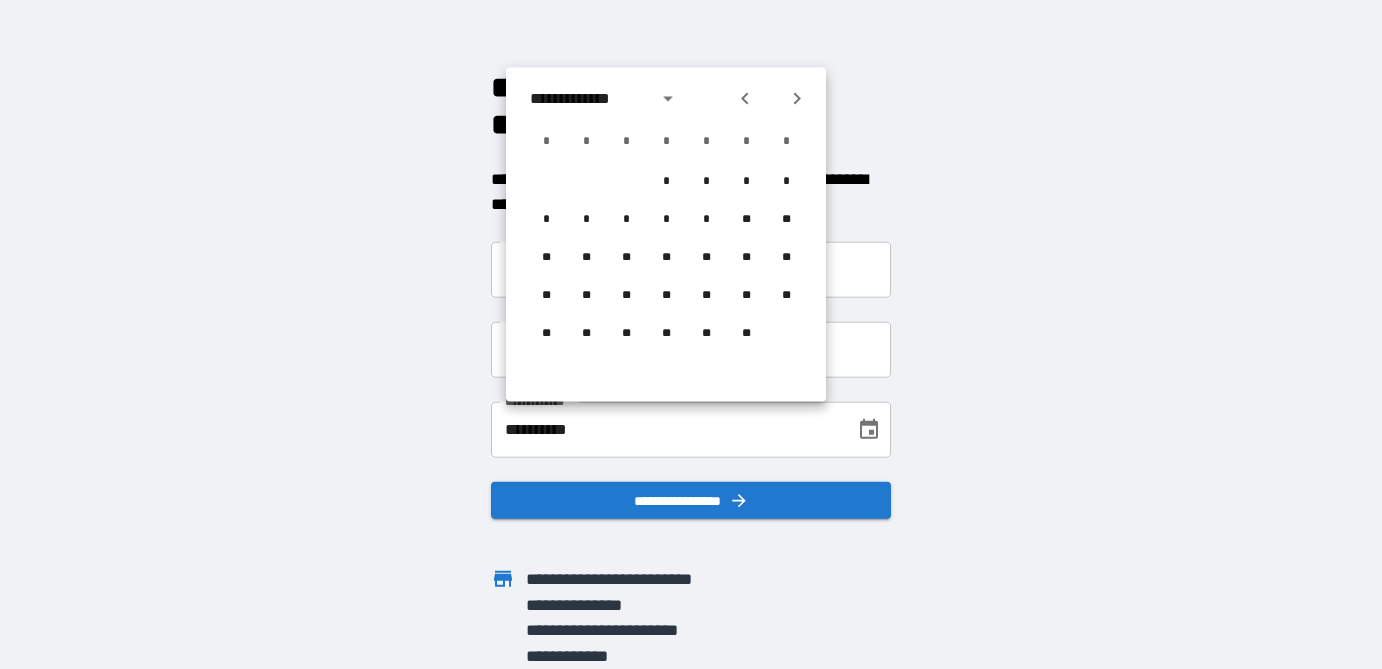 click 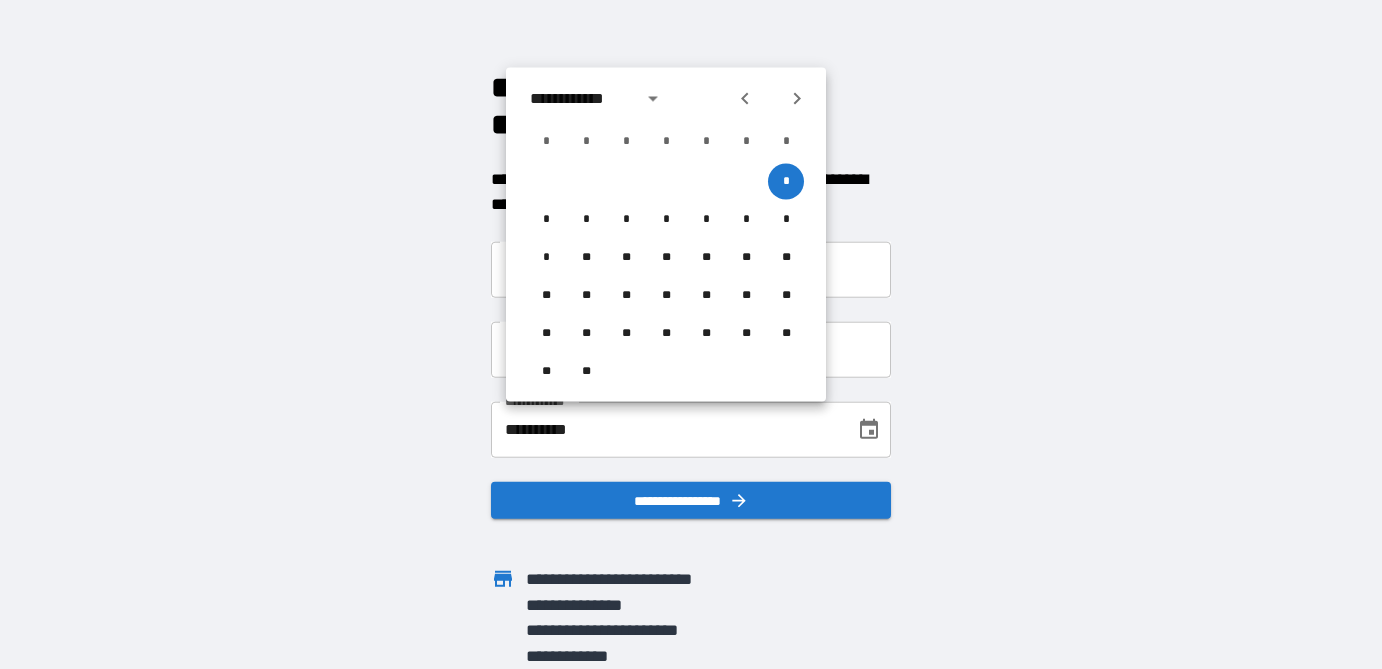 click 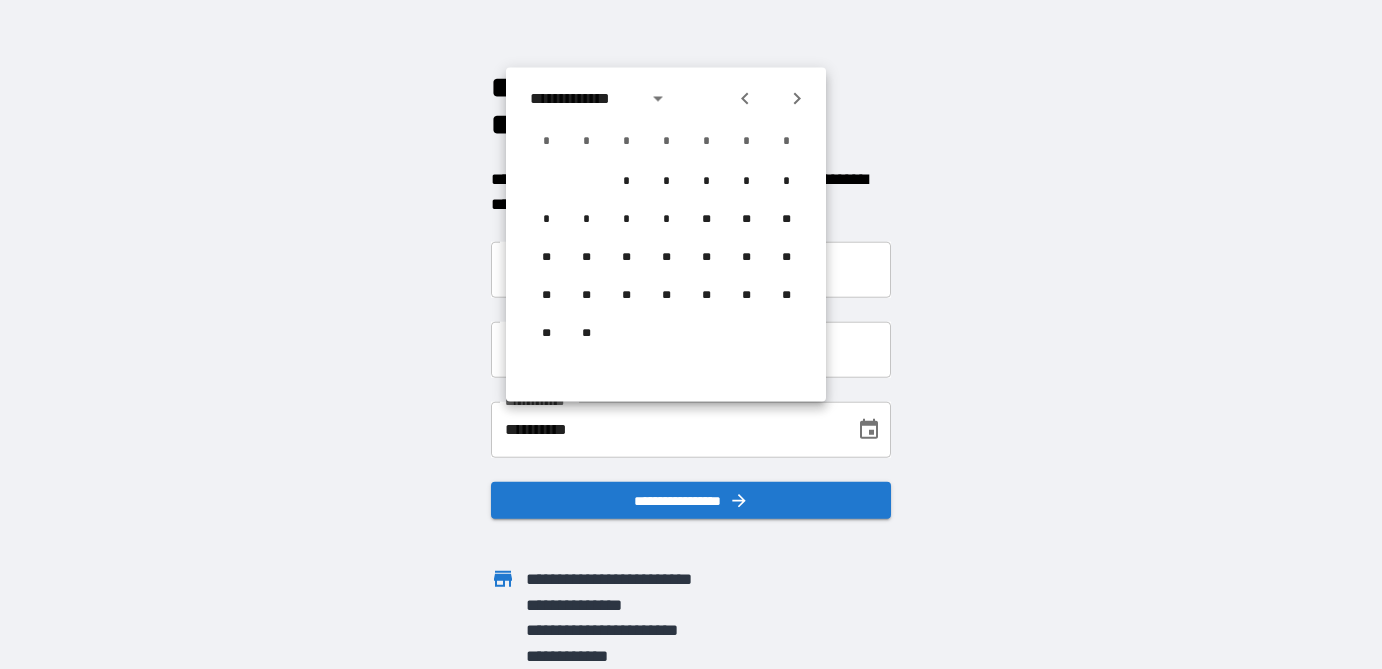 click 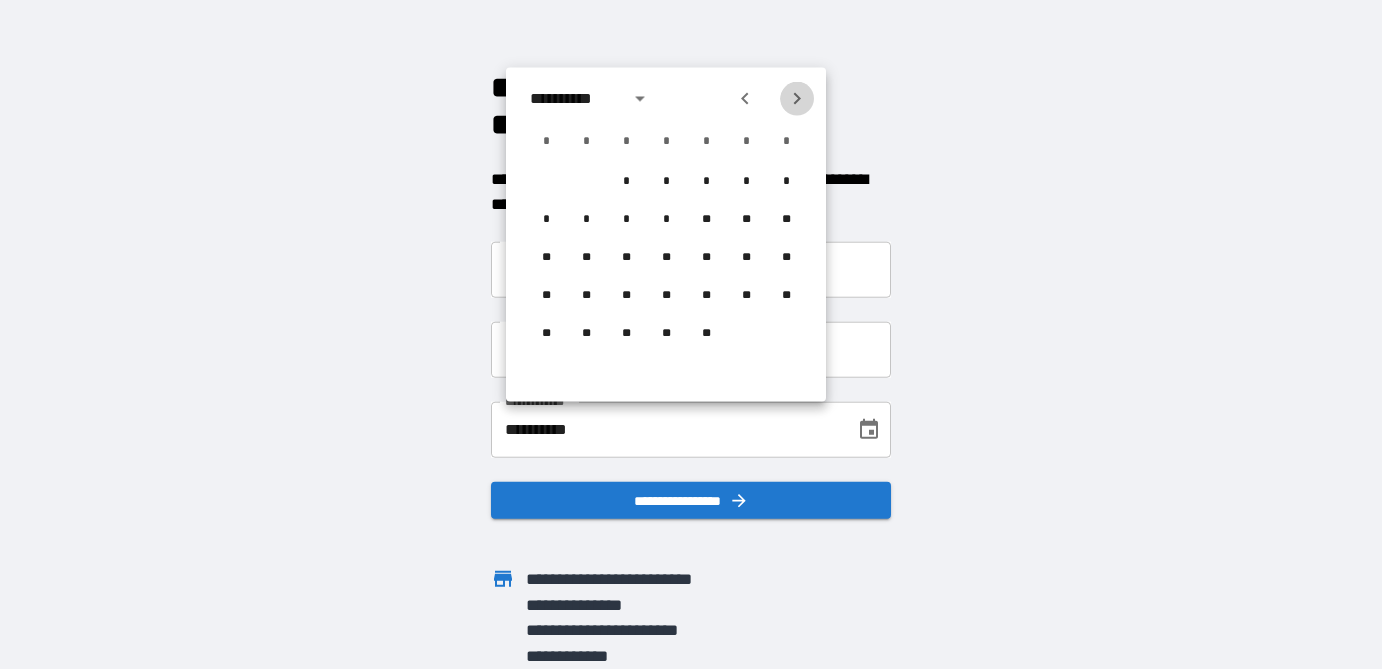 click 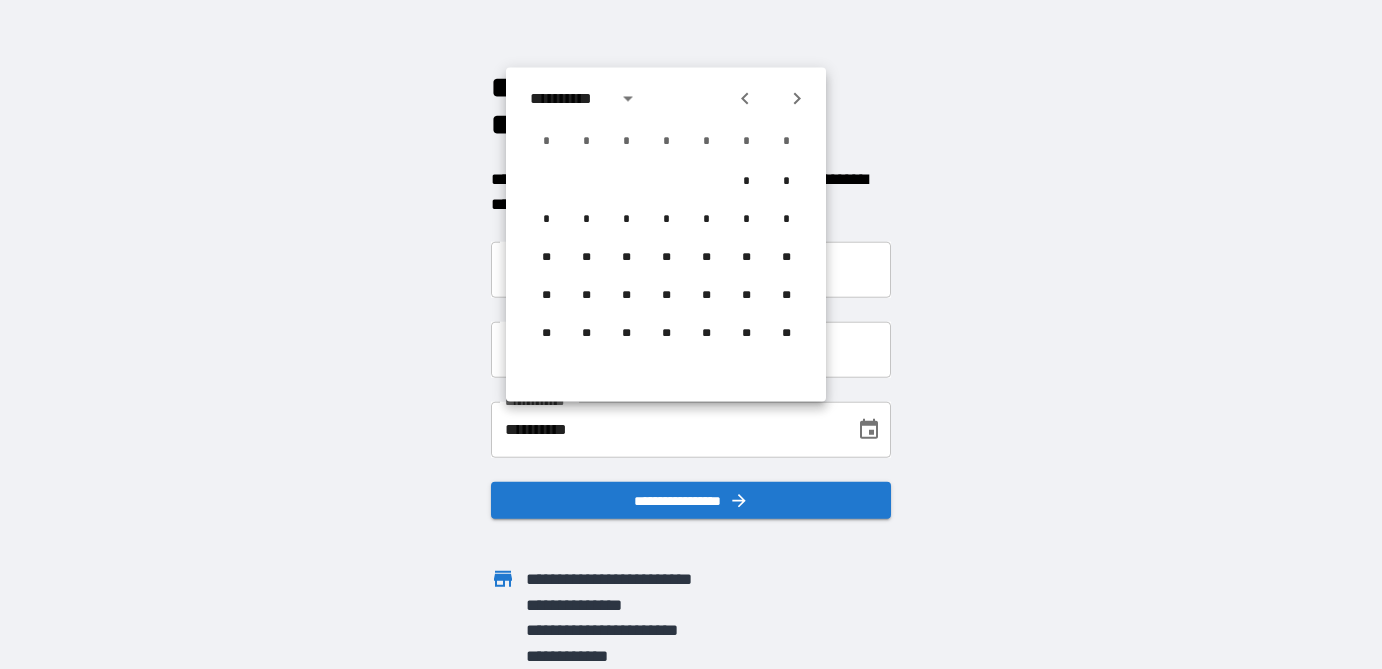 click 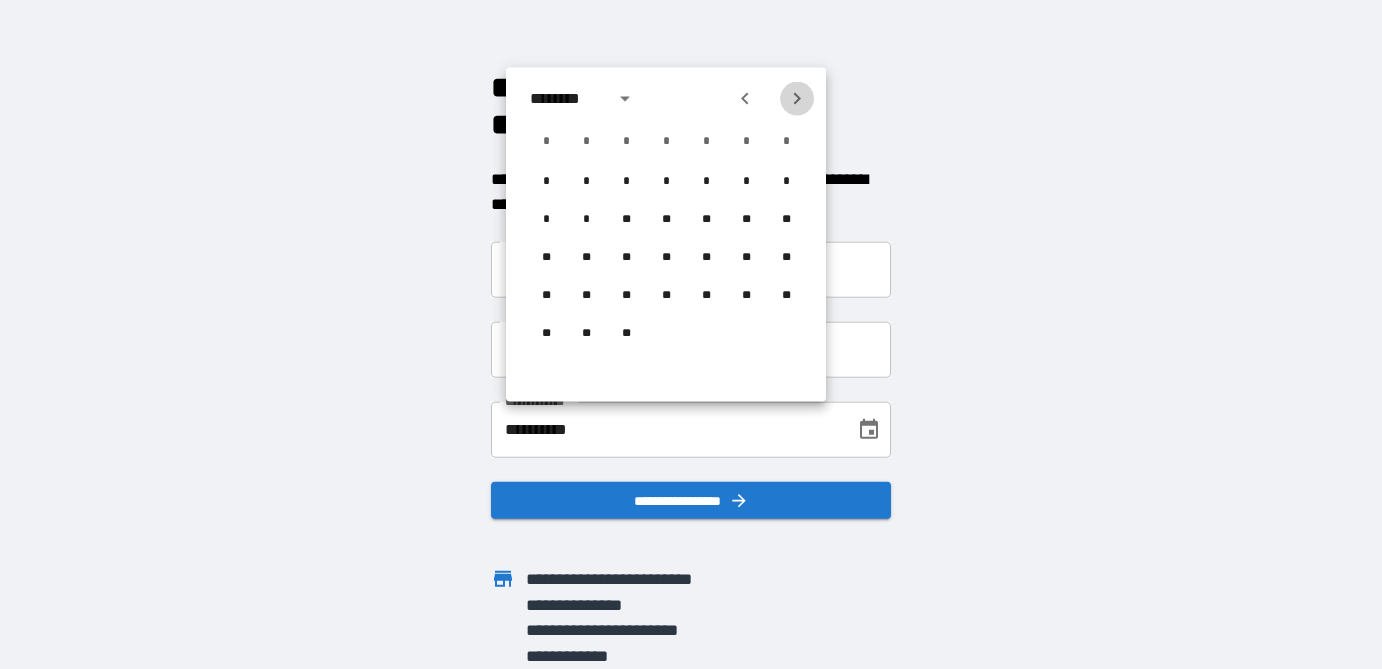 click 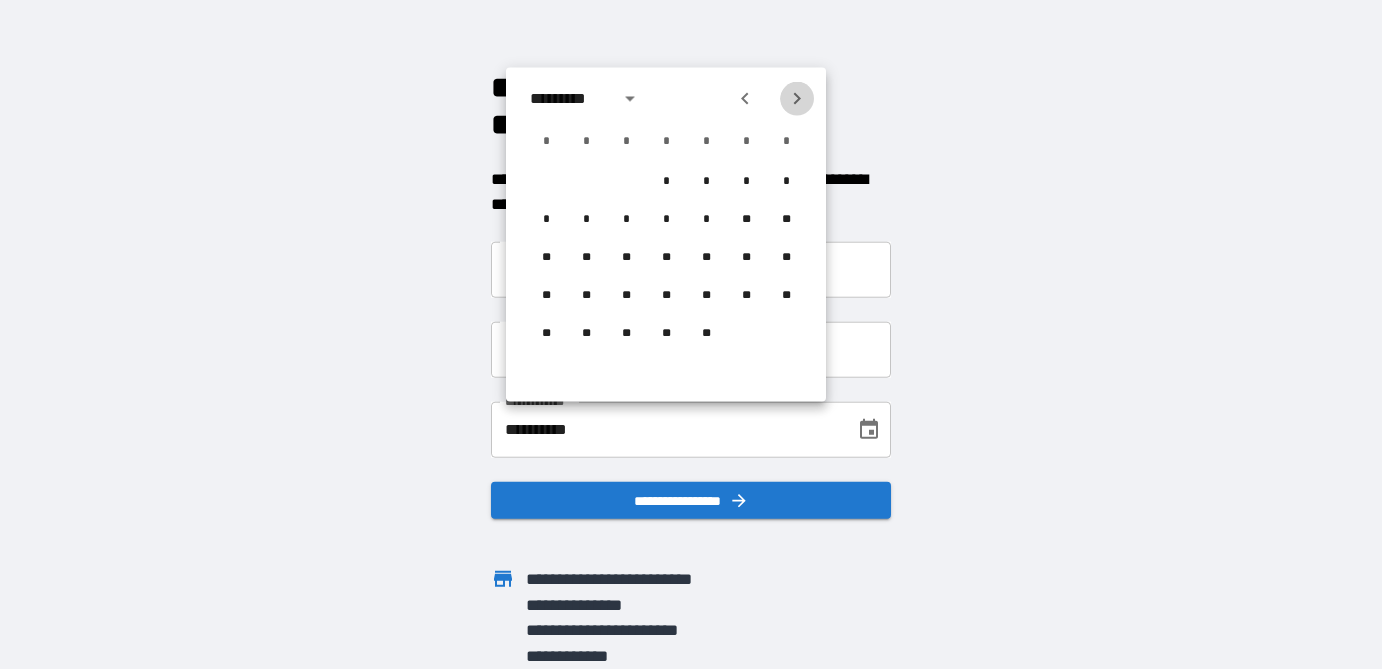 click 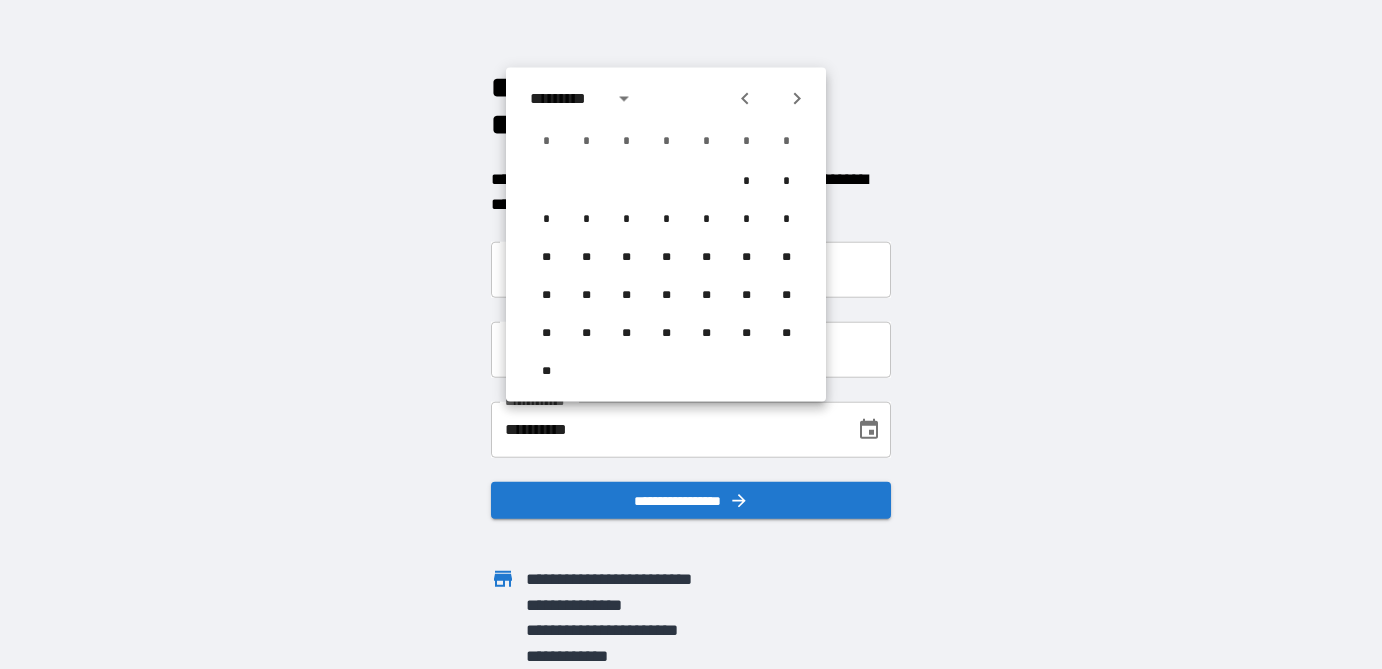 click 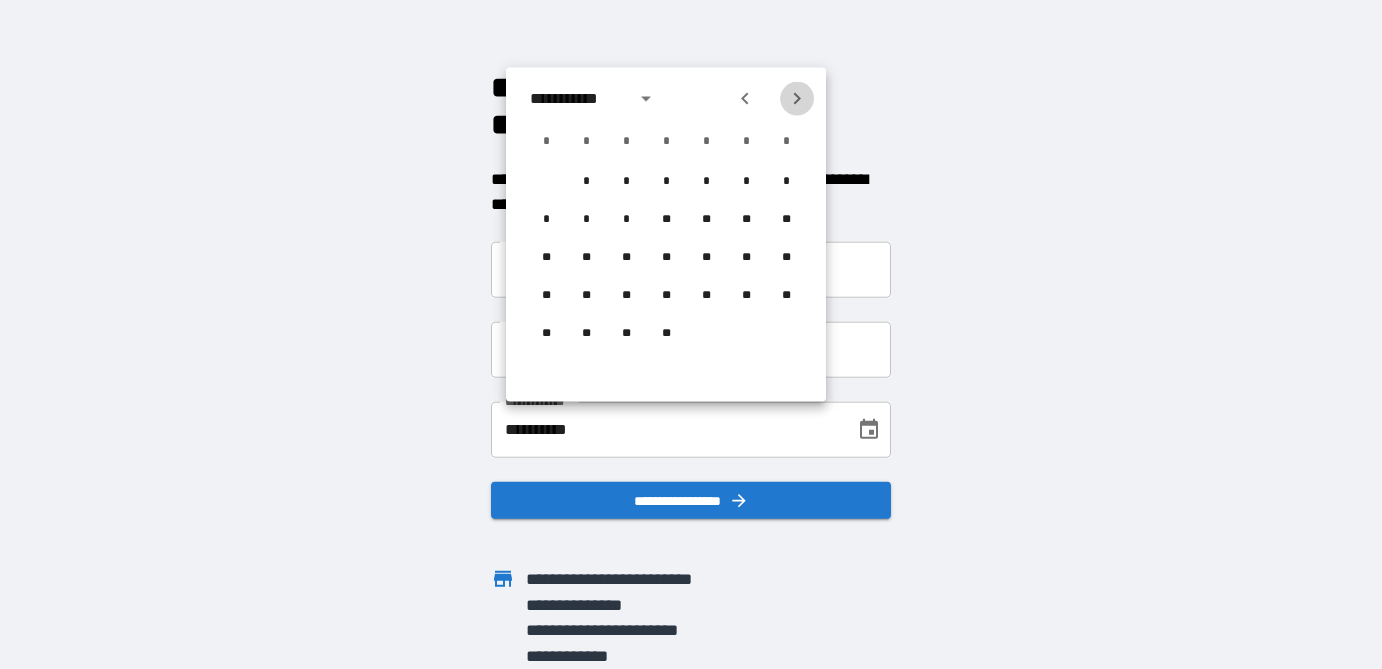 click 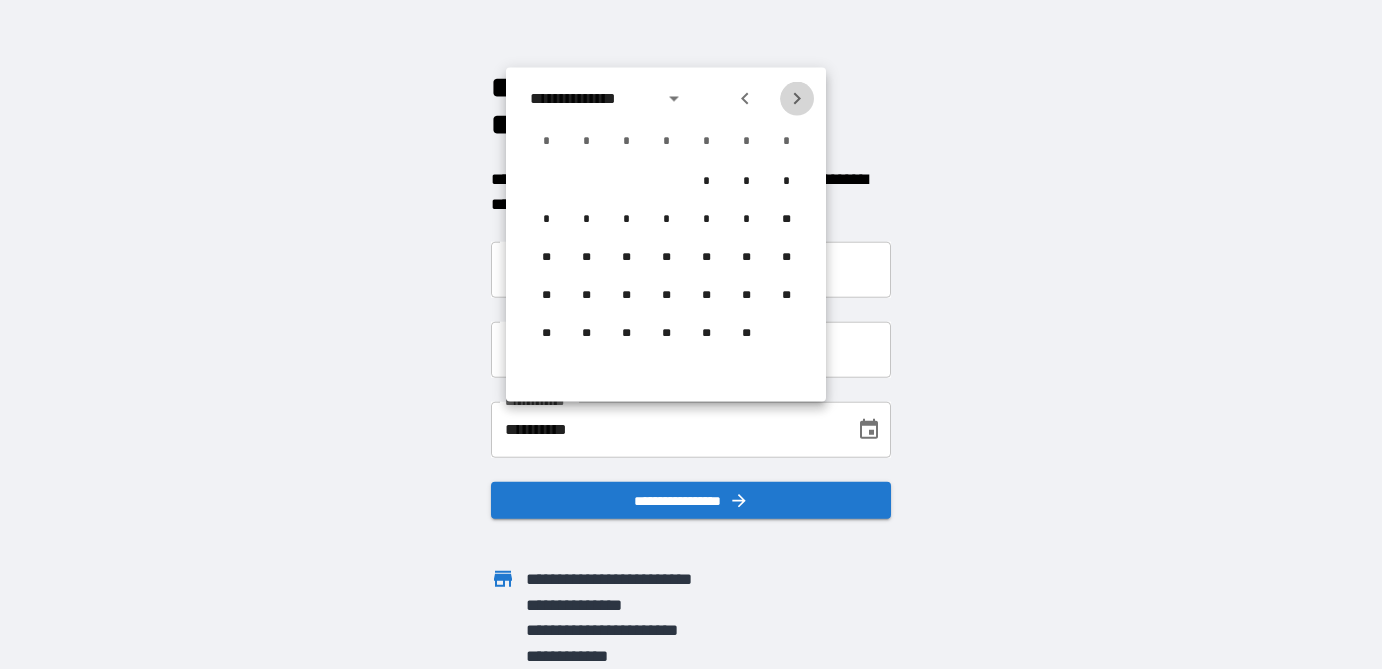 click 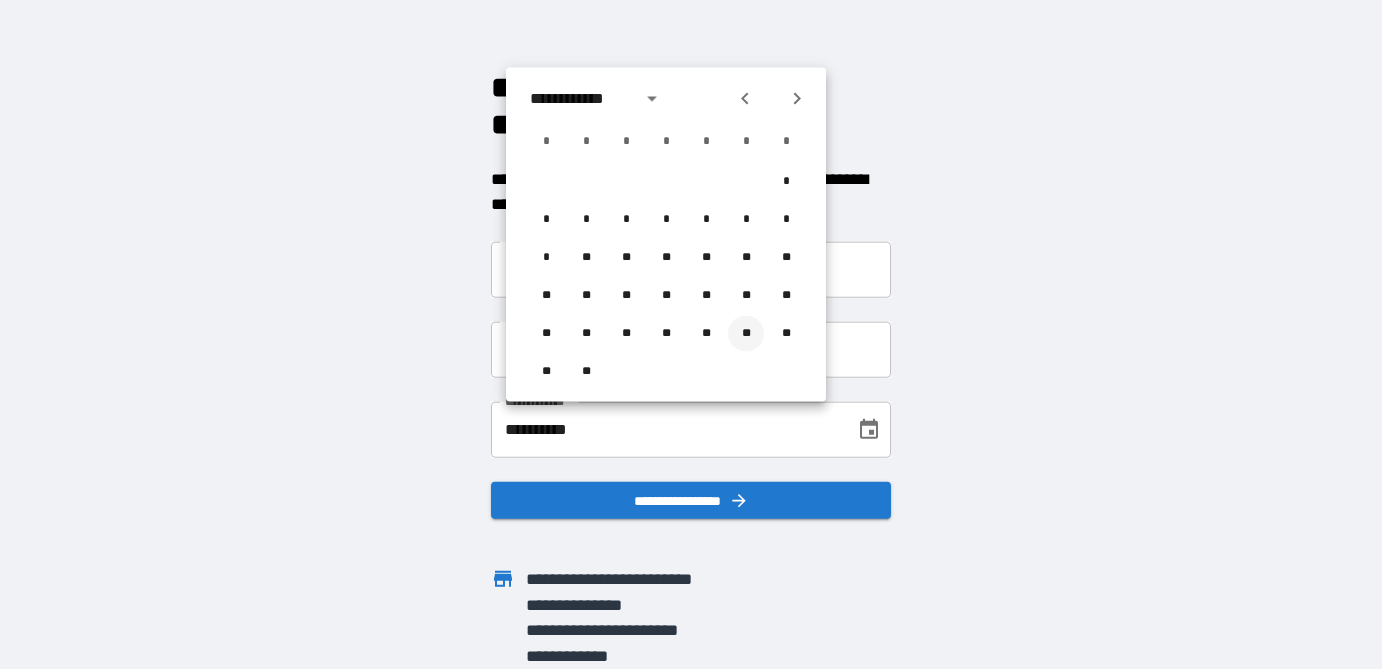 click on "**" at bounding box center (746, 334) 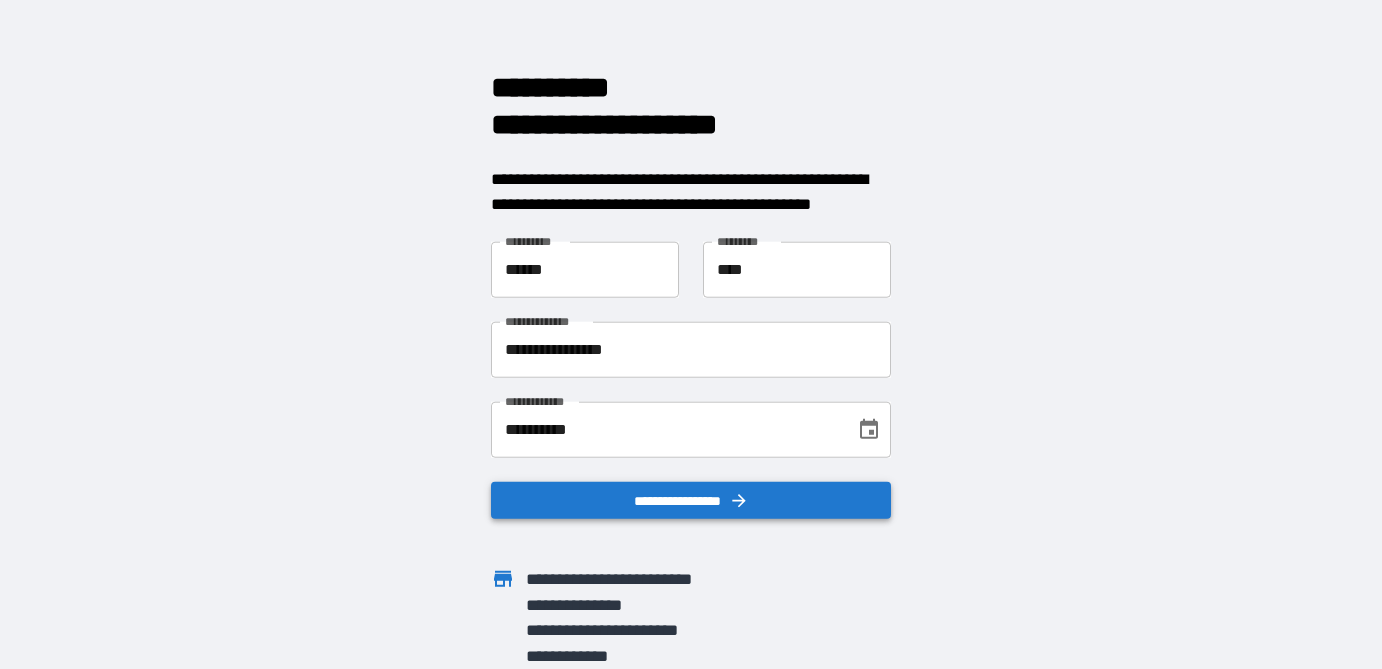 click on "**********" at bounding box center (691, 500) 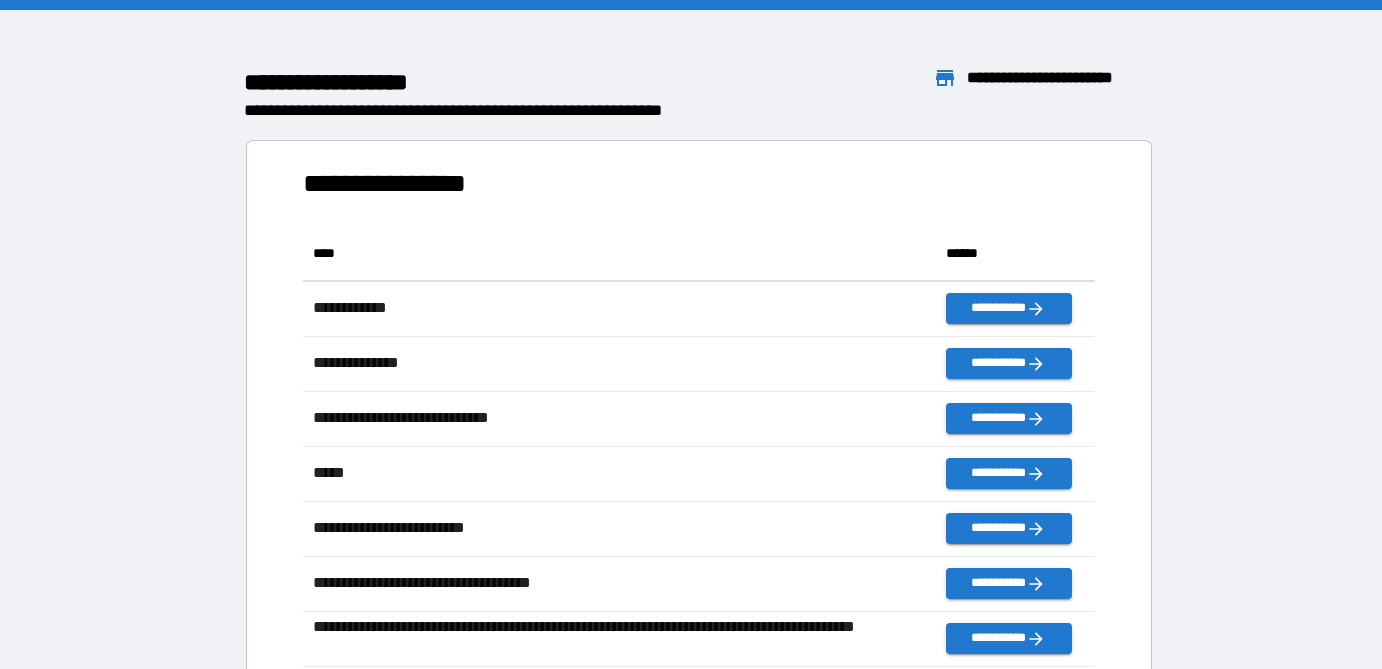 scroll, scrollTop: 1, scrollLeft: 0, axis: vertical 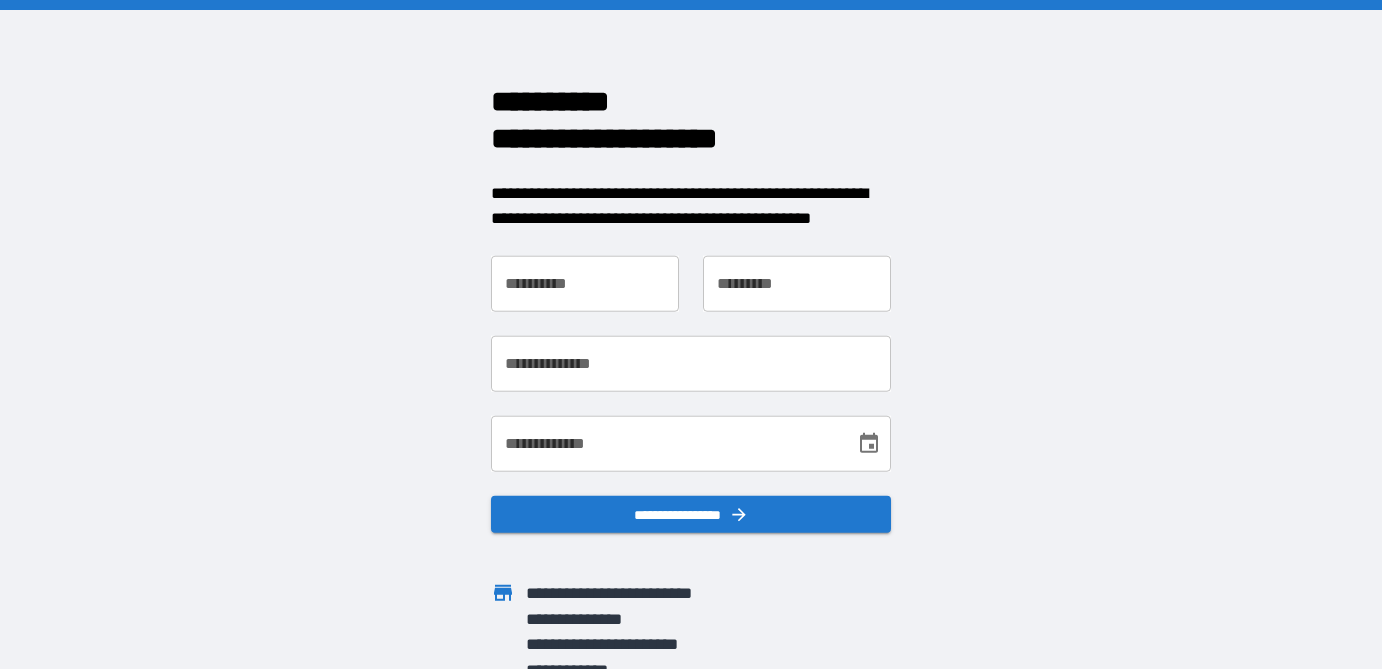 click on "**********" at bounding box center (585, 283) 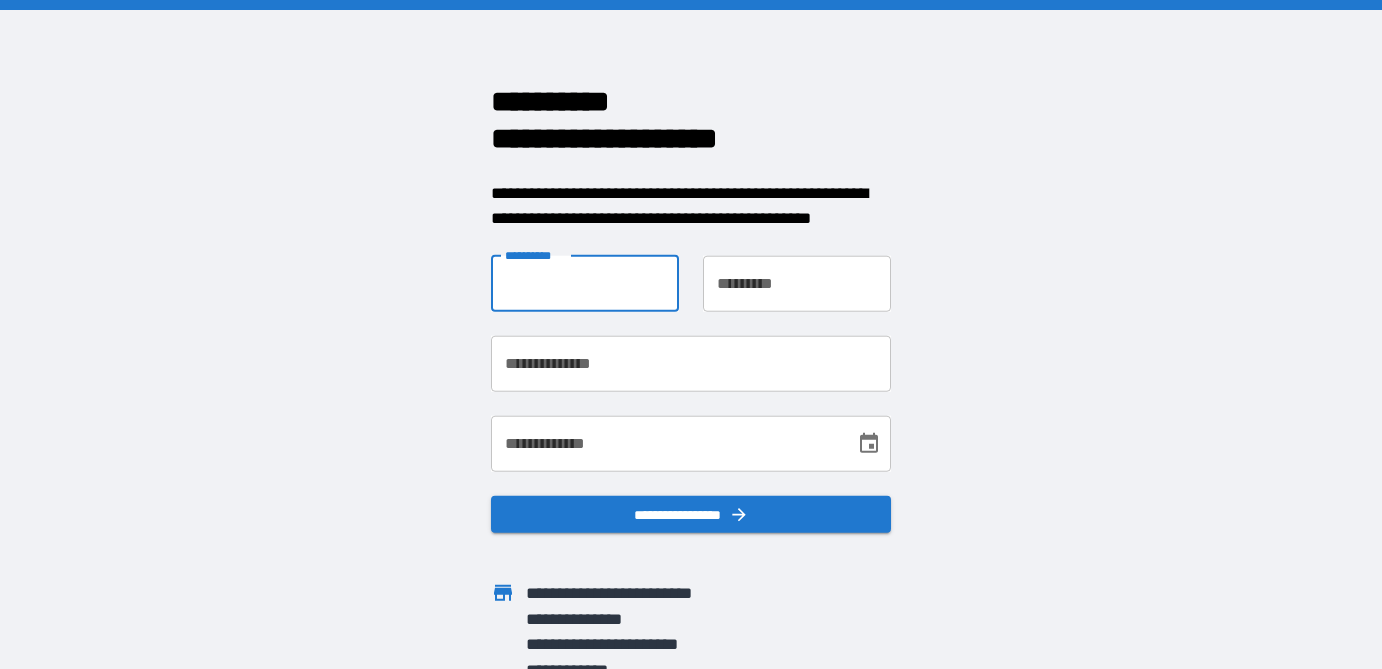 type on "******" 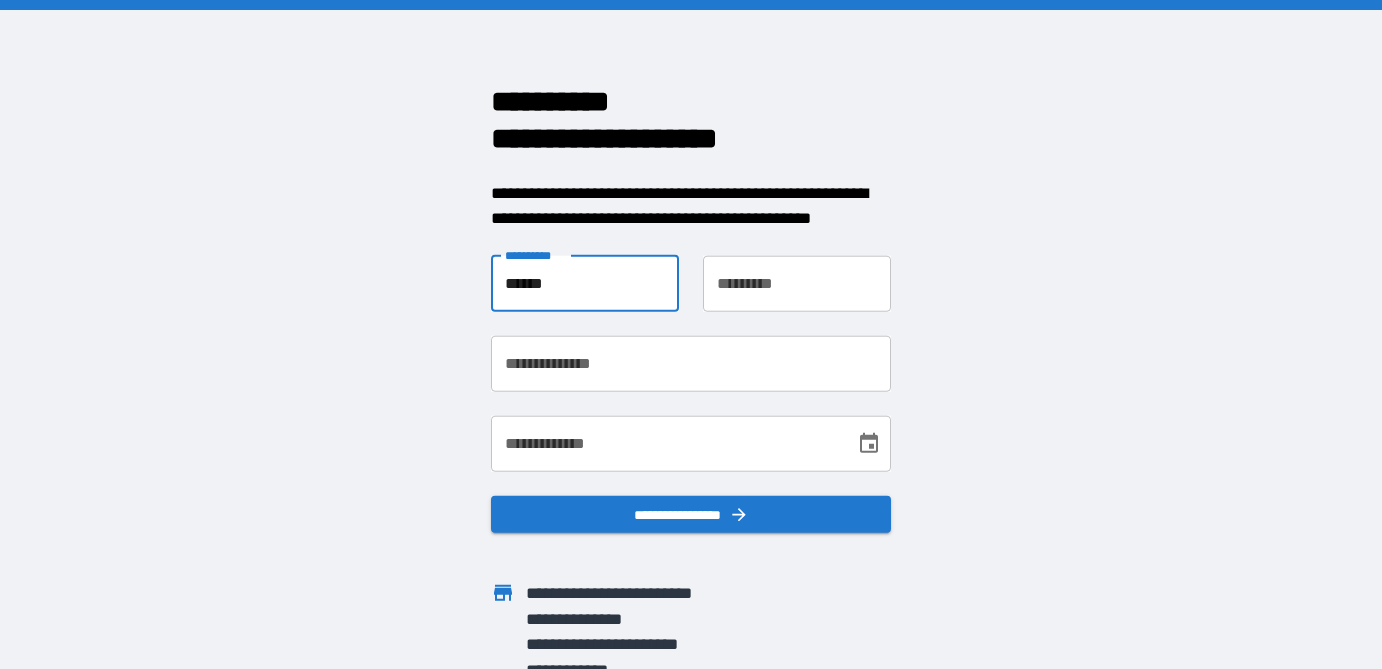 type on "****" 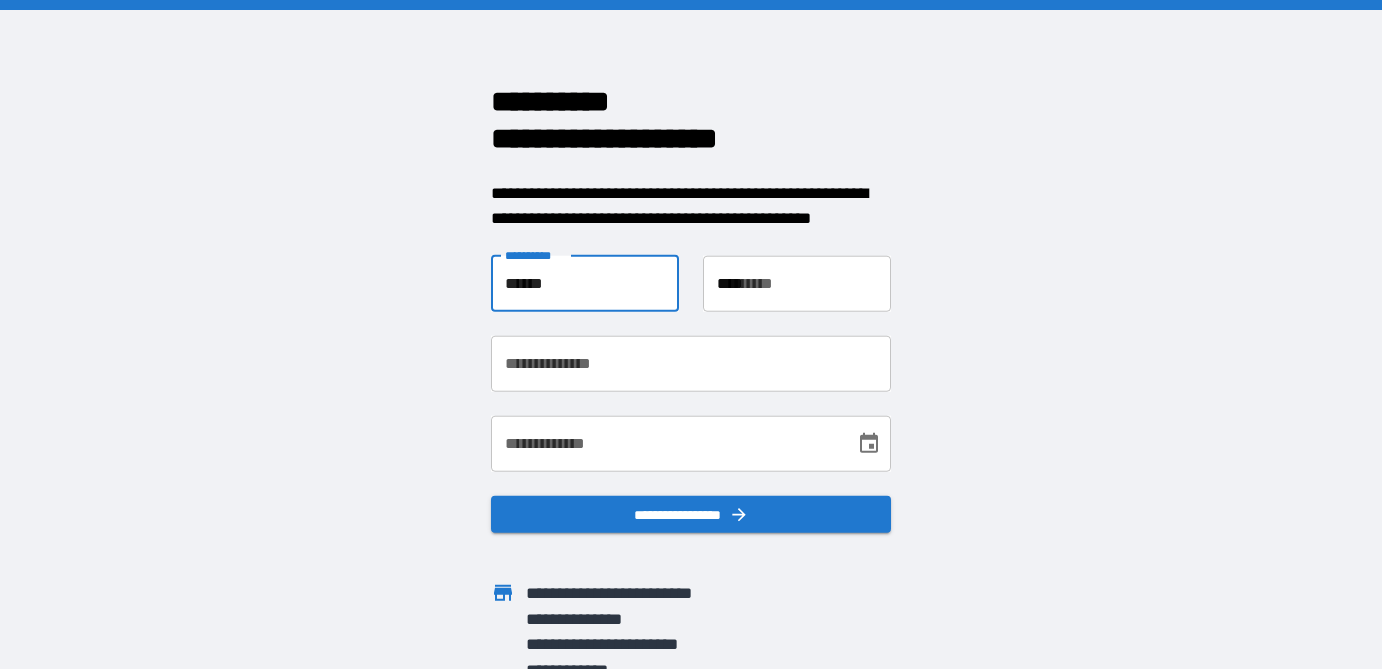 type on "**********" 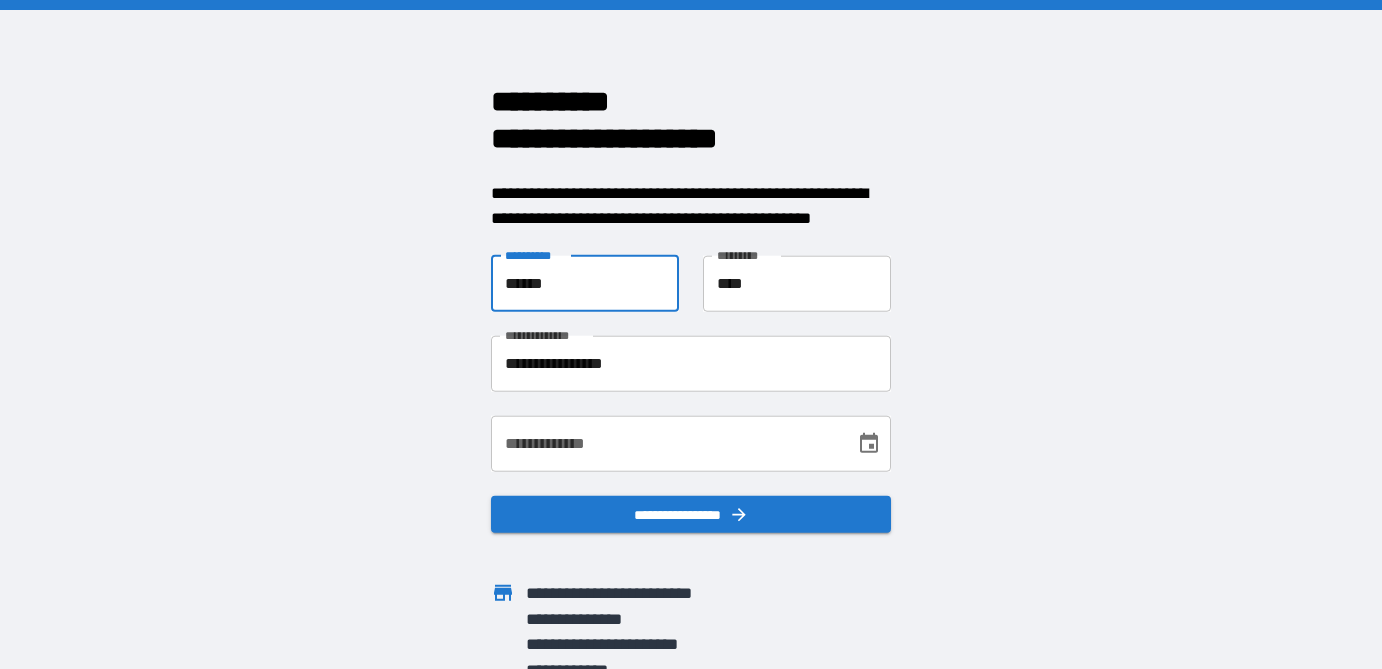 click 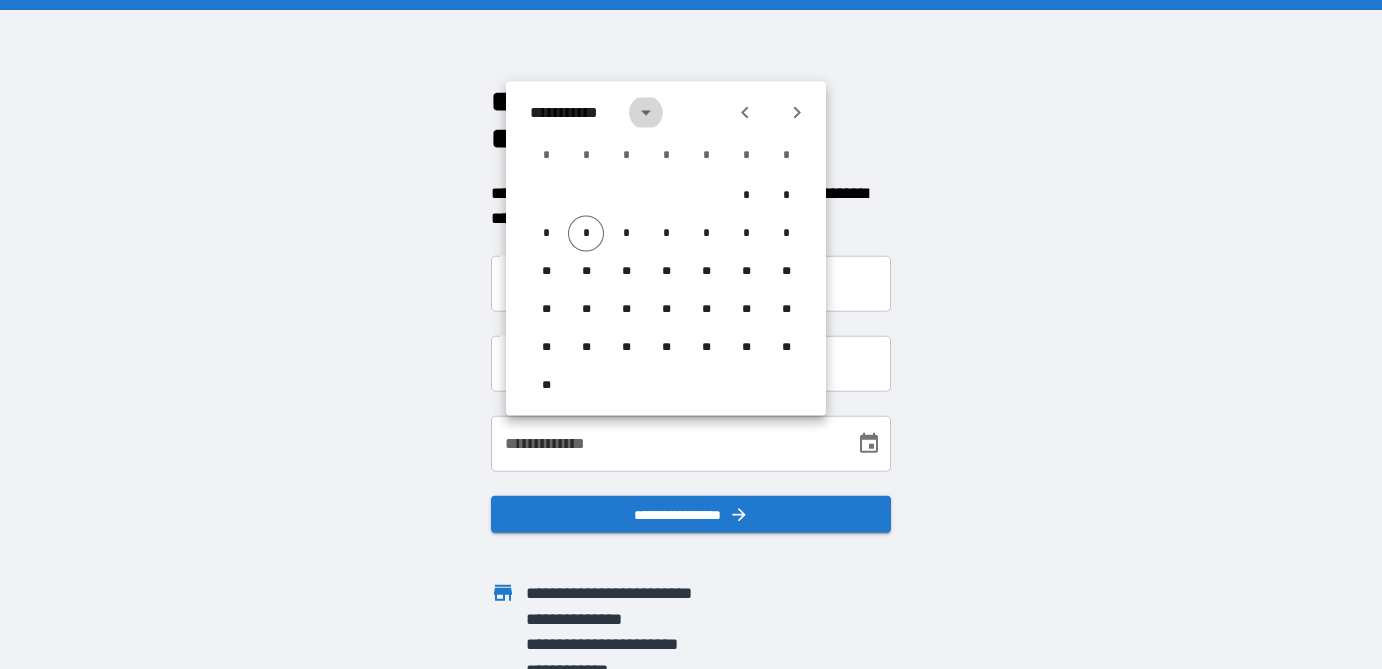 click 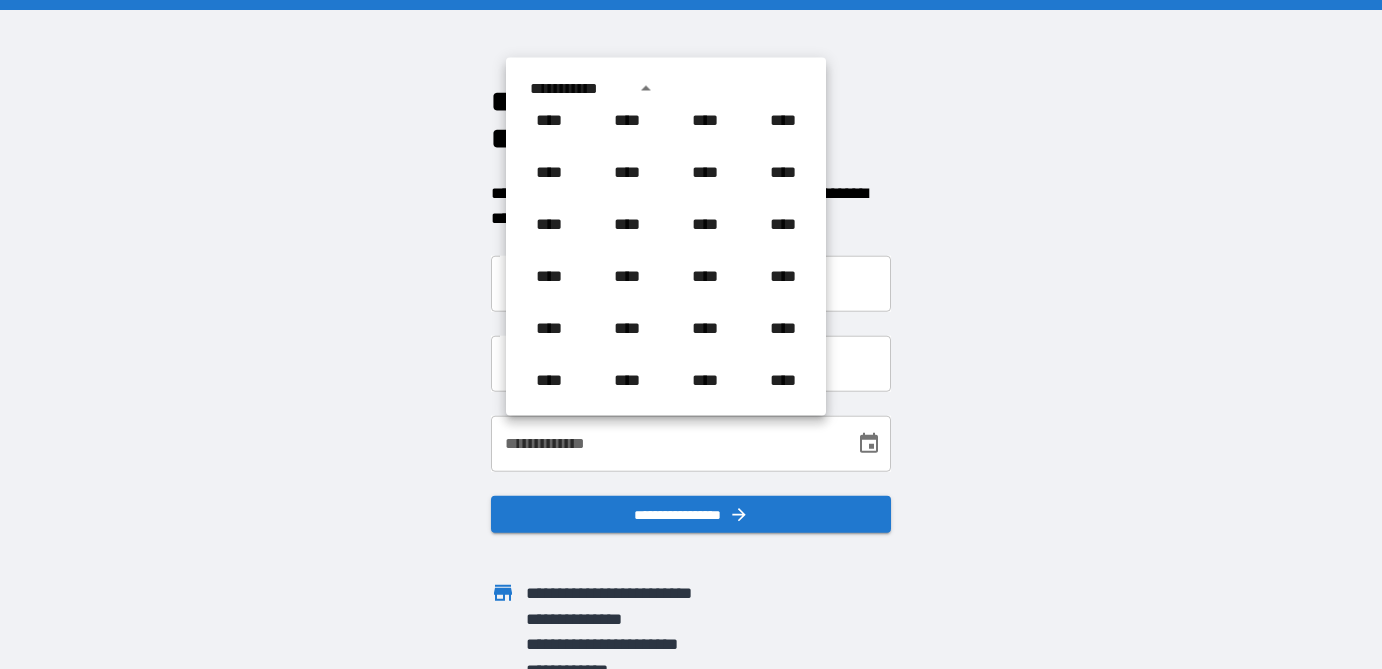 scroll, scrollTop: 854, scrollLeft: 0, axis: vertical 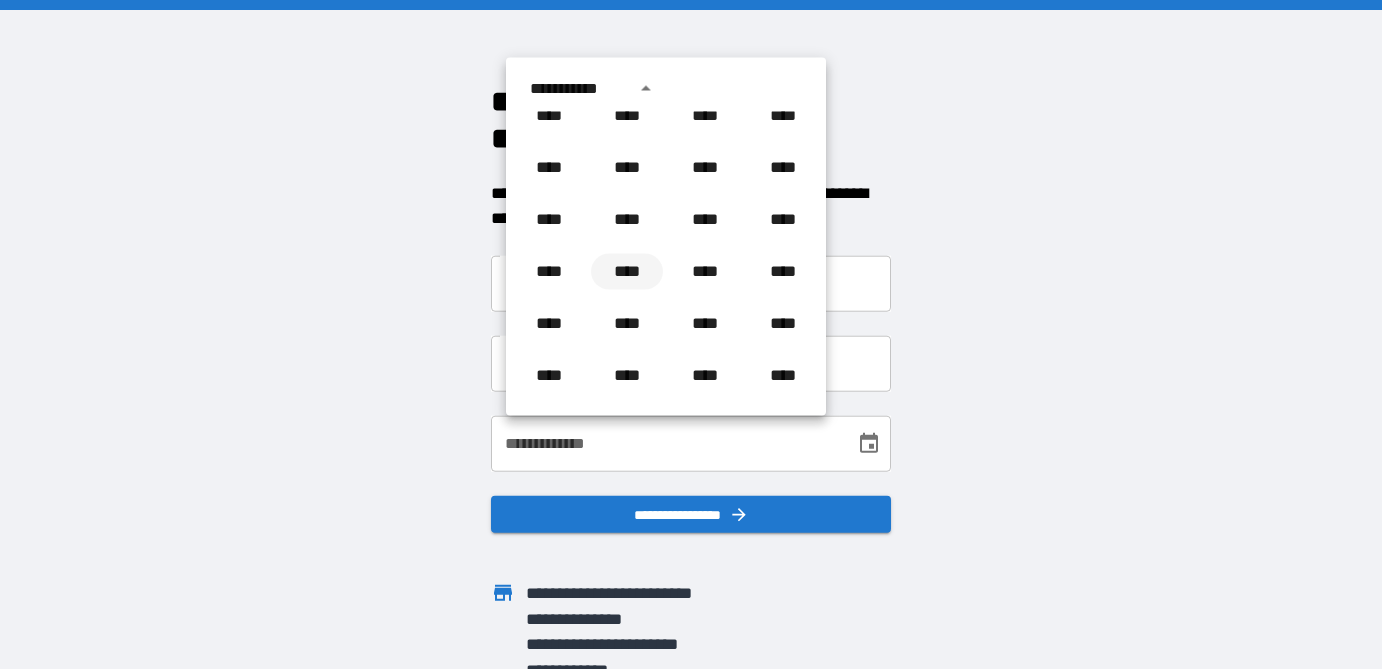 click on "****" at bounding box center (627, 272) 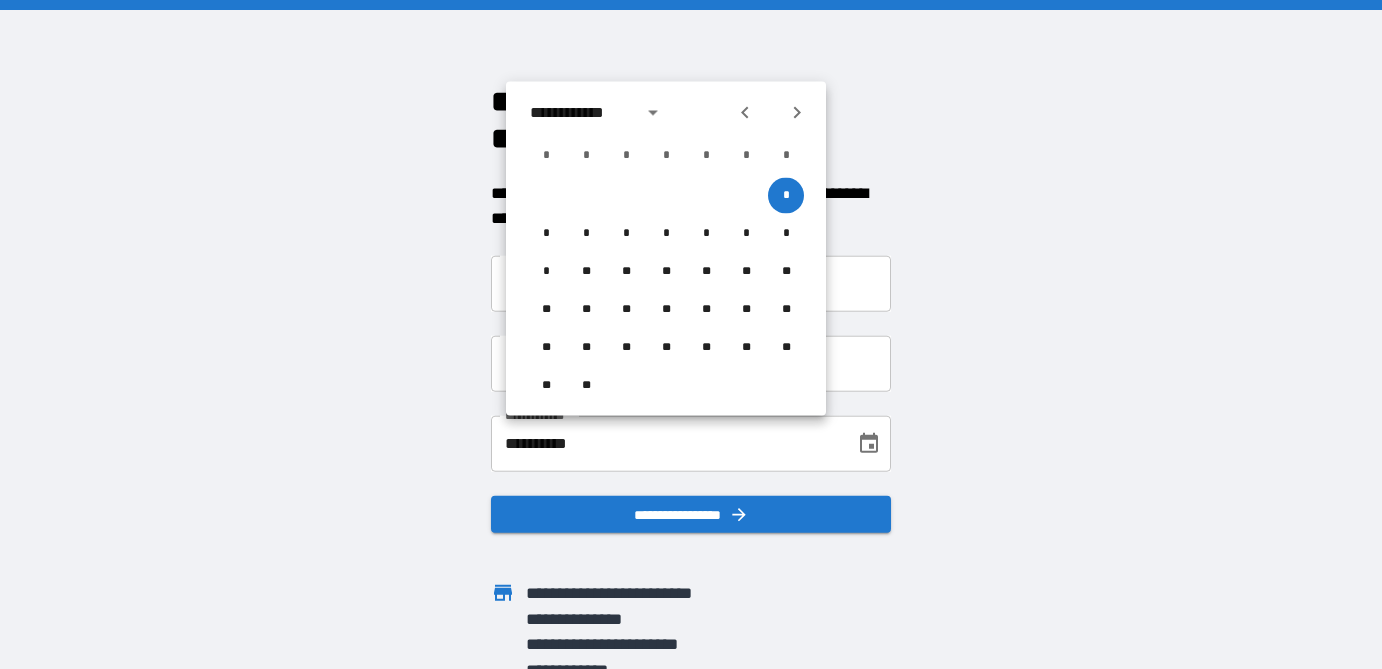 click 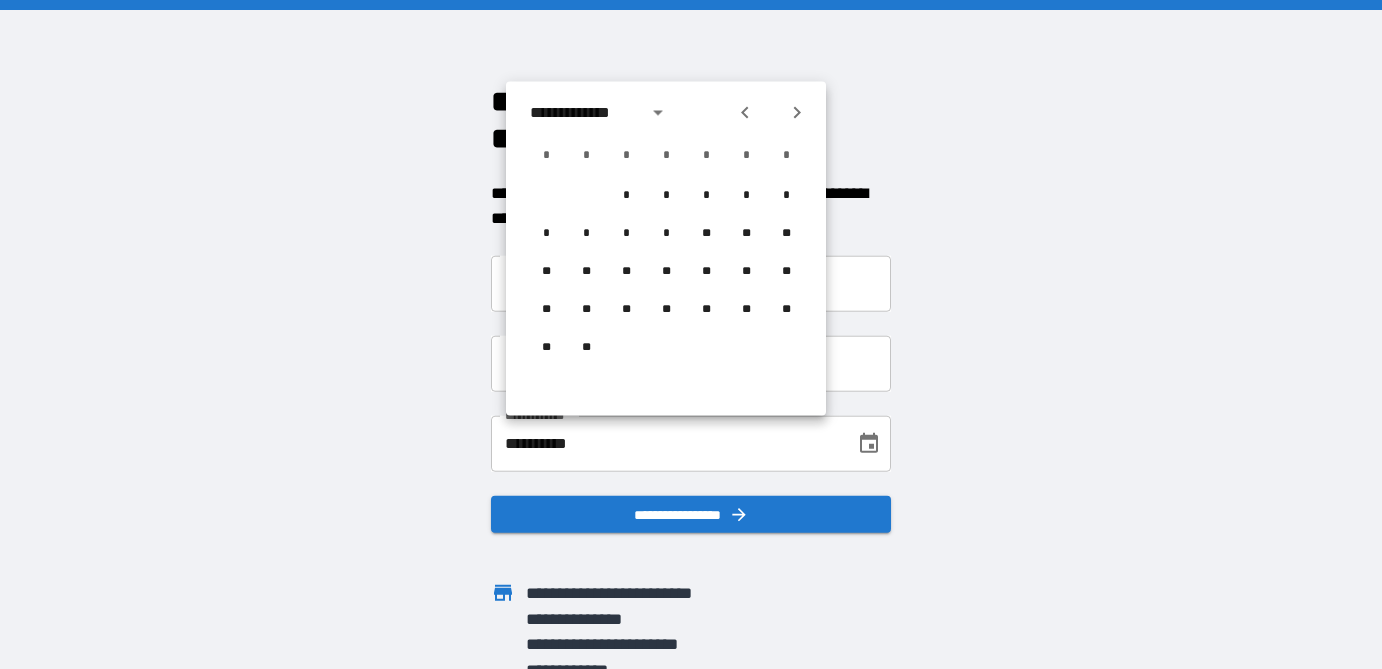 click 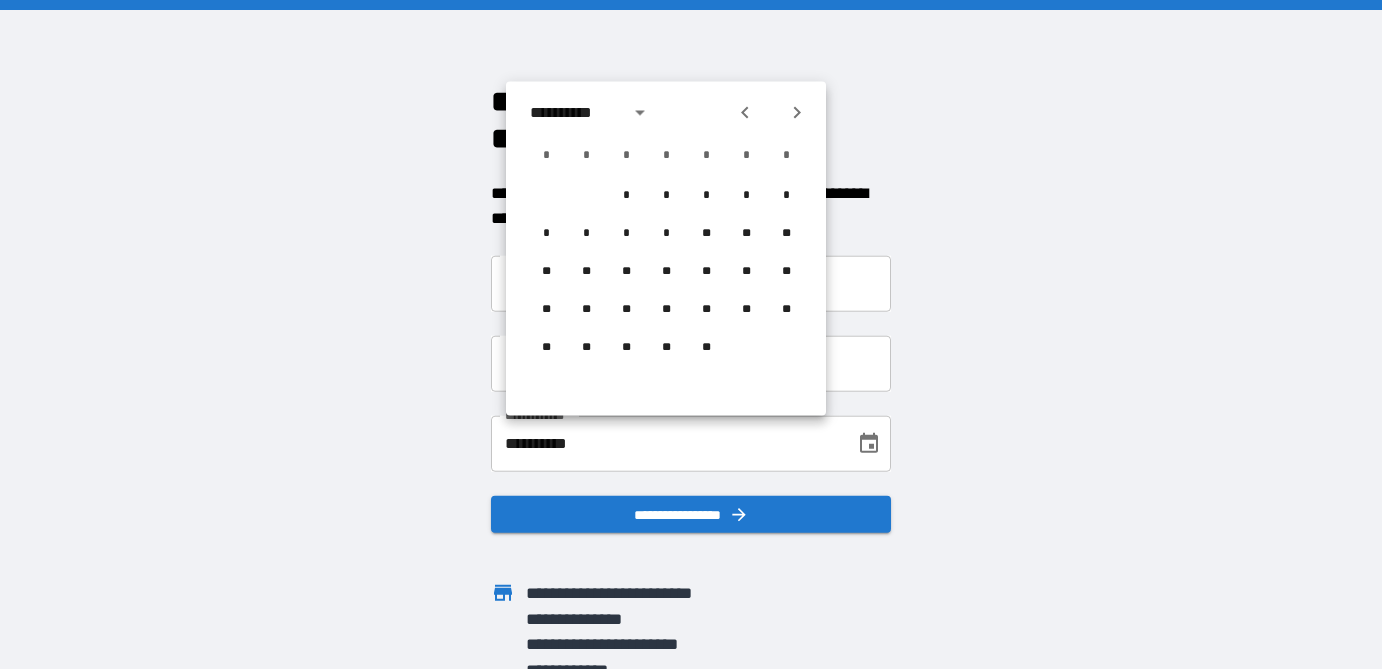click 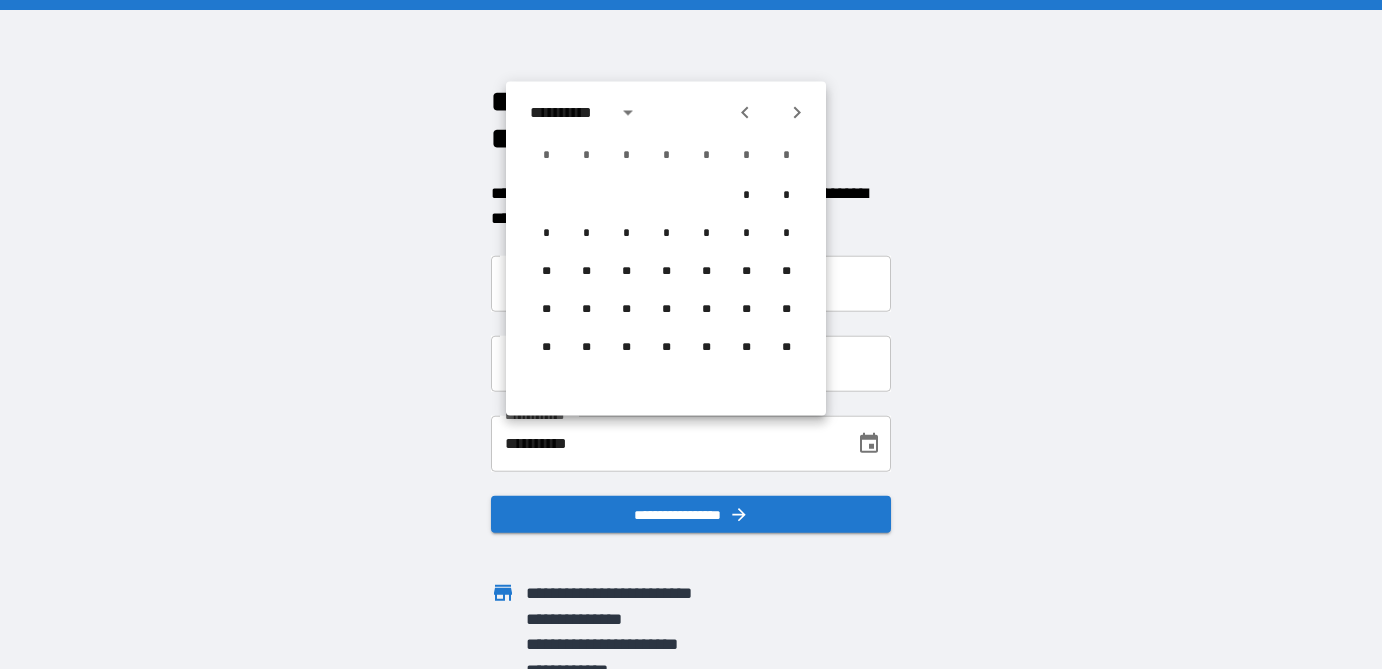 click 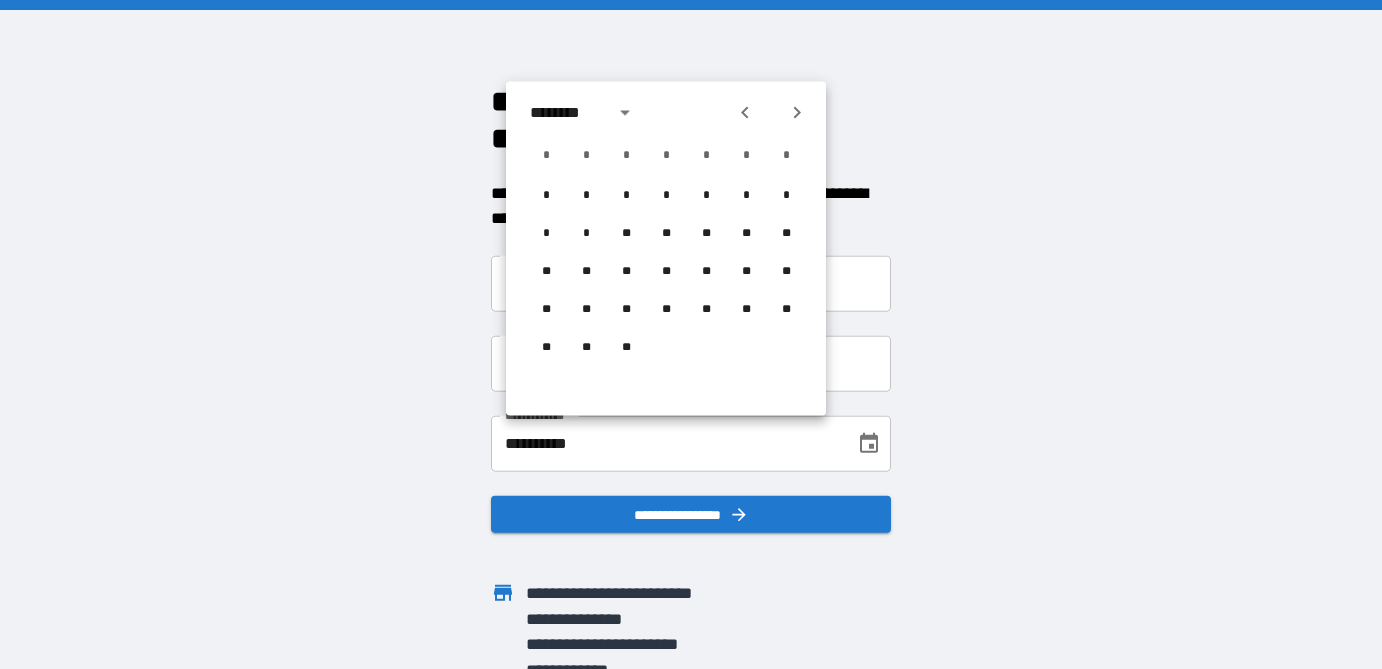 click 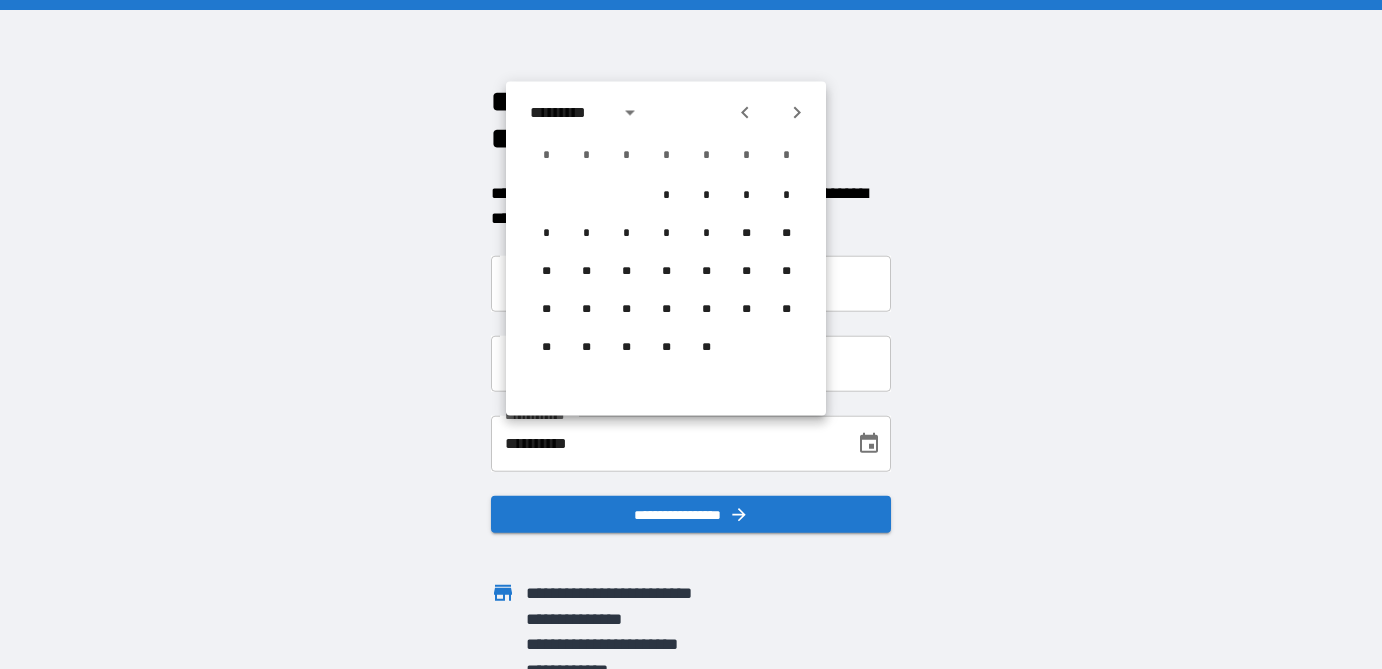 click 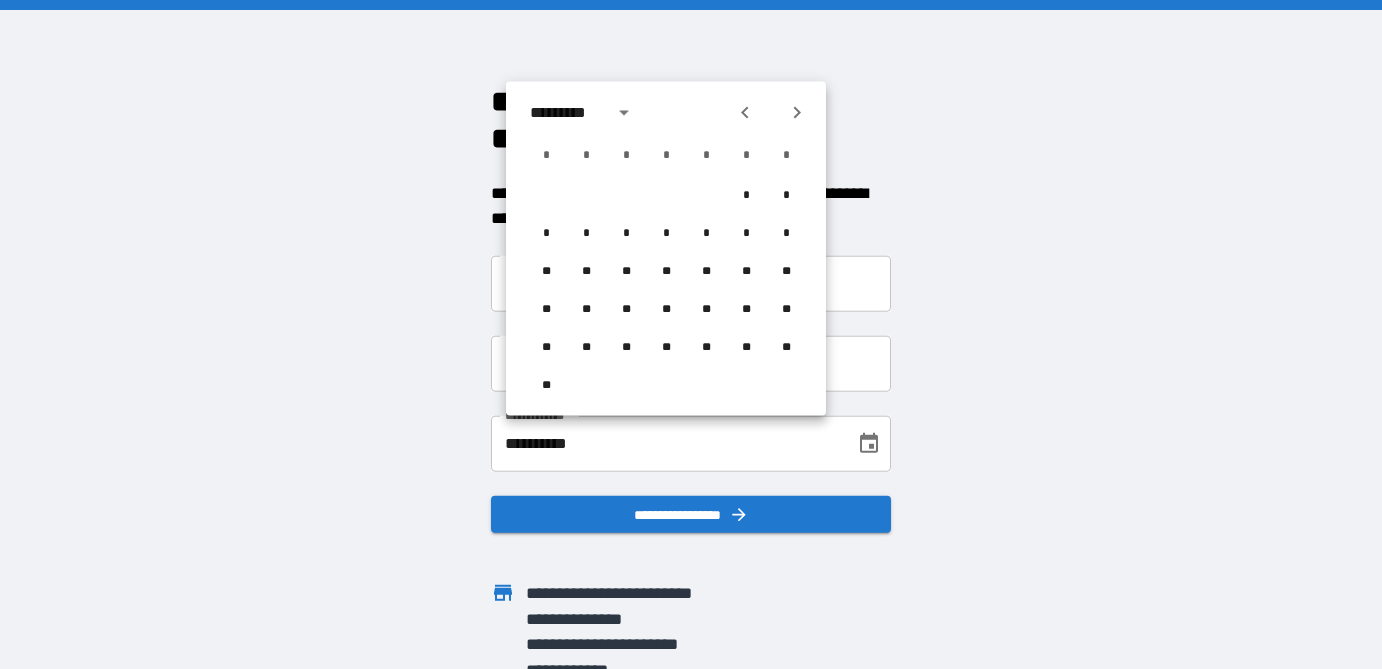 click 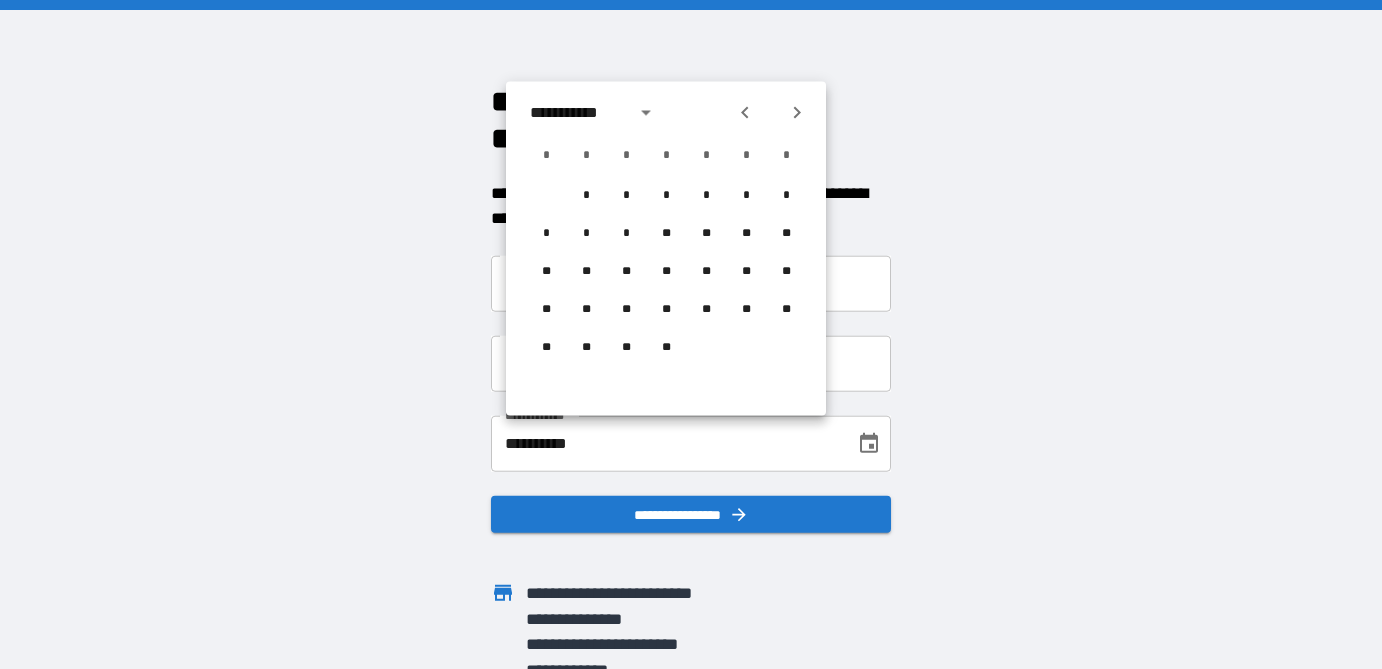 click 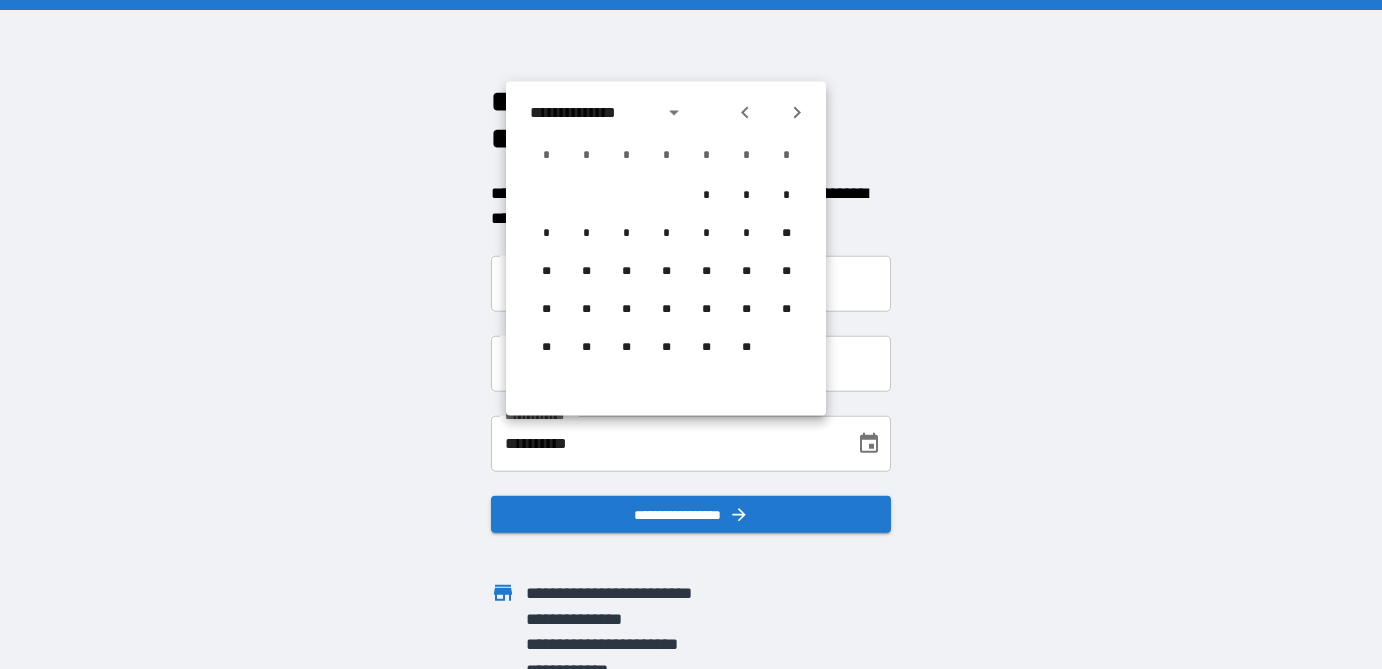 click 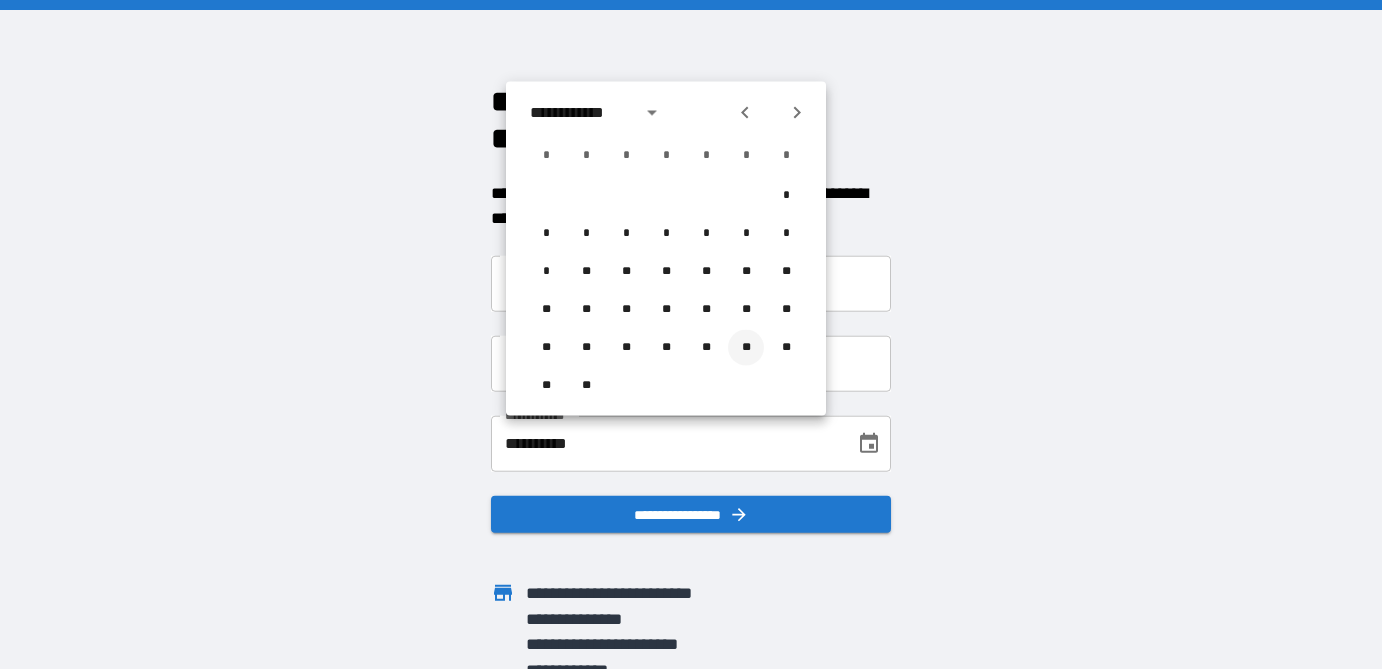 click on "**" at bounding box center (746, 348) 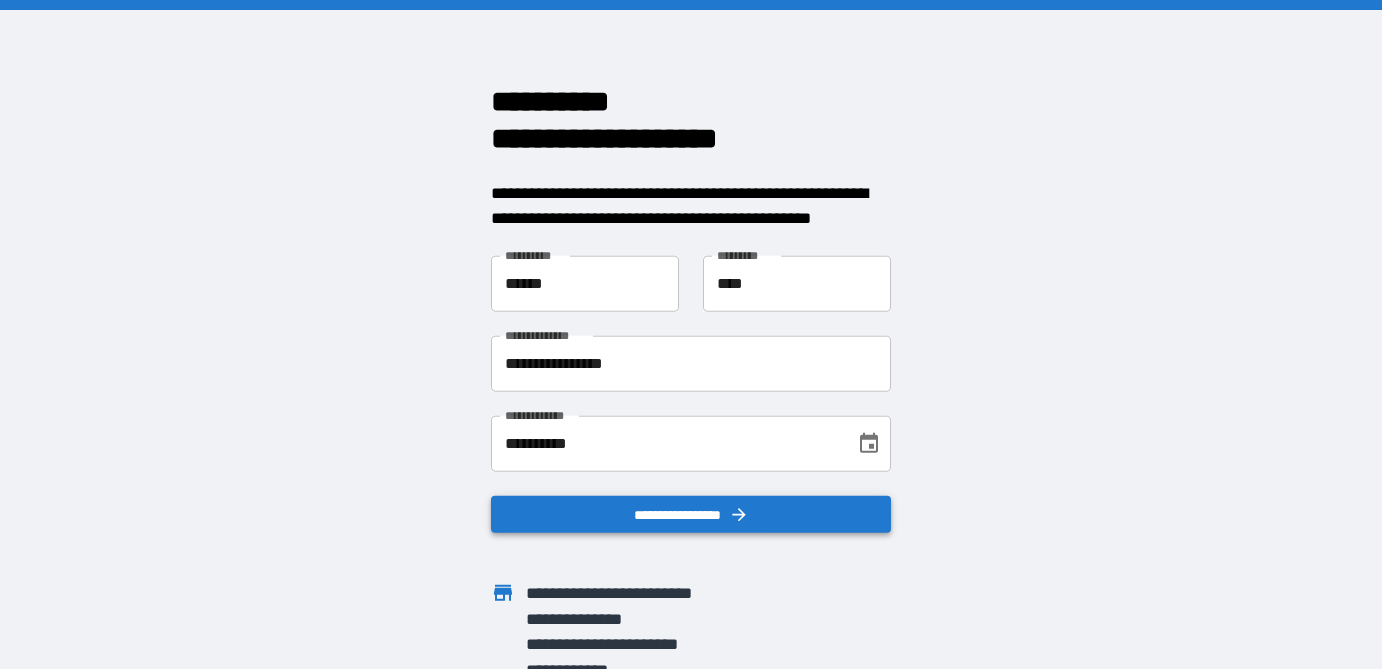 click on "**********" at bounding box center [691, 514] 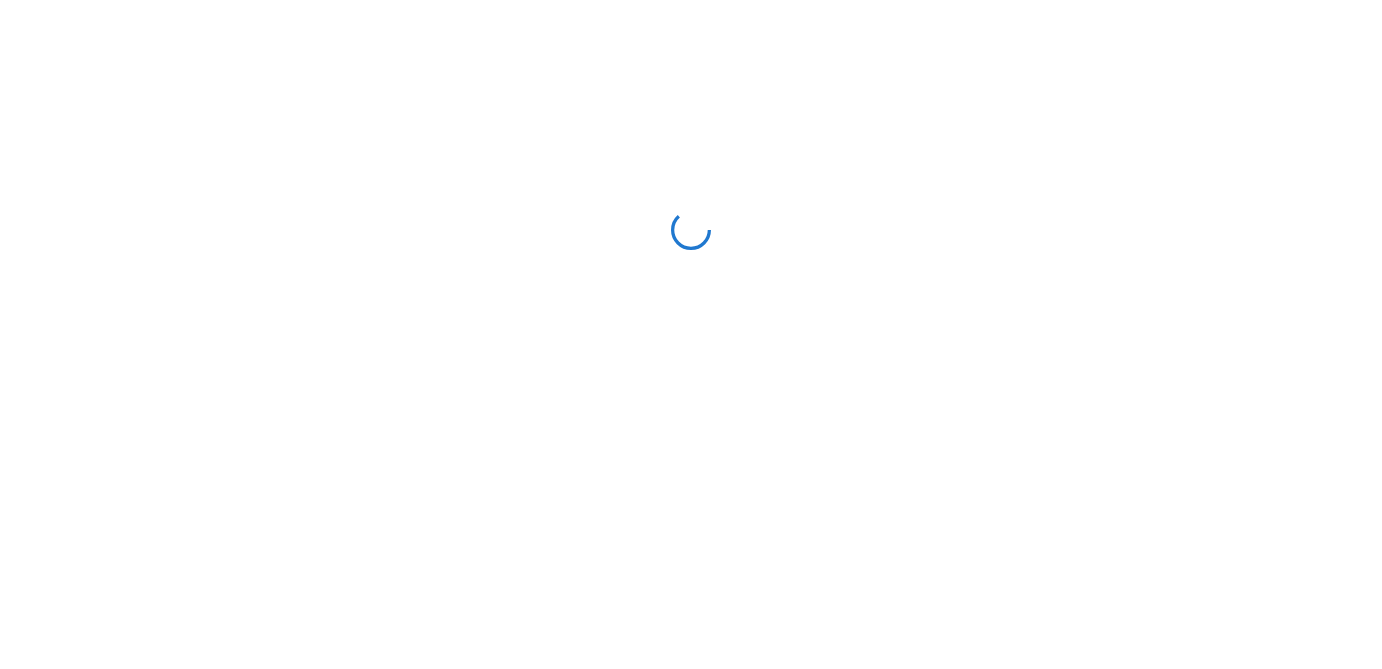 scroll, scrollTop: 0, scrollLeft: 0, axis: both 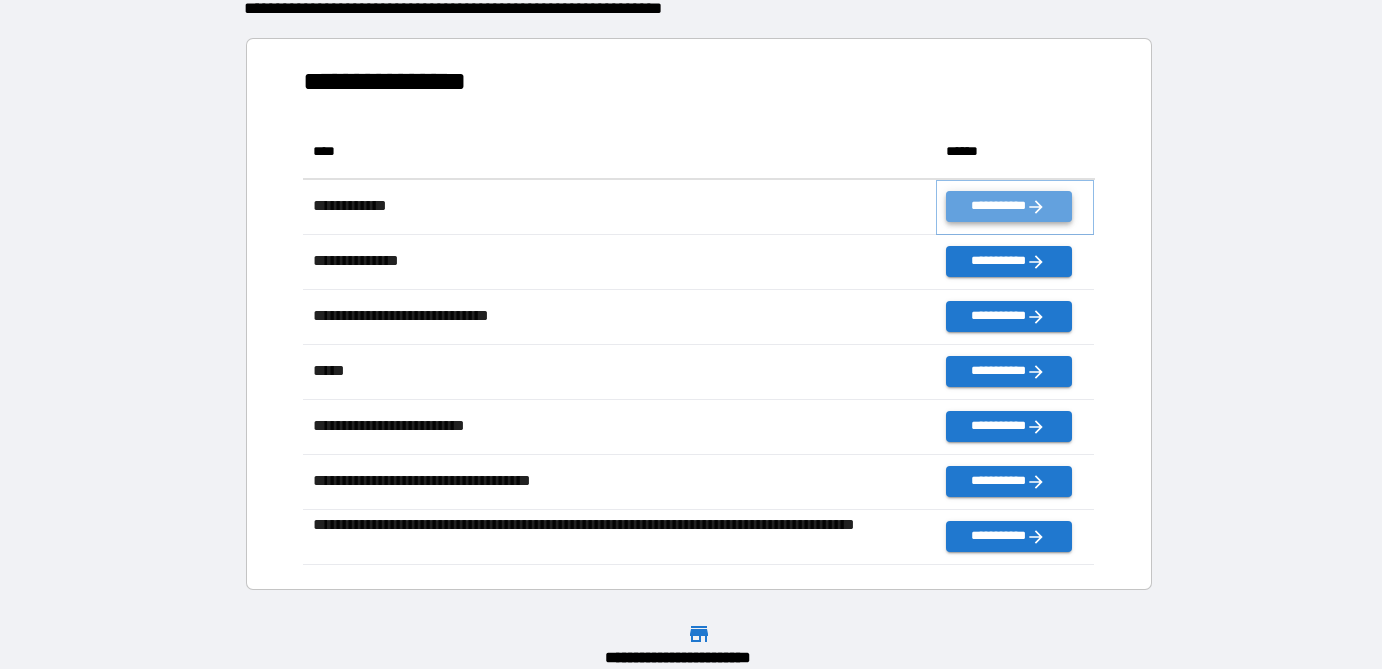 click on "**********" at bounding box center [1008, 206] 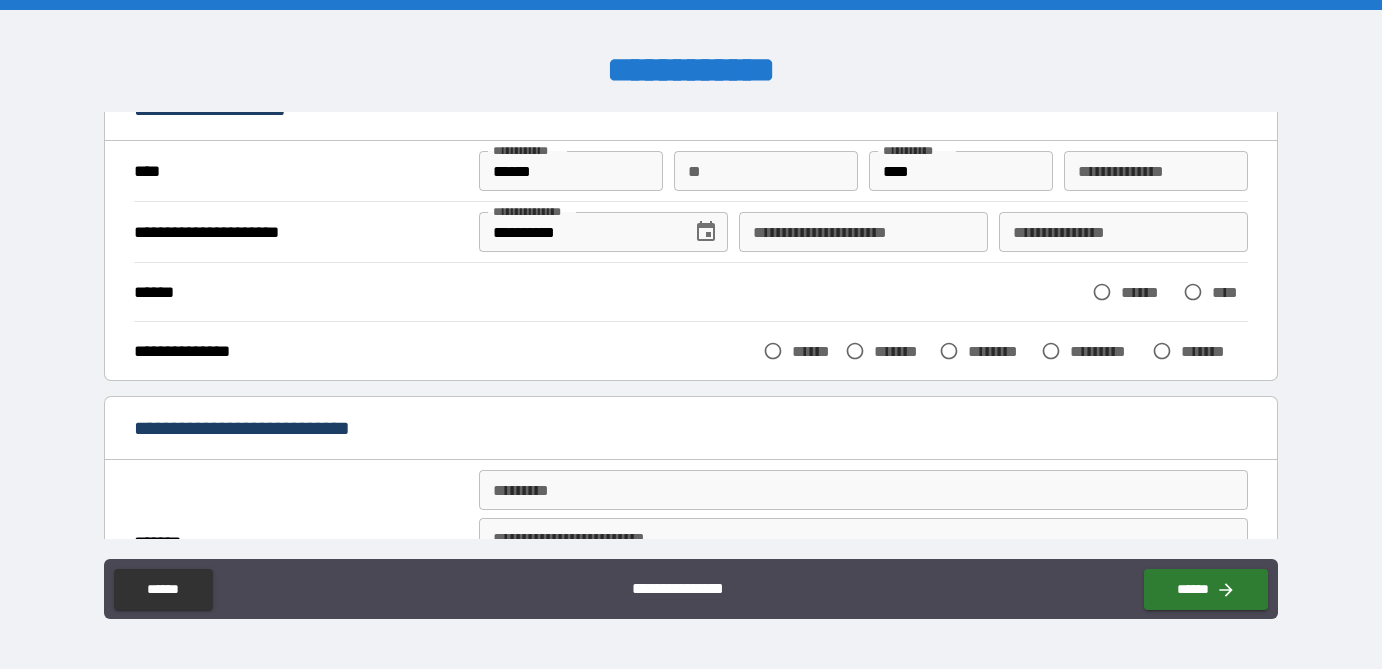 scroll, scrollTop: 0, scrollLeft: 0, axis: both 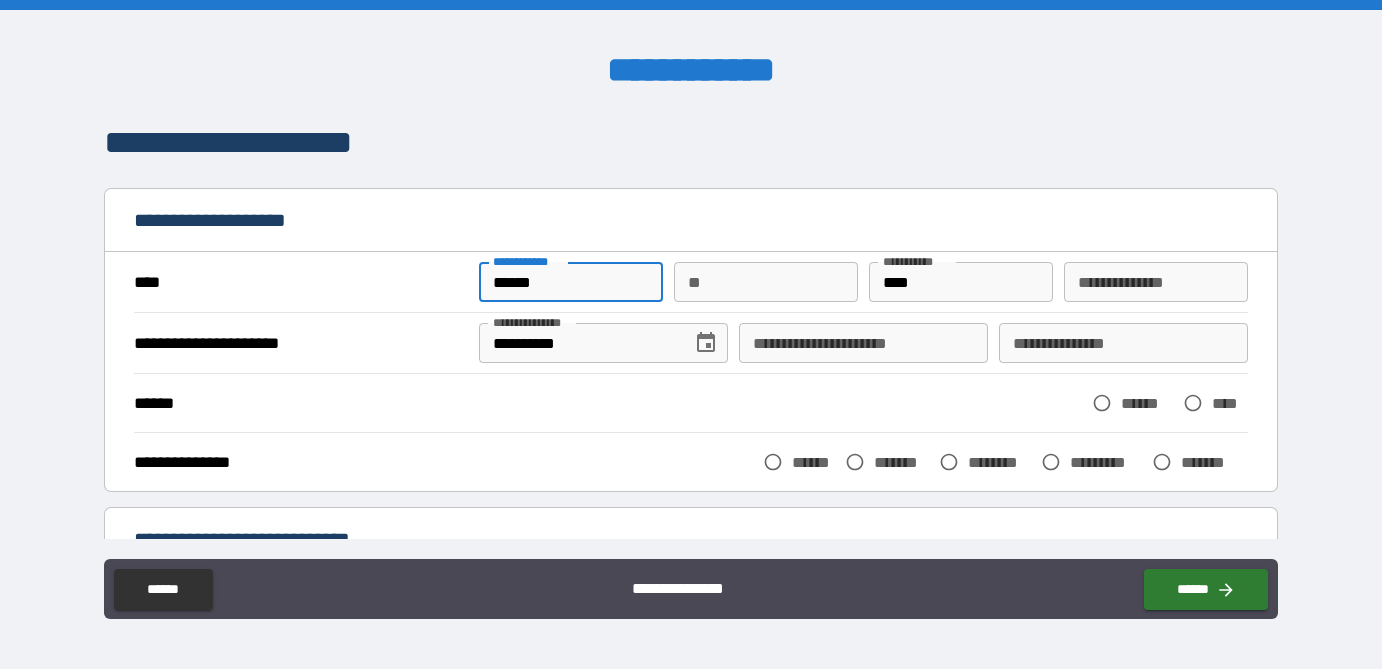 drag, startPoint x: 549, startPoint y: 283, endPoint x: 452, endPoint y: 283, distance: 97 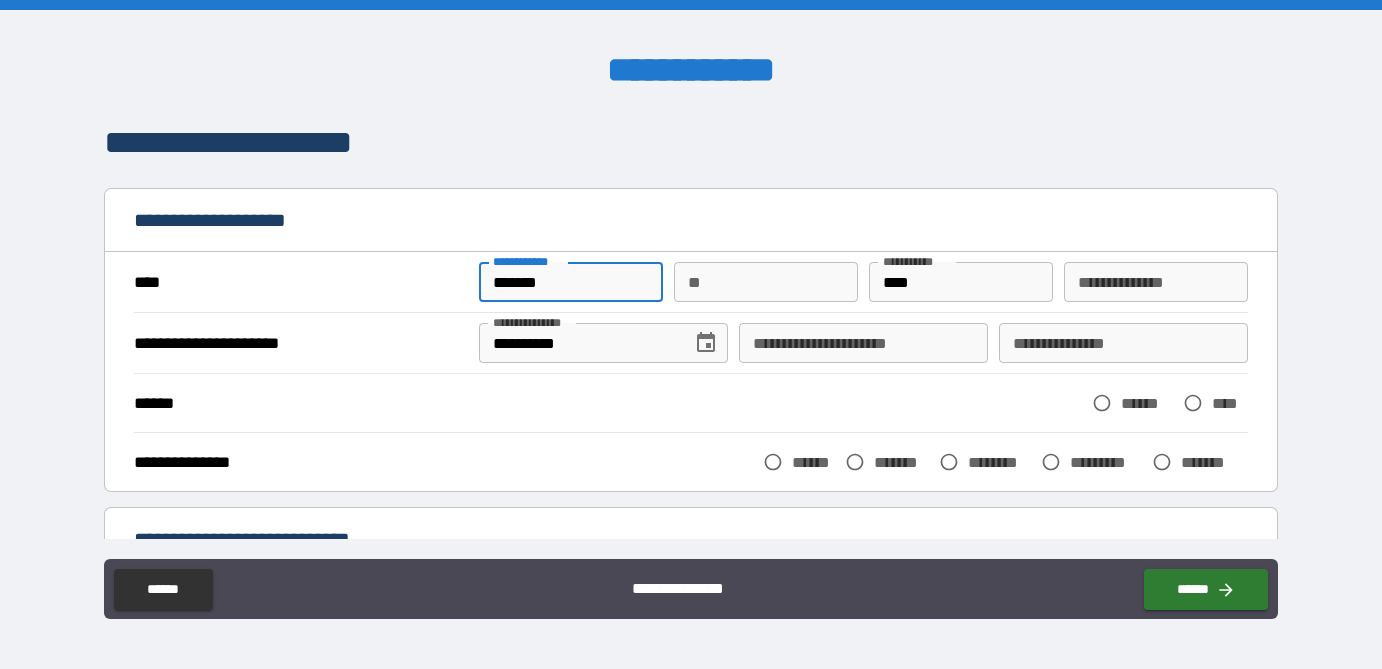 type on "*******" 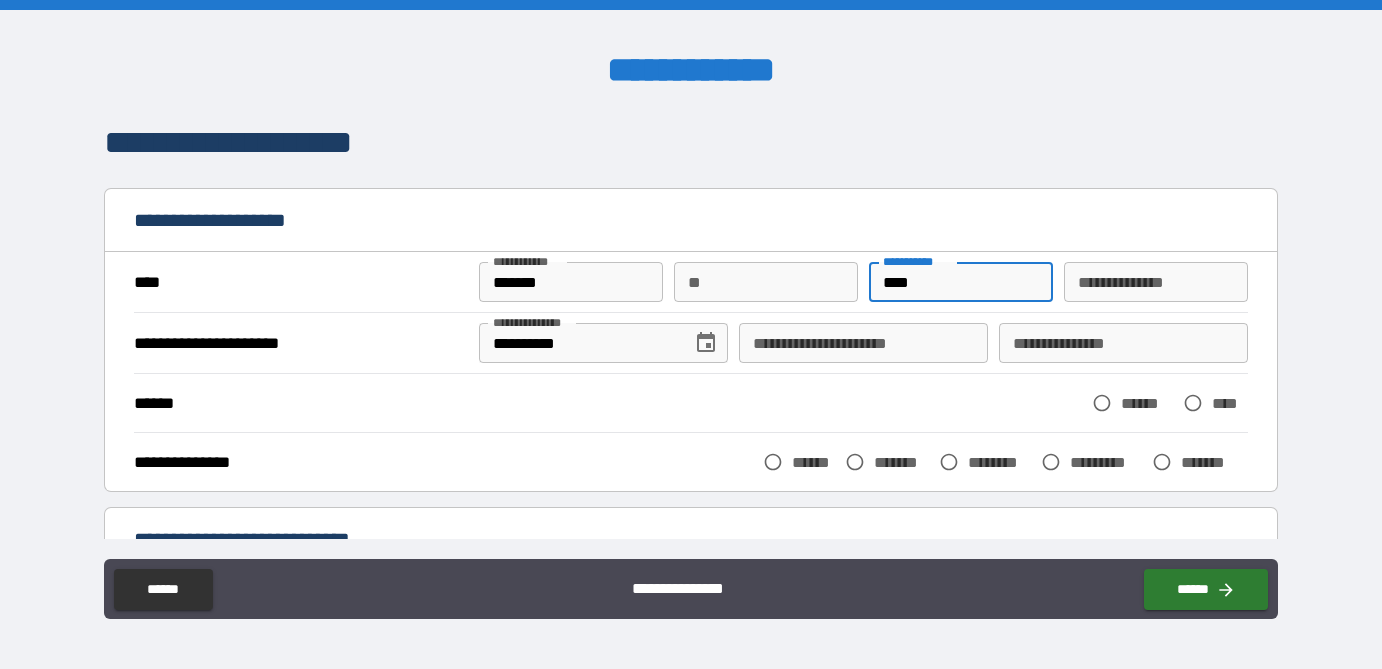 click 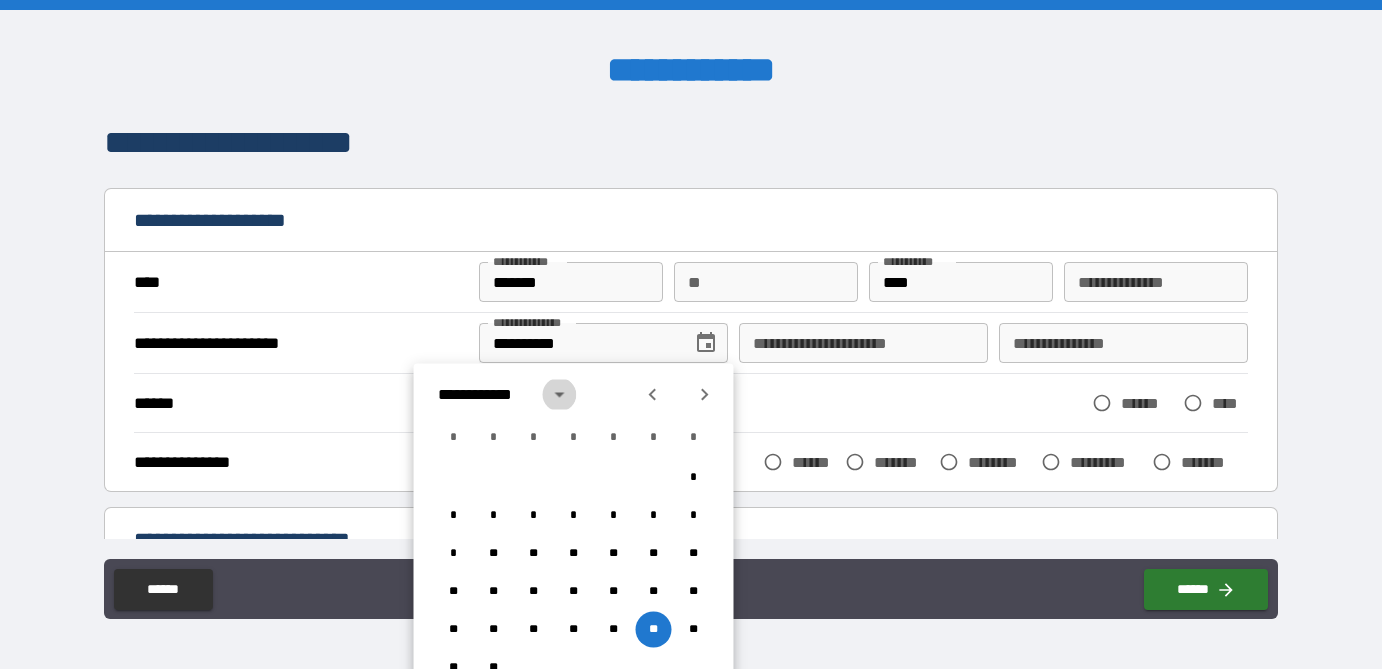 click 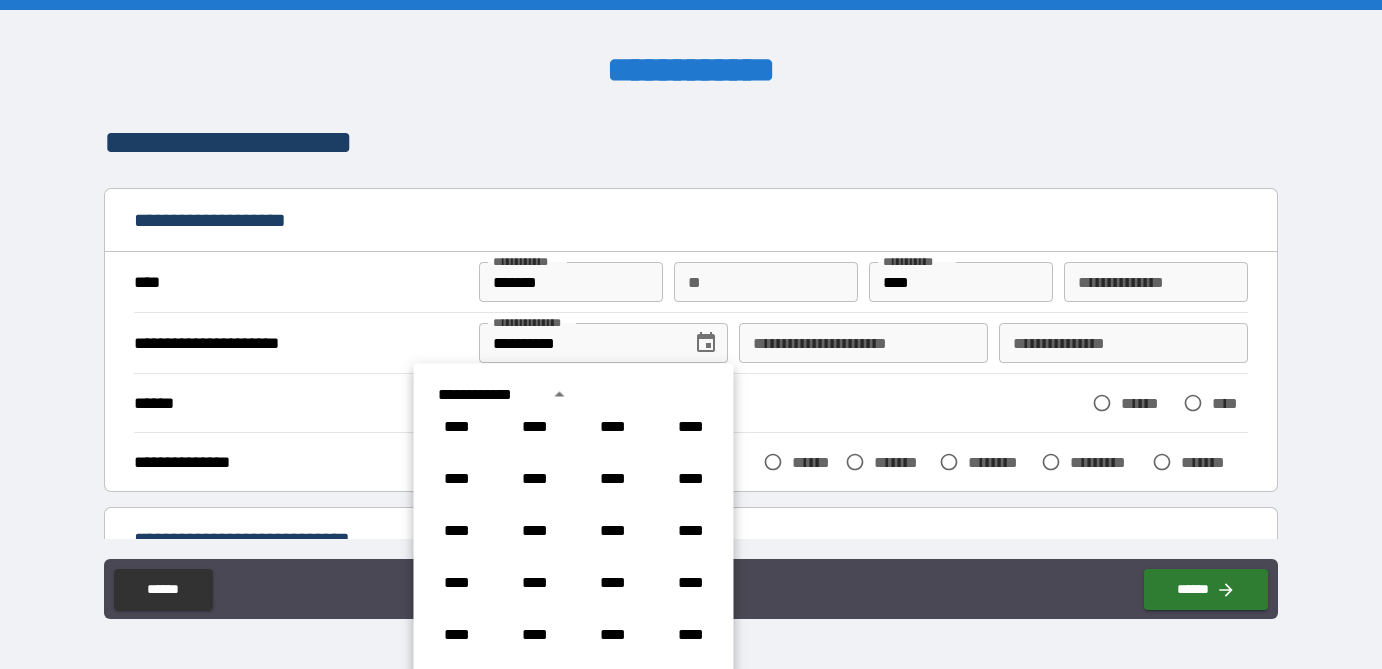 scroll, scrollTop: 1370, scrollLeft: 0, axis: vertical 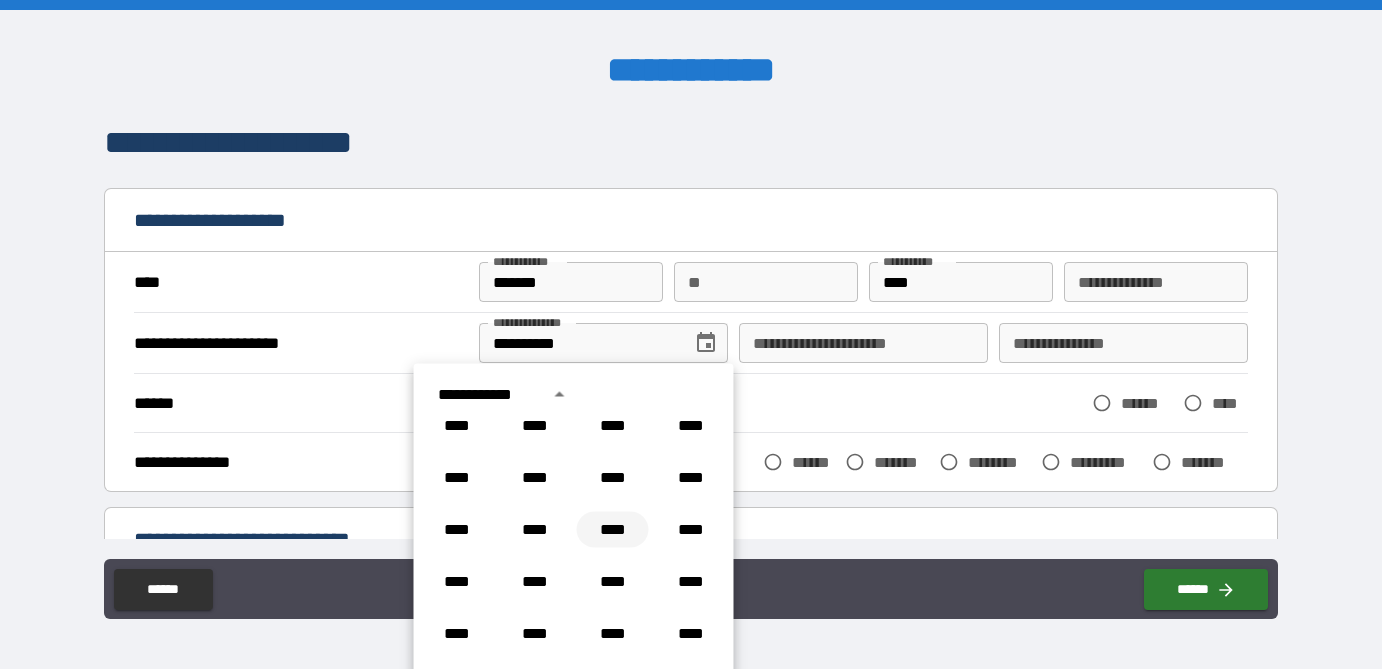 click on "****" at bounding box center (613, 530) 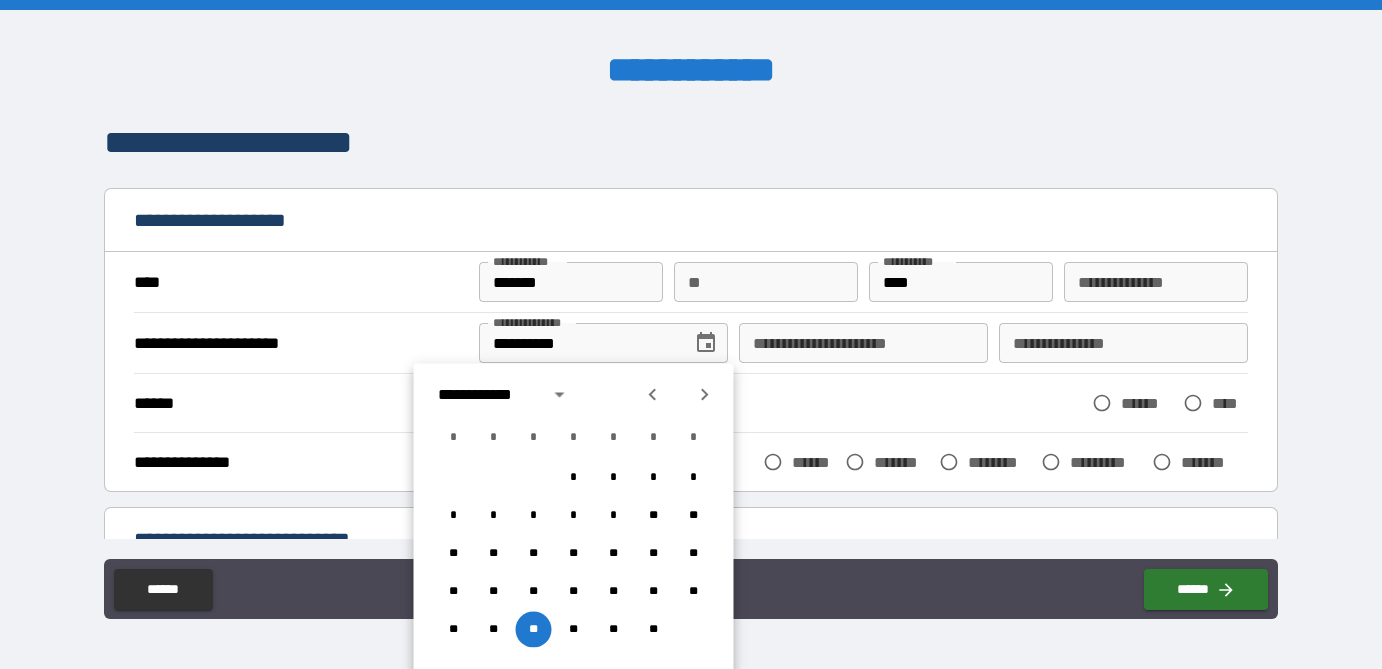 click on "**********" at bounding box center (691, 327) 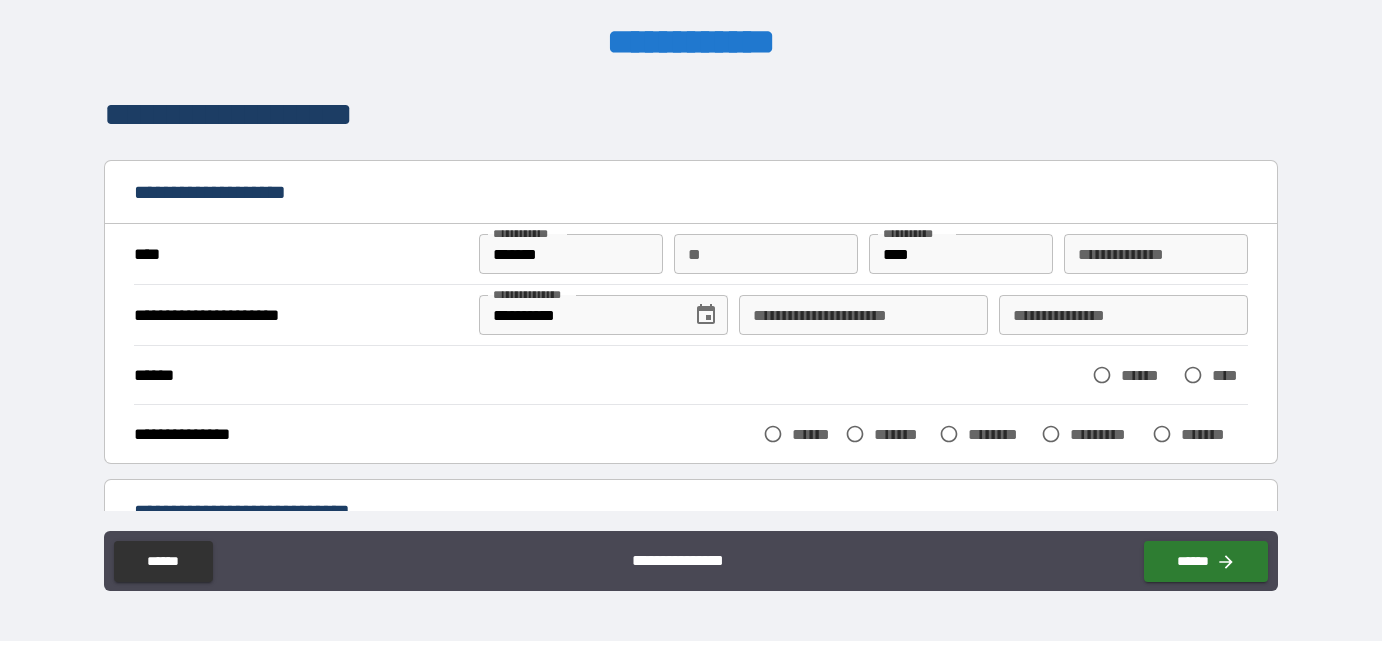 scroll, scrollTop: 0, scrollLeft: 0, axis: both 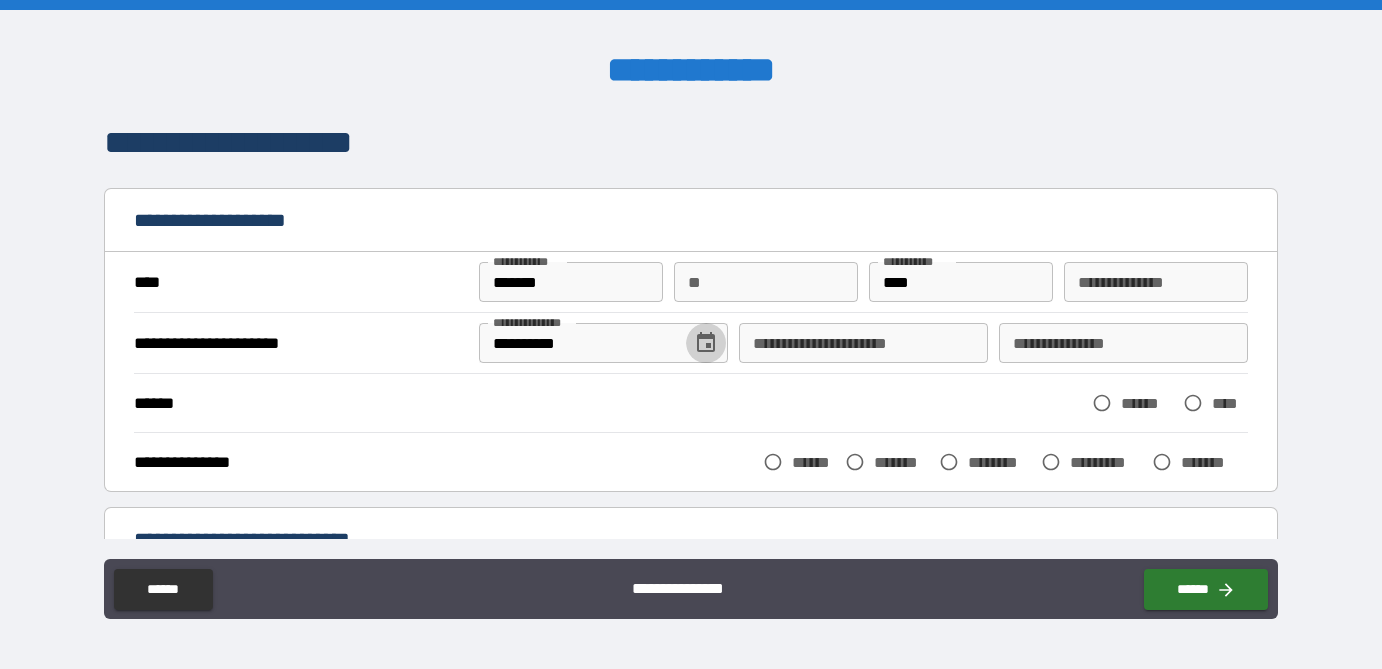 click 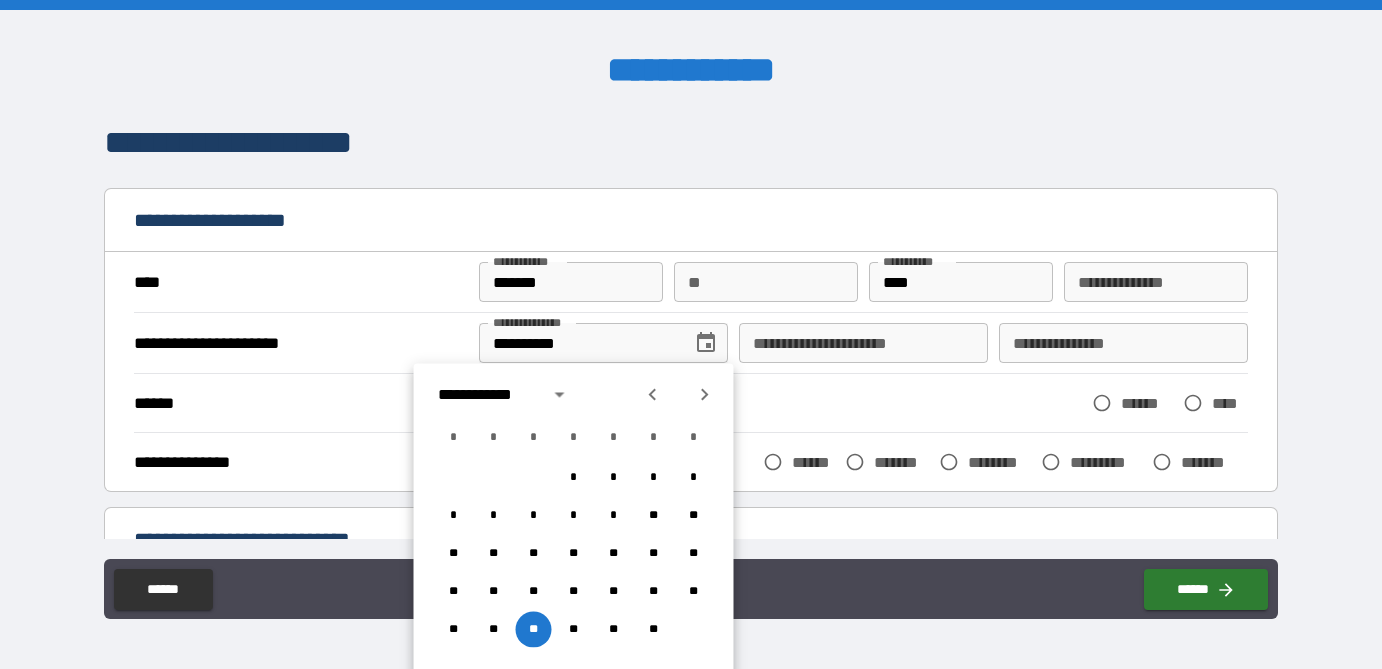 click 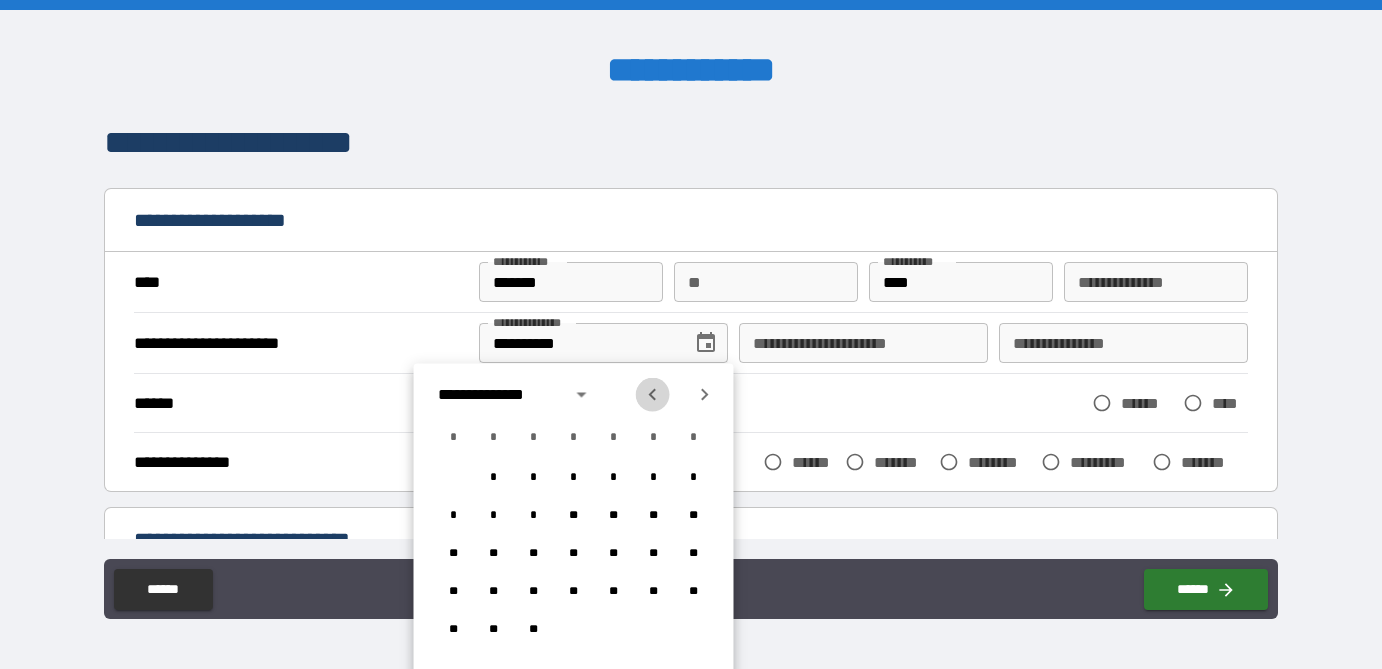 click 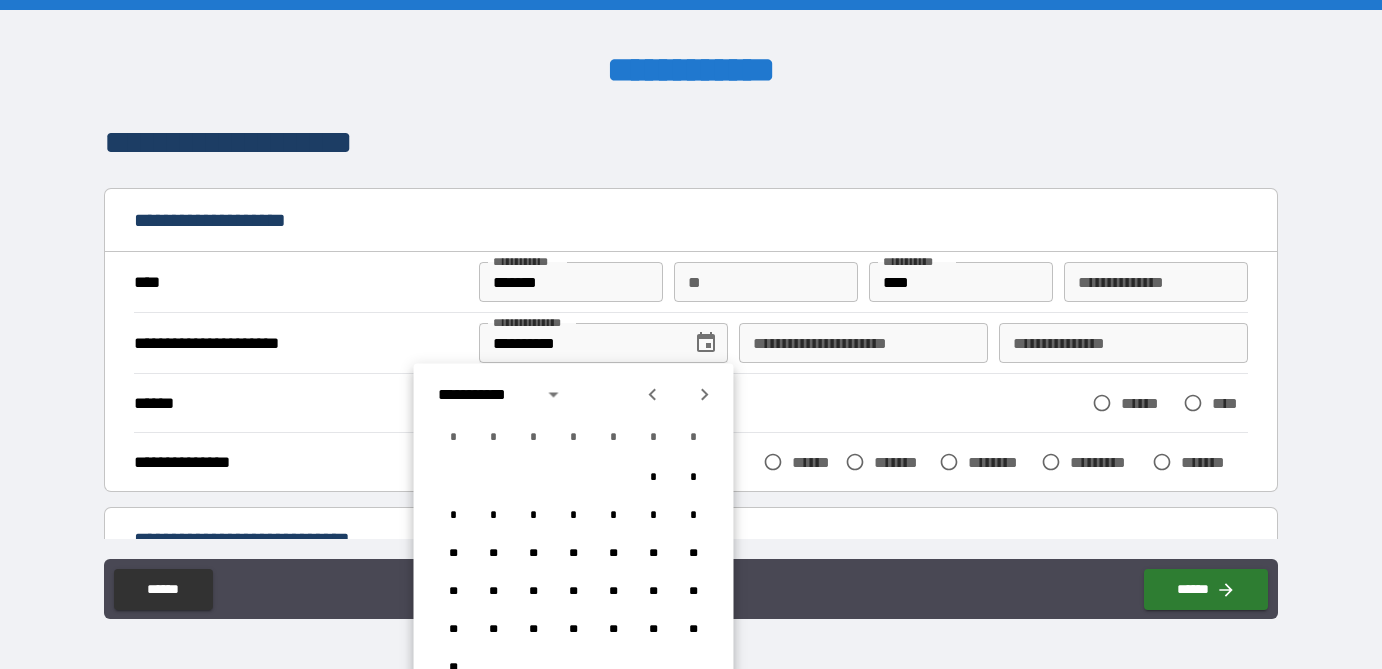 click 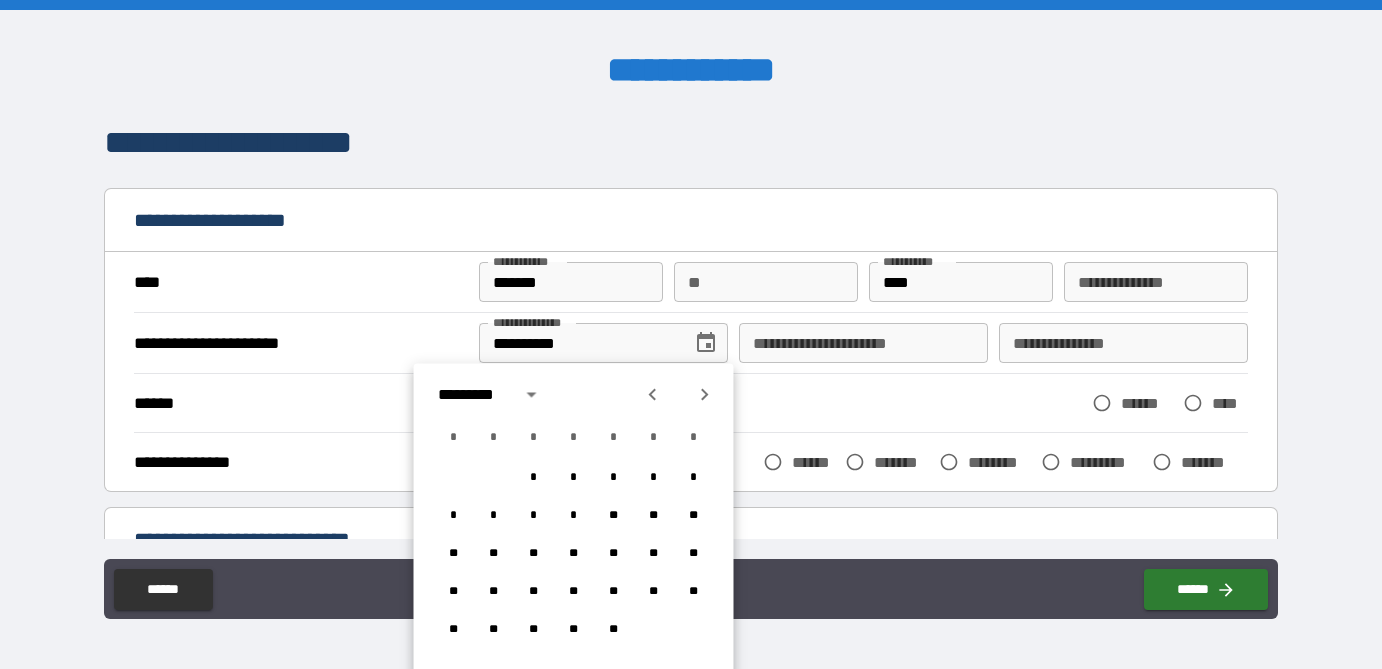 click 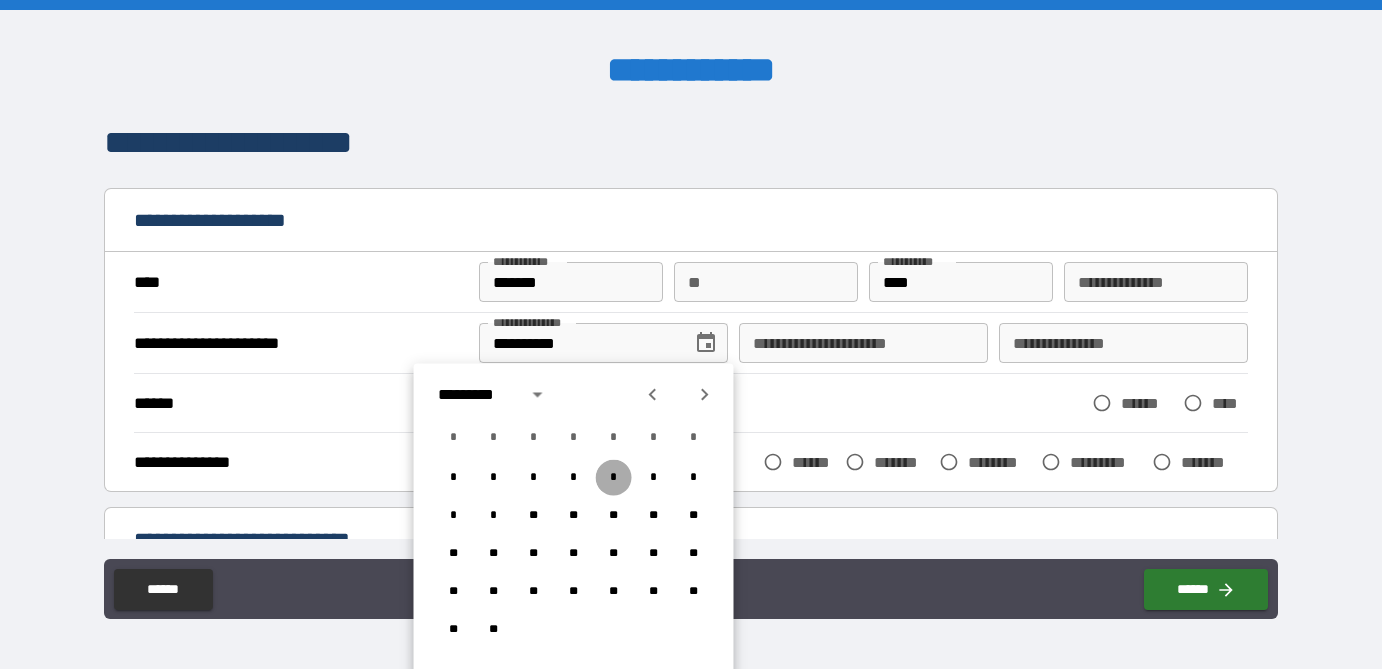 click on "*" at bounding box center (614, 478) 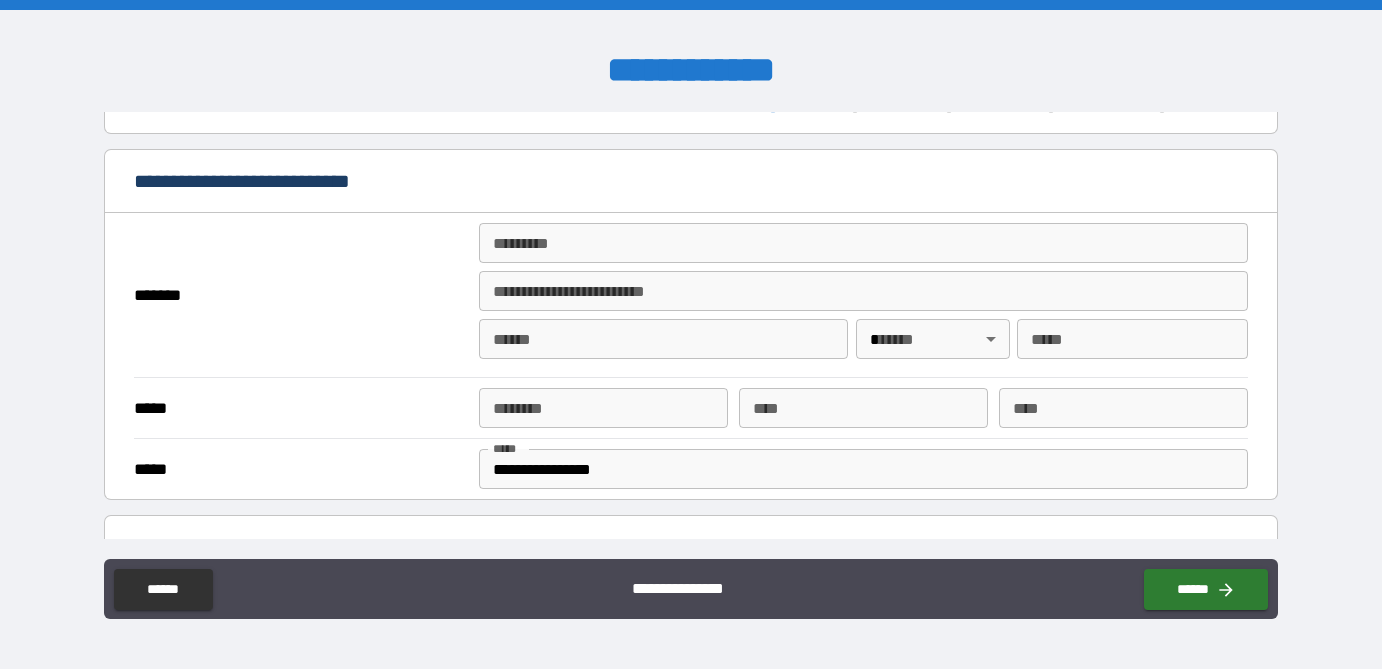 scroll, scrollTop: 369, scrollLeft: 0, axis: vertical 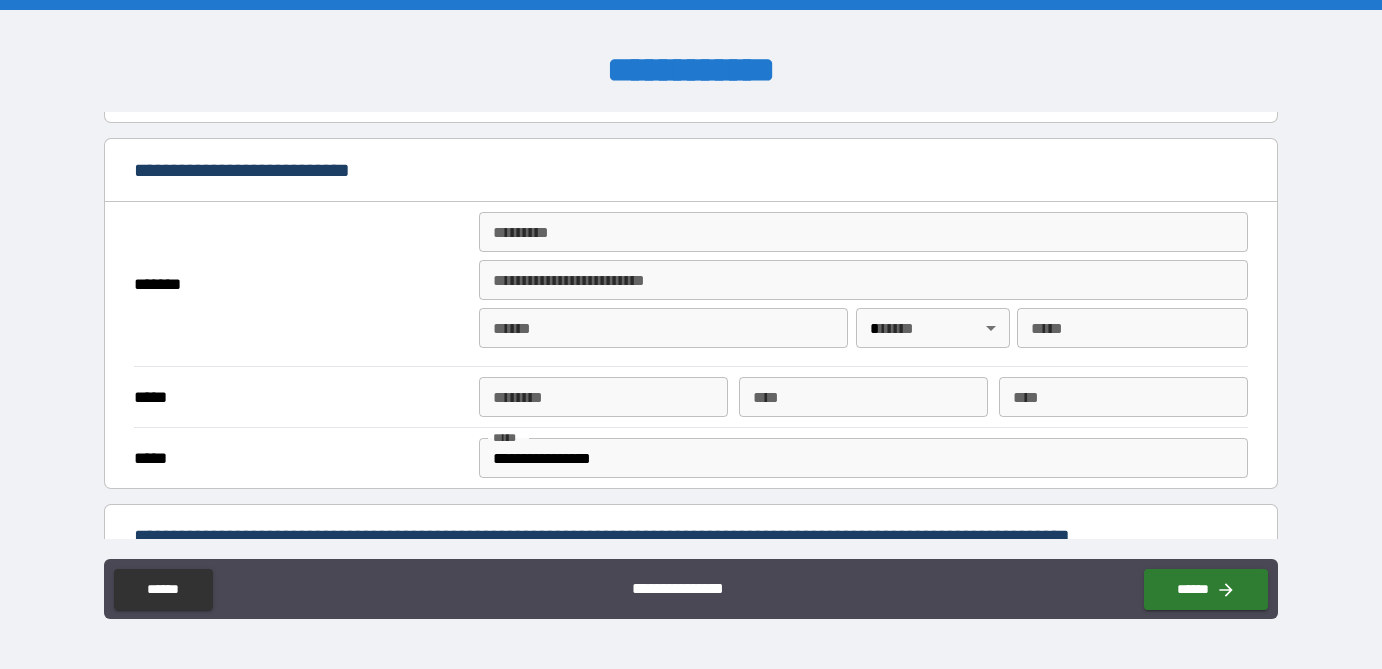 click on "*******   *" at bounding box center (863, 232) 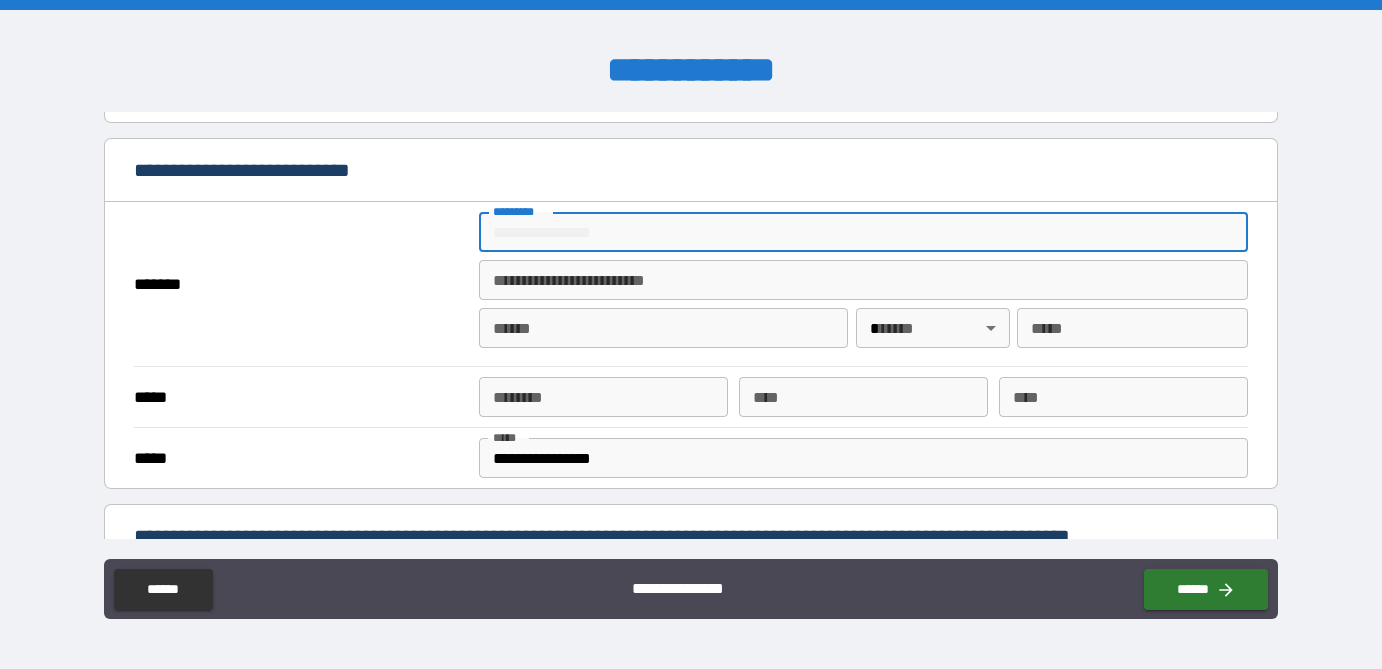 type on "**********" 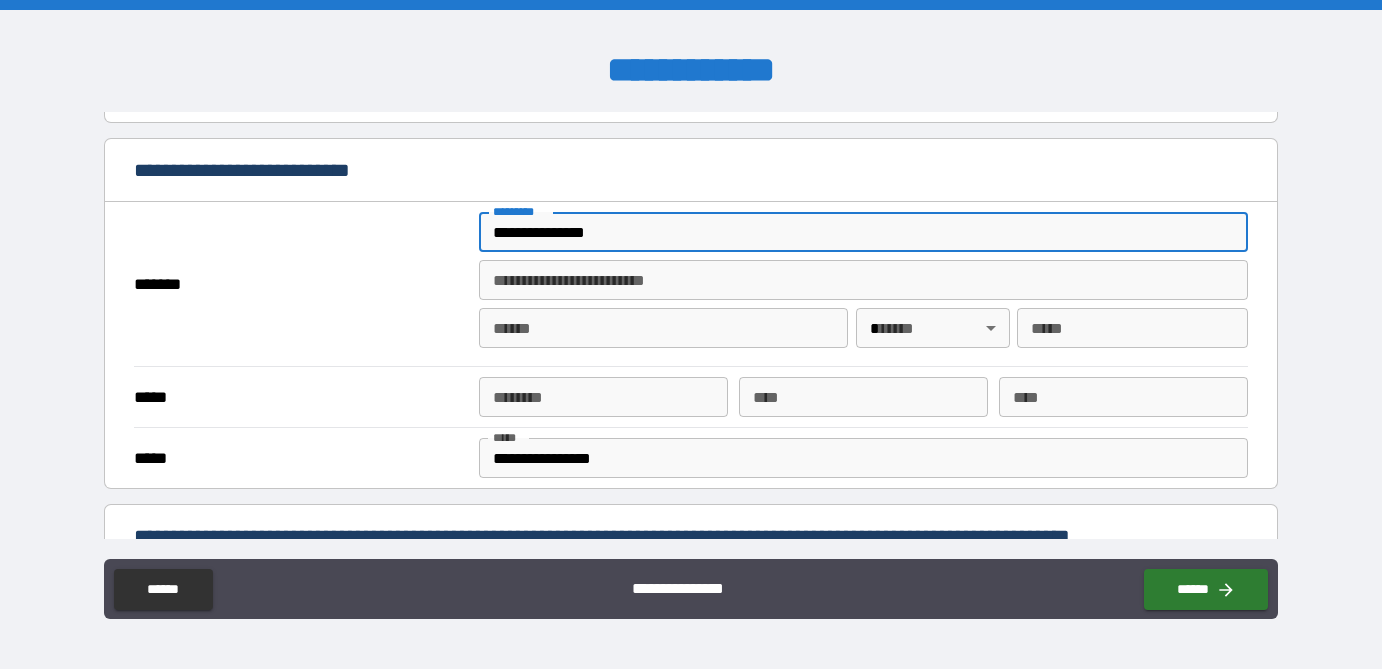 type on "******" 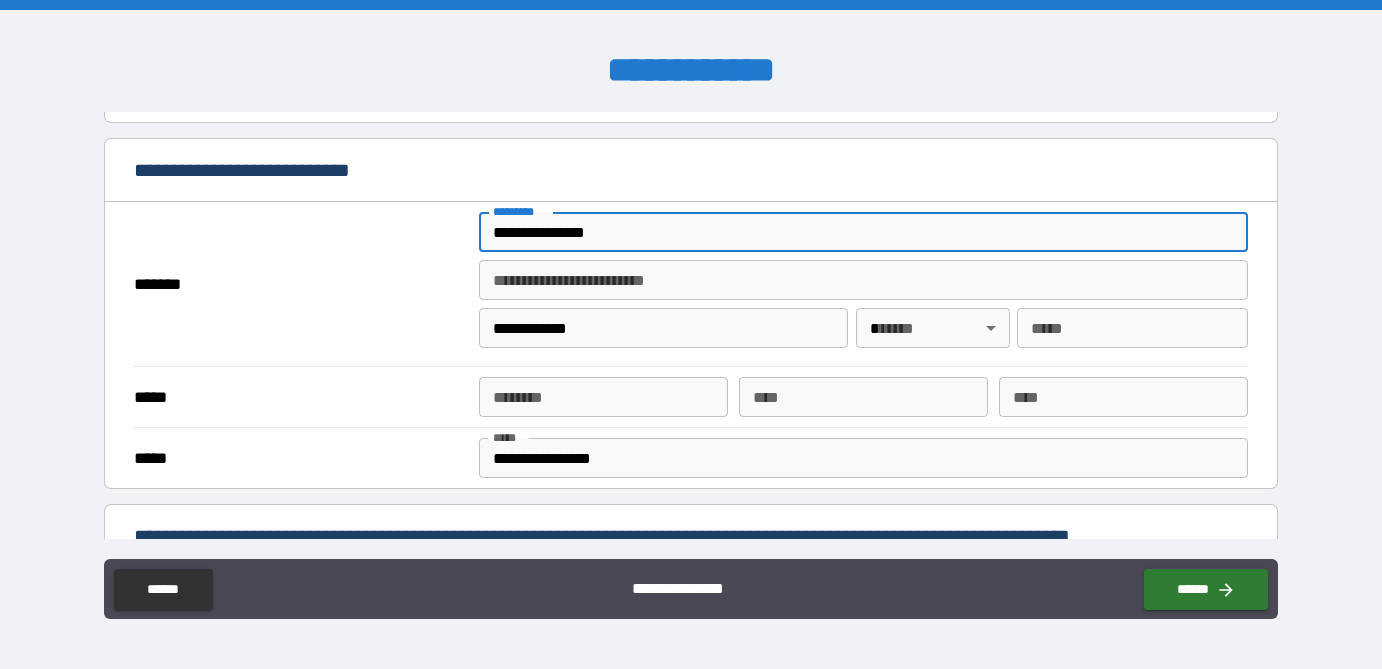 type on "**" 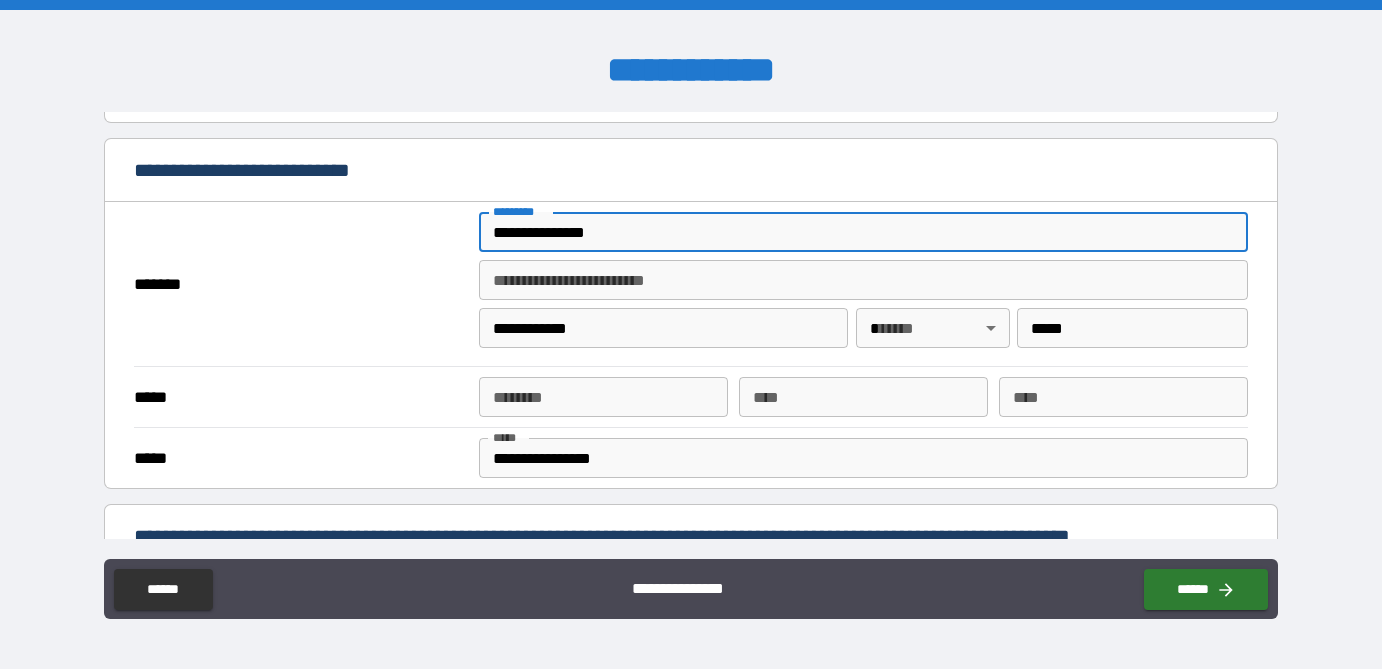 type on "**********" 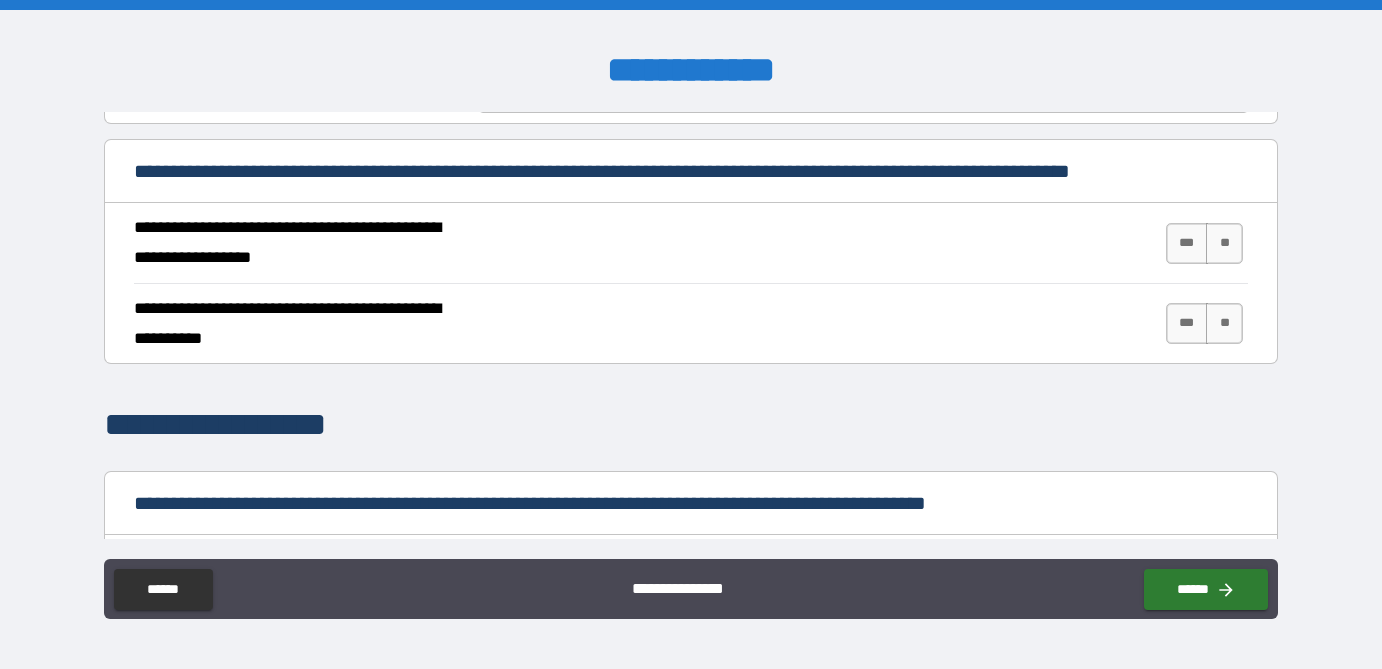 scroll, scrollTop: 739, scrollLeft: 0, axis: vertical 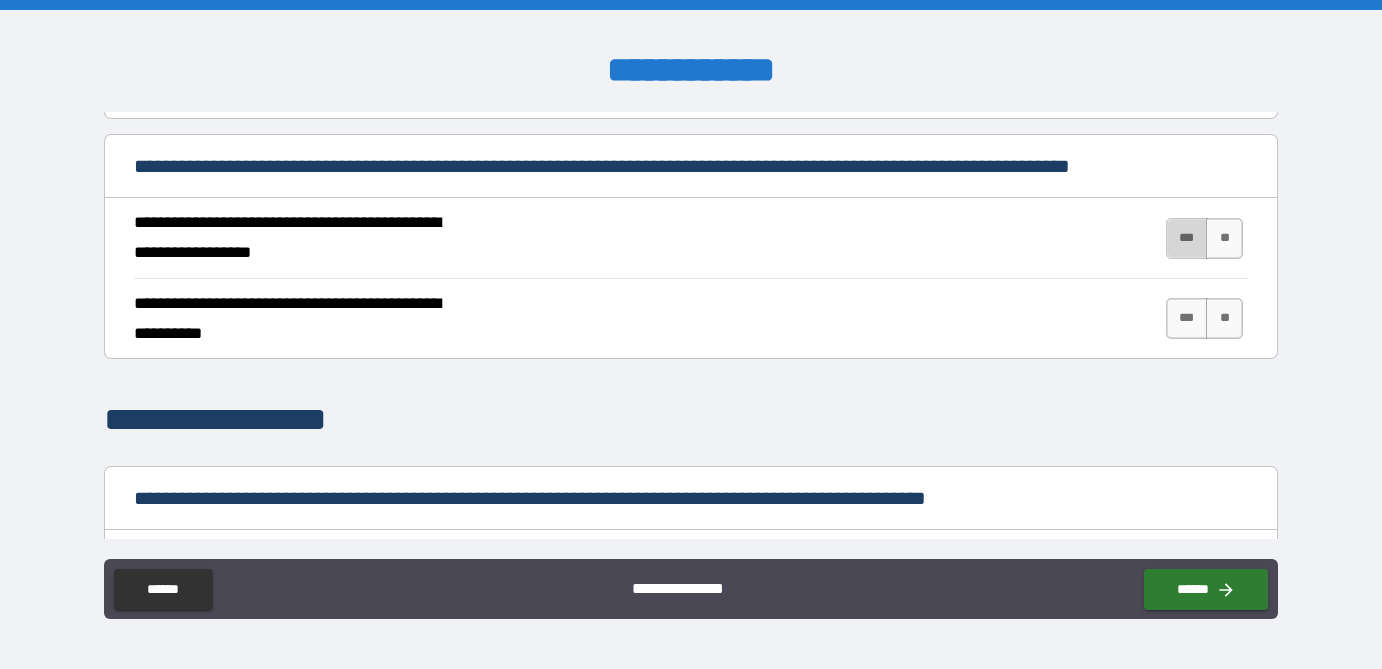click on "***" at bounding box center [1187, 238] 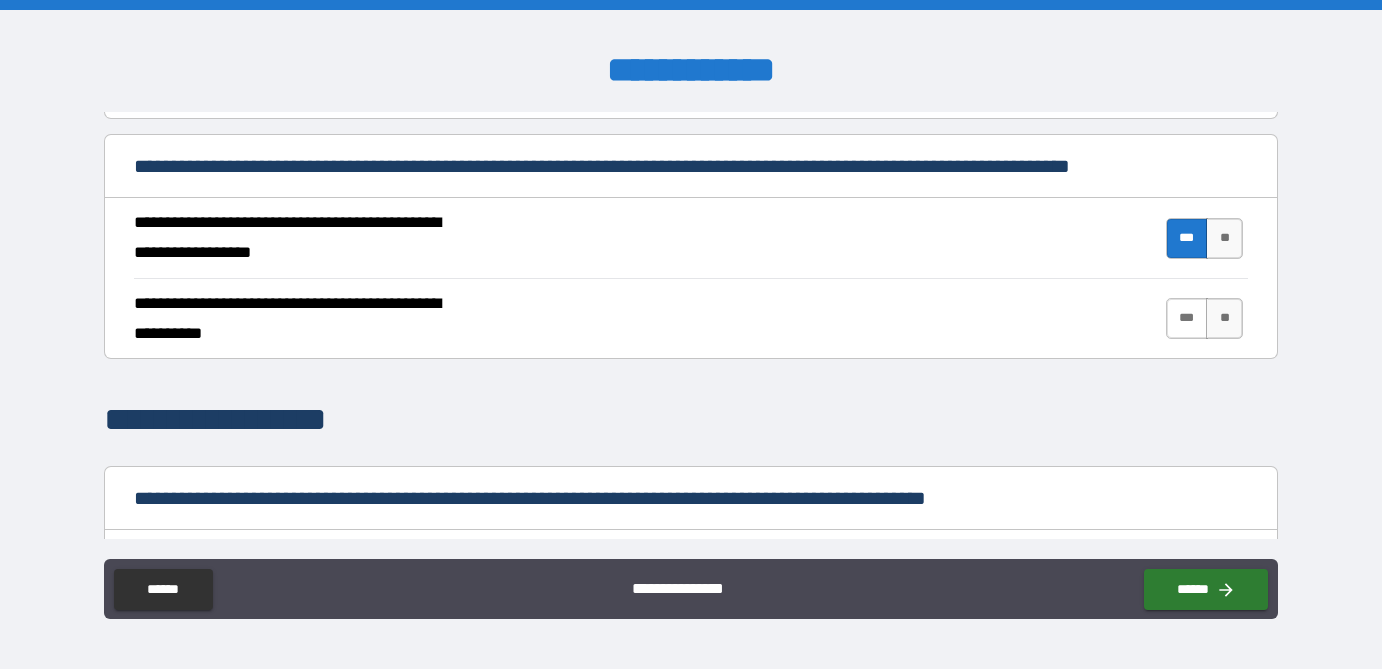 click on "***" at bounding box center [1187, 318] 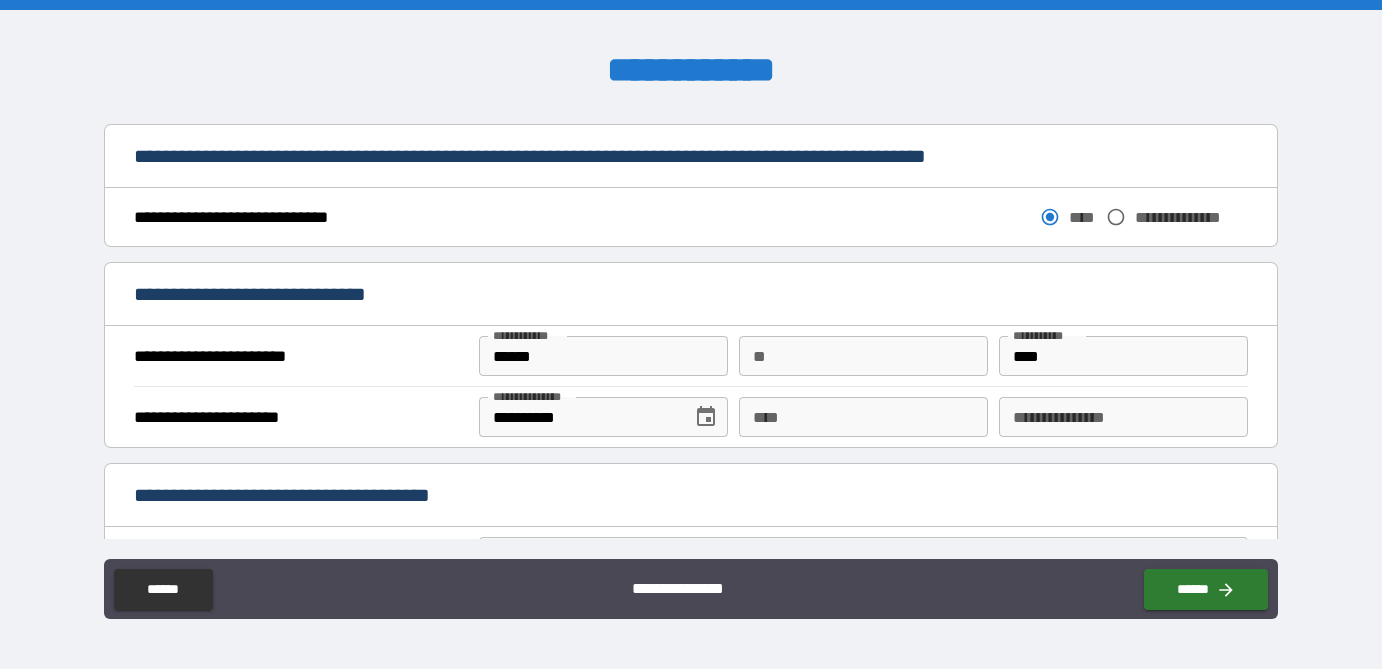 scroll, scrollTop: 1082, scrollLeft: 0, axis: vertical 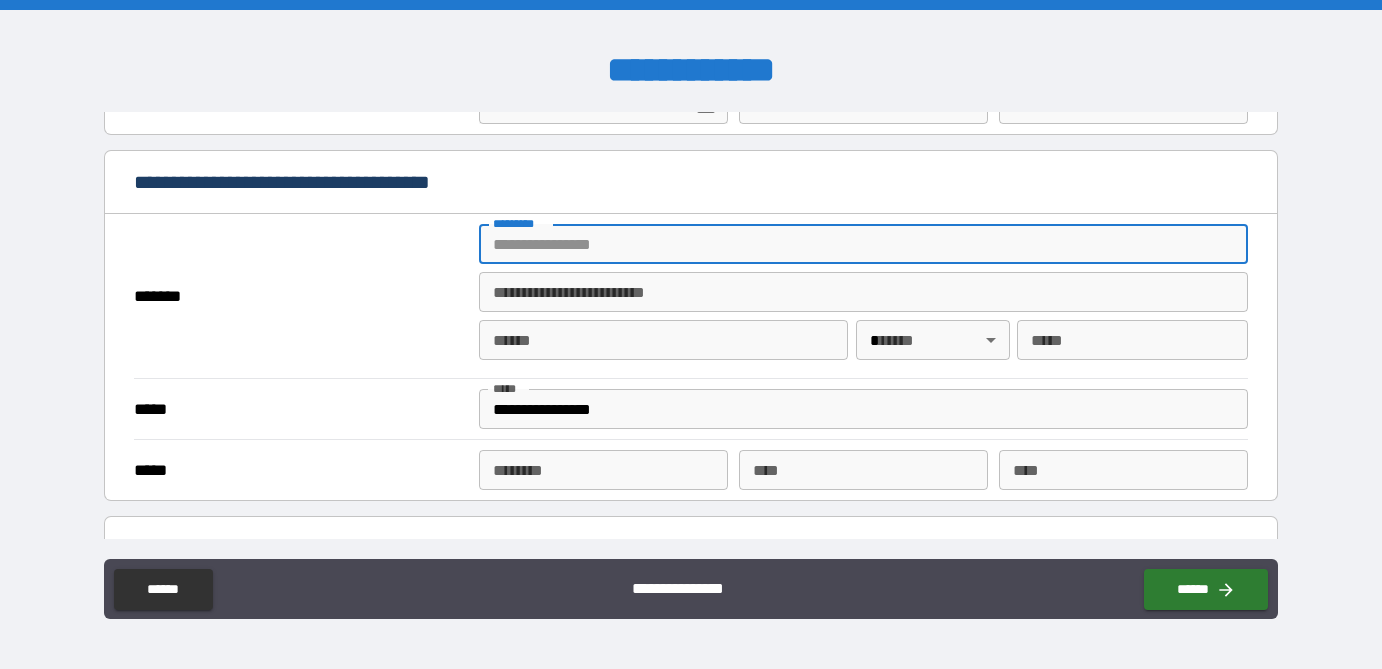 click on "*******   *" at bounding box center (863, 244) 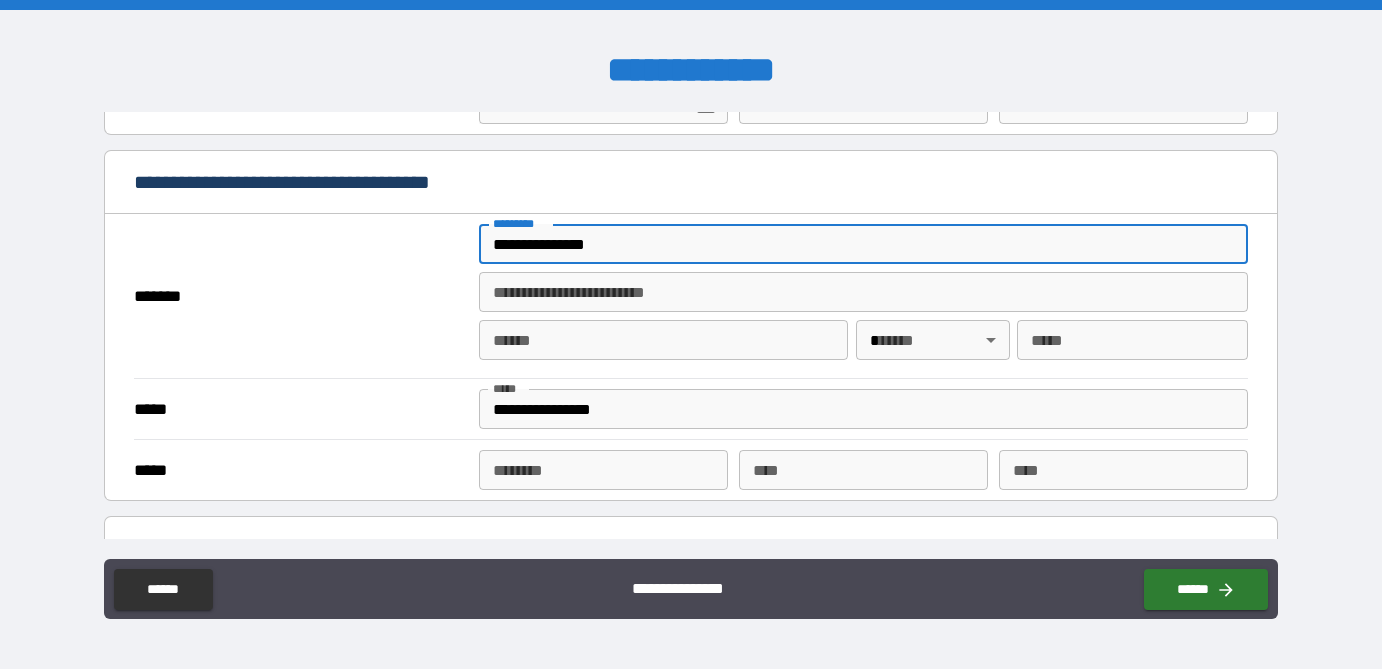 type on "**********" 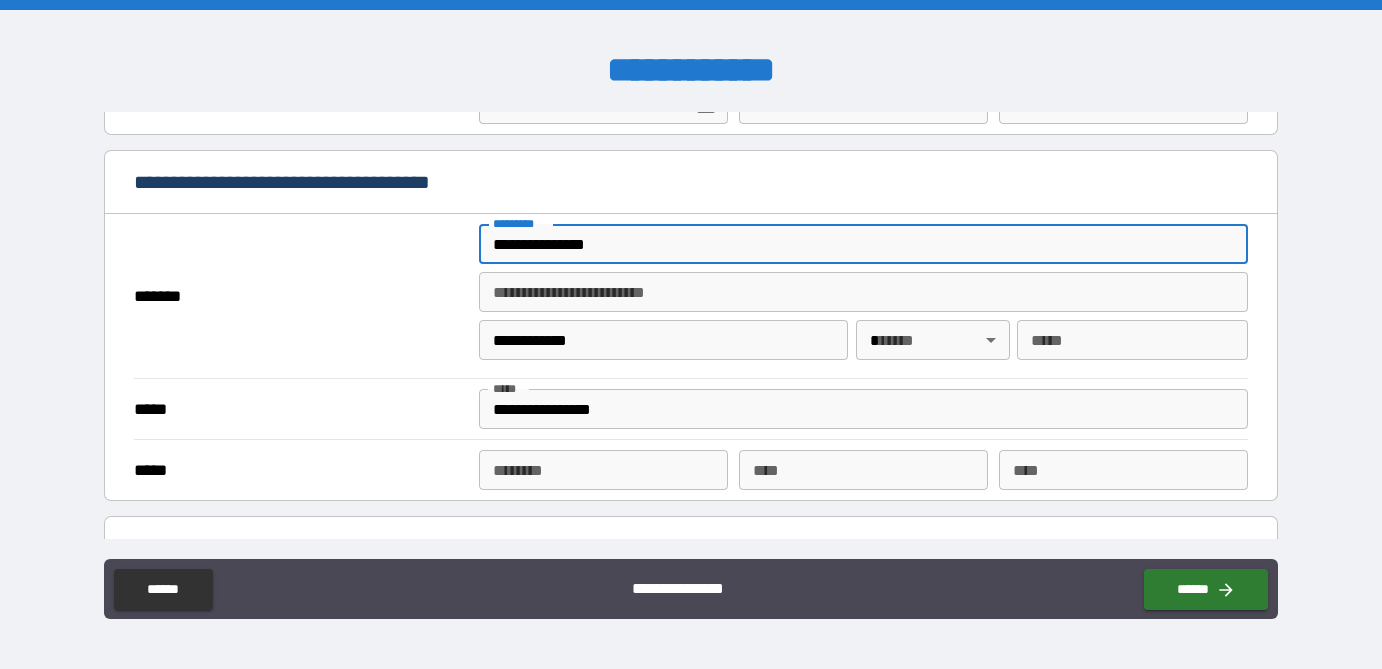 type on "**" 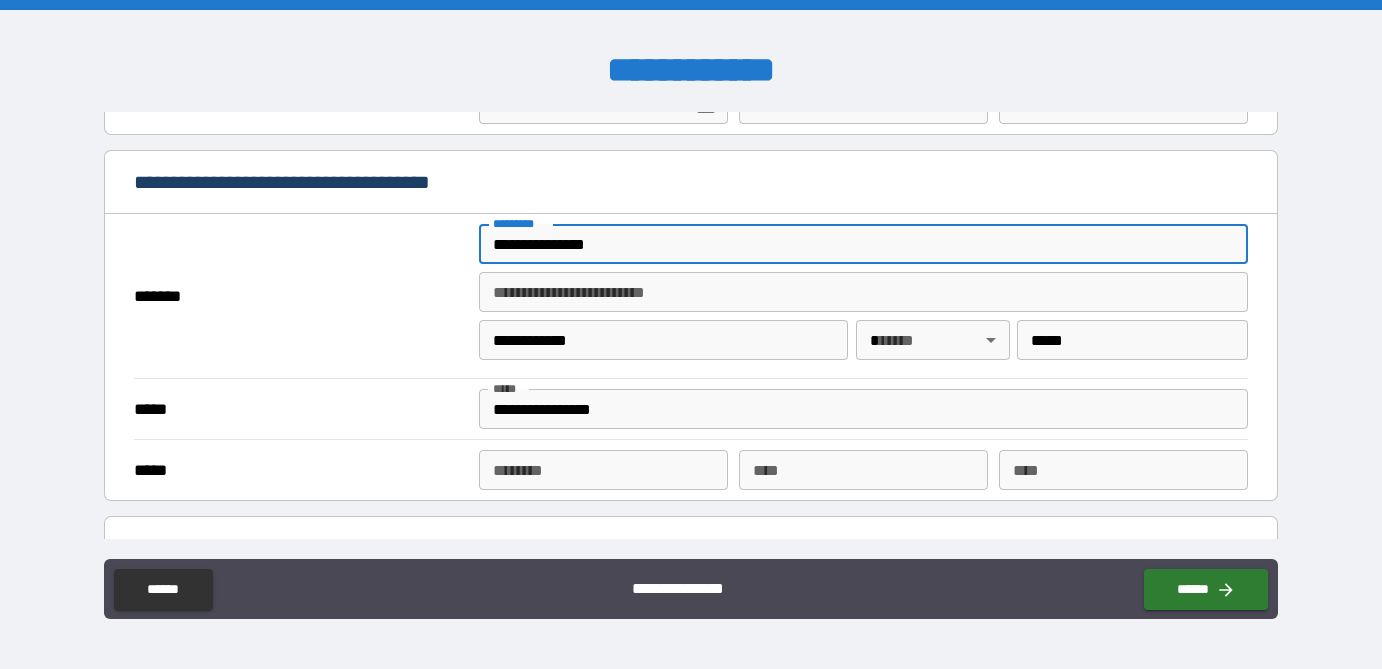 type on "**********" 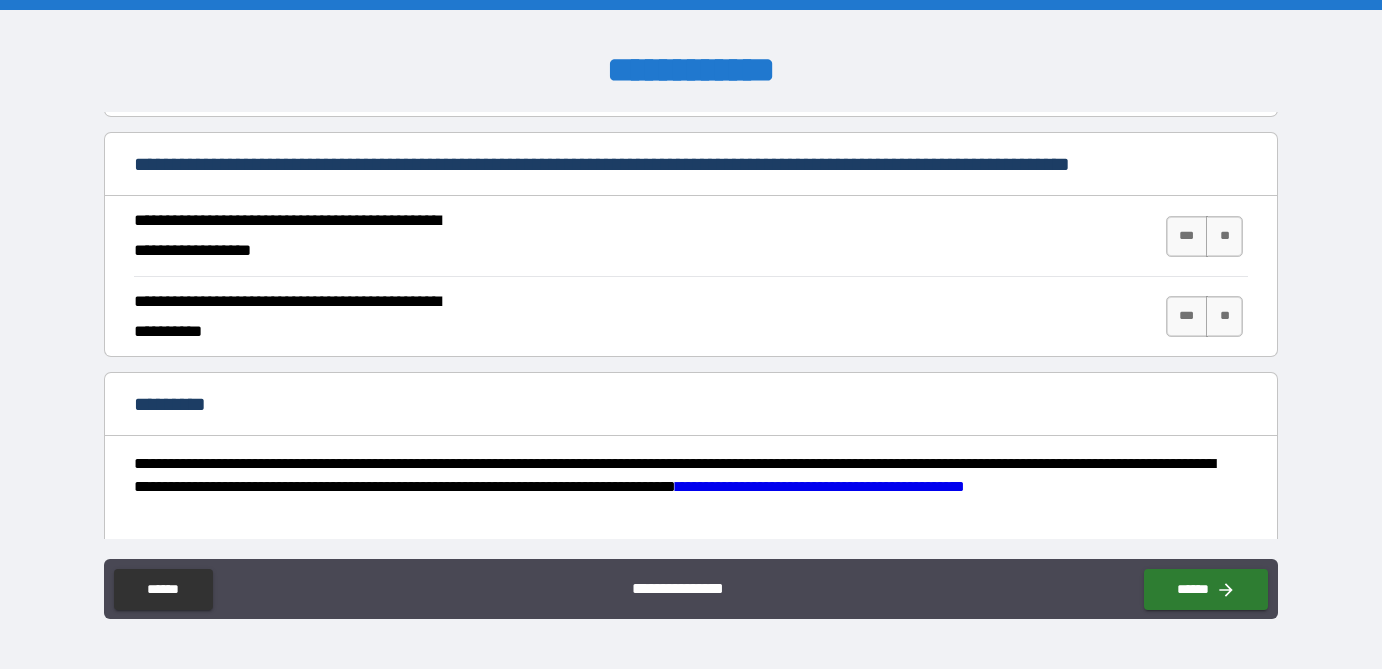 scroll, scrollTop: 1781, scrollLeft: 0, axis: vertical 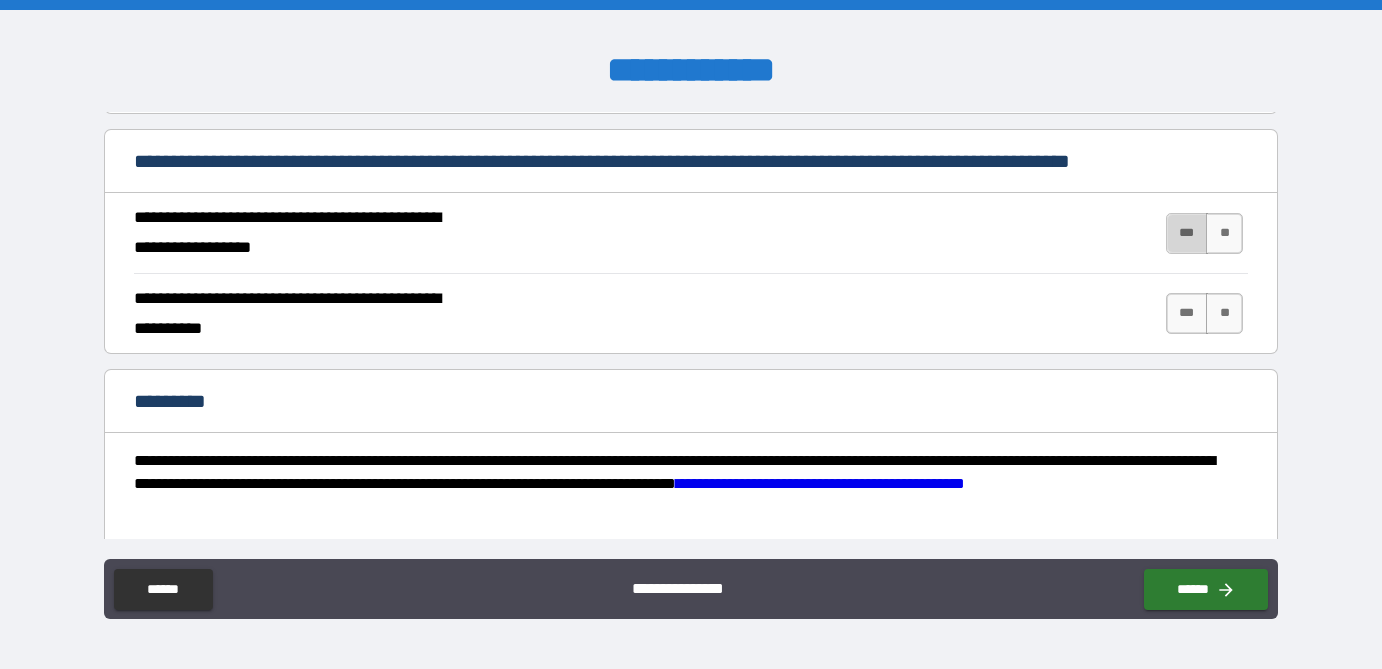 click on "***" at bounding box center [1187, 233] 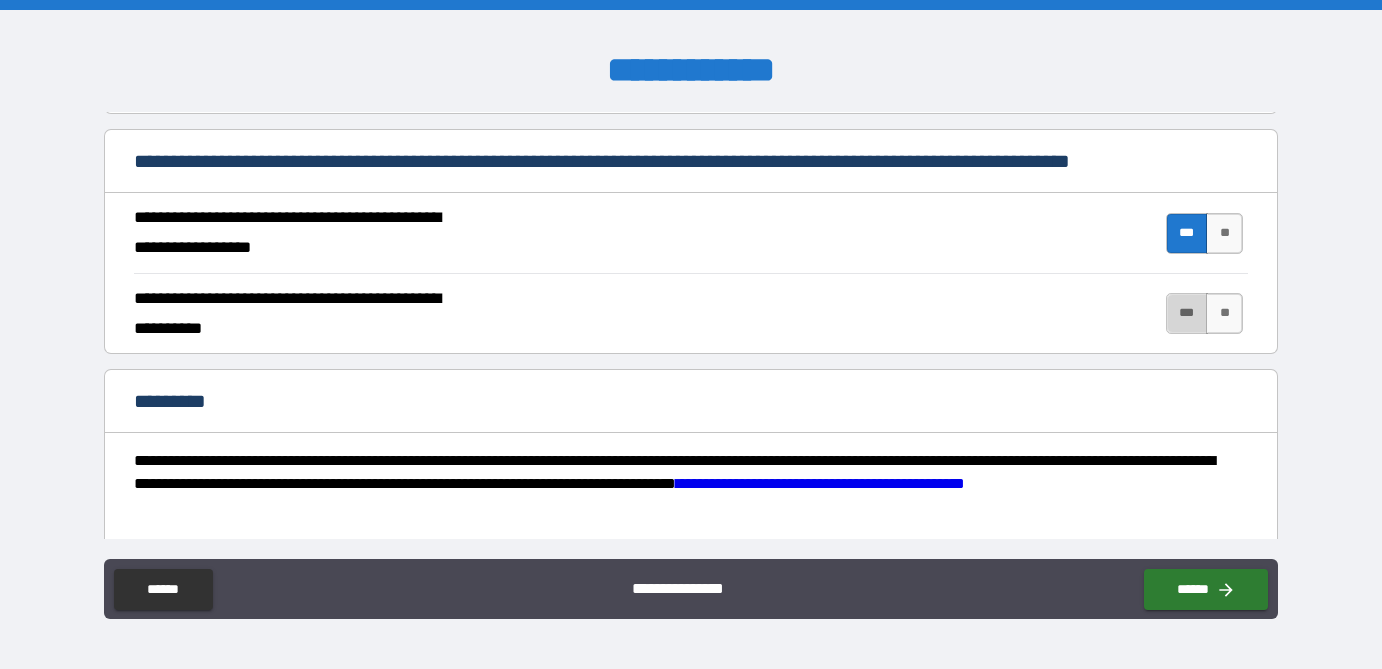 click on "***" at bounding box center (1187, 313) 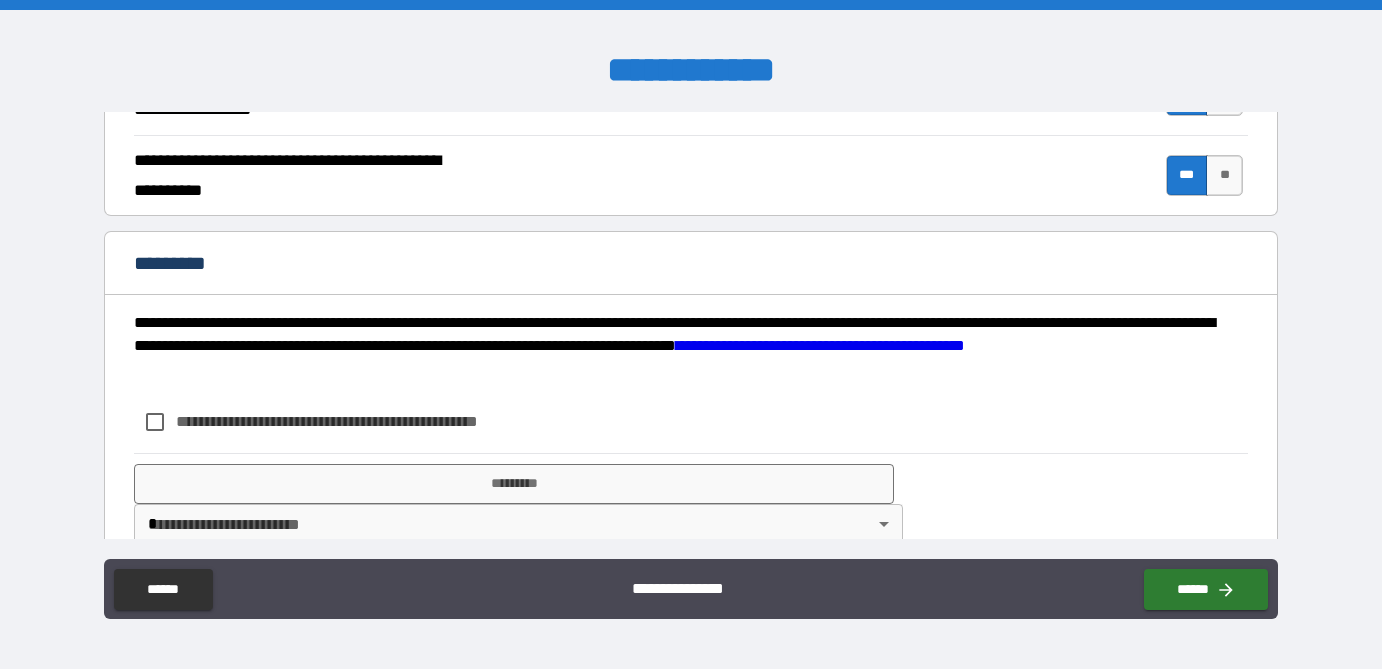 scroll, scrollTop: 1954, scrollLeft: 0, axis: vertical 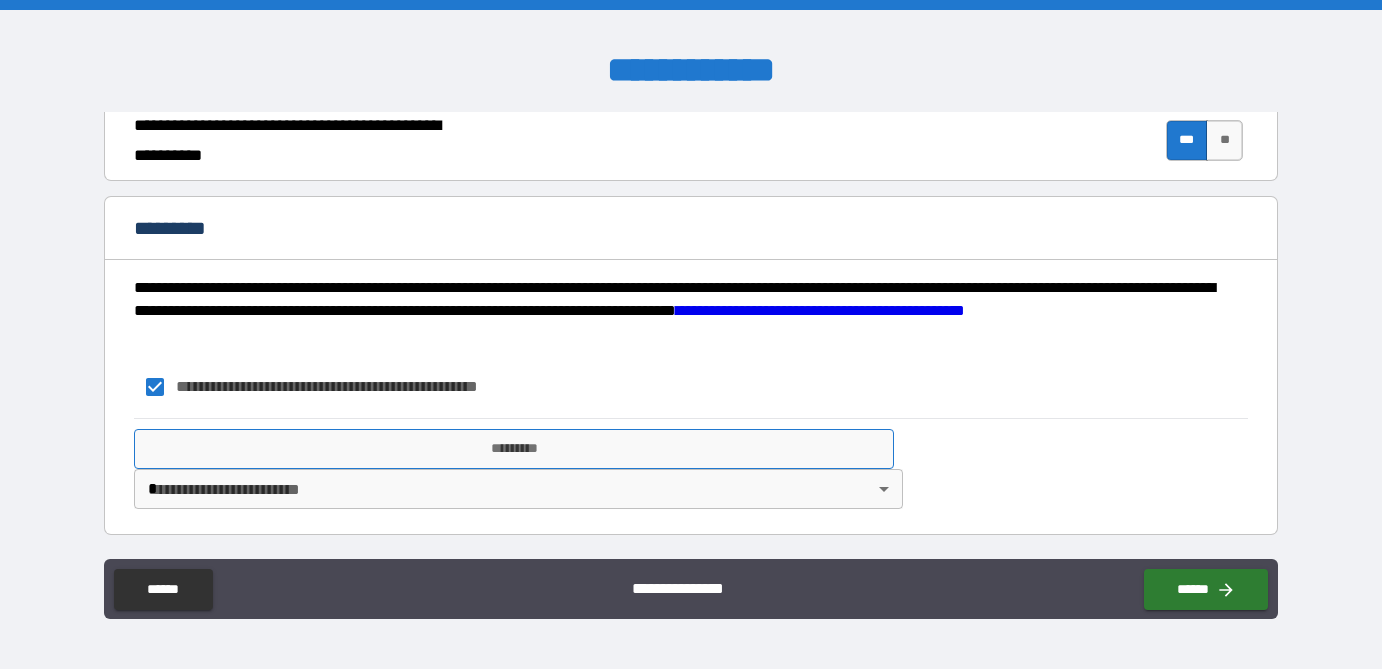 click on "*********" at bounding box center (514, 449) 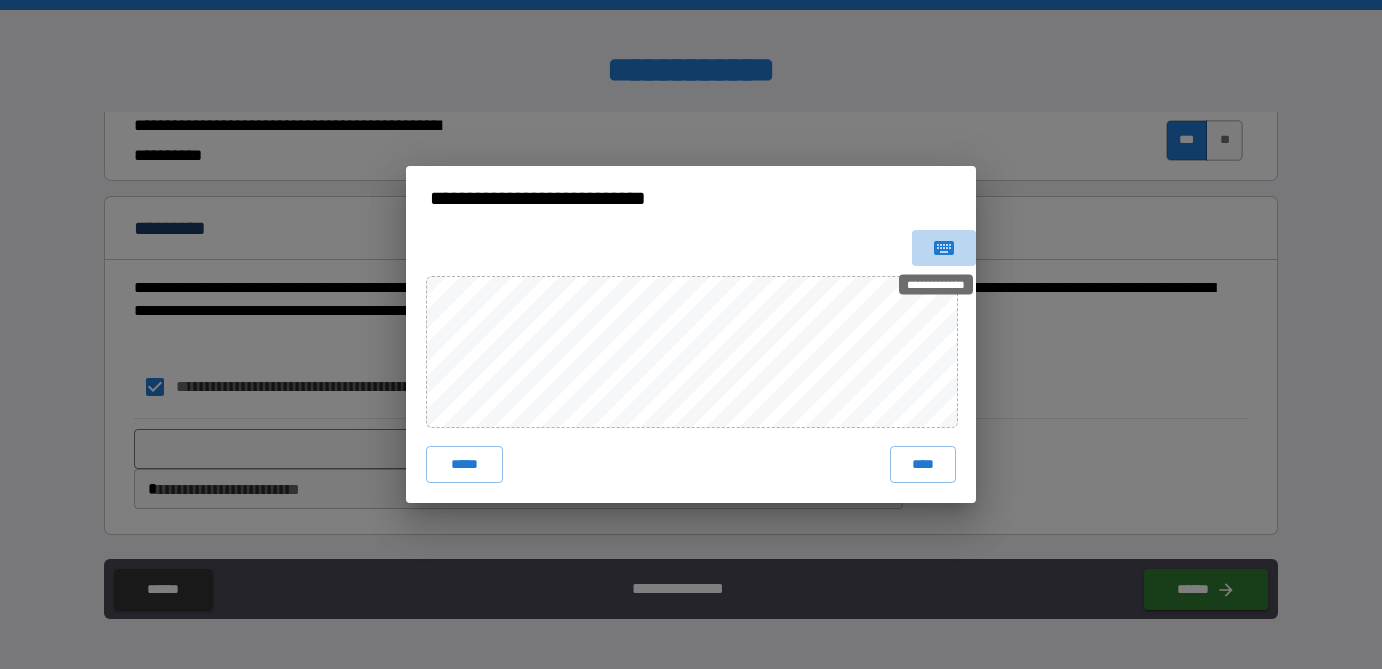 click 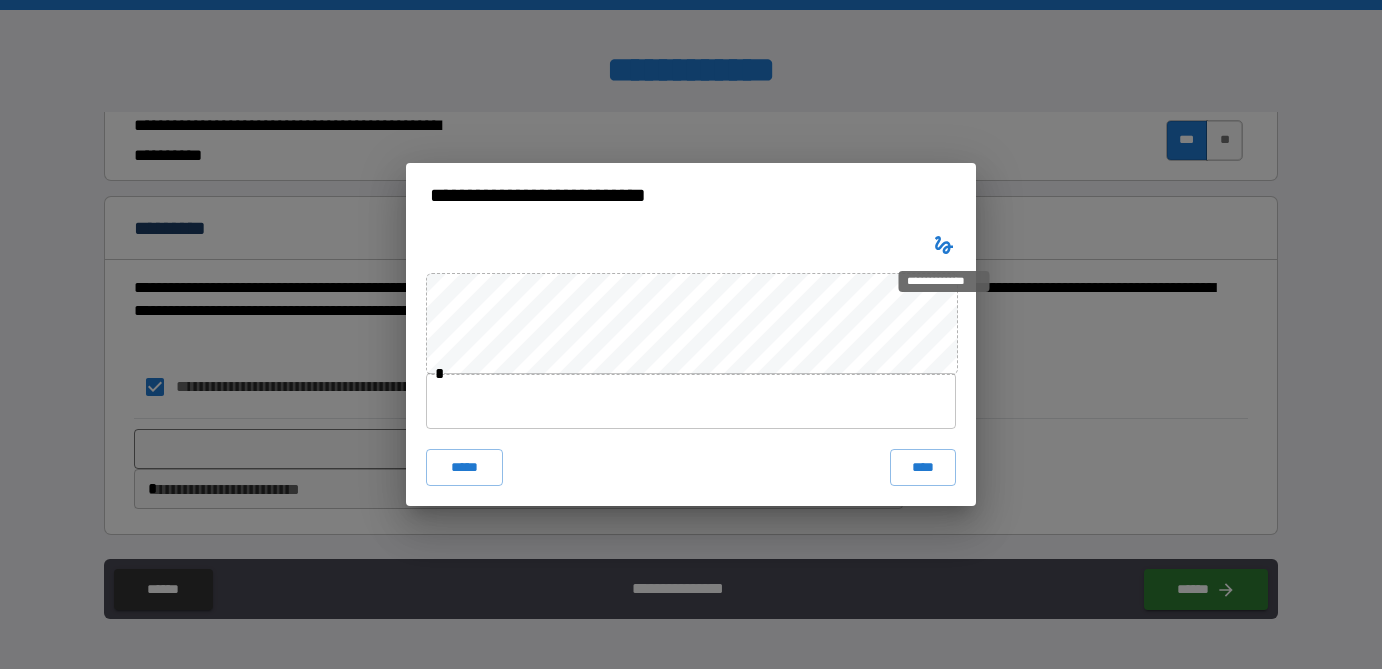type 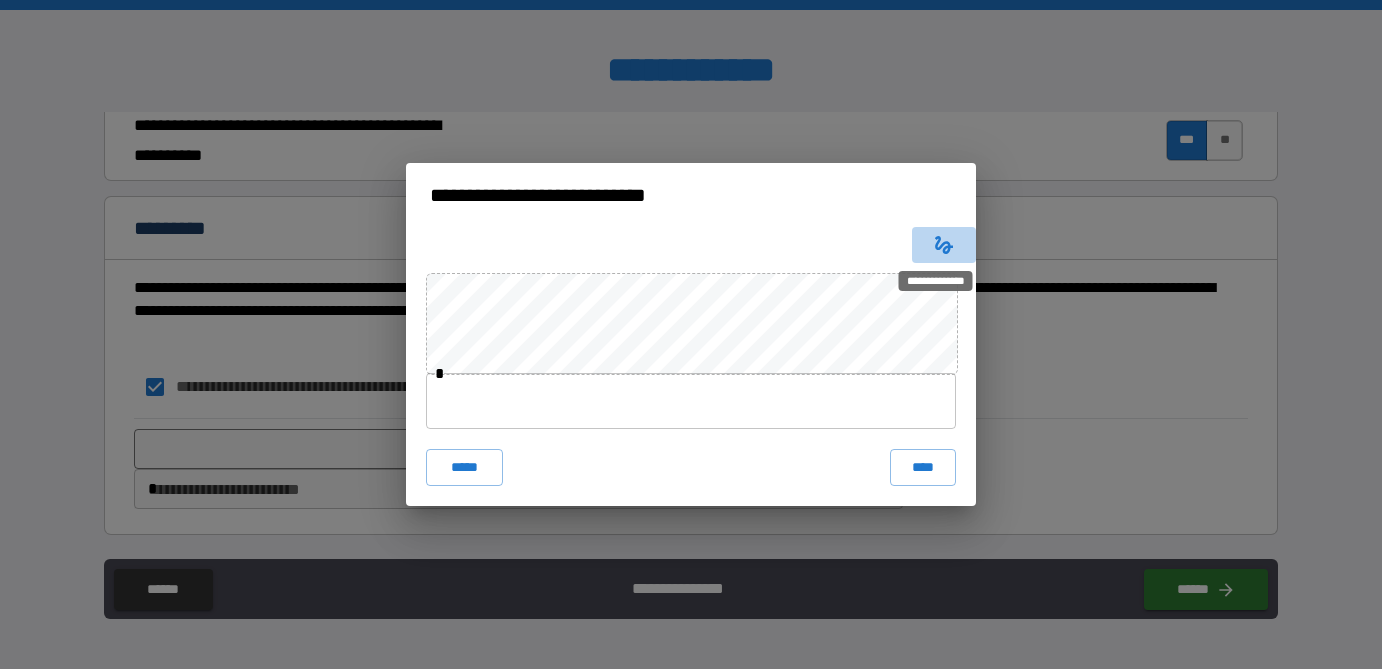 click 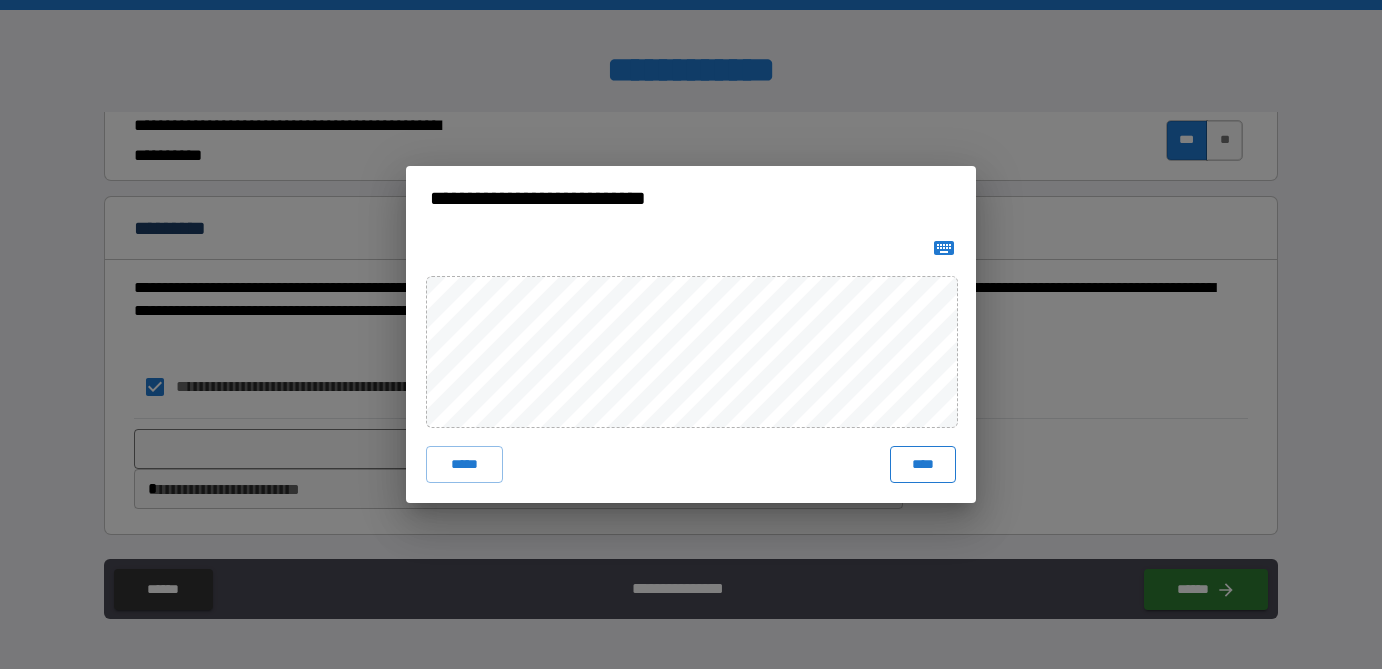 click on "****" at bounding box center [923, 464] 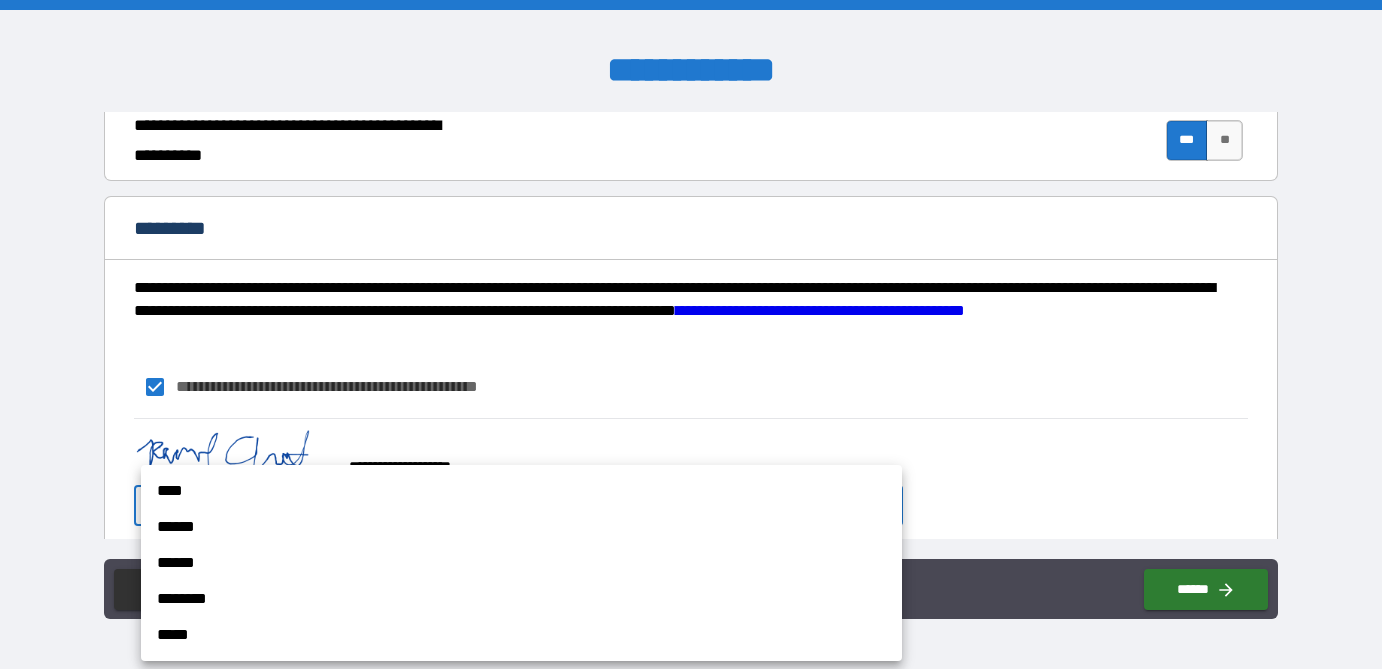 click on "**********" at bounding box center (691, 334) 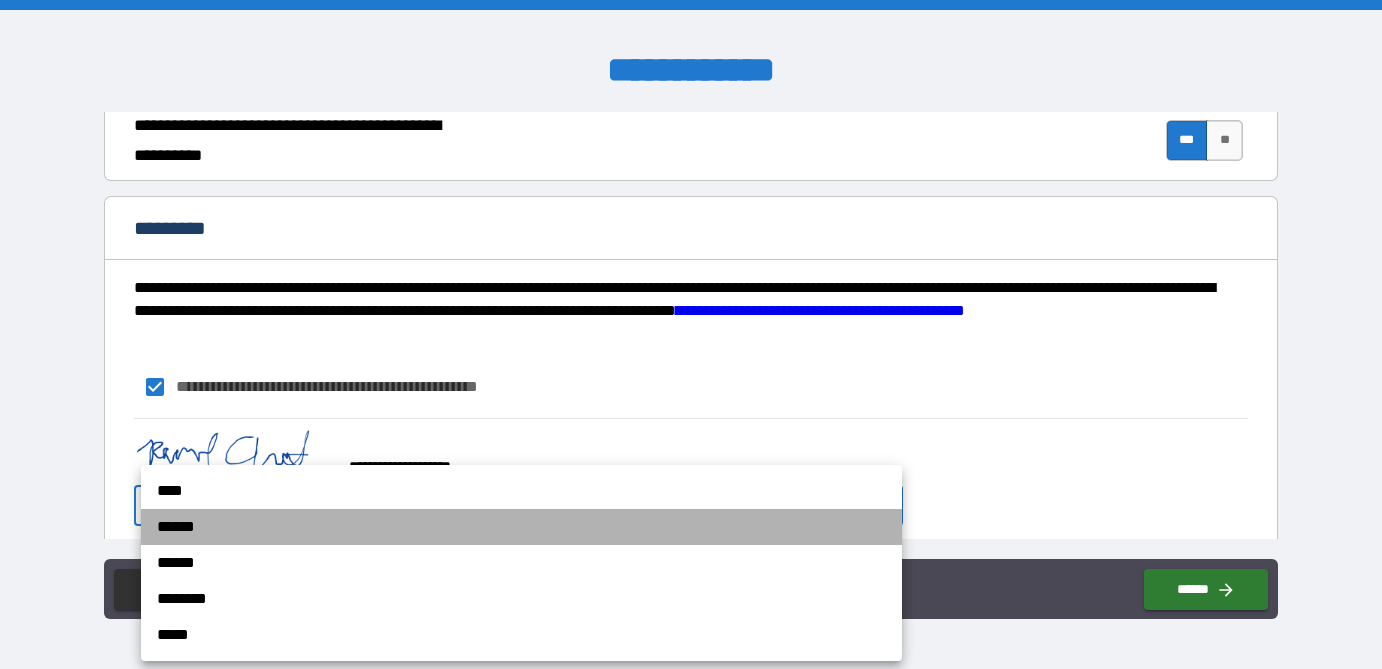 click on "******" at bounding box center (521, 527) 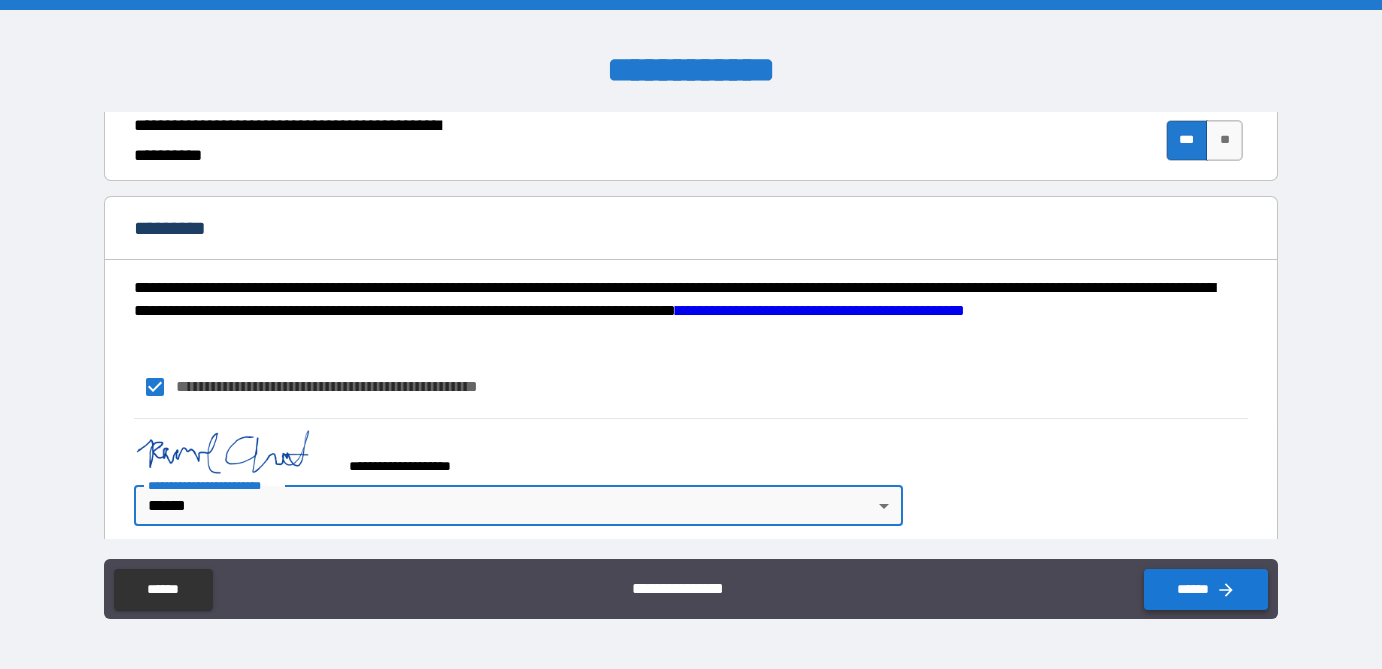 click on "******" at bounding box center [1206, 589] 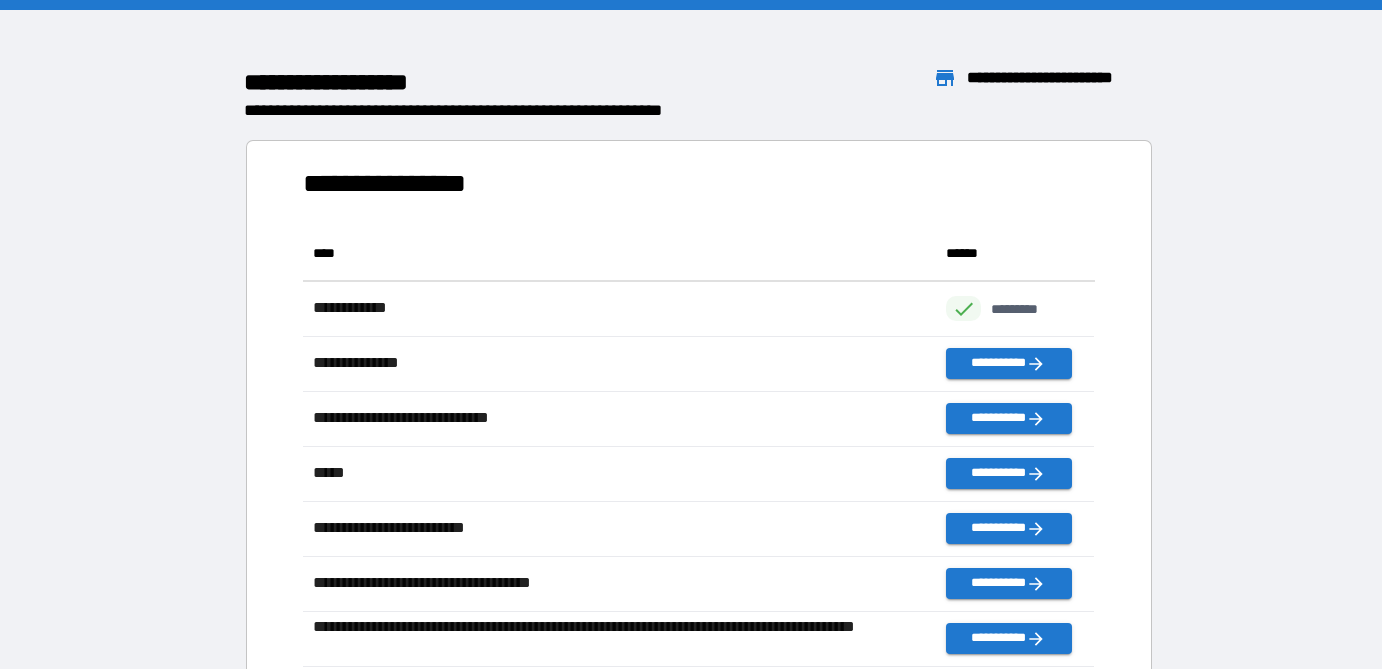 scroll, scrollTop: 1, scrollLeft: 0, axis: vertical 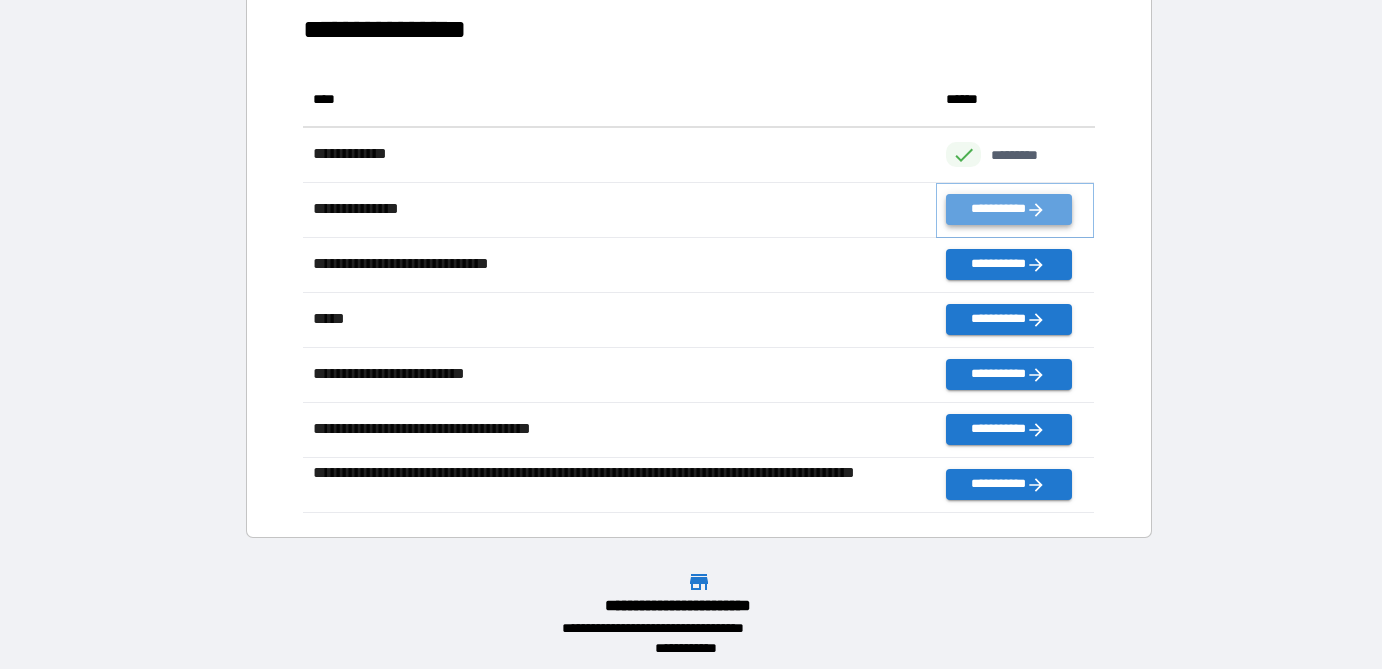 click on "**********" at bounding box center [1008, 209] 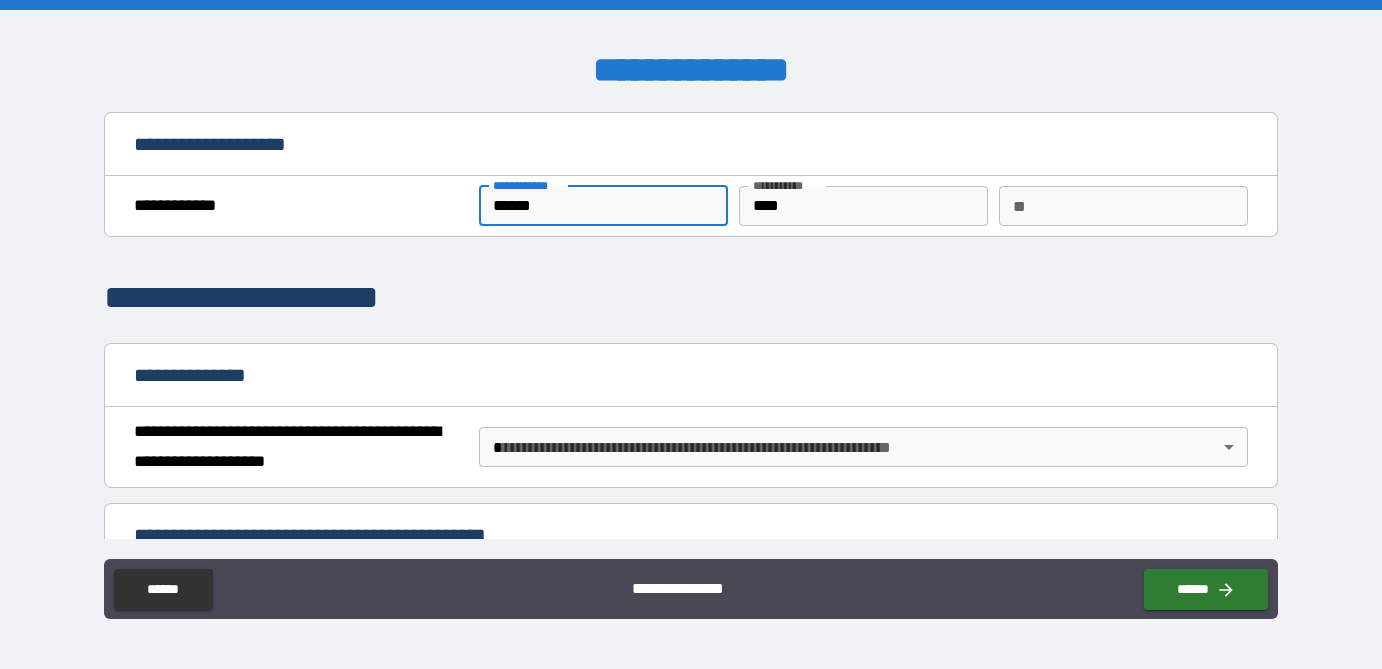 drag, startPoint x: 561, startPoint y: 203, endPoint x: 441, endPoint y: 199, distance: 120.06665 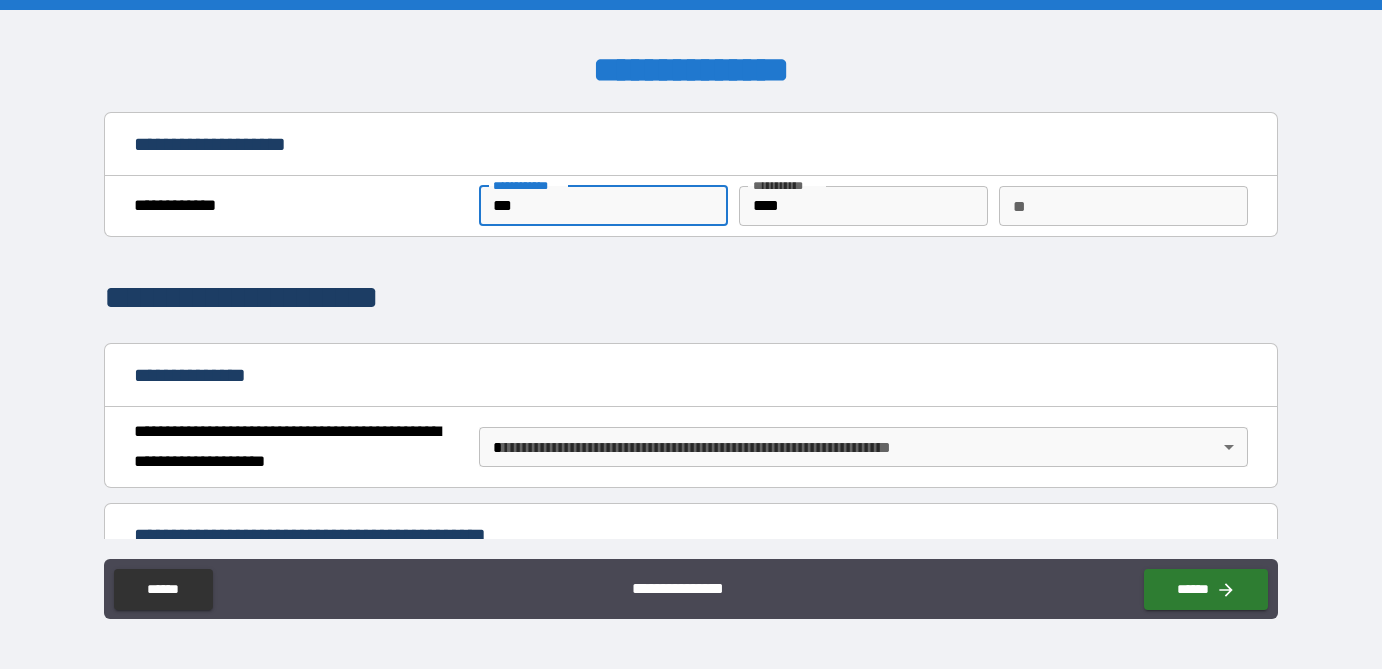 type on "*******" 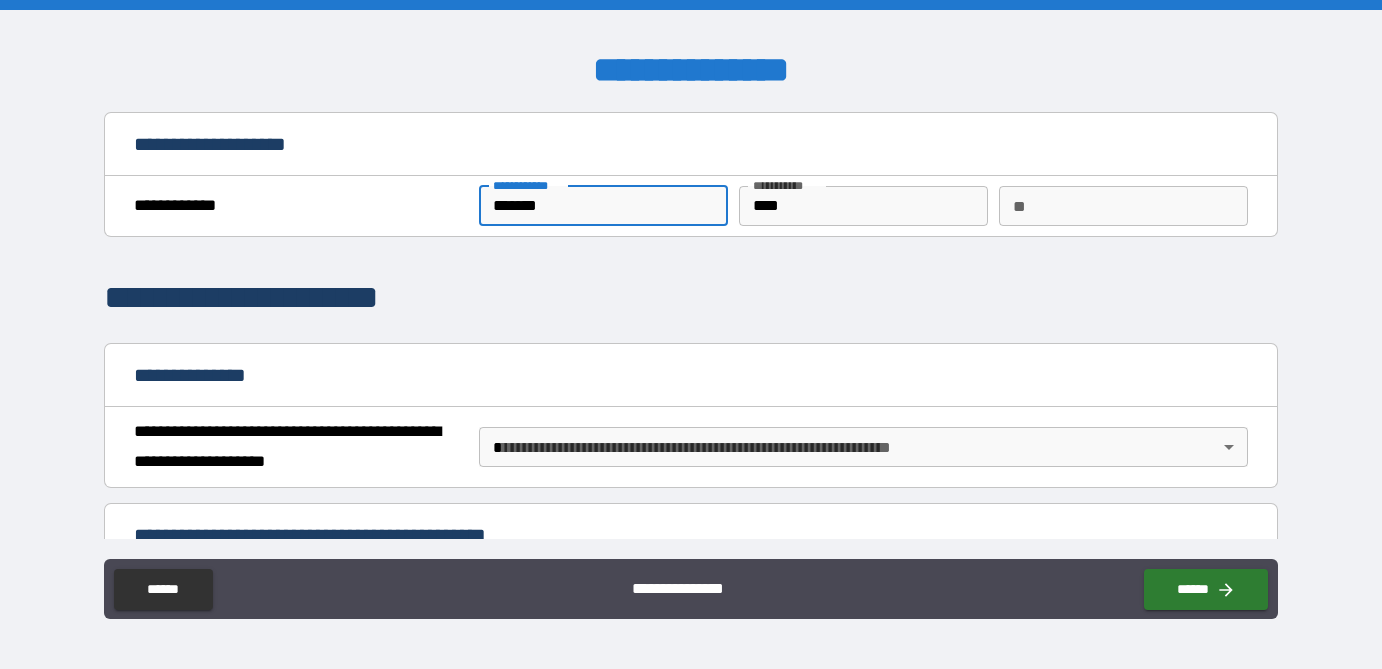 click on "**********" at bounding box center [691, 334] 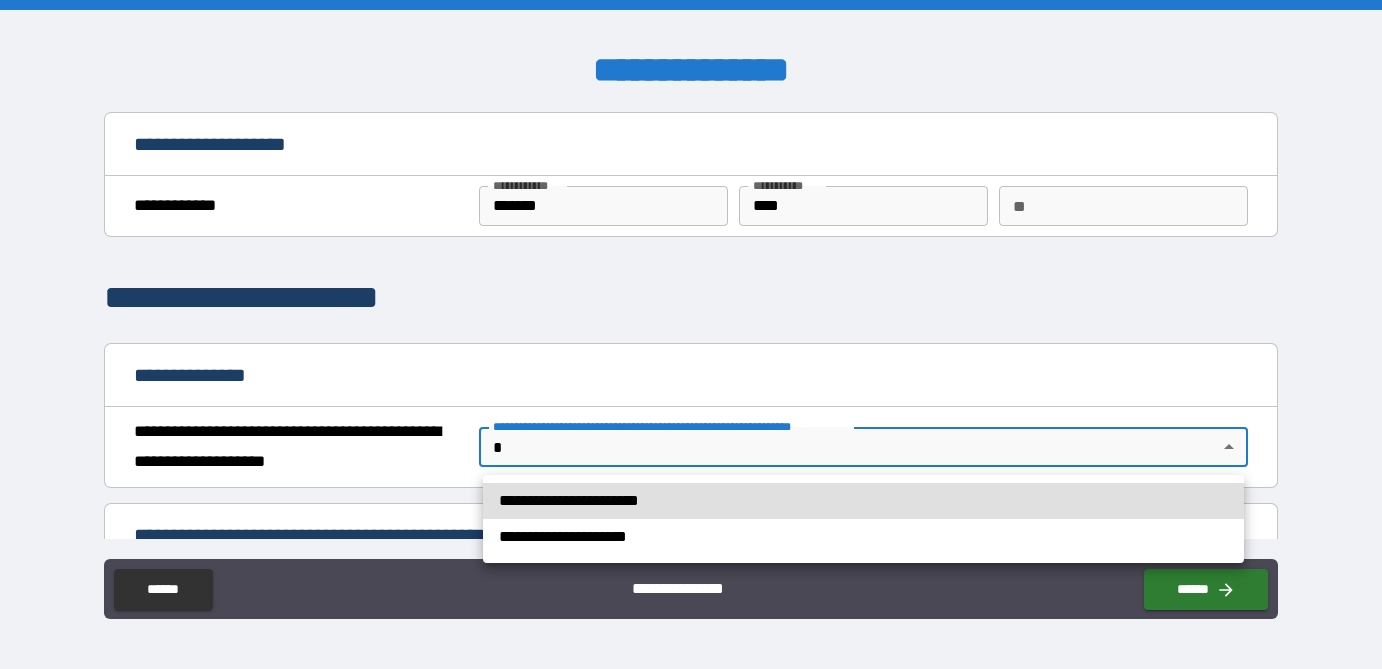click on "**********" at bounding box center (863, 501) 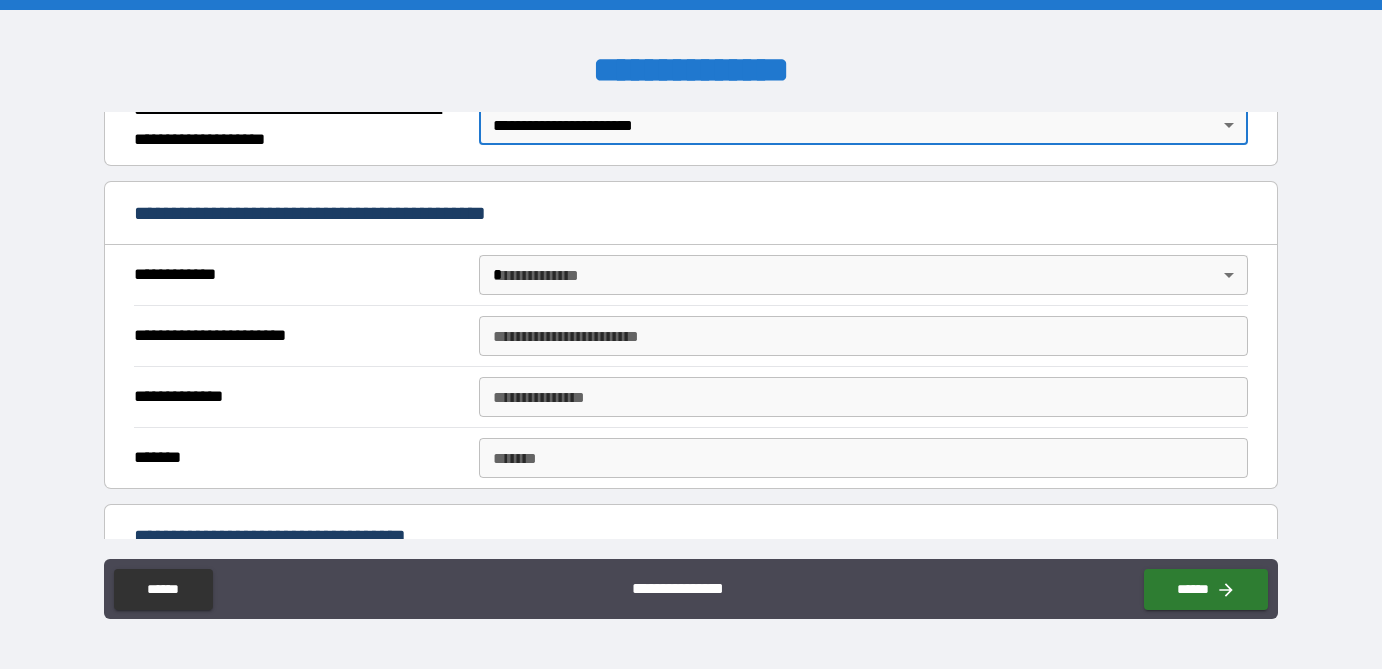 scroll, scrollTop: 330, scrollLeft: 0, axis: vertical 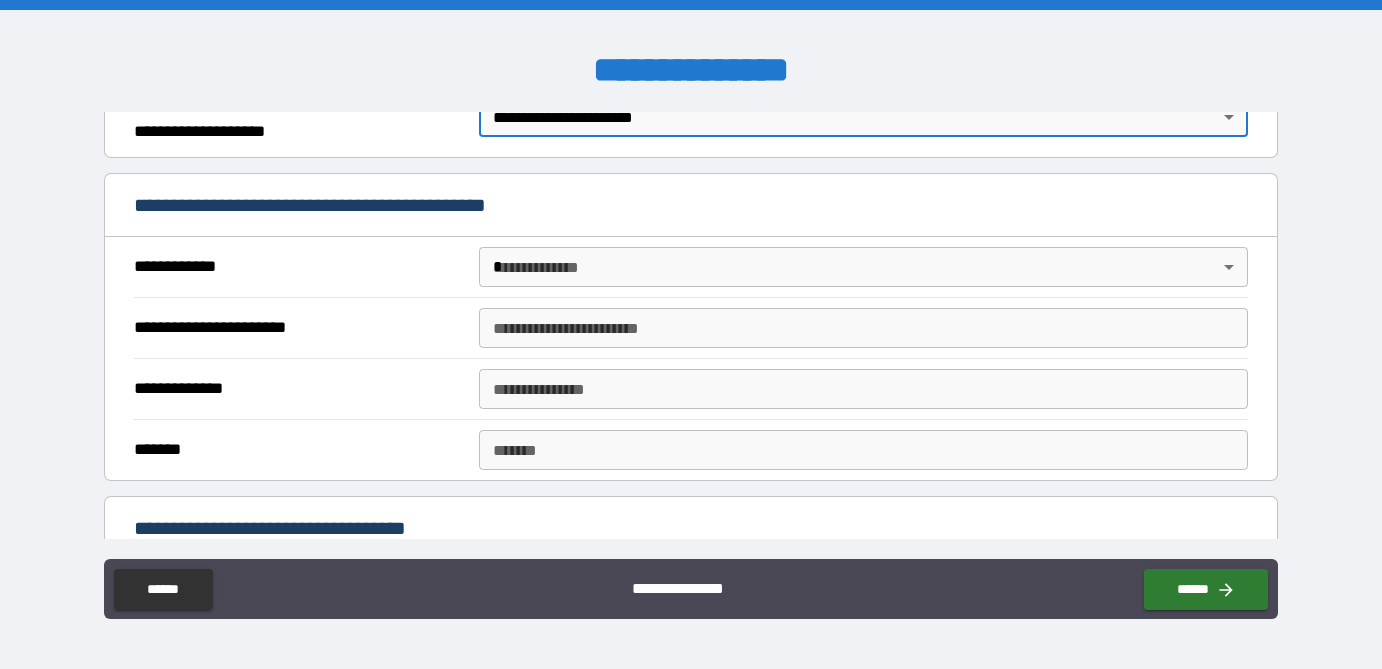 click on "**********" at bounding box center [691, 334] 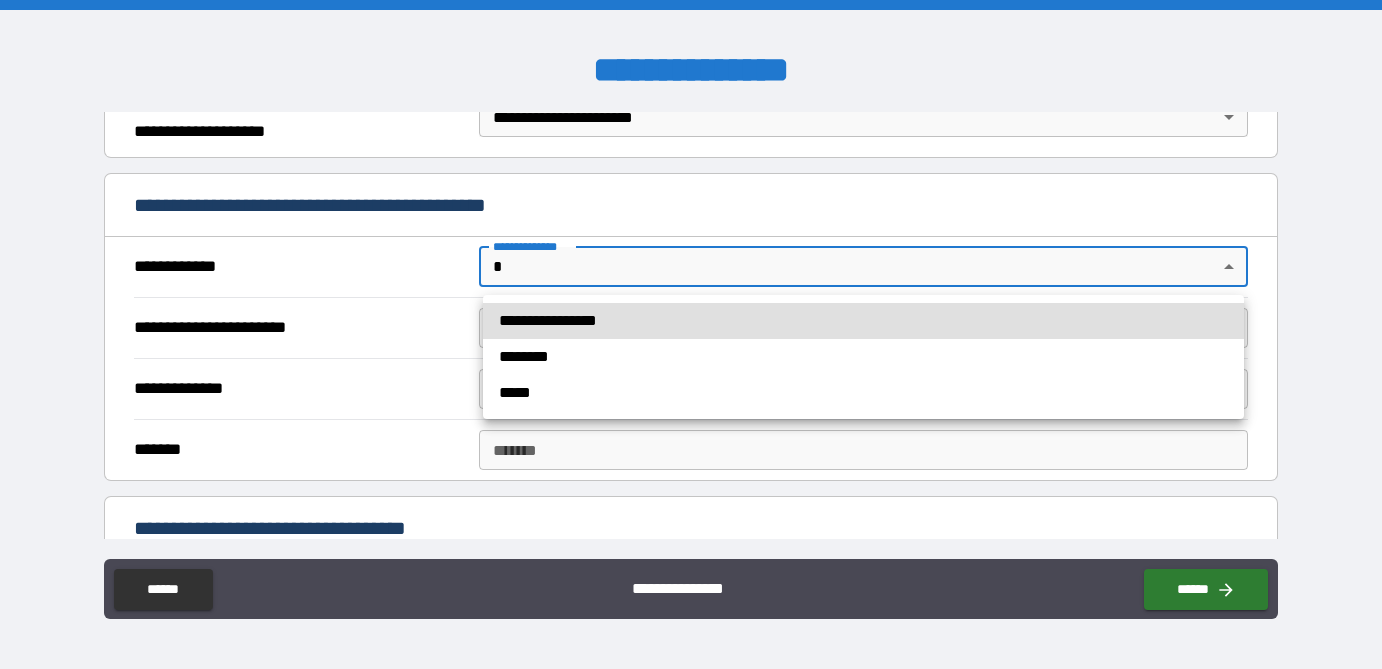 click on "**********" at bounding box center (863, 321) 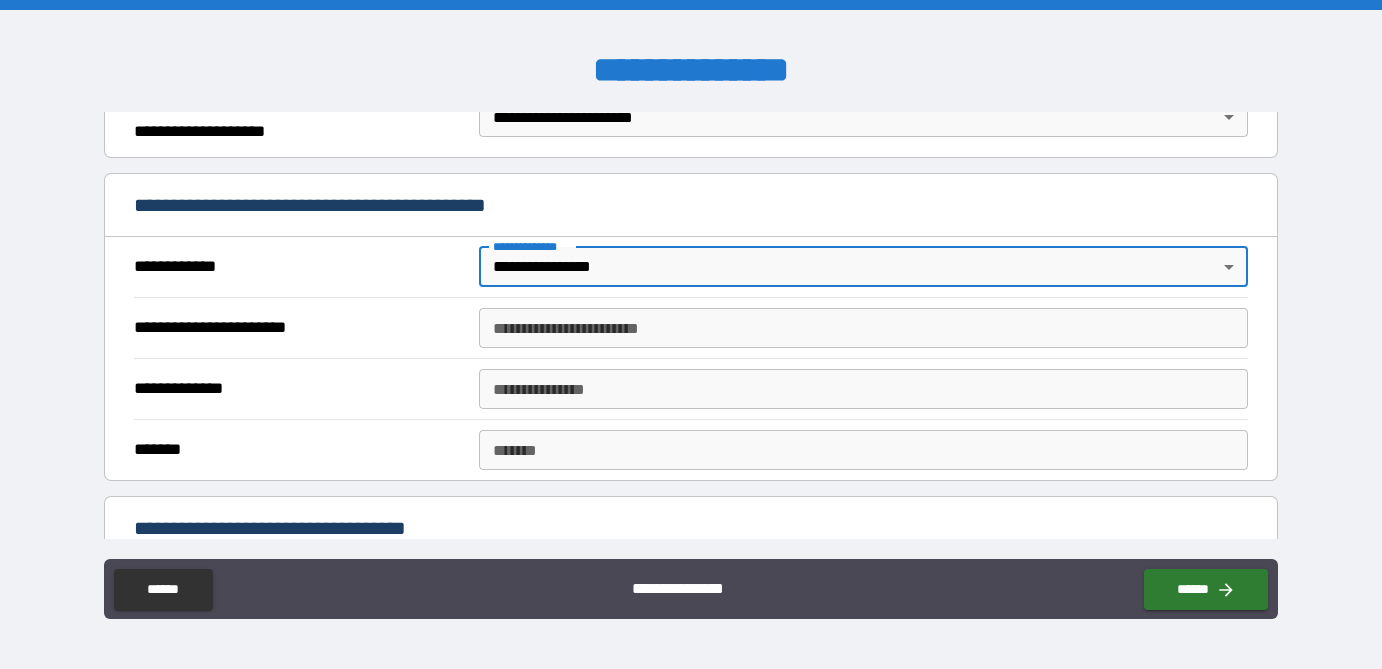click on "**********" at bounding box center (863, 328) 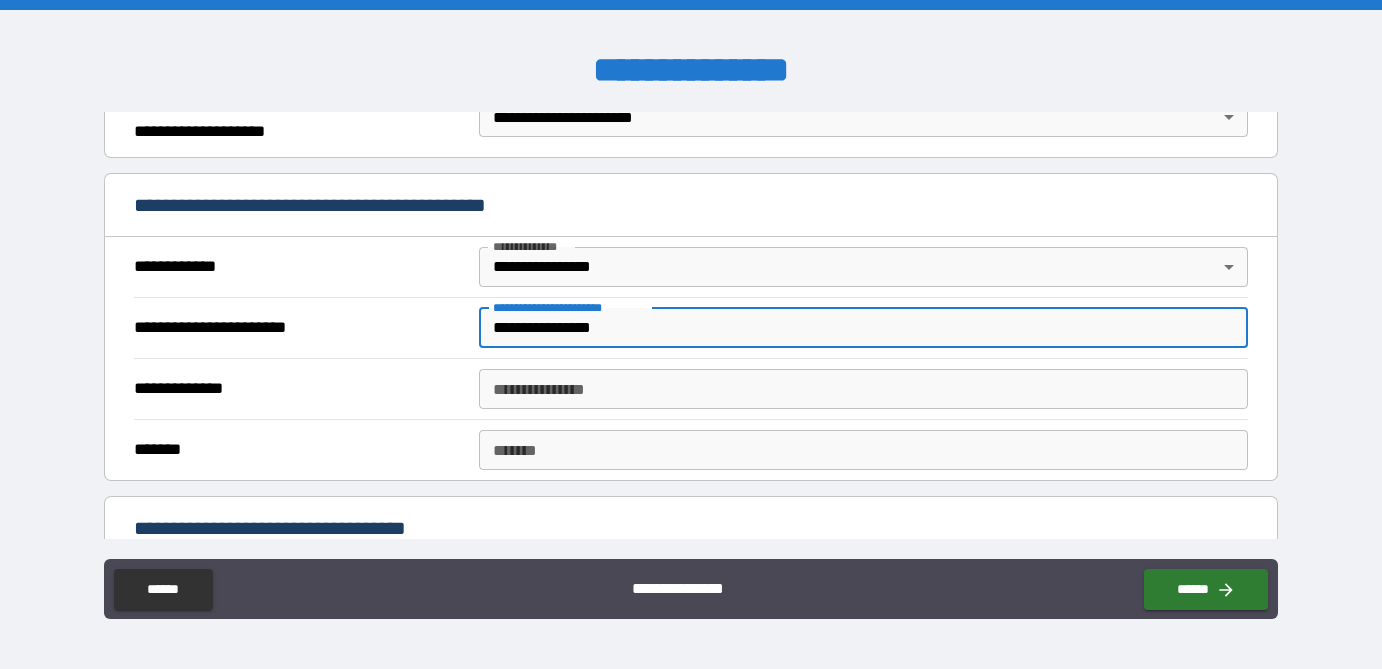 type on "**********" 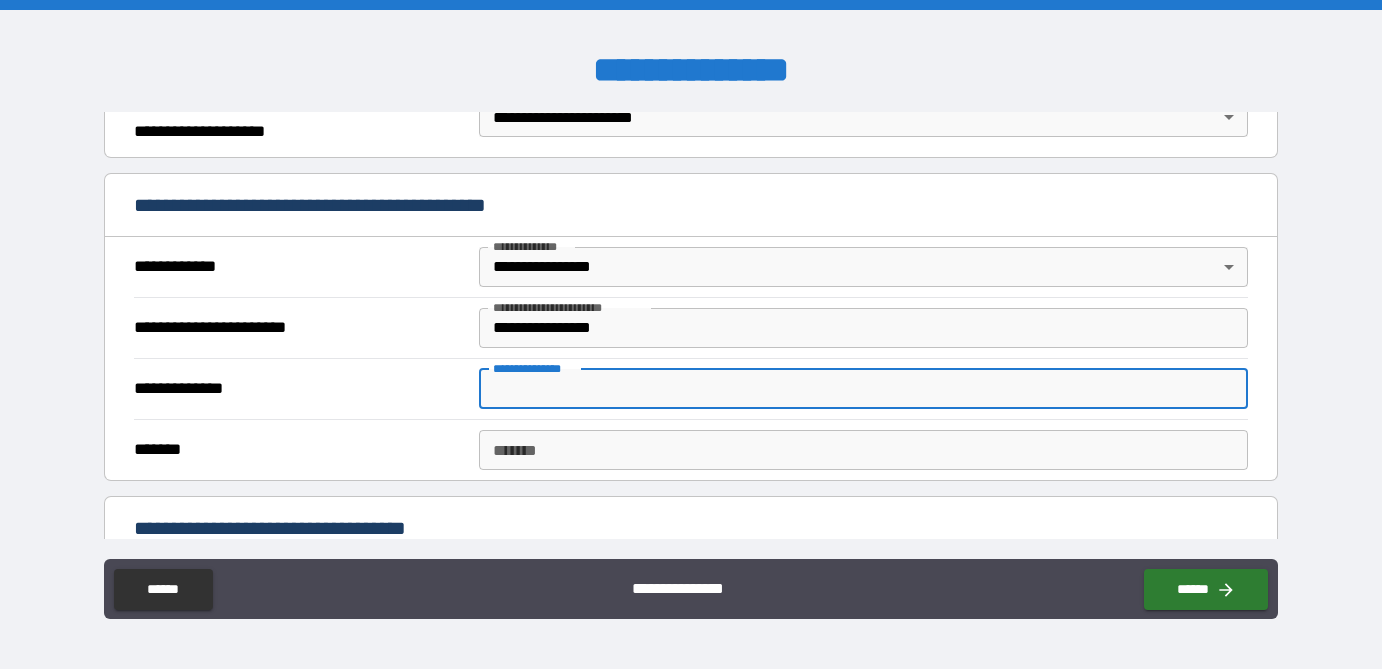 click on "**********" at bounding box center (863, 389) 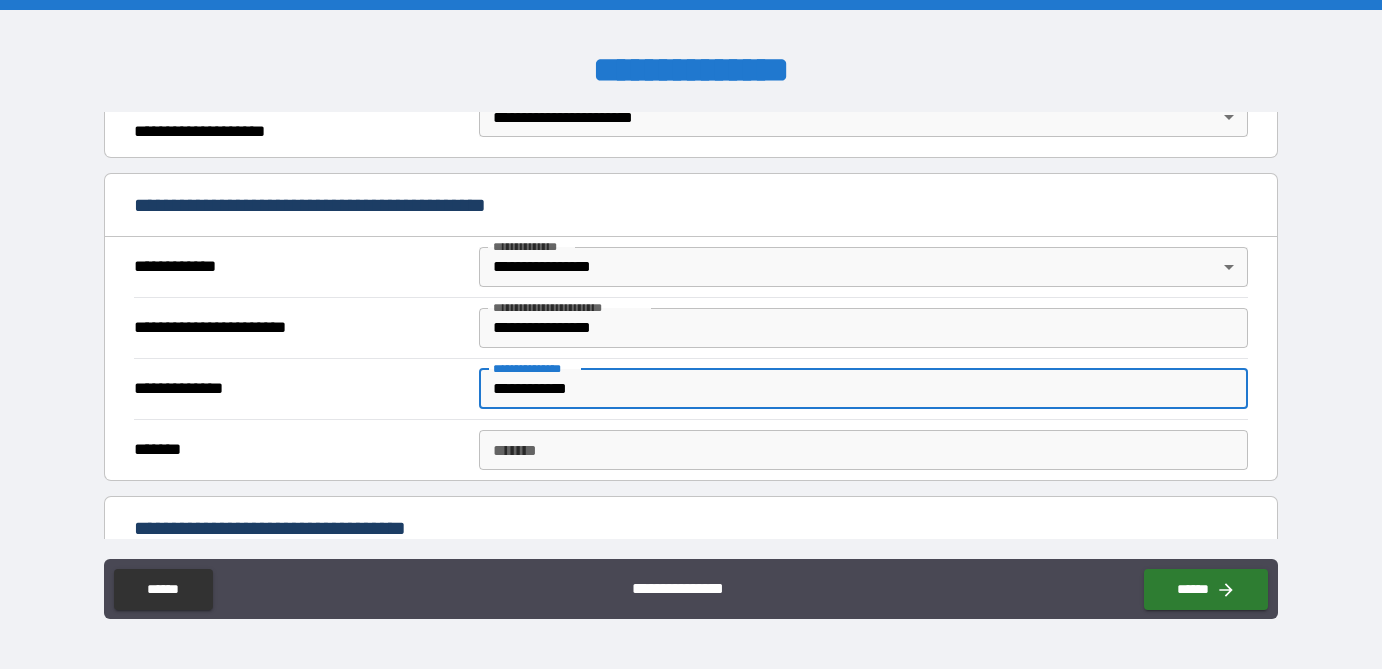 type on "**********" 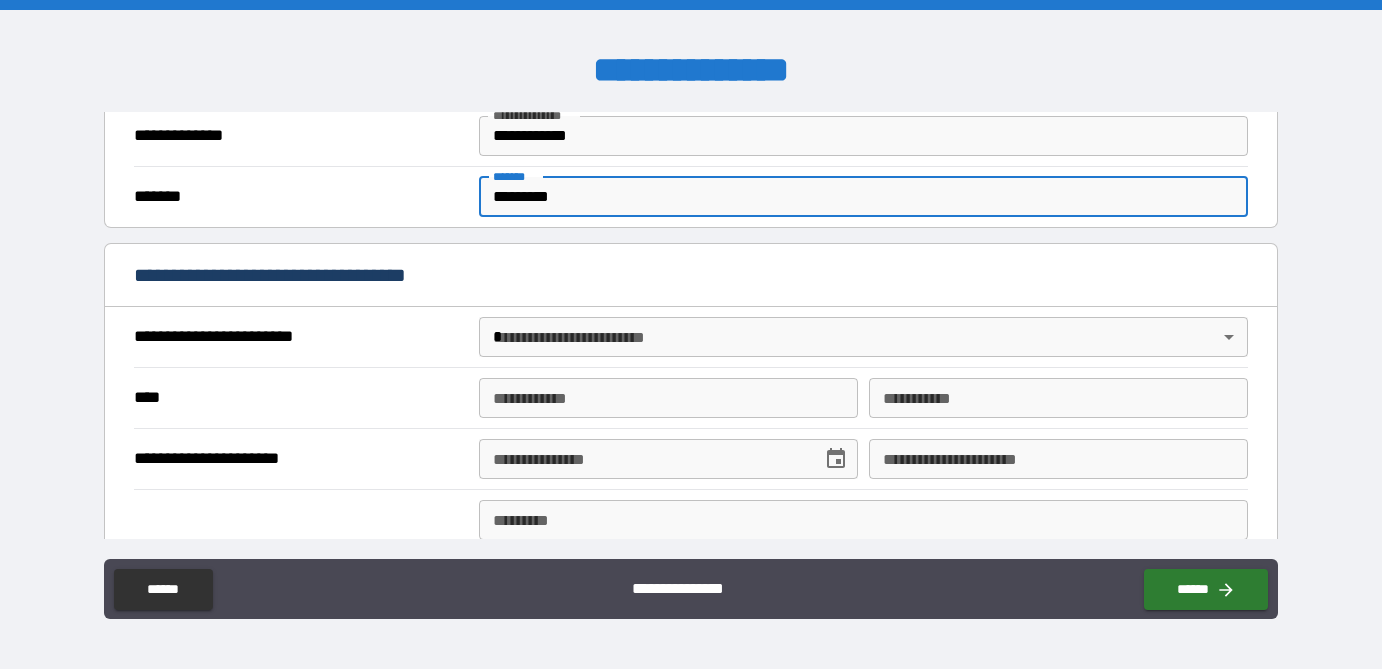 scroll, scrollTop: 584, scrollLeft: 0, axis: vertical 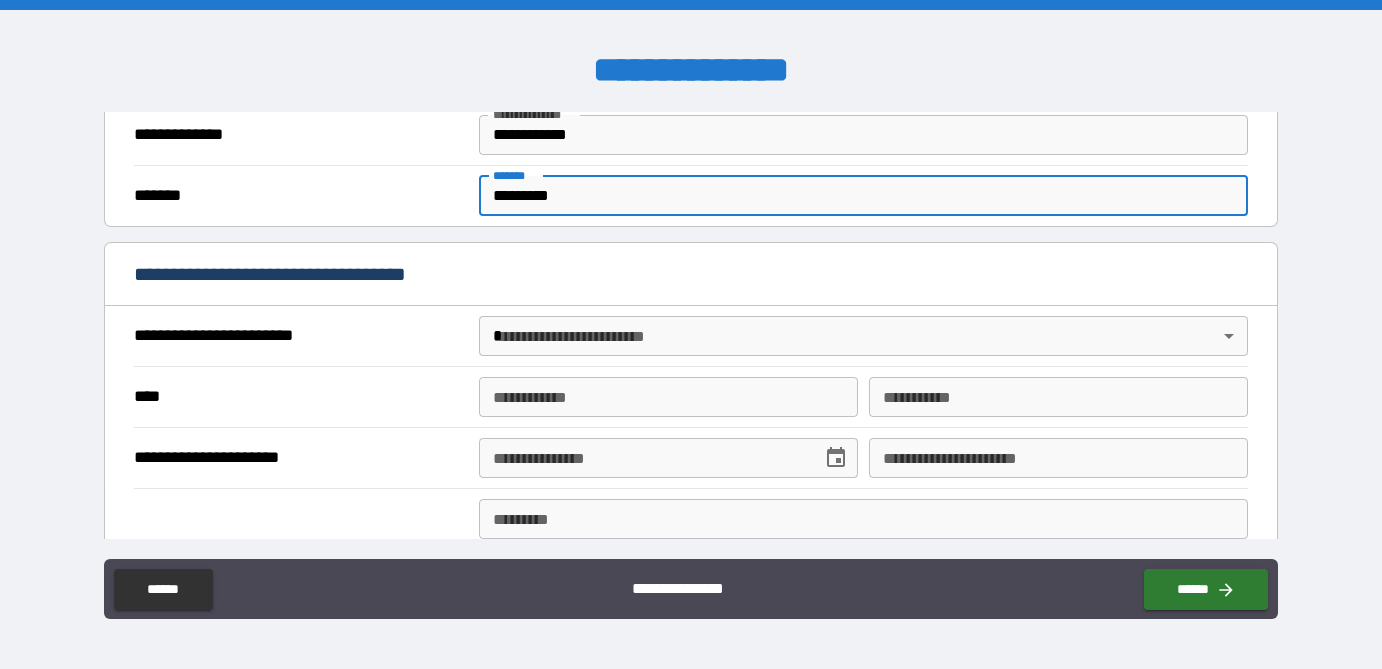 type on "*********" 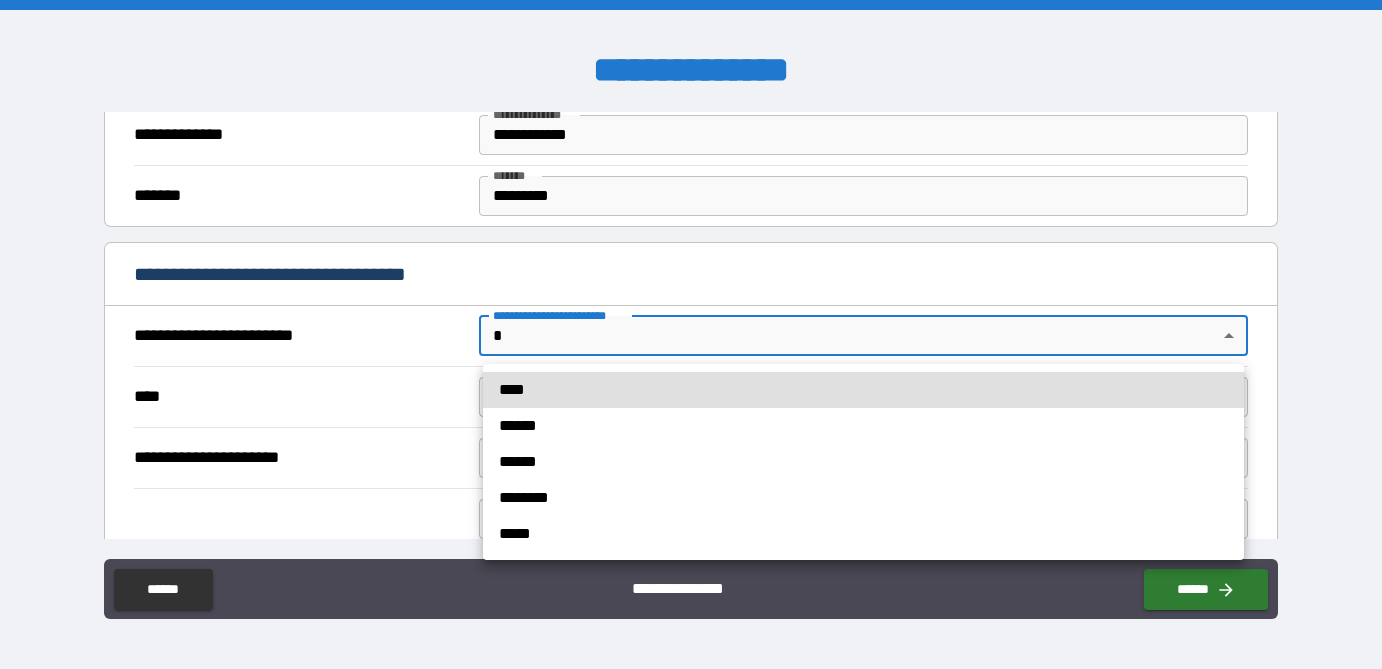 click on "******" at bounding box center (863, 426) 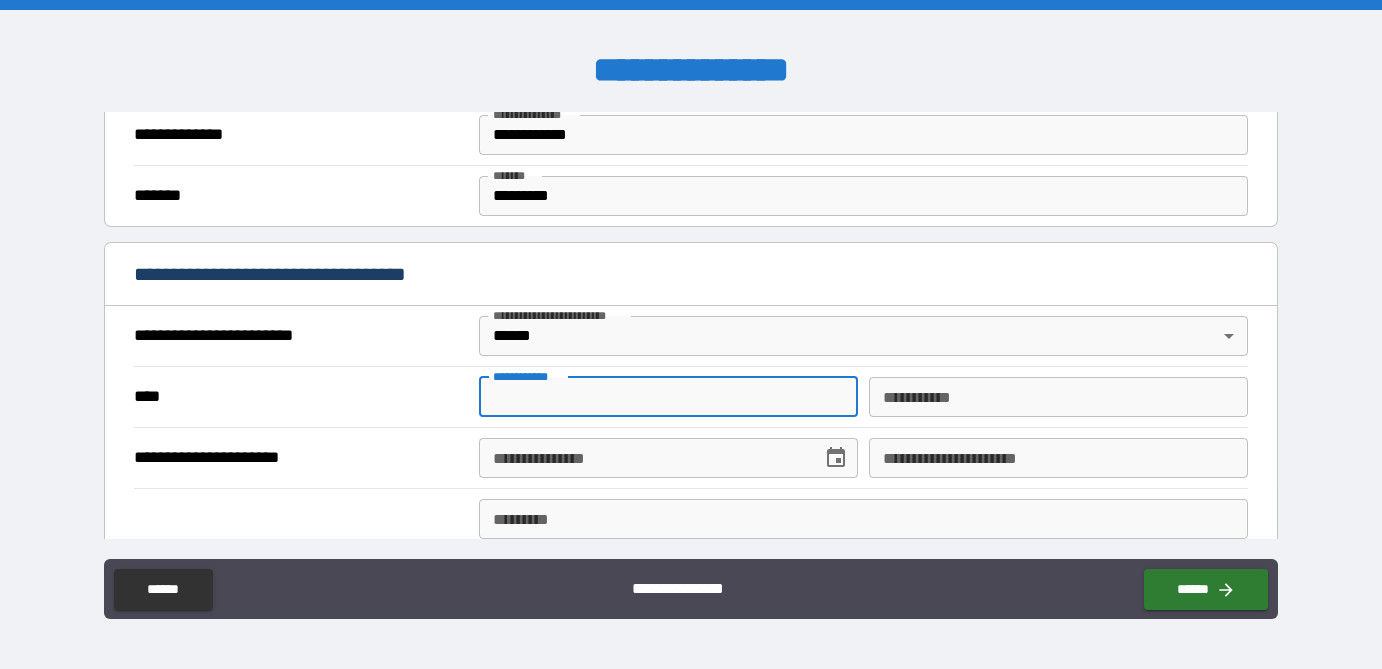 click on "**********" at bounding box center (668, 397) 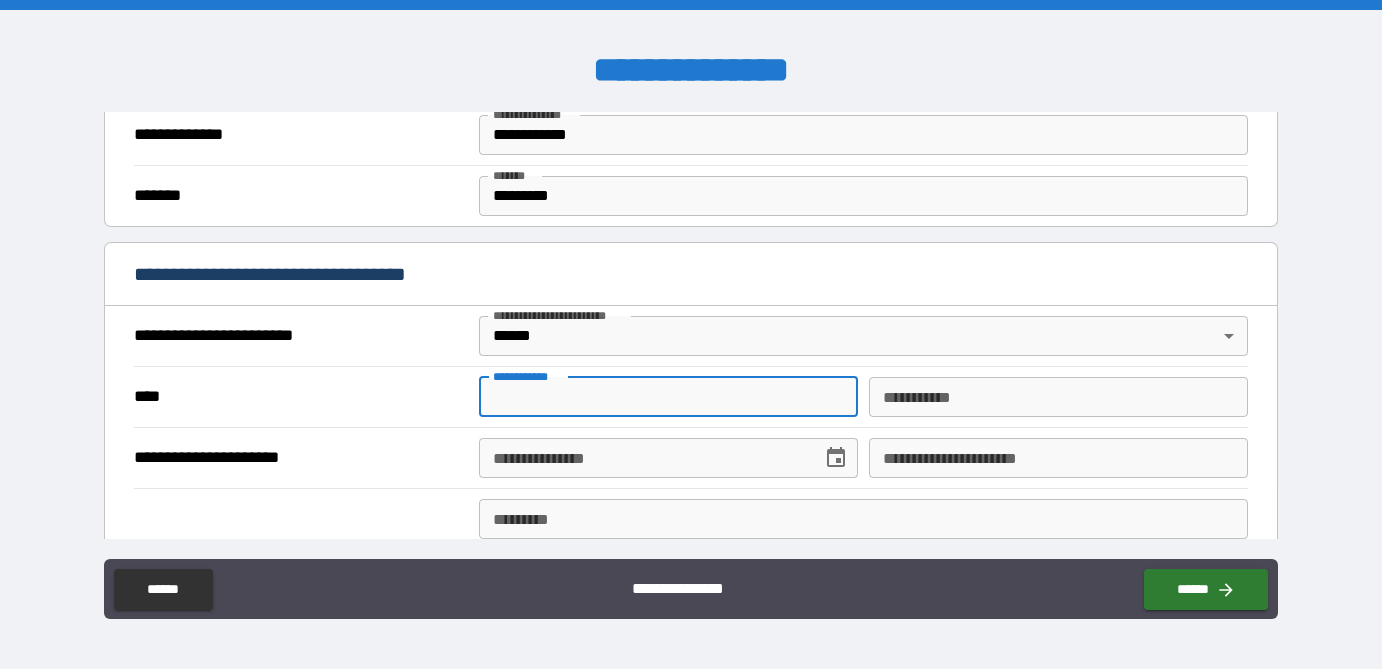 type on "******" 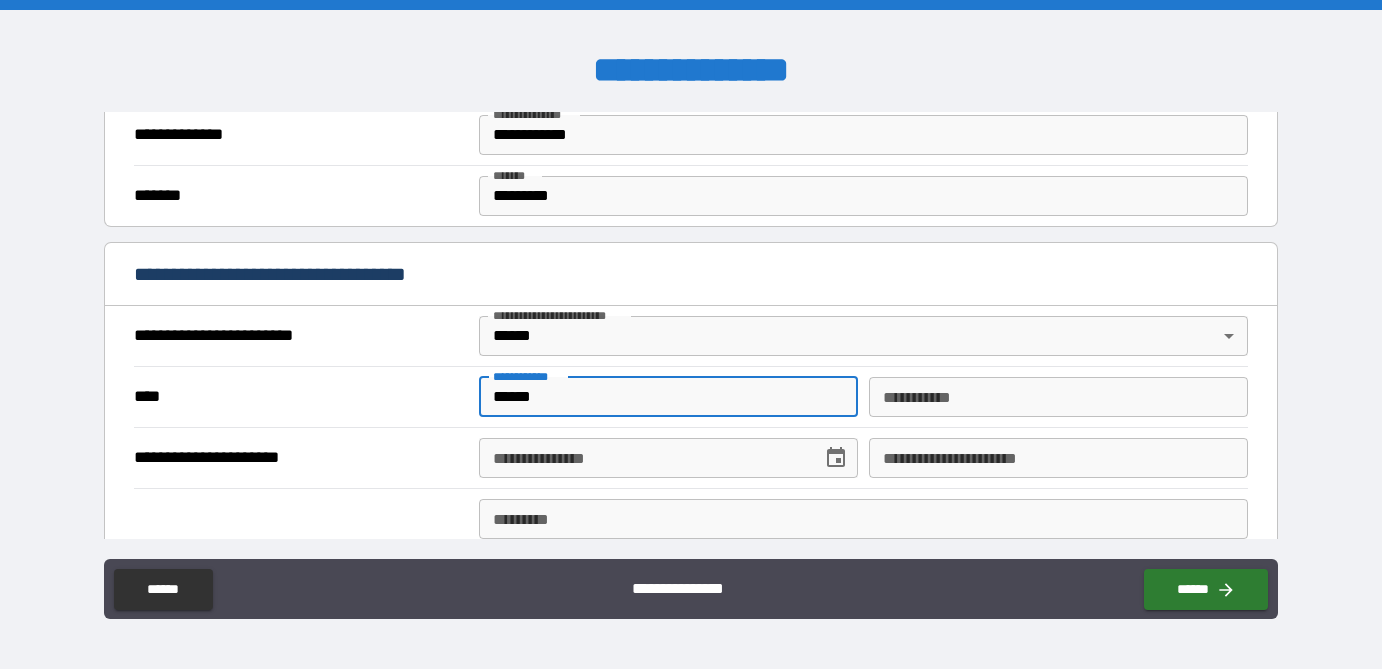 type on "****" 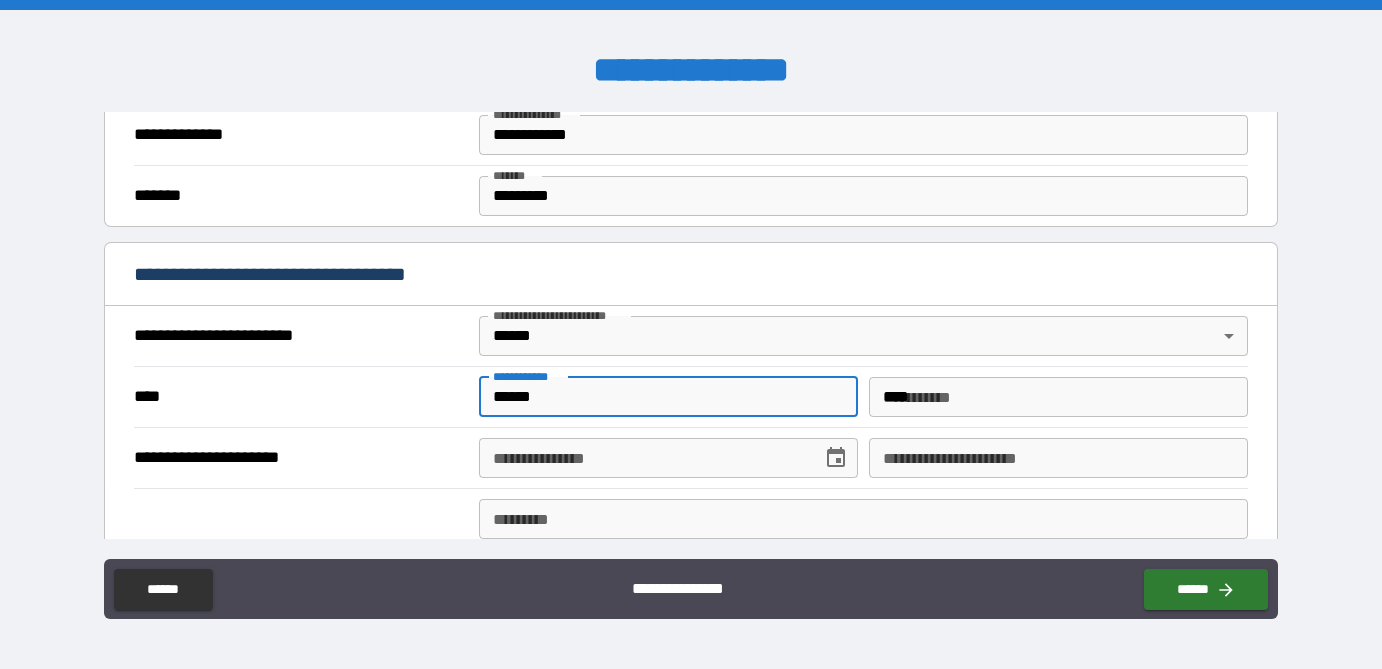 type on "**********" 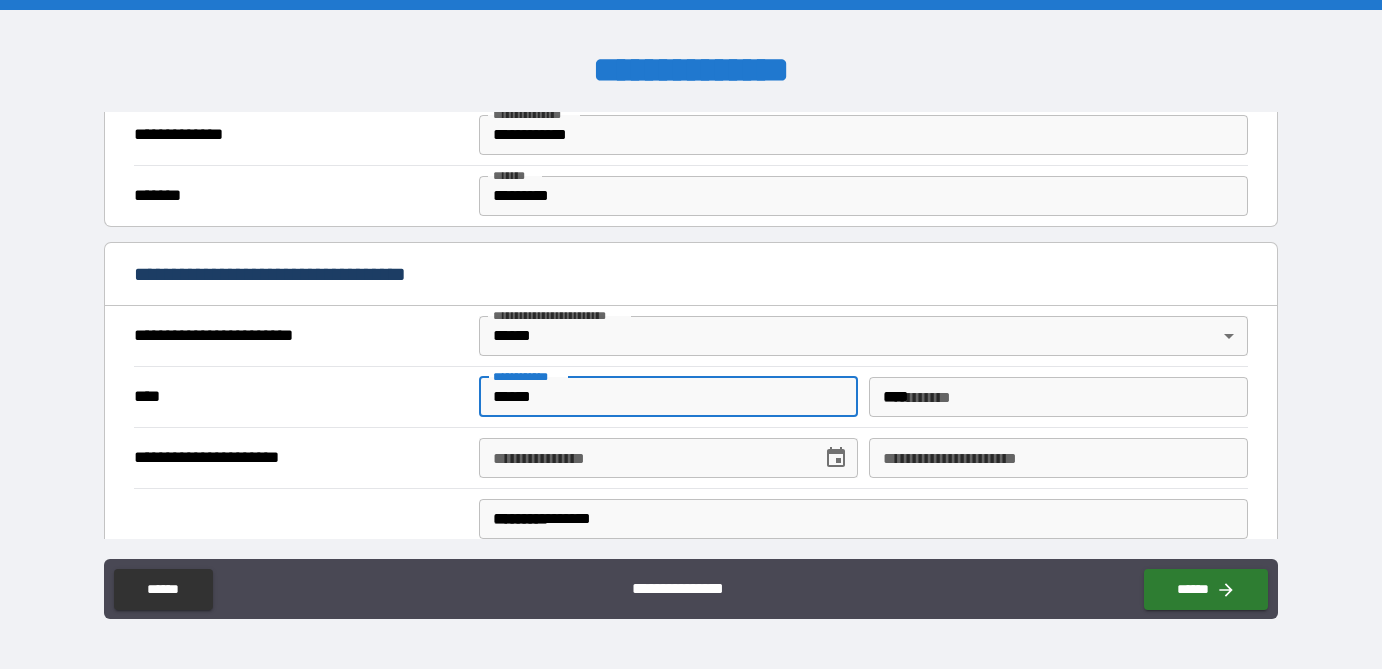 type on "**********" 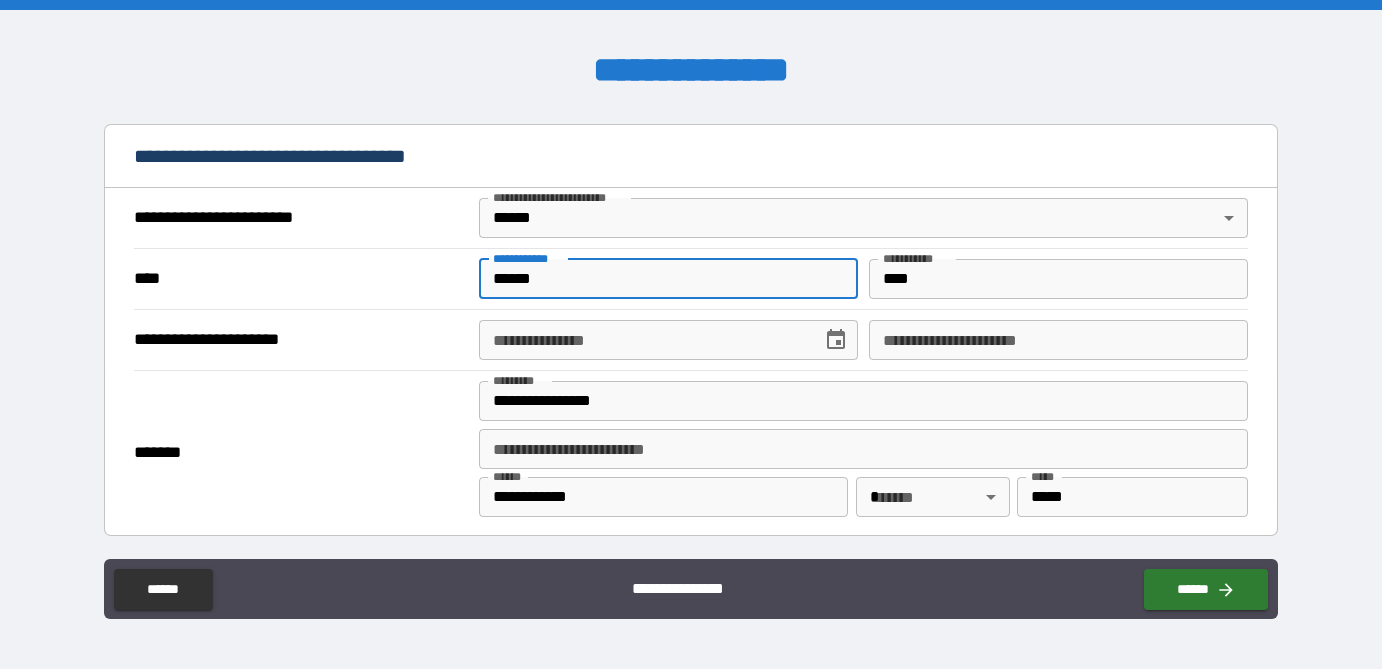 scroll, scrollTop: 714, scrollLeft: 0, axis: vertical 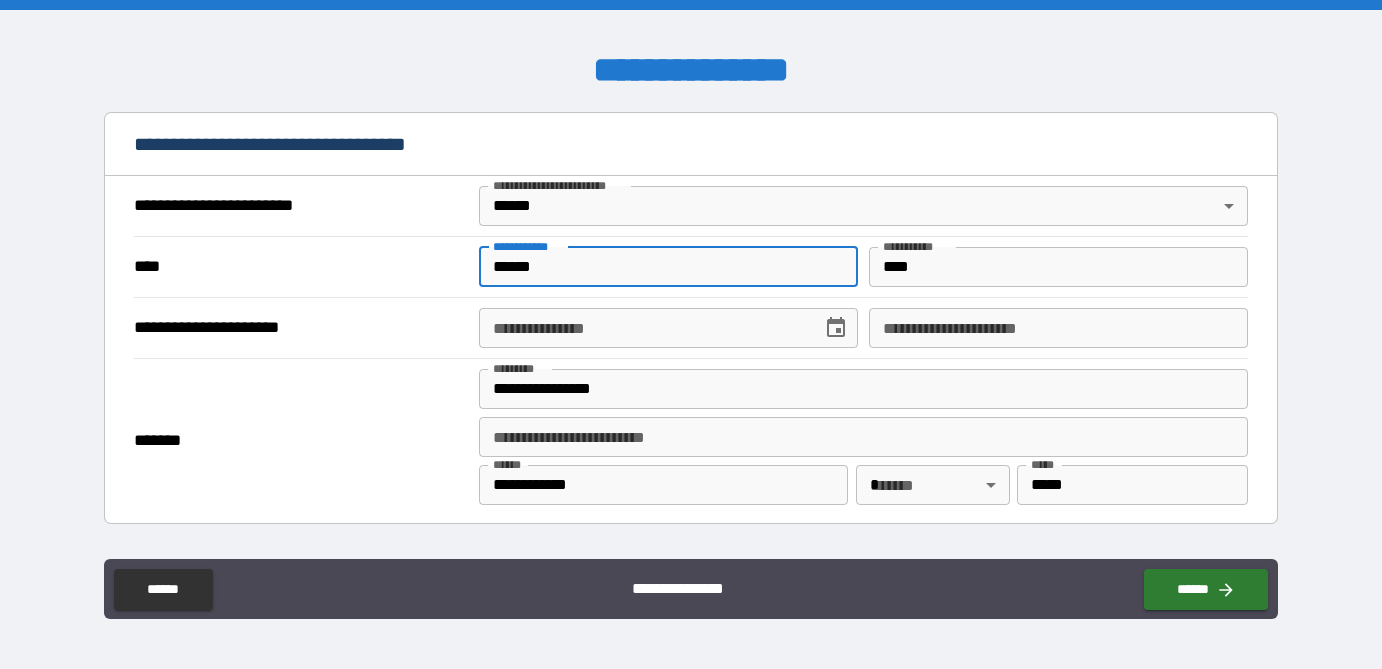 click 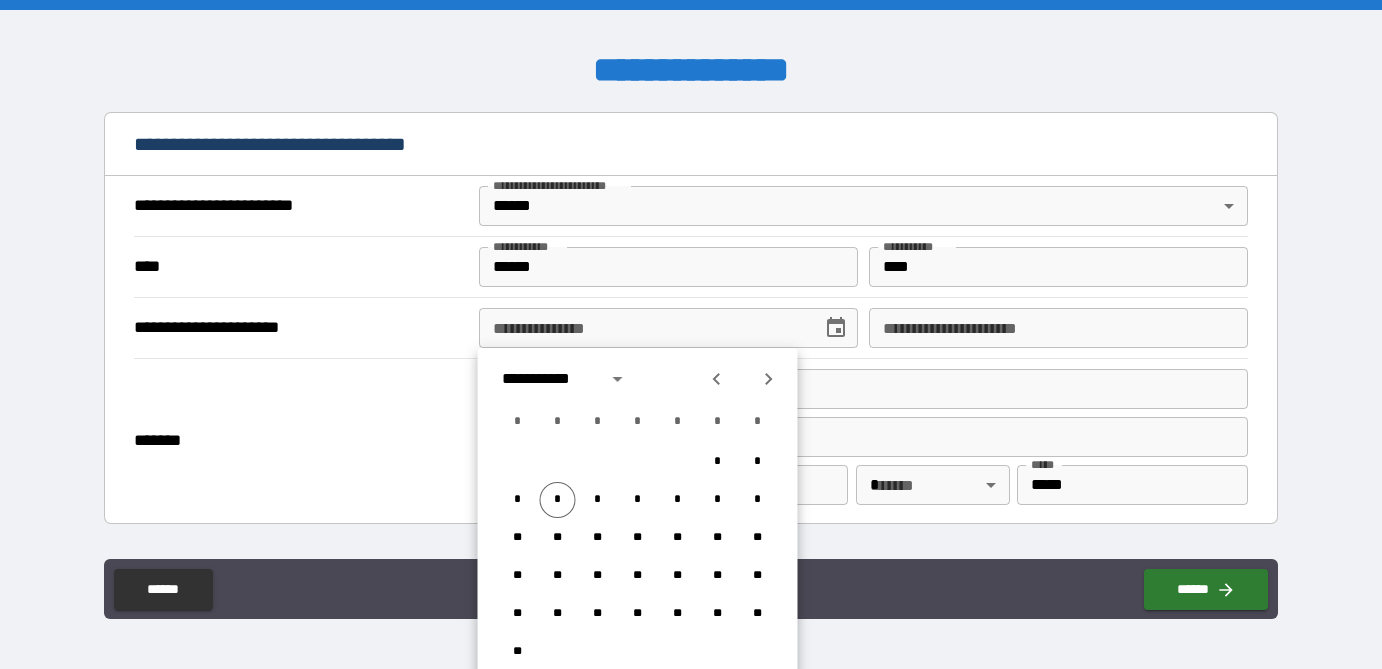 click 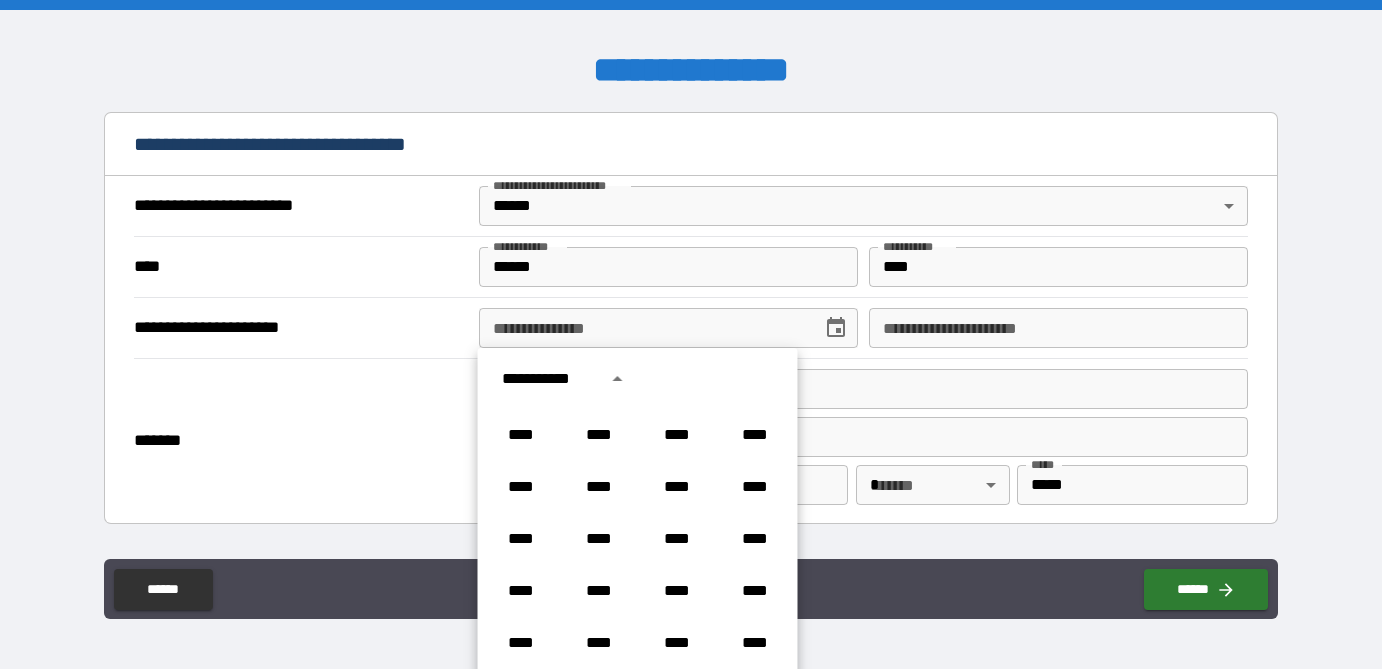 scroll, scrollTop: 968, scrollLeft: 0, axis: vertical 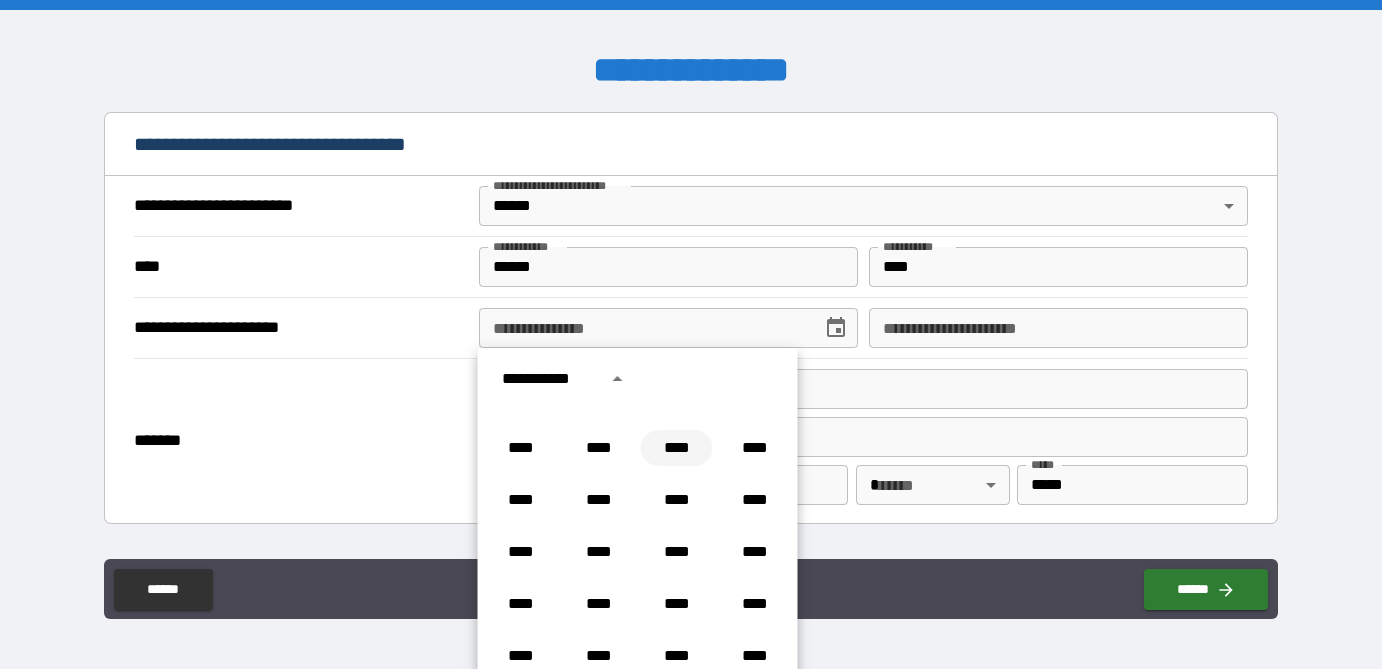 click on "****" at bounding box center (677, 448) 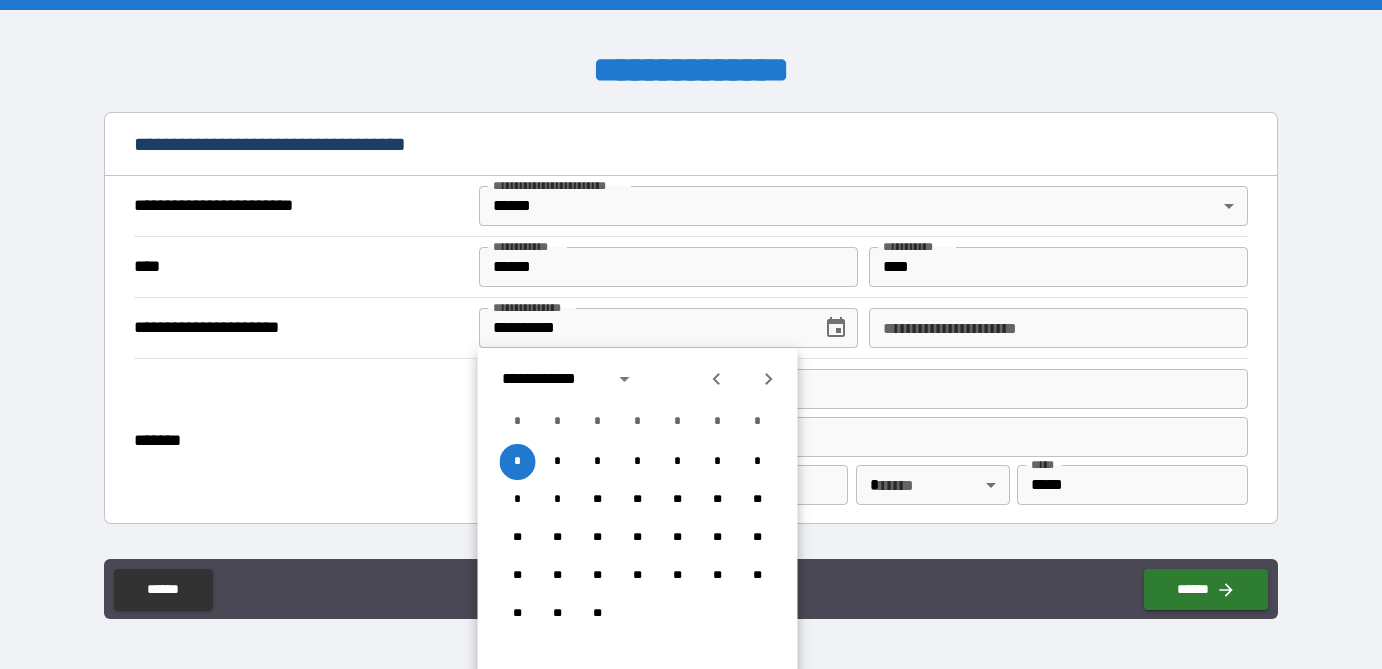 click 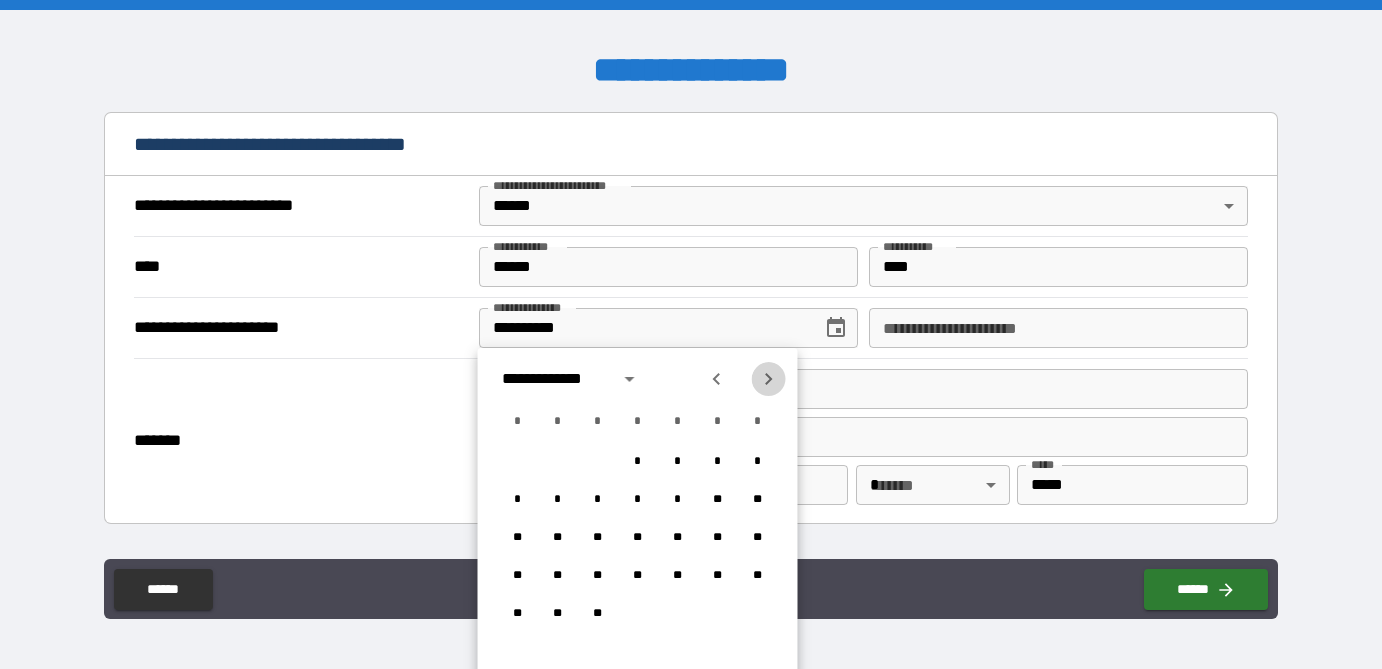click 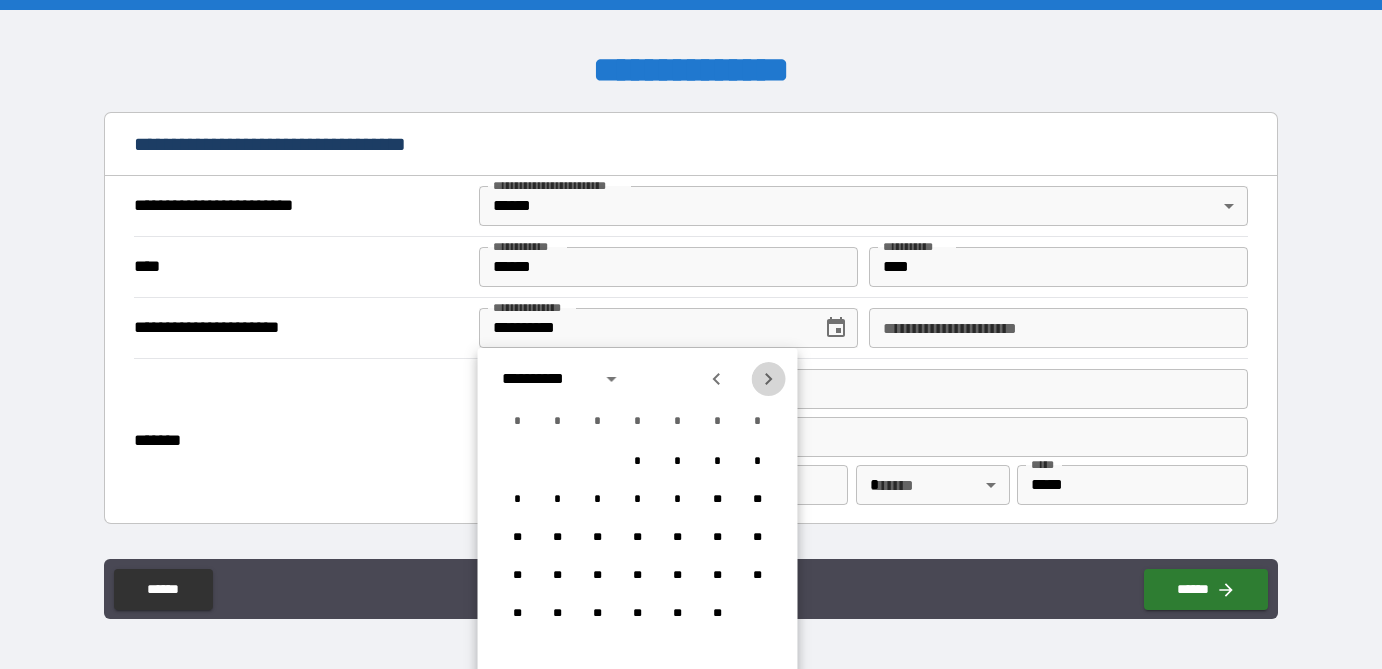 click 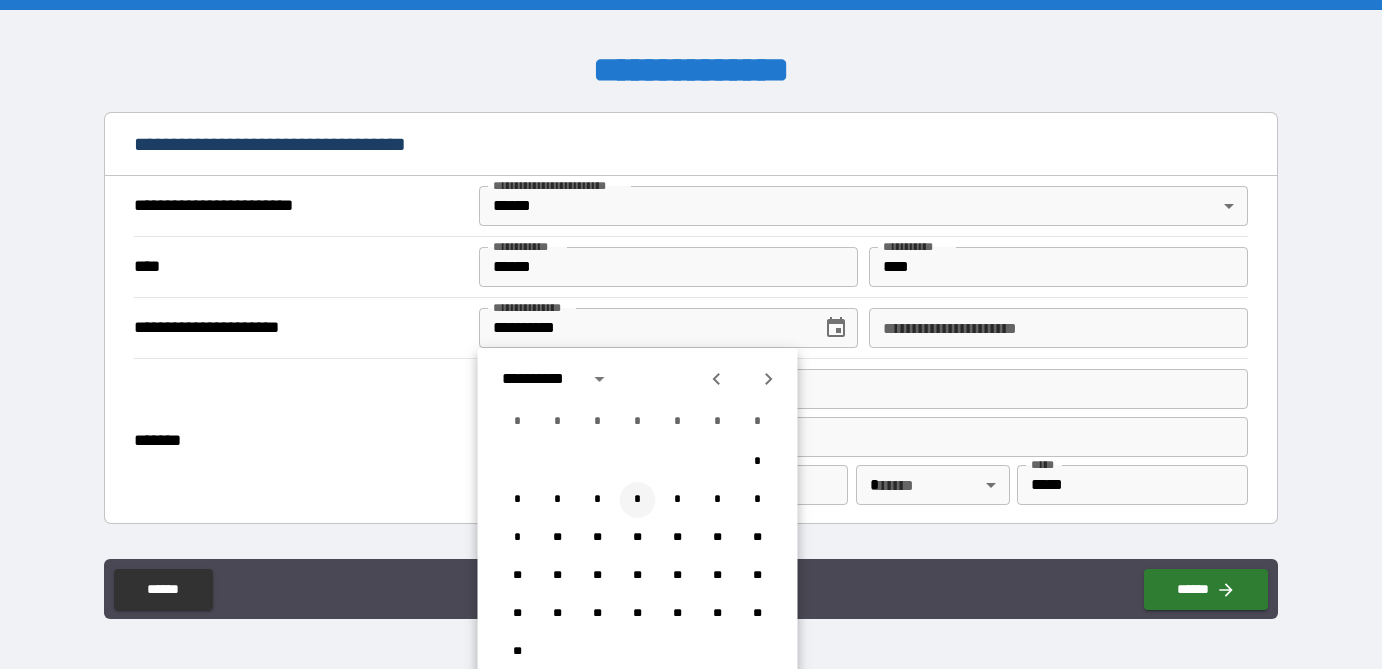 click on "*" at bounding box center (638, 500) 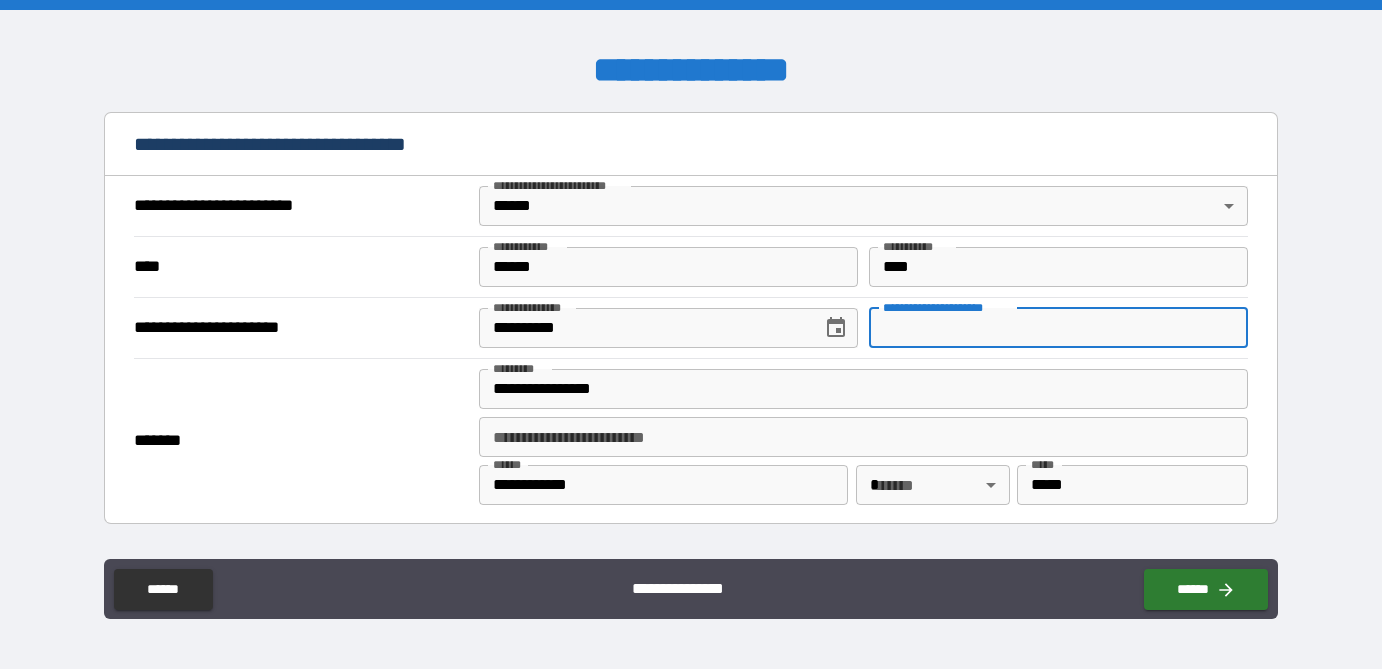 click on "**********" at bounding box center (1058, 328) 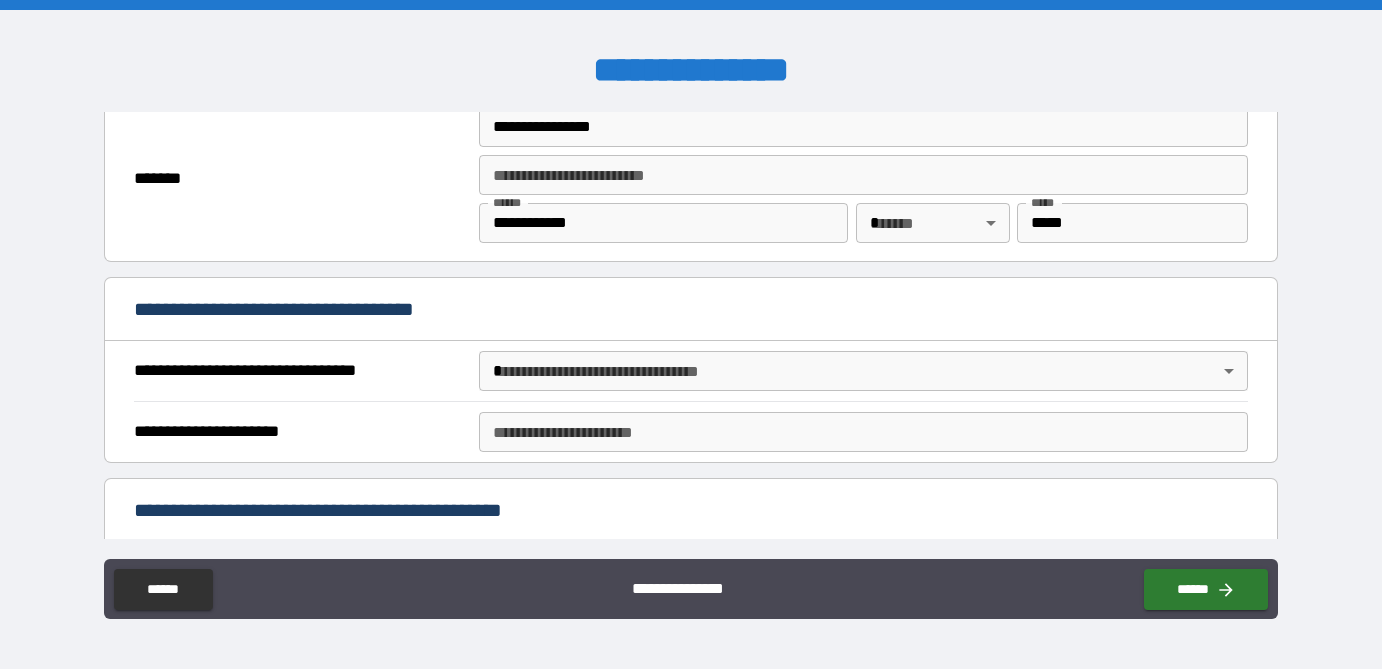 scroll, scrollTop: 992, scrollLeft: 0, axis: vertical 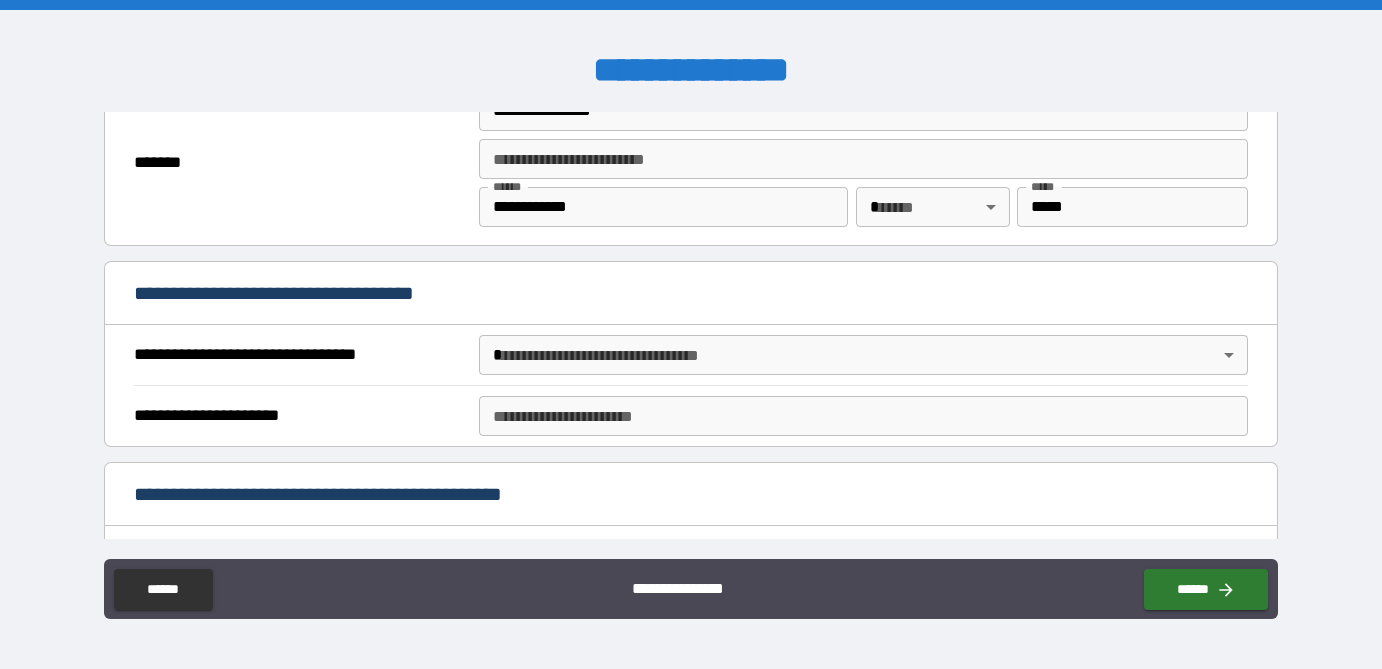 click on "**********" at bounding box center (691, 334) 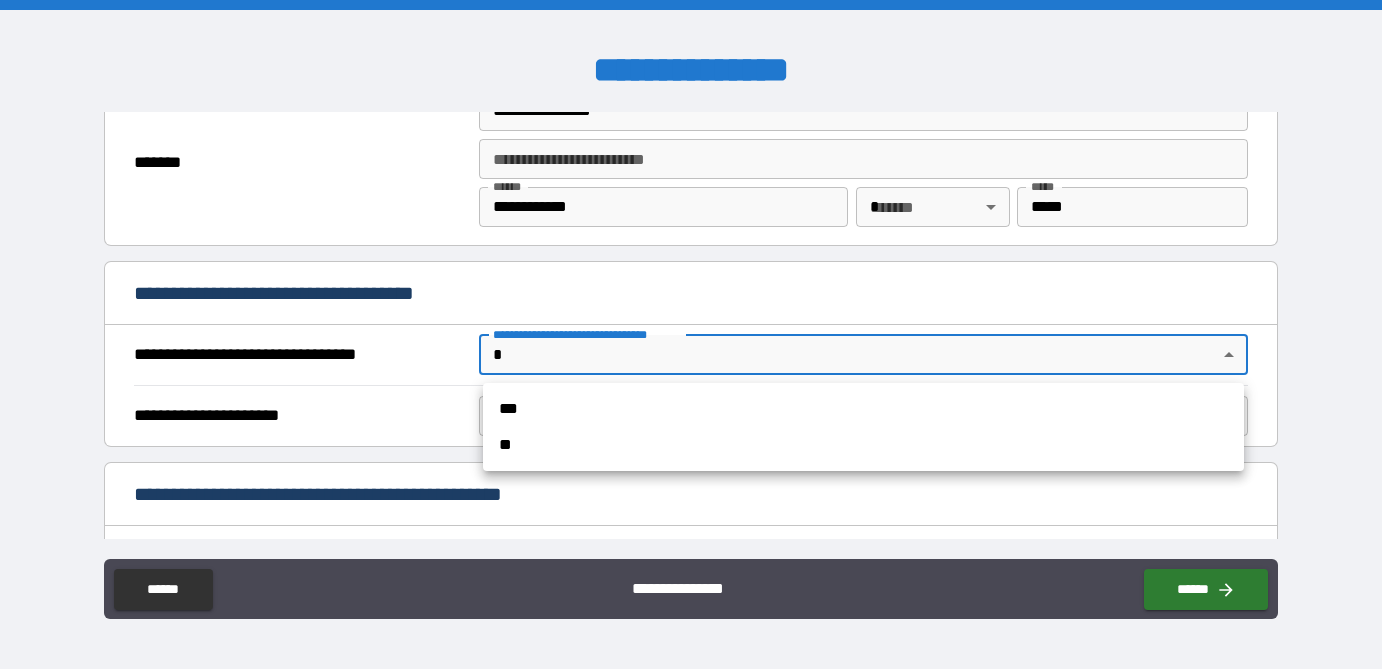 click on "***" at bounding box center (863, 409) 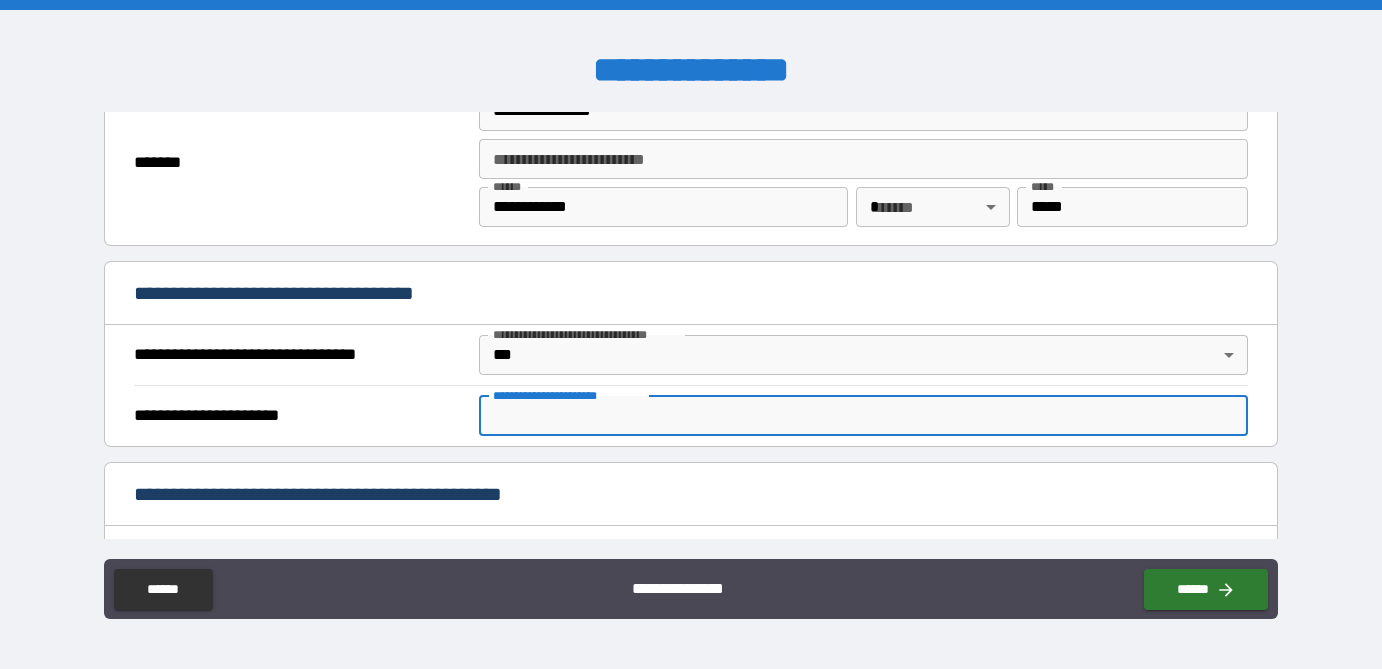 click on "**********" at bounding box center [863, 416] 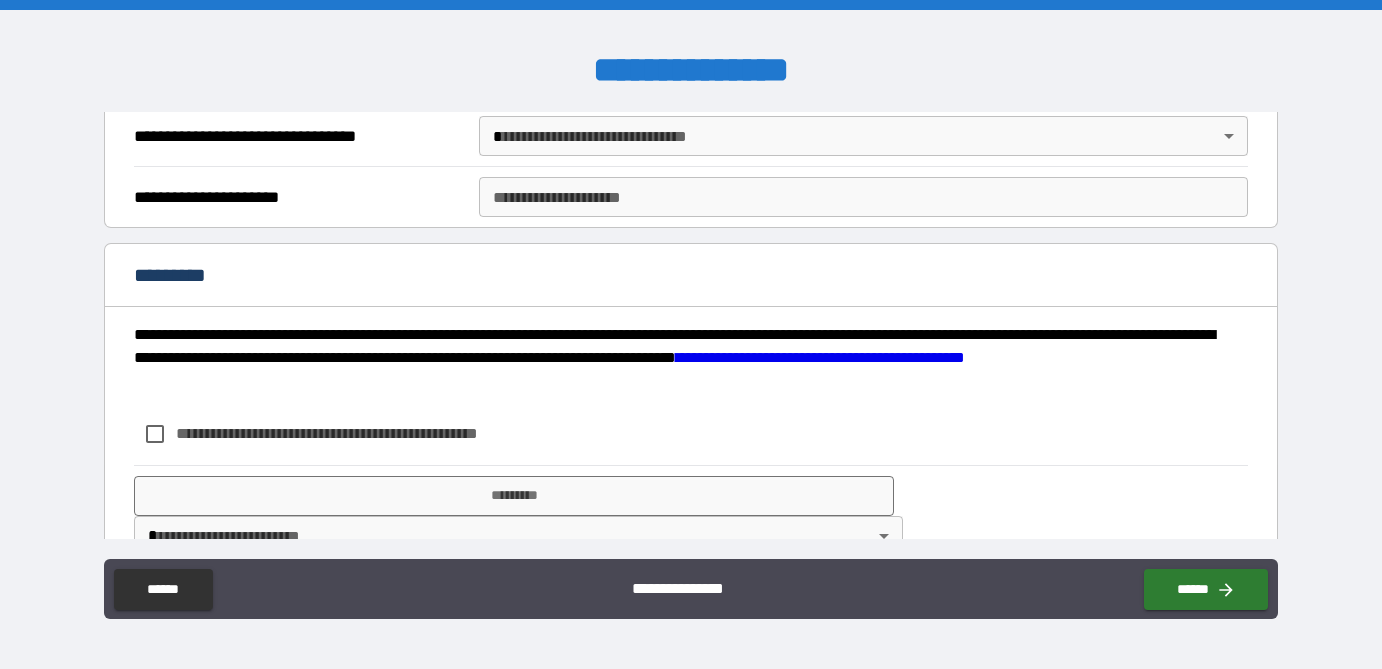 scroll, scrollTop: 2289, scrollLeft: 0, axis: vertical 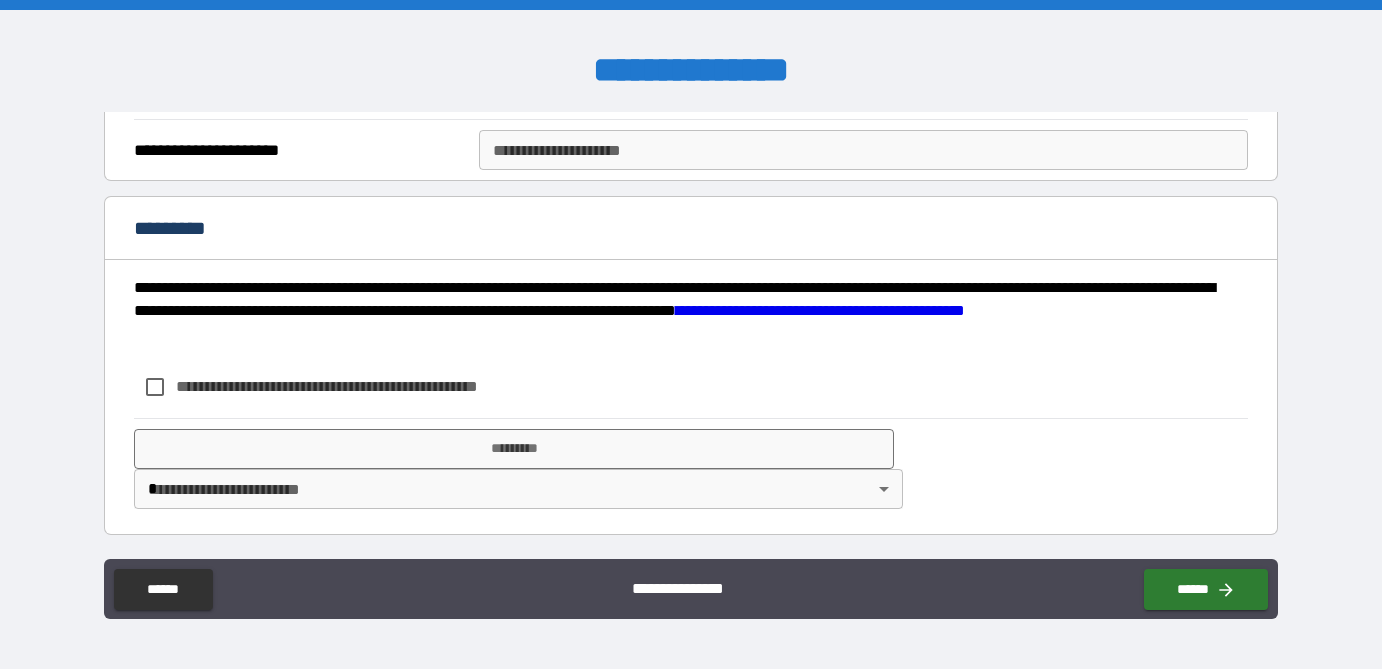 type on "**********" 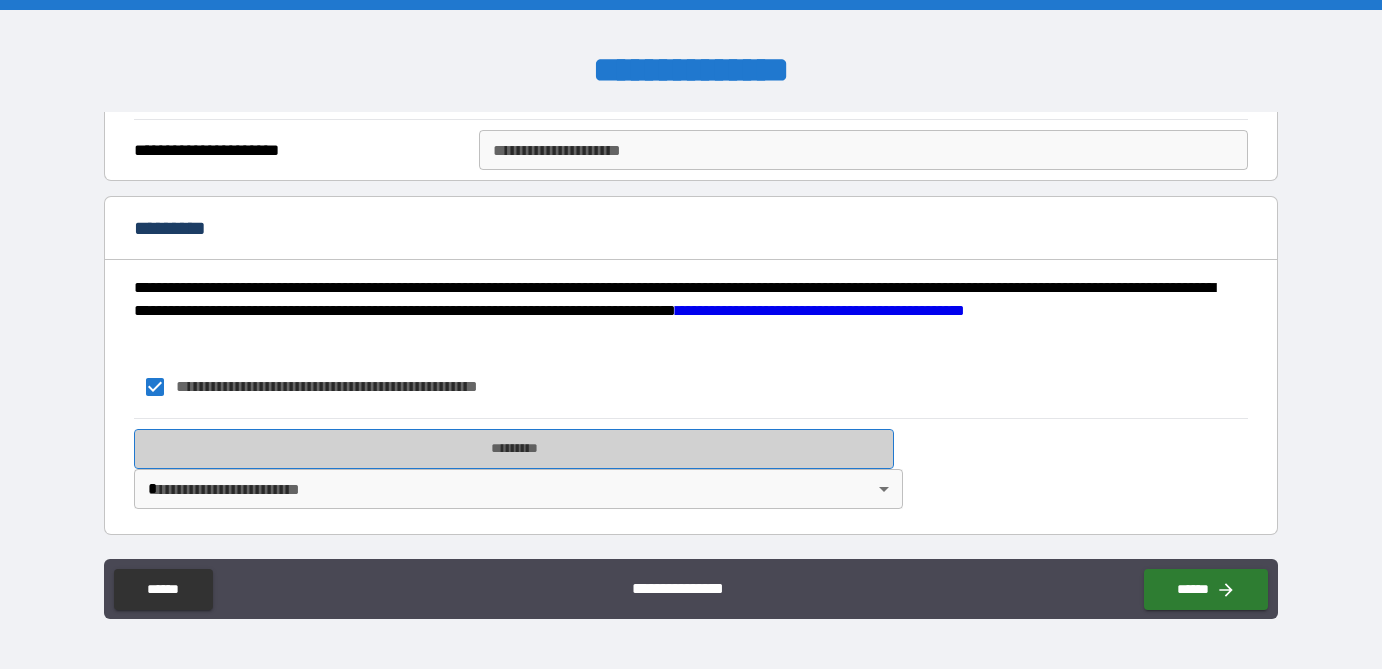 click on "*********" at bounding box center (514, 449) 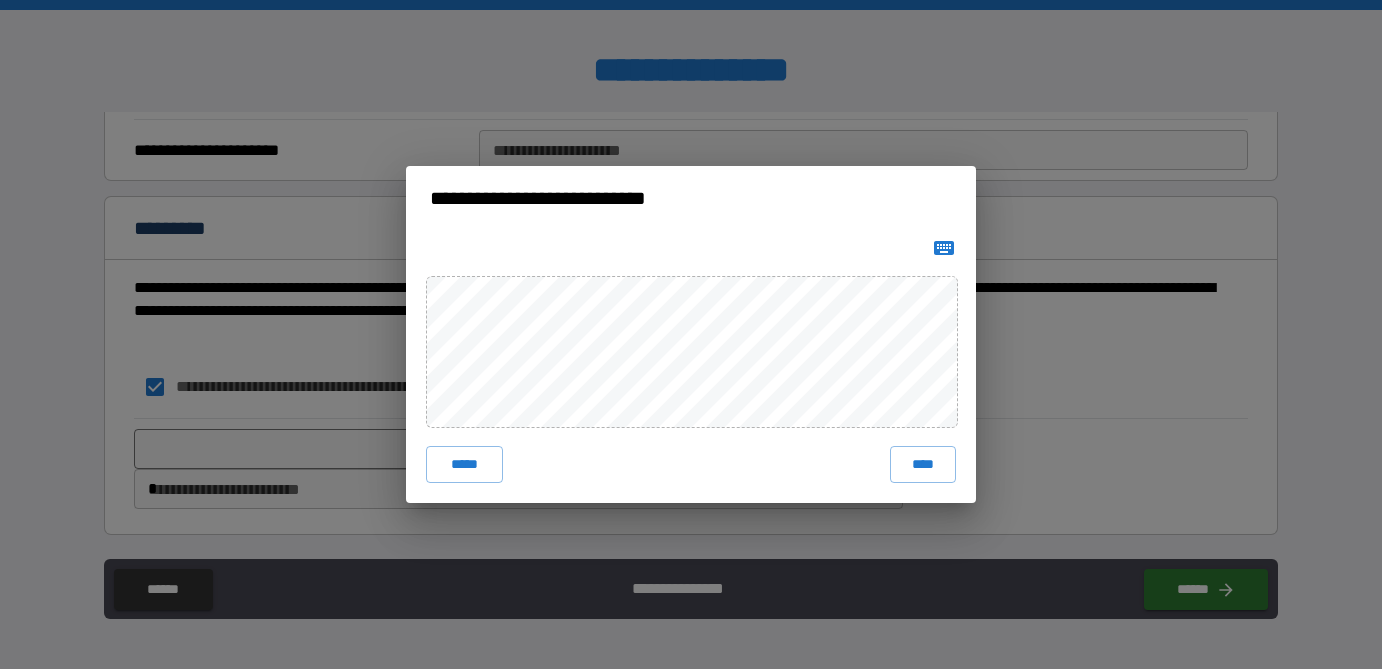 click 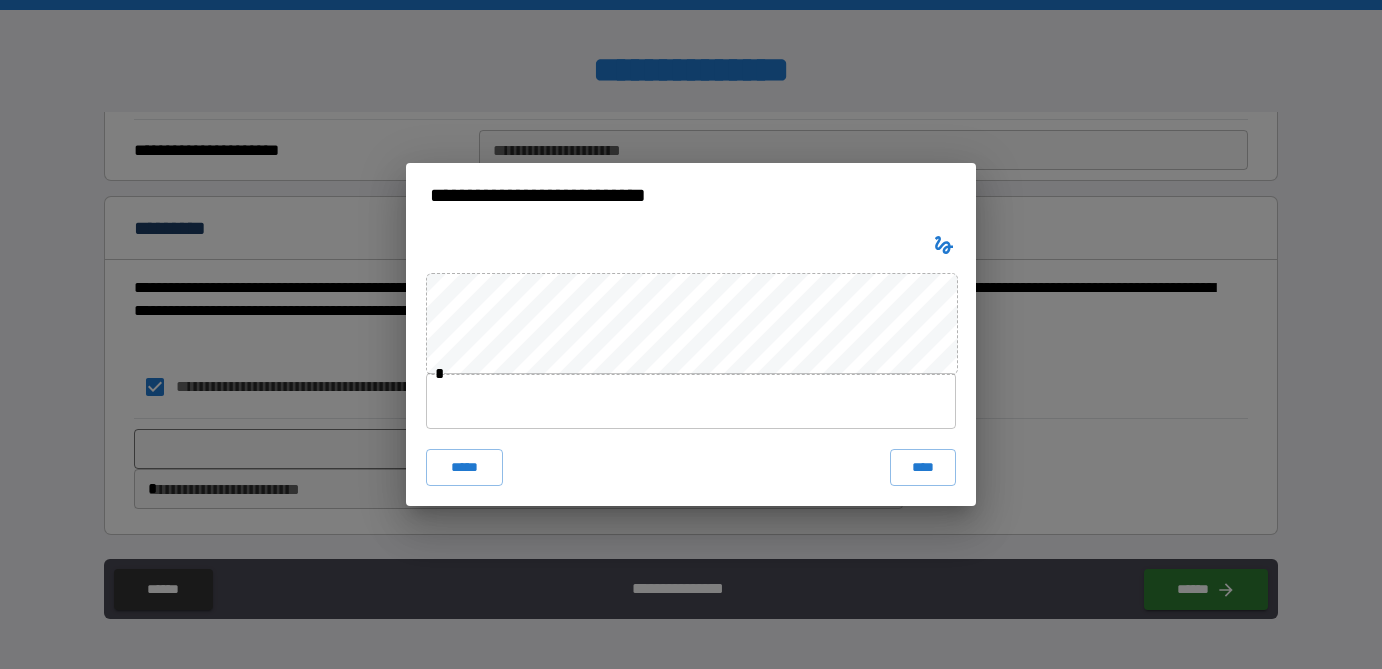 click at bounding box center [691, 401] 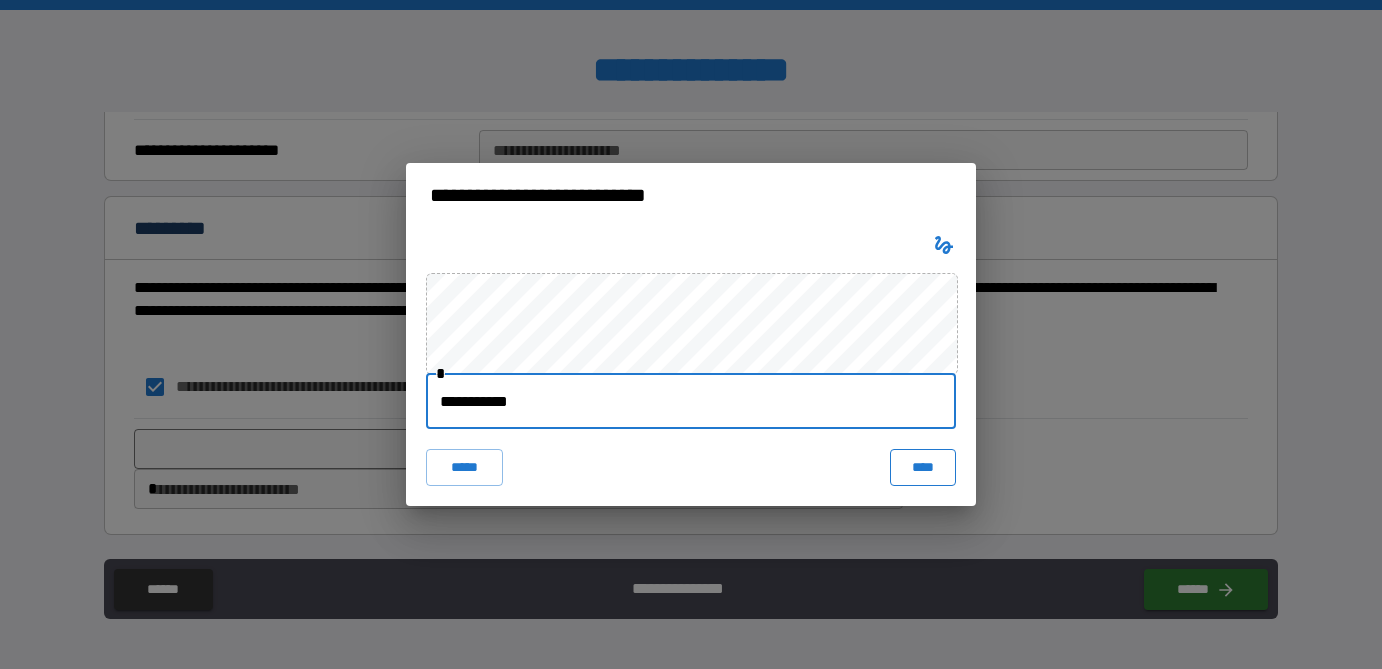 type on "**********" 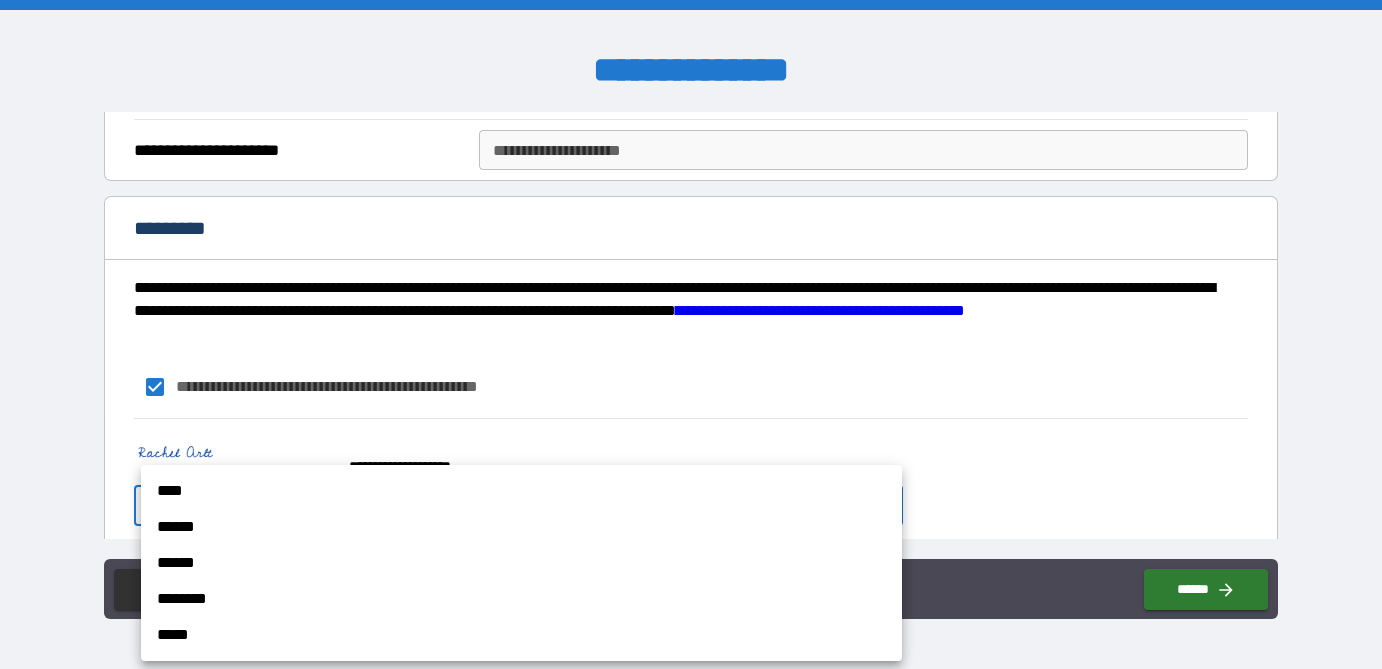click on "**********" at bounding box center (691, 334) 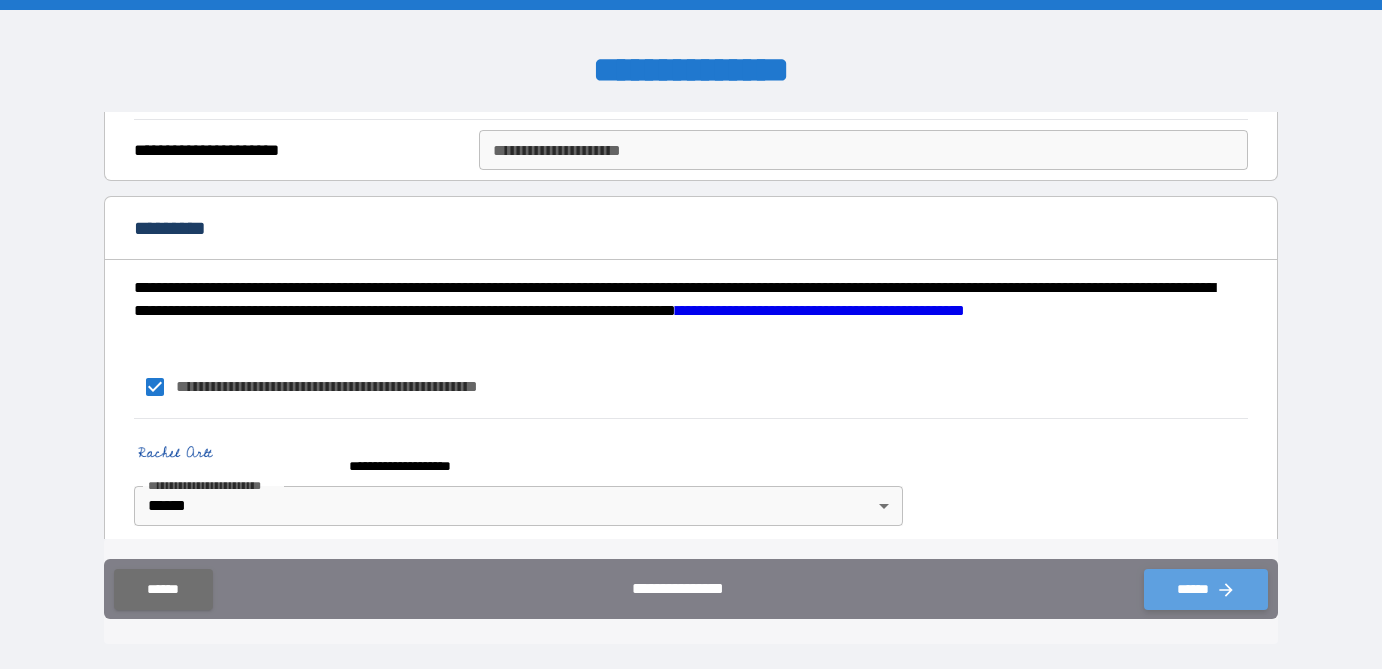 click on "******" at bounding box center [1206, 589] 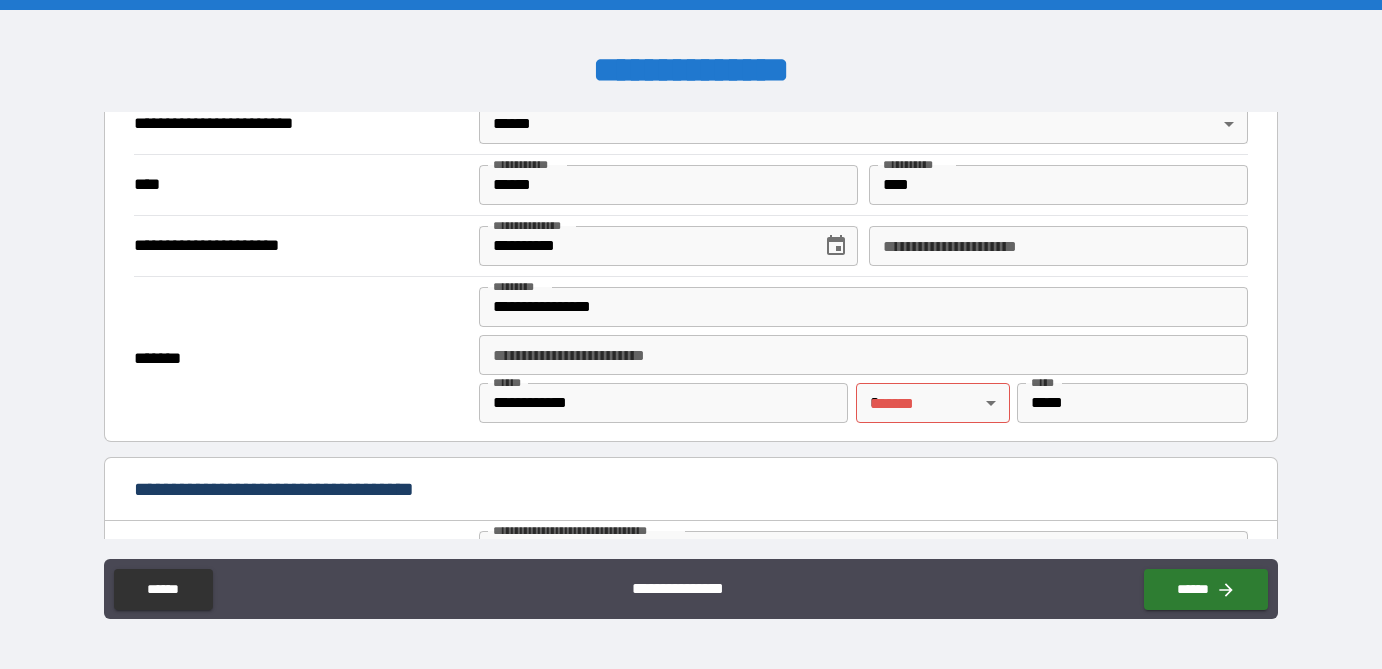 scroll, scrollTop: 794, scrollLeft: 0, axis: vertical 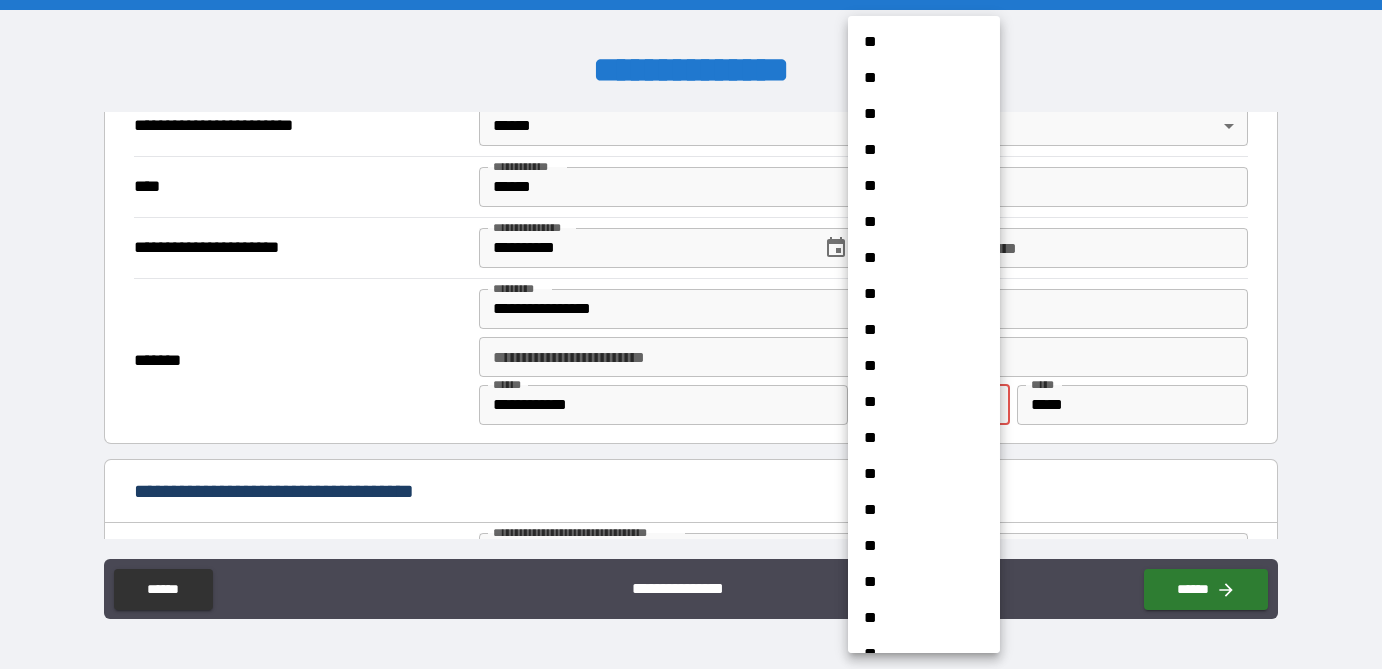 click on "**********" at bounding box center (691, 334) 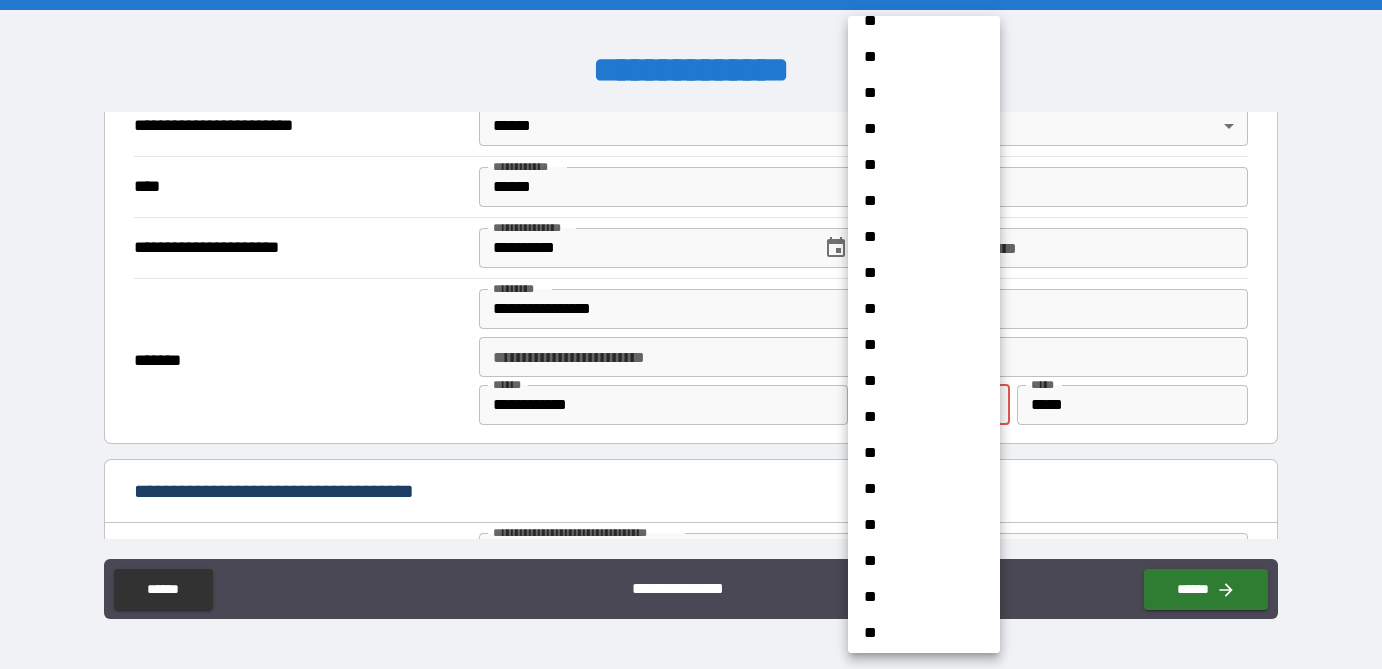 scroll, scrollTop: 464, scrollLeft: 0, axis: vertical 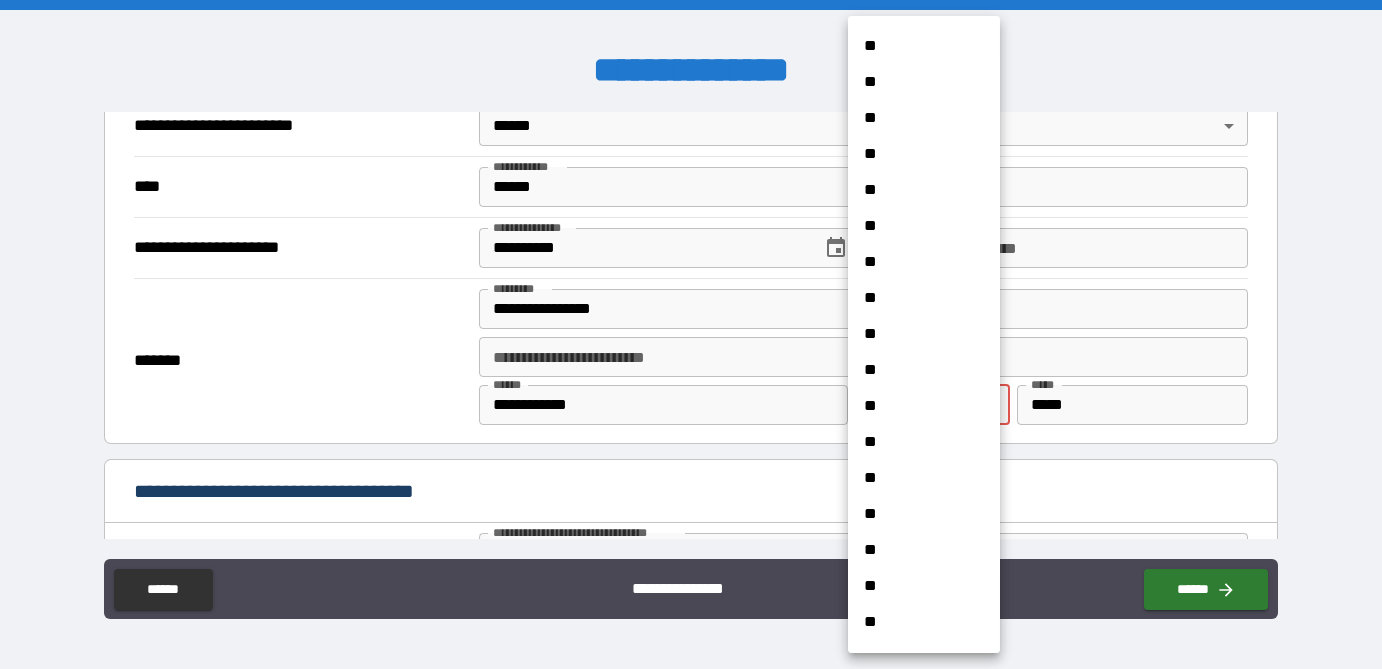 click on "**" at bounding box center [924, 550] 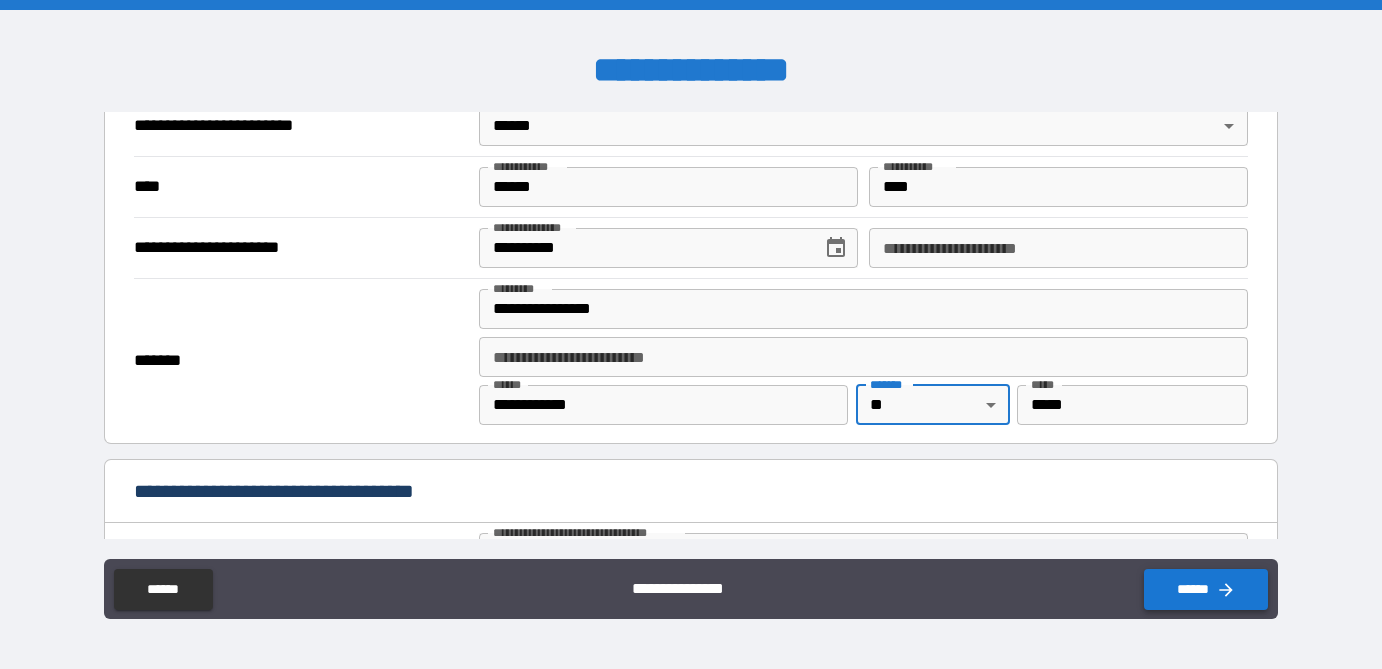click on "******" at bounding box center (1206, 589) 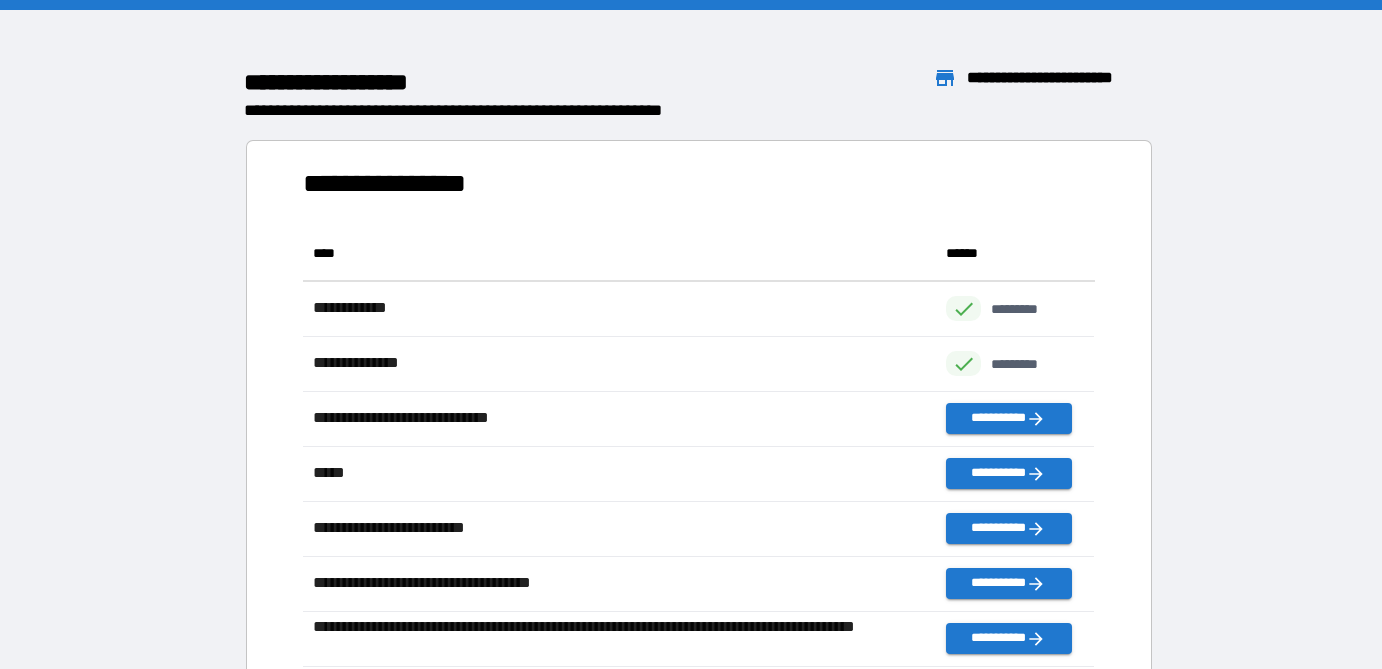 scroll, scrollTop: 1, scrollLeft: 0, axis: vertical 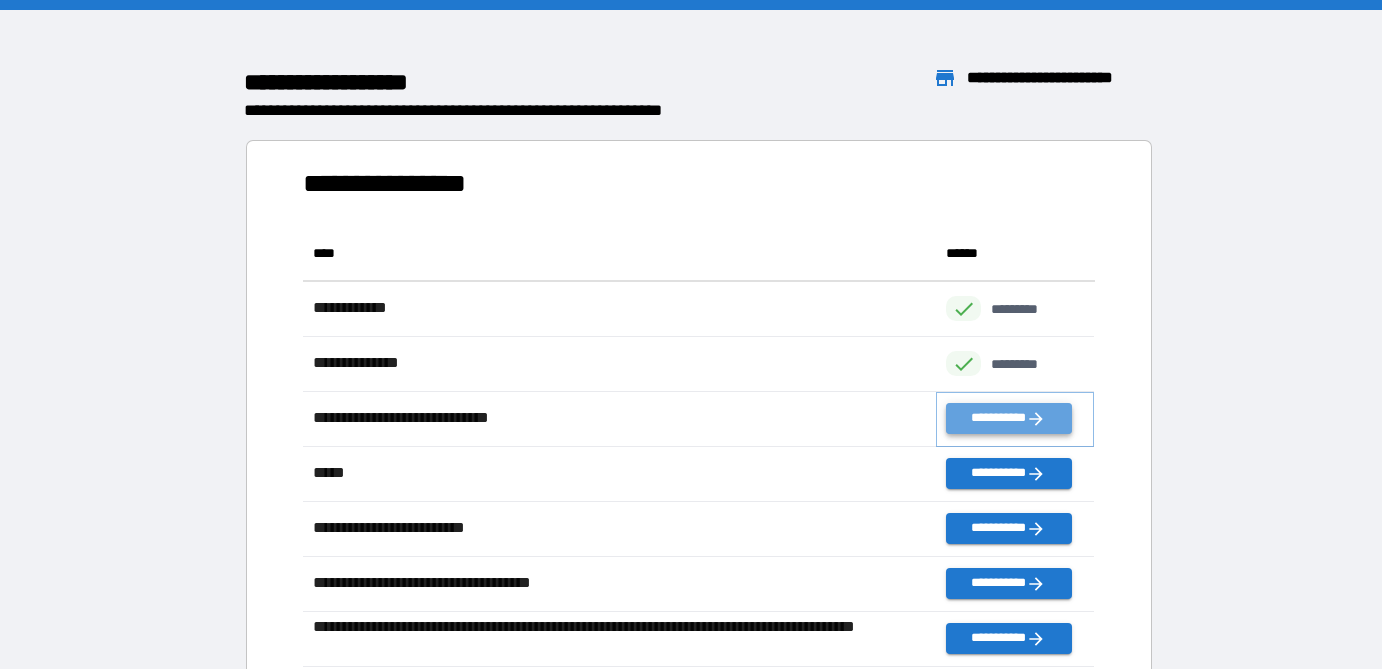 click on "**********" at bounding box center (1008, 418) 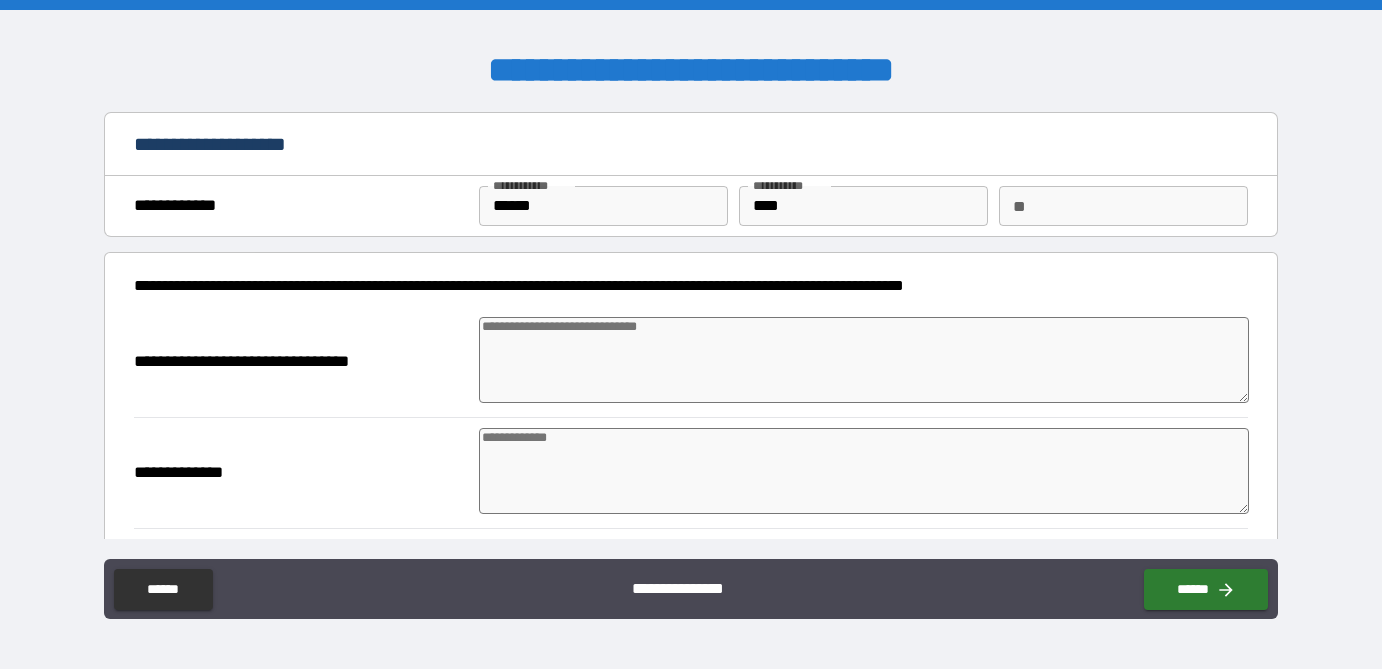 type on "*" 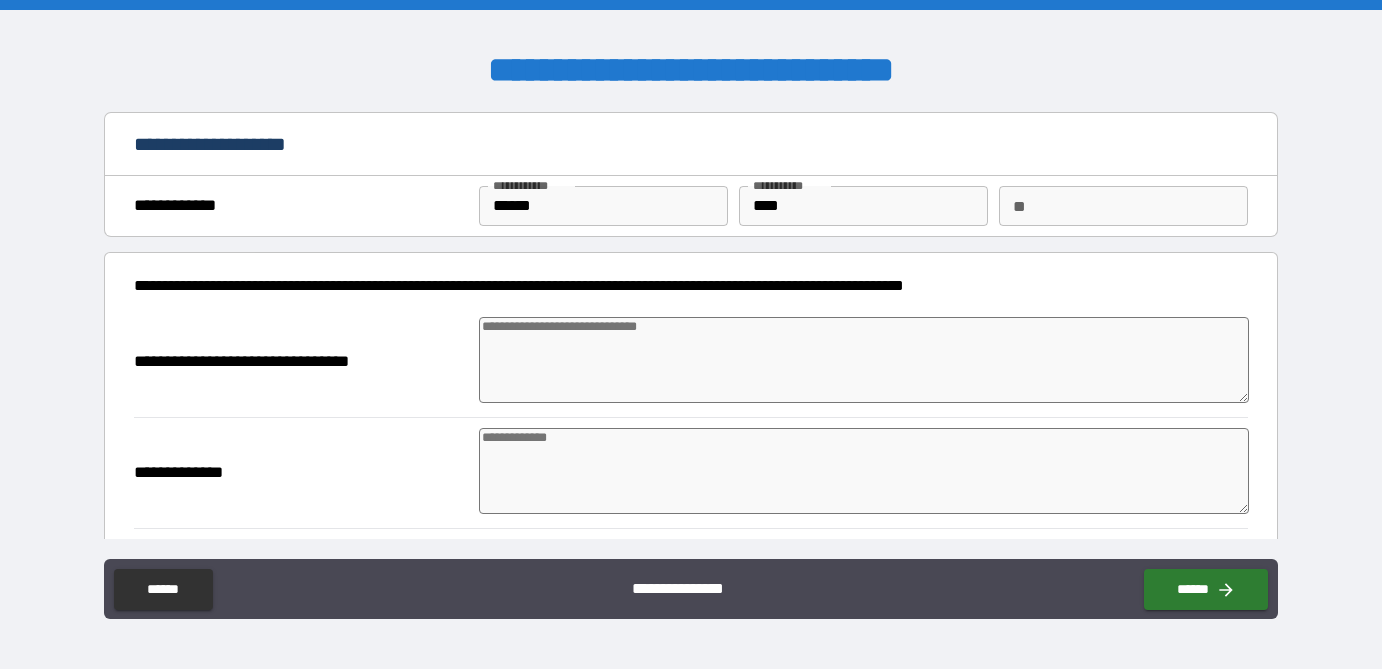 type on "*" 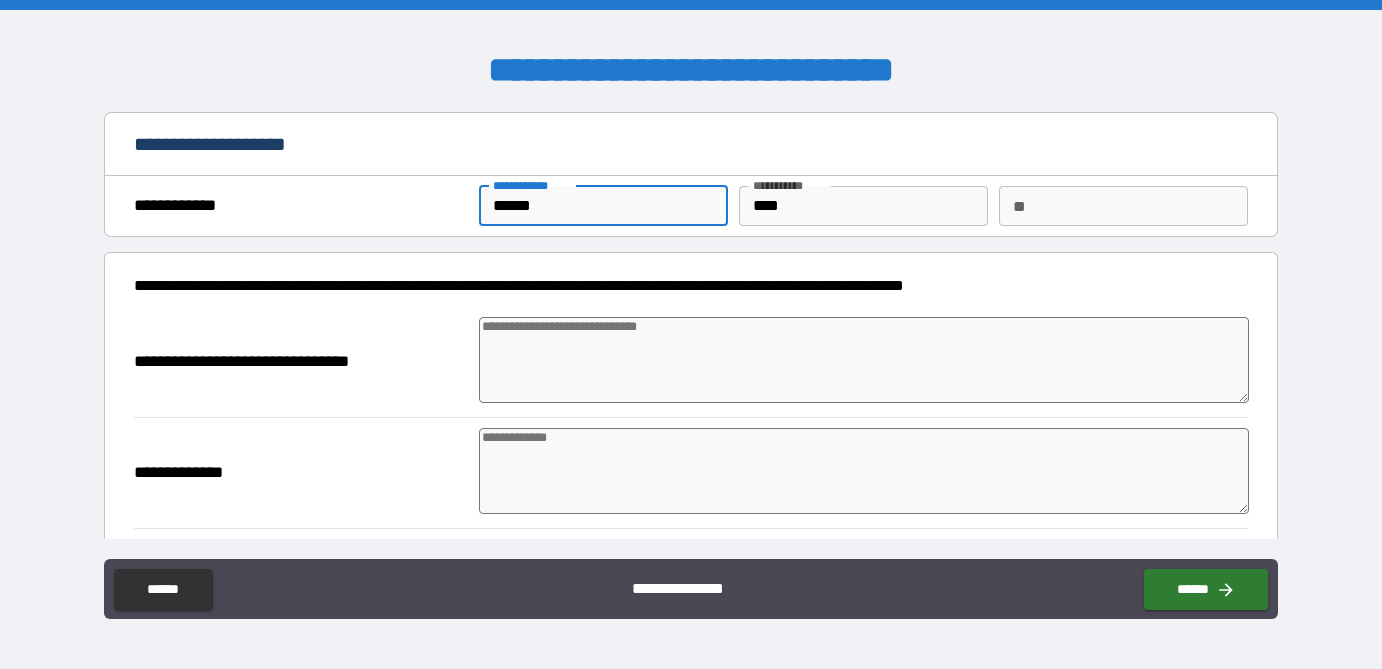 drag, startPoint x: 542, startPoint y: 207, endPoint x: 464, endPoint y: 211, distance: 78.10249 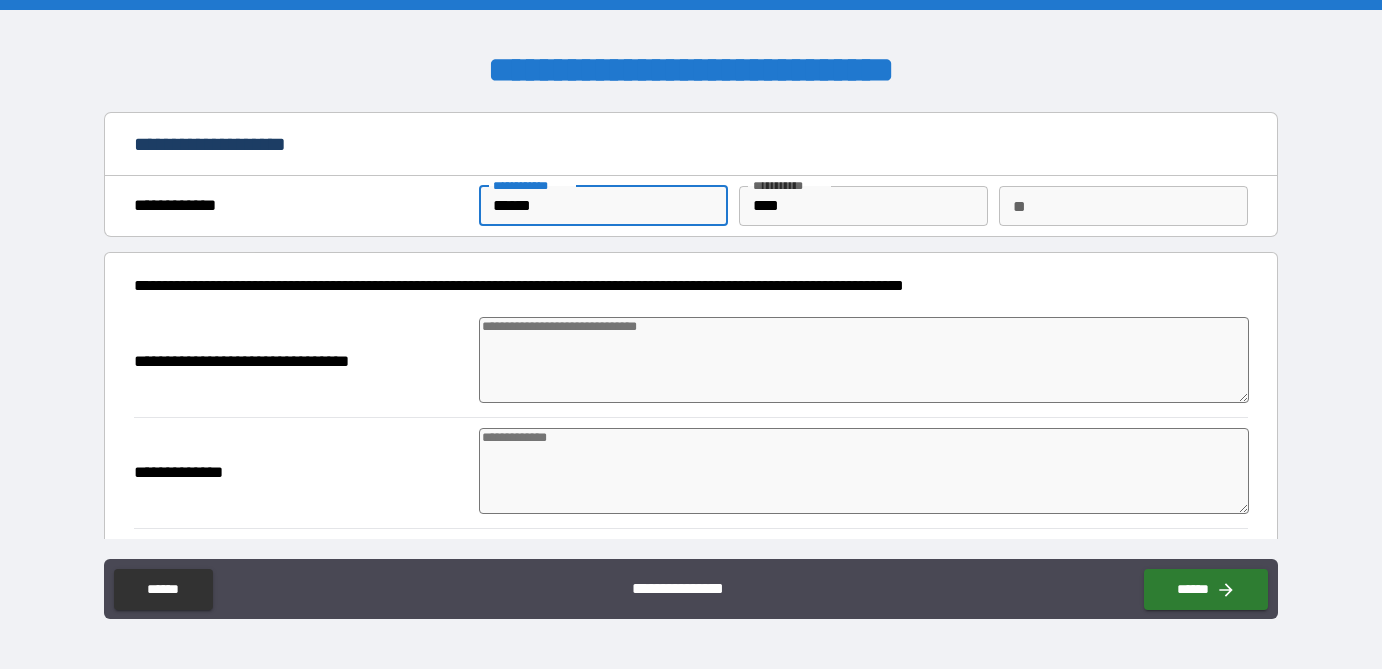 type on "*" 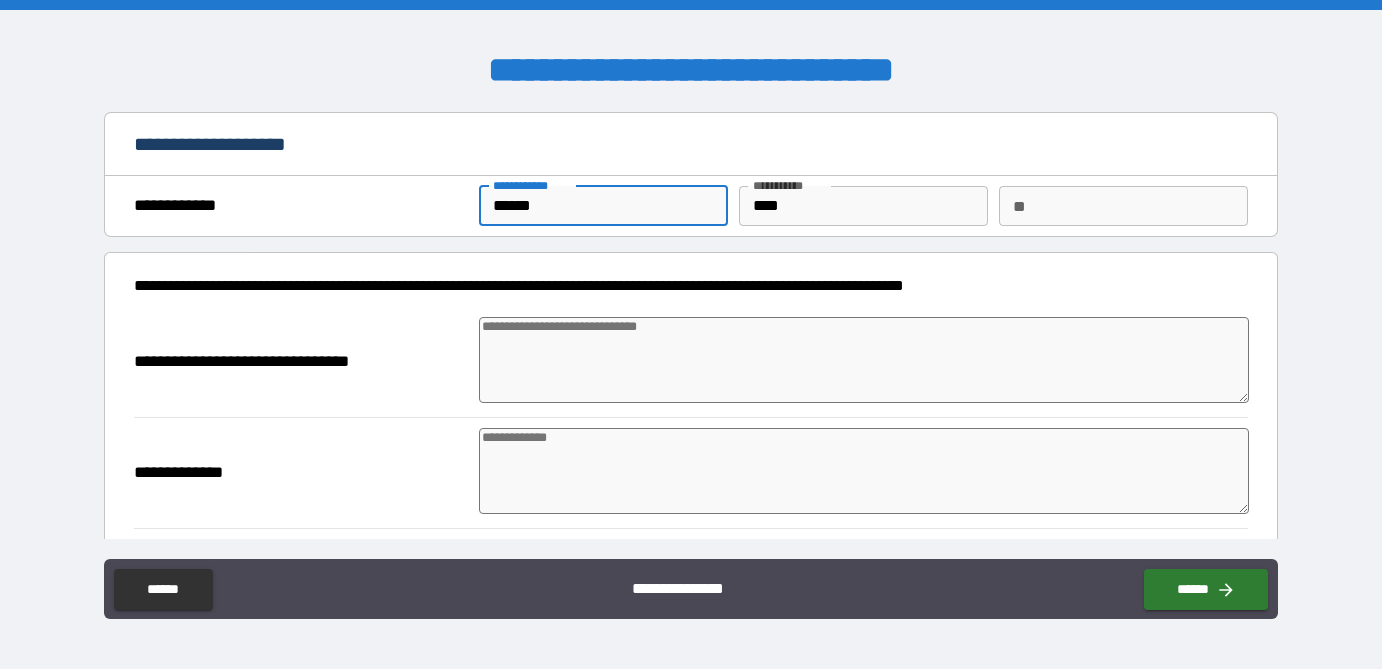 type on "*" 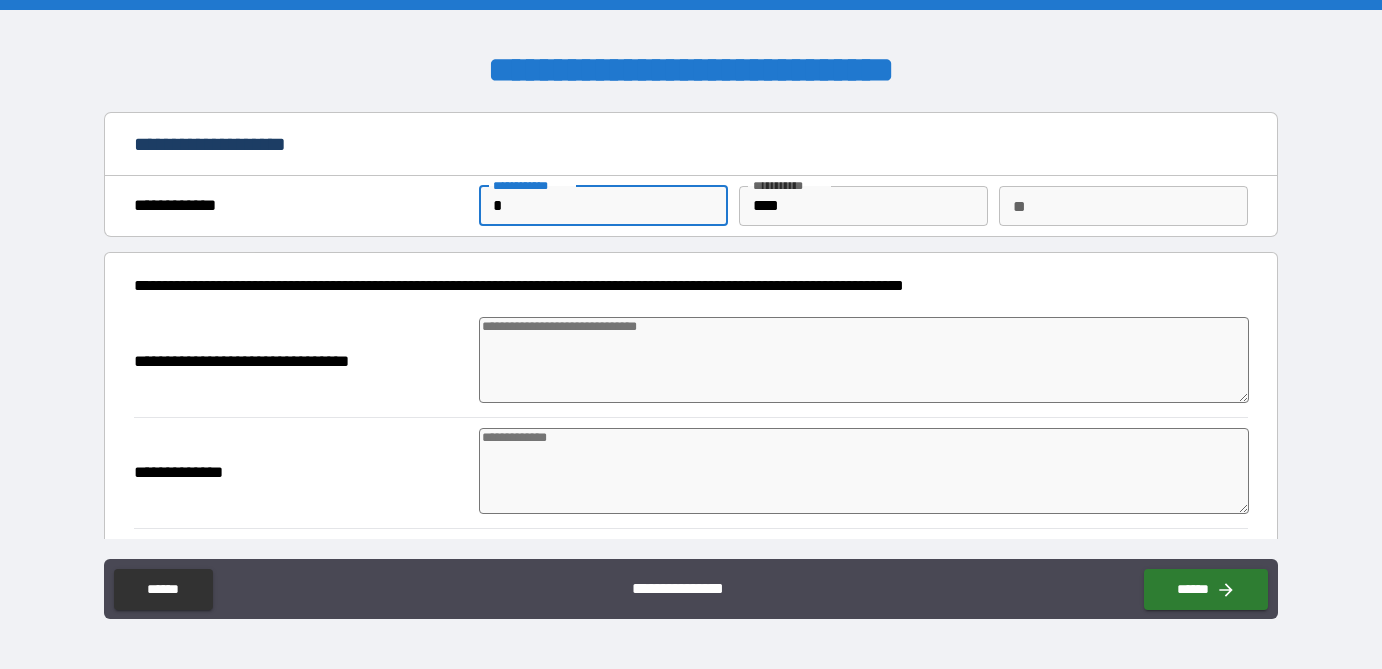 type on "*" 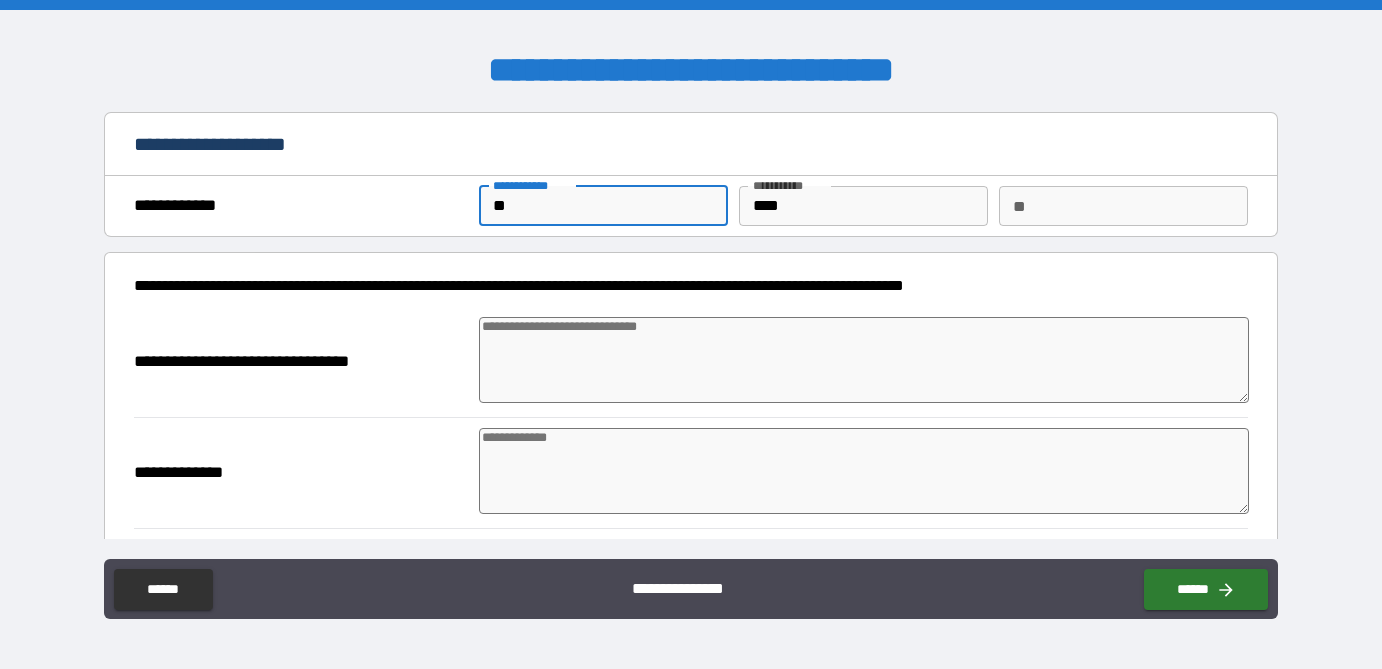 type on "*" 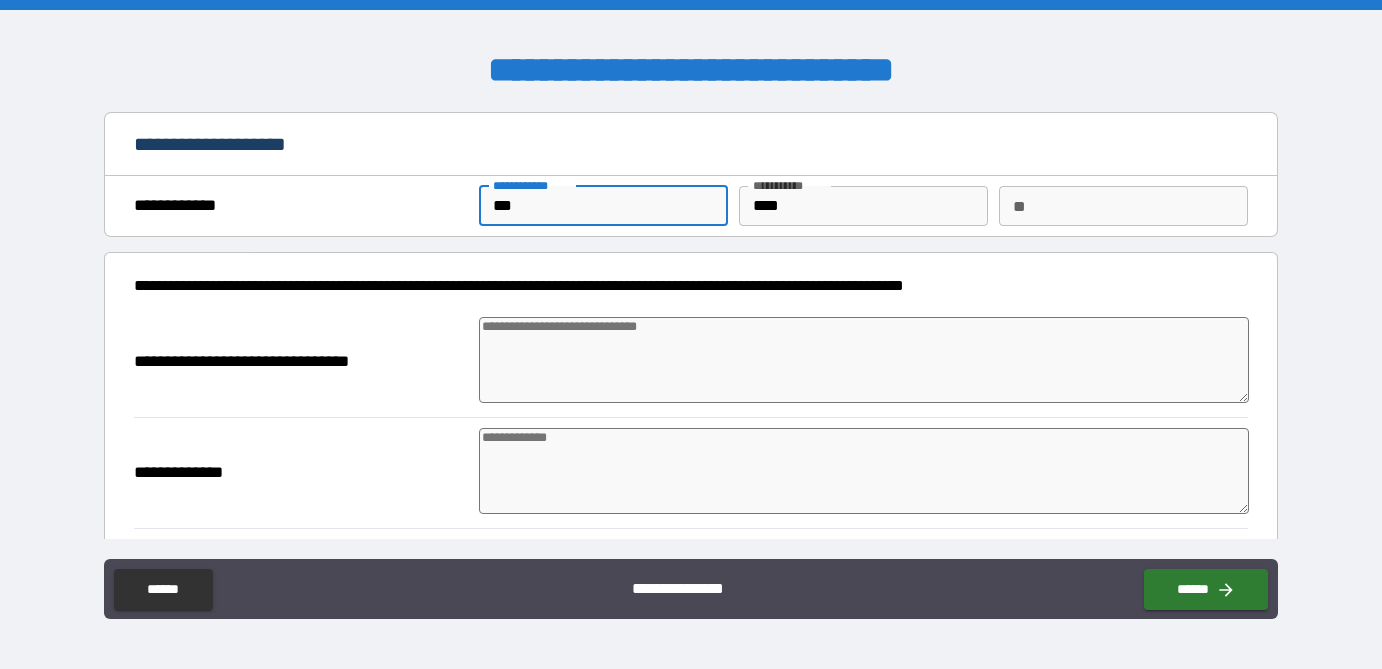 type on "*" 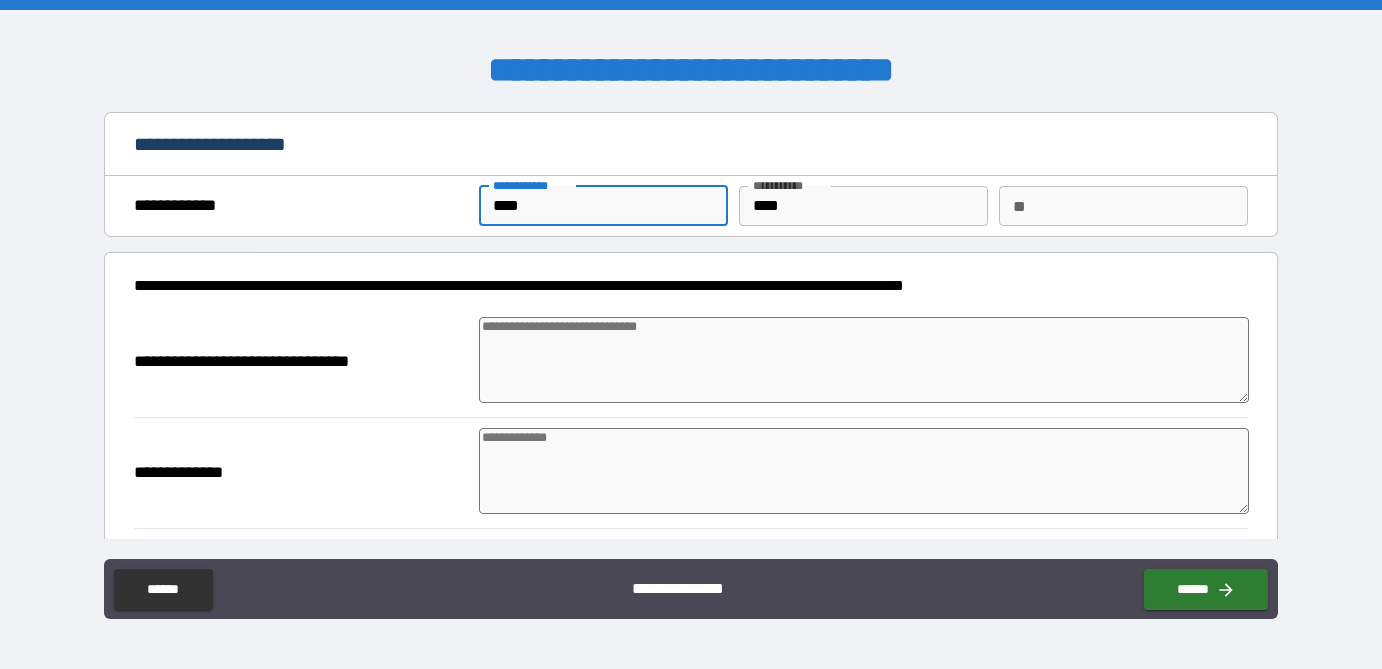 type on "*" 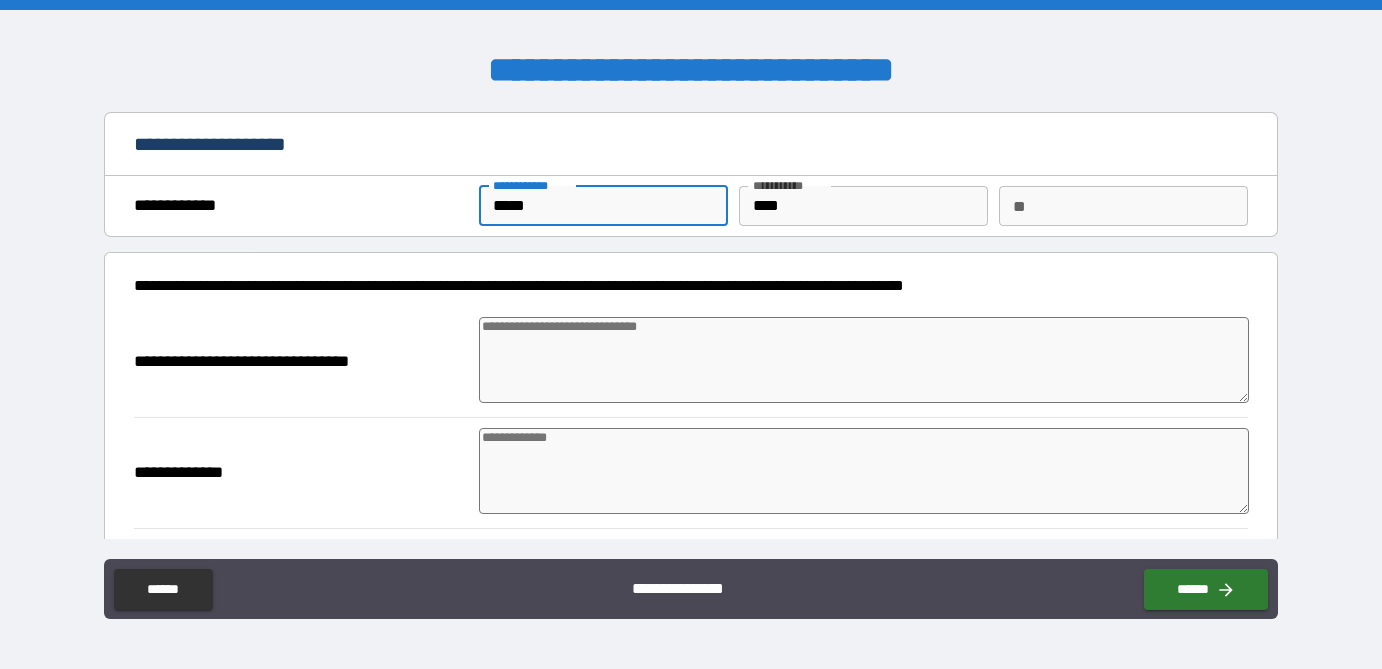 type on "******" 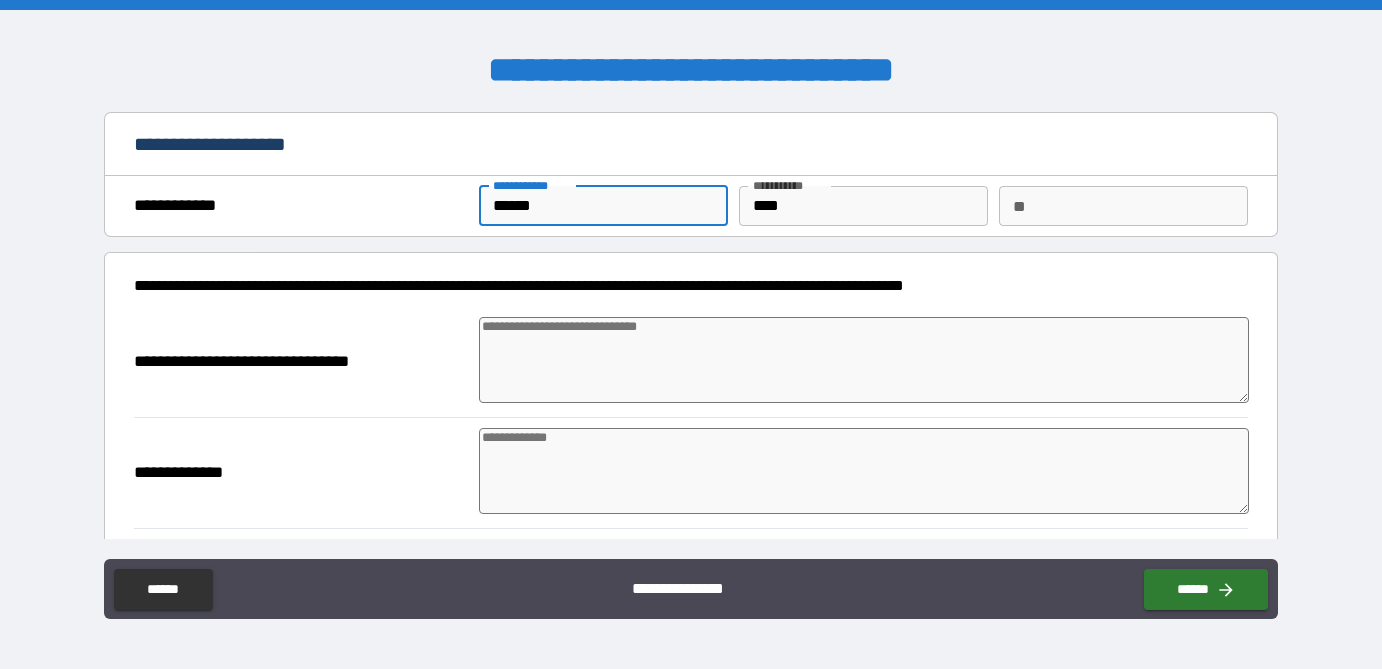 type on "*" 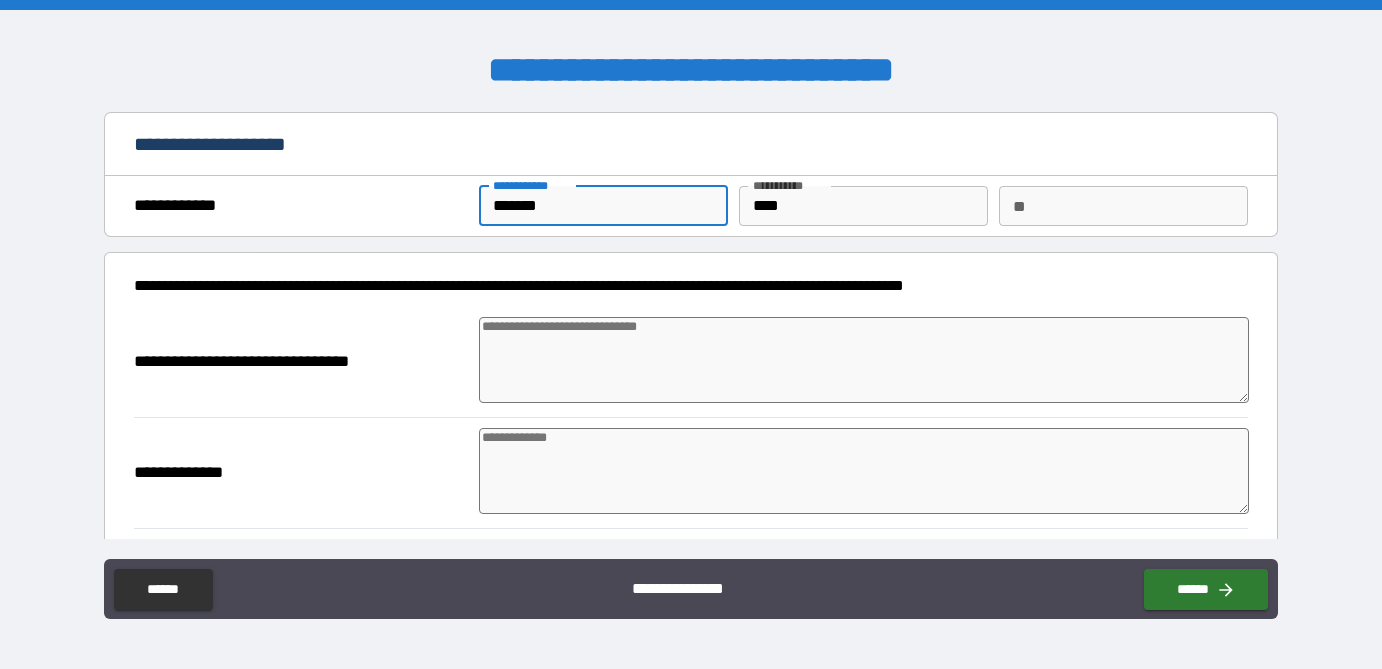 type on "*" 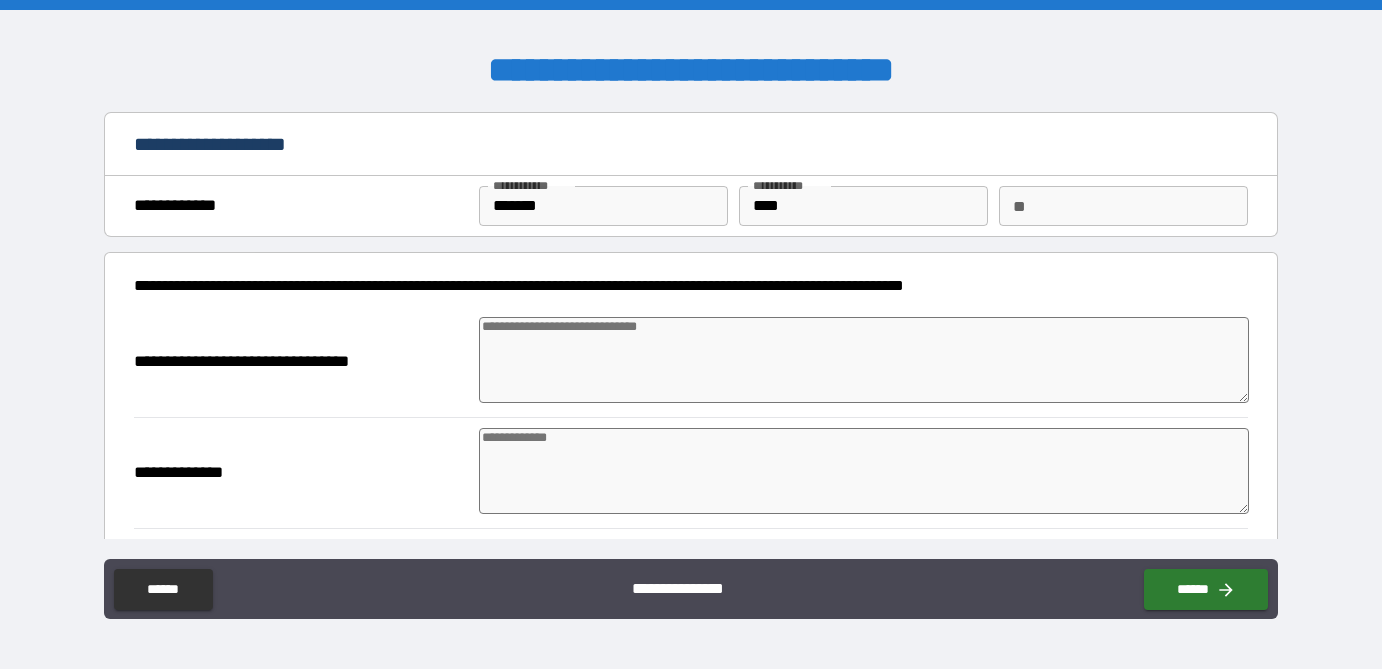 click at bounding box center [864, 360] 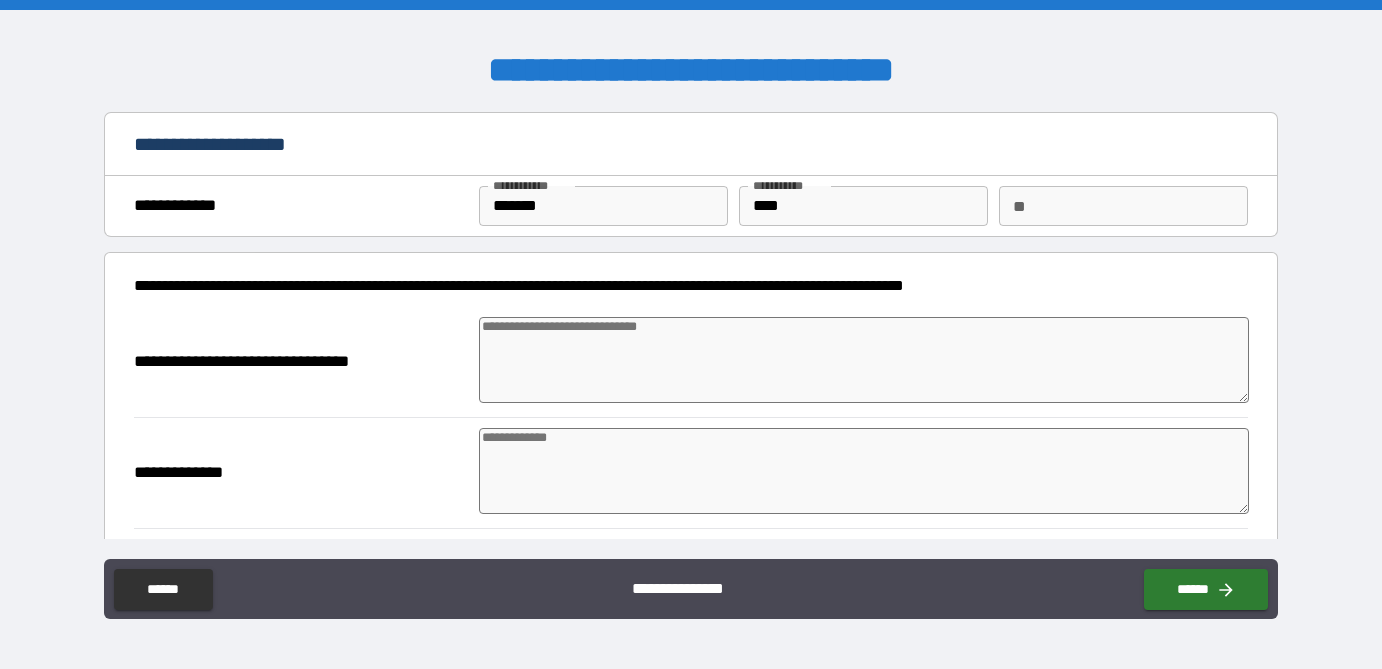 type on "*" 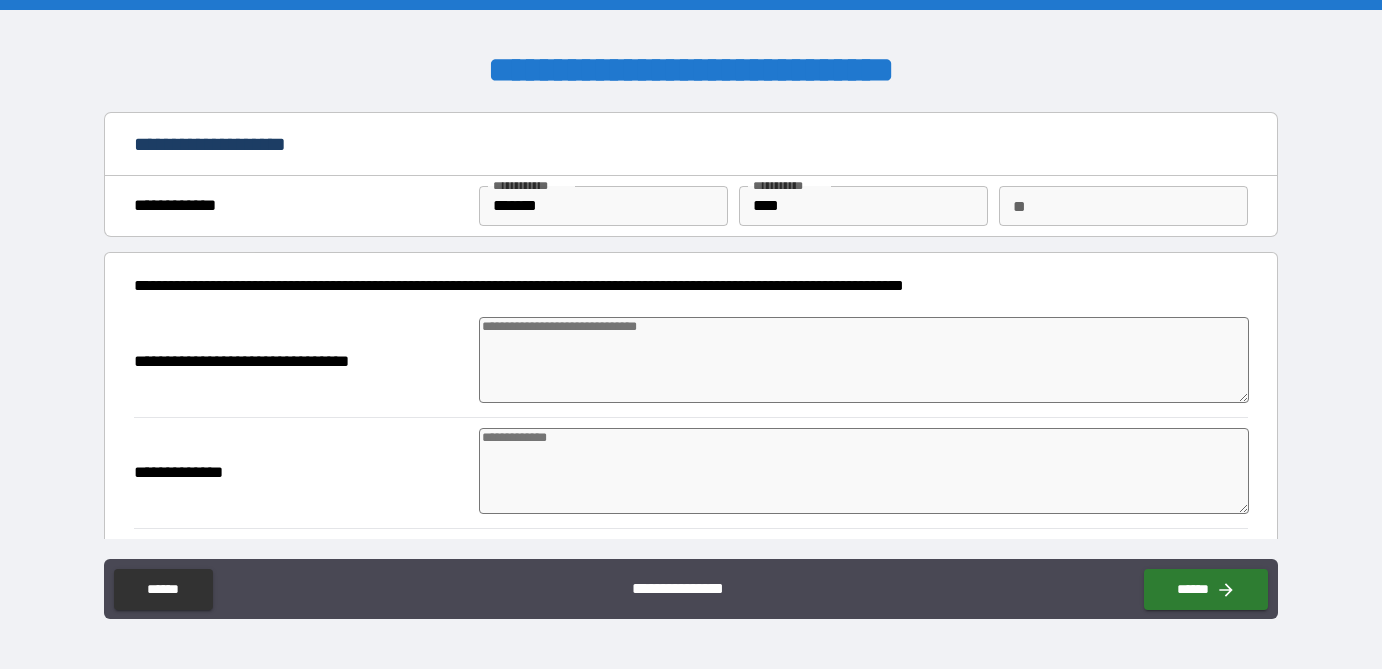 type on "*" 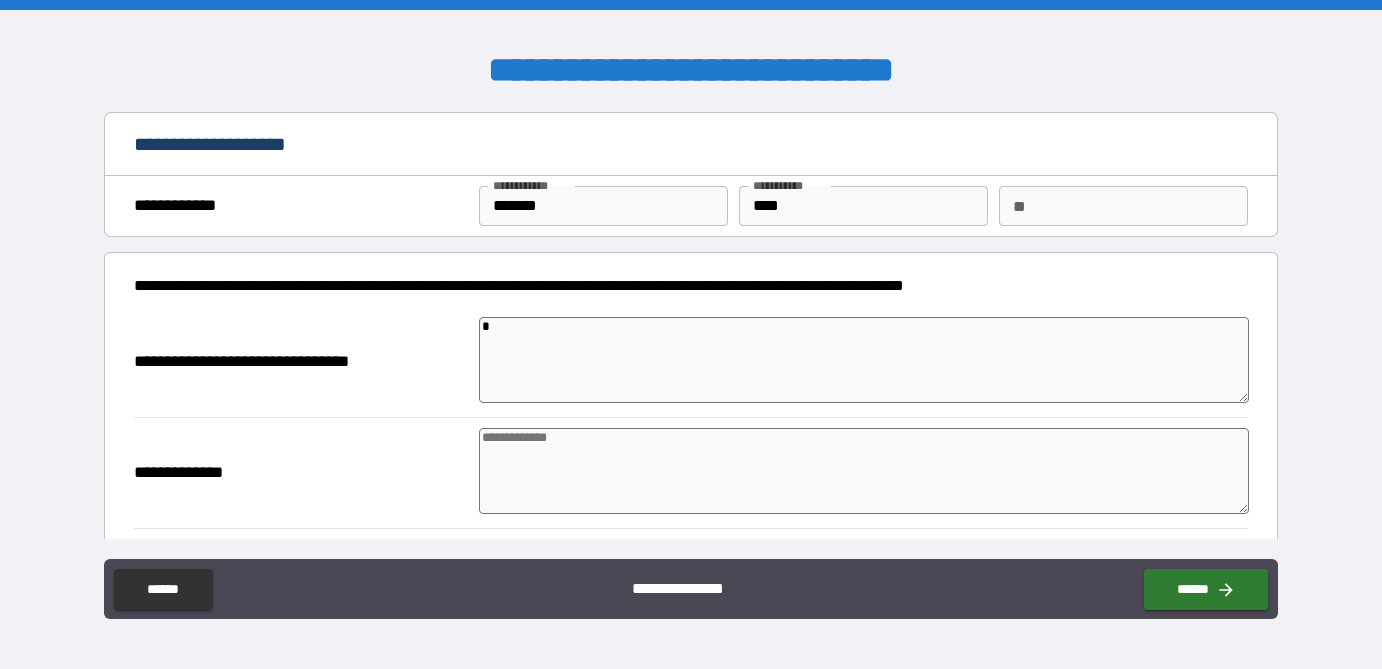 type on "**" 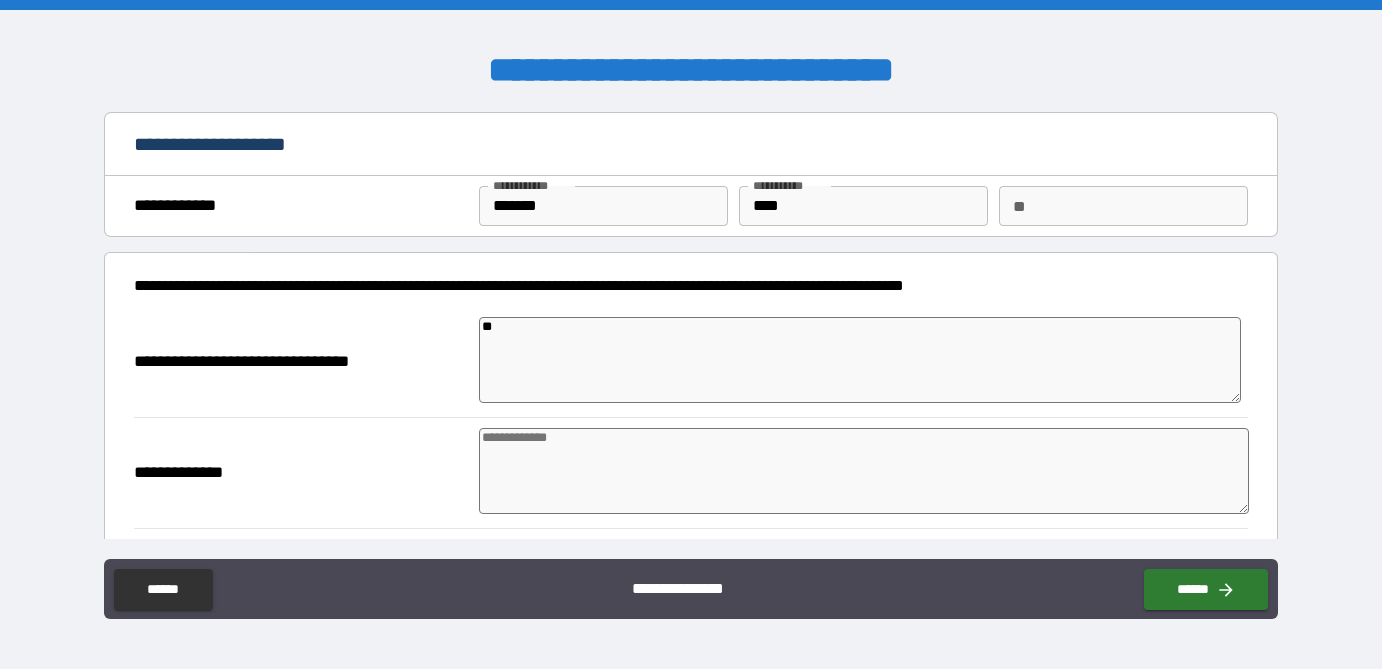 type on "*" 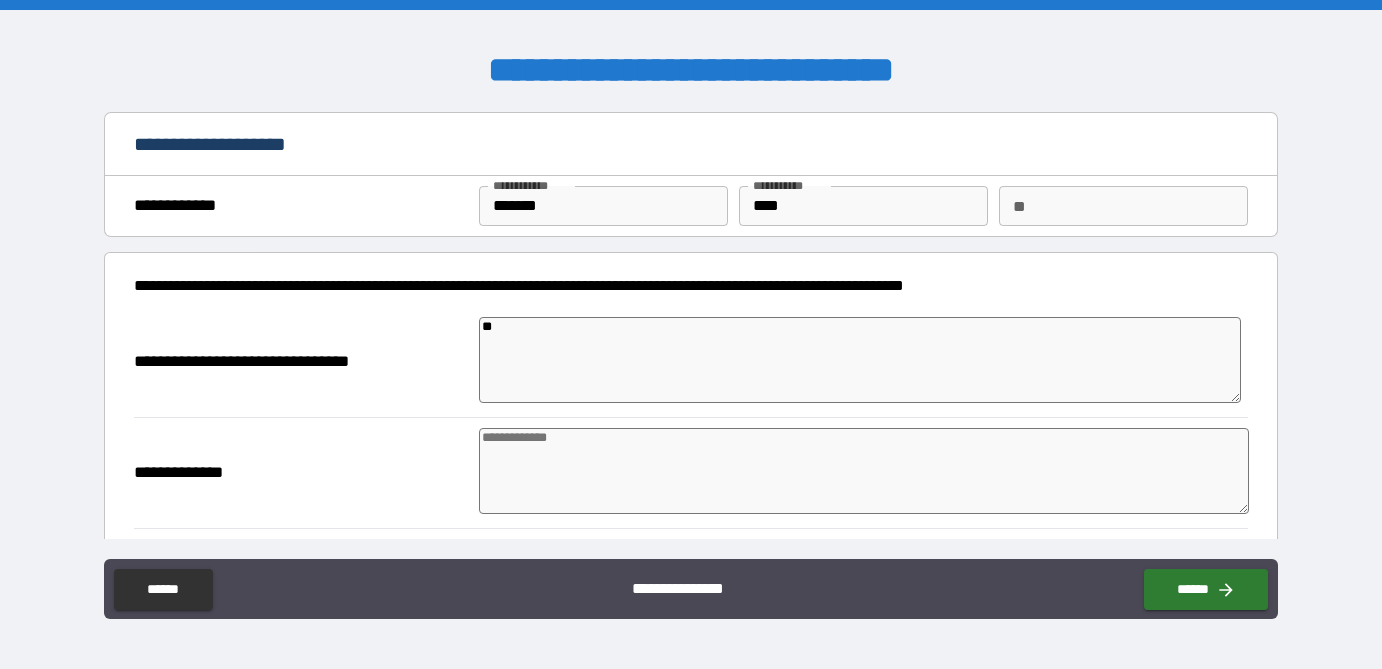 type on "*" 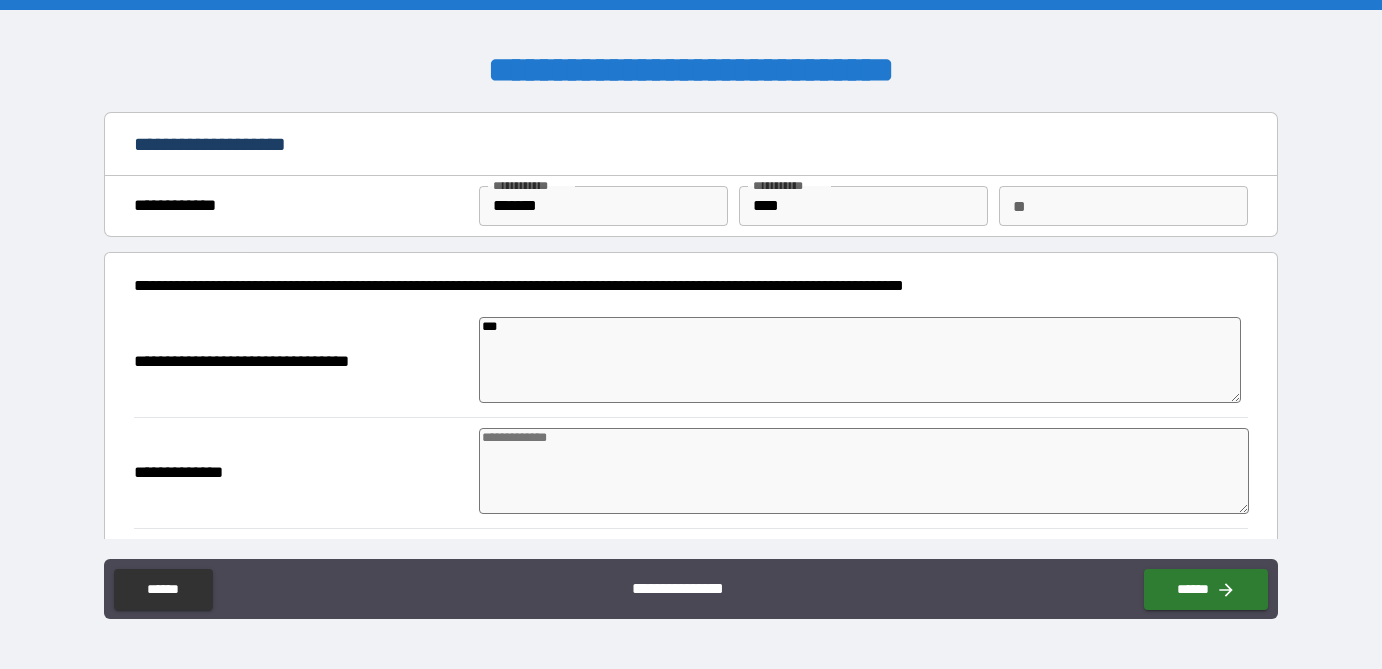 type on "****" 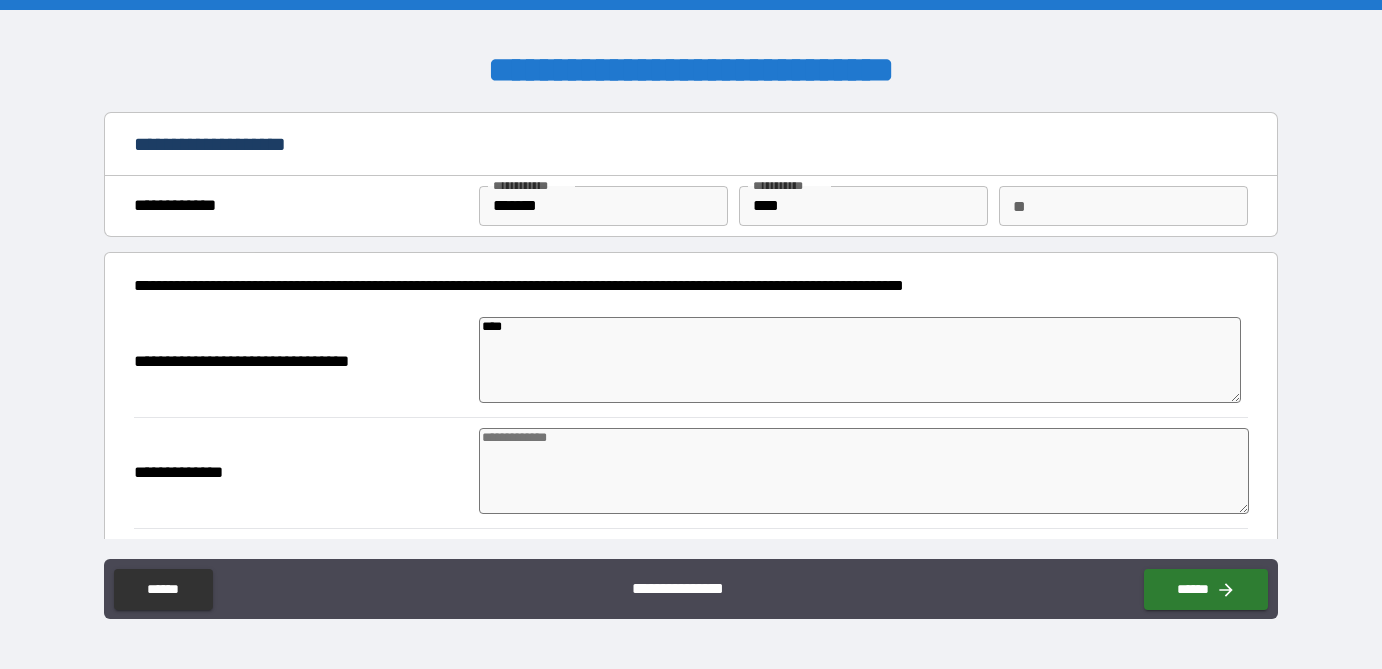 type on "*****" 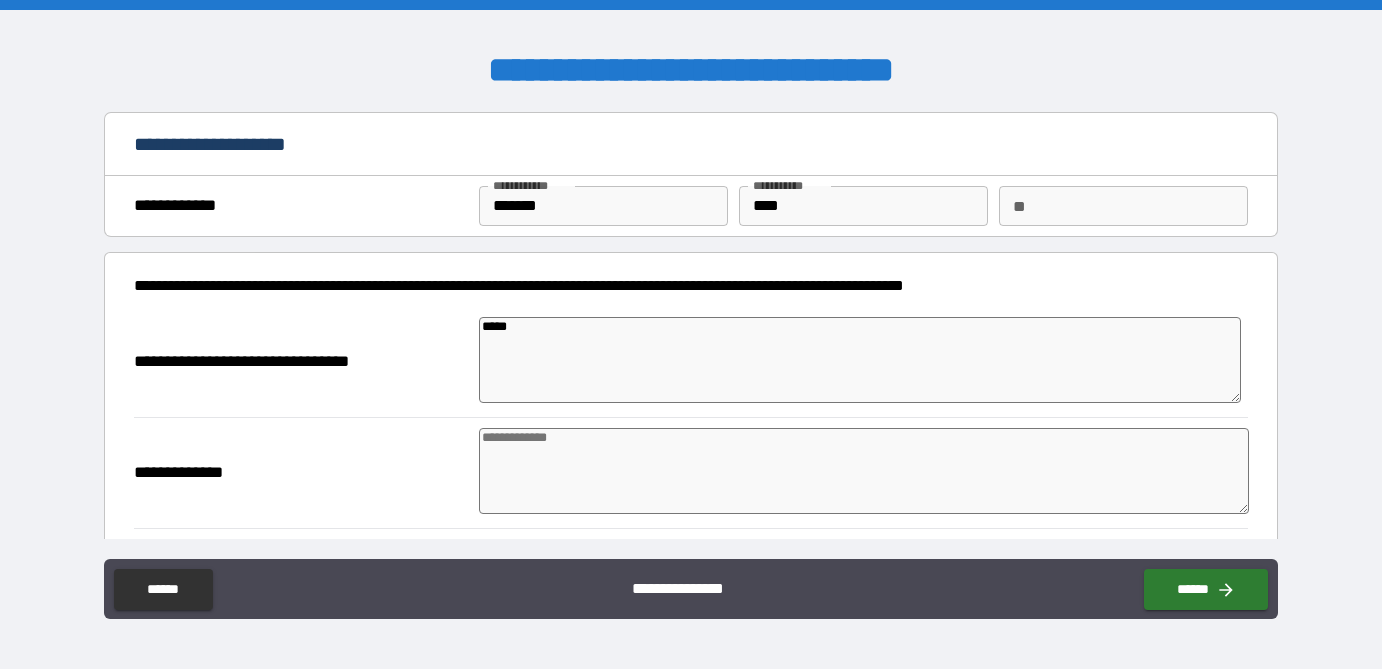 type 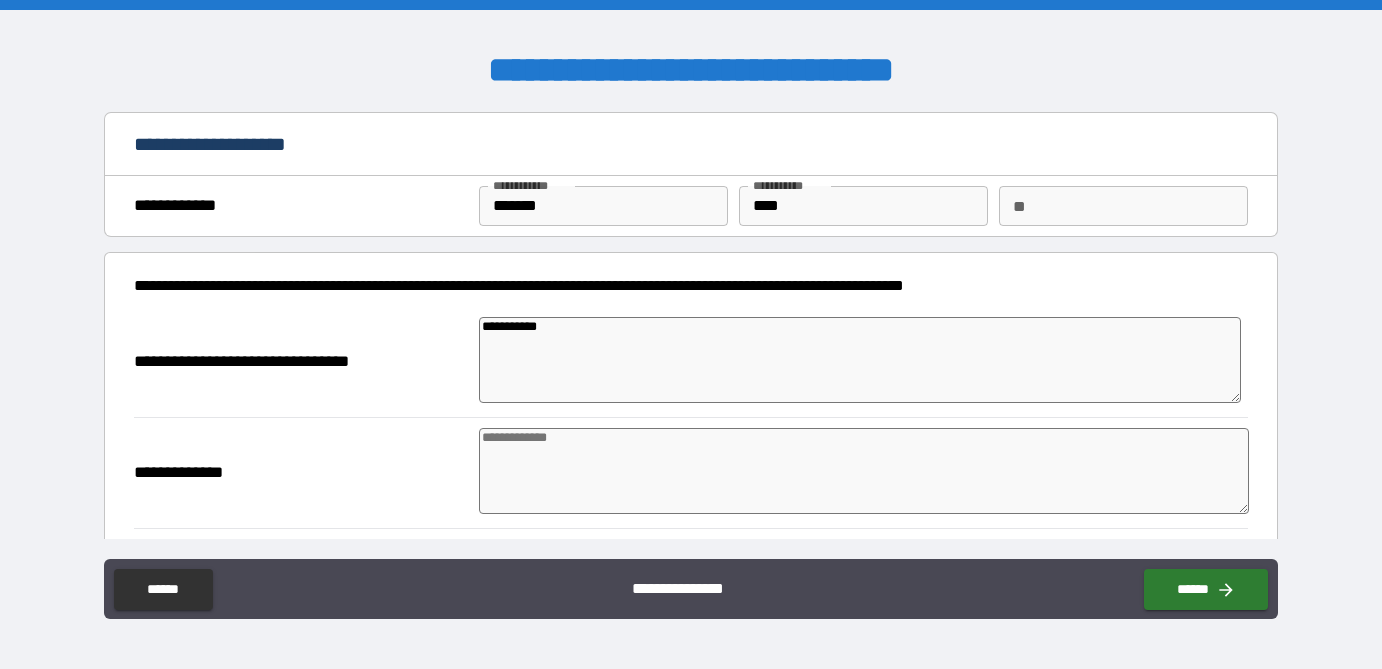 click at bounding box center (864, 471) 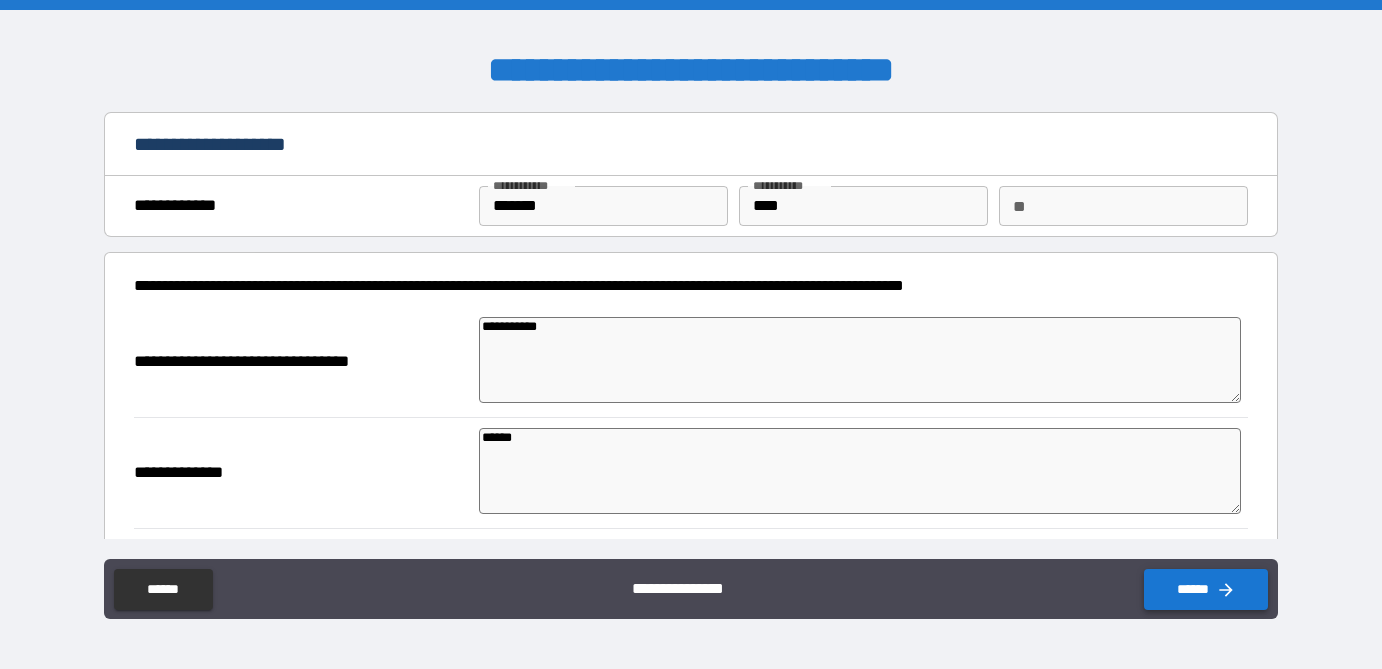 click on "******" at bounding box center (1206, 589) 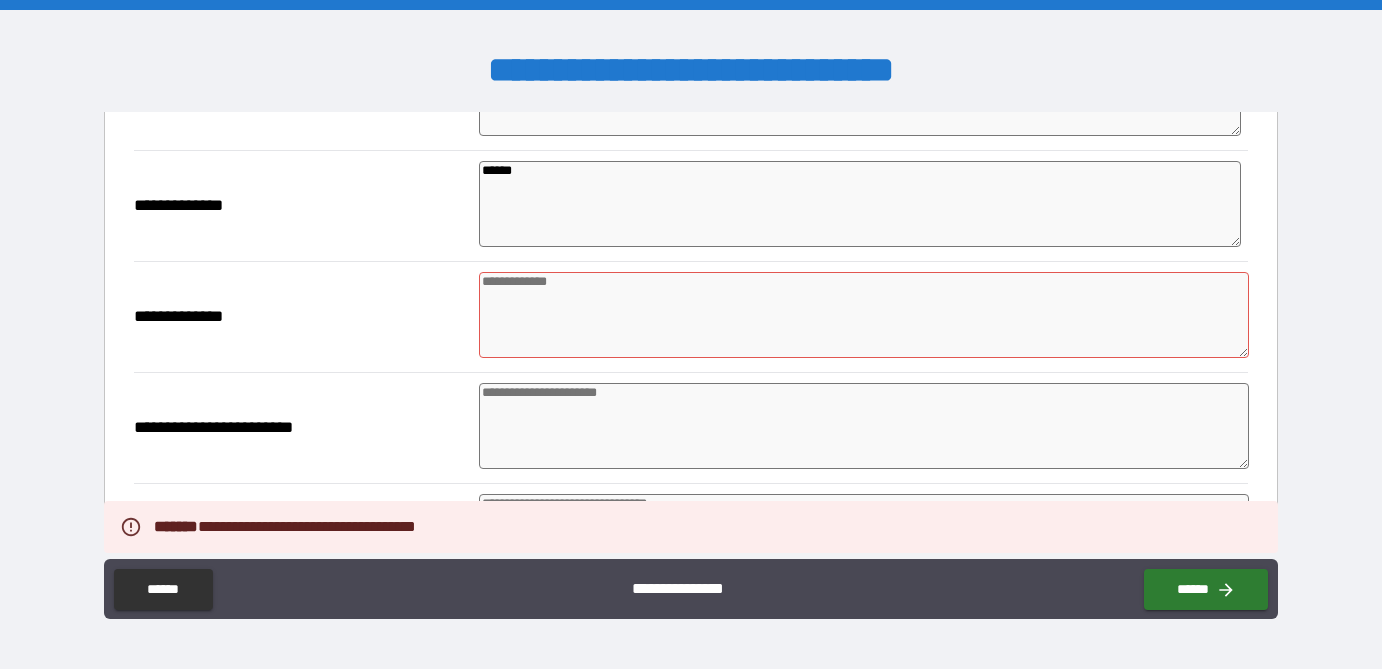 scroll, scrollTop: 264, scrollLeft: 0, axis: vertical 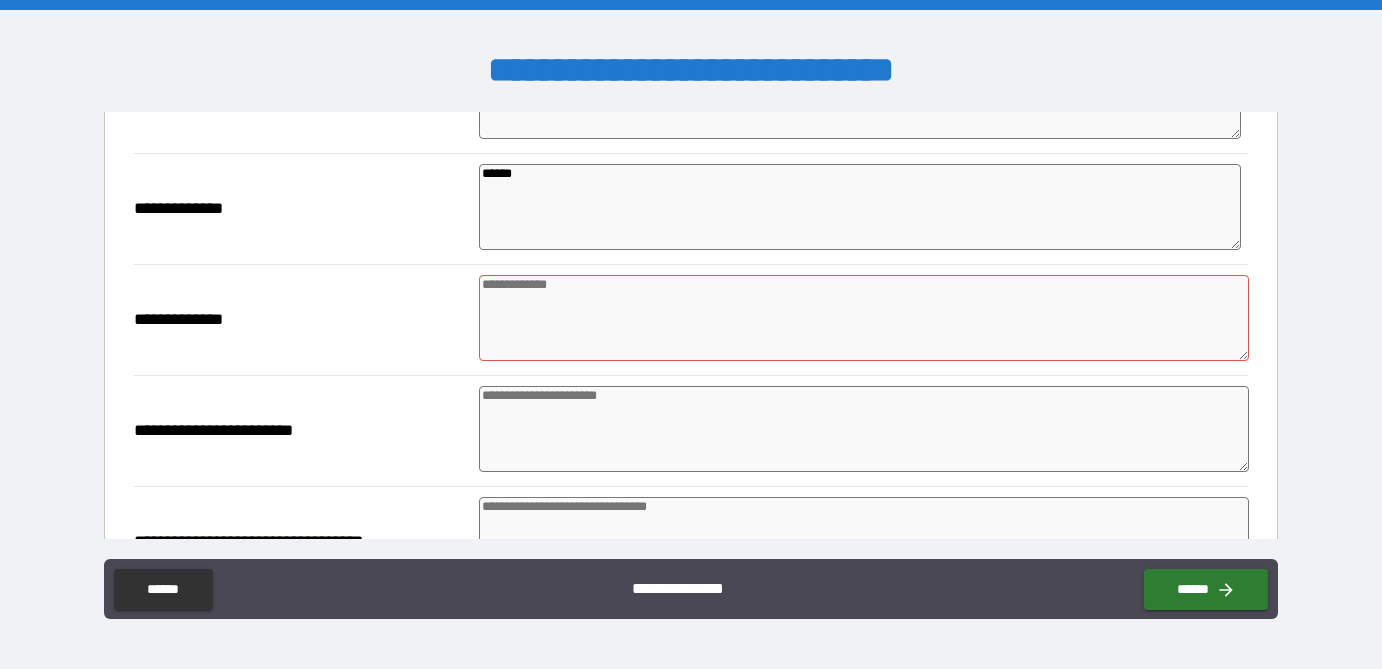 click at bounding box center [864, 318] 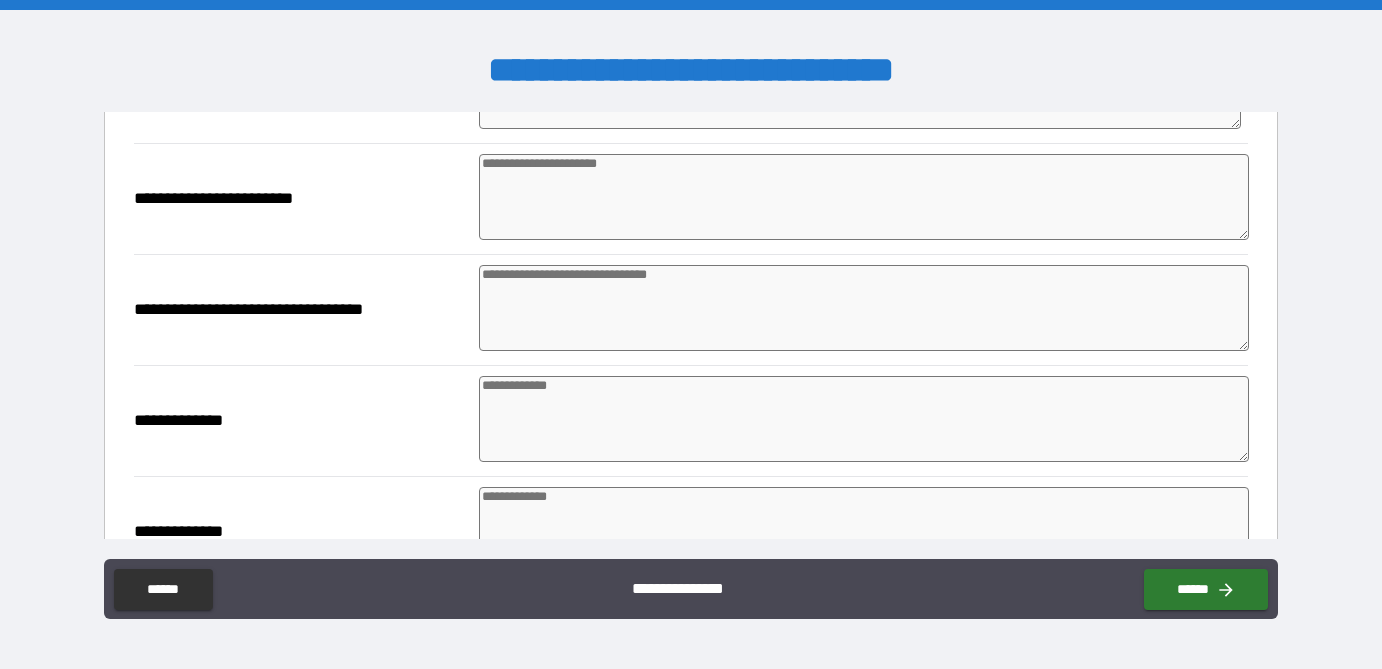 scroll, scrollTop: 505, scrollLeft: 0, axis: vertical 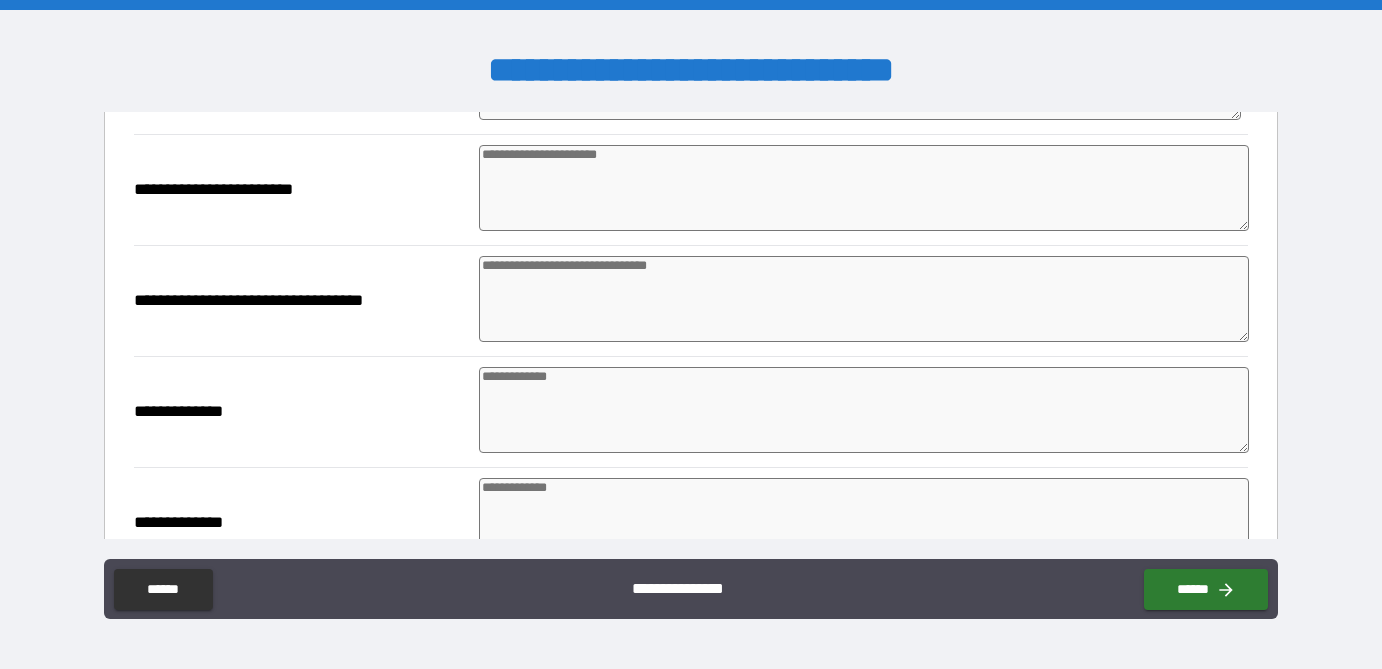 click at bounding box center [864, 299] 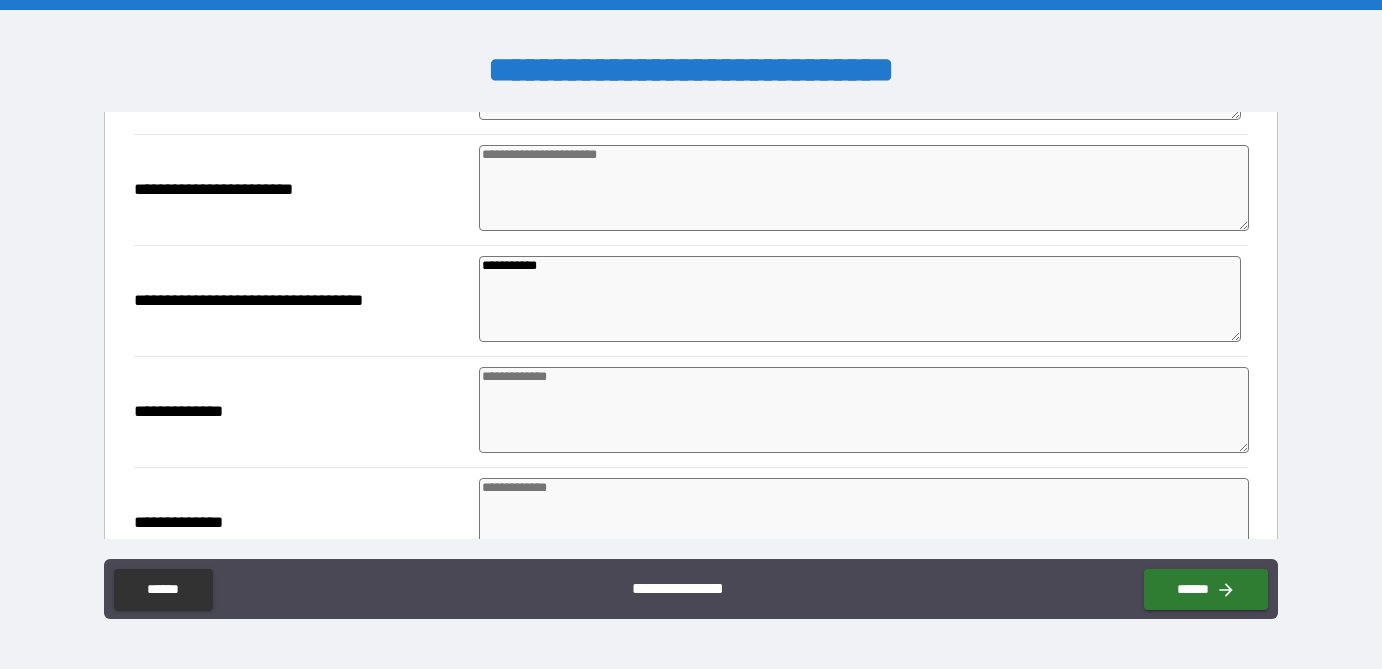 click at bounding box center [864, 410] 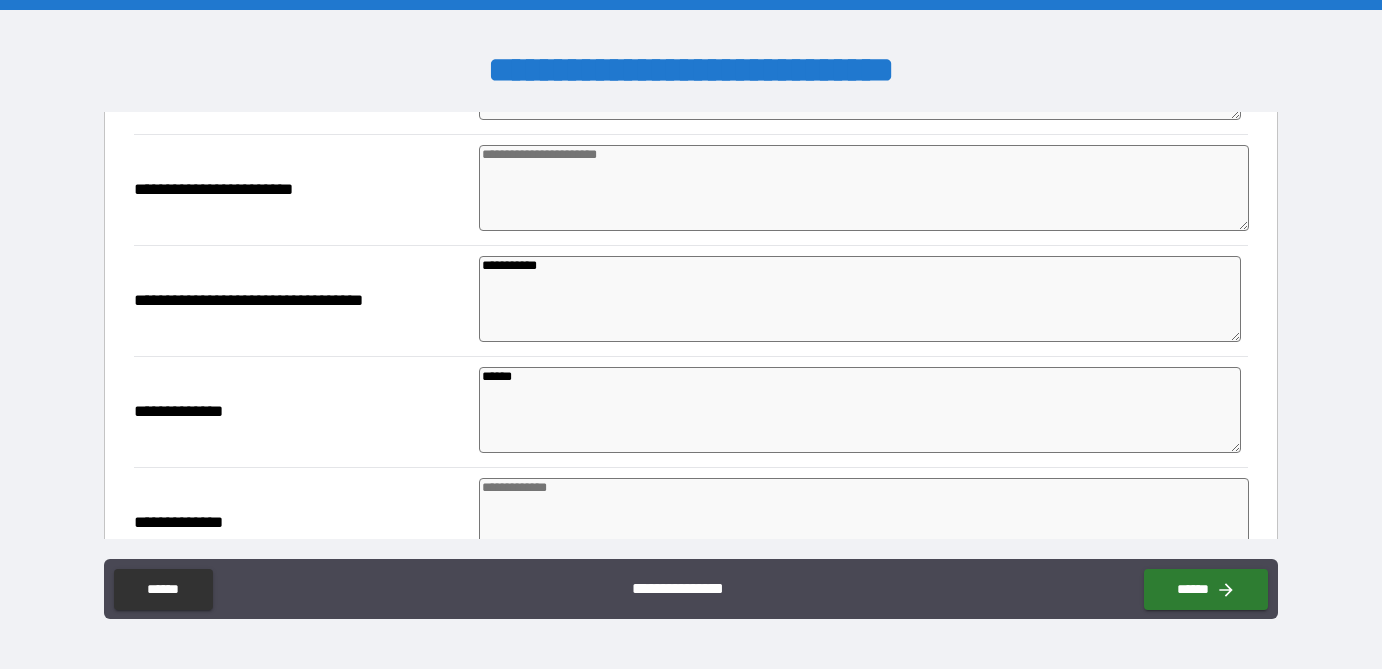 click at bounding box center [864, 521] 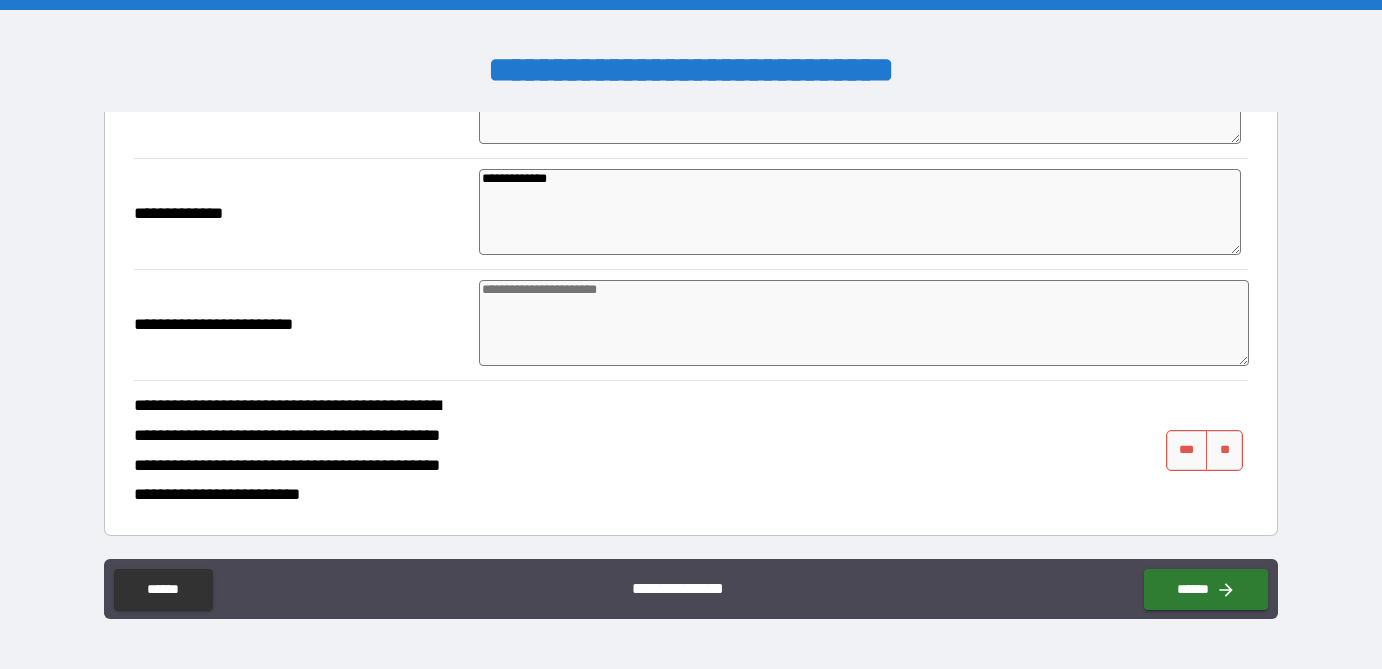 scroll, scrollTop: 815, scrollLeft: 0, axis: vertical 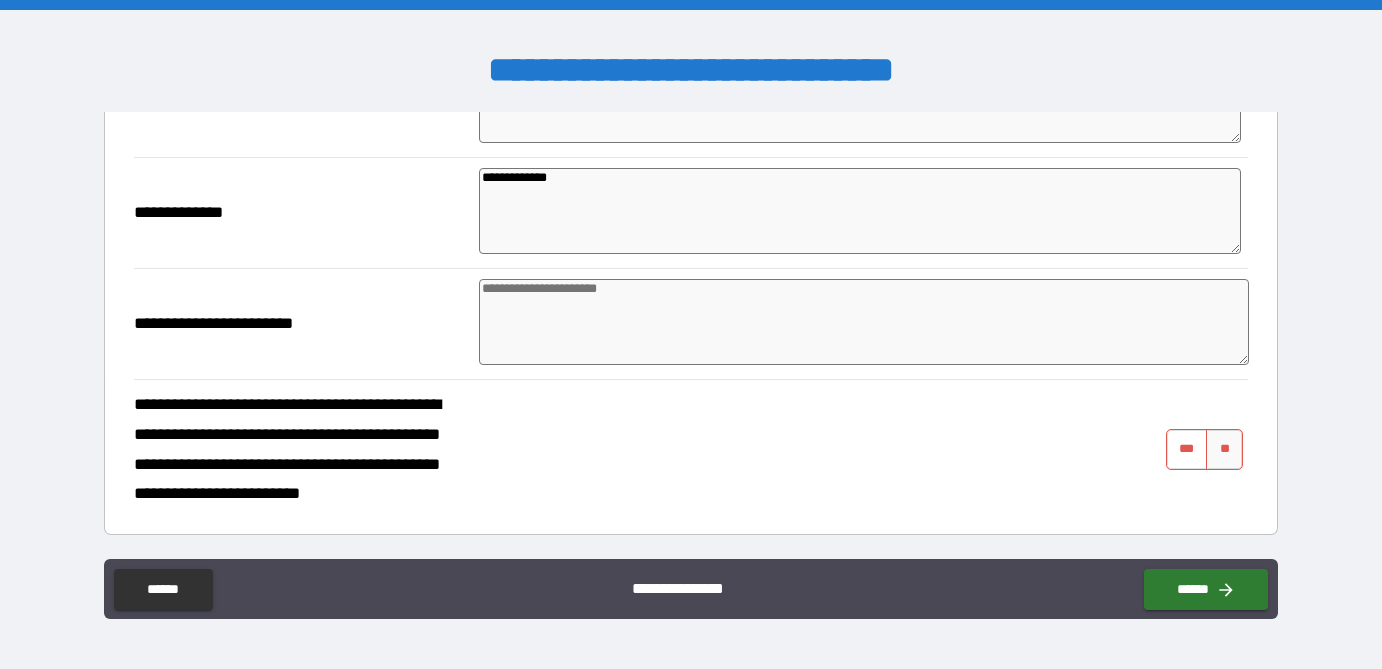 click on "***" at bounding box center (1187, 449) 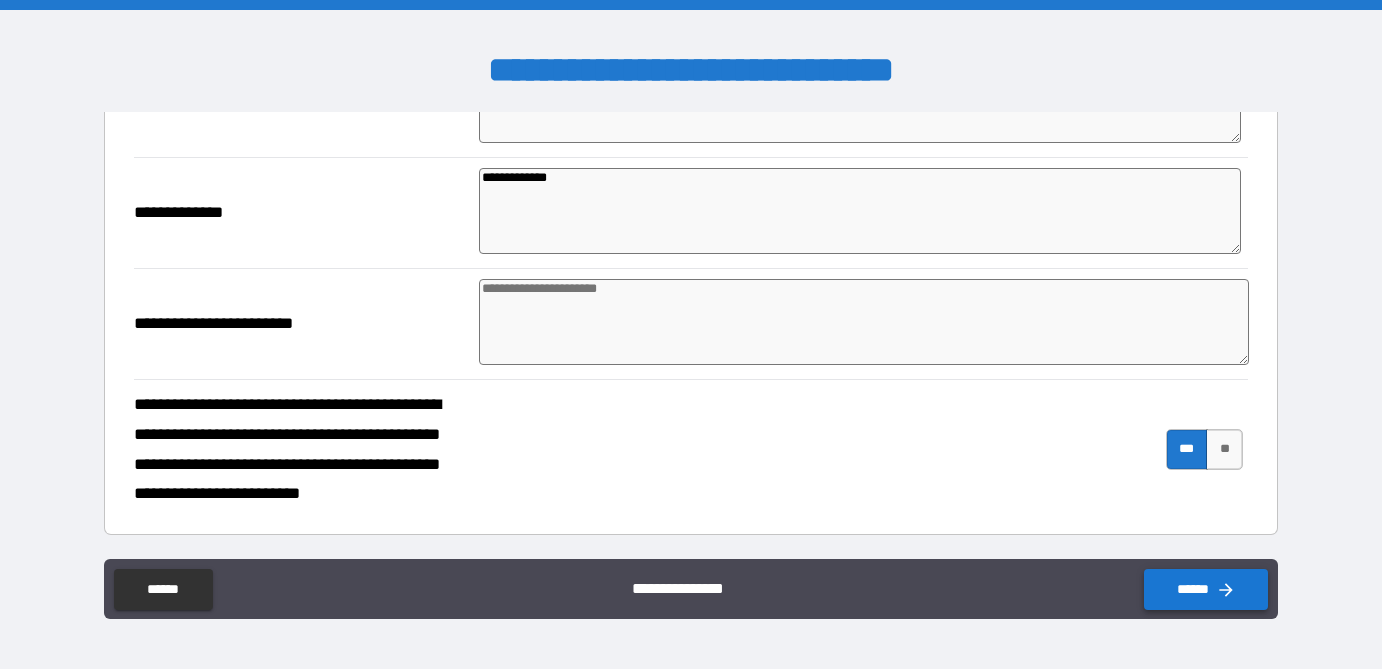 click on "******" at bounding box center (1206, 589) 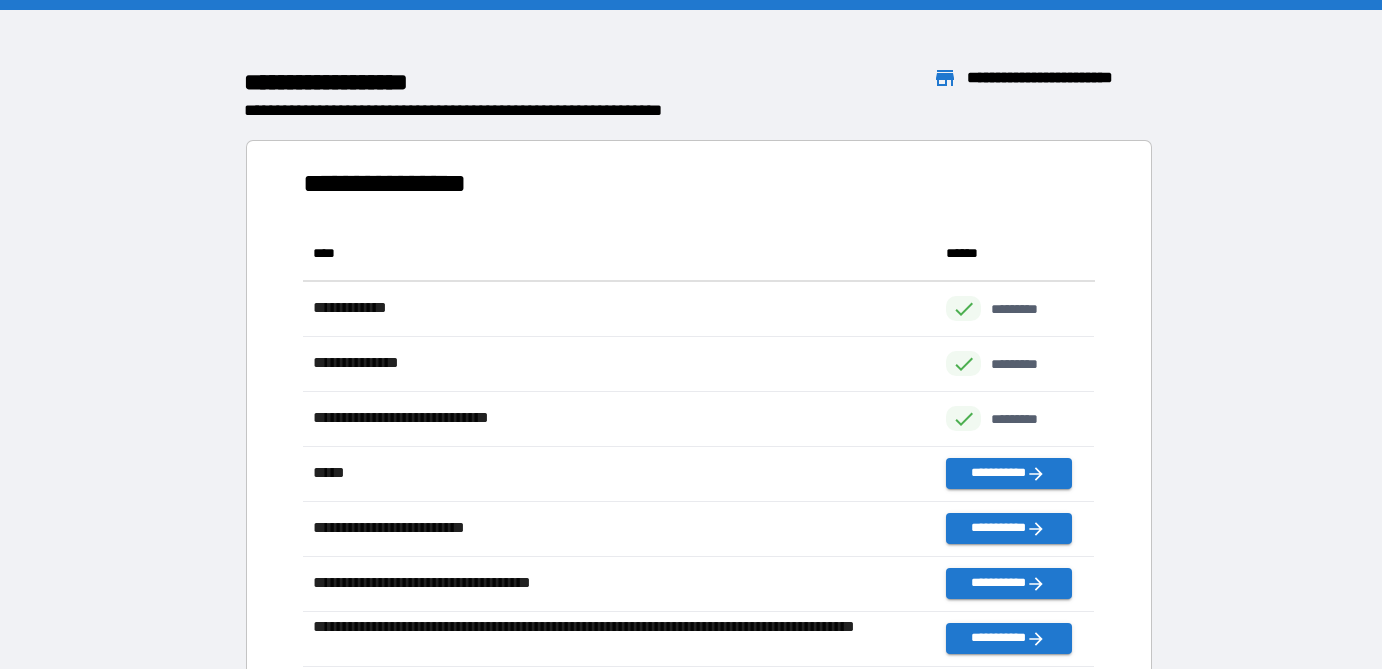 scroll, scrollTop: 1, scrollLeft: 0, axis: vertical 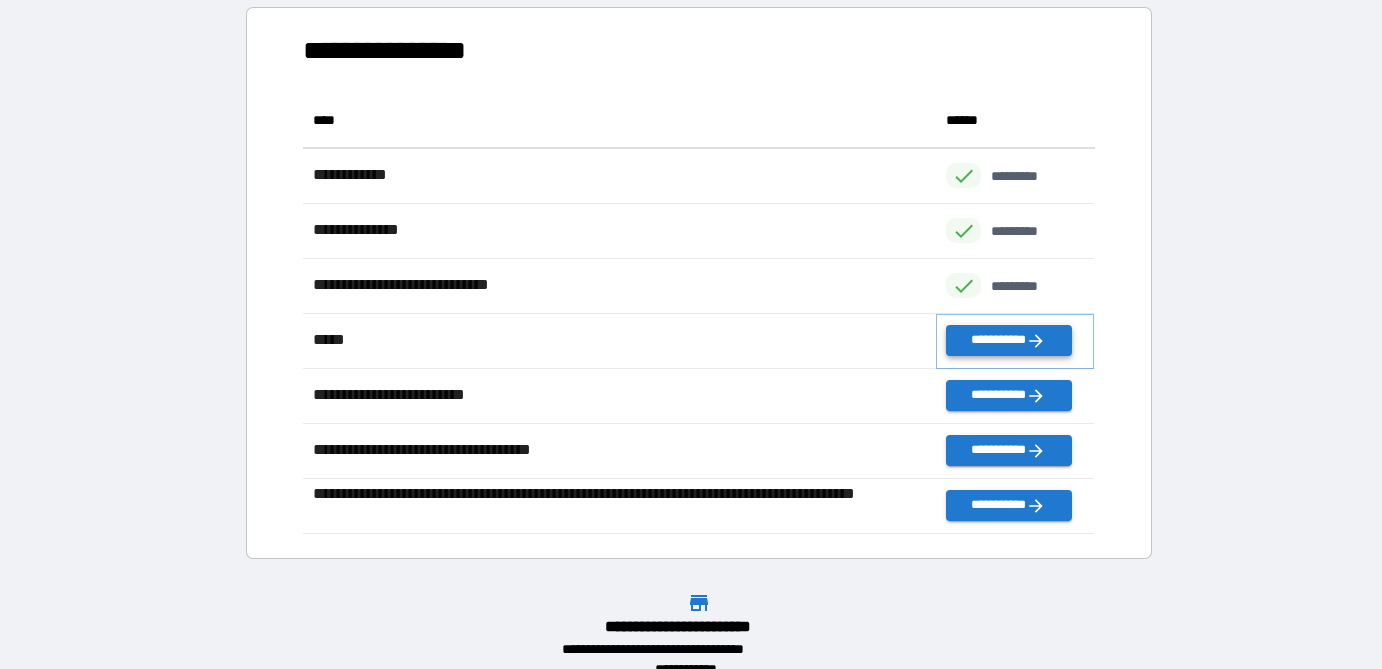 click on "**********" at bounding box center (1008, 340) 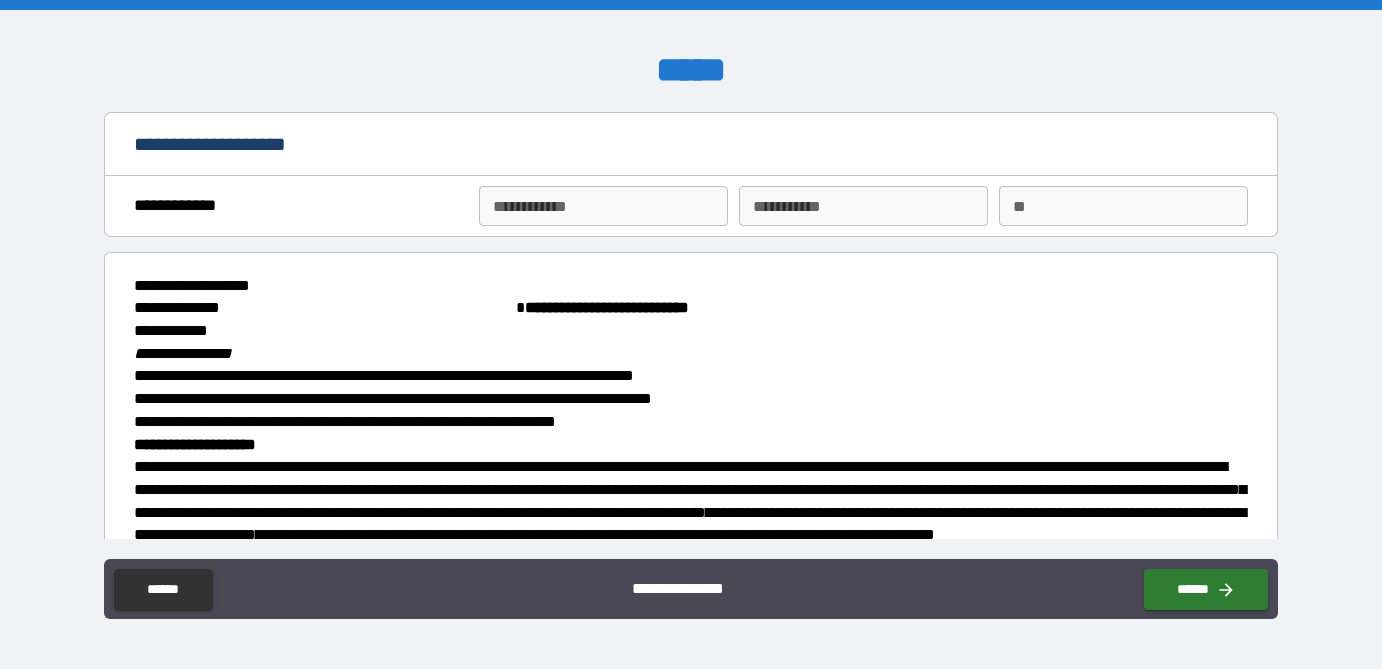 click on "**********" at bounding box center [603, 206] 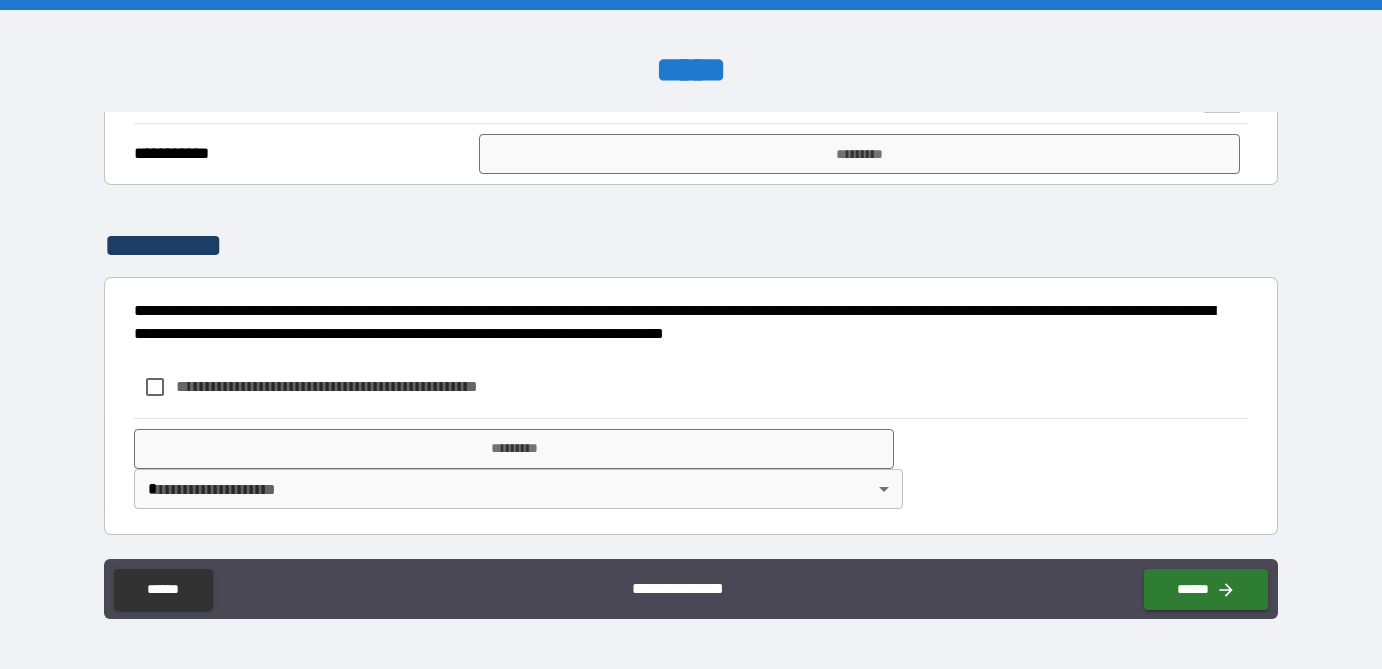 scroll, scrollTop: 2285, scrollLeft: 0, axis: vertical 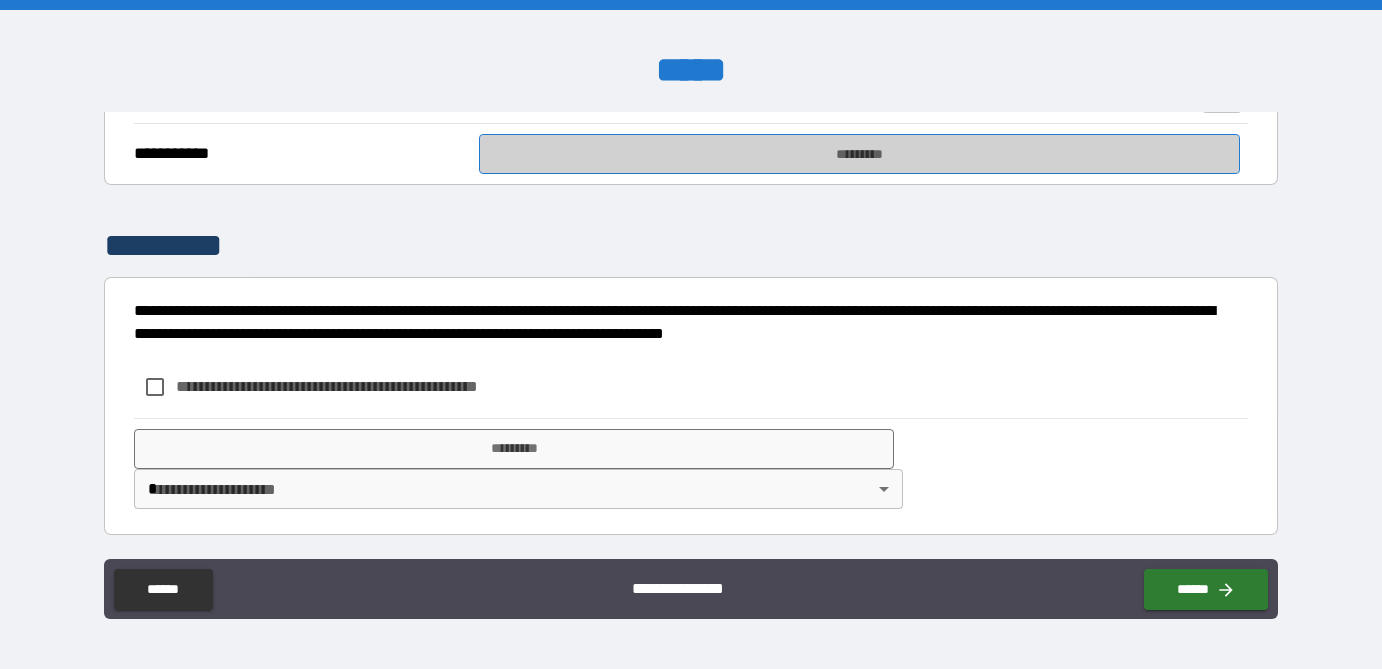click on "*********" at bounding box center (859, 154) 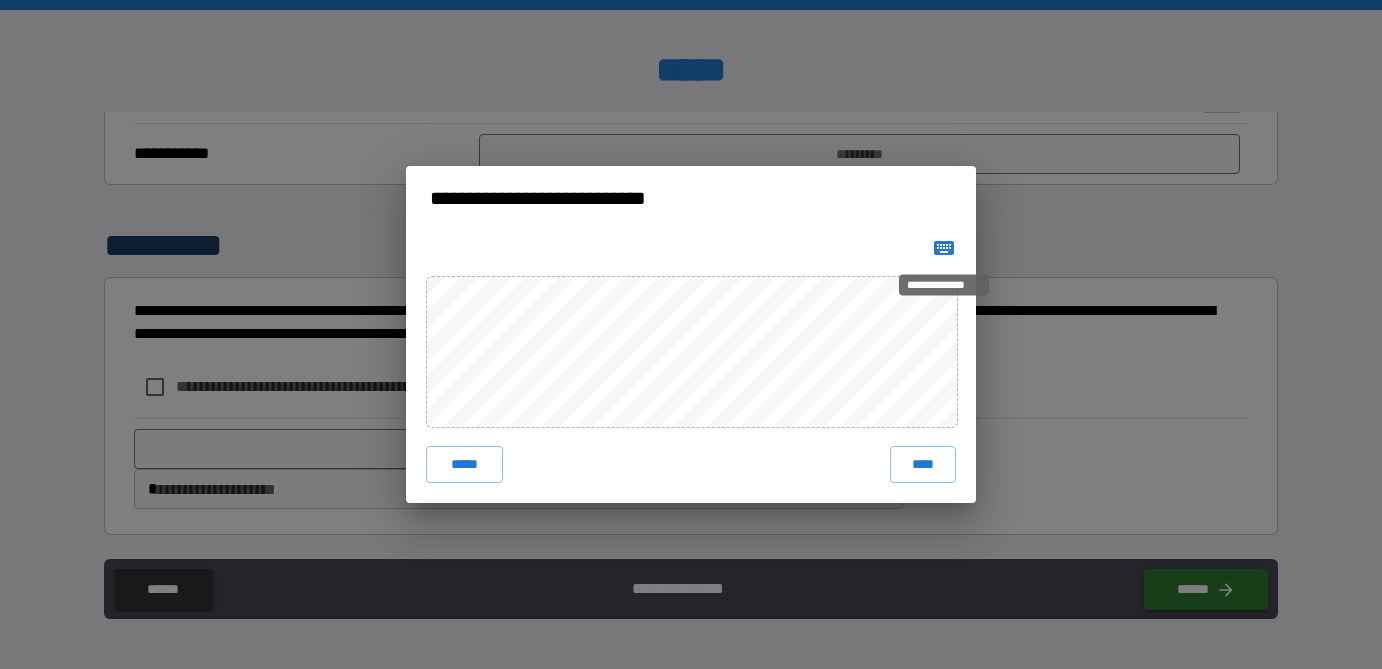 click 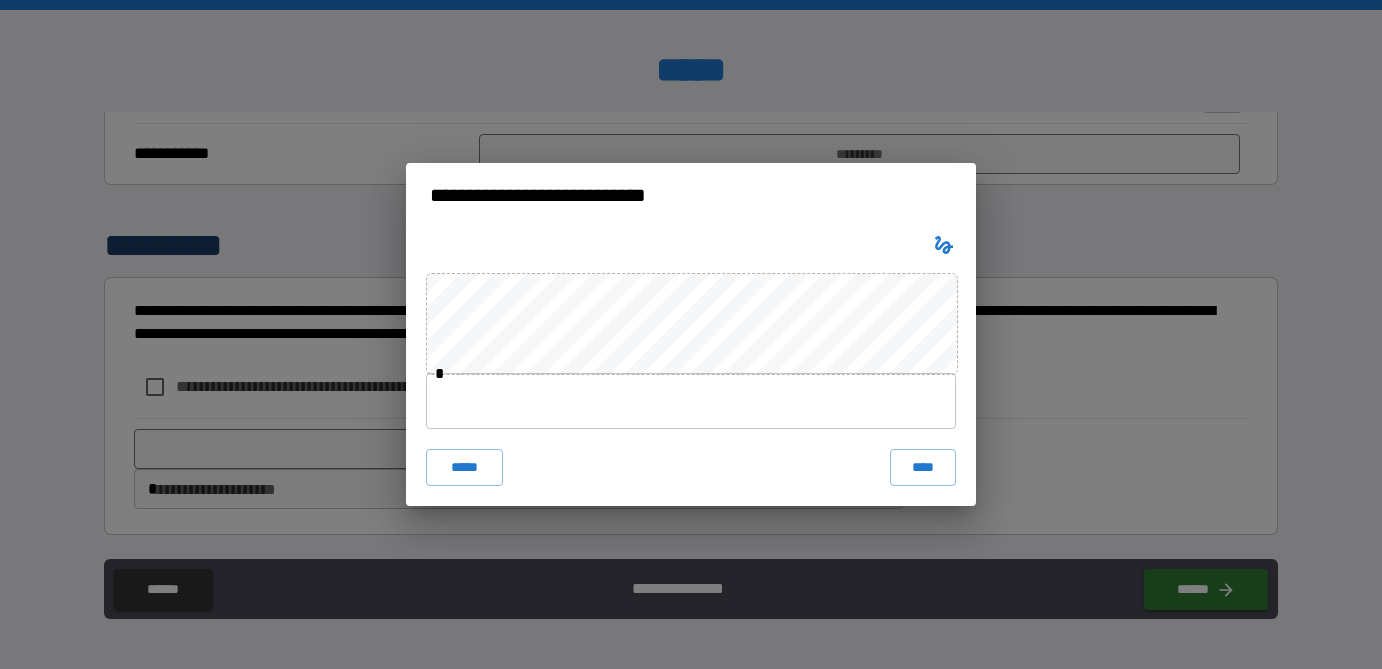 click at bounding box center [691, 401] 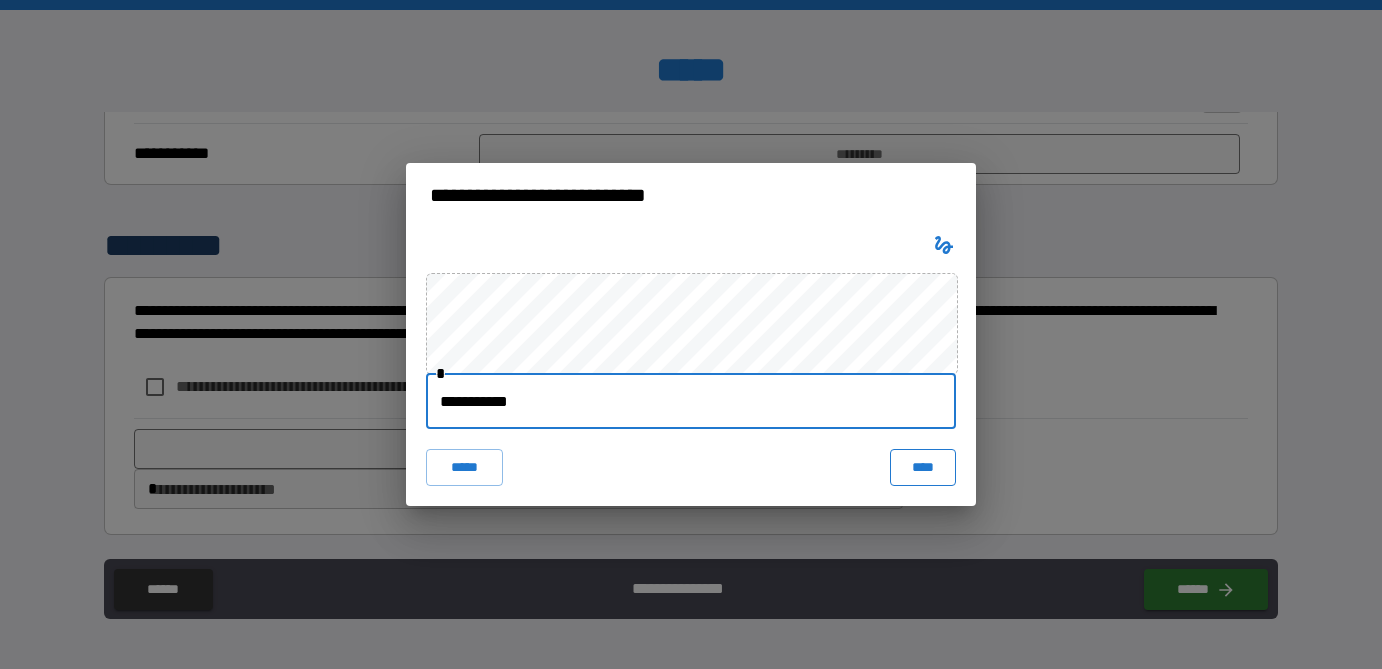 click on "****" at bounding box center (923, 467) 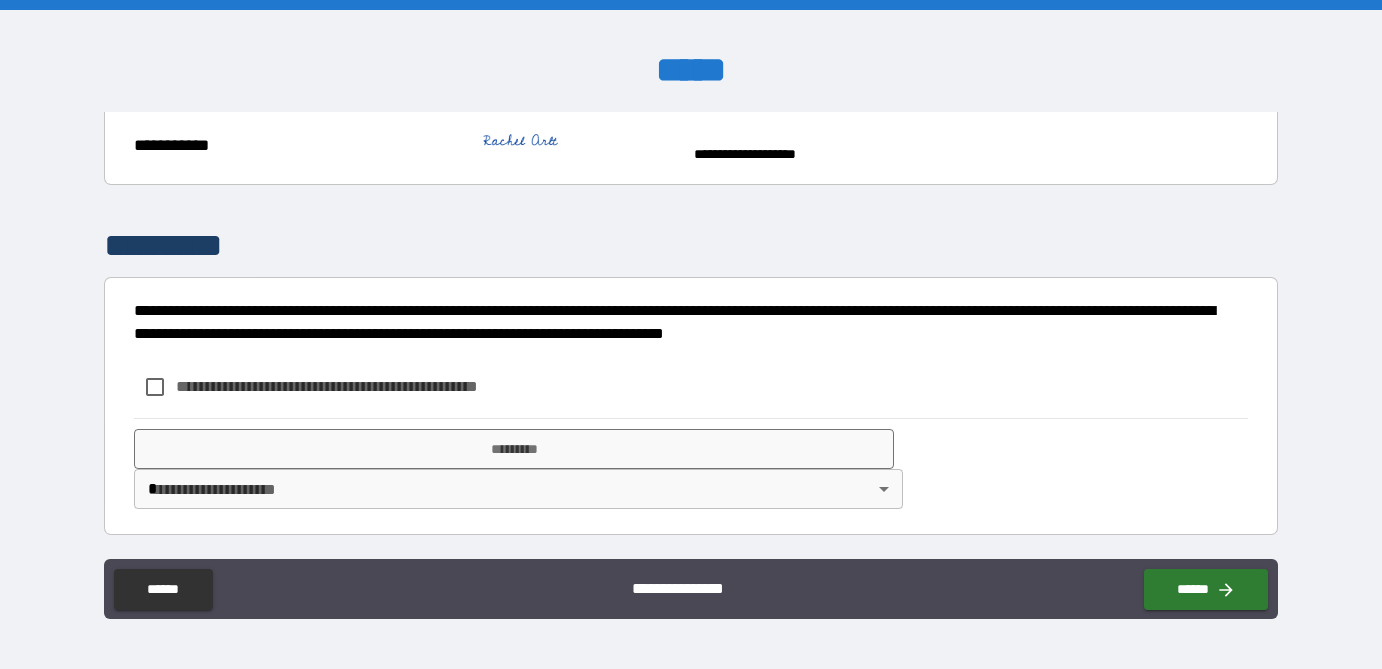 scroll, scrollTop: 2454, scrollLeft: 0, axis: vertical 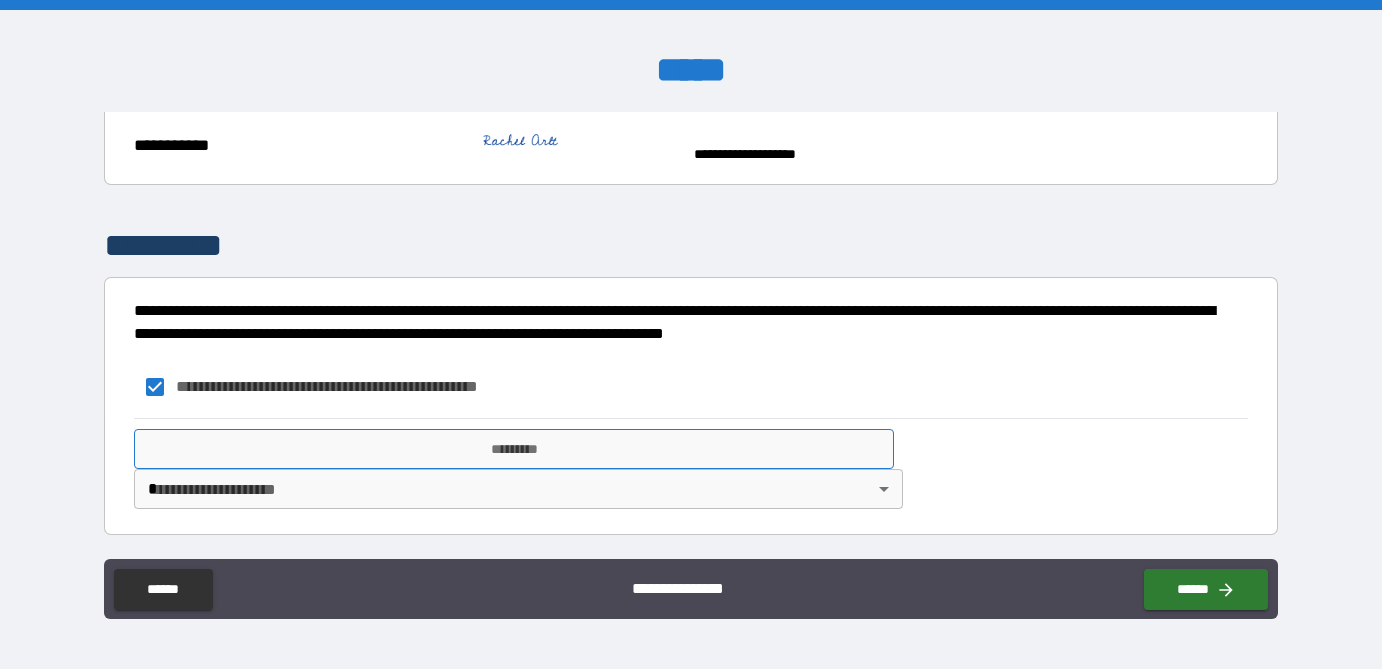 click on "*********" at bounding box center [514, 449] 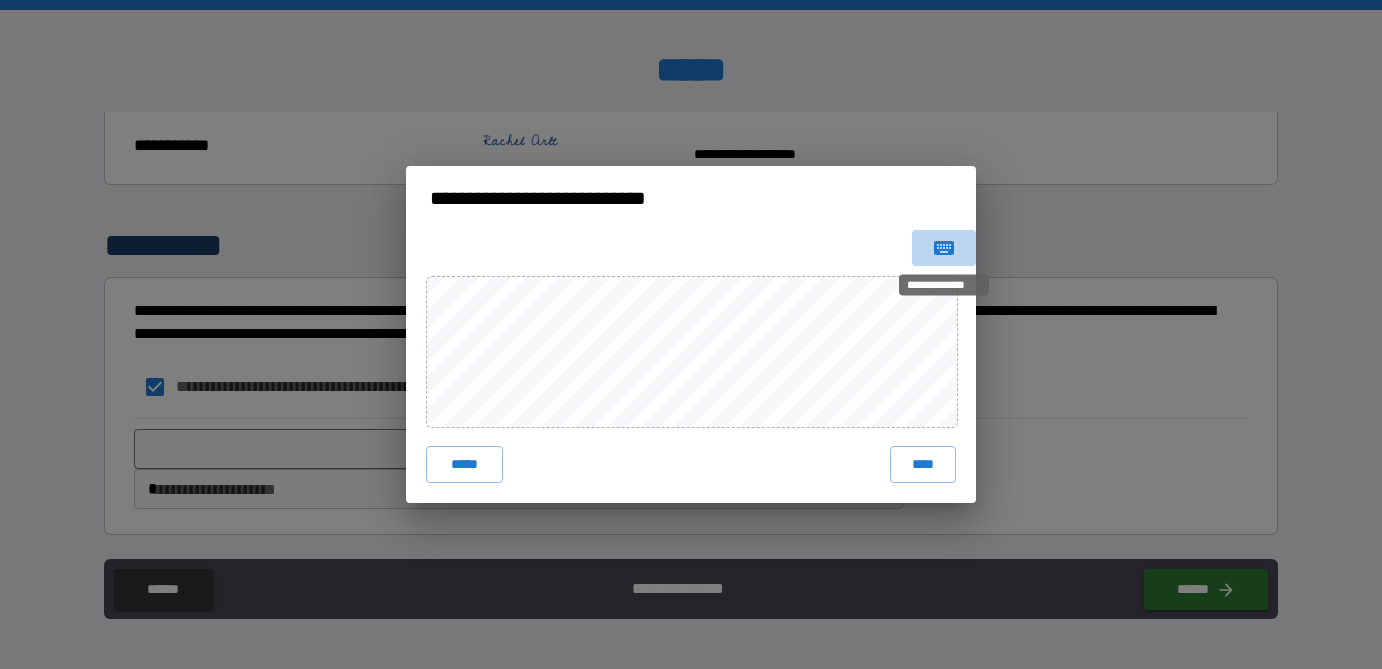 click 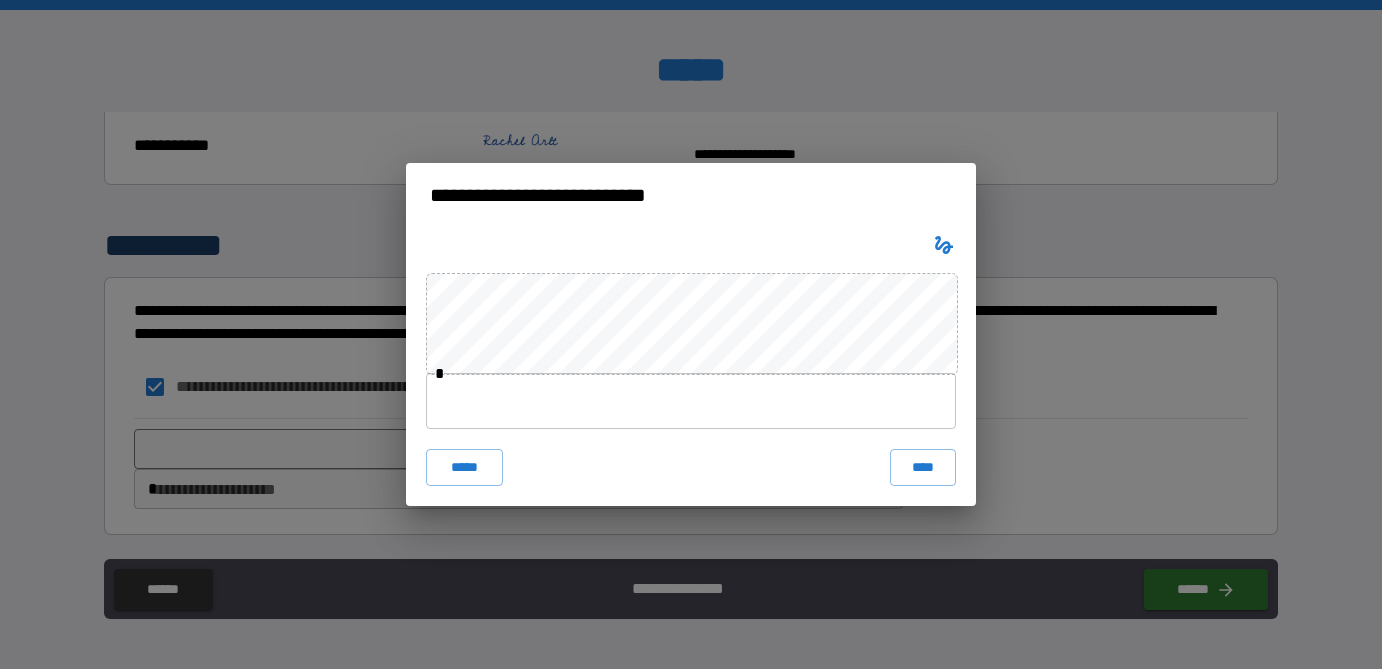 click at bounding box center [691, 401] 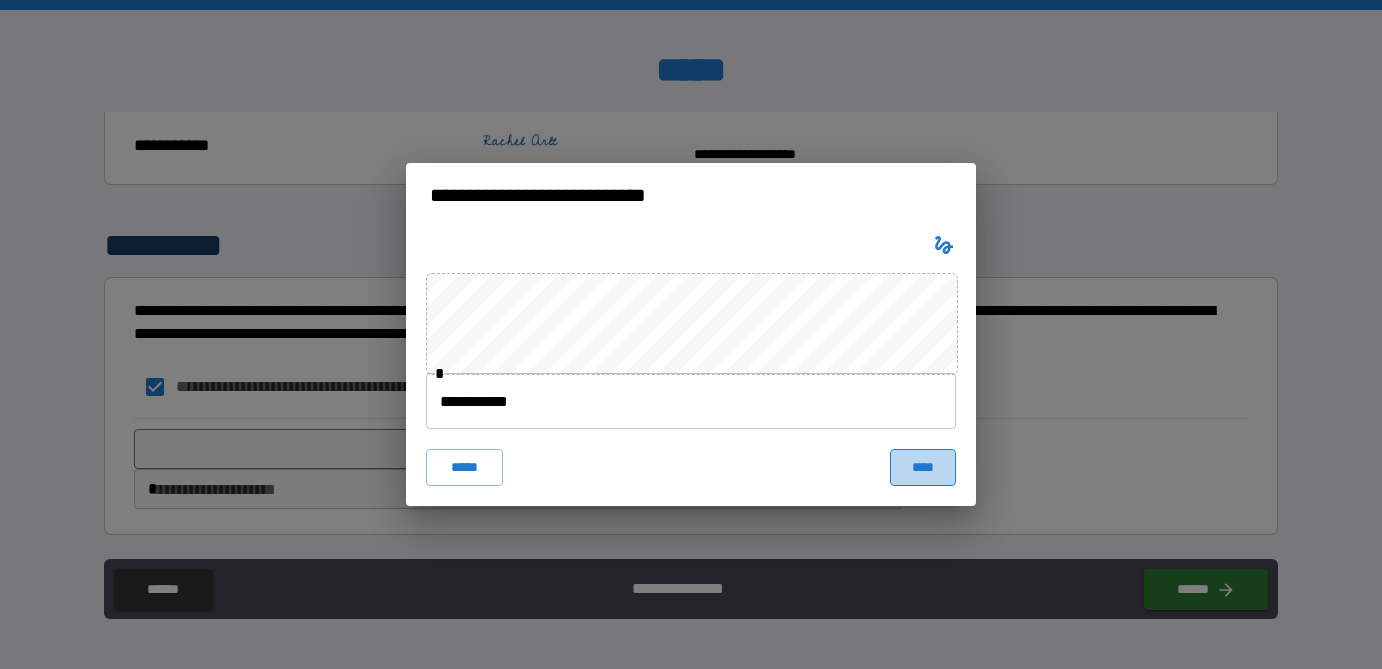 click on "****" at bounding box center (923, 467) 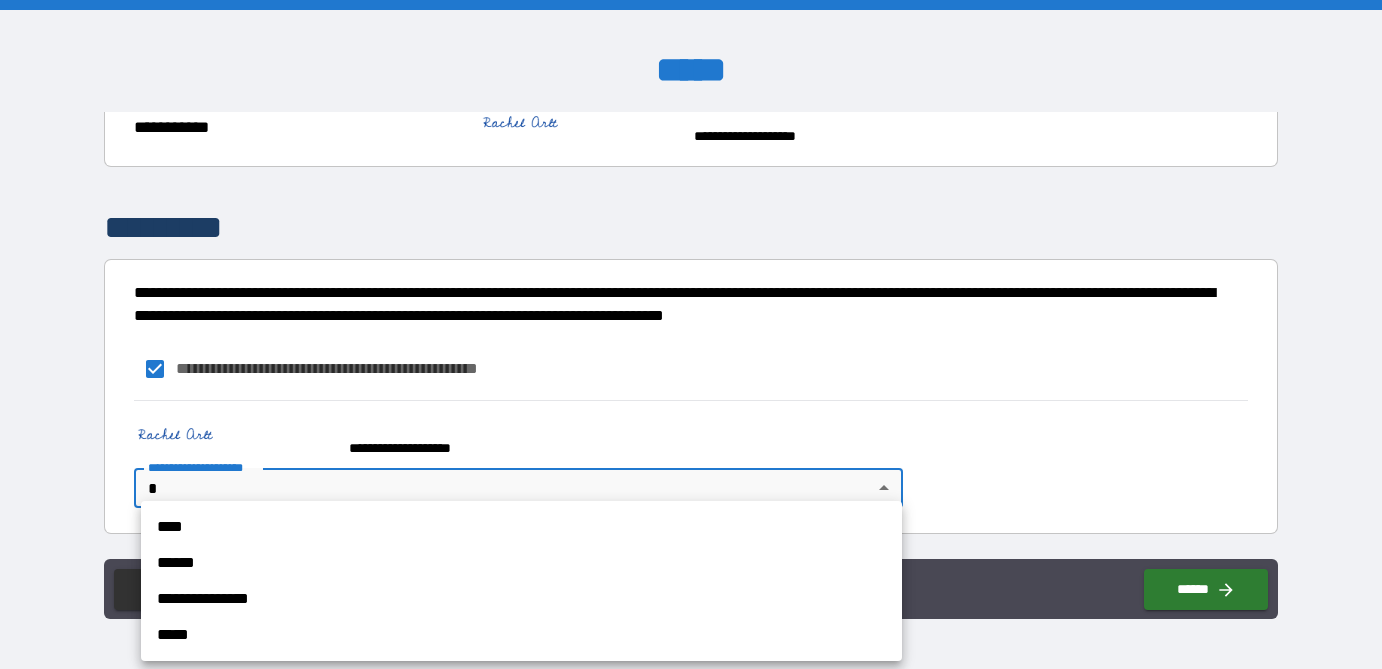 click on "**********" at bounding box center [691, 334] 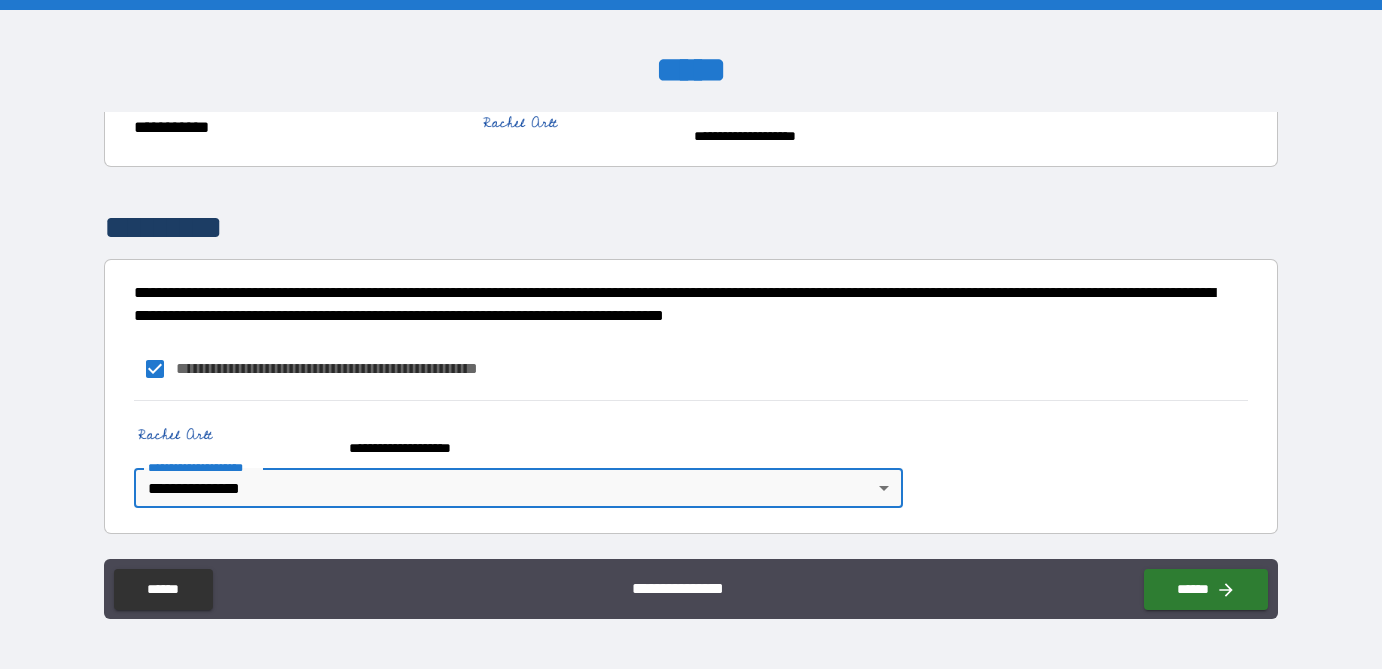 scroll, scrollTop: 2471, scrollLeft: 0, axis: vertical 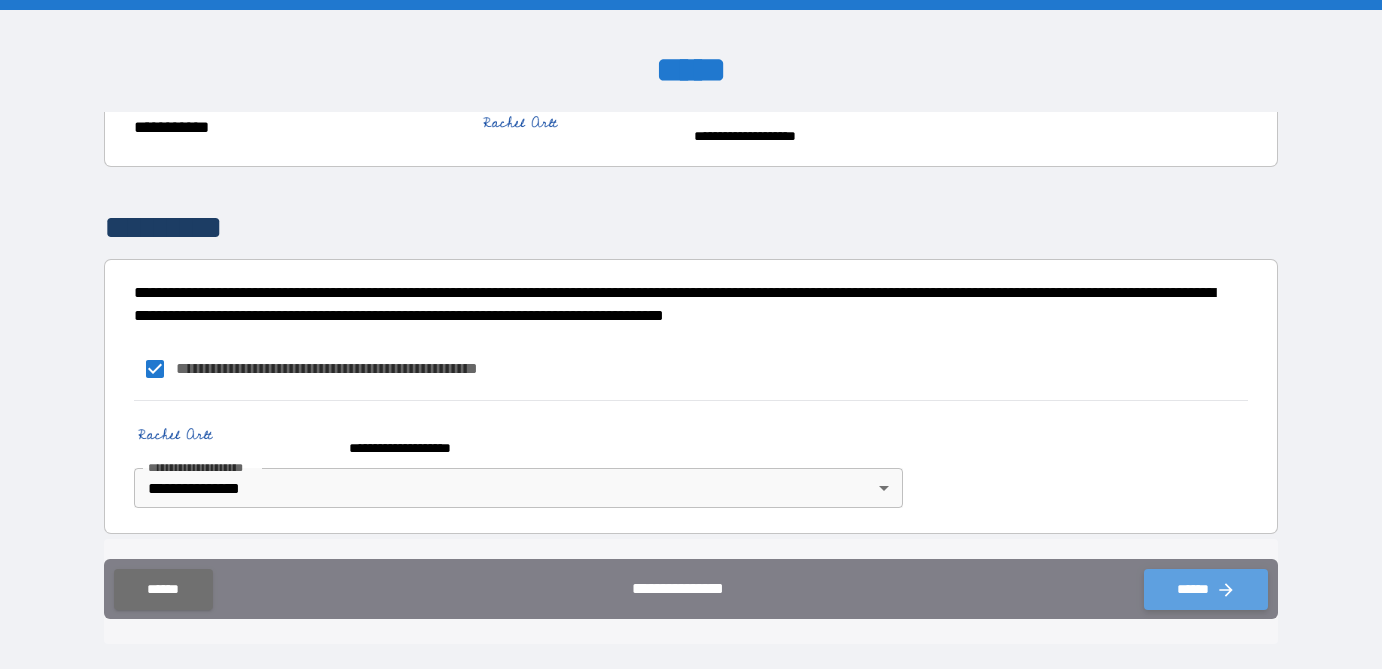 click on "******" at bounding box center (1206, 589) 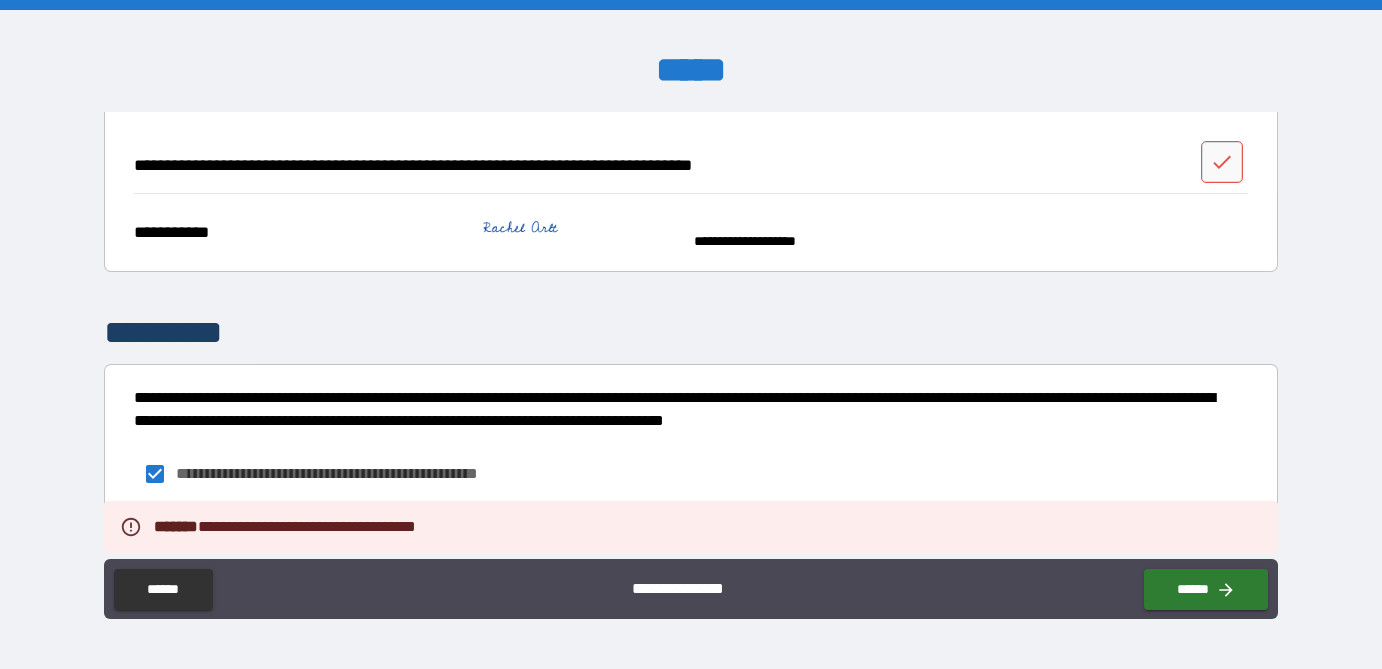 scroll, scrollTop: 2123, scrollLeft: 0, axis: vertical 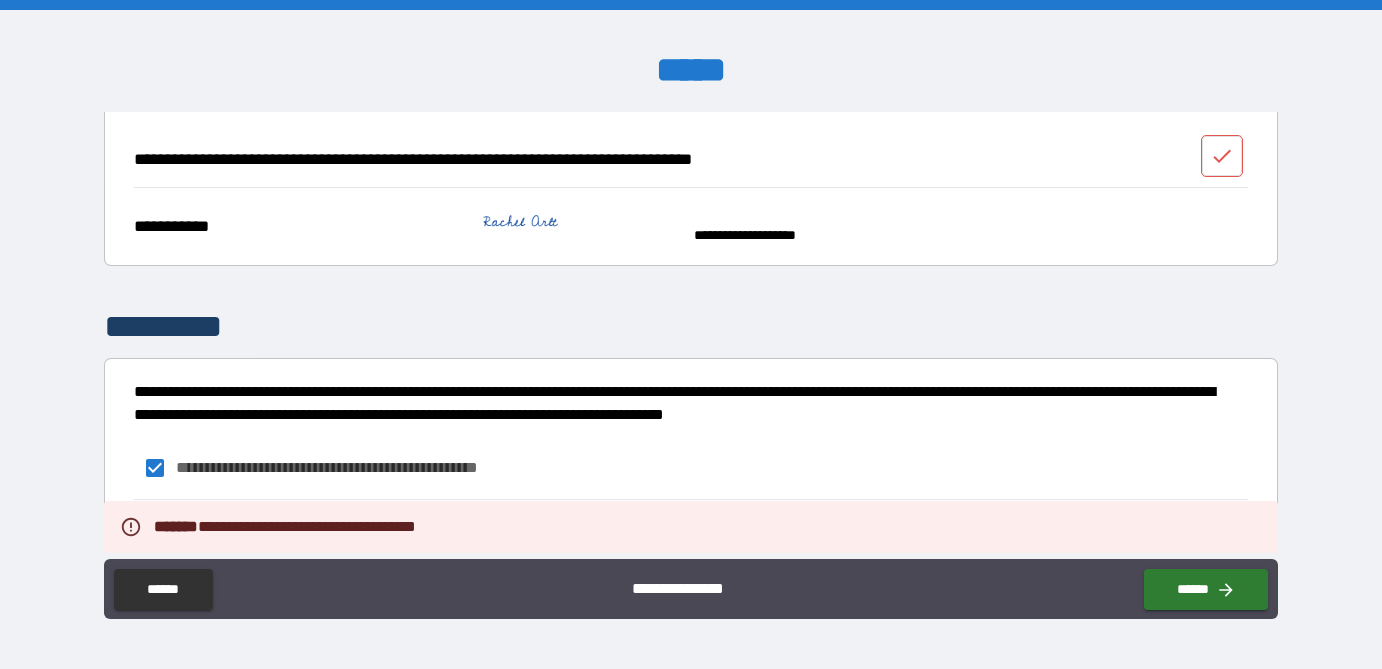click 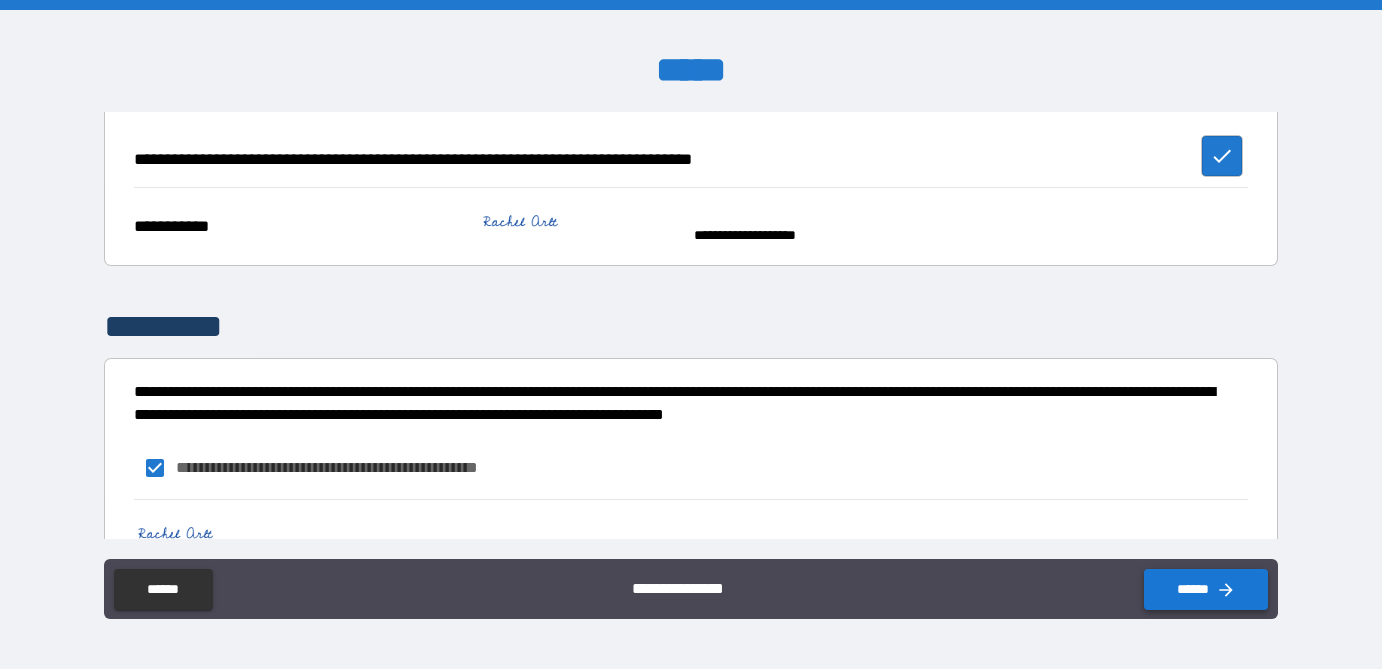 click on "******" at bounding box center (1206, 589) 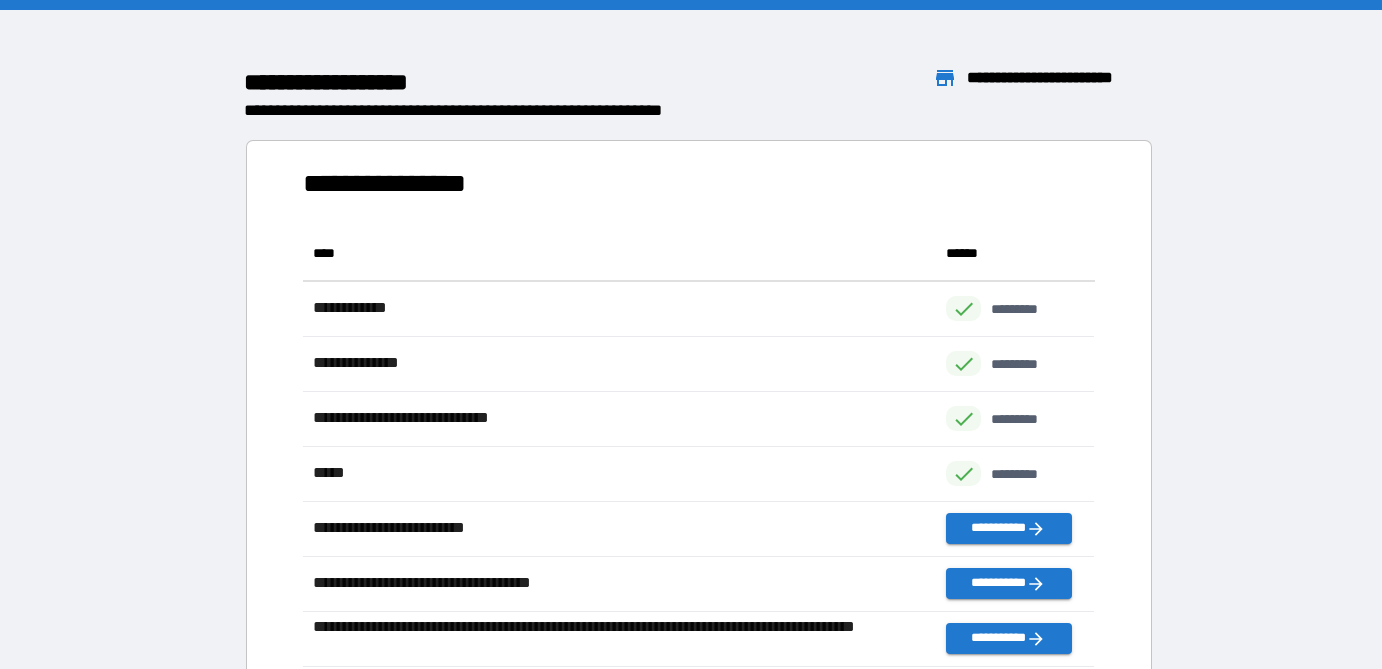 scroll, scrollTop: 1, scrollLeft: 0, axis: vertical 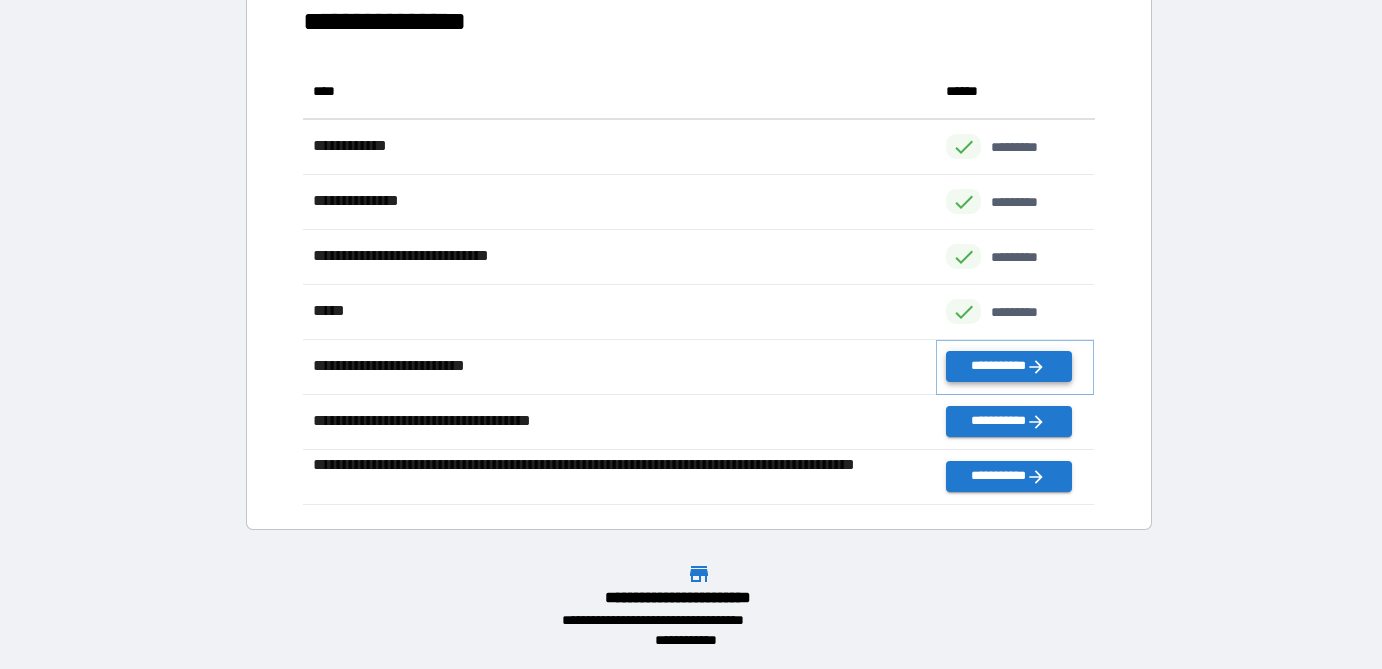 click on "**********" at bounding box center [1008, 366] 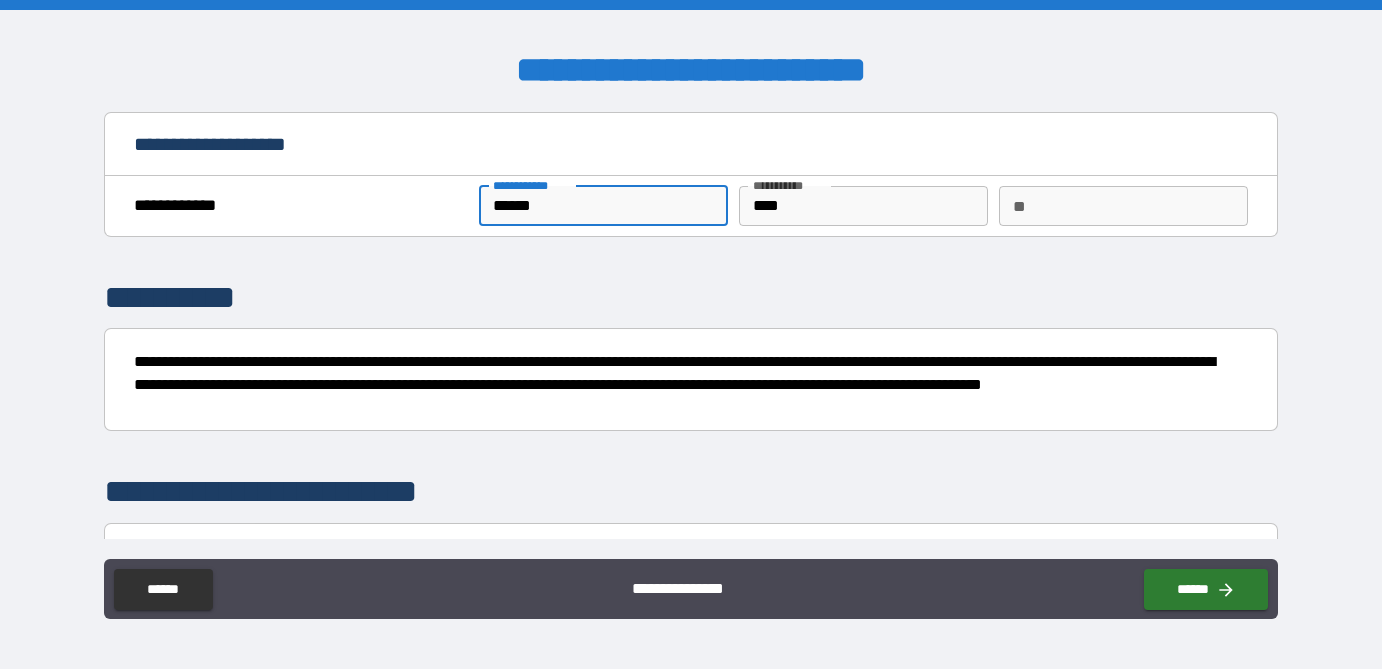 drag, startPoint x: 546, startPoint y: 208, endPoint x: 426, endPoint y: 197, distance: 120.50311 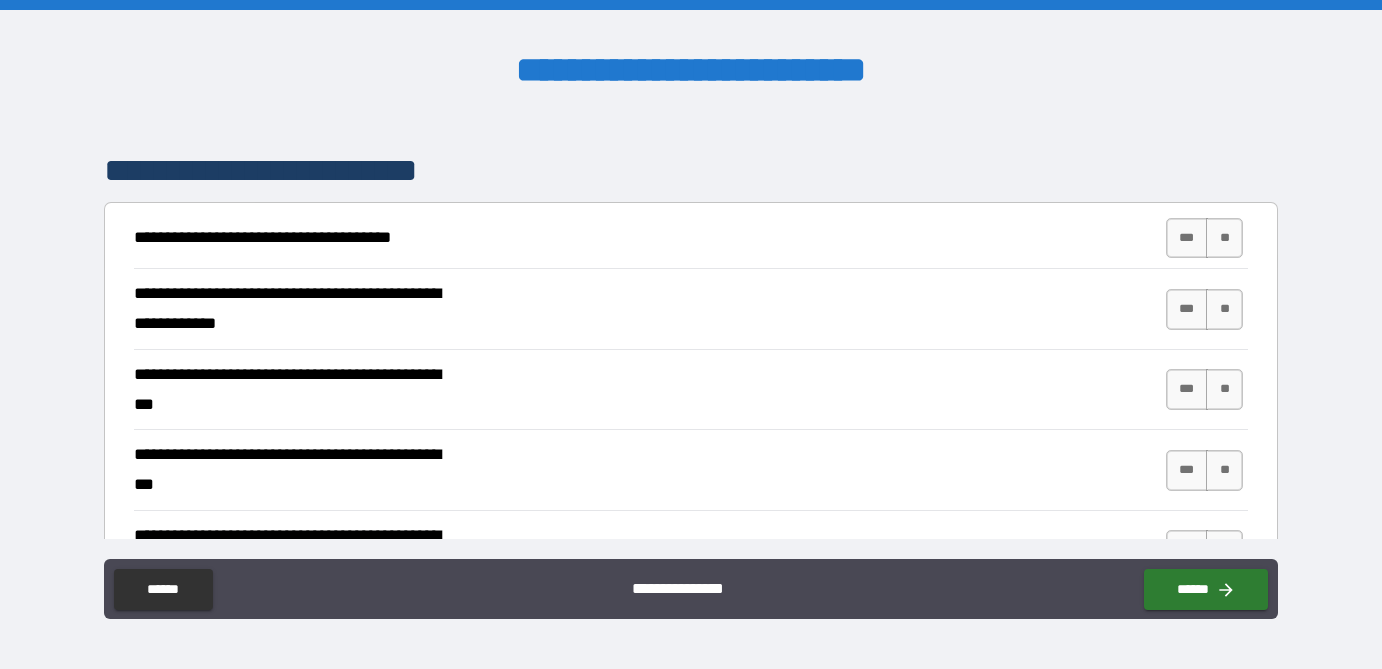 scroll, scrollTop: 332, scrollLeft: 0, axis: vertical 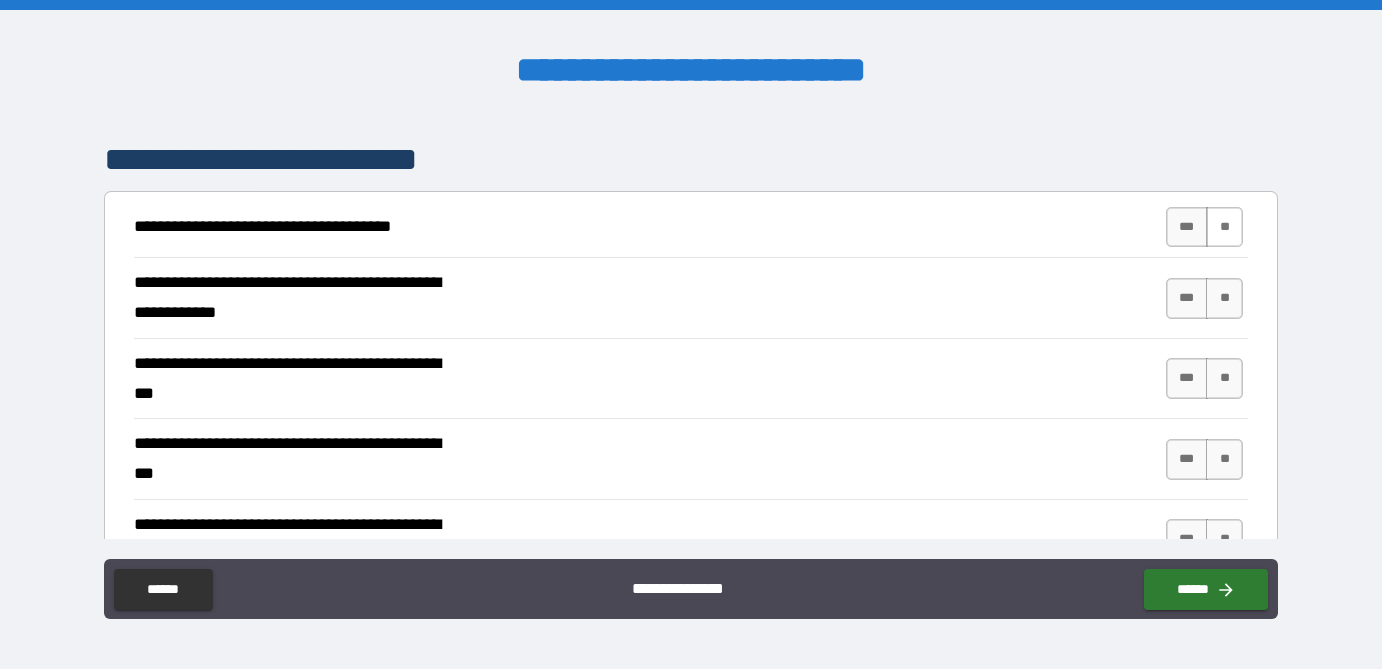 click on "**" at bounding box center [1224, 227] 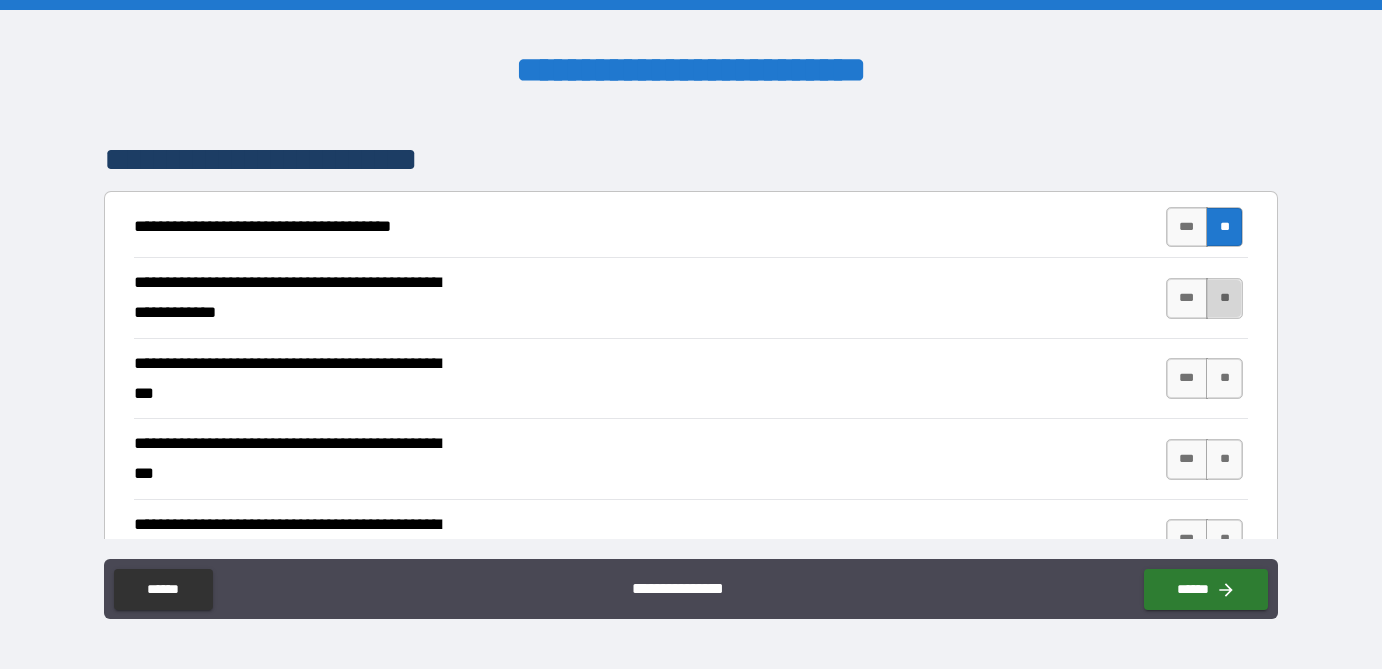click on "**" at bounding box center (1224, 298) 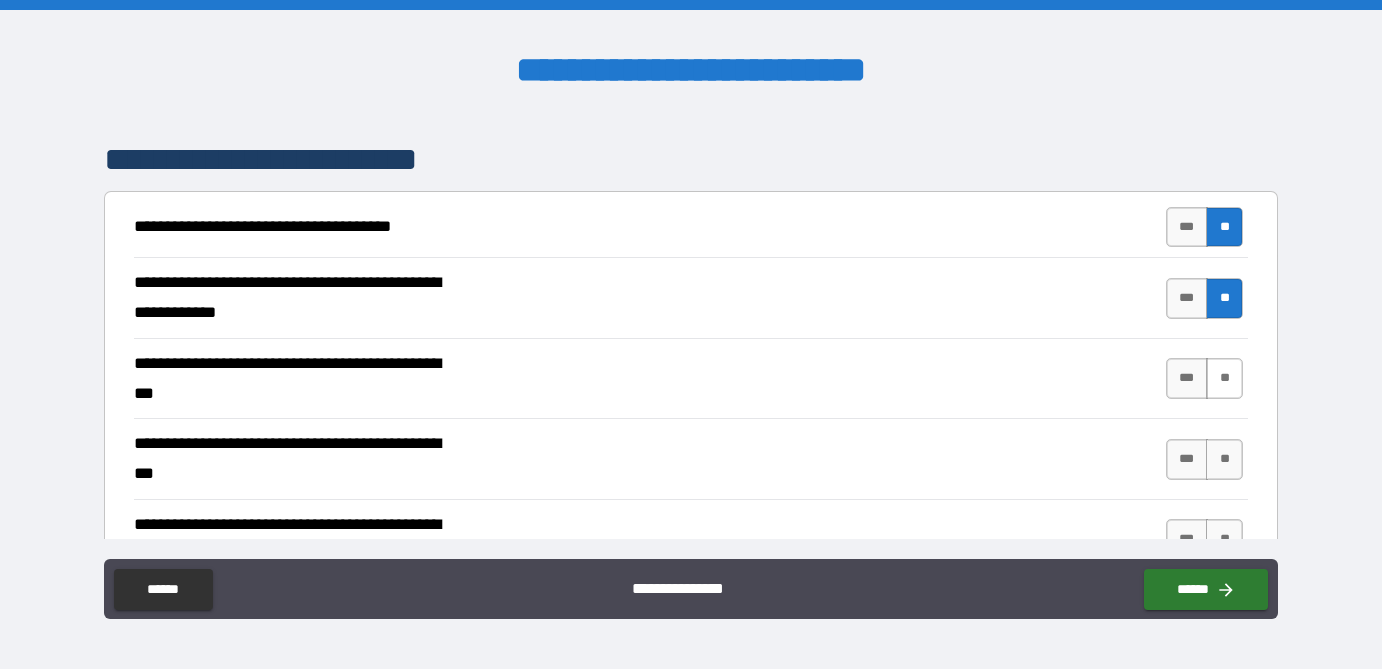 click on "**" at bounding box center [1224, 378] 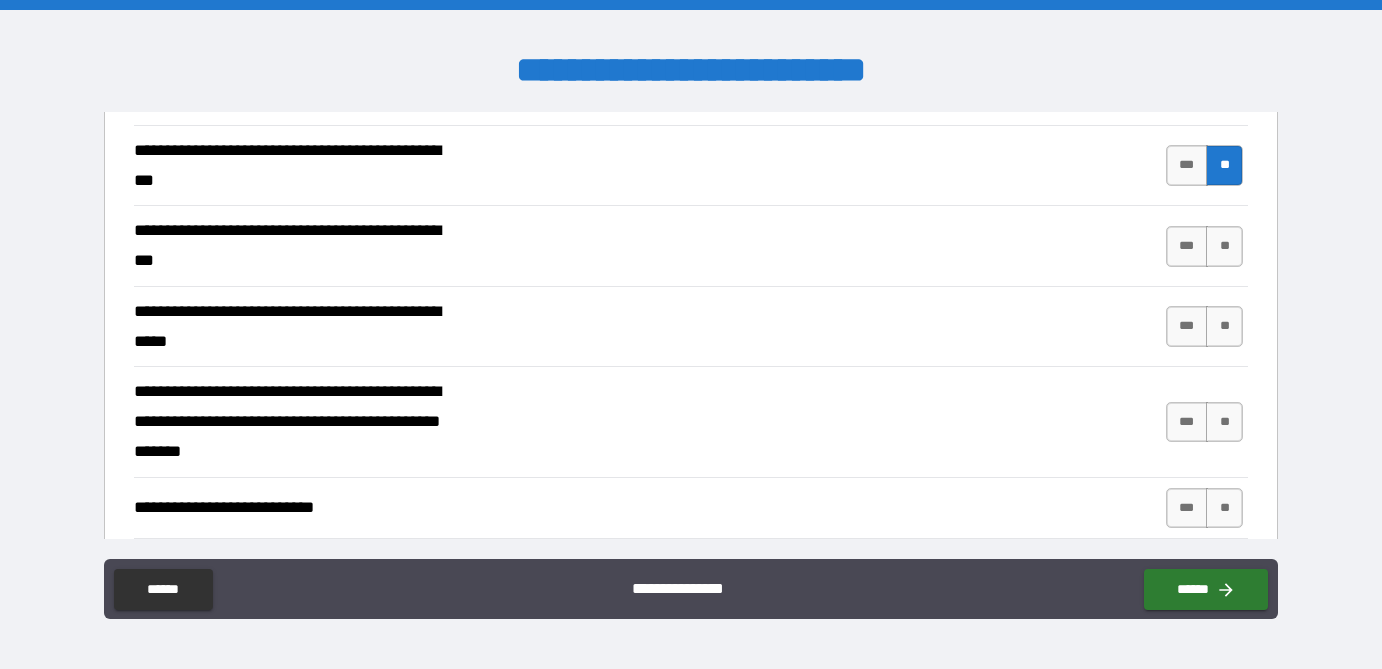scroll, scrollTop: 548, scrollLeft: 0, axis: vertical 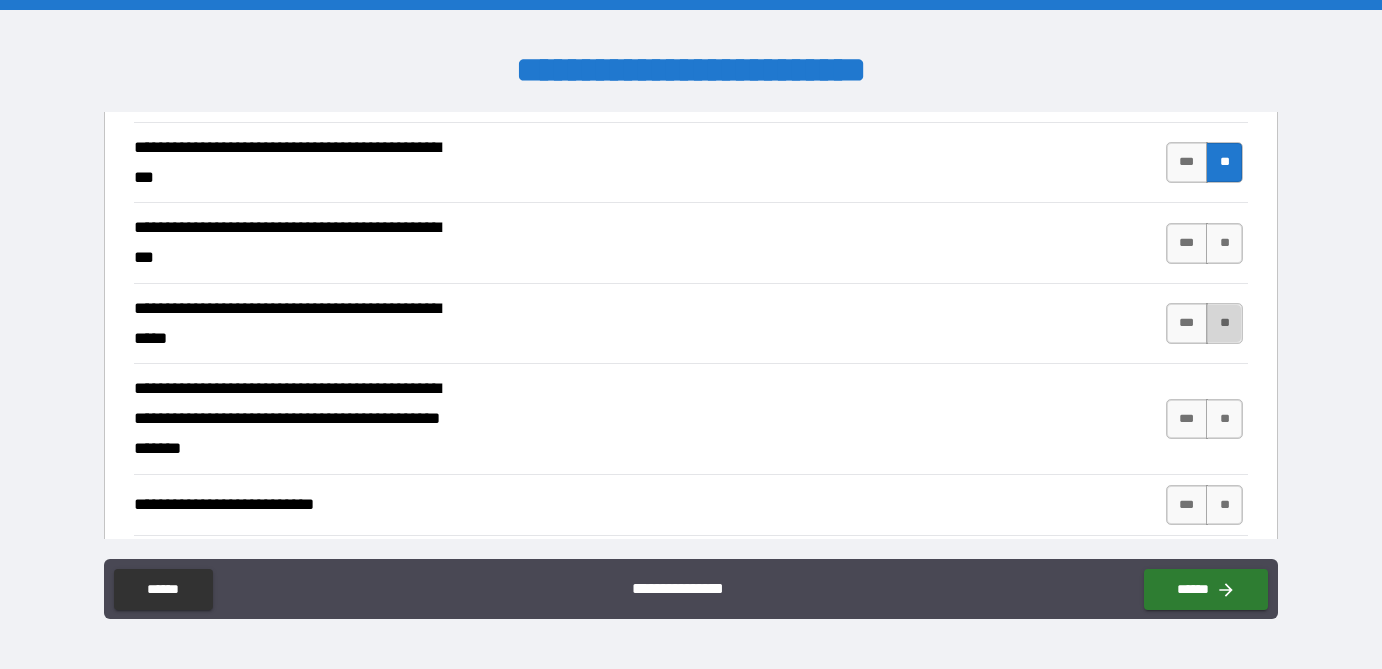 click on "**" at bounding box center [1224, 323] 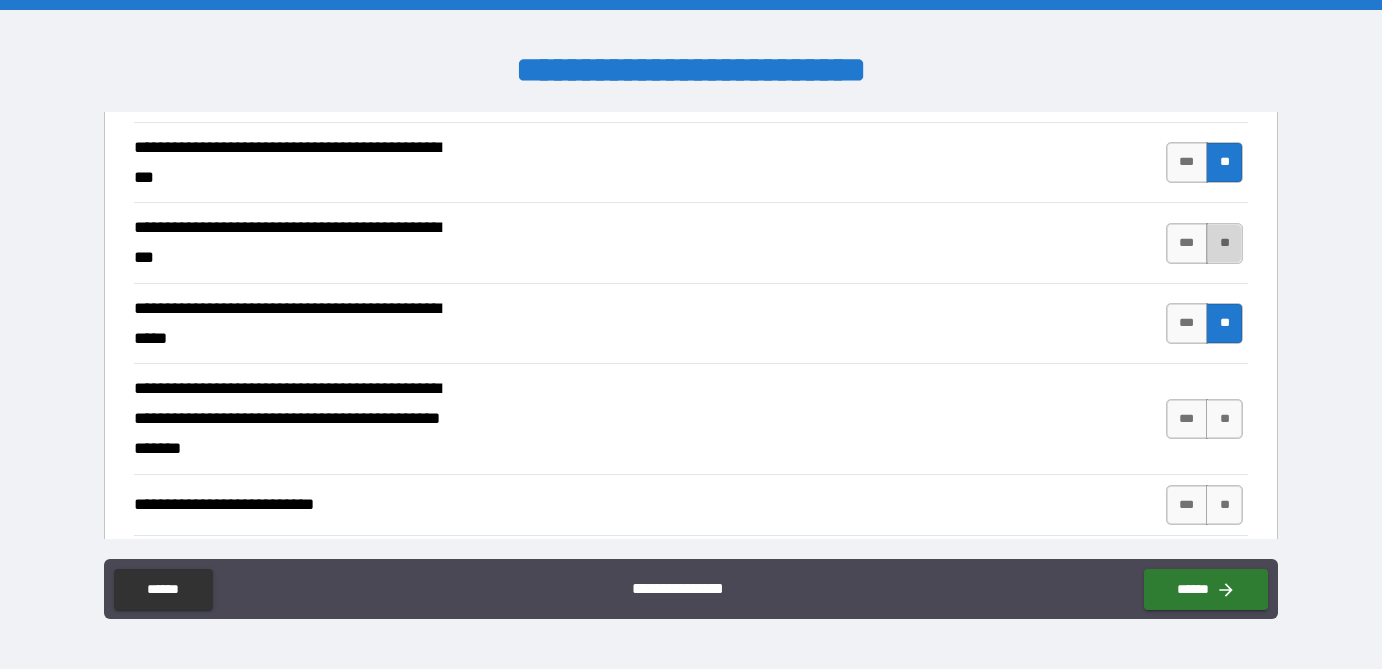 click on "**" at bounding box center (1224, 243) 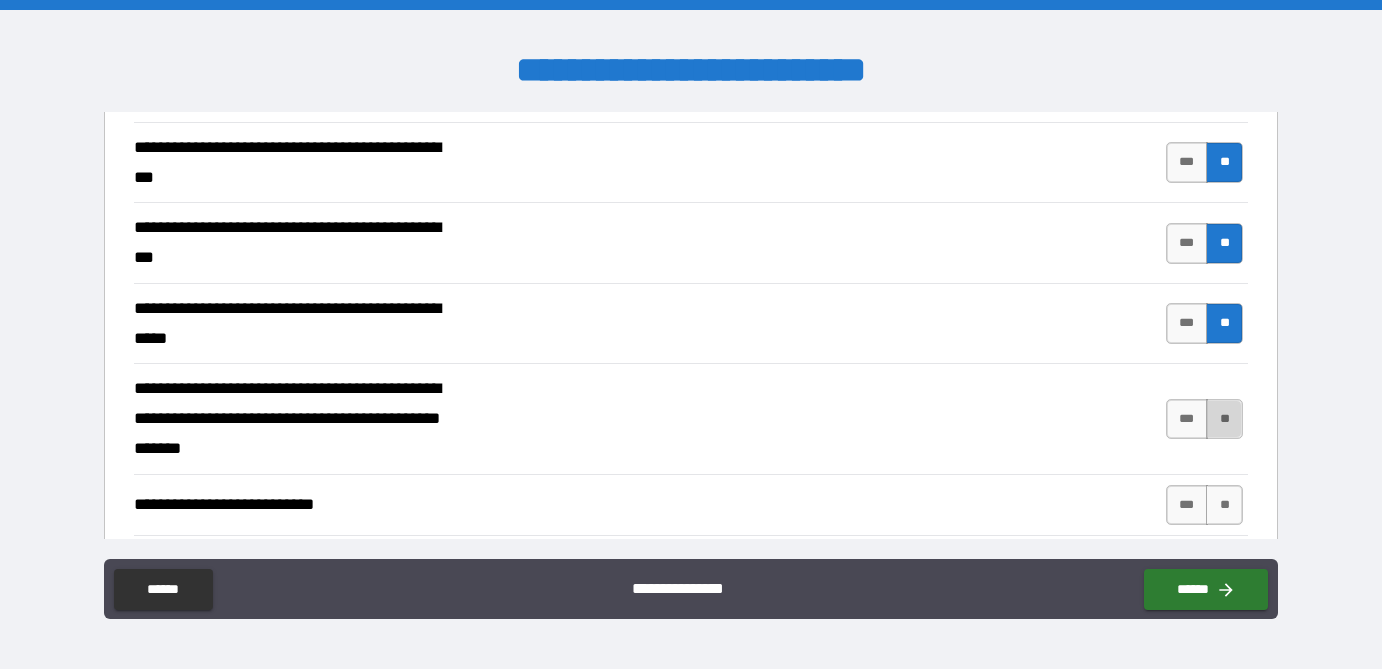 click on "**" at bounding box center (1224, 419) 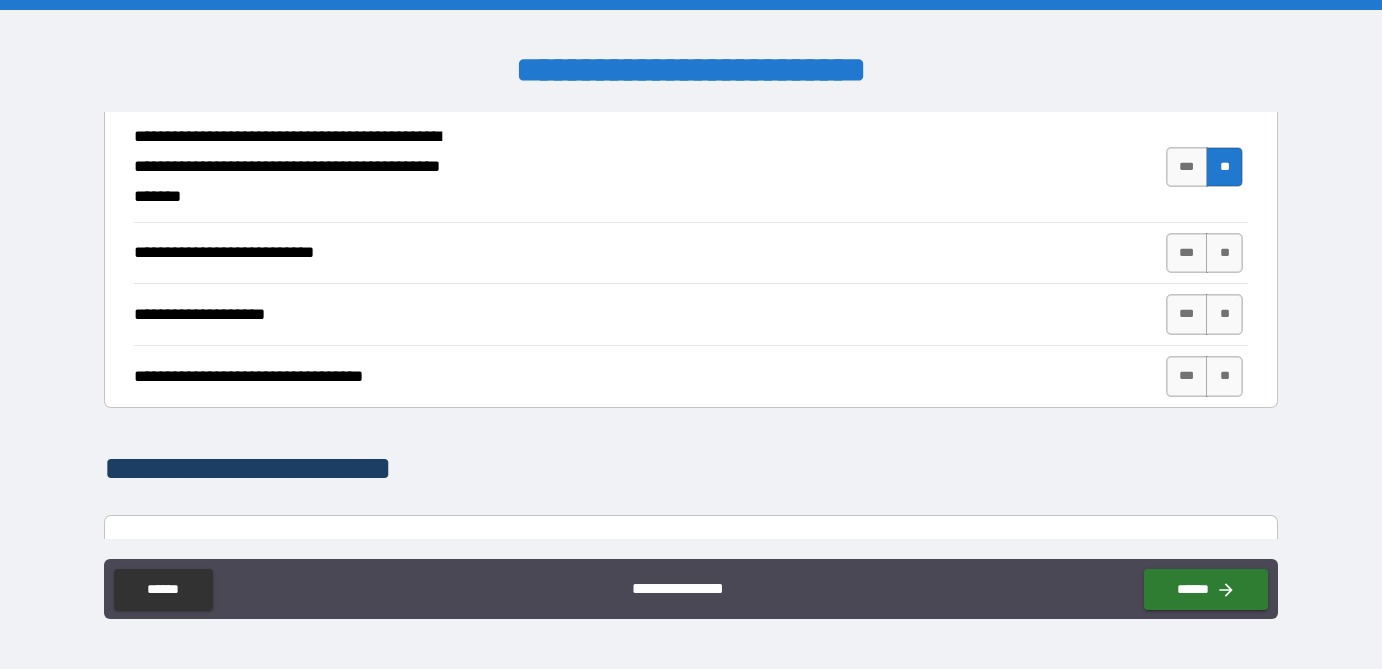 scroll, scrollTop: 811, scrollLeft: 0, axis: vertical 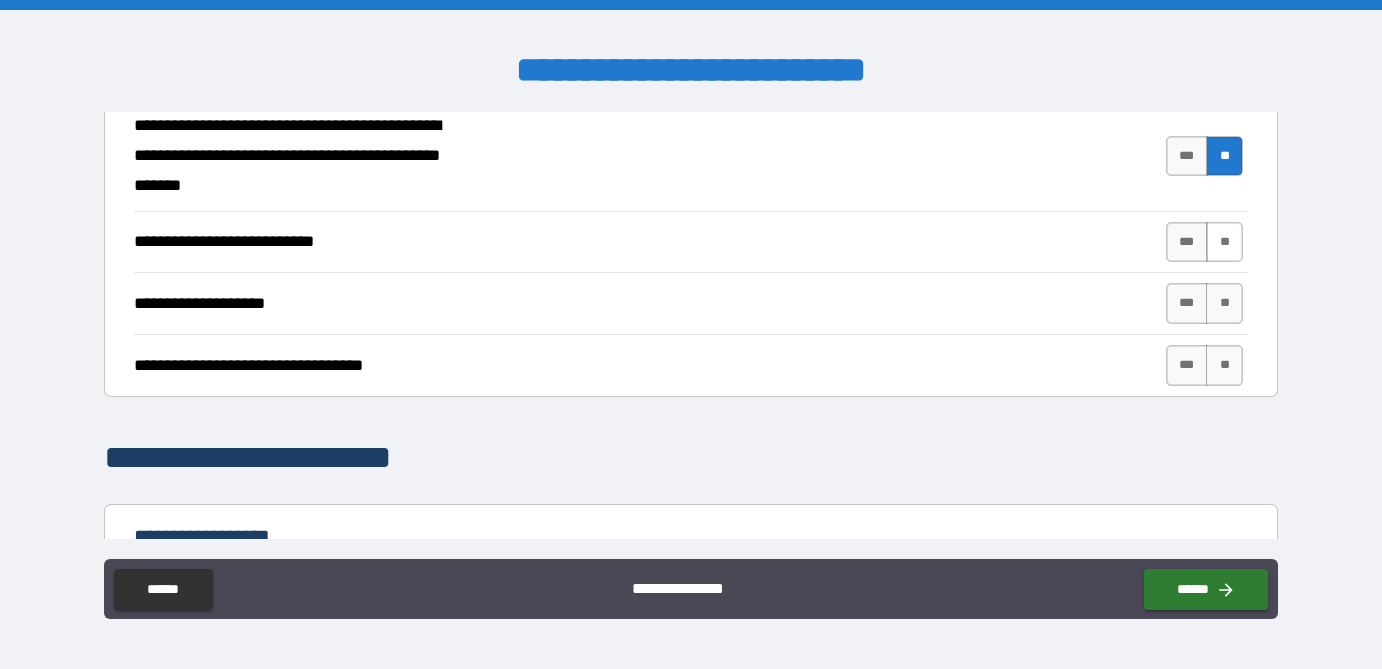 click on "**" at bounding box center [1224, 242] 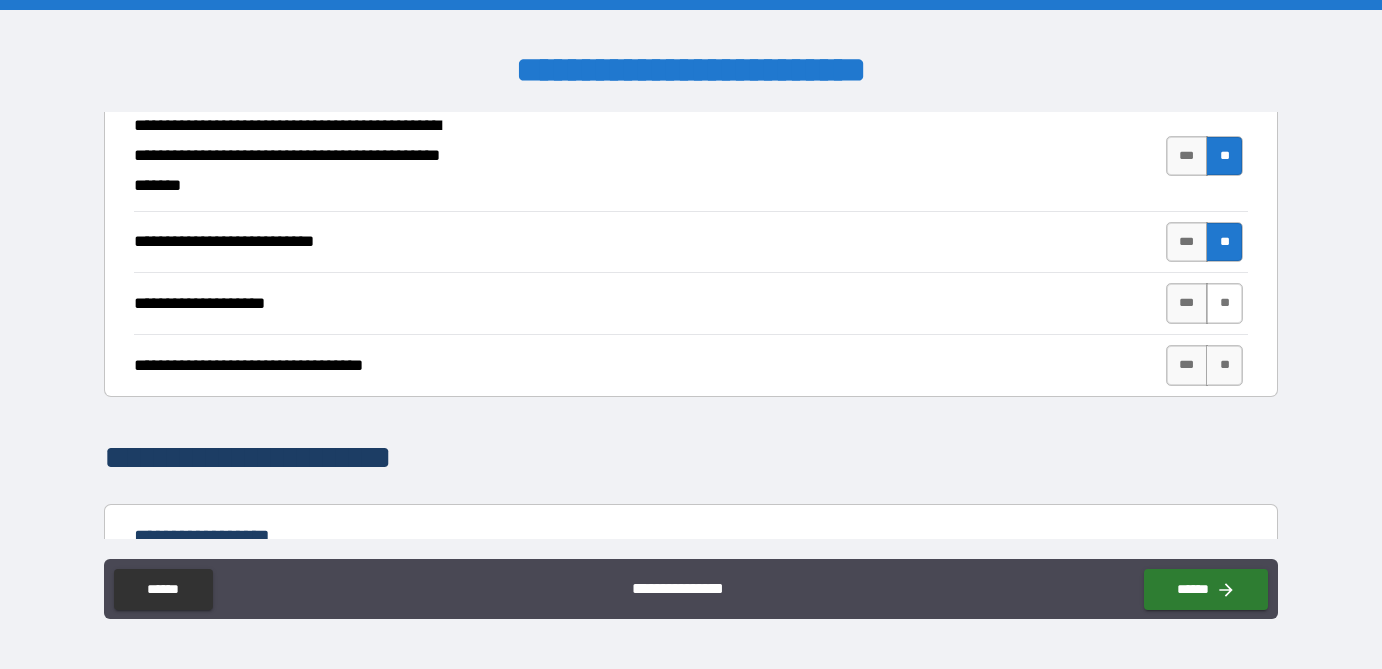 click on "**" at bounding box center (1224, 303) 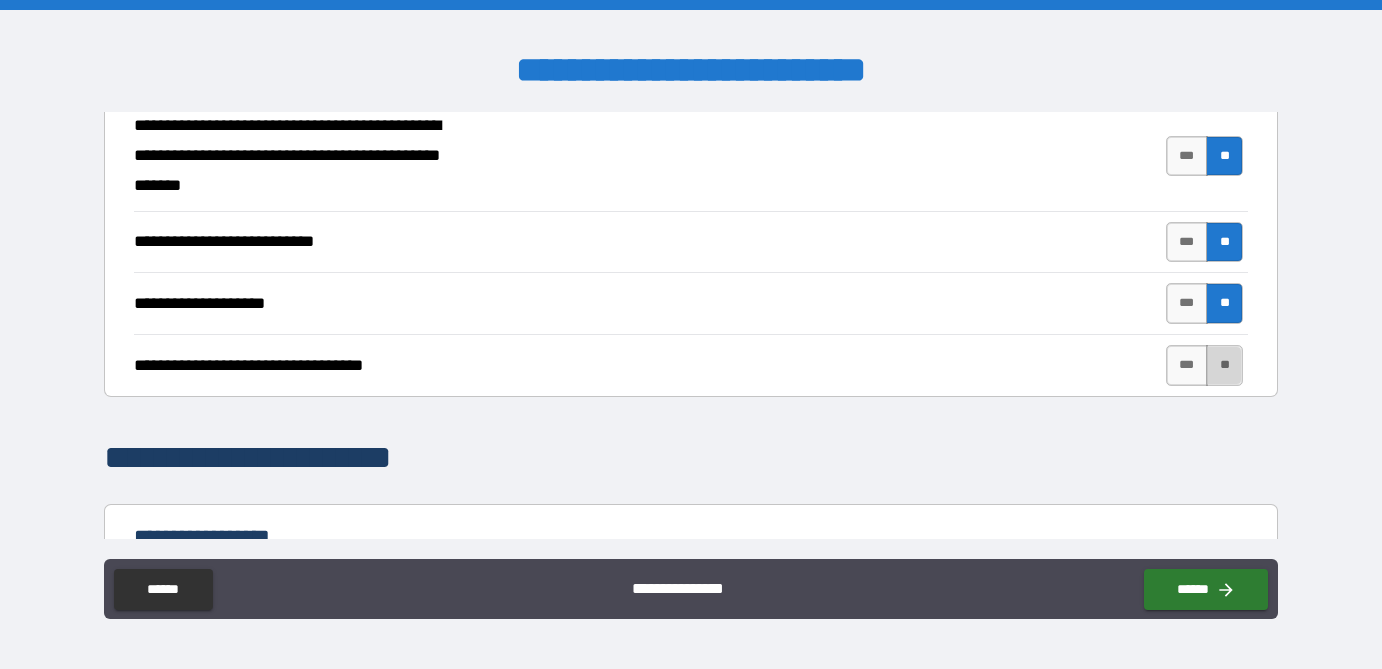 click on "**" at bounding box center [1224, 365] 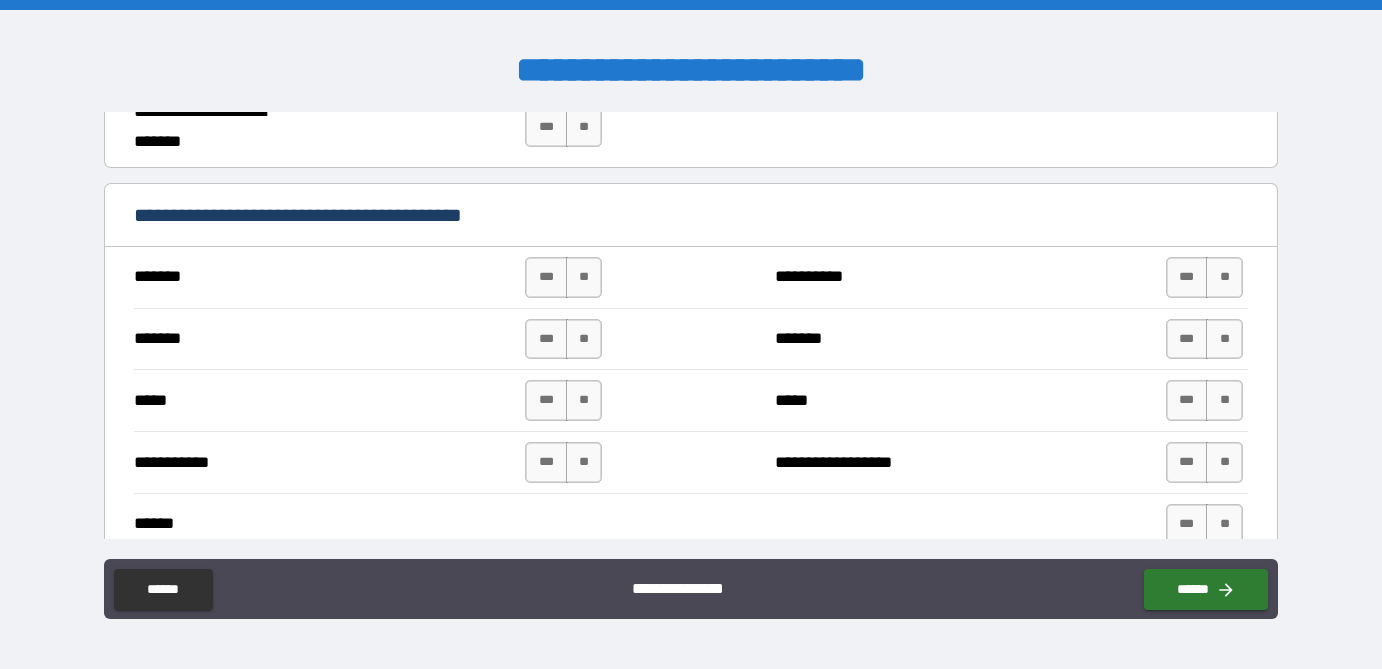 scroll, scrollTop: 1374, scrollLeft: 0, axis: vertical 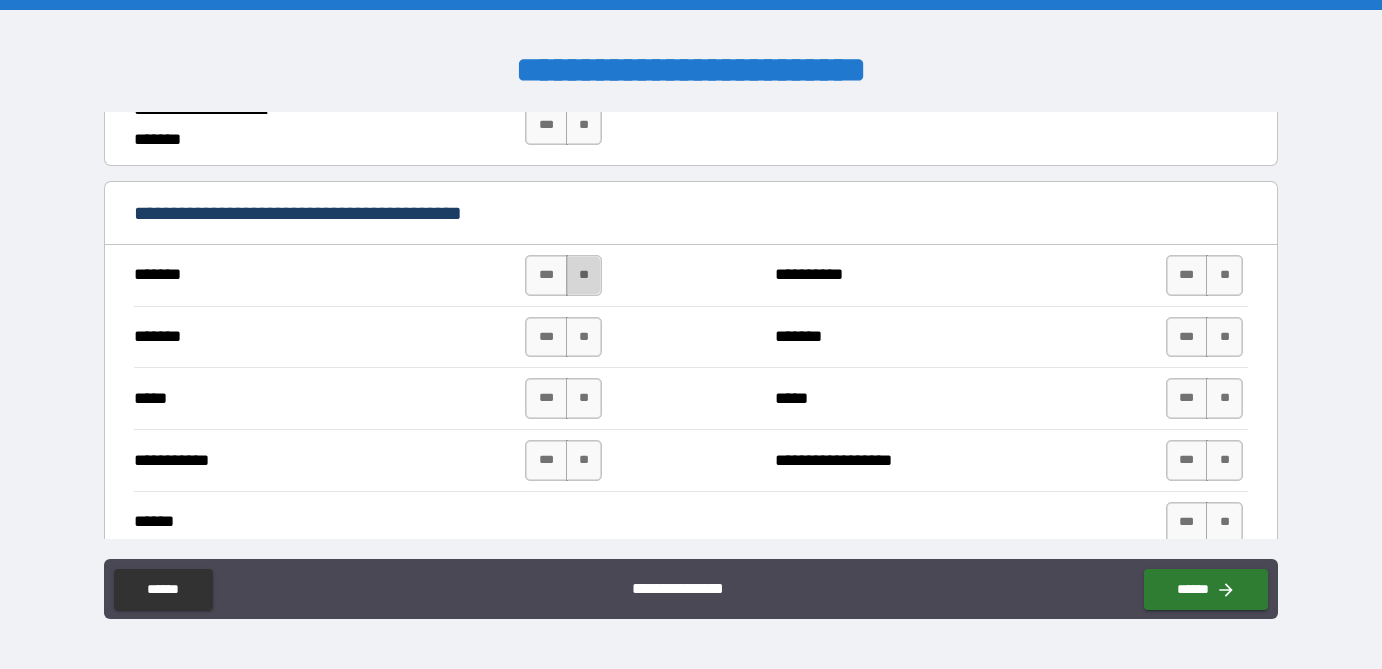 click on "**" at bounding box center (584, 275) 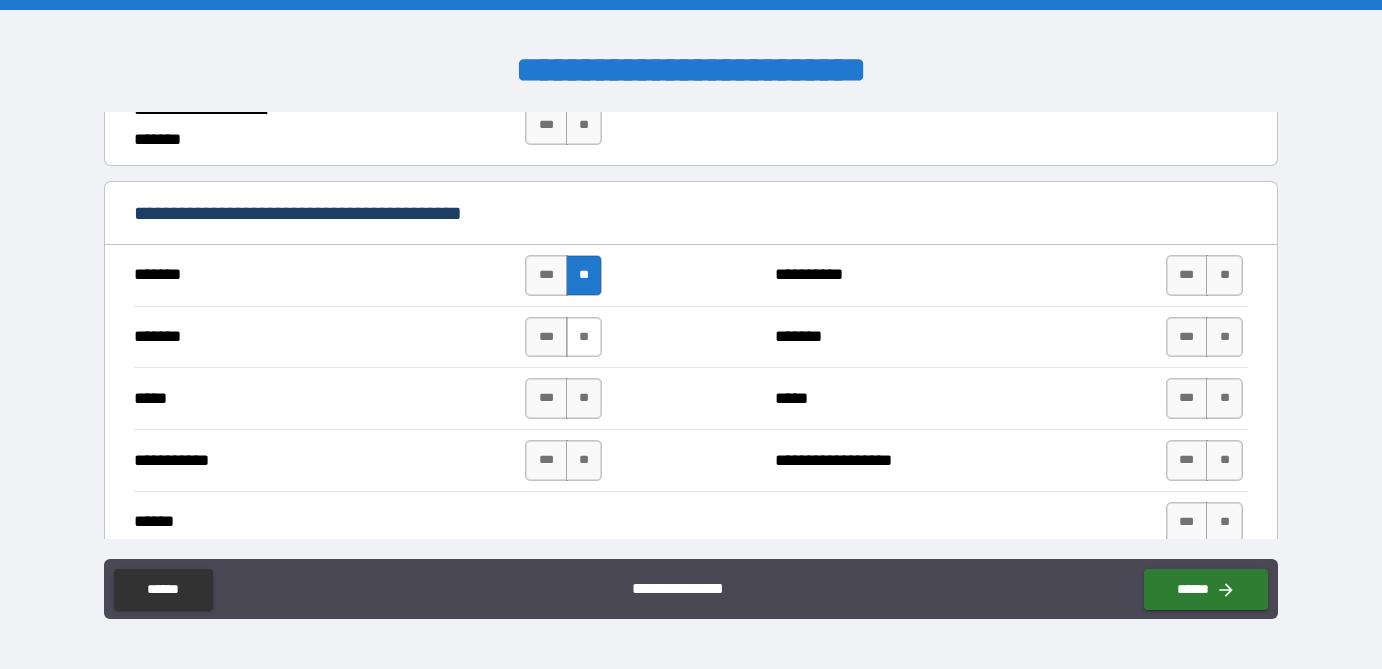 click on "**" at bounding box center (584, 337) 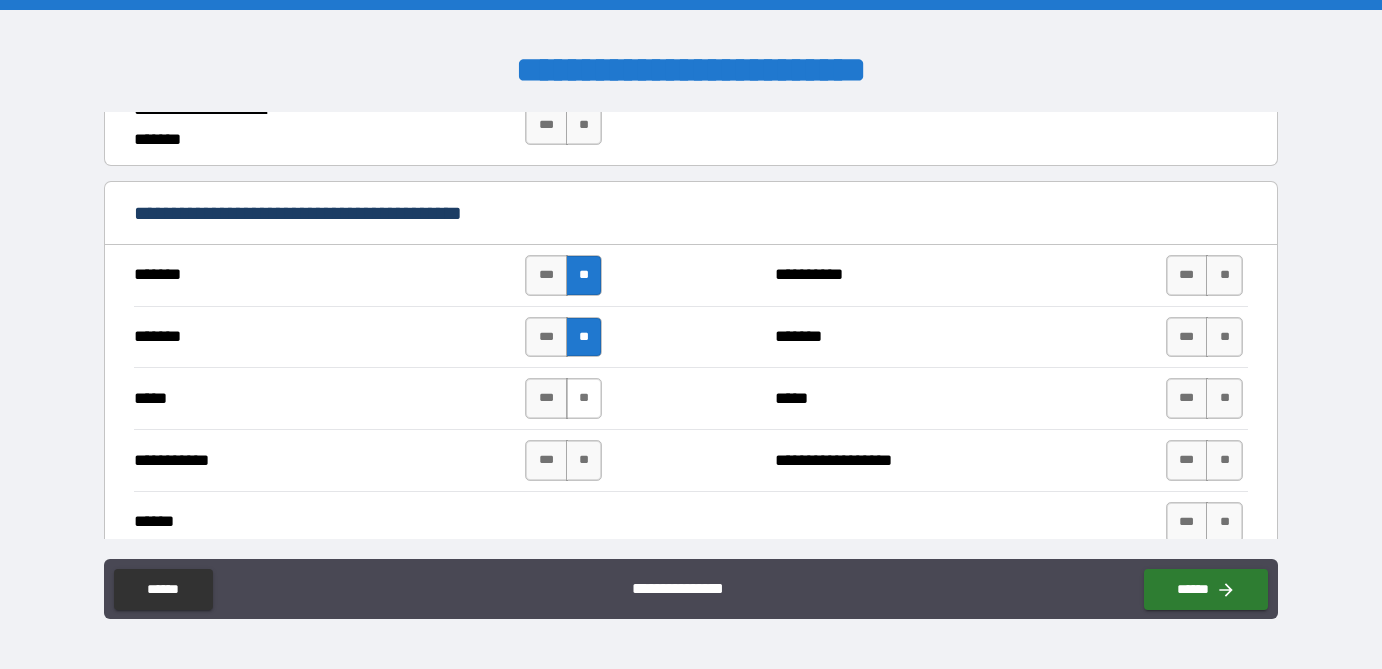 click on "**" at bounding box center [584, 398] 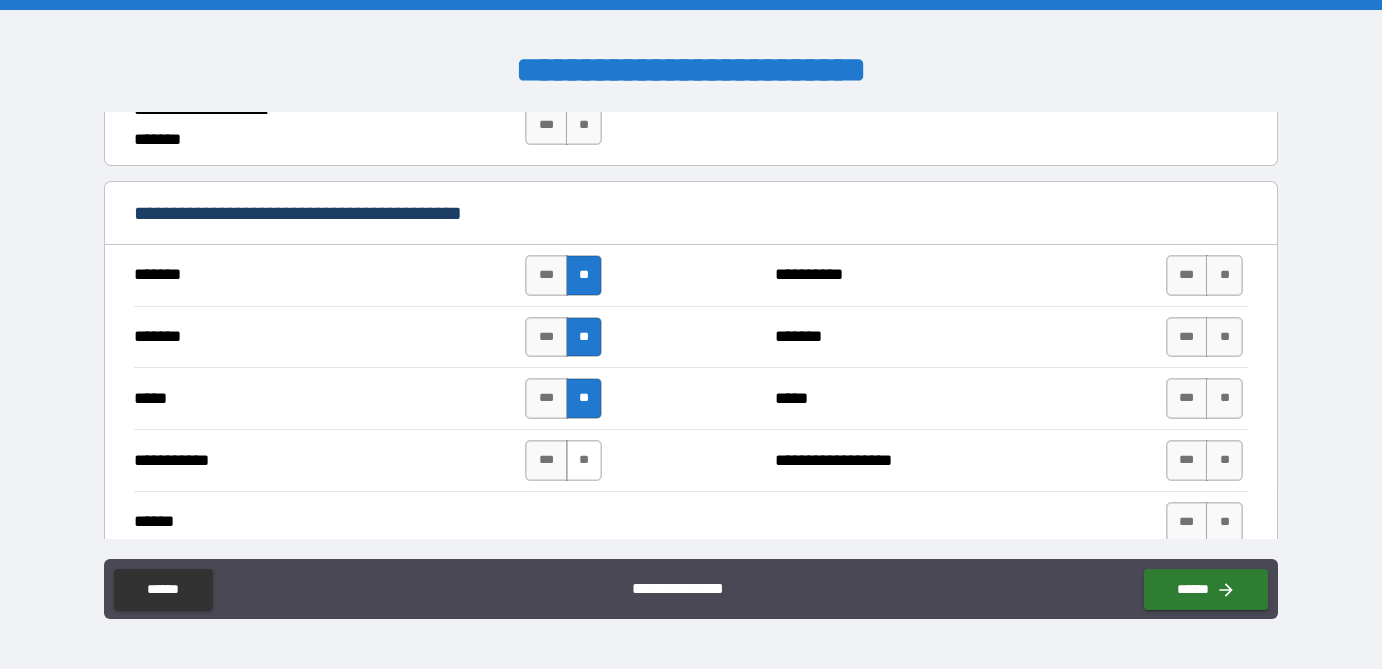 click on "**" at bounding box center (584, 460) 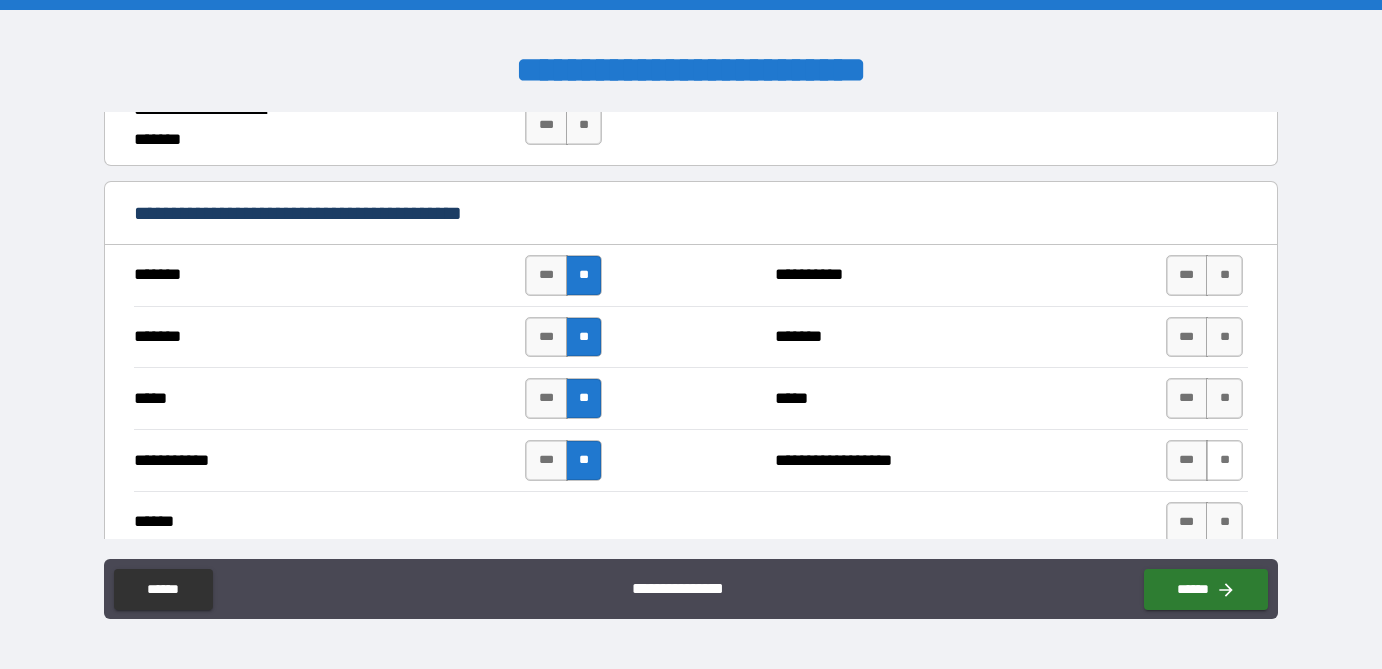 click on "**" at bounding box center (1224, 460) 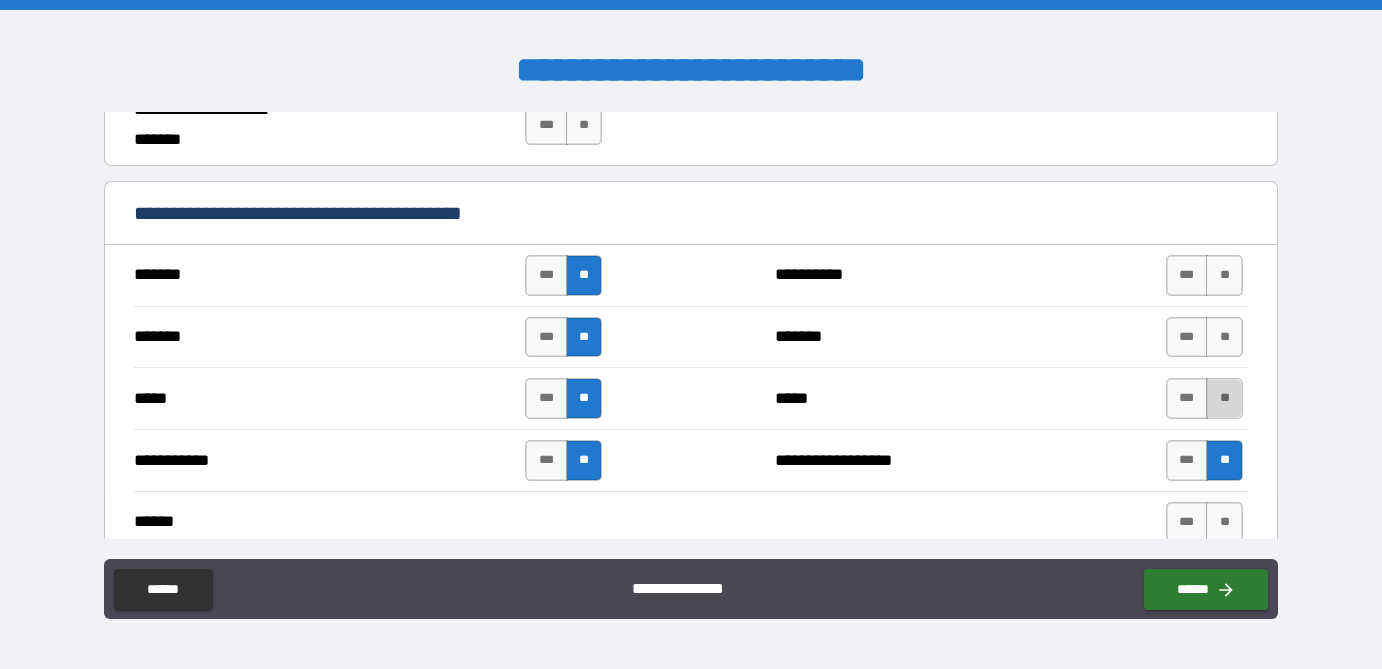 click on "**" at bounding box center (1224, 398) 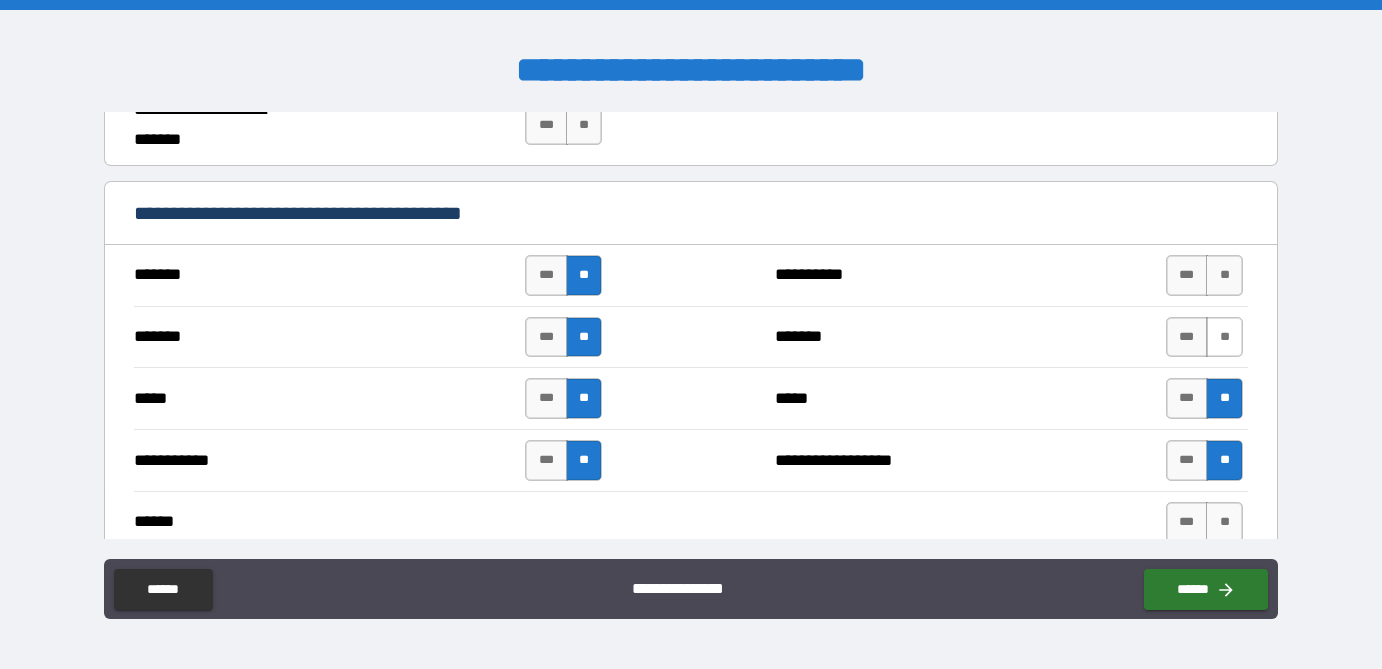 click on "**" at bounding box center (1224, 337) 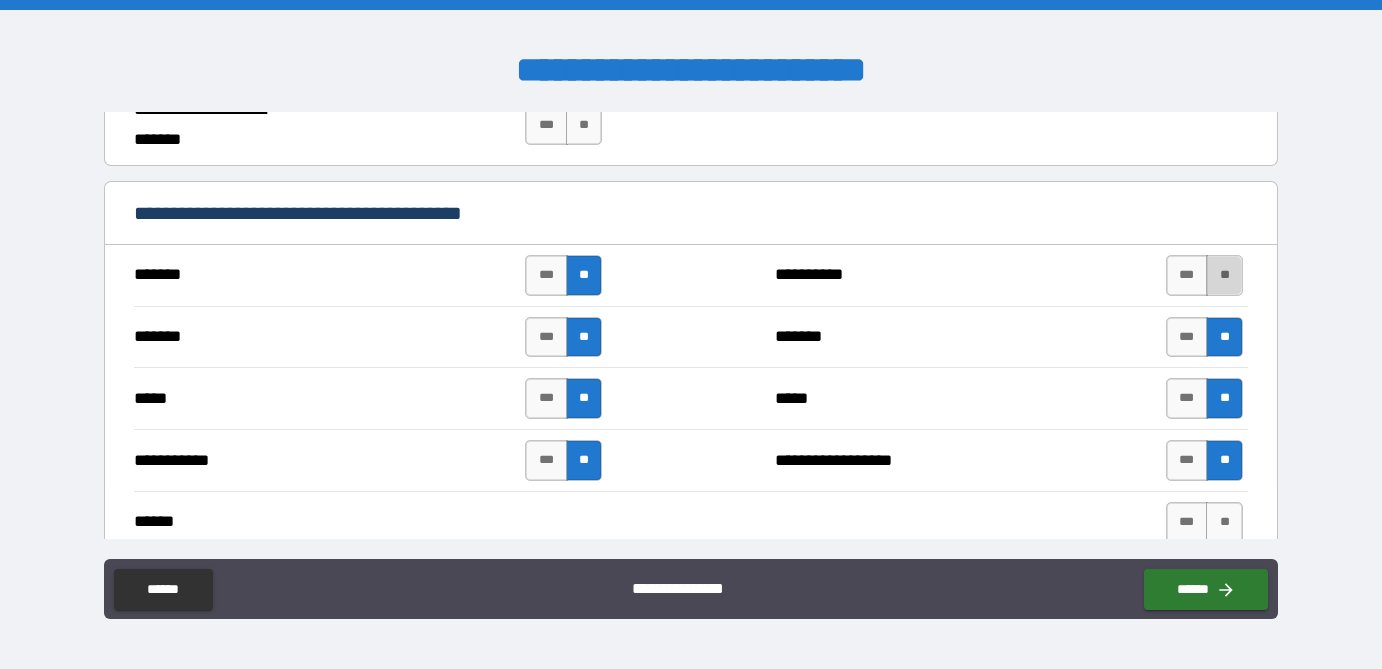 click on "**" at bounding box center (1224, 275) 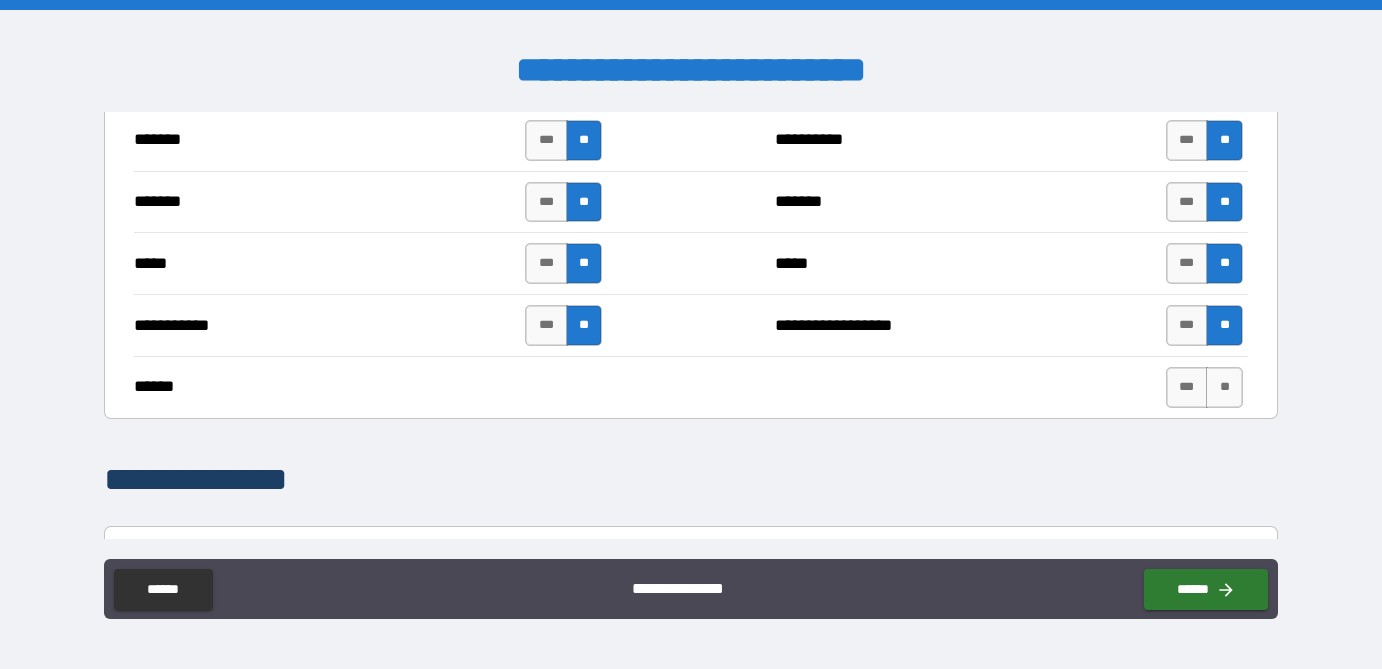 scroll, scrollTop: 1515, scrollLeft: 0, axis: vertical 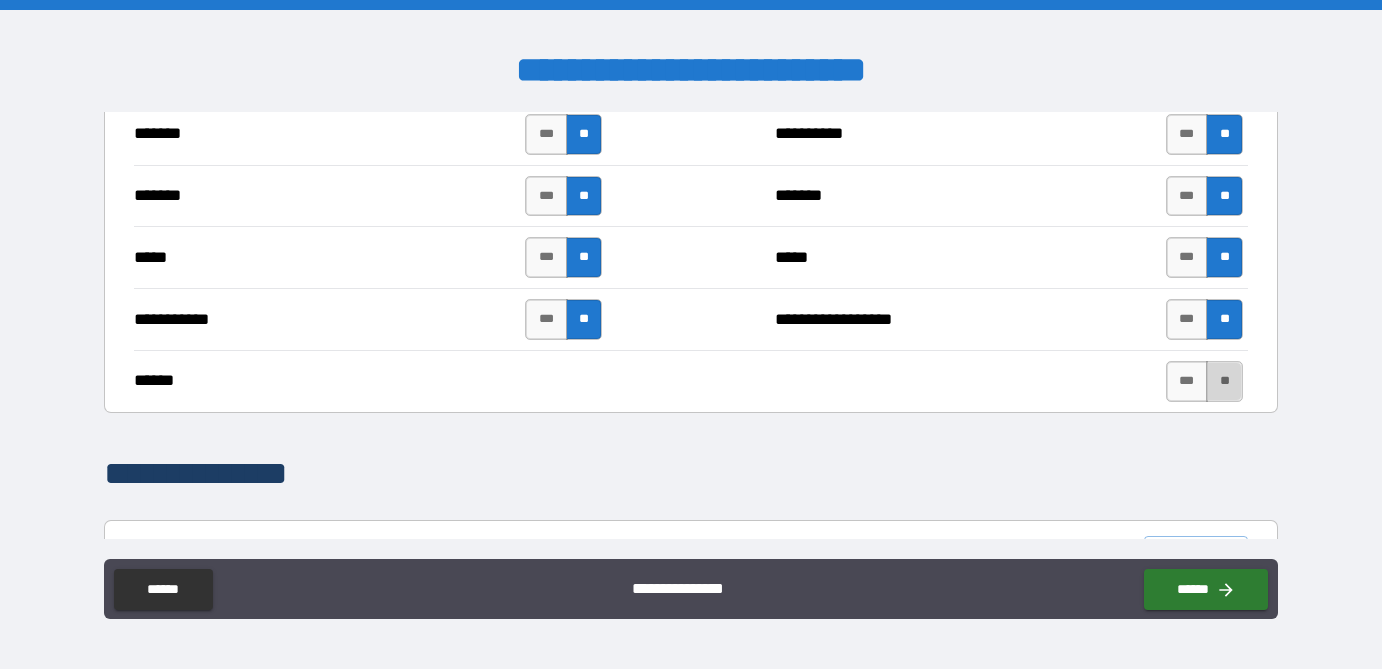 click on "**" at bounding box center (1224, 381) 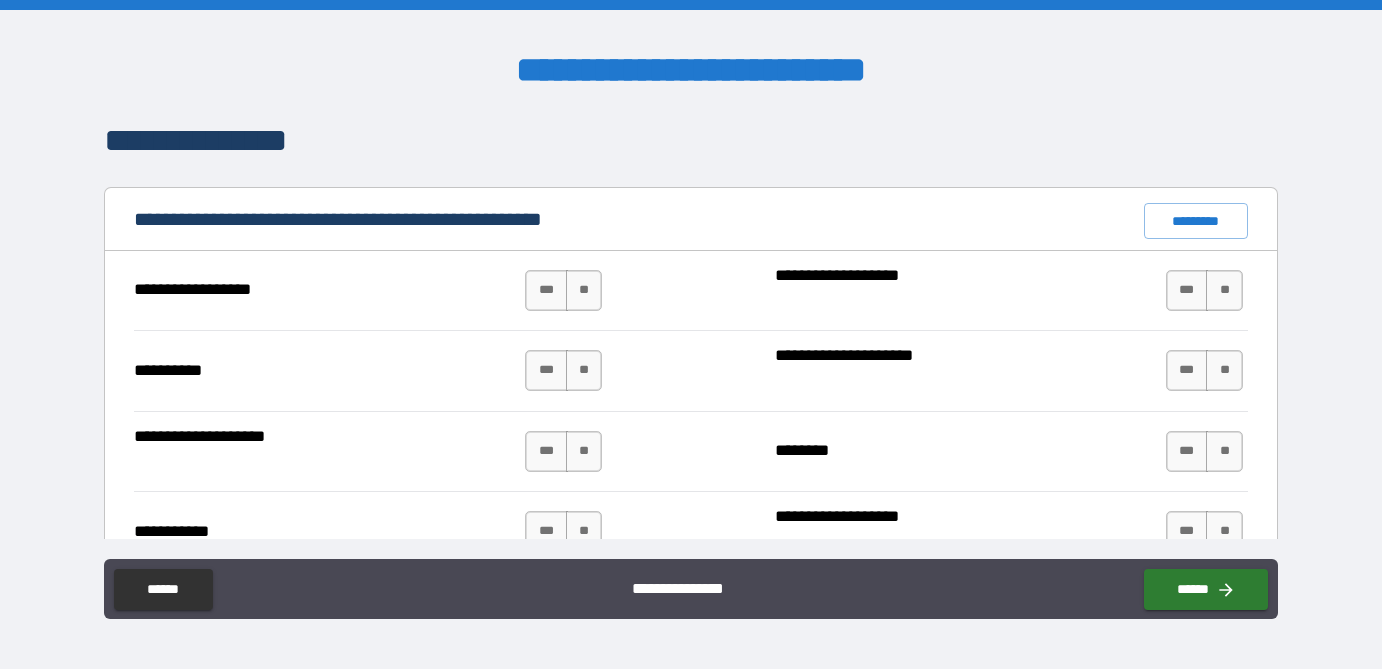 scroll, scrollTop: 1880, scrollLeft: 0, axis: vertical 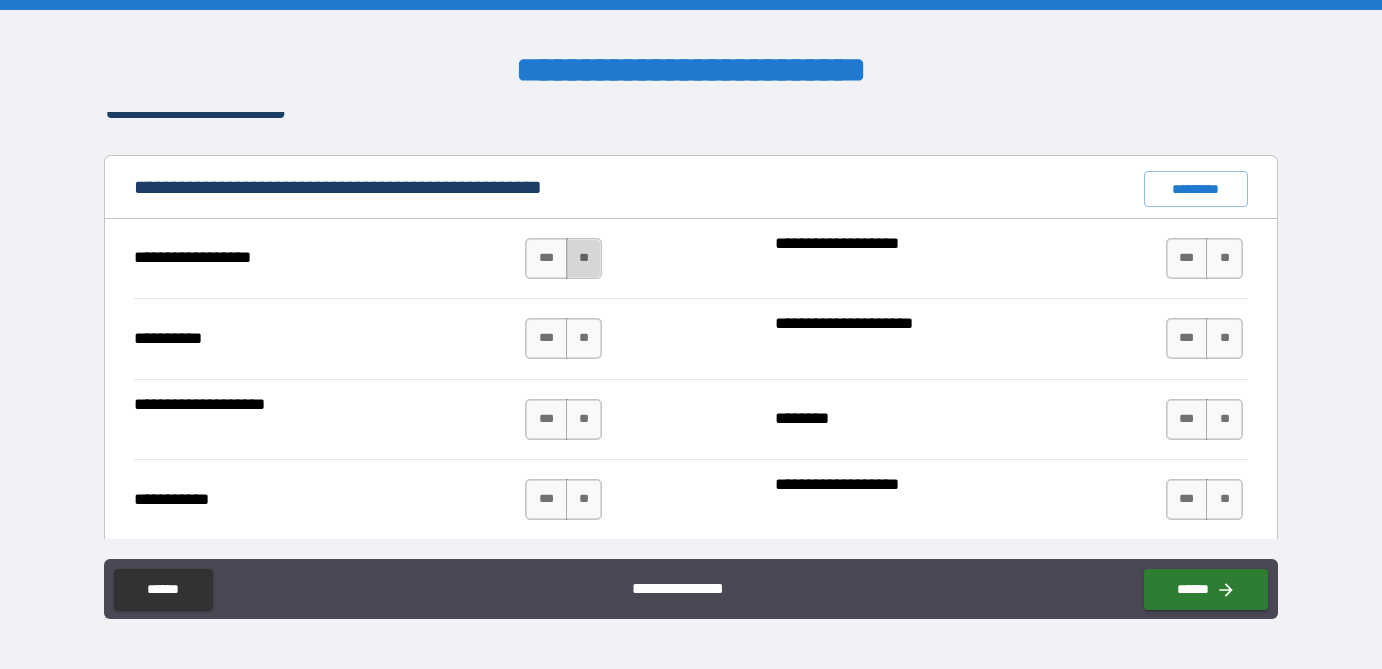click on "**" at bounding box center [584, 258] 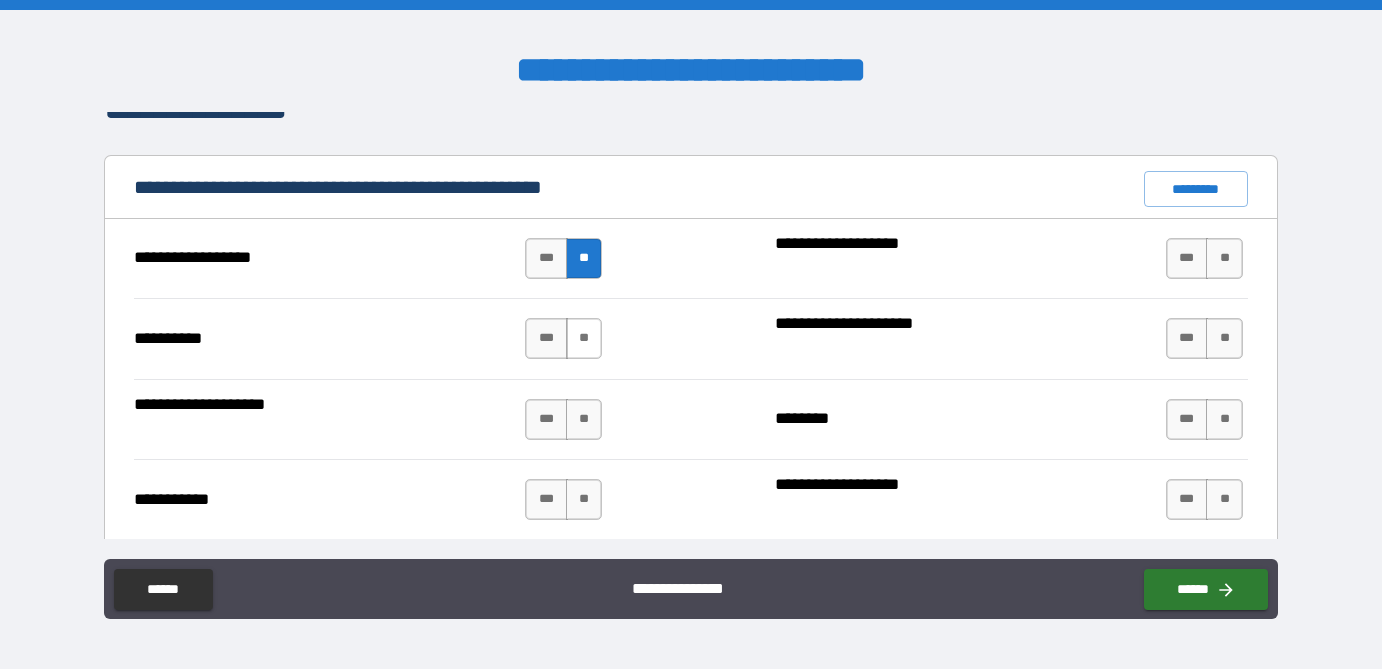 click on "**" at bounding box center [584, 338] 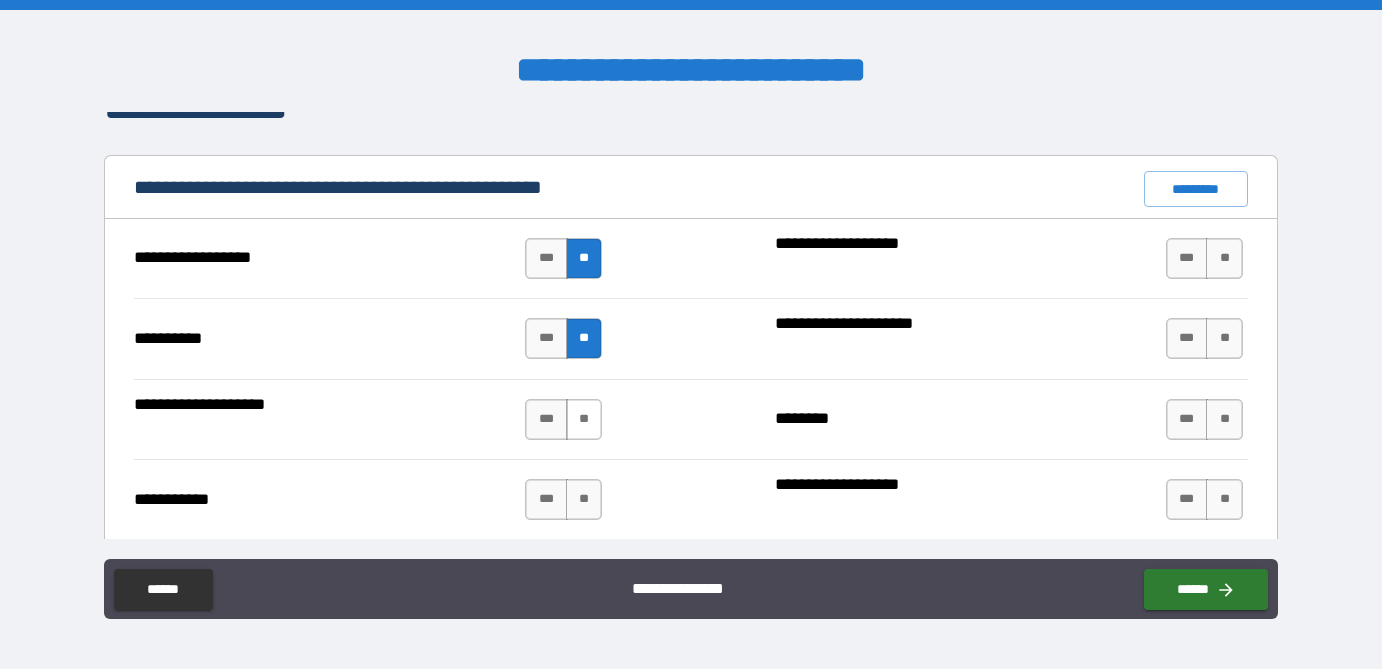click on "**" at bounding box center (584, 419) 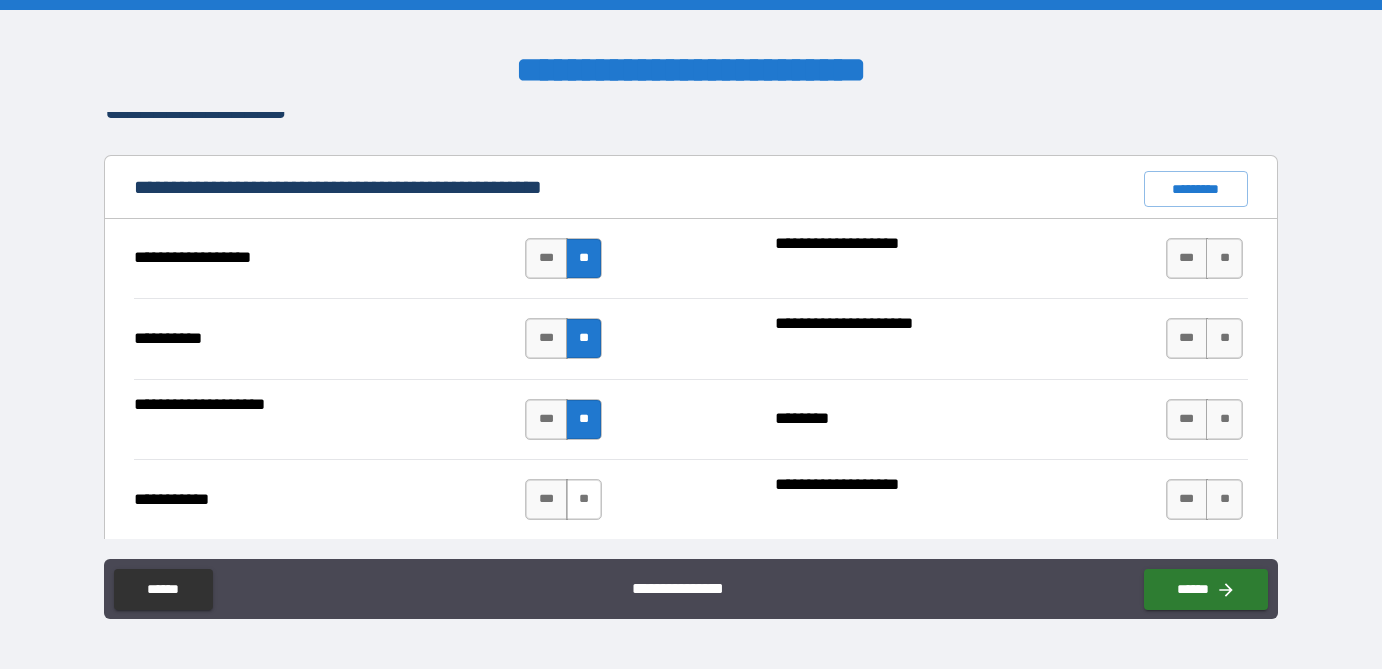 click on "**" at bounding box center (584, 499) 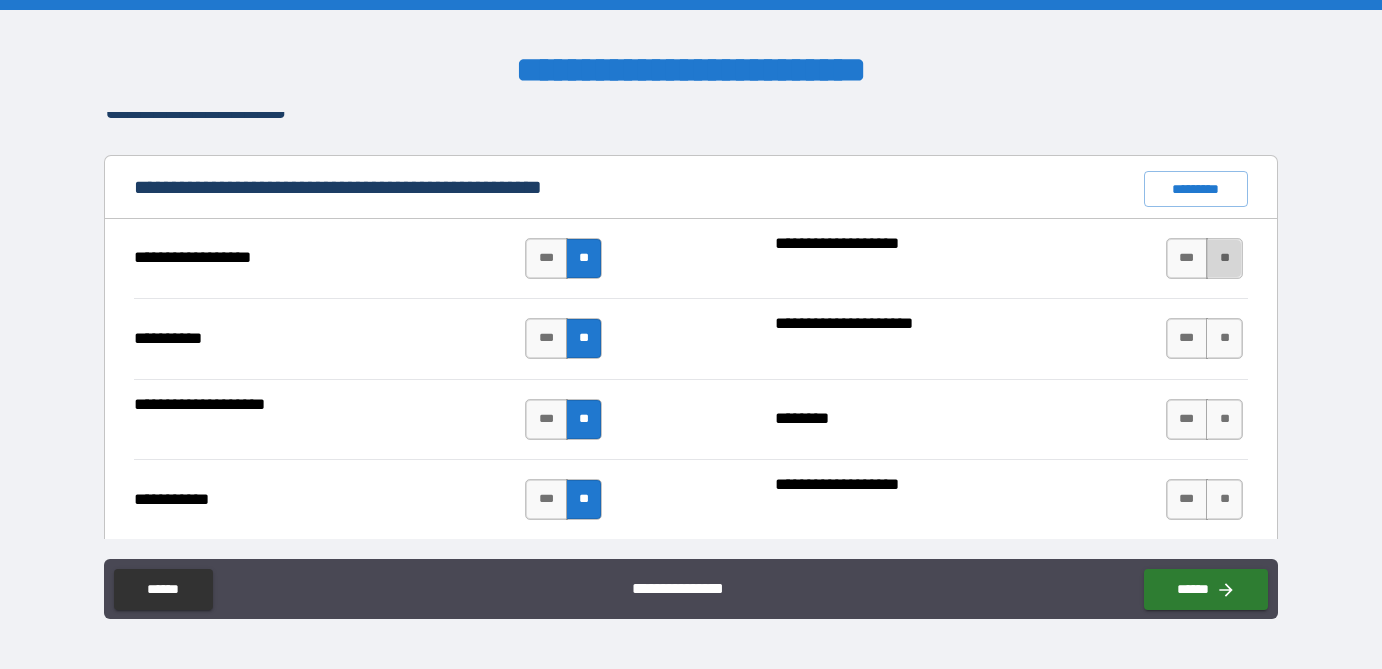 click on "**" at bounding box center [1224, 258] 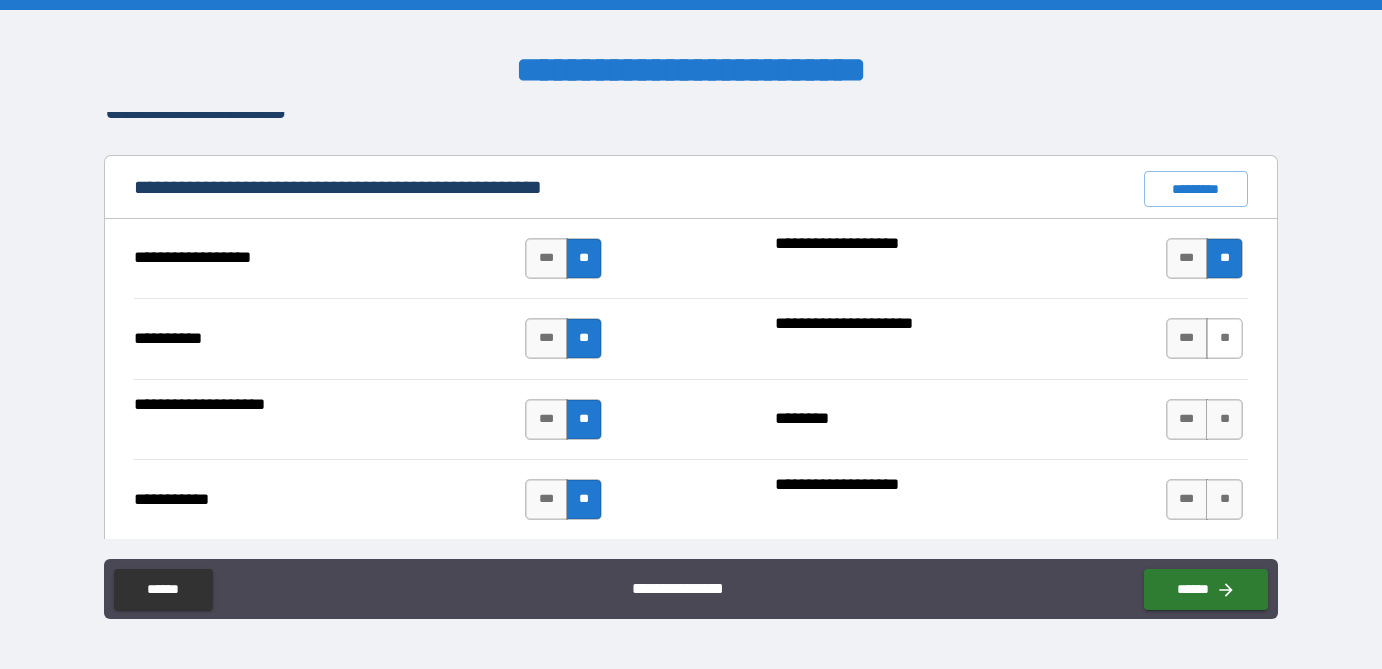 click on "**" at bounding box center [1224, 338] 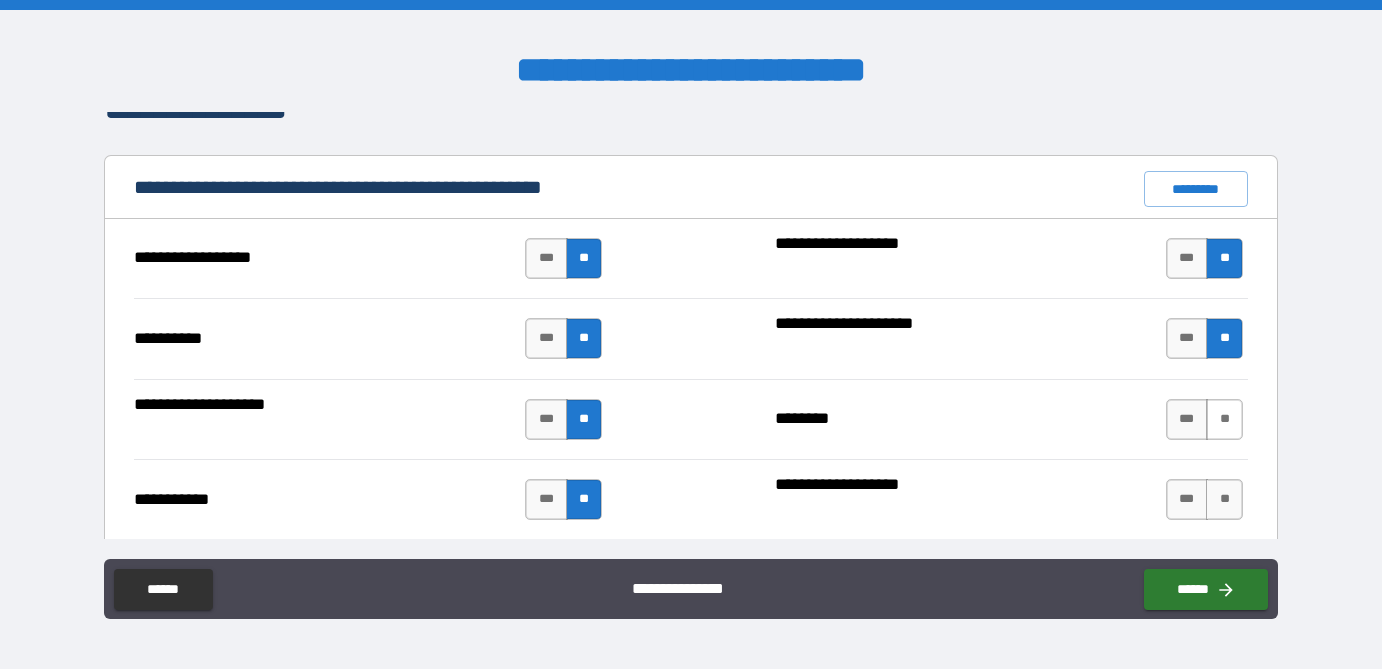 click on "**" at bounding box center (1224, 419) 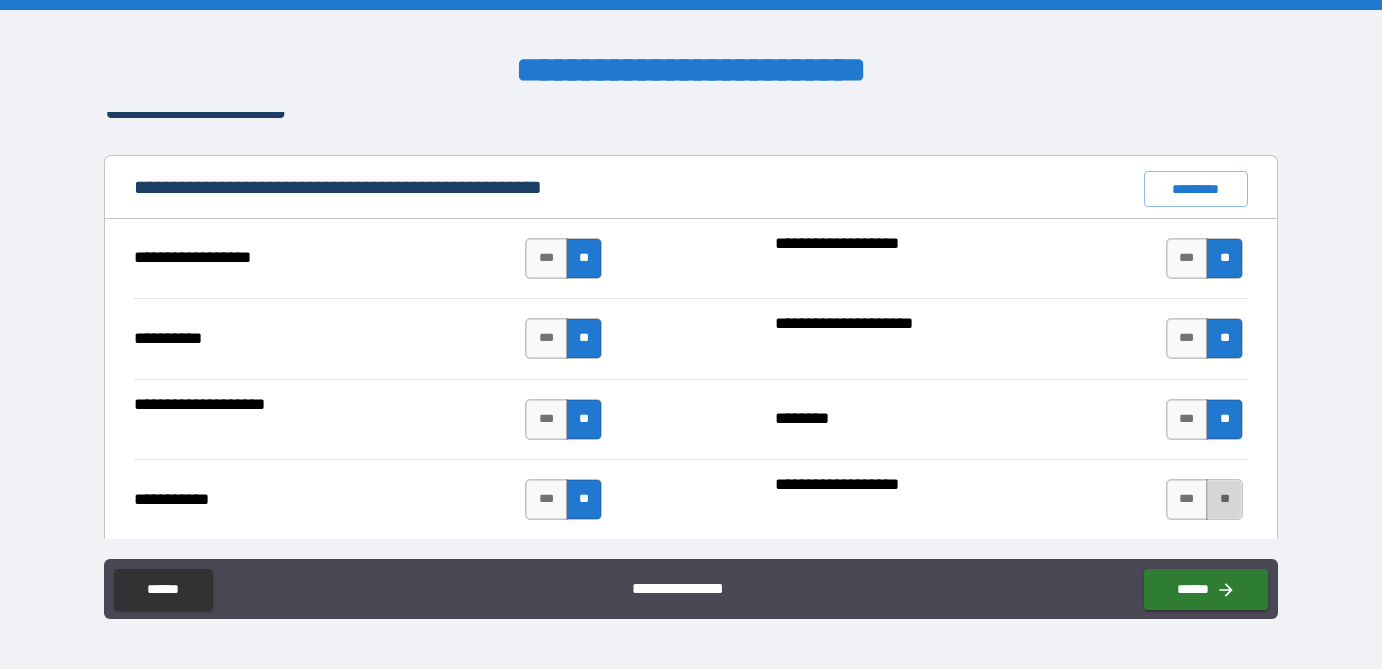 click on "**" at bounding box center [1224, 499] 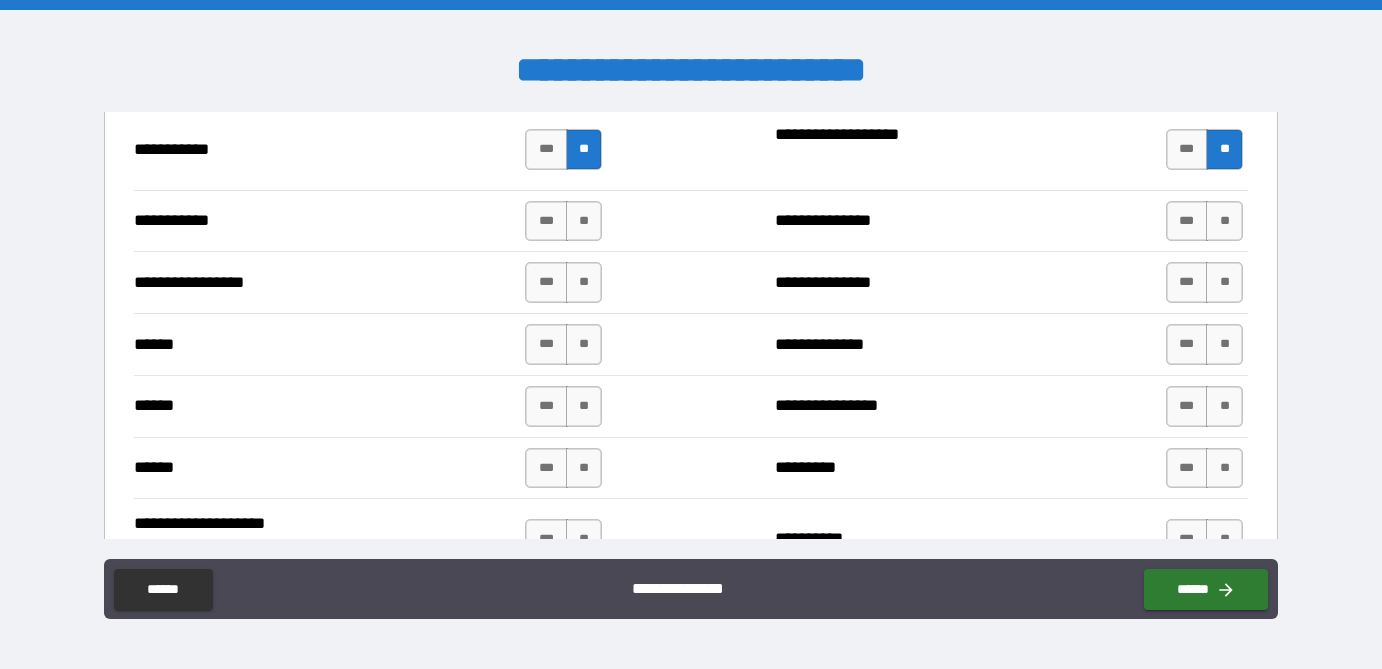 scroll, scrollTop: 2233, scrollLeft: 0, axis: vertical 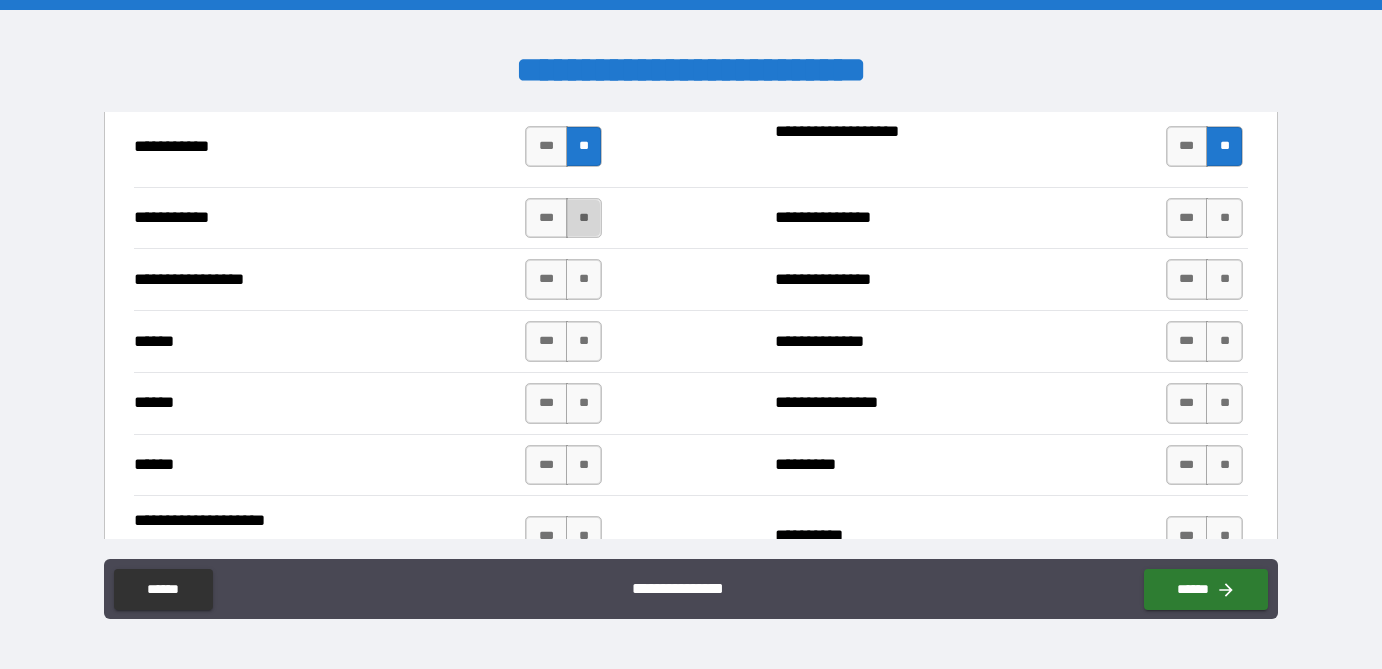 click on "**" at bounding box center (584, 218) 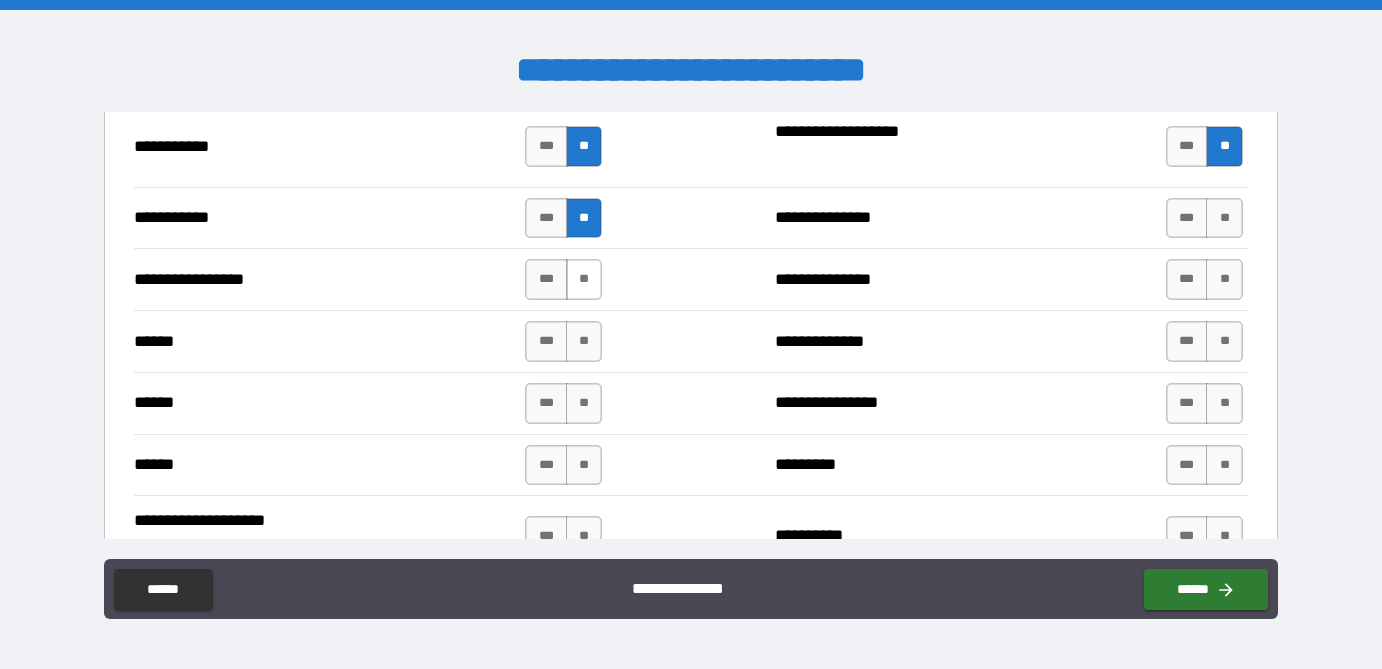click on "**" at bounding box center (584, 279) 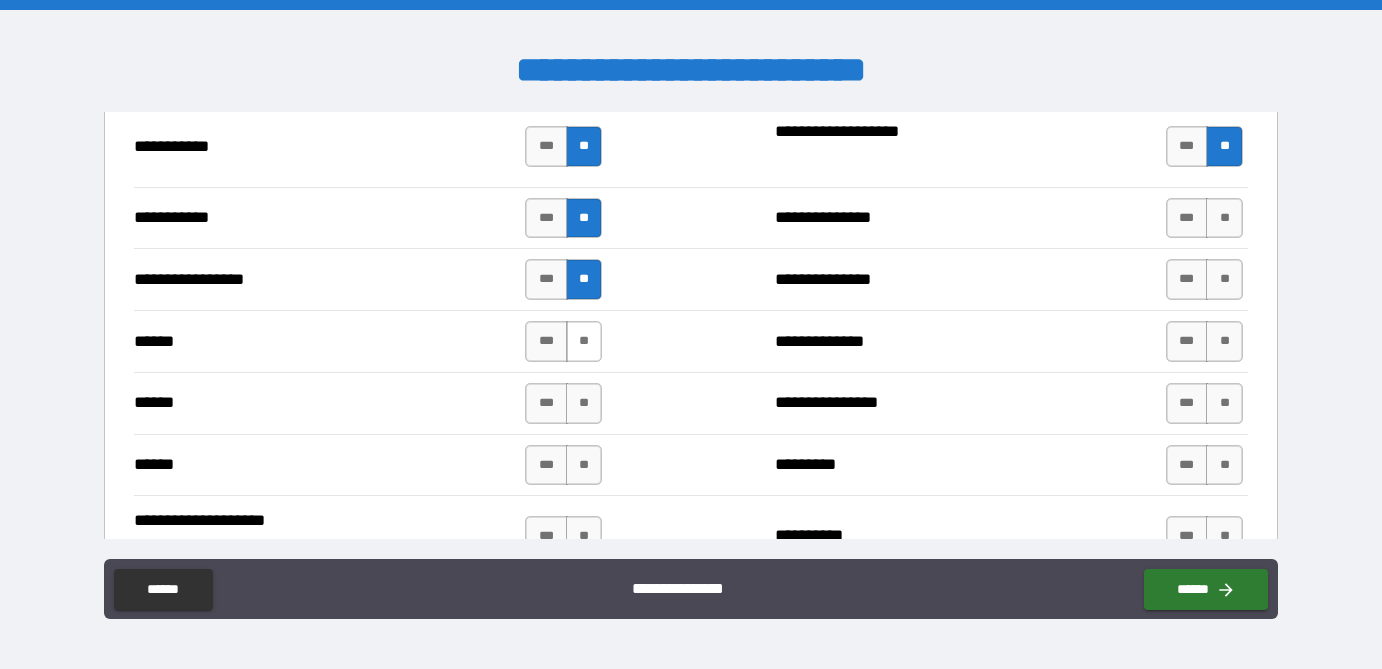 click on "**" at bounding box center [584, 341] 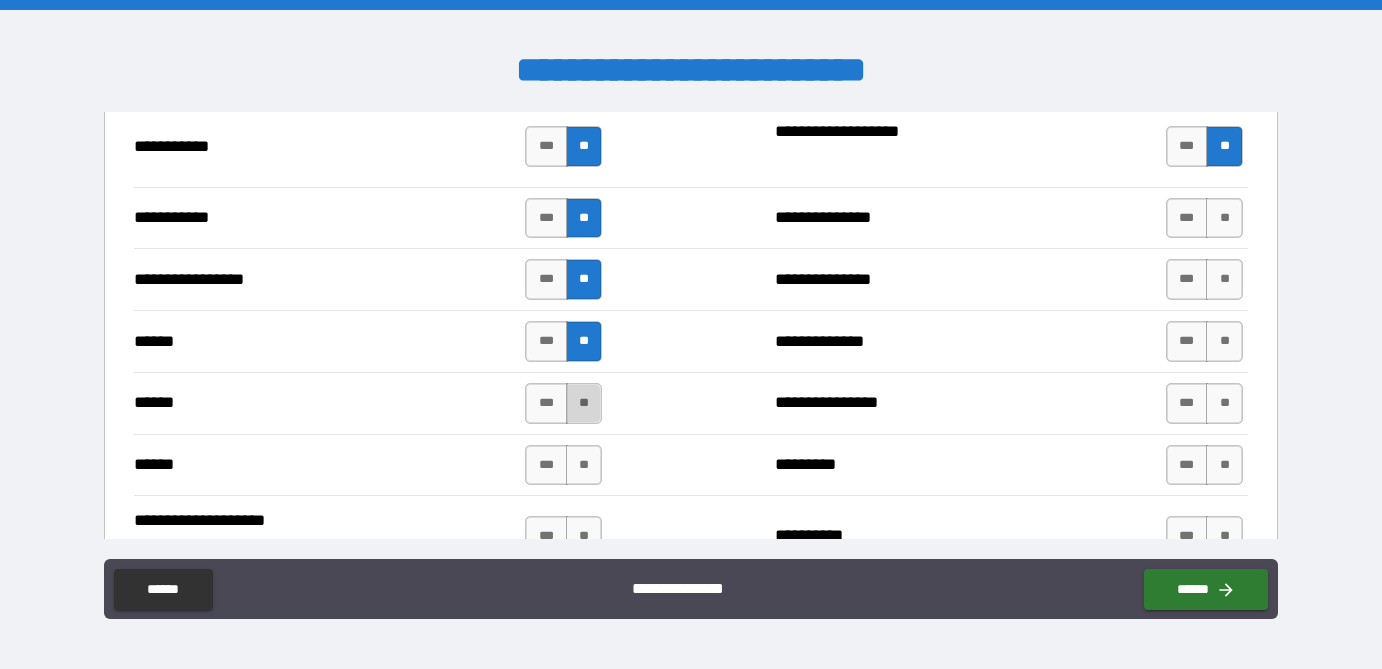click on "**" at bounding box center [584, 403] 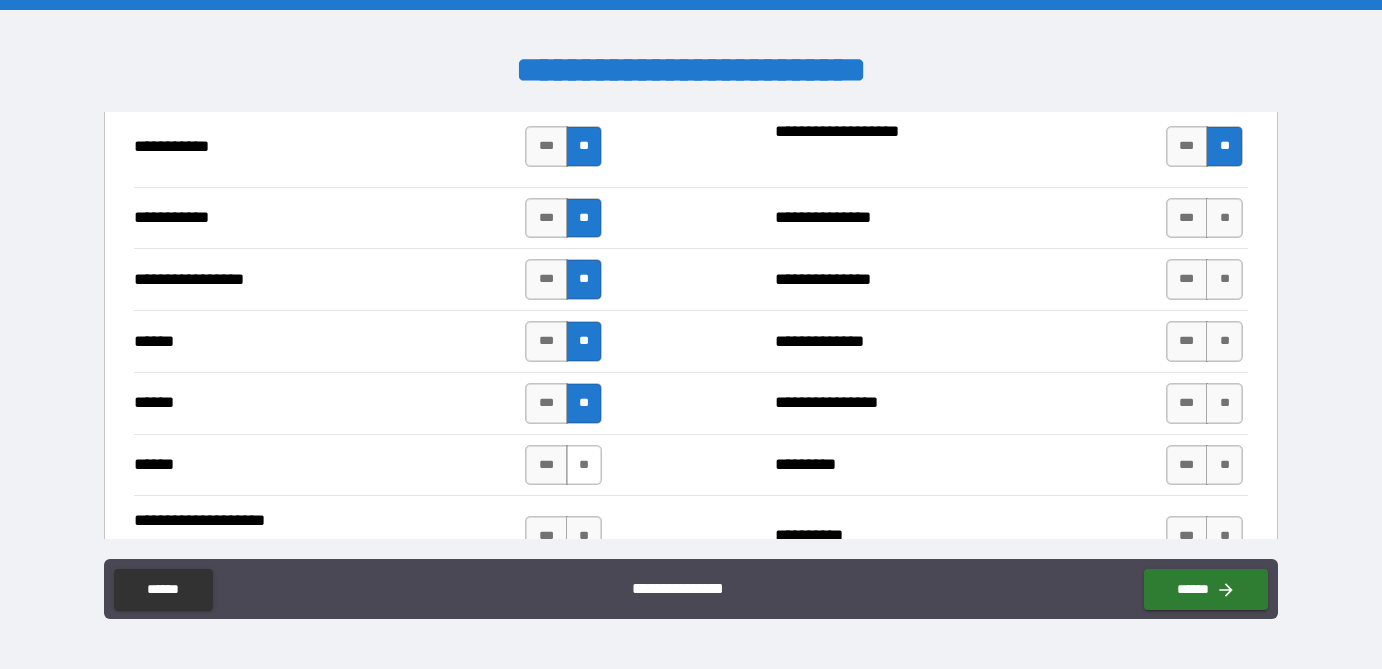 click on "**" at bounding box center [584, 465] 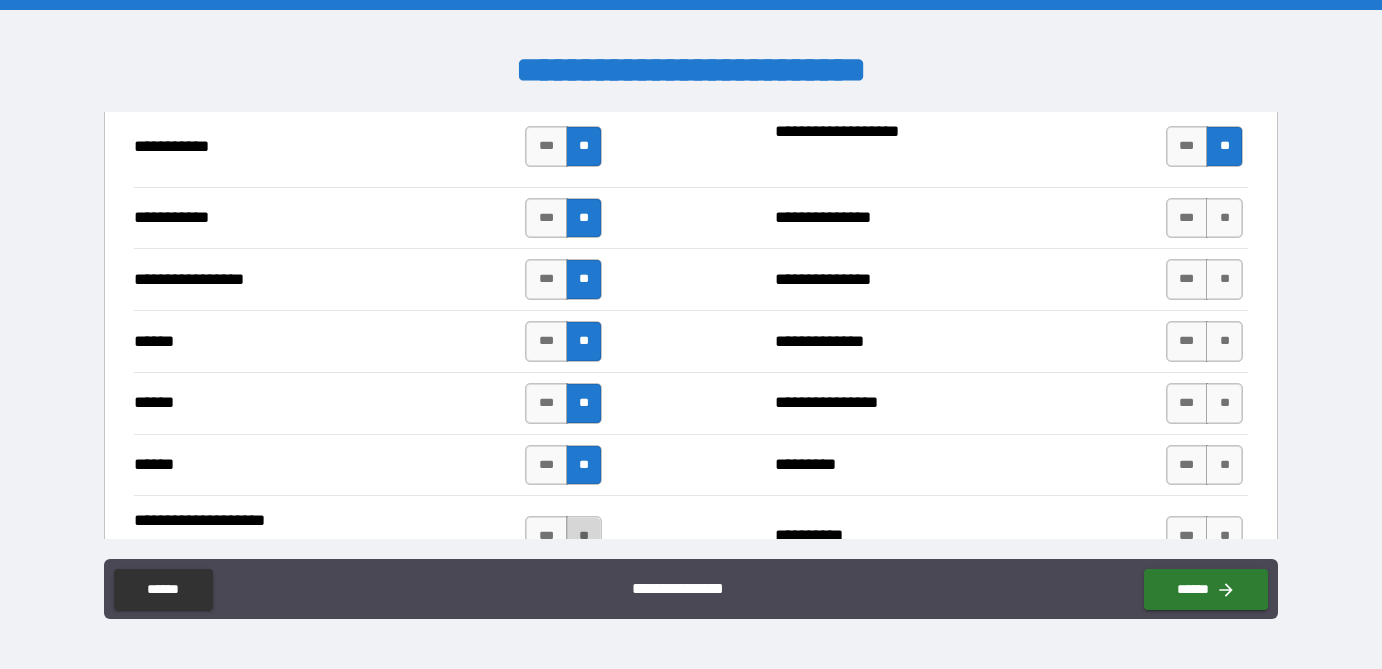 click on "**" at bounding box center (584, 536) 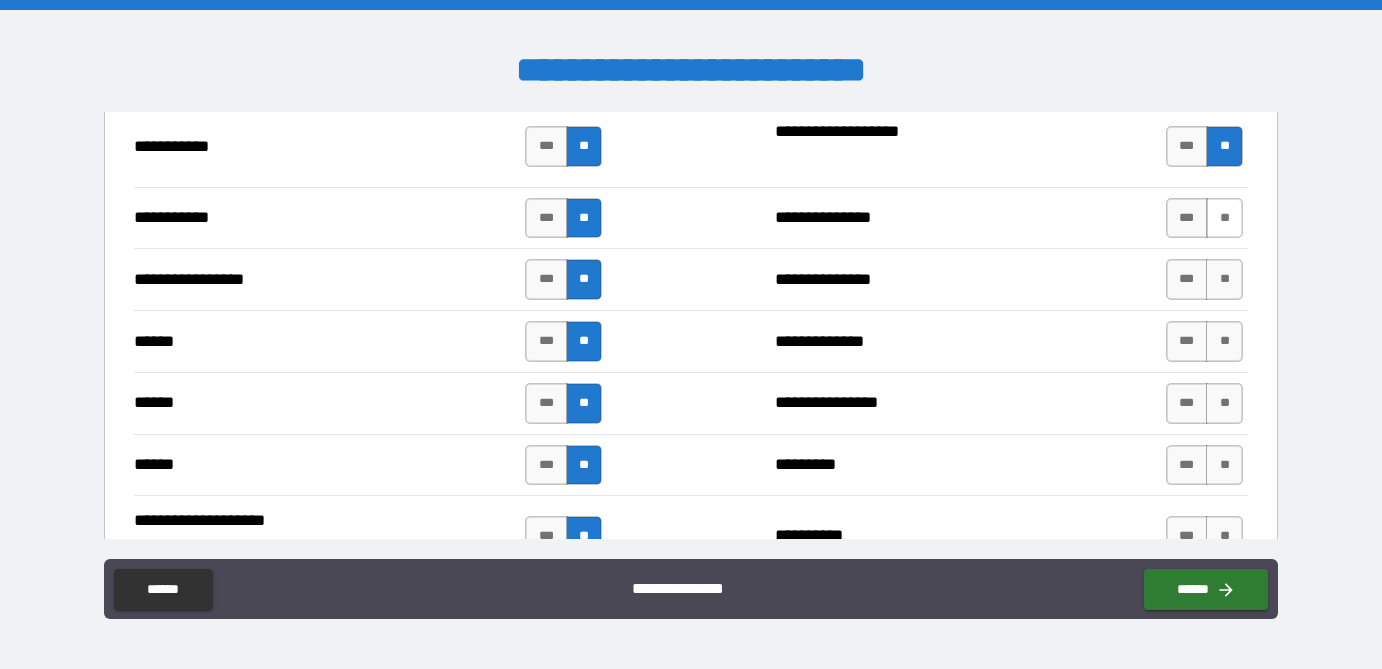 click on "**" at bounding box center (1224, 218) 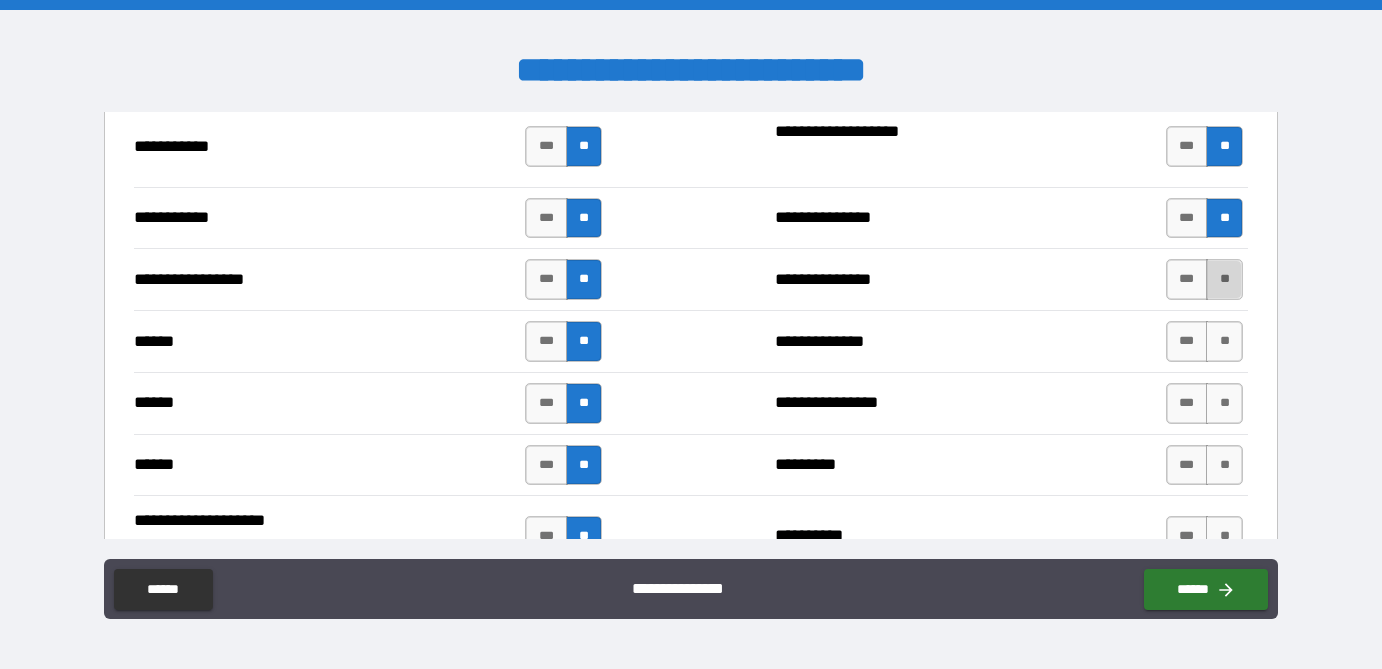 click on "**" at bounding box center [1224, 279] 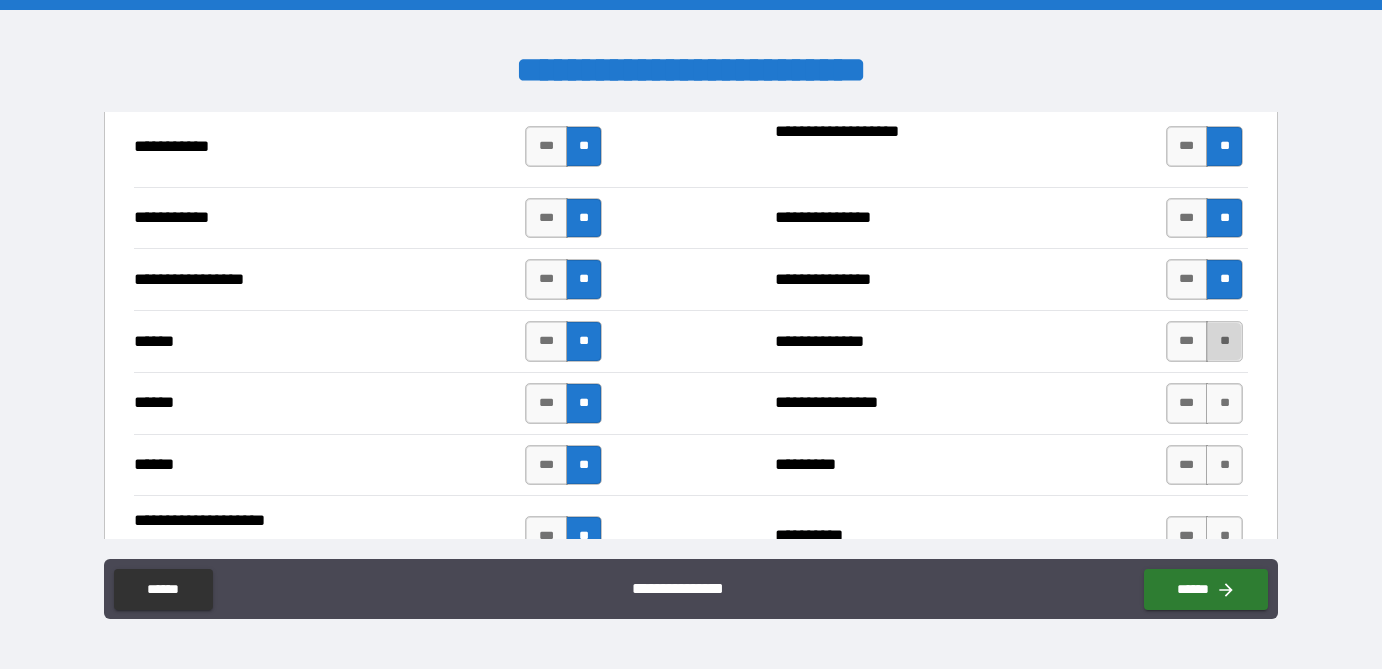 click on "**" at bounding box center [1224, 341] 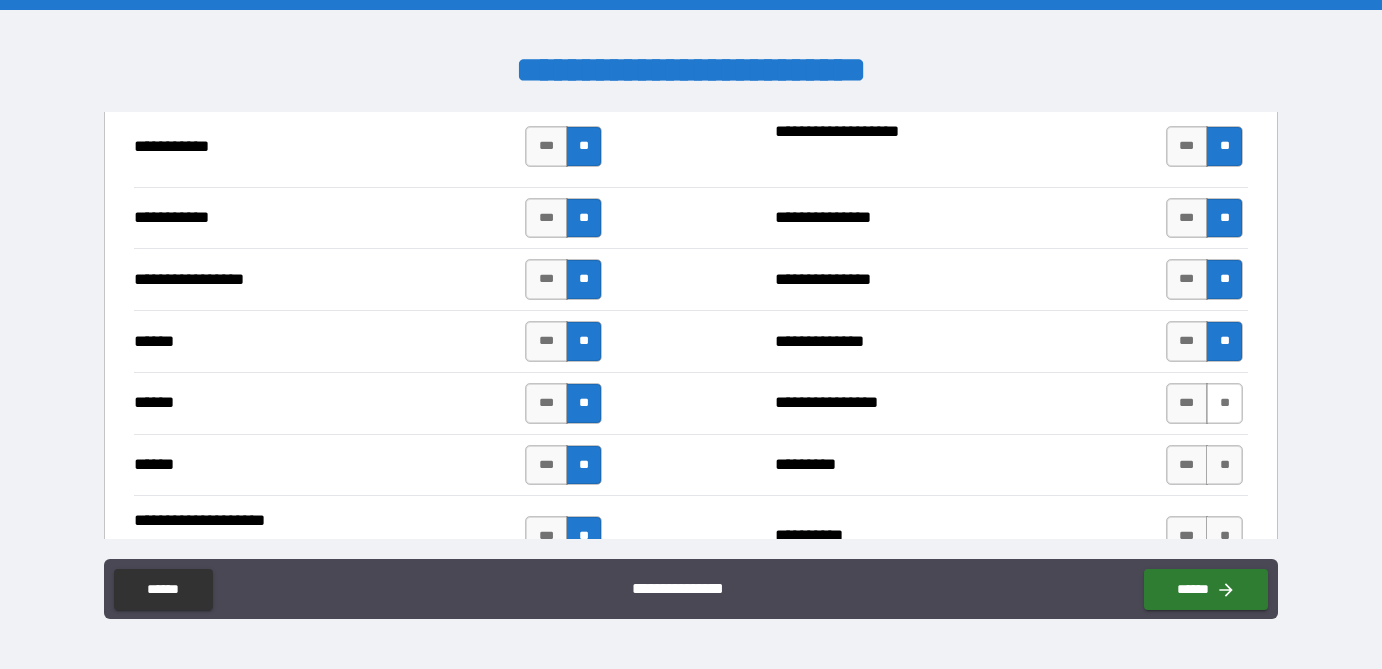 click on "**" at bounding box center [1224, 403] 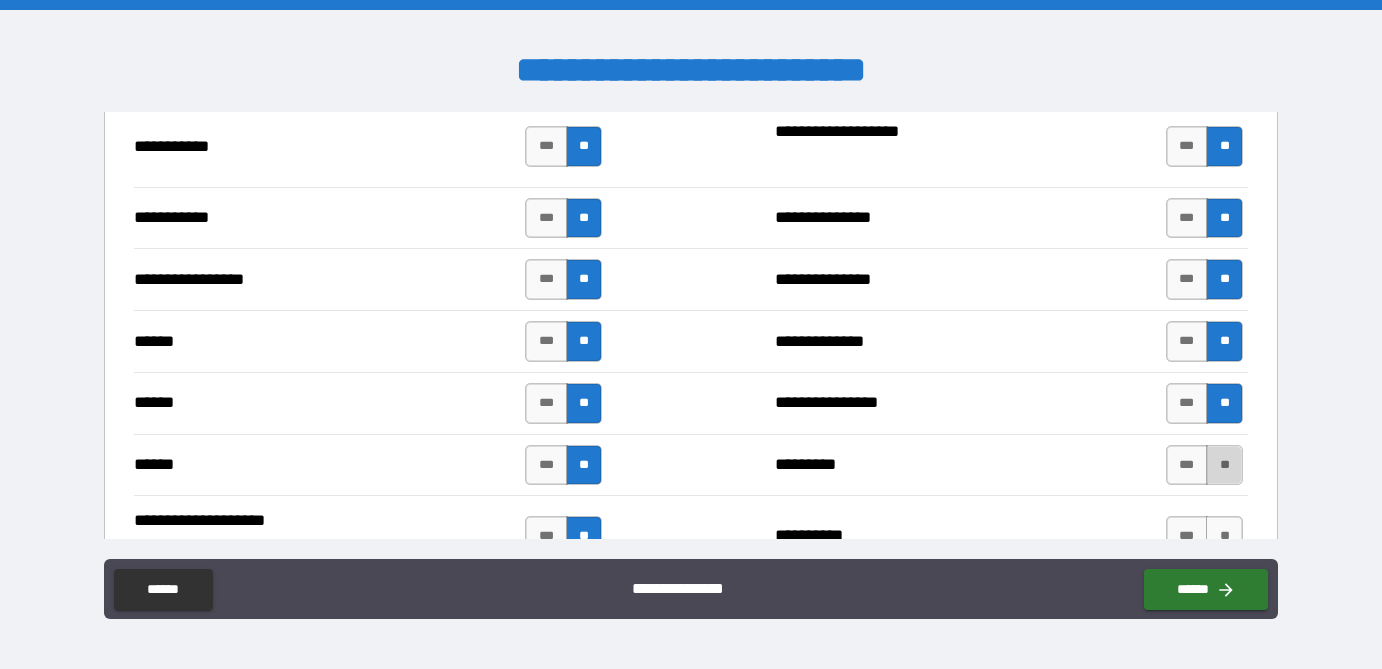 click on "**" at bounding box center (1224, 465) 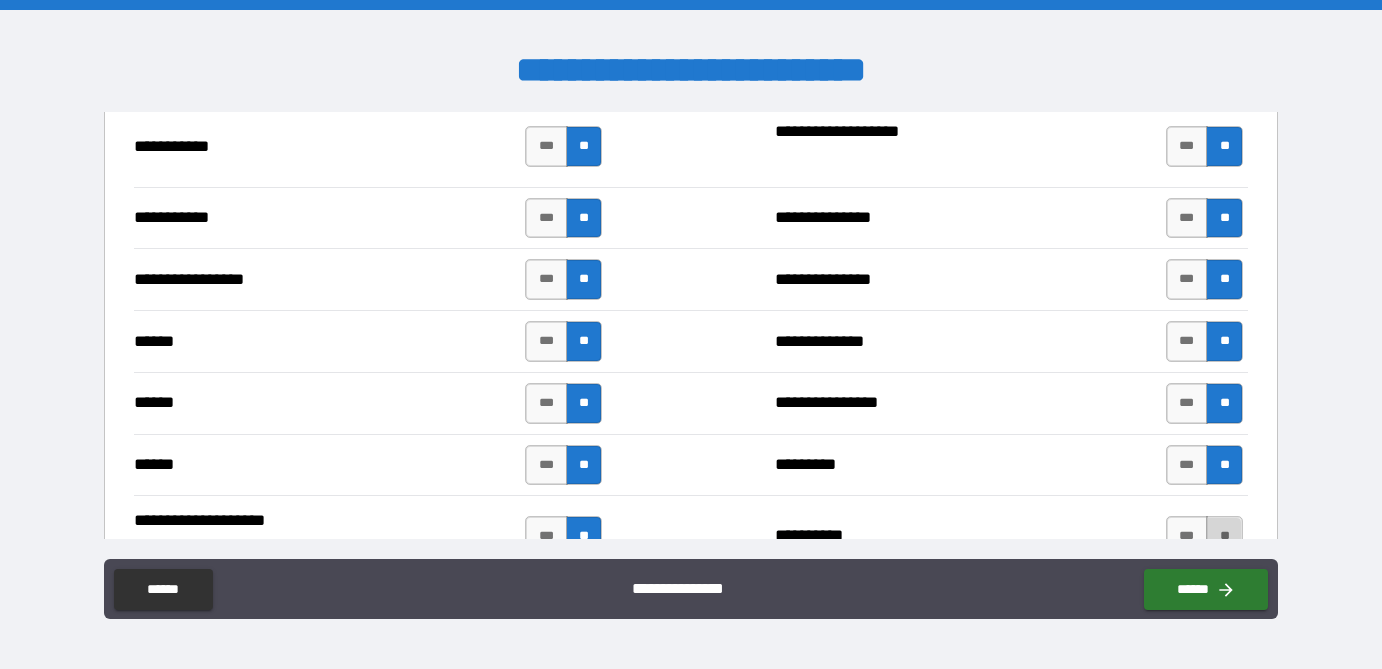 click on "**" at bounding box center (1224, 536) 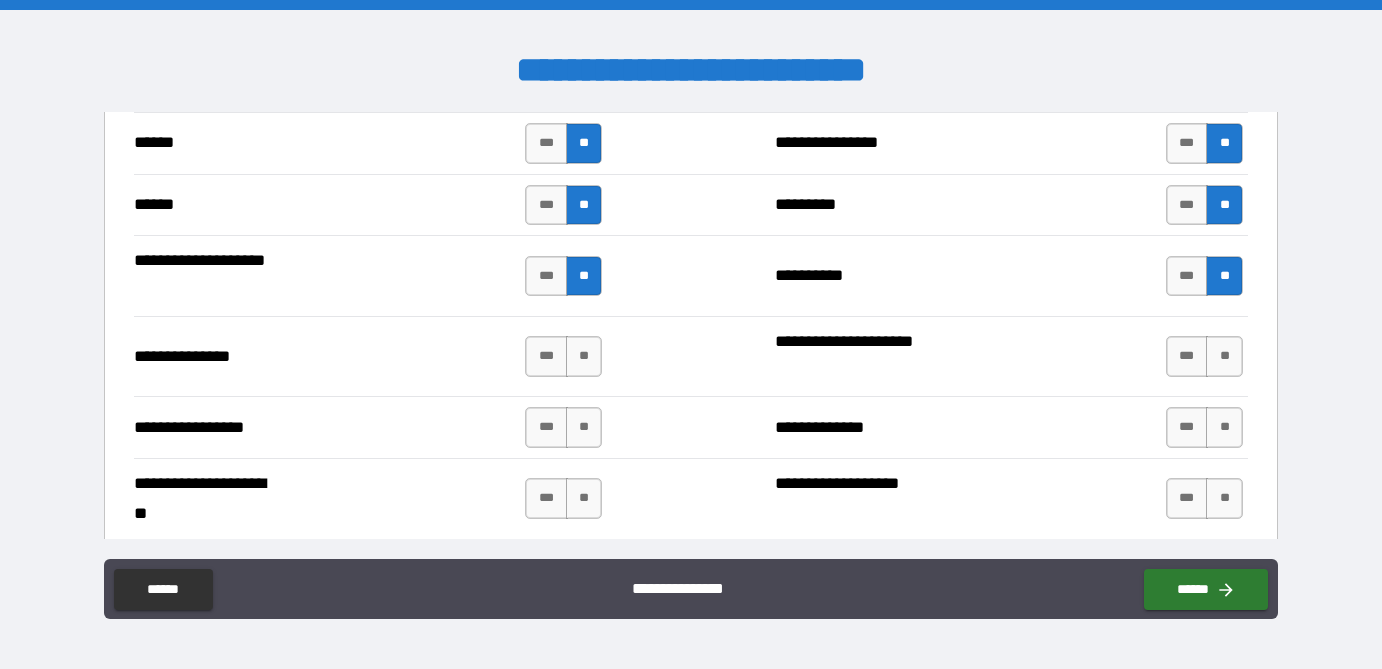 scroll, scrollTop: 2497, scrollLeft: 0, axis: vertical 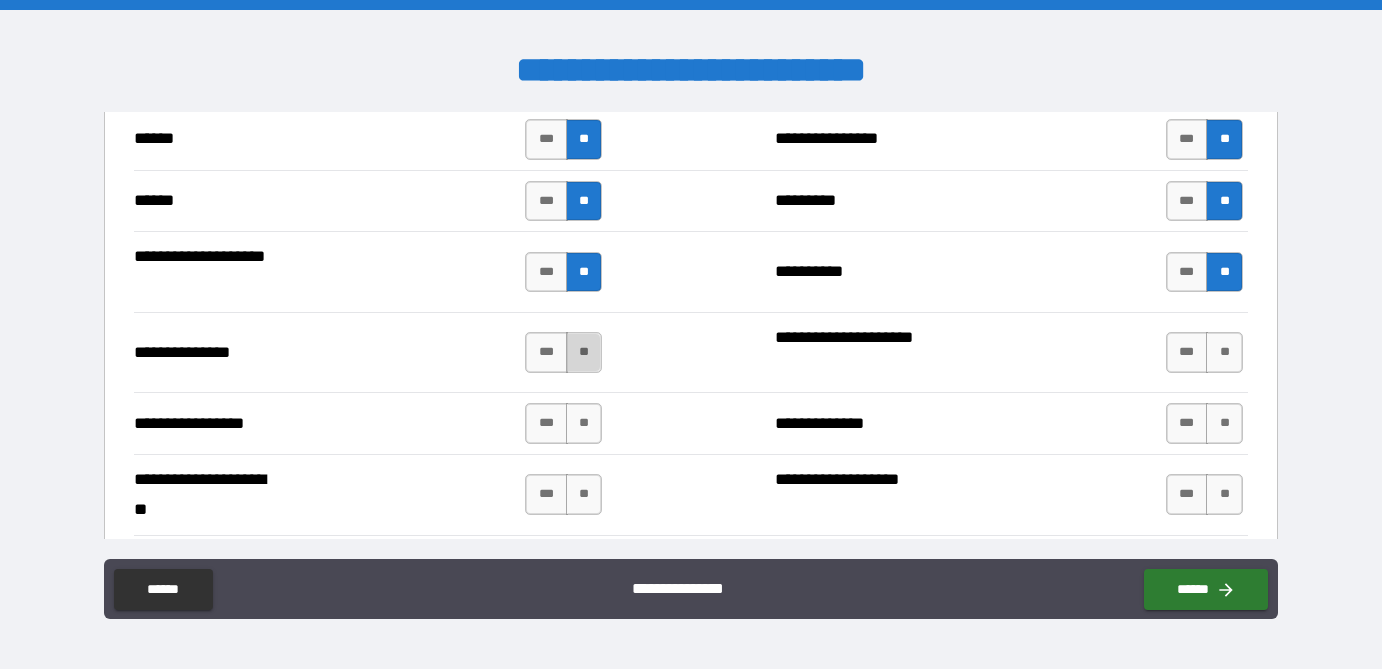 click on "**" at bounding box center (584, 352) 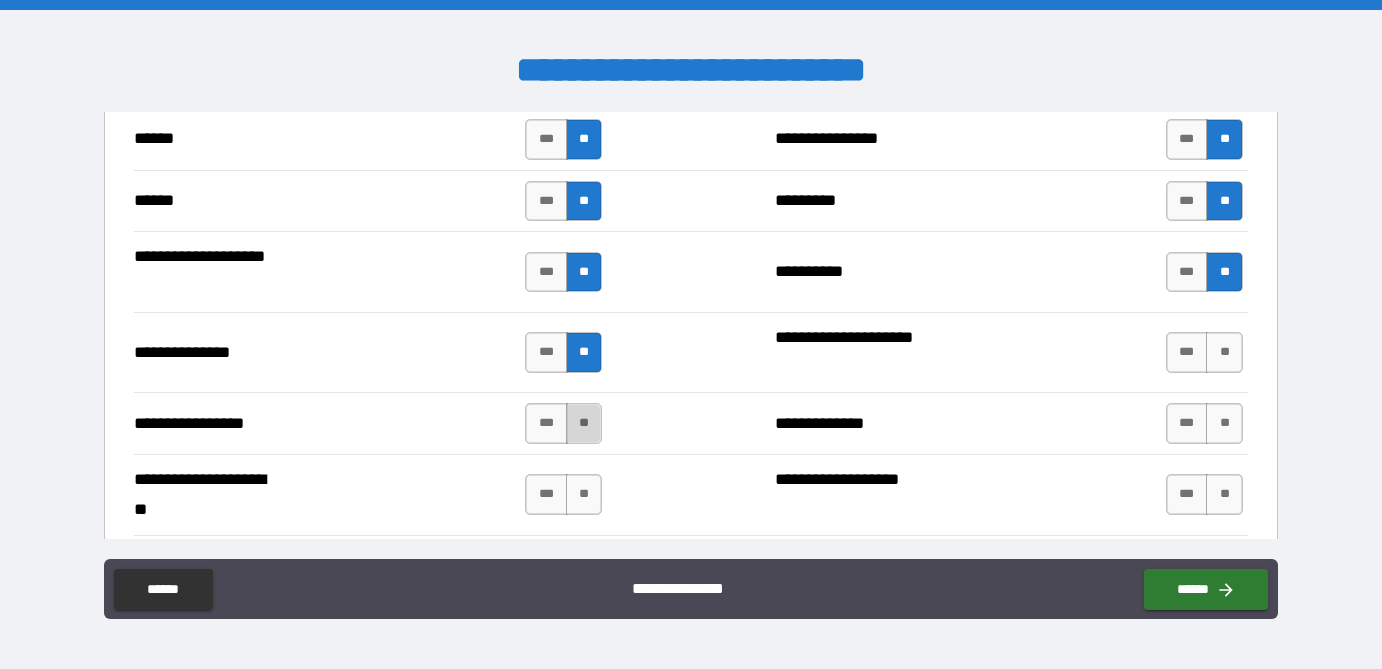 click on "**" at bounding box center [584, 423] 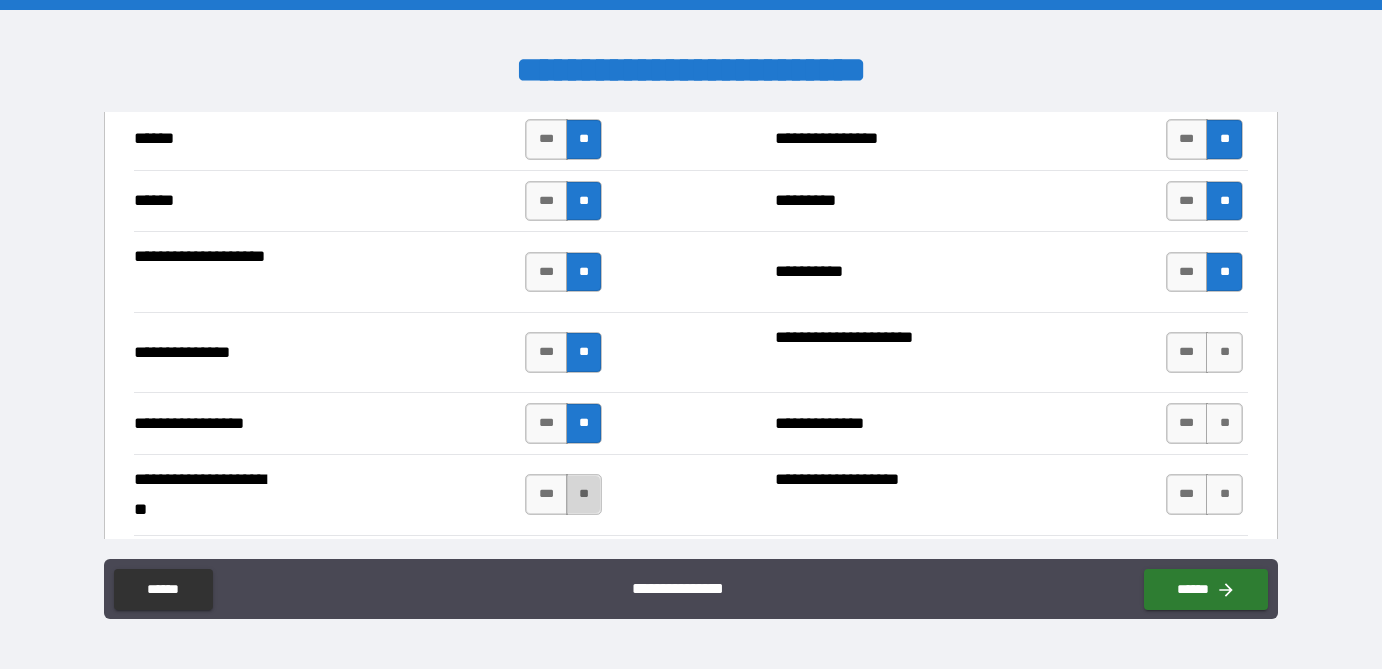 click on "**" at bounding box center (584, 494) 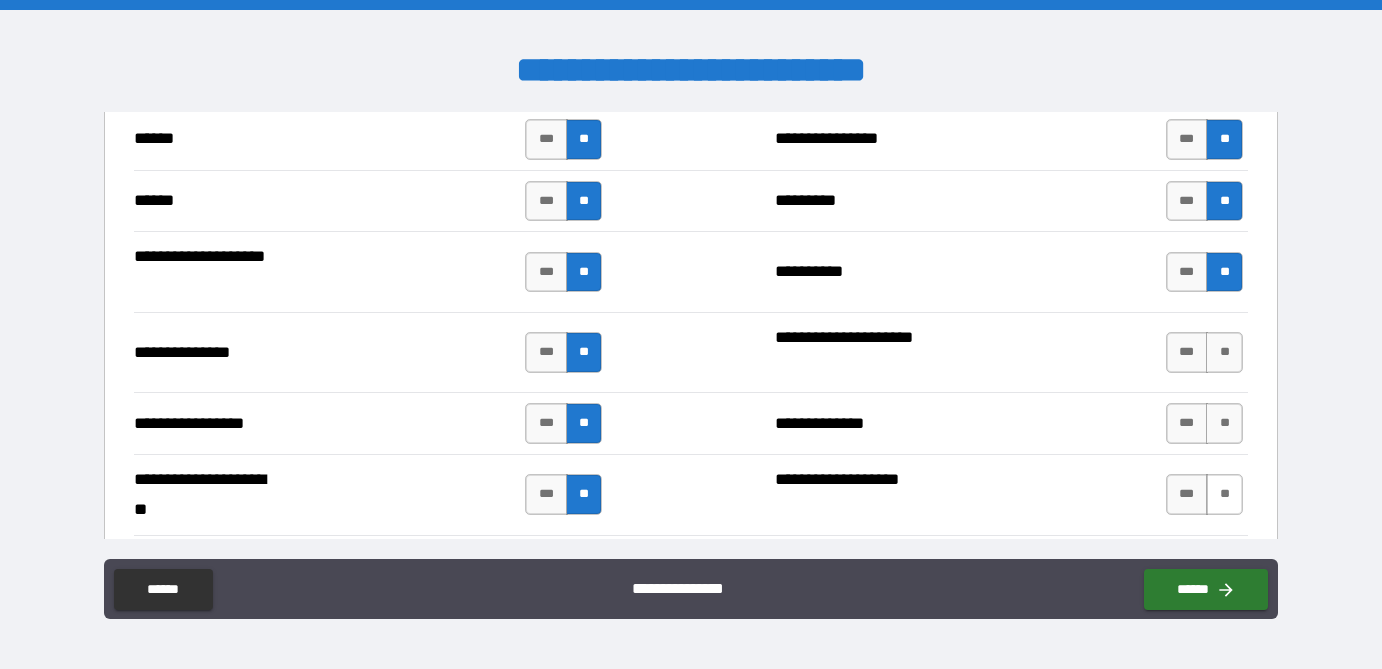 click on "**" at bounding box center (1224, 494) 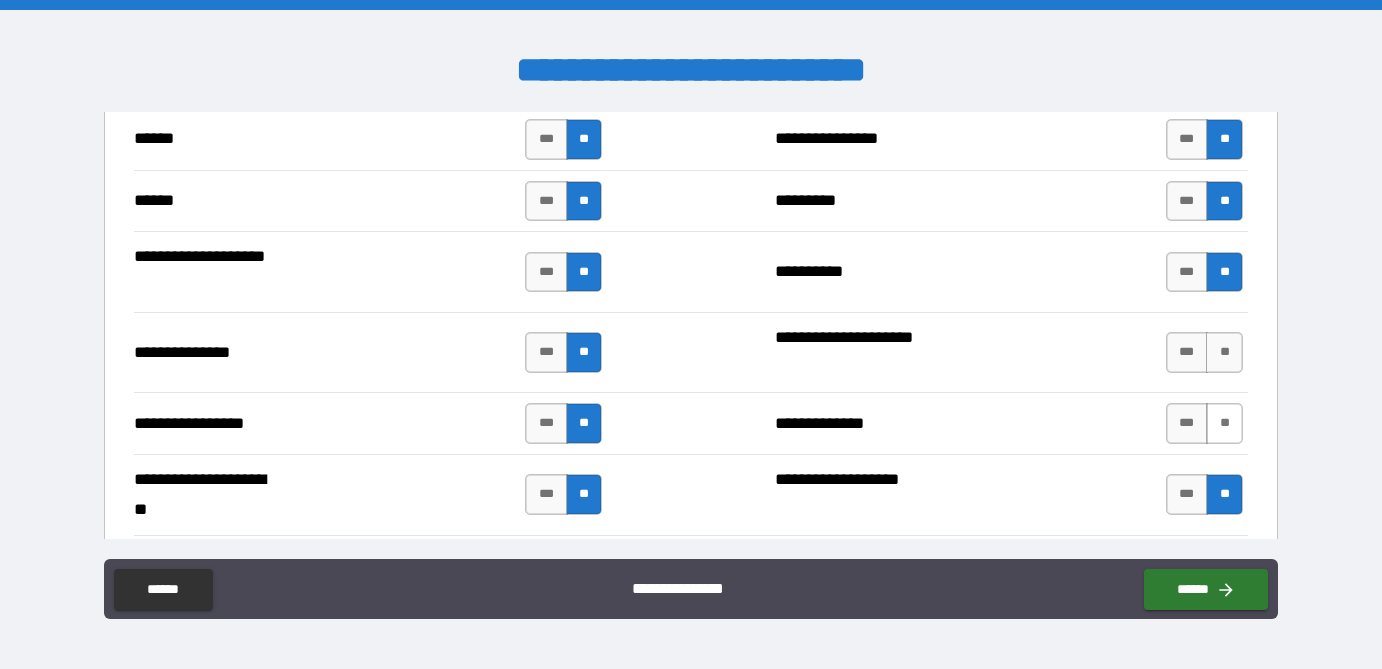click on "**" at bounding box center [1224, 423] 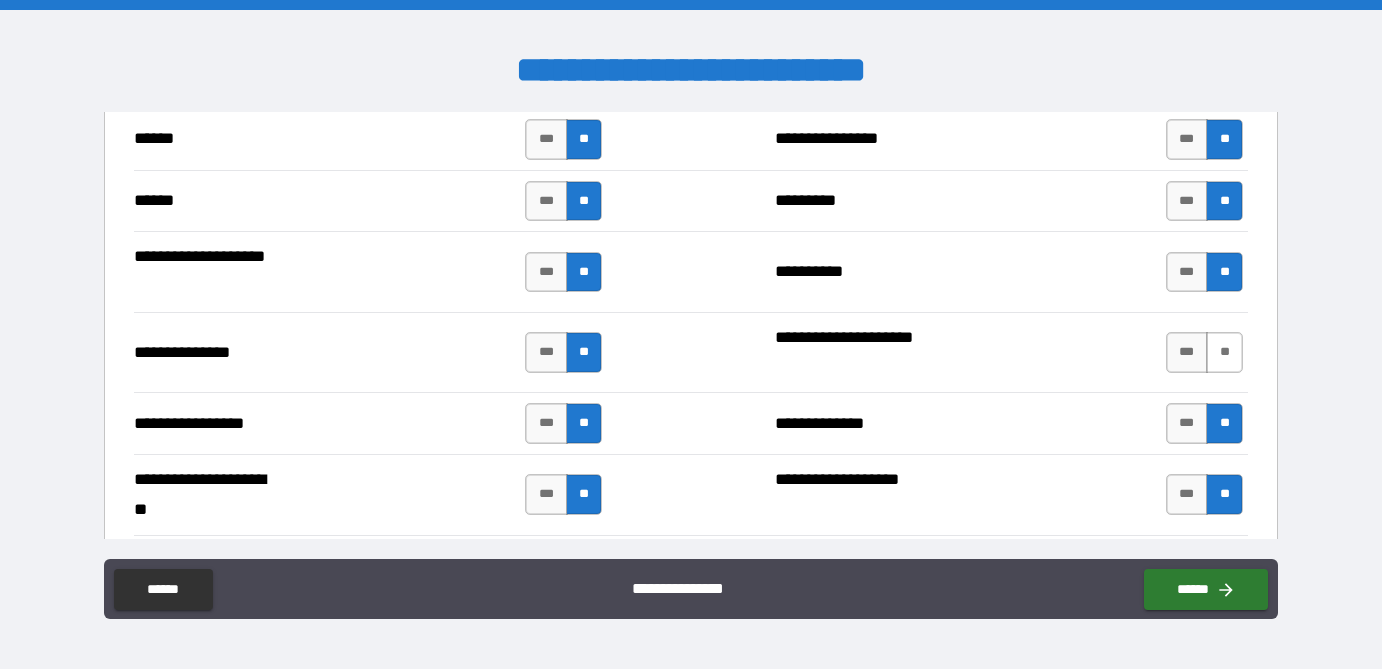 click on "**" at bounding box center (1224, 352) 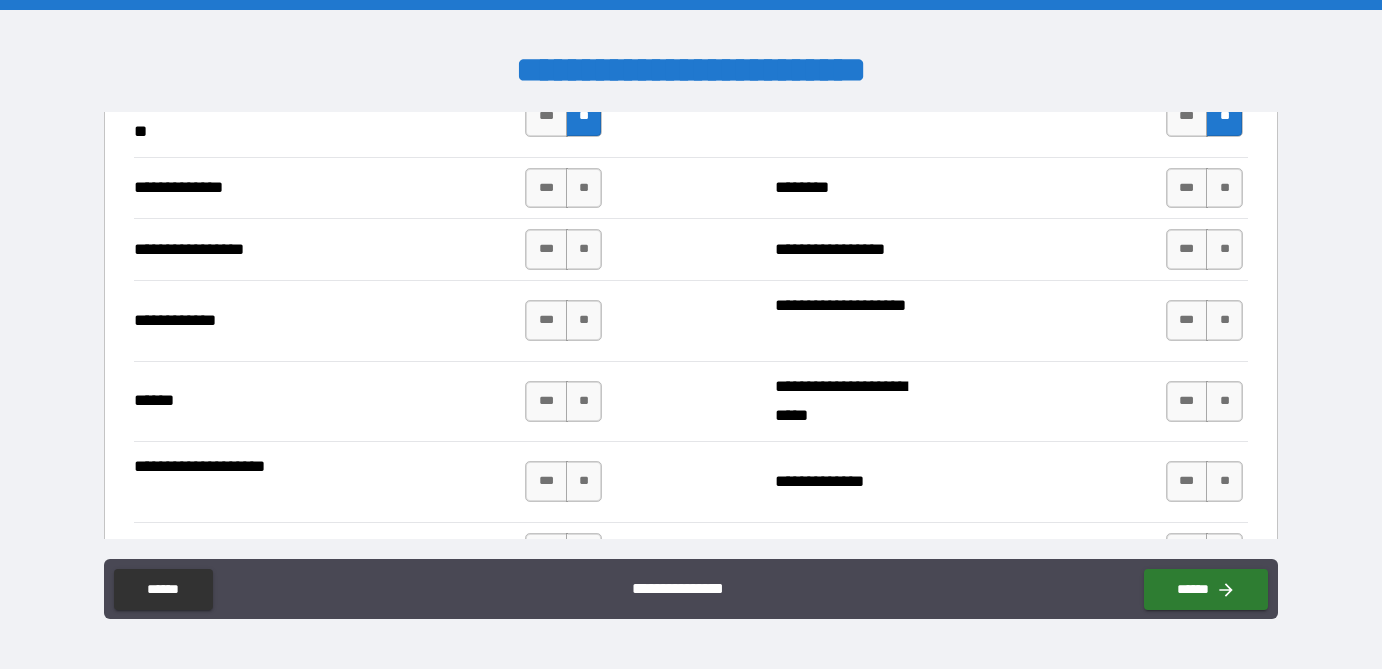scroll, scrollTop: 2882, scrollLeft: 0, axis: vertical 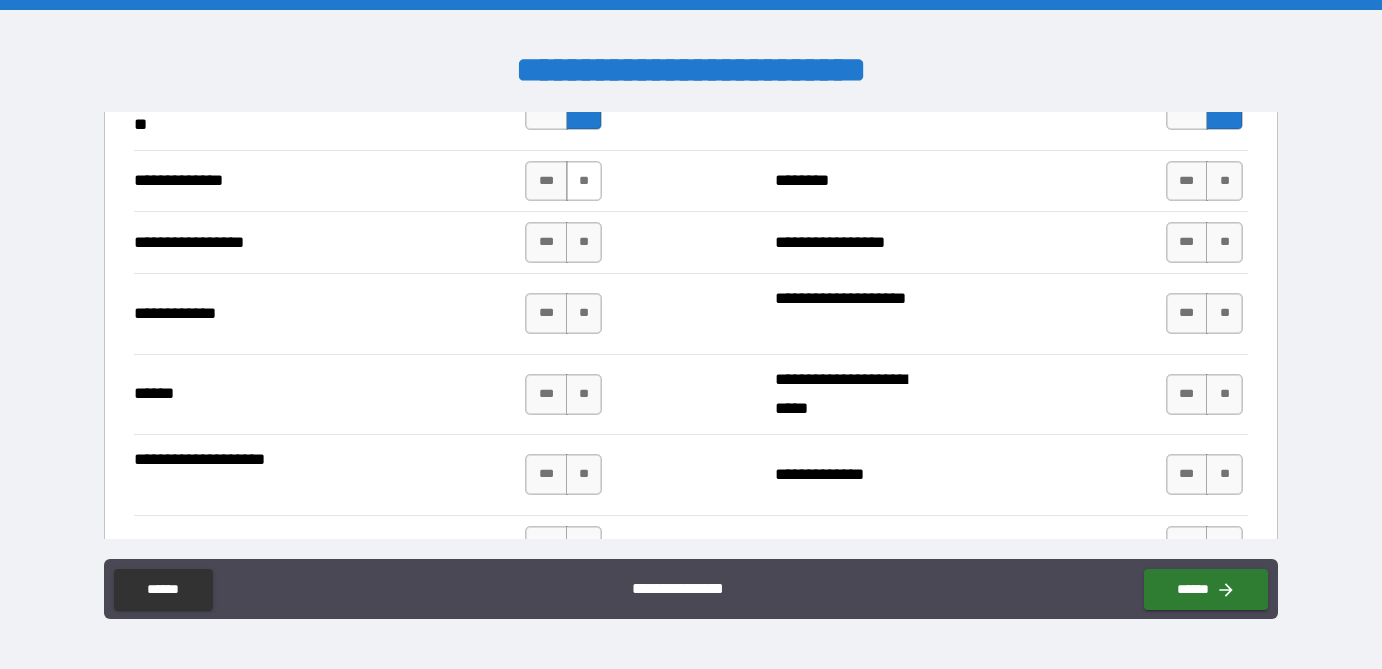 click on "**" at bounding box center (584, 181) 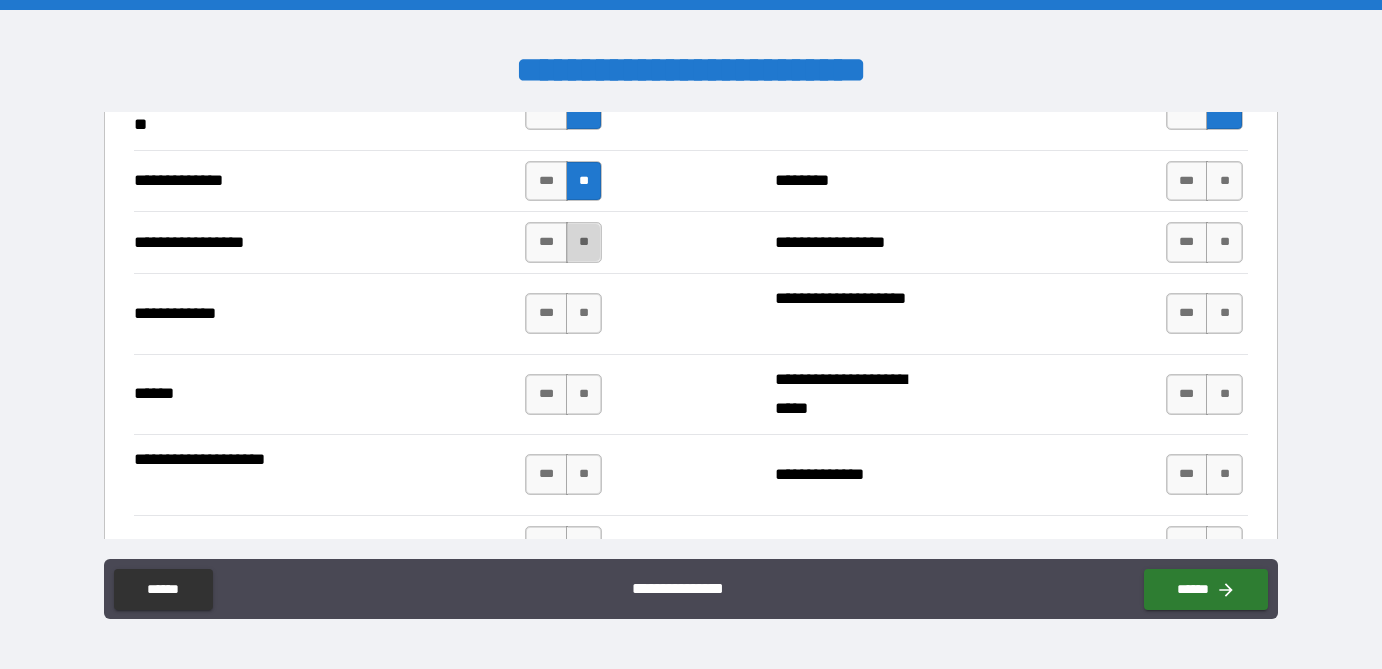 click on "**" at bounding box center (584, 242) 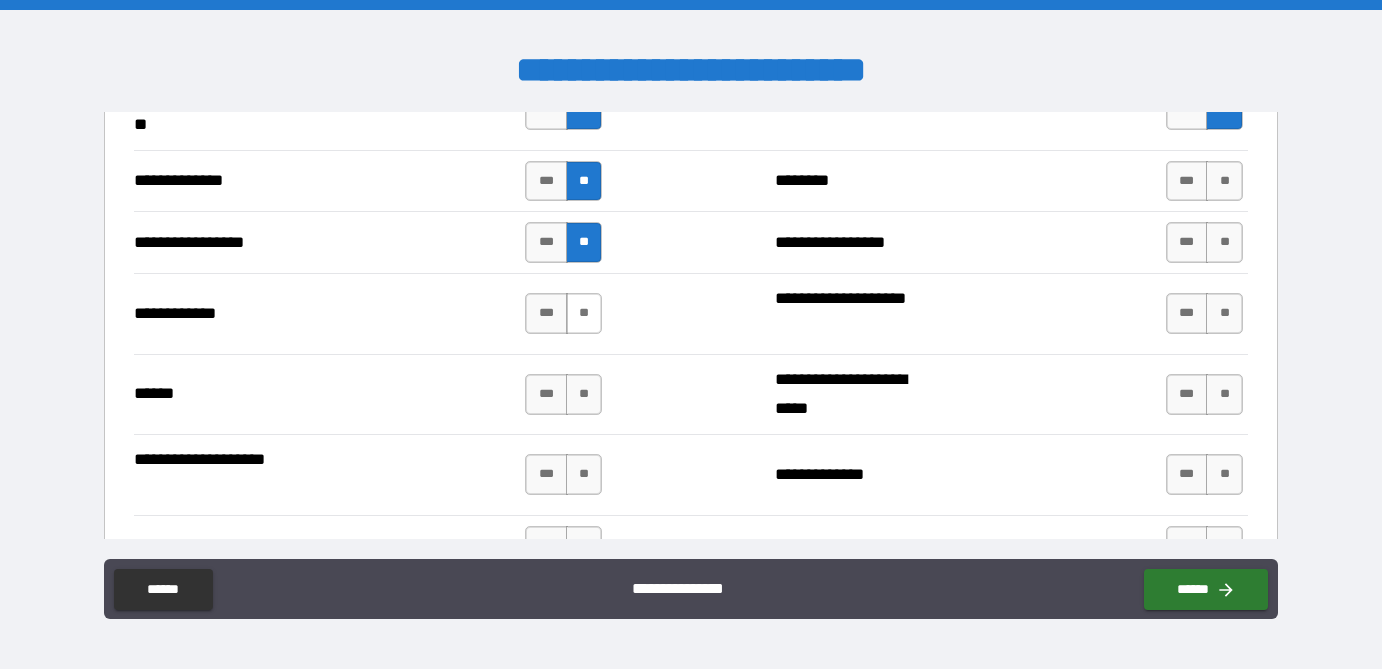 click on "**" at bounding box center (584, 313) 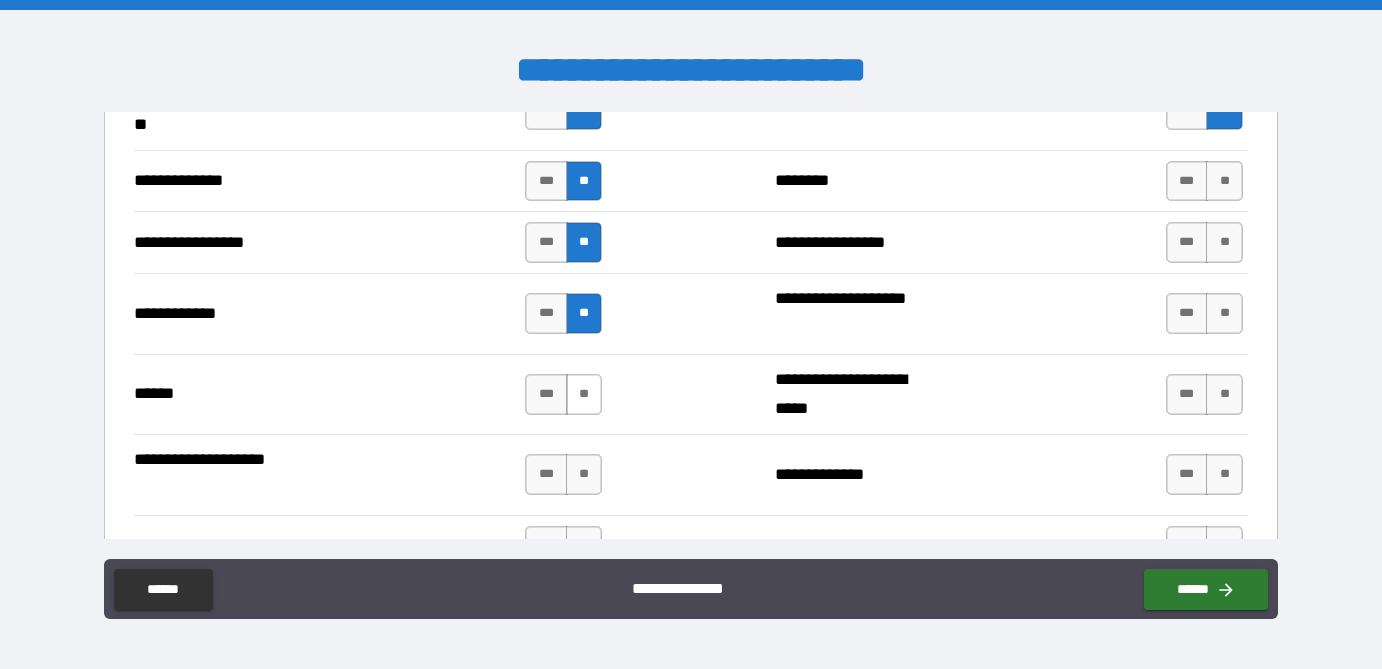 click on "**" at bounding box center (584, 394) 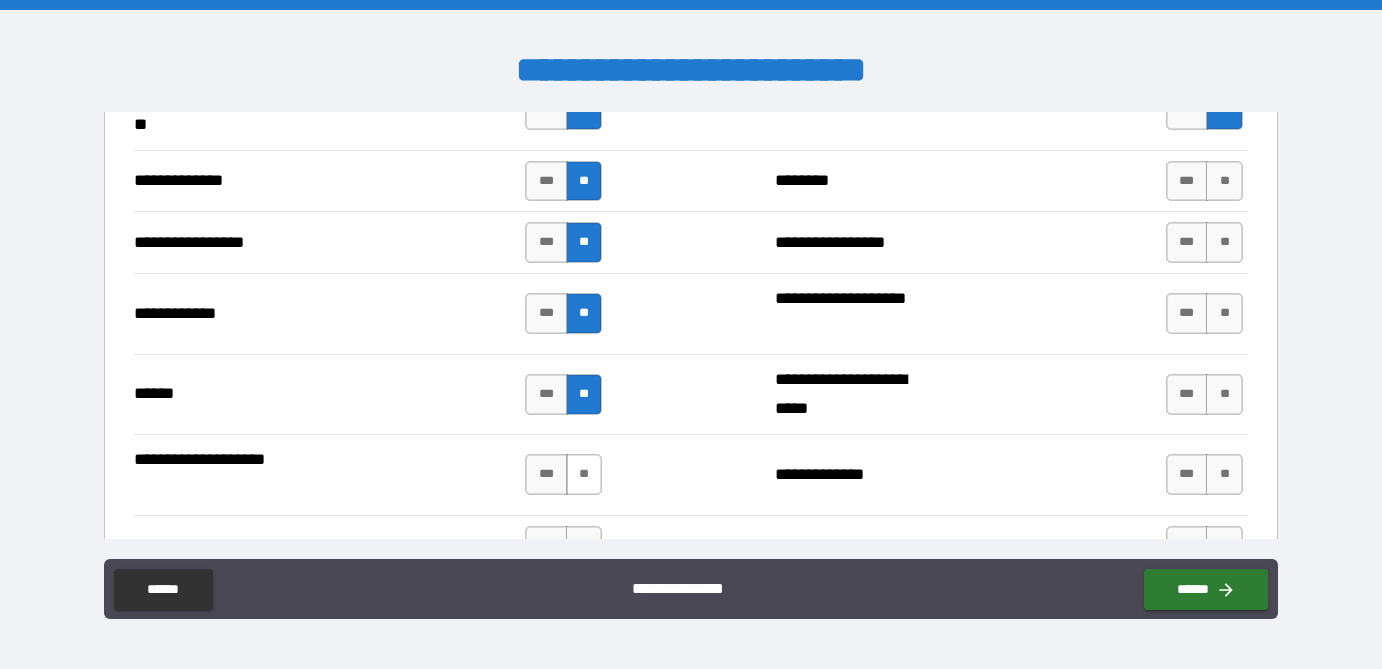 click on "**" at bounding box center (584, 474) 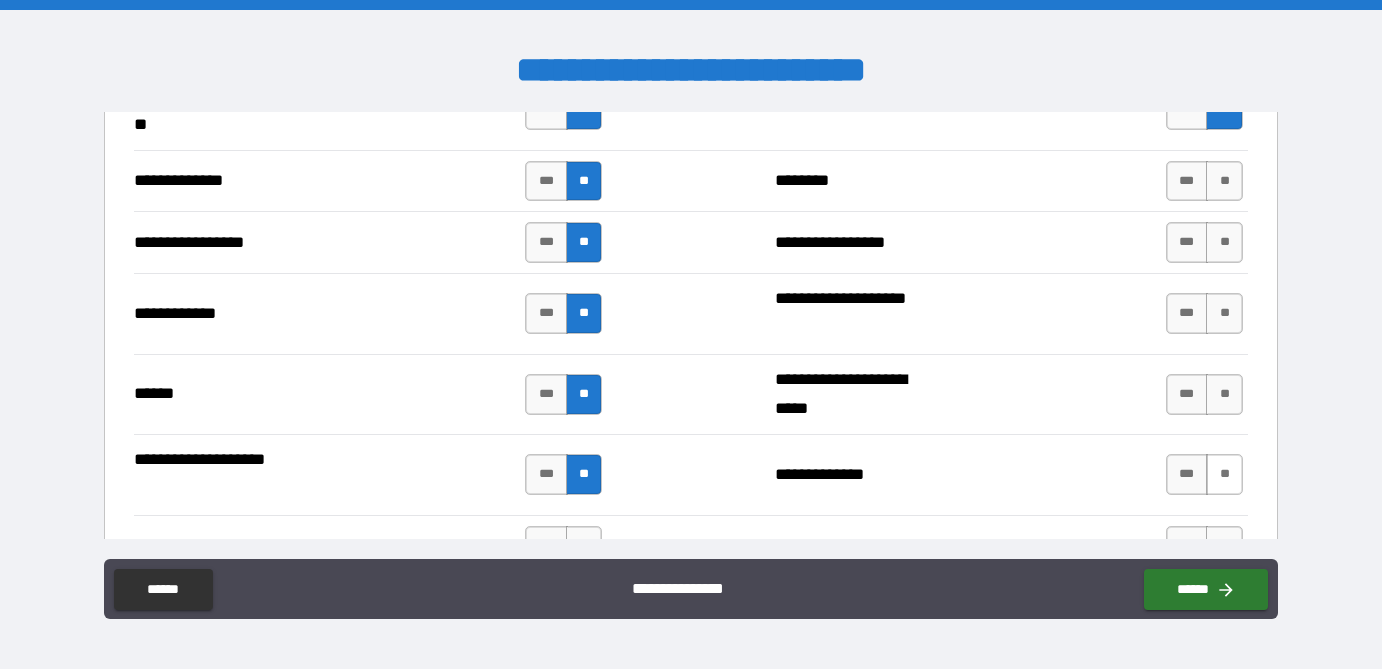 click on "**" at bounding box center (1224, 474) 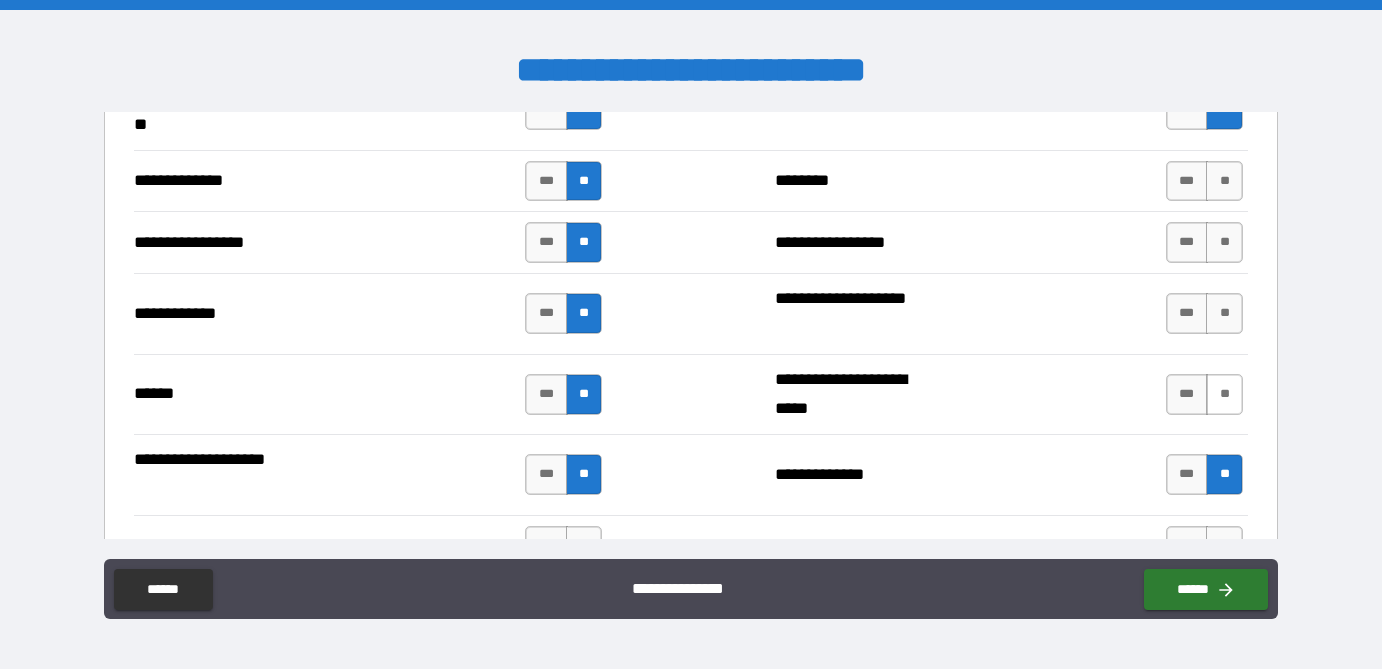 click on "**" at bounding box center [1224, 394] 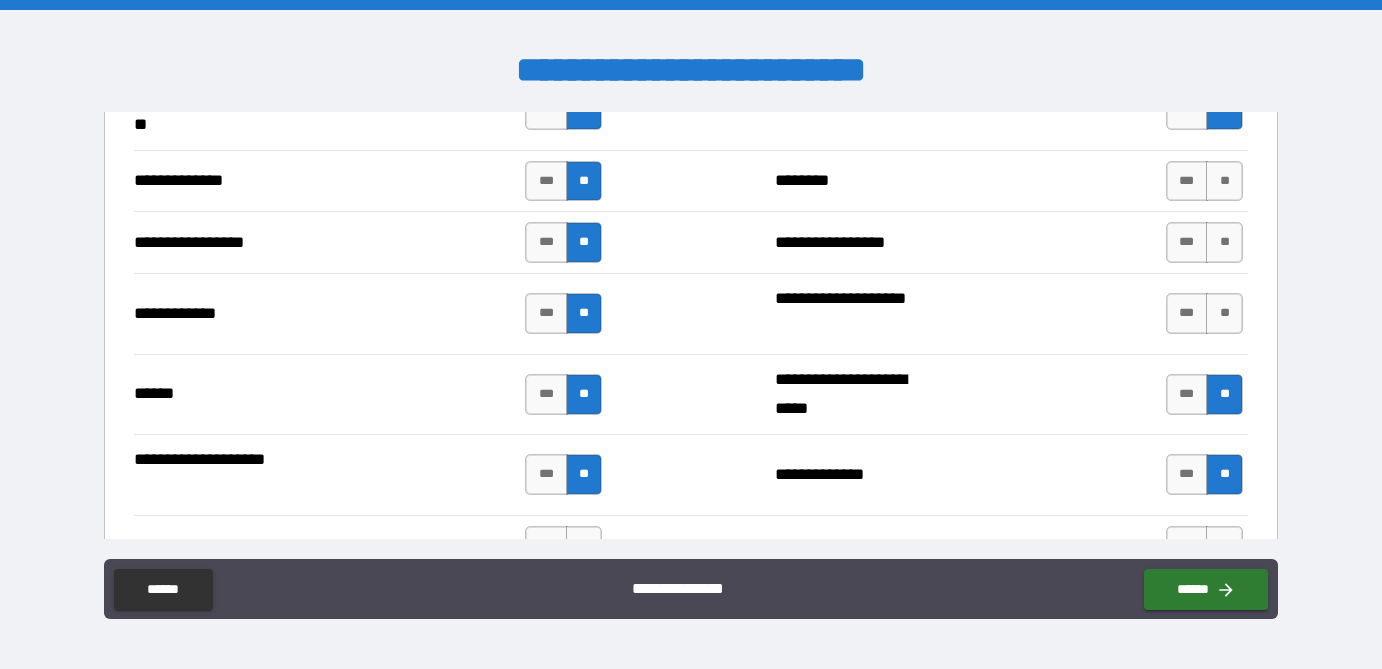 click on "*** **" at bounding box center (1207, 314) 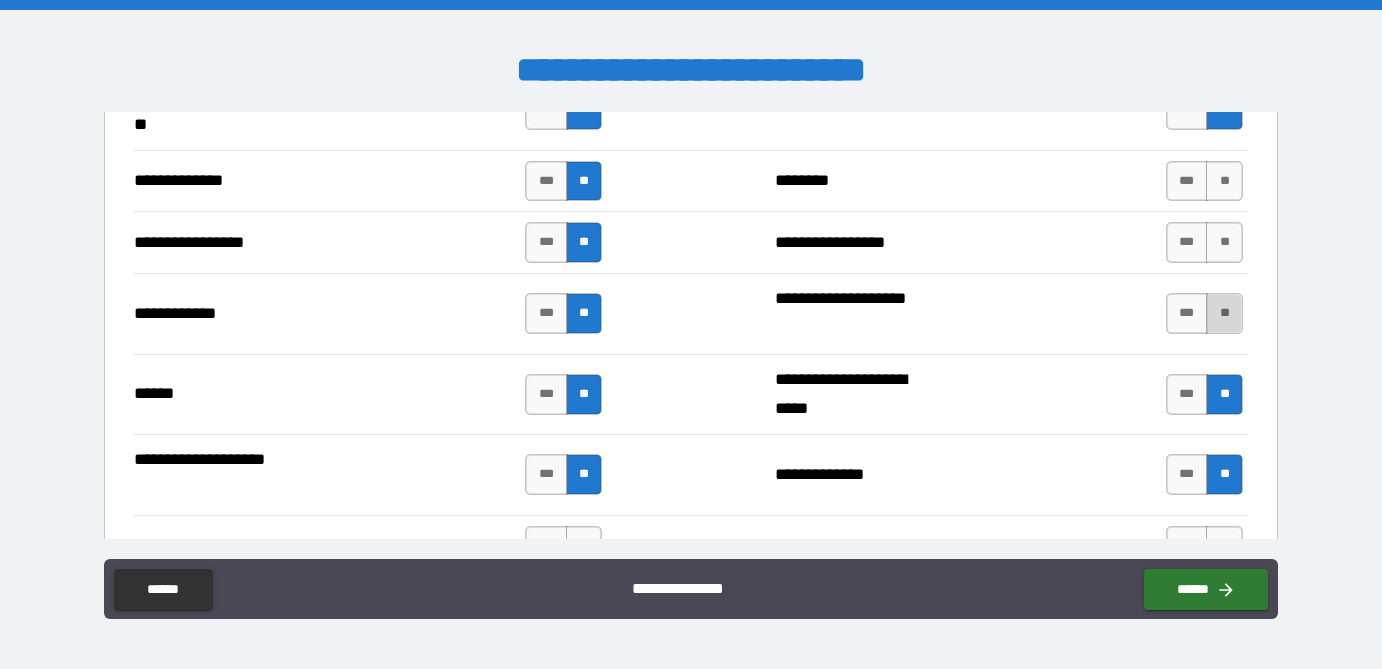 click on "**" at bounding box center (1224, 313) 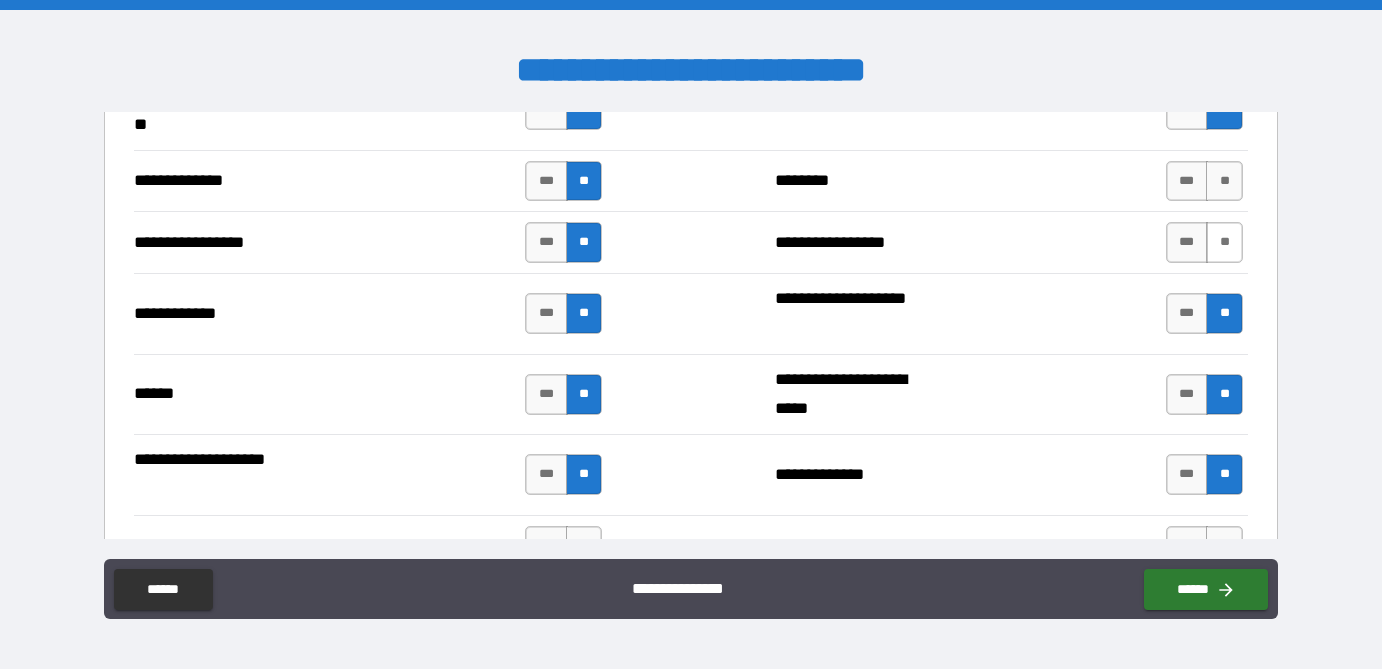 click on "**" at bounding box center [1224, 242] 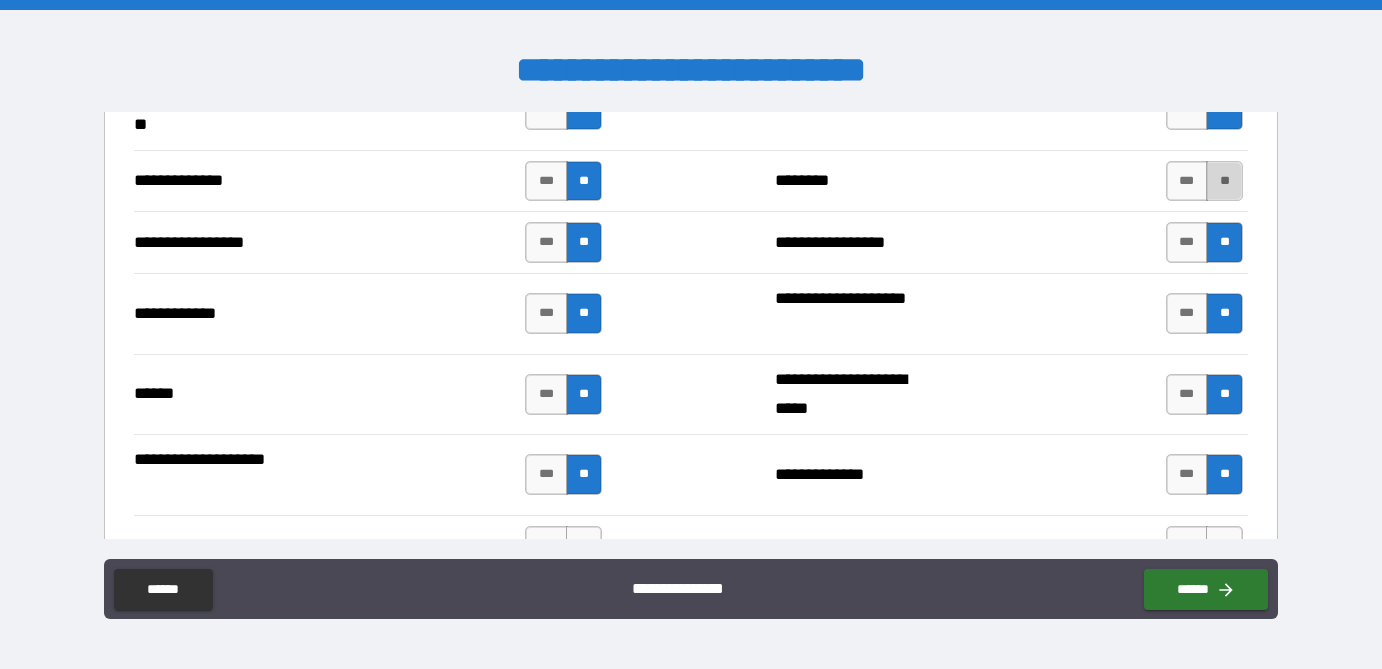 click on "**" at bounding box center [1224, 181] 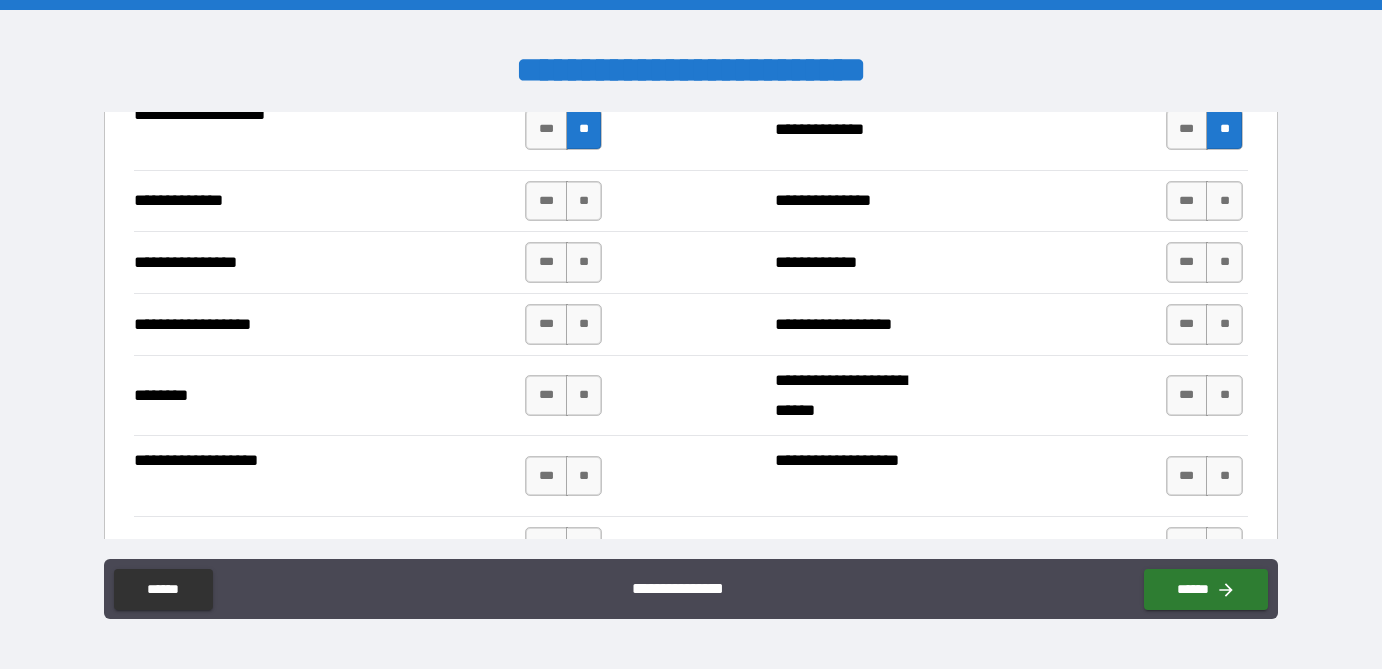 scroll, scrollTop: 3229, scrollLeft: 0, axis: vertical 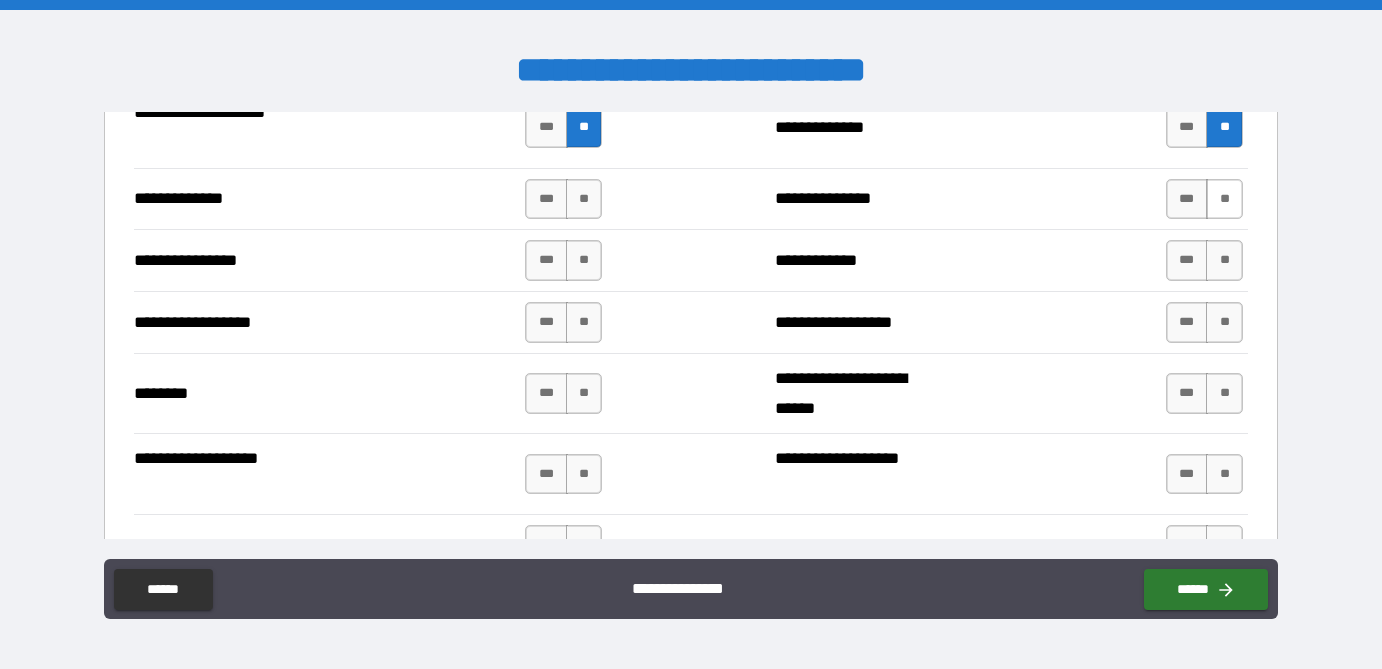click on "**" at bounding box center [1224, 199] 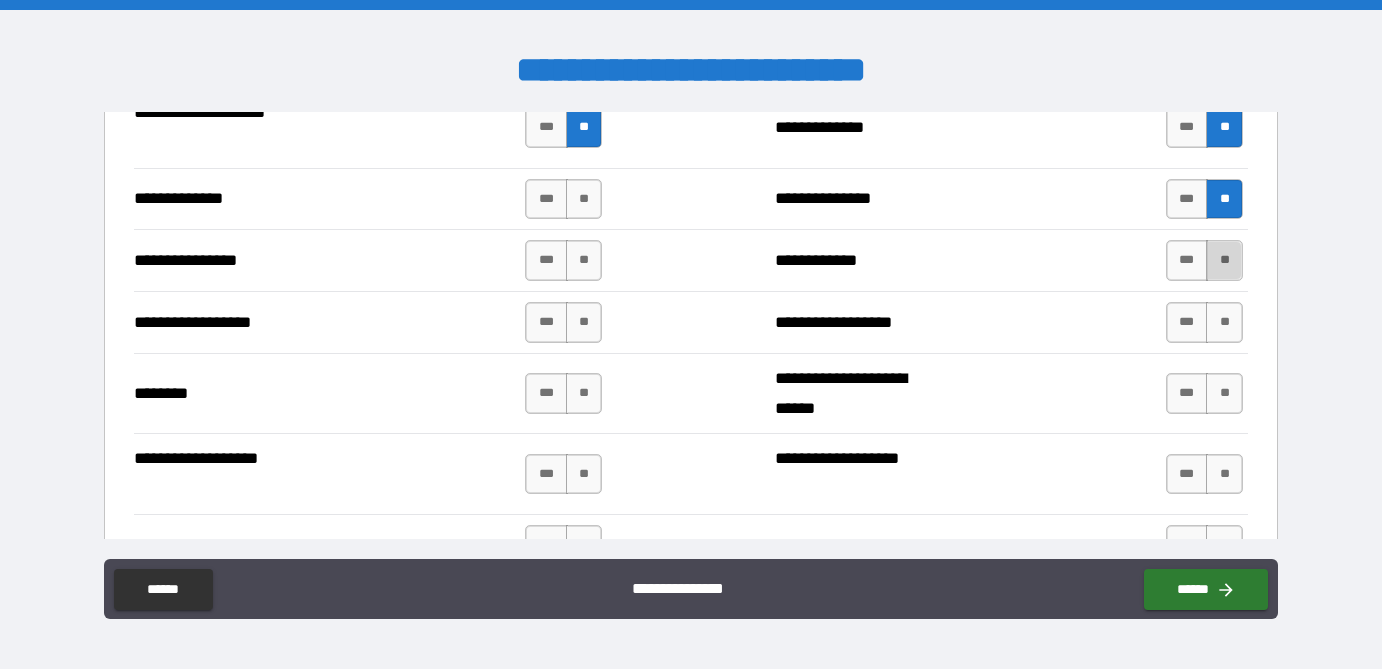 click on "**" at bounding box center [1224, 260] 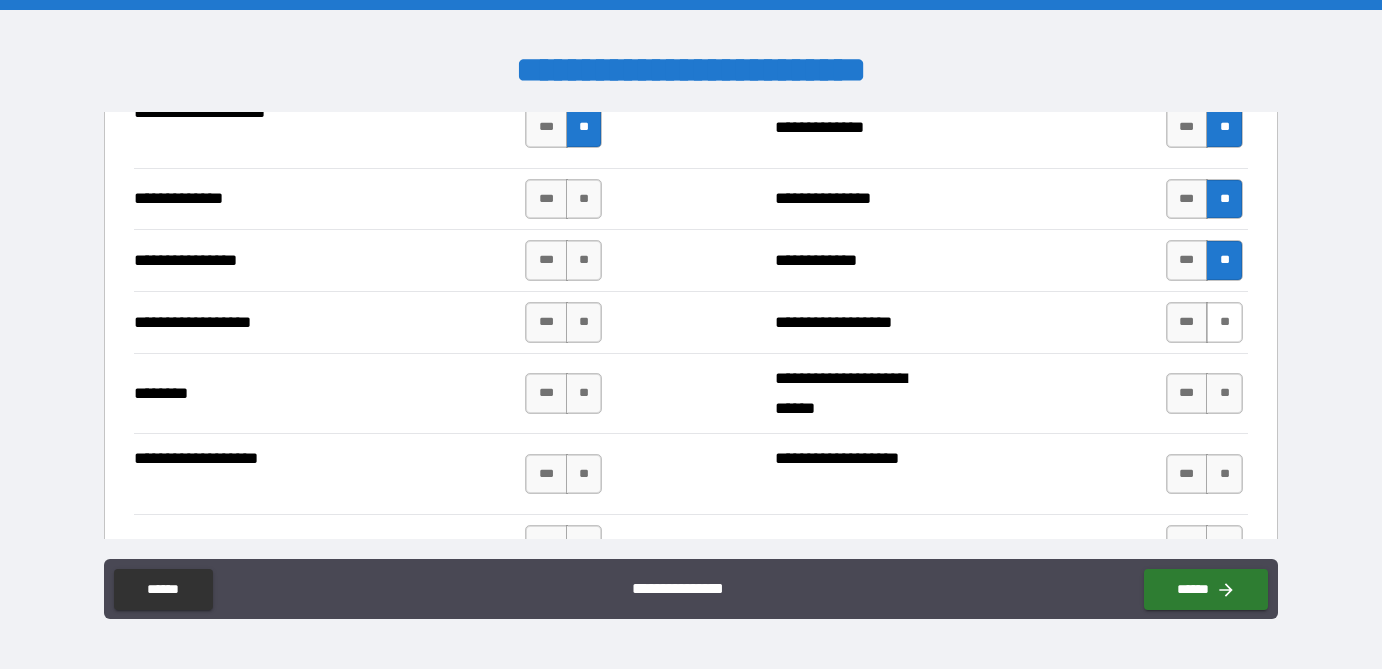 click on "**" at bounding box center (1224, 322) 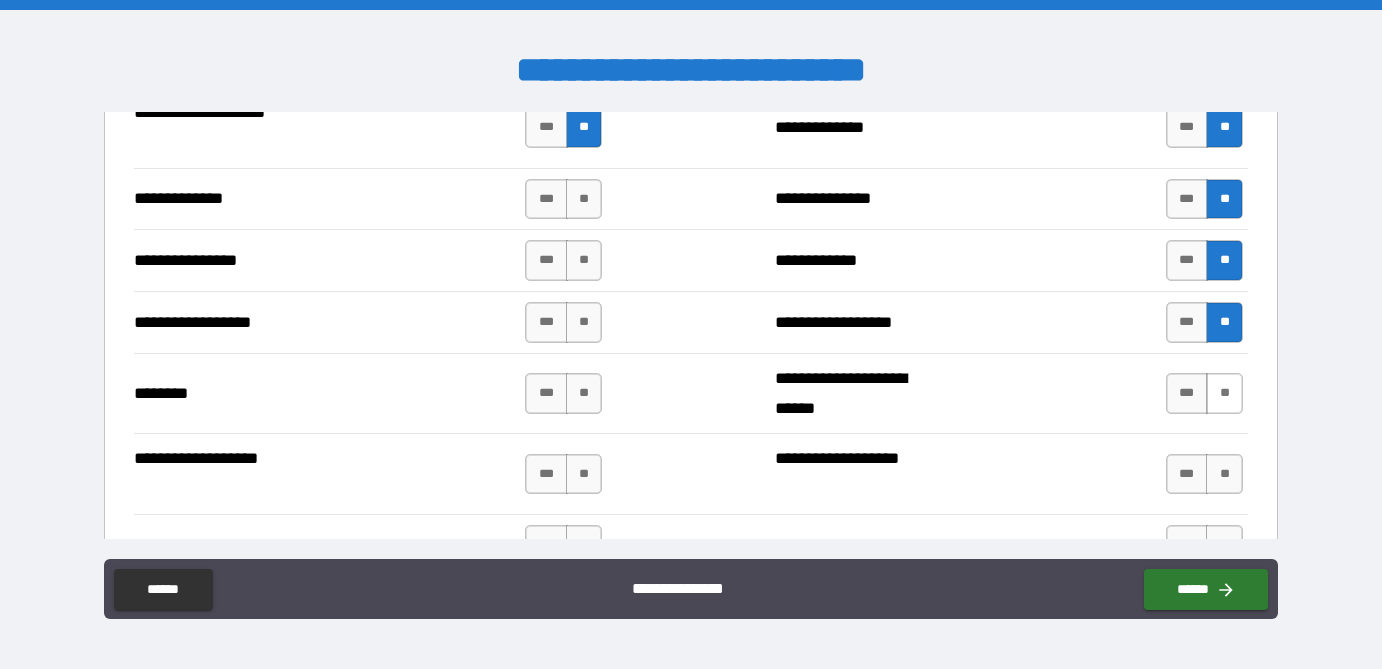 click on "**" at bounding box center (1224, 393) 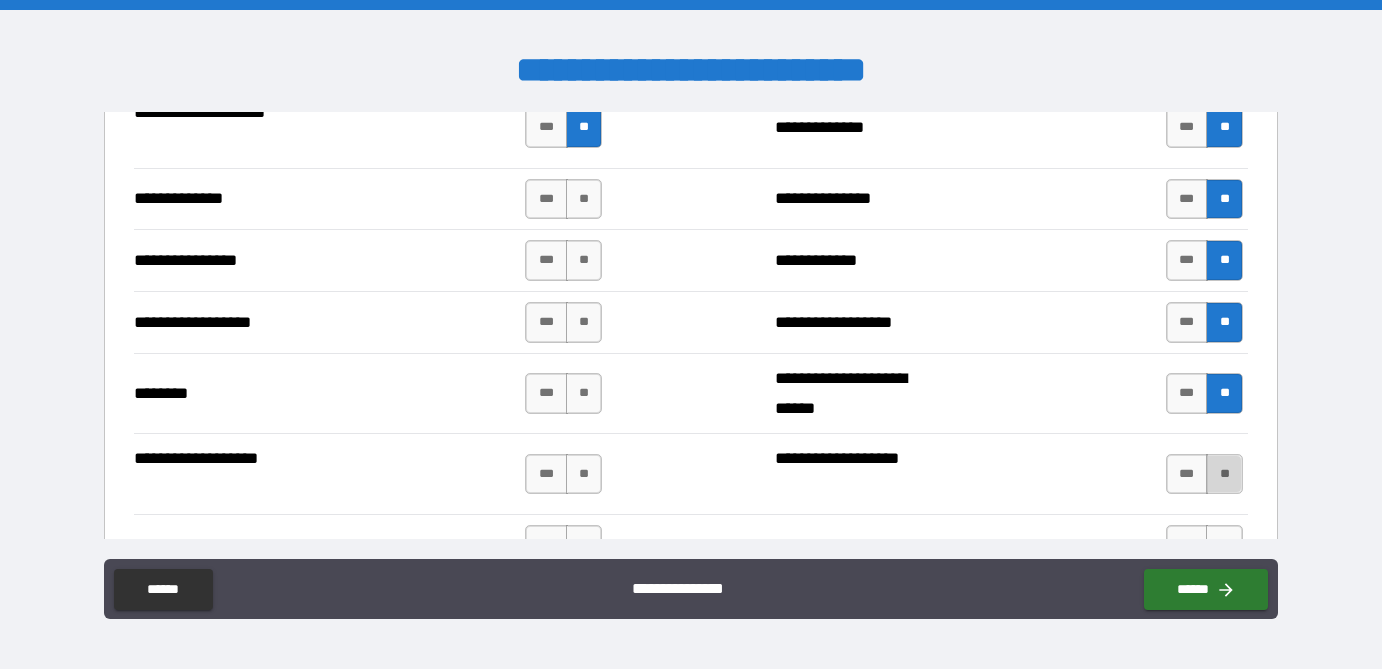 click on "**" at bounding box center [1224, 474] 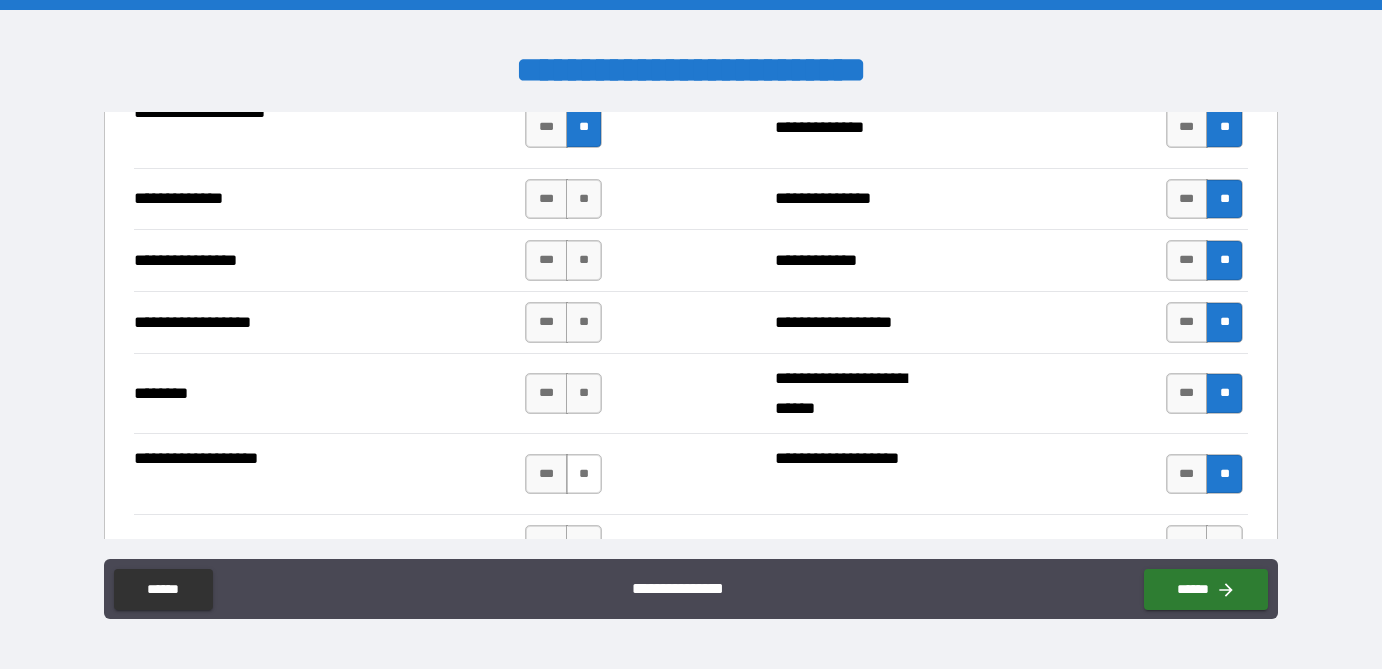 click on "**" at bounding box center (584, 474) 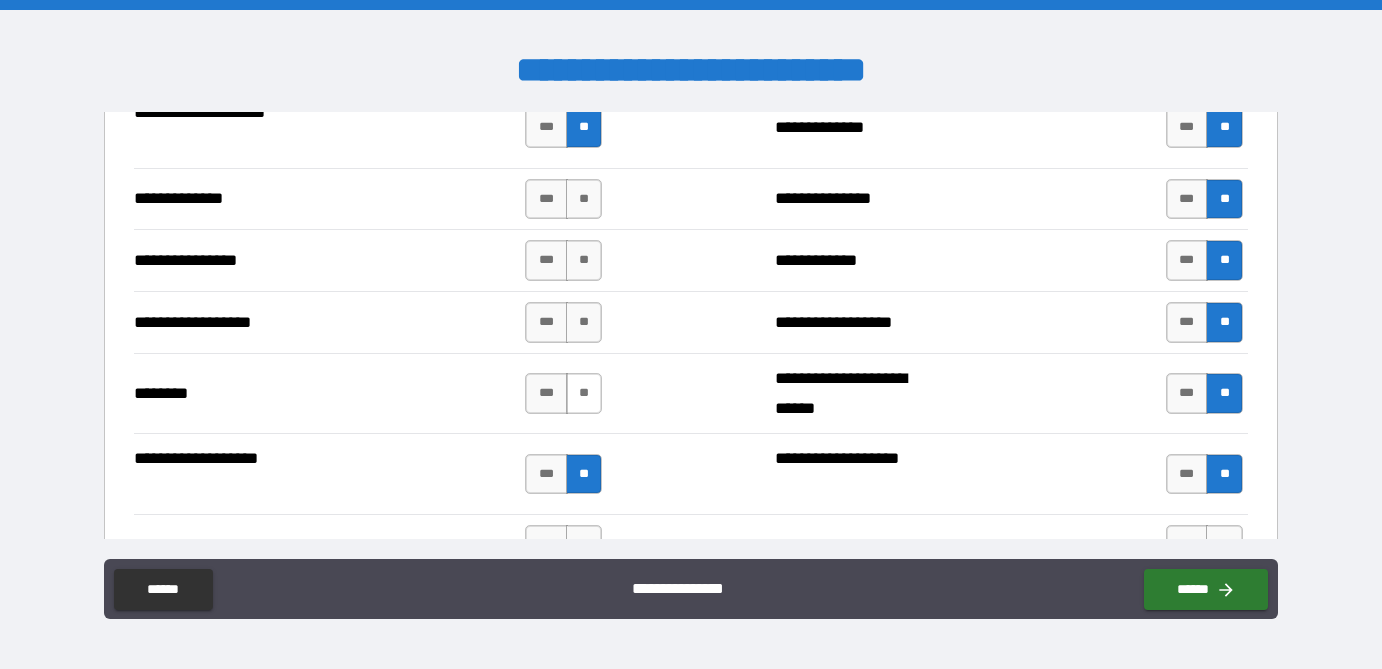click on "**" at bounding box center (584, 393) 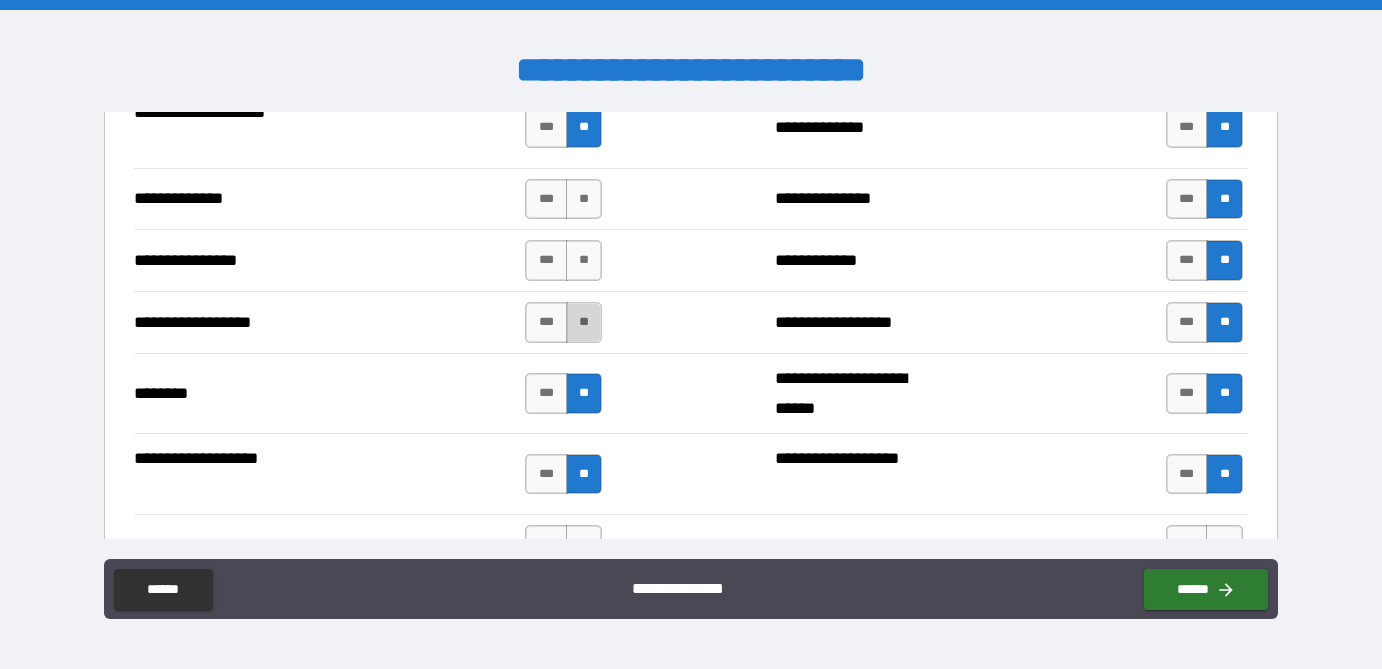 click on "**" at bounding box center [584, 322] 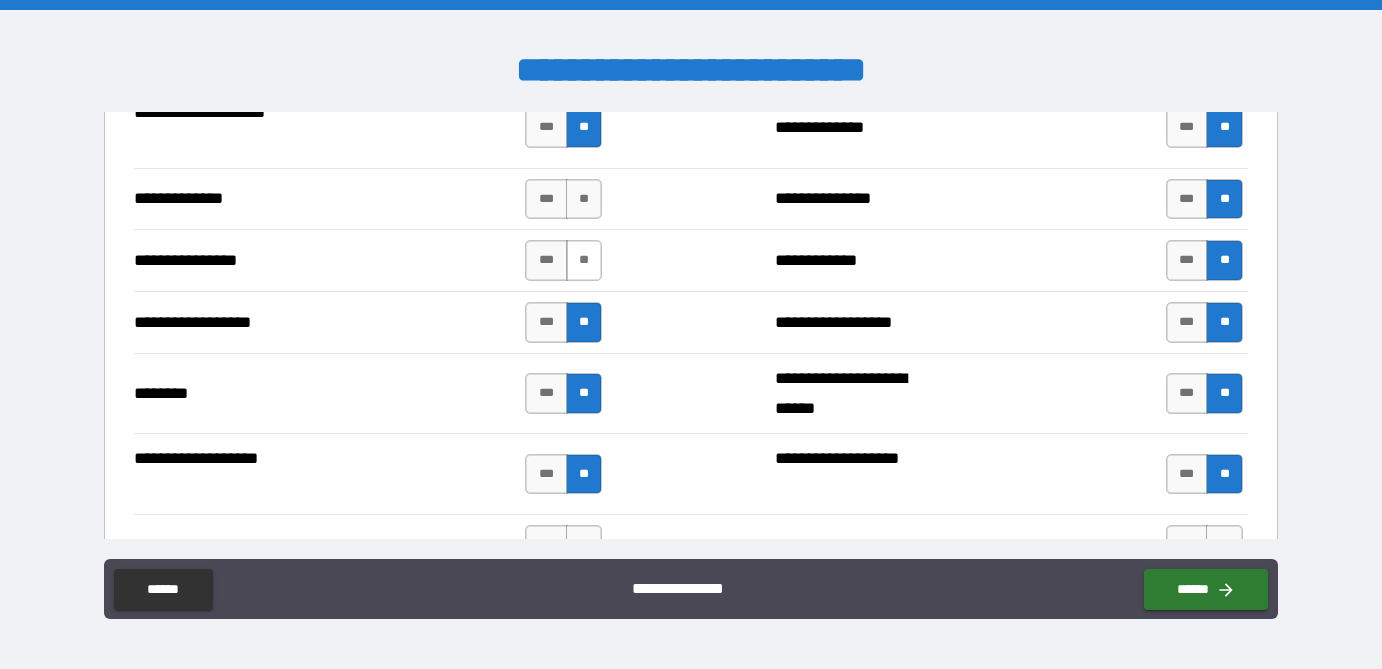 click on "**" at bounding box center [584, 260] 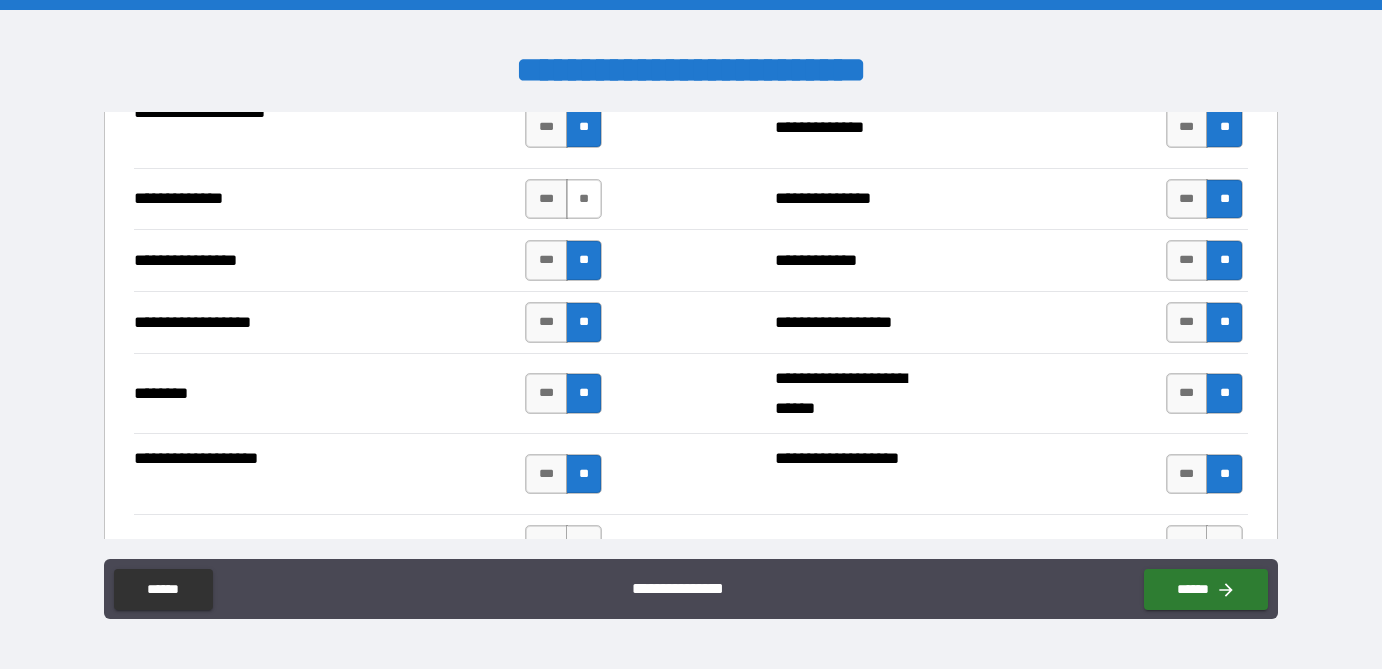 click on "**" at bounding box center (584, 199) 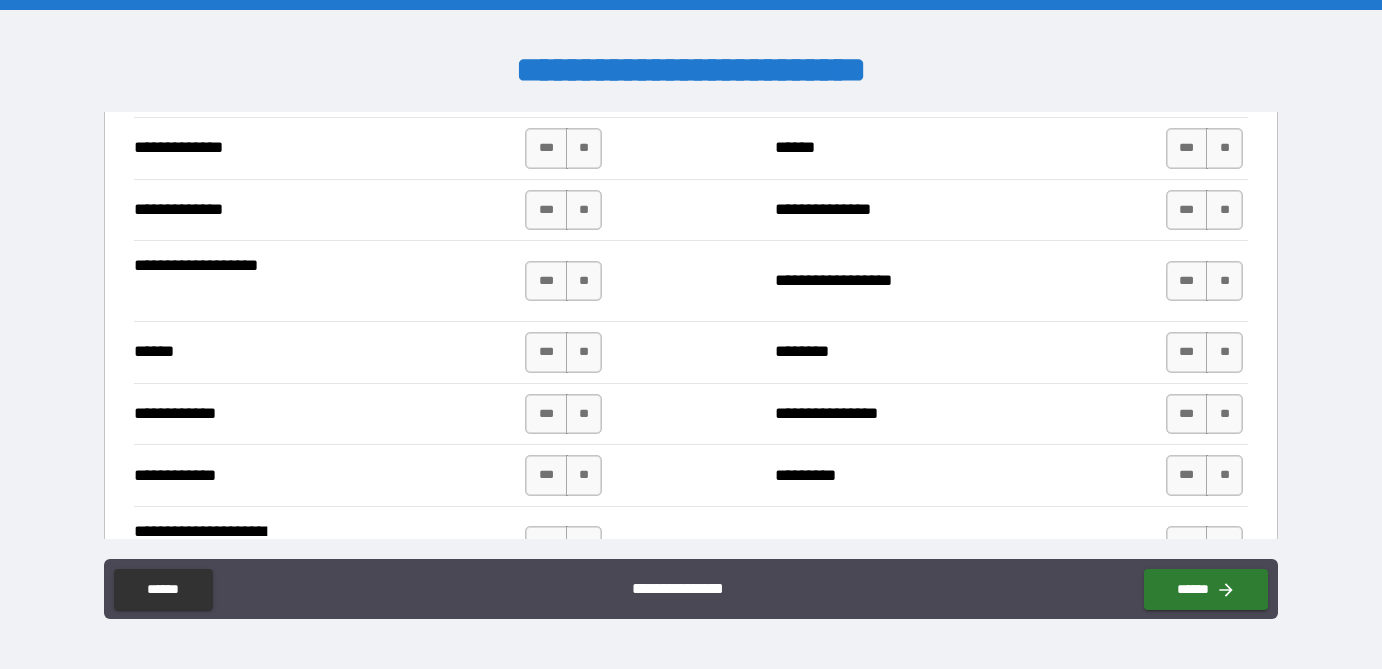 scroll, scrollTop: 3631, scrollLeft: 0, axis: vertical 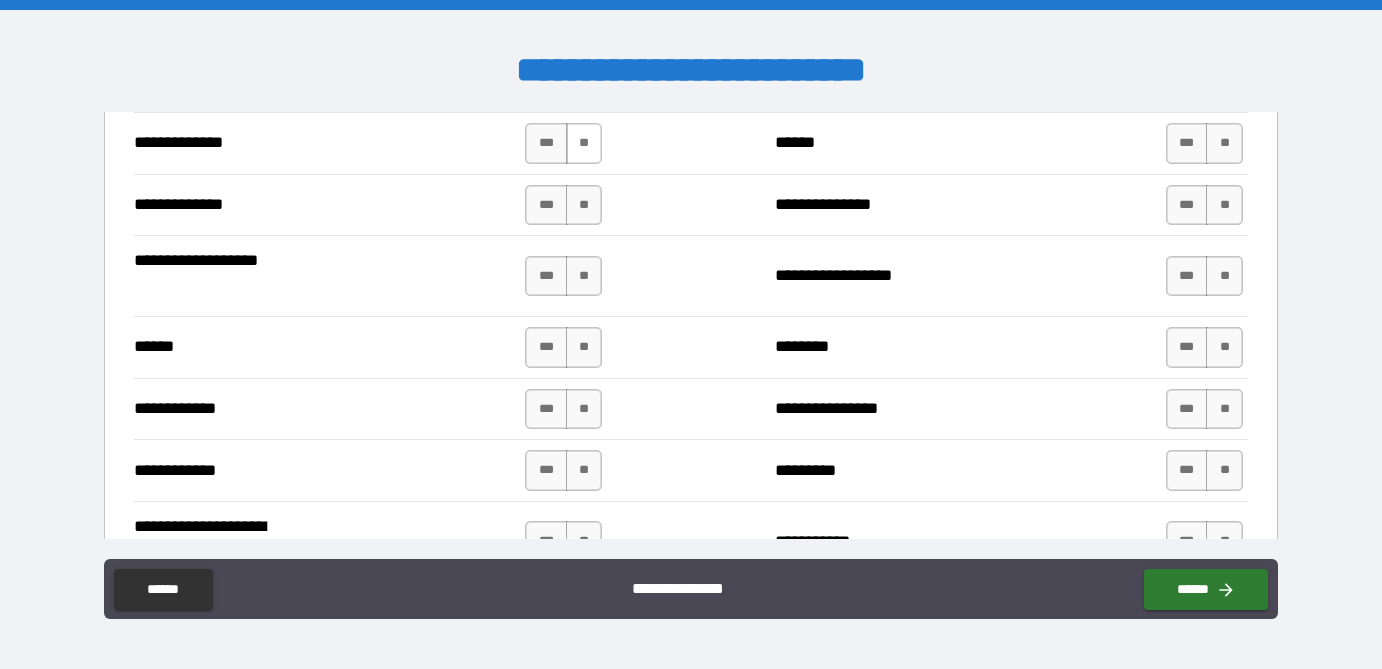 click on "**" at bounding box center (584, 143) 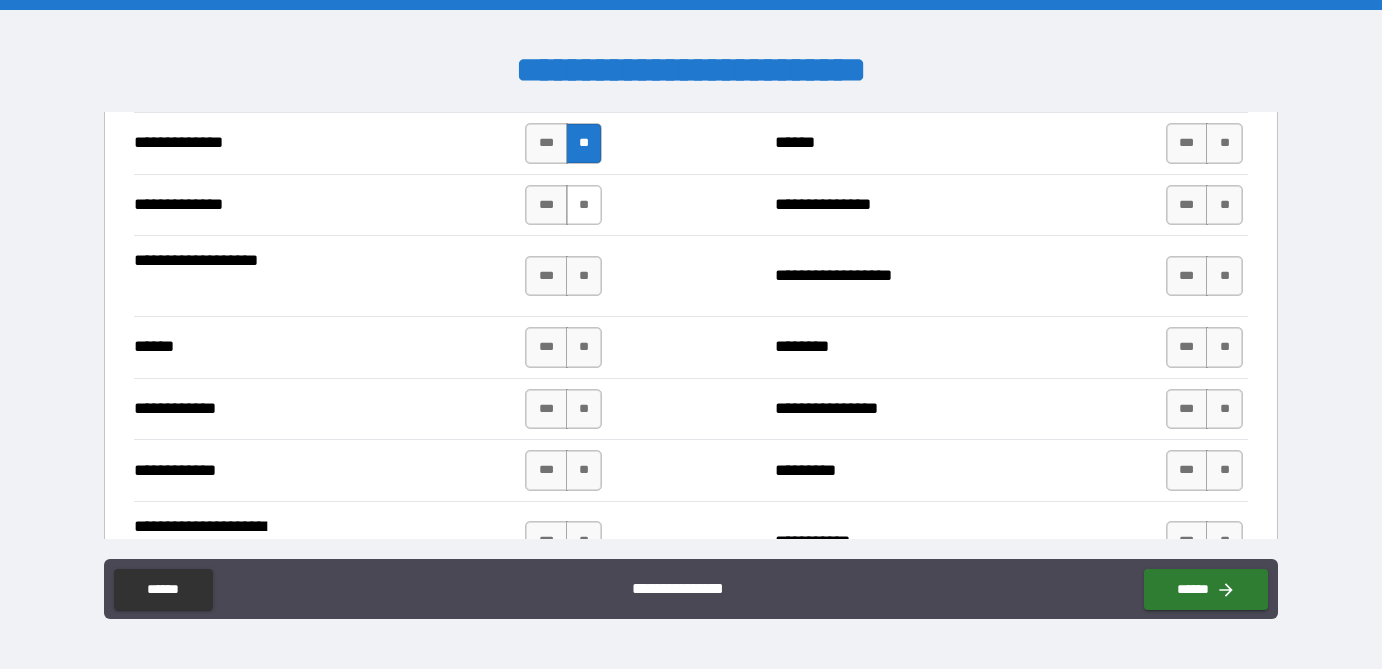click on "**" at bounding box center [584, 205] 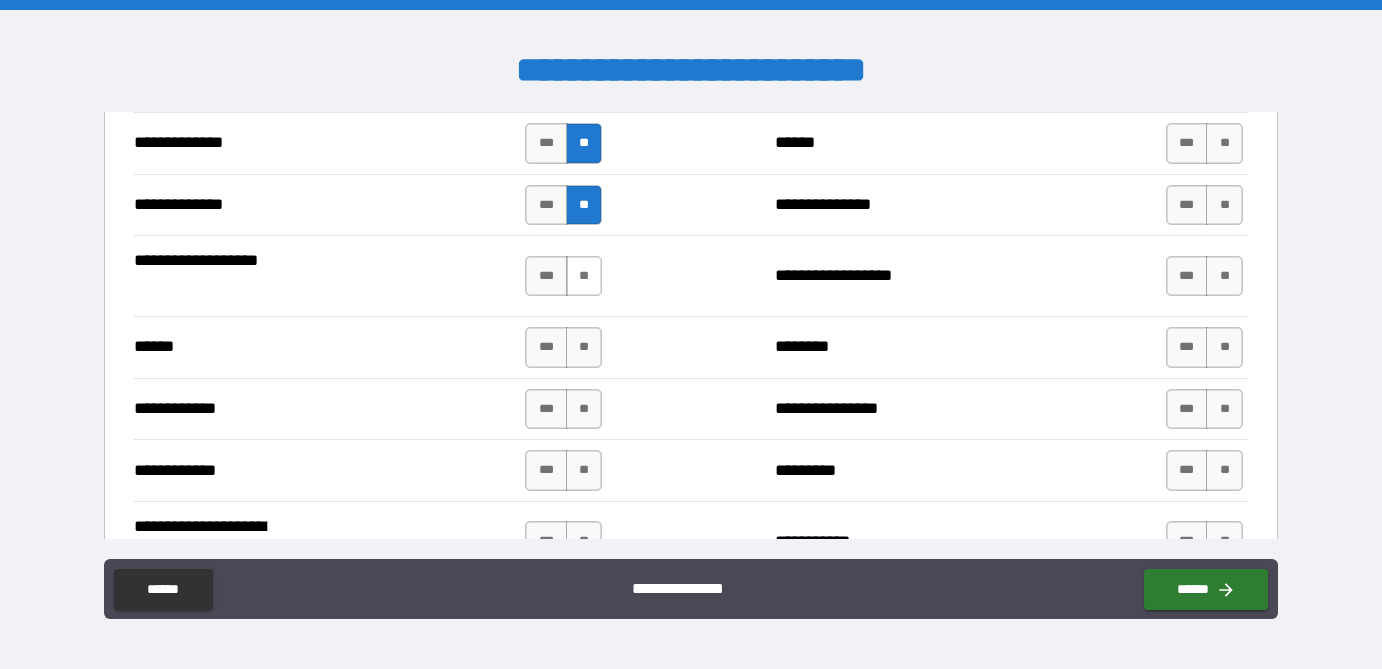 click on "**" at bounding box center [584, 276] 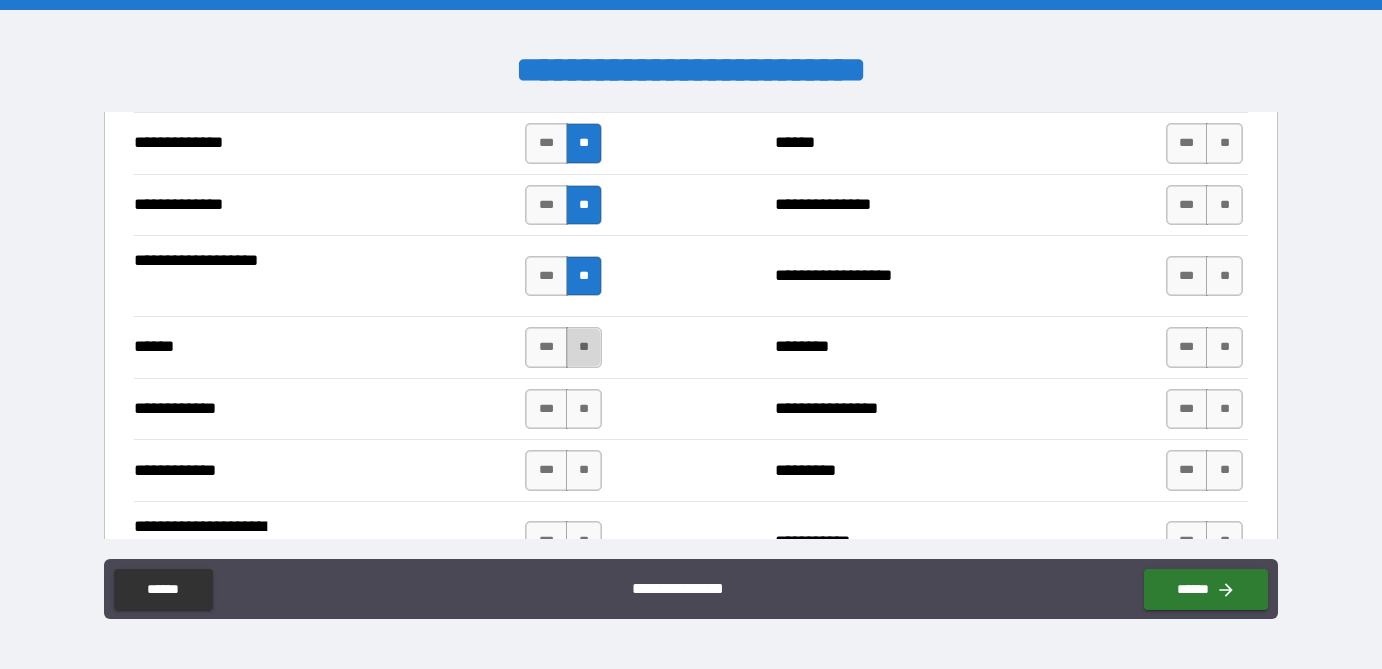 click on "**" at bounding box center (584, 347) 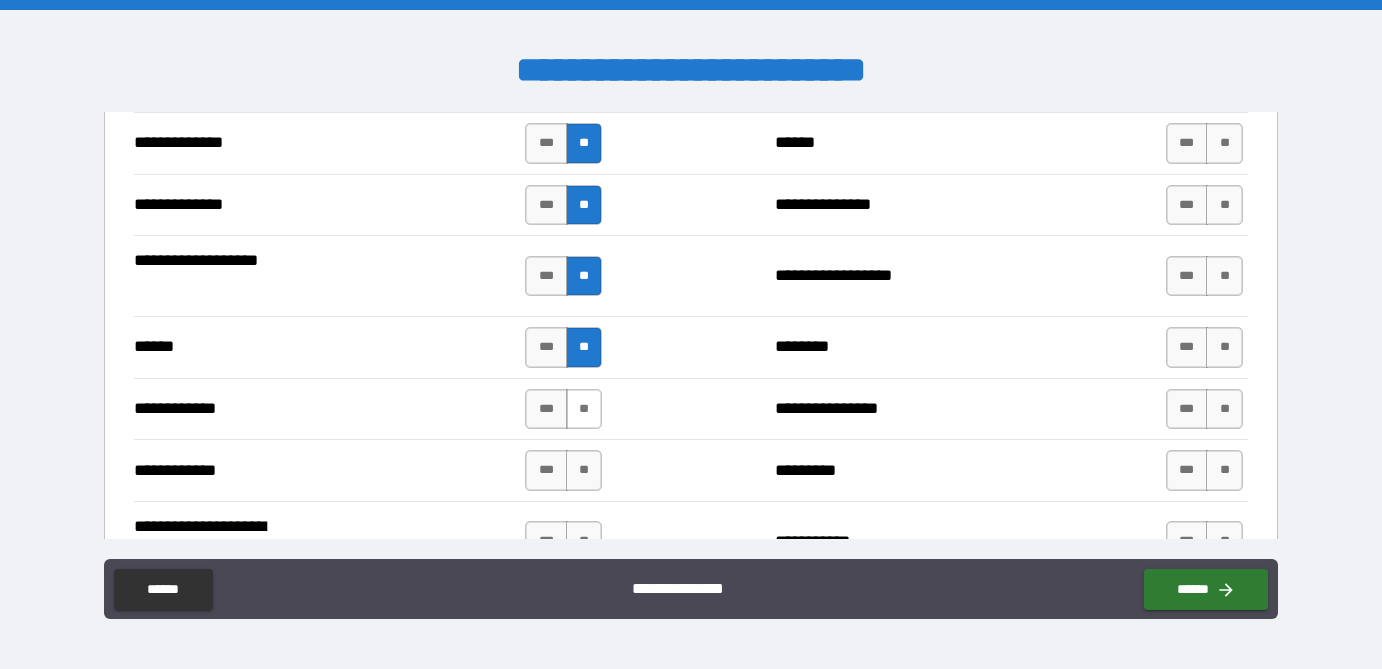 click on "**" at bounding box center [584, 409] 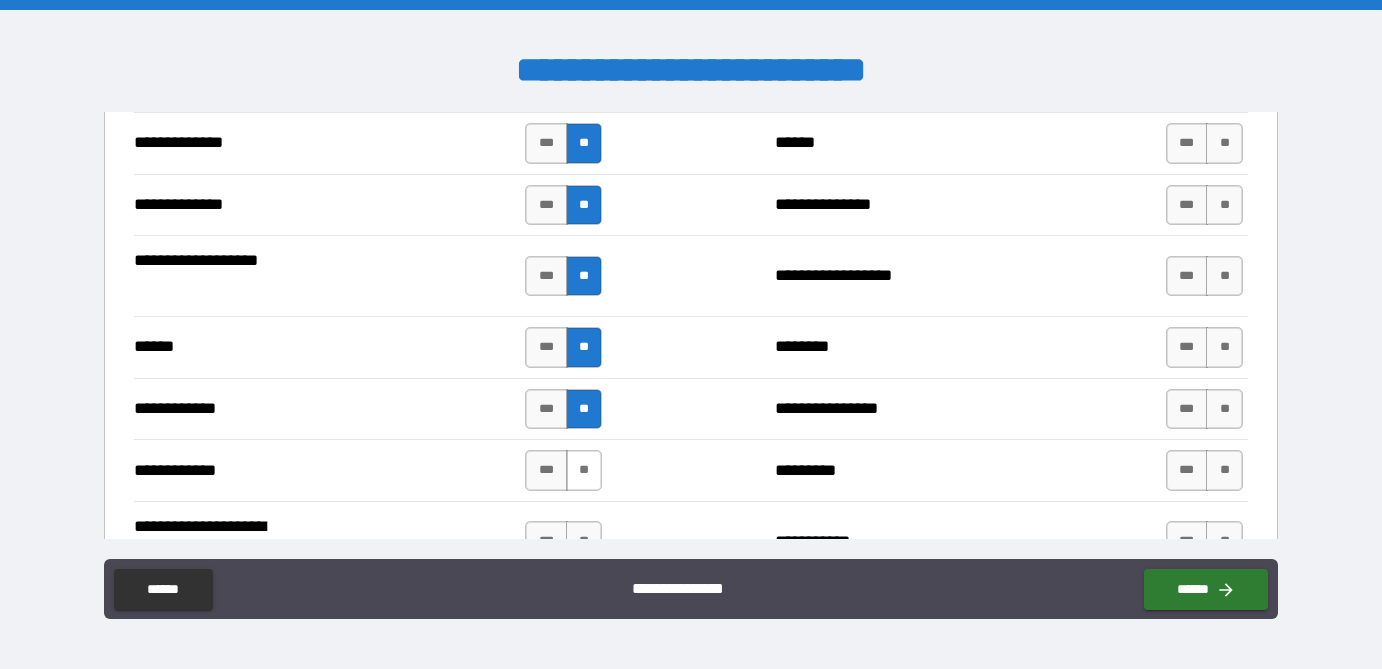 click on "**" at bounding box center (584, 470) 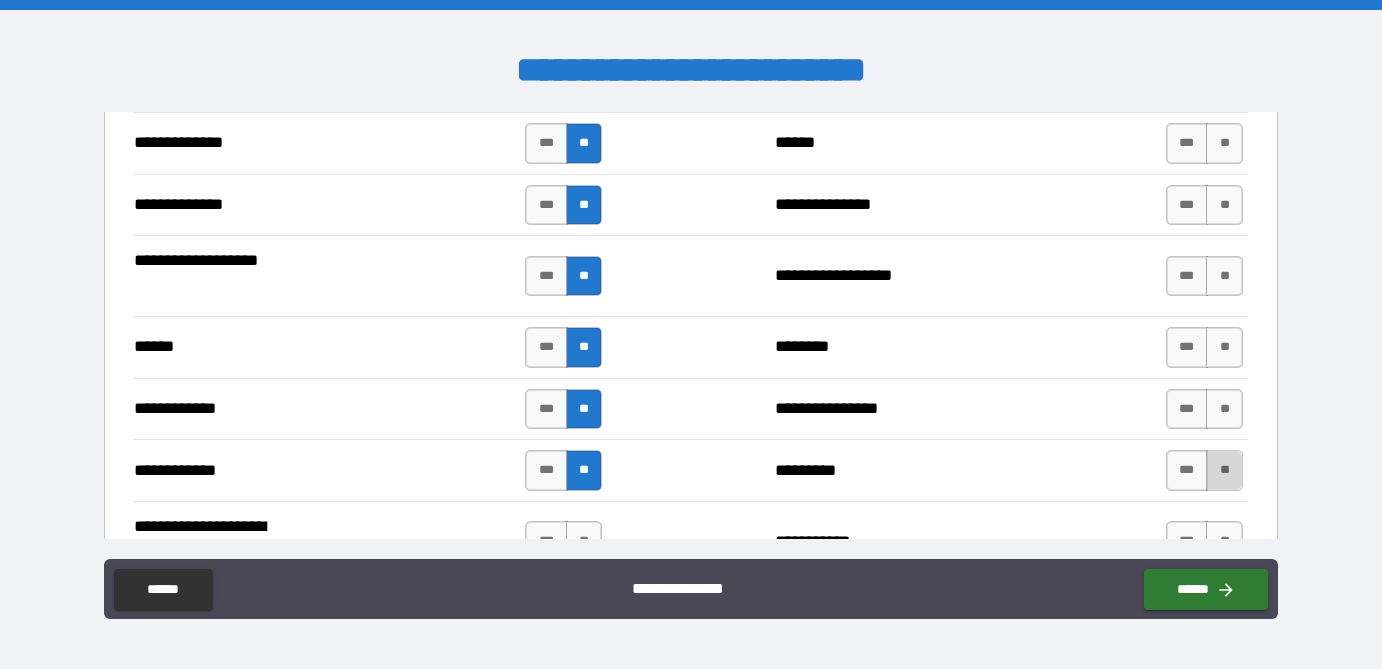 click on "**" at bounding box center (1224, 470) 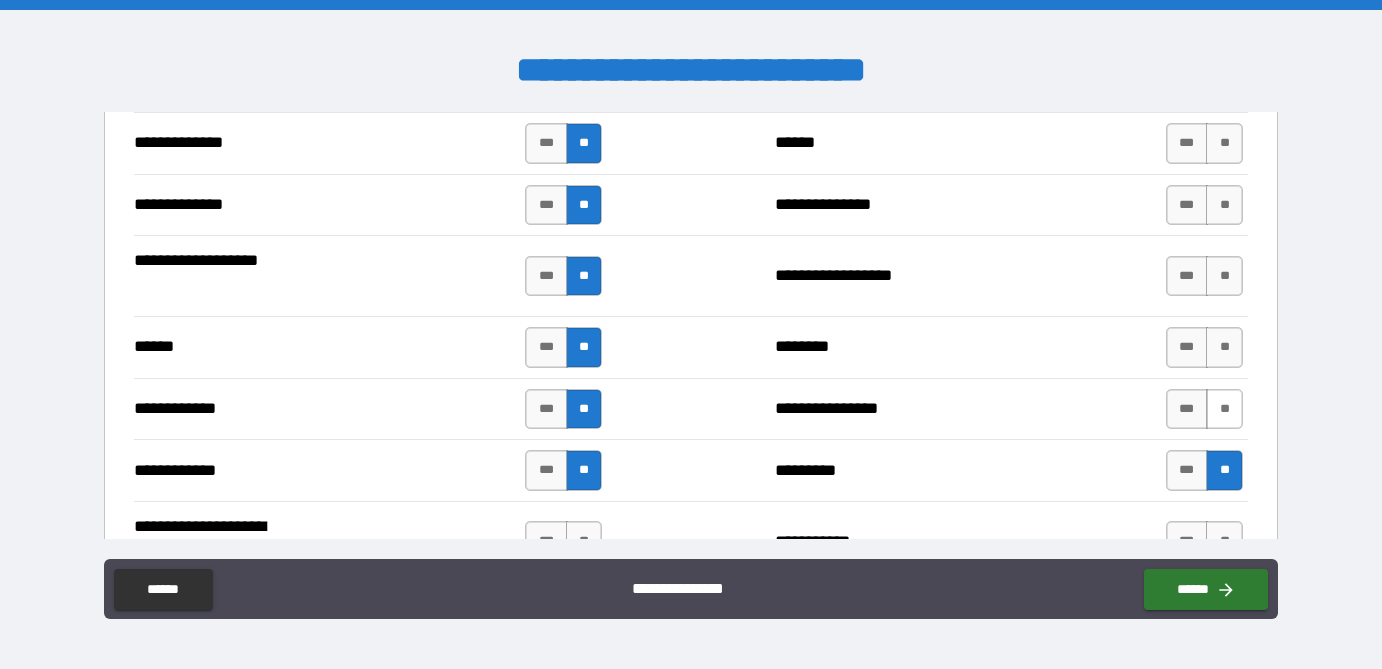 click on "**" at bounding box center (1224, 409) 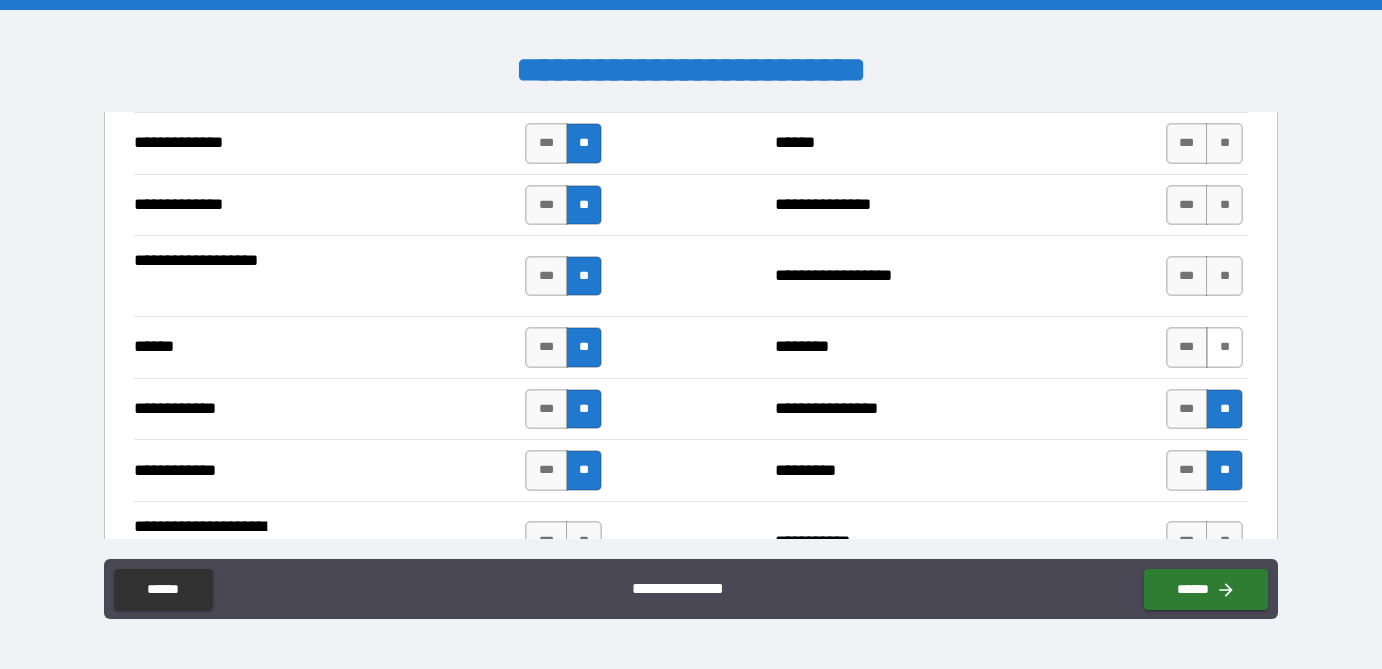 click on "**" at bounding box center [1224, 347] 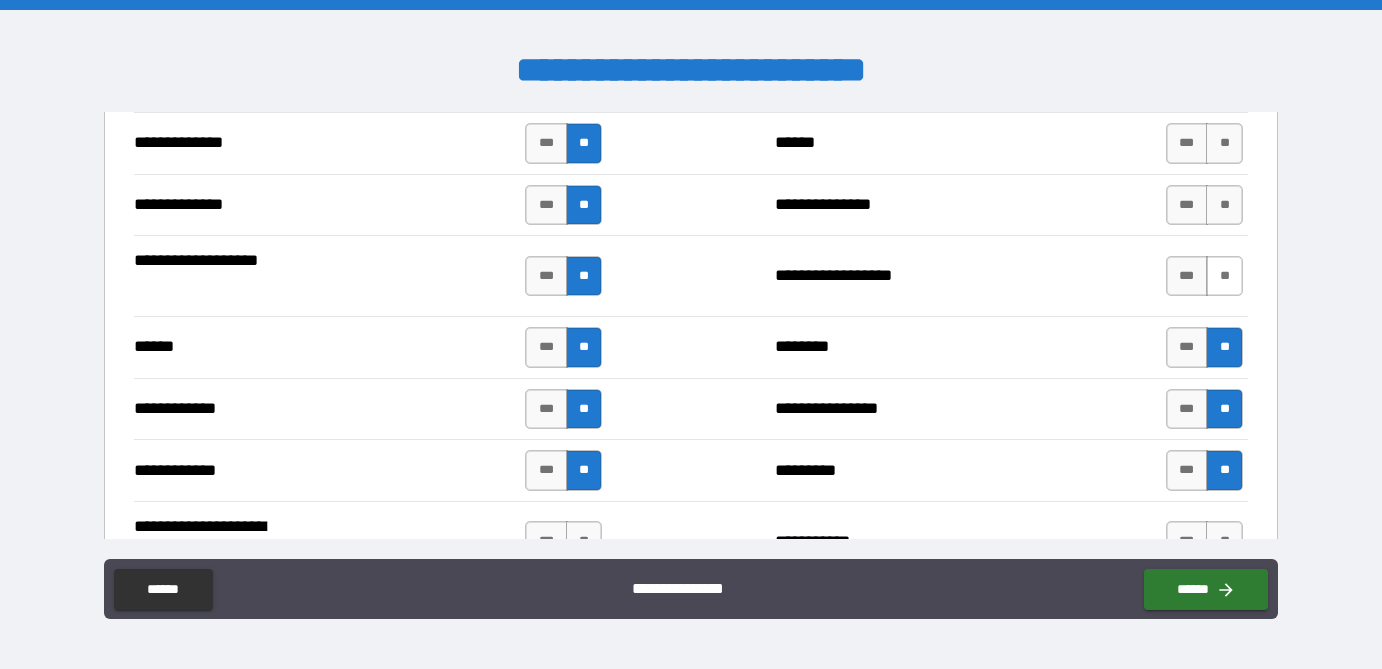 click on "**" at bounding box center [1224, 276] 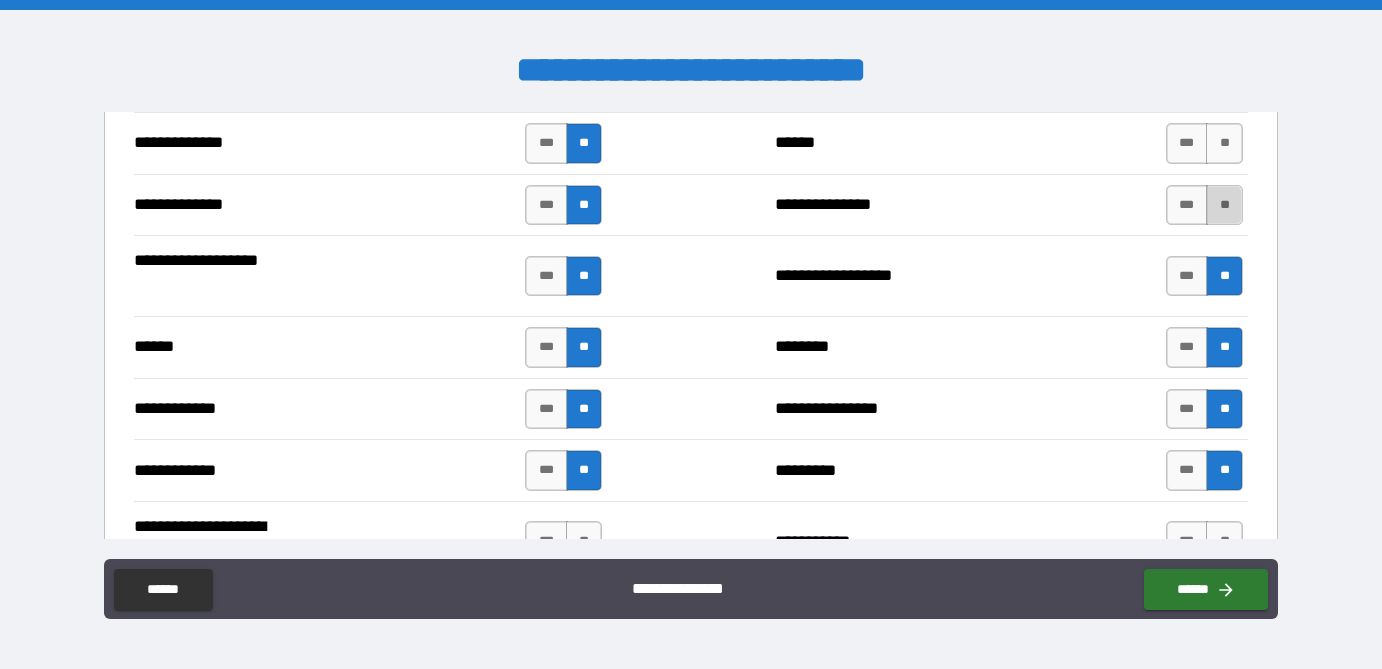 click on "**" at bounding box center (1224, 205) 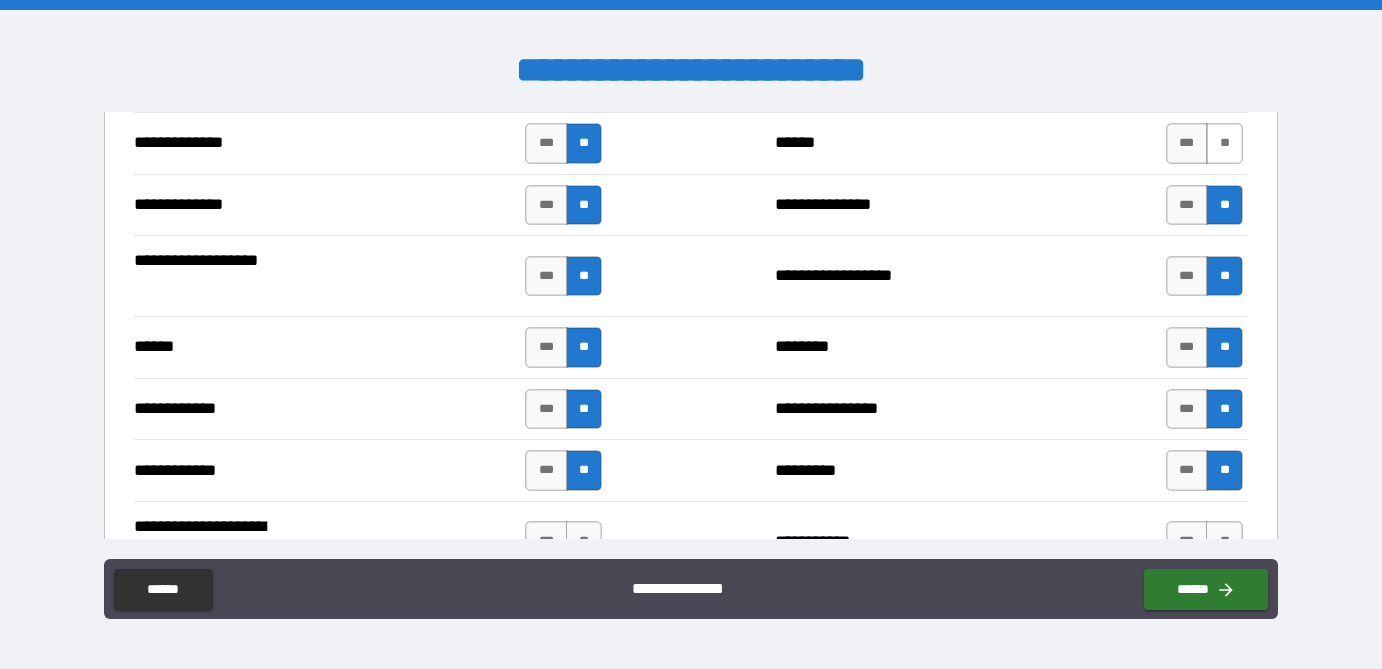 click on "**" at bounding box center [1224, 143] 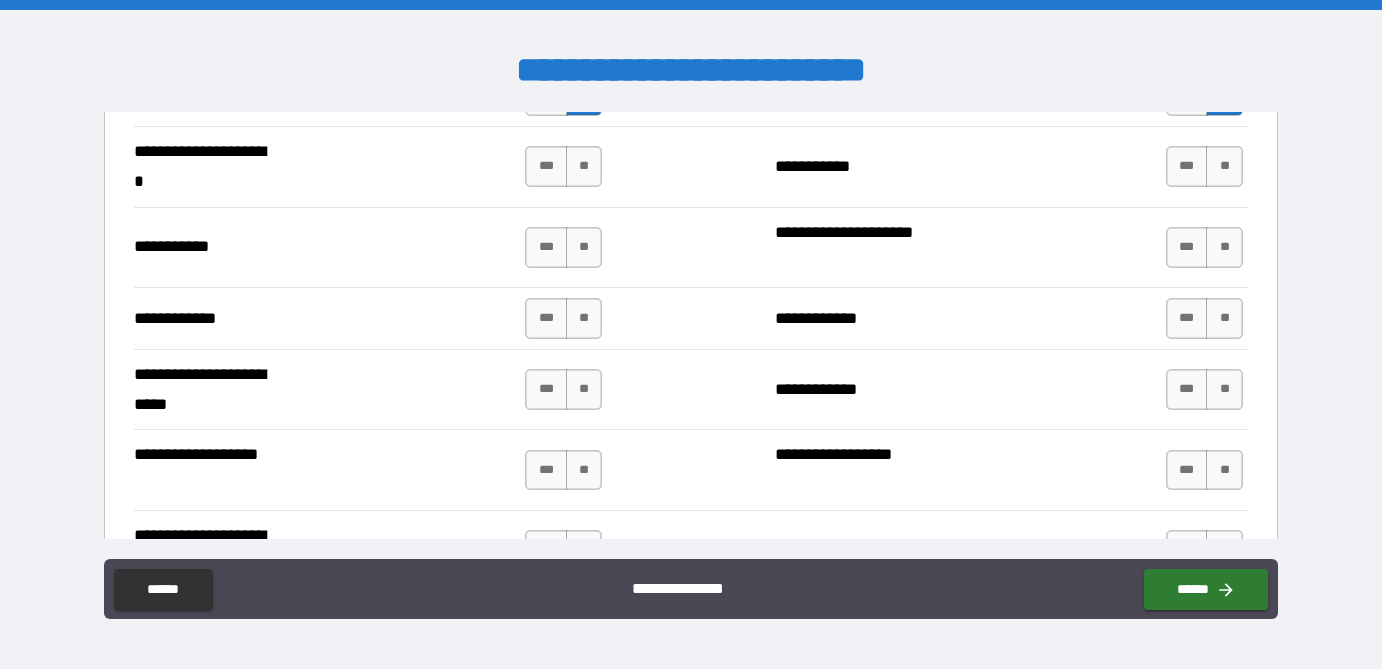 scroll, scrollTop: 4010, scrollLeft: 0, axis: vertical 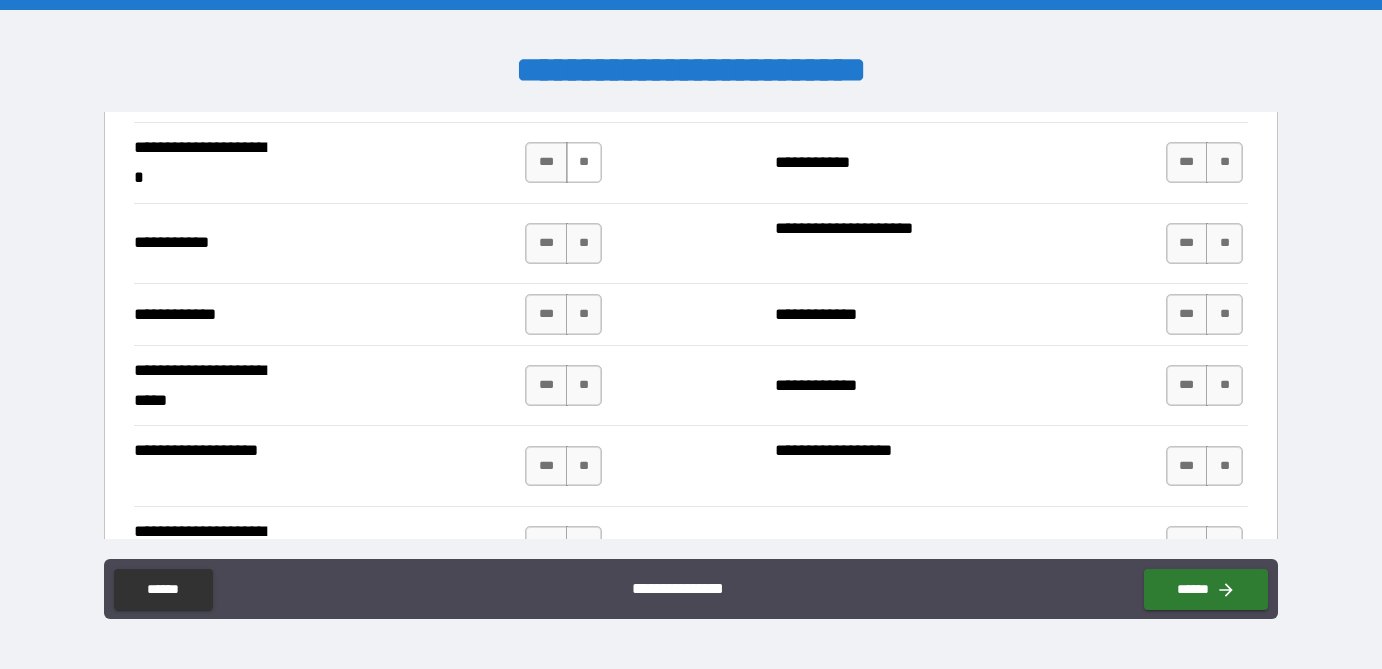 click on "**" at bounding box center (584, 162) 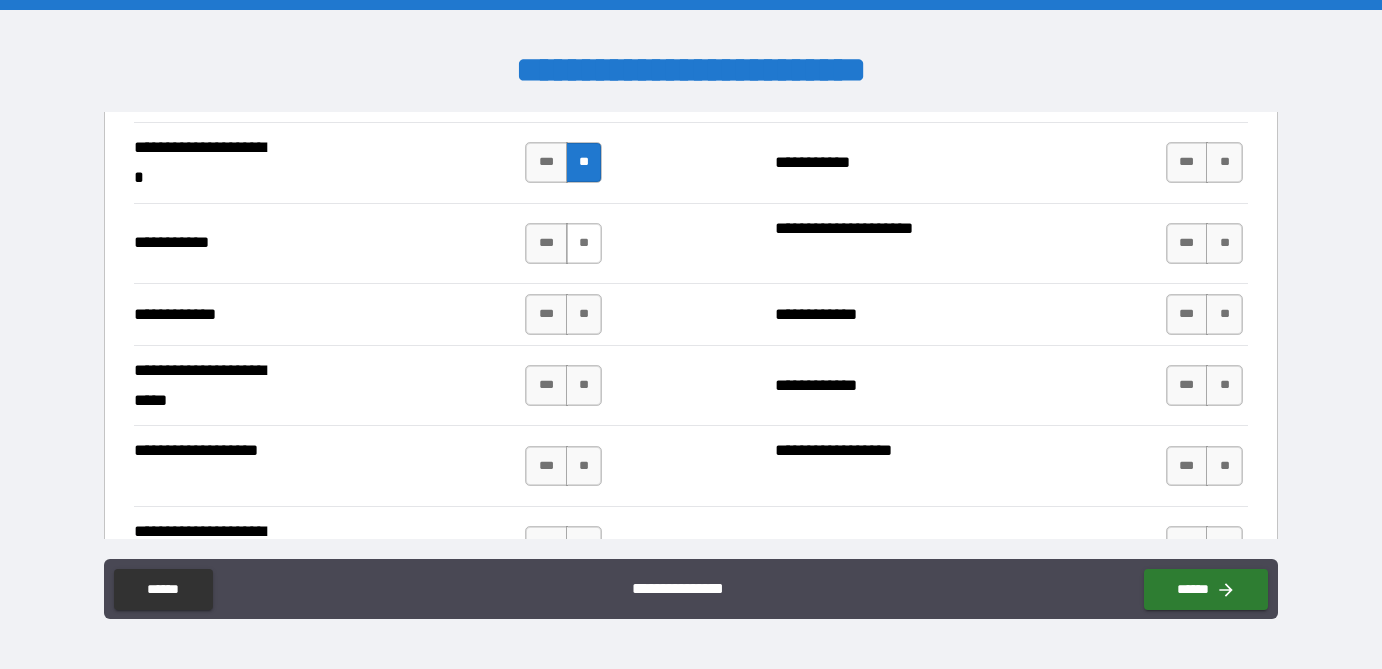 click on "**" at bounding box center (584, 243) 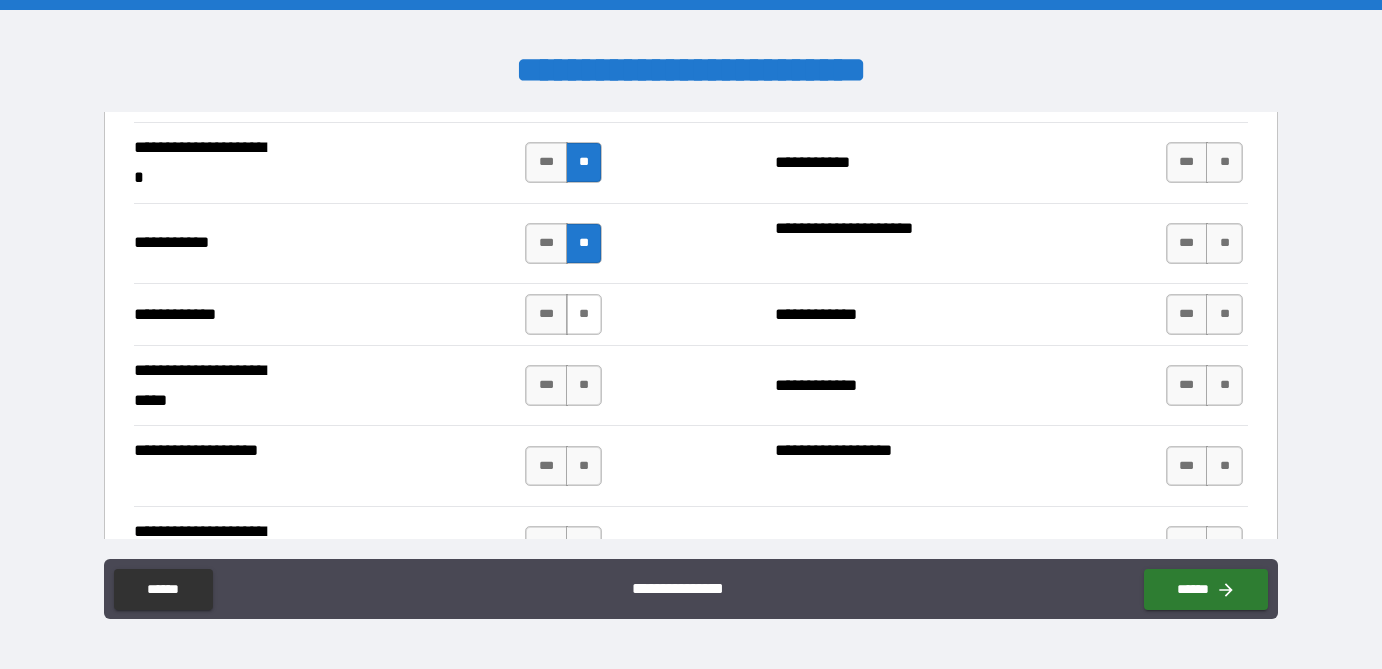 click on "**" at bounding box center (584, 314) 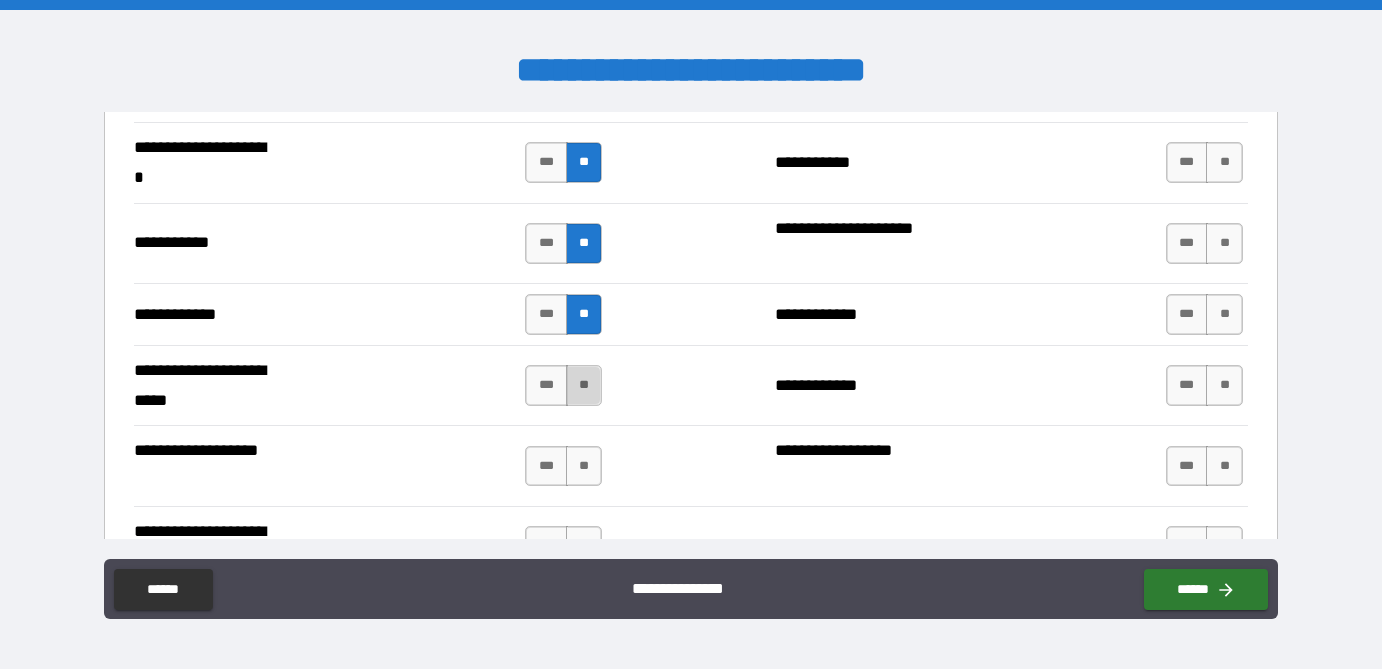 click on "**" at bounding box center (584, 385) 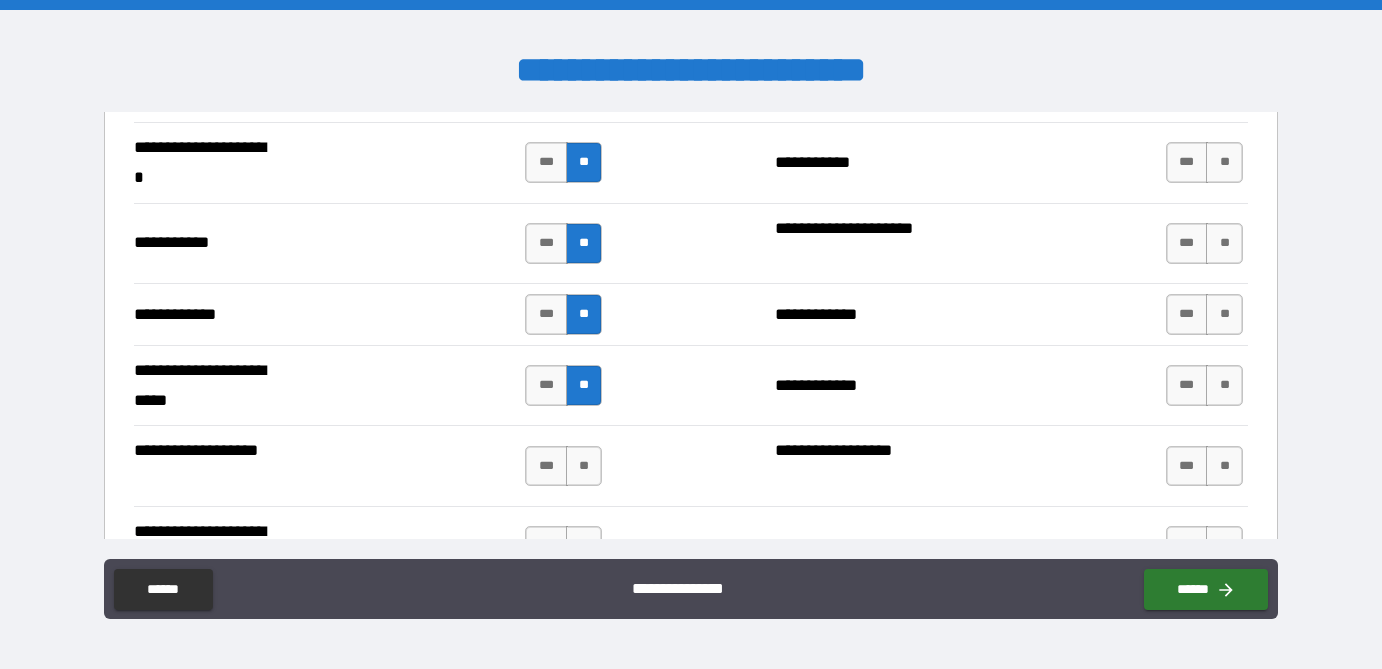 click on "*** **" at bounding box center (566, 466) 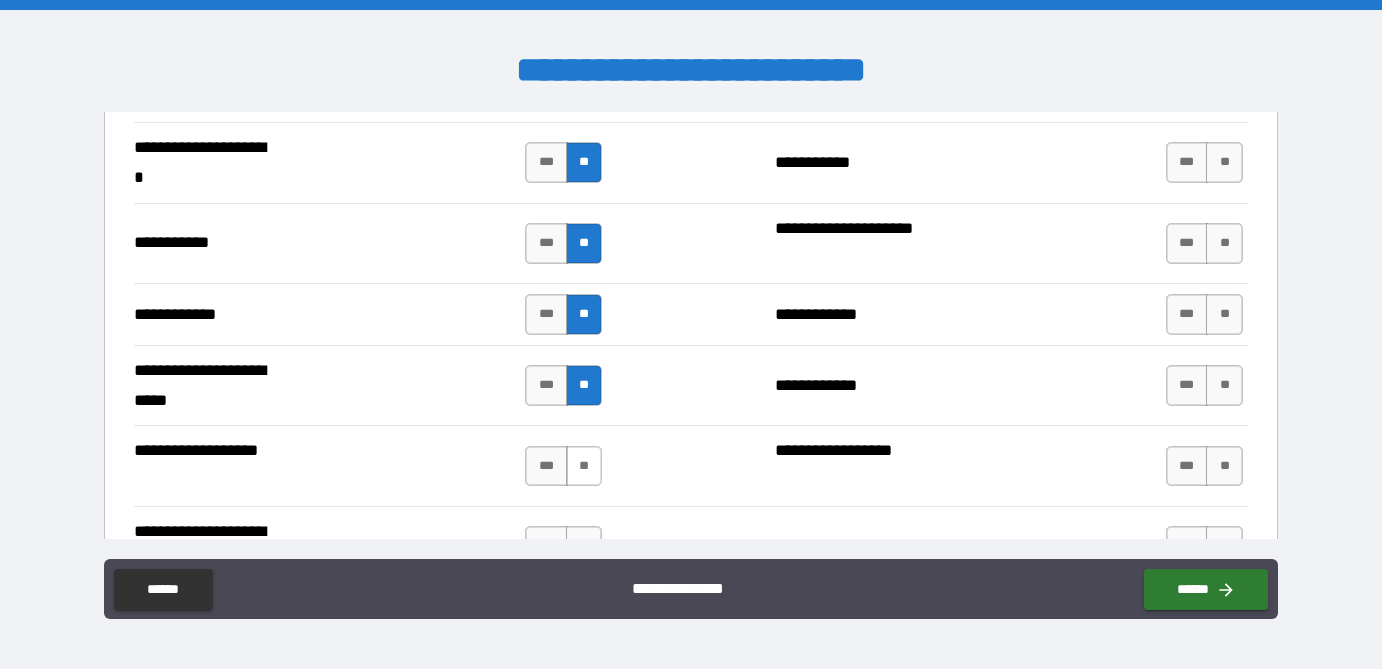 click on "**" at bounding box center [584, 466] 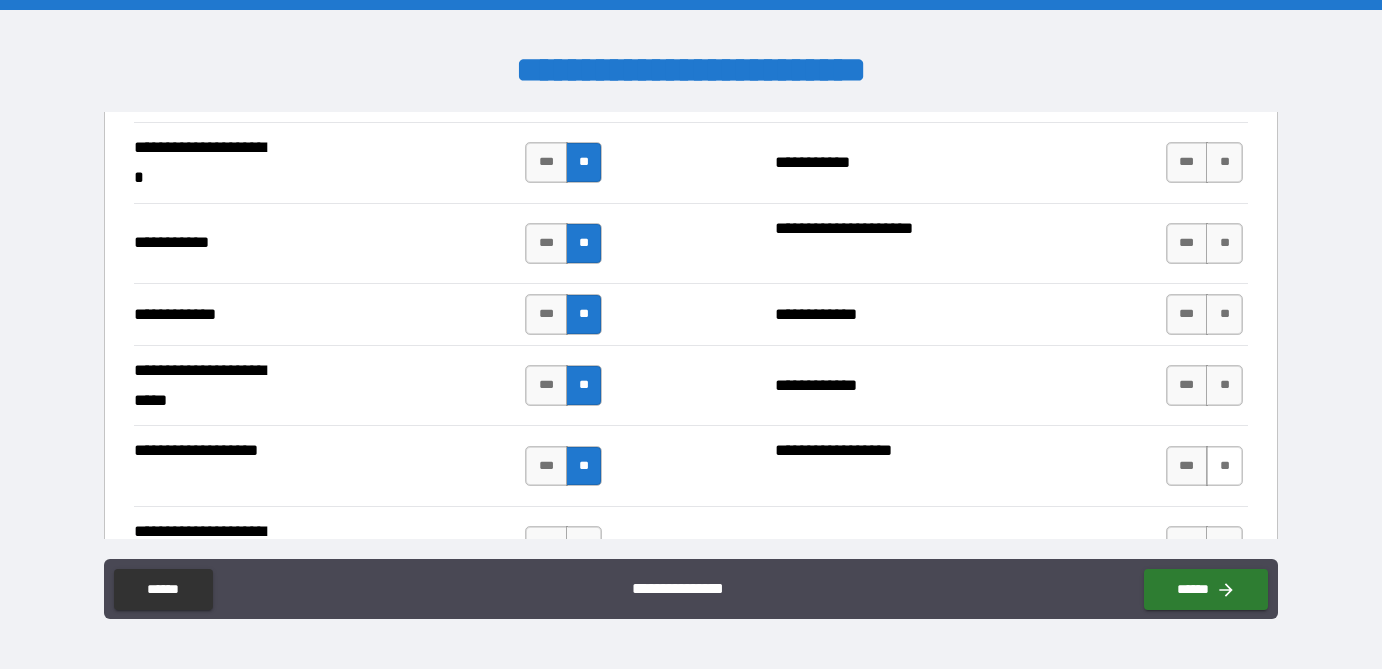 click on "**" at bounding box center [1224, 466] 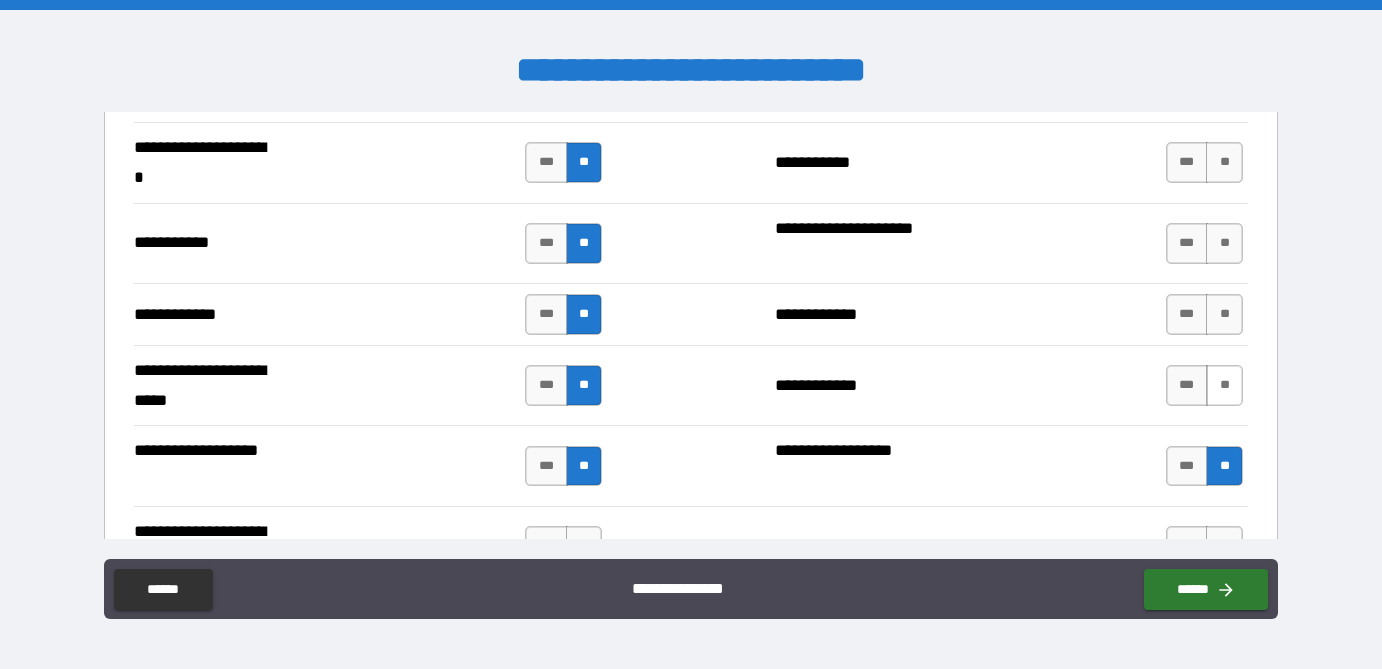 click on "**" at bounding box center (1224, 385) 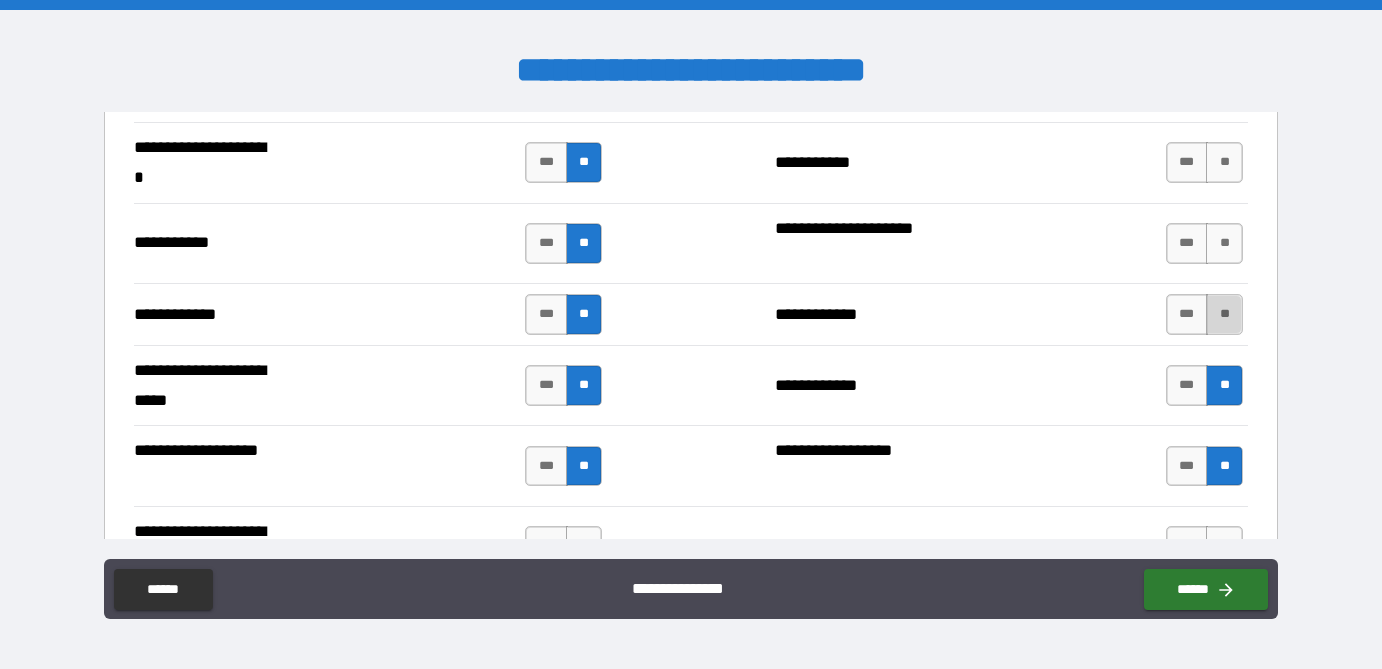 click on "**" at bounding box center (1224, 314) 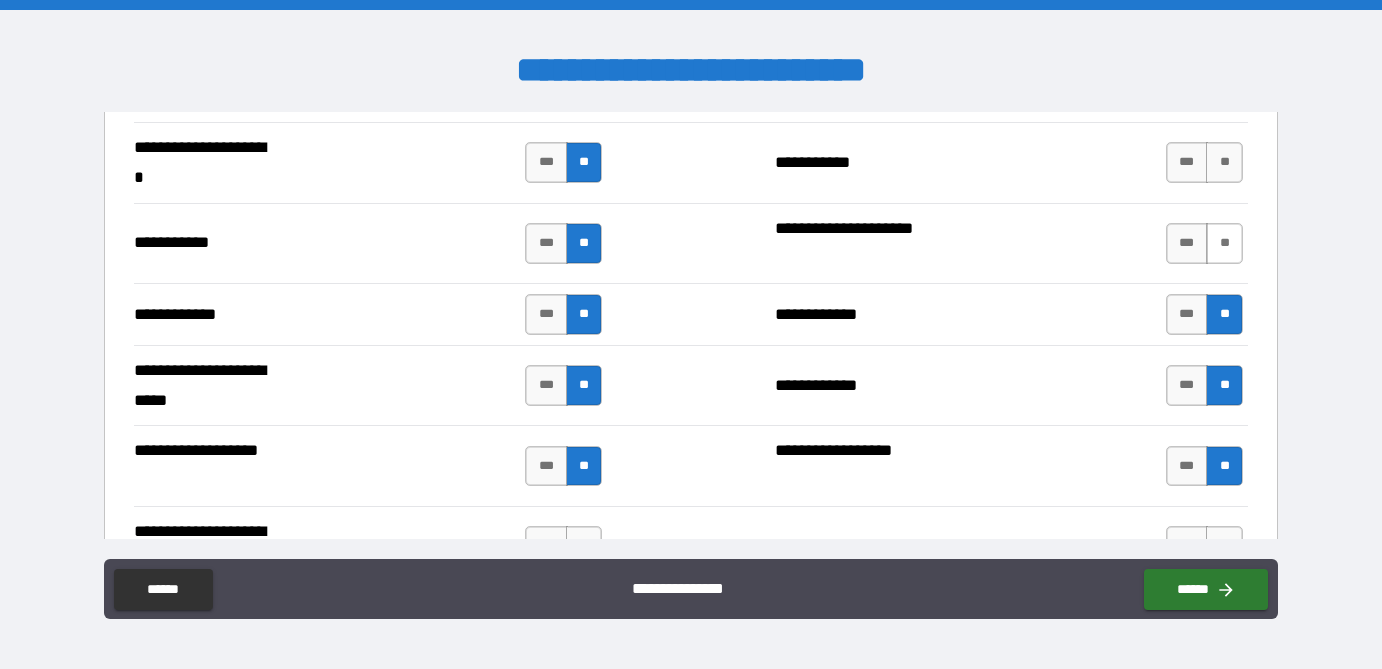 click on "**" at bounding box center (1224, 243) 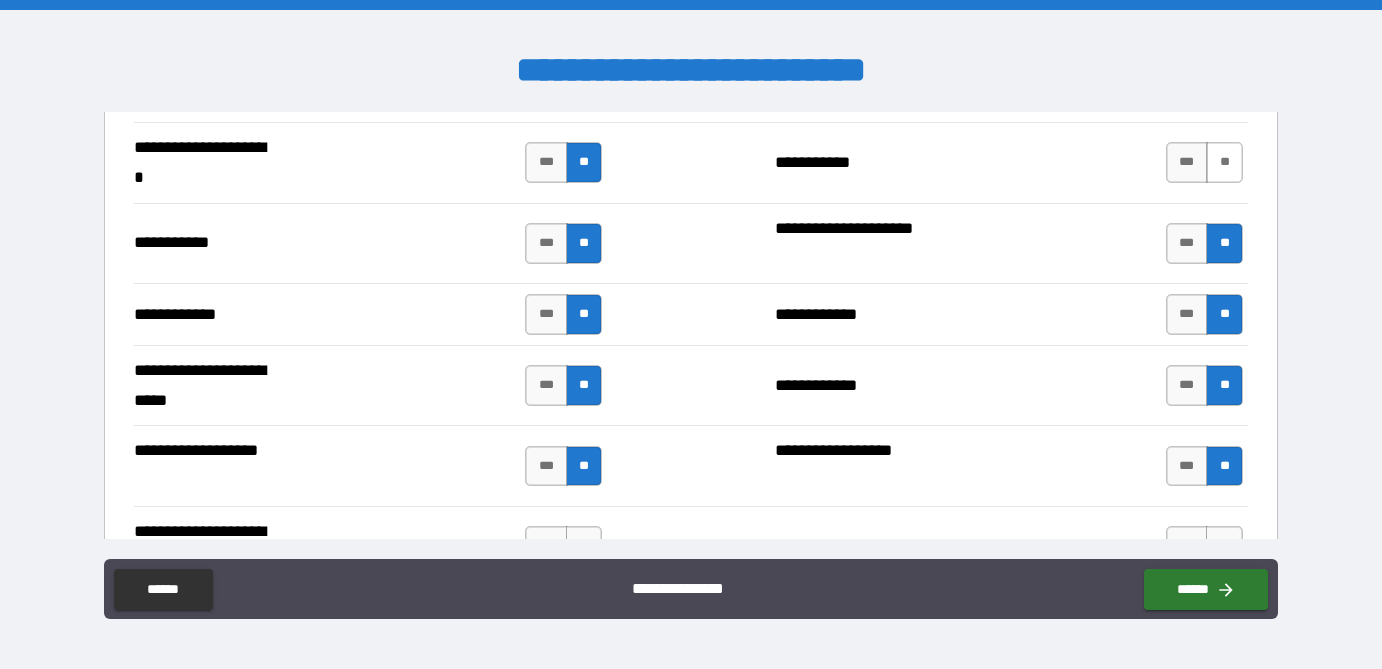 click on "**" at bounding box center (1224, 162) 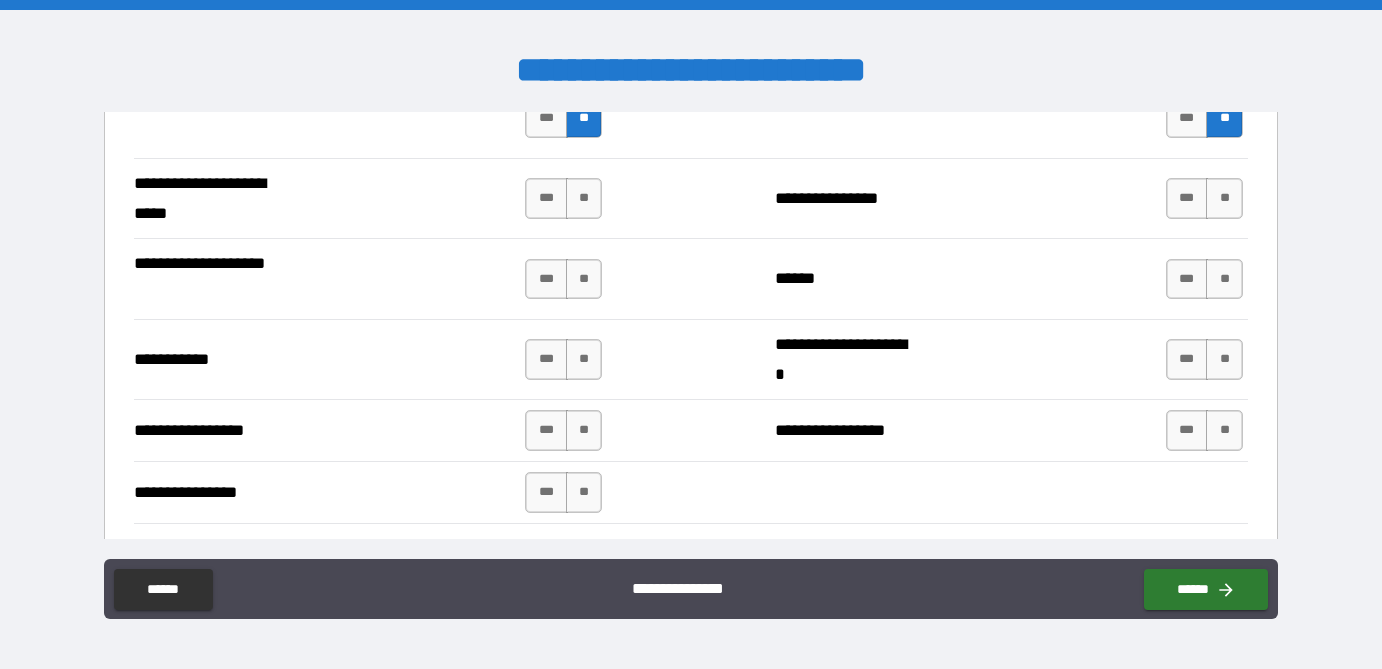 scroll, scrollTop: 4362, scrollLeft: 0, axis: vertical 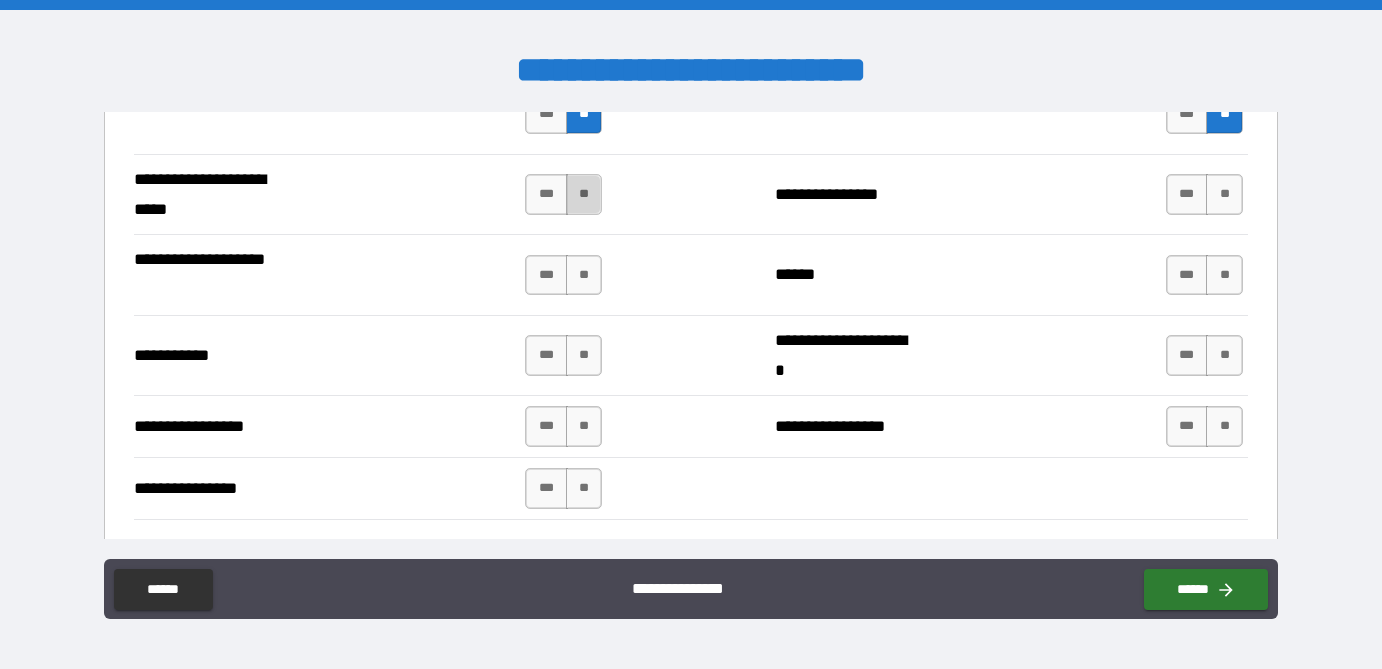 click on "**" at bounding box center (584, 194) 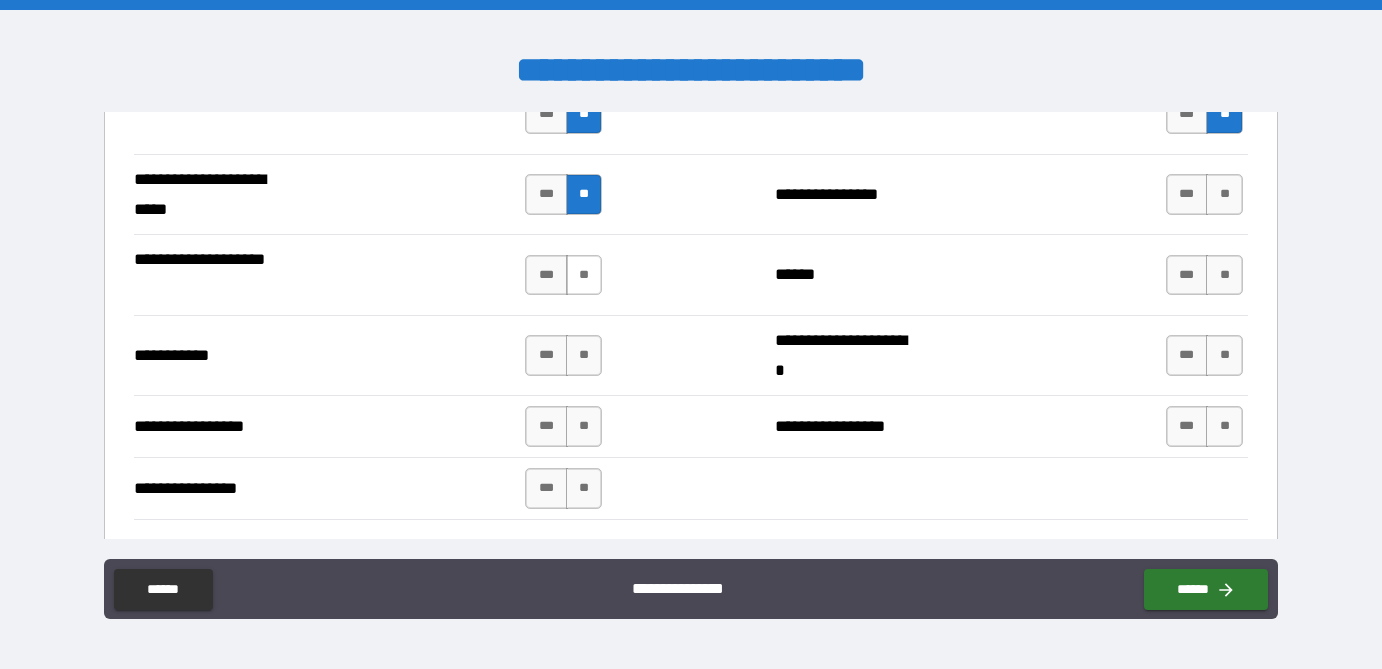 click on "**" at bounding box center (584, 275) 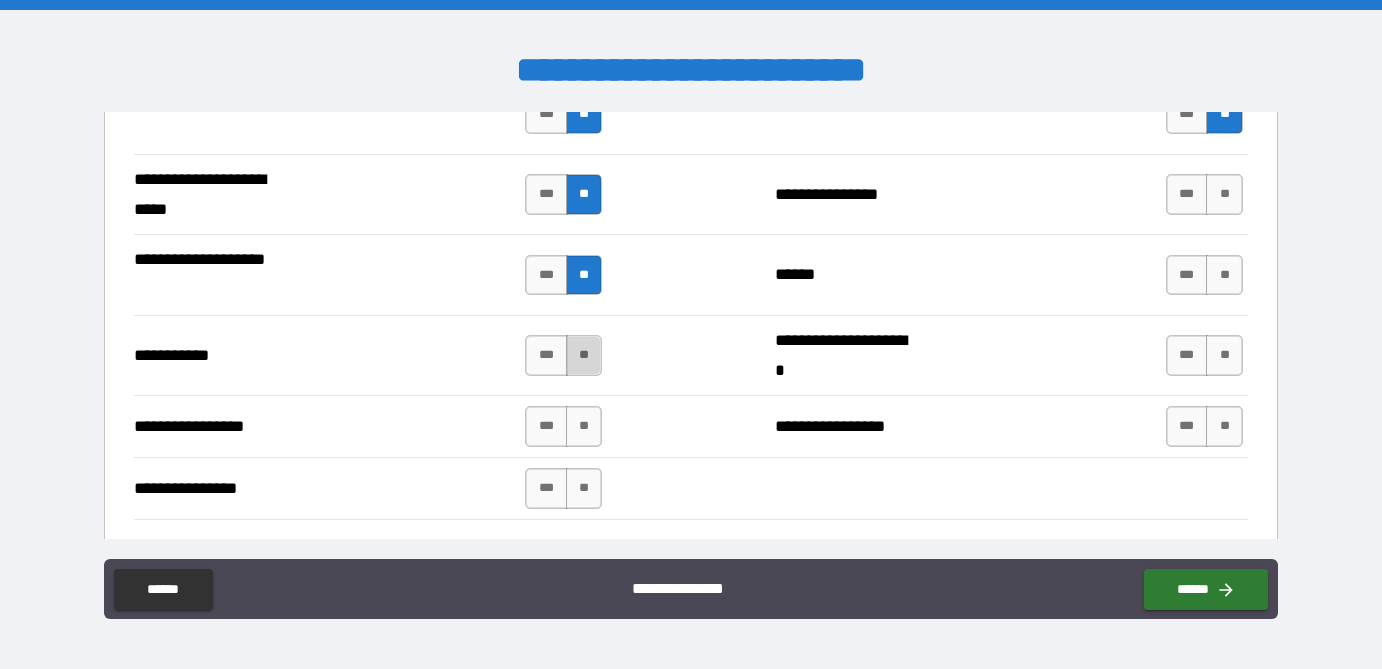 click on "**" at bounding box center [584, 355] 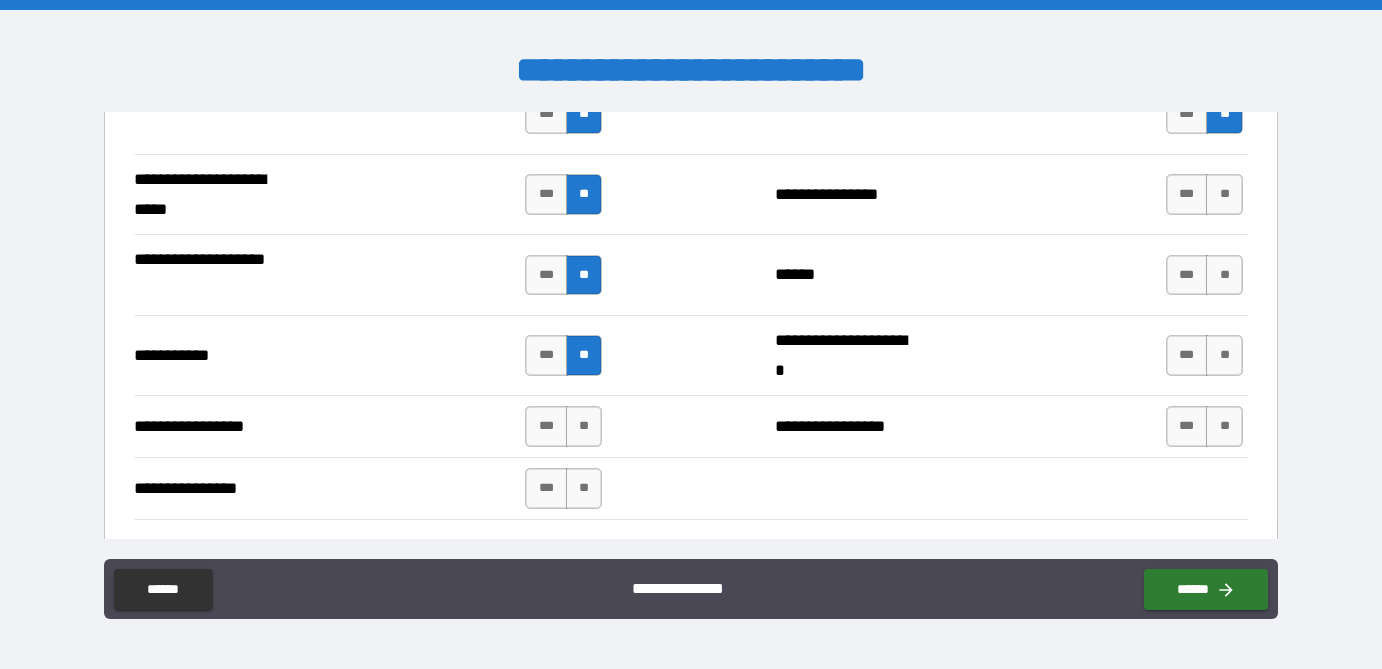 click on "**********" at bounding box center [691, 426] 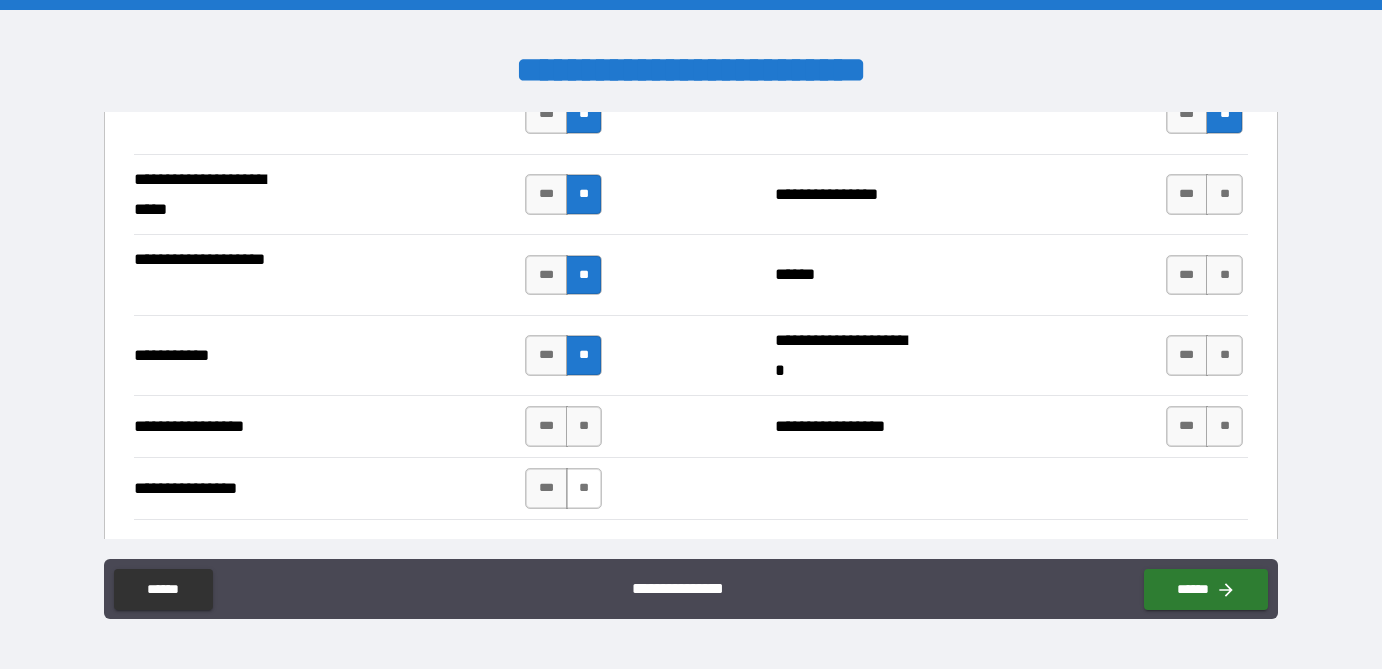 click on "**" at bounding box center [584, 488] 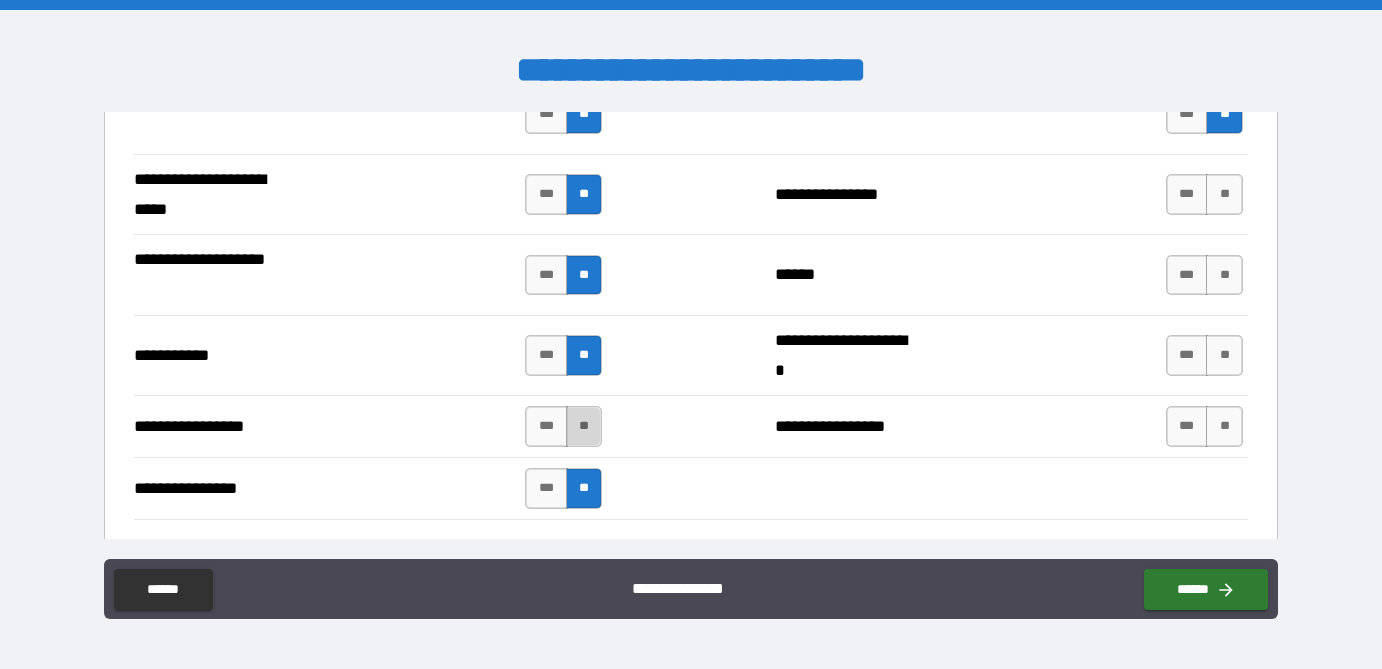 click on "**" at bounding box center (584, 426) 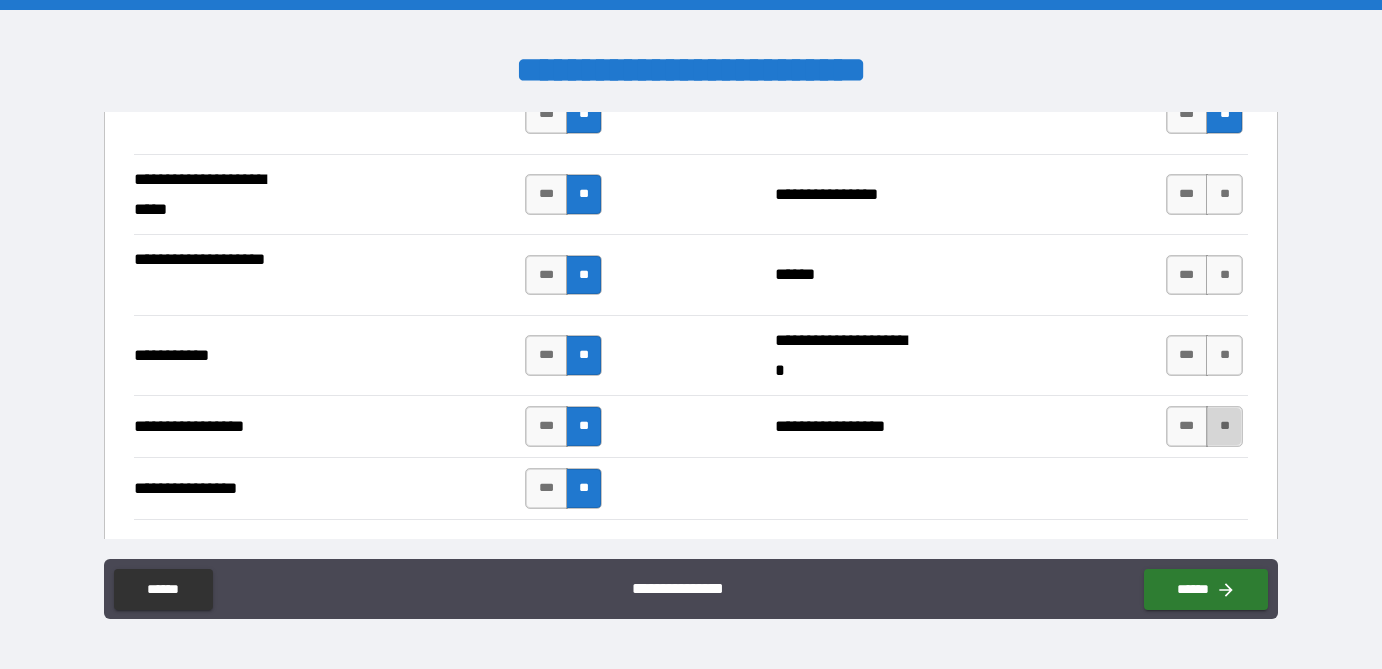 click on "**" at bounding box center [1224, 426] 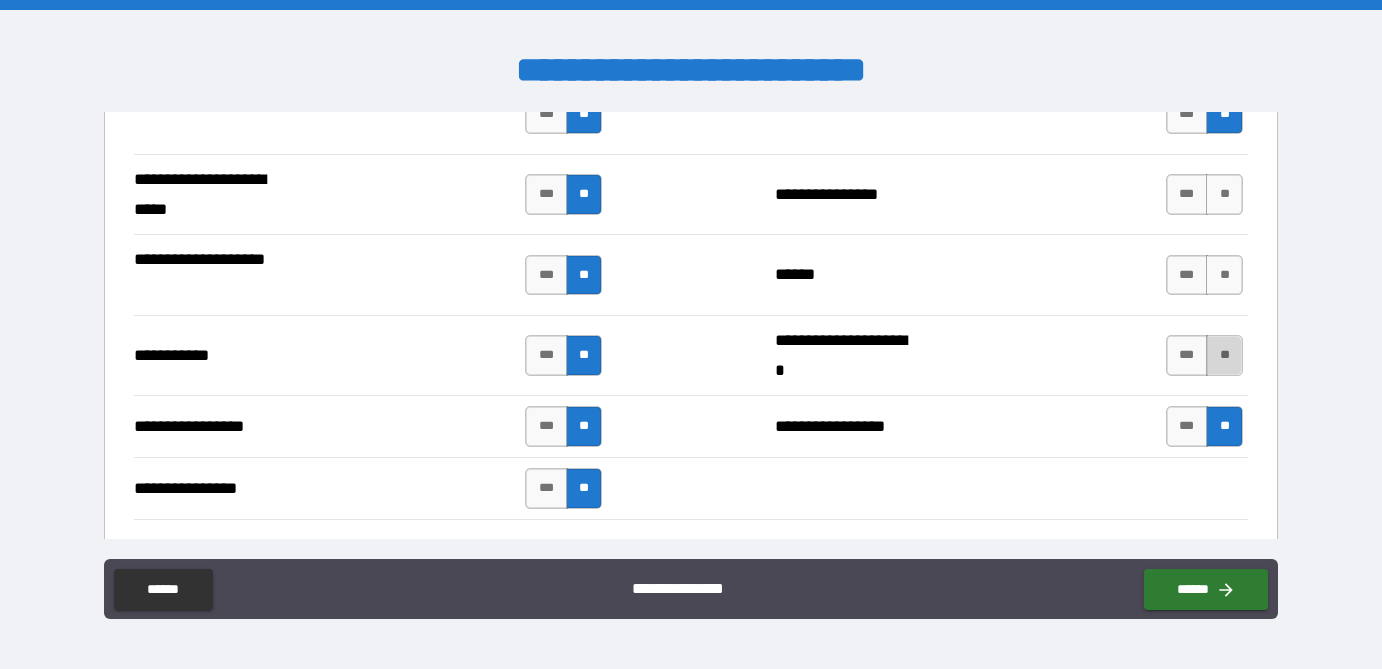click on "**" at bounding box center (1224, 355) 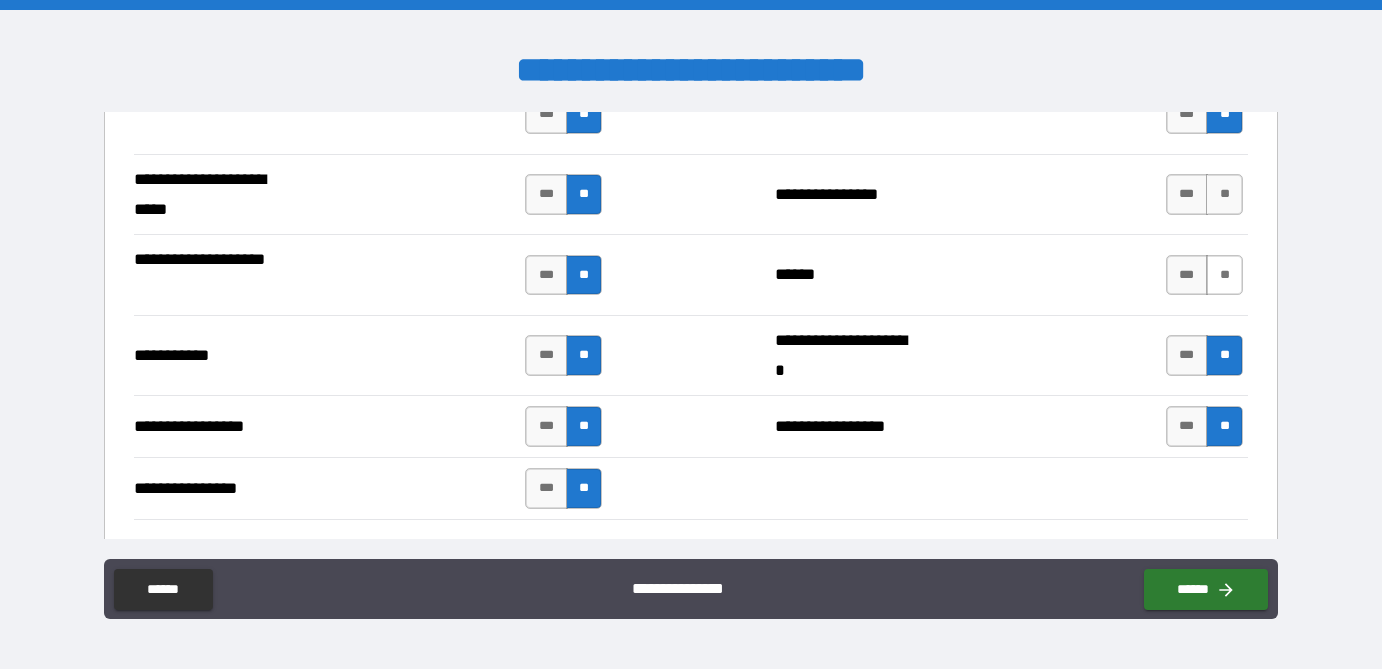 click on "**" at bounding box center [1224, 275] 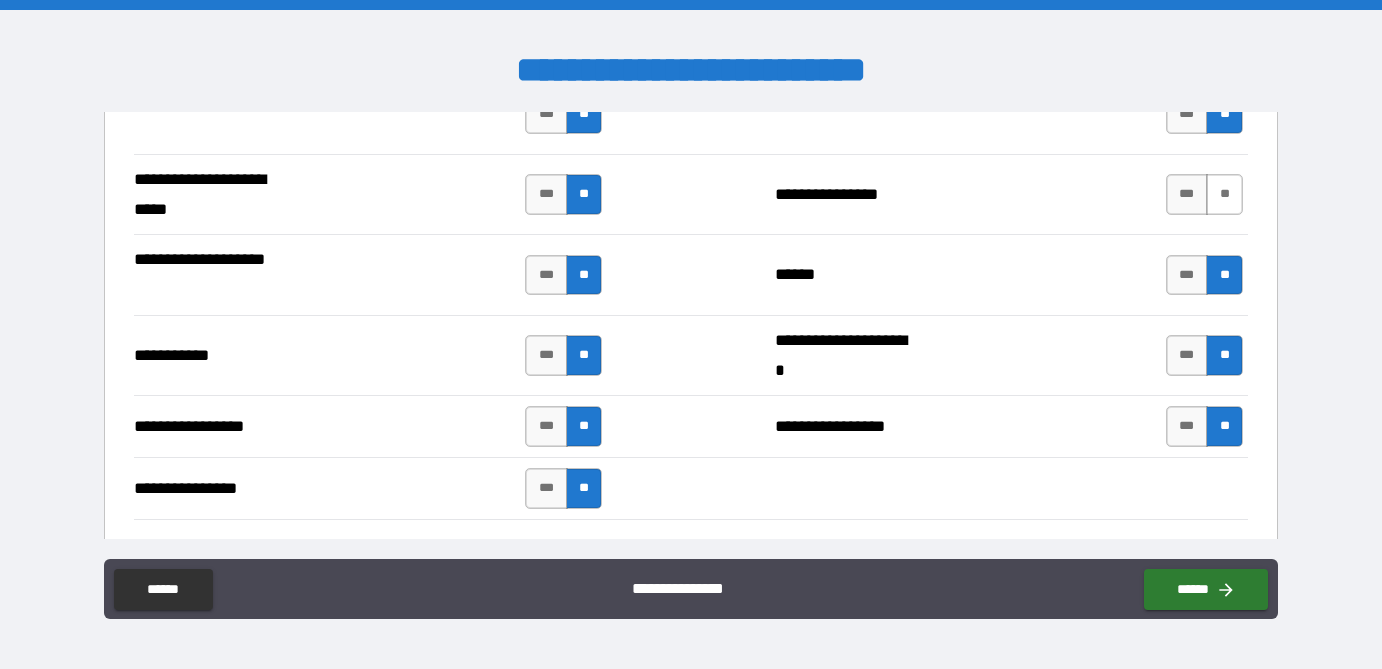 click on "**" at bounding box center [1224, 194] 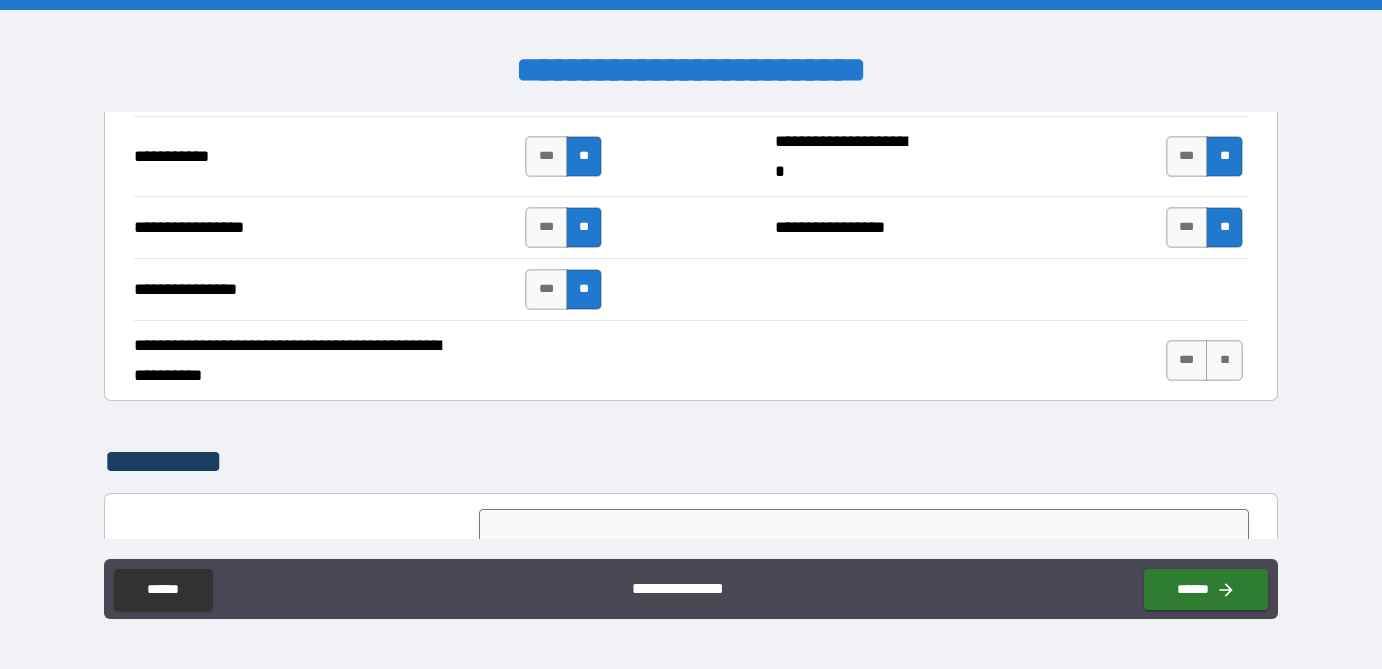 scroll, scrollTop: 4566, scrollLeft: 0, axis: vertical 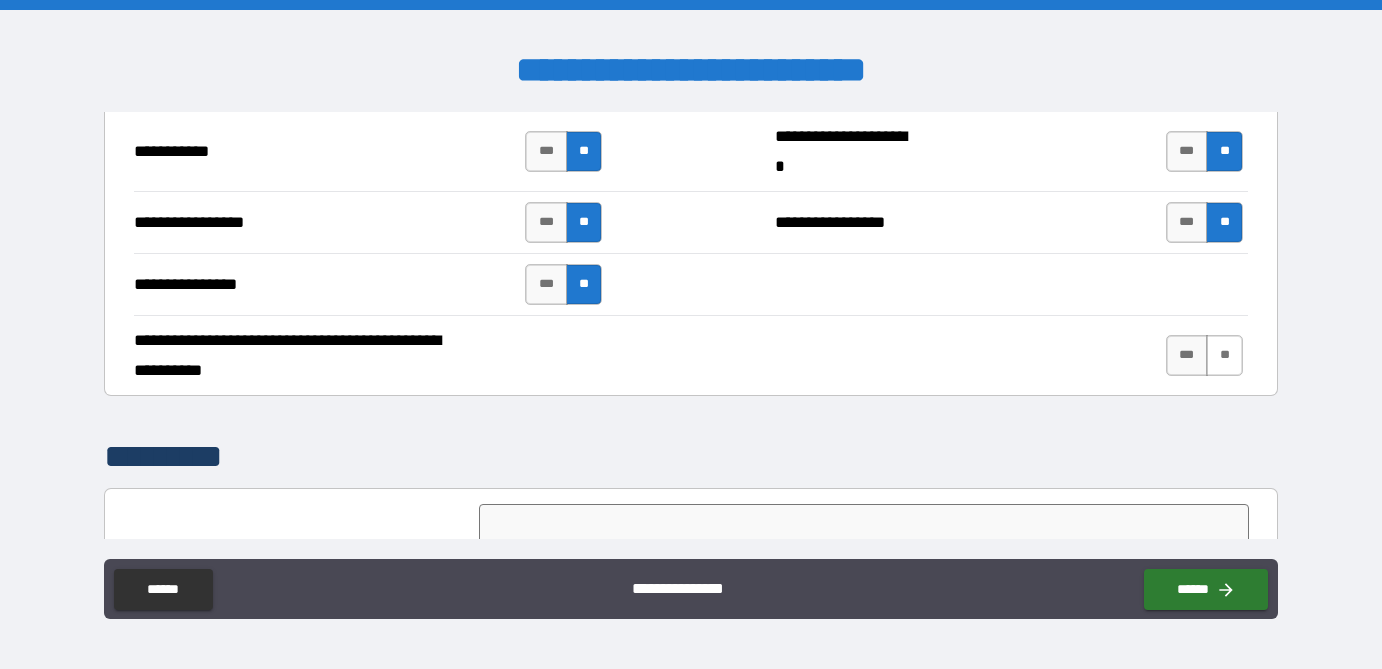 click on "**" at bounding box center [1224, 355] 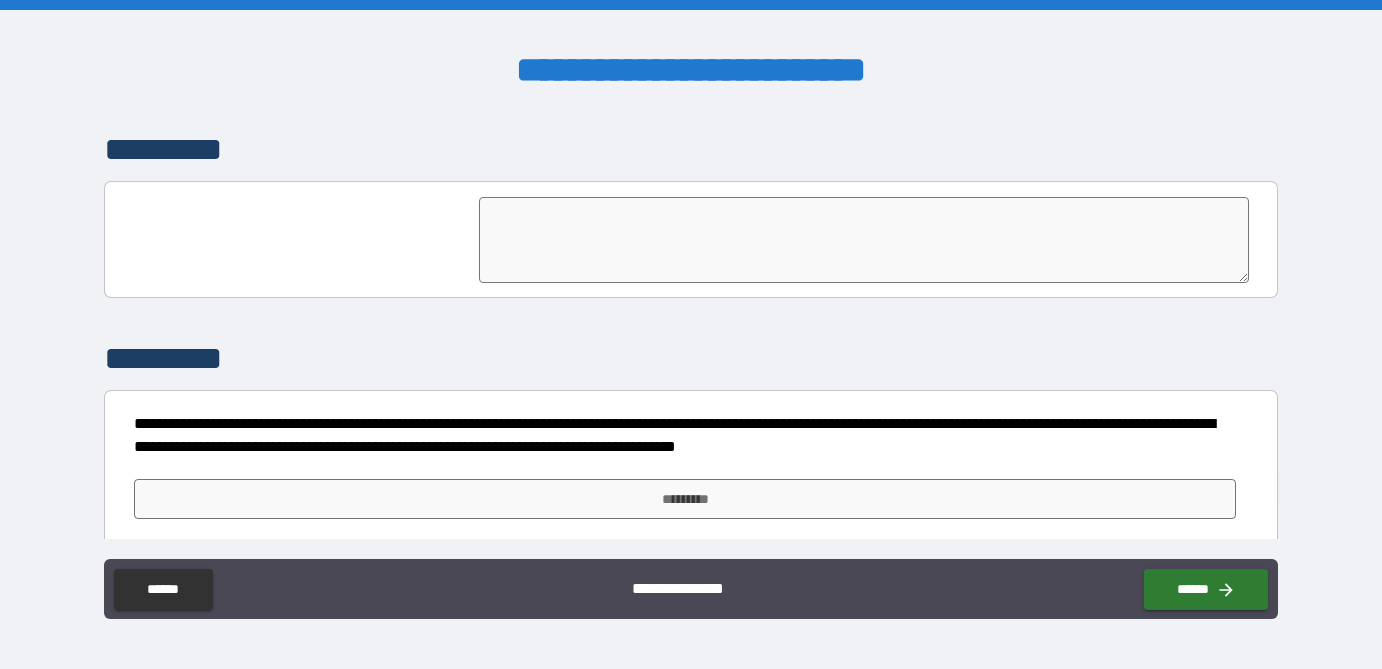 scroll, scrollTop: 4883, scrollLeft: 0, axis: vertical 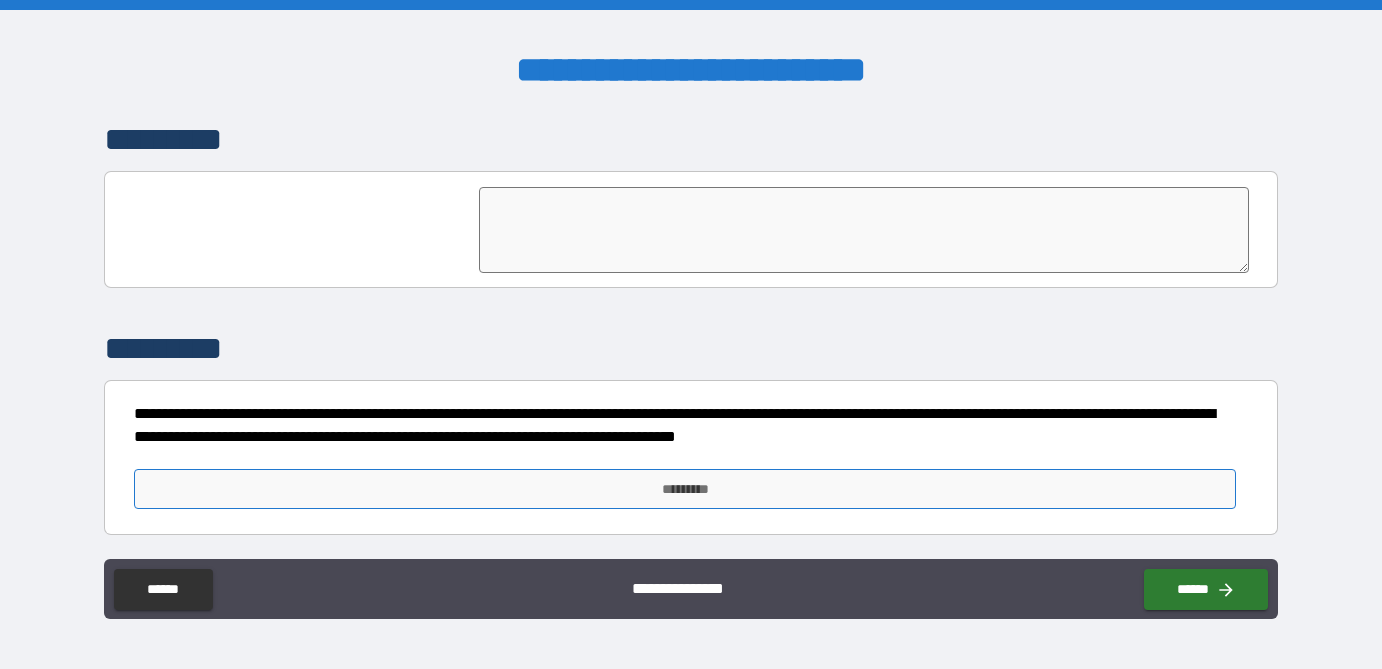 click on "*********" at bounding box center (685, 489) 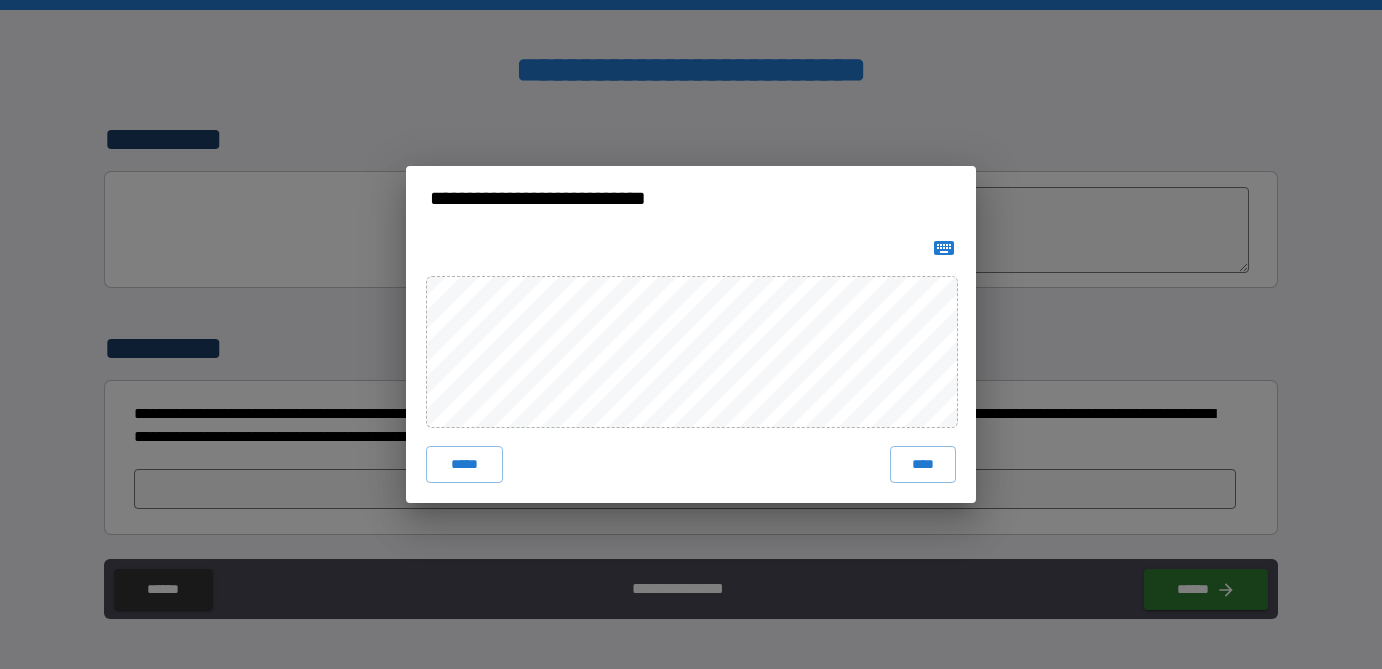 click 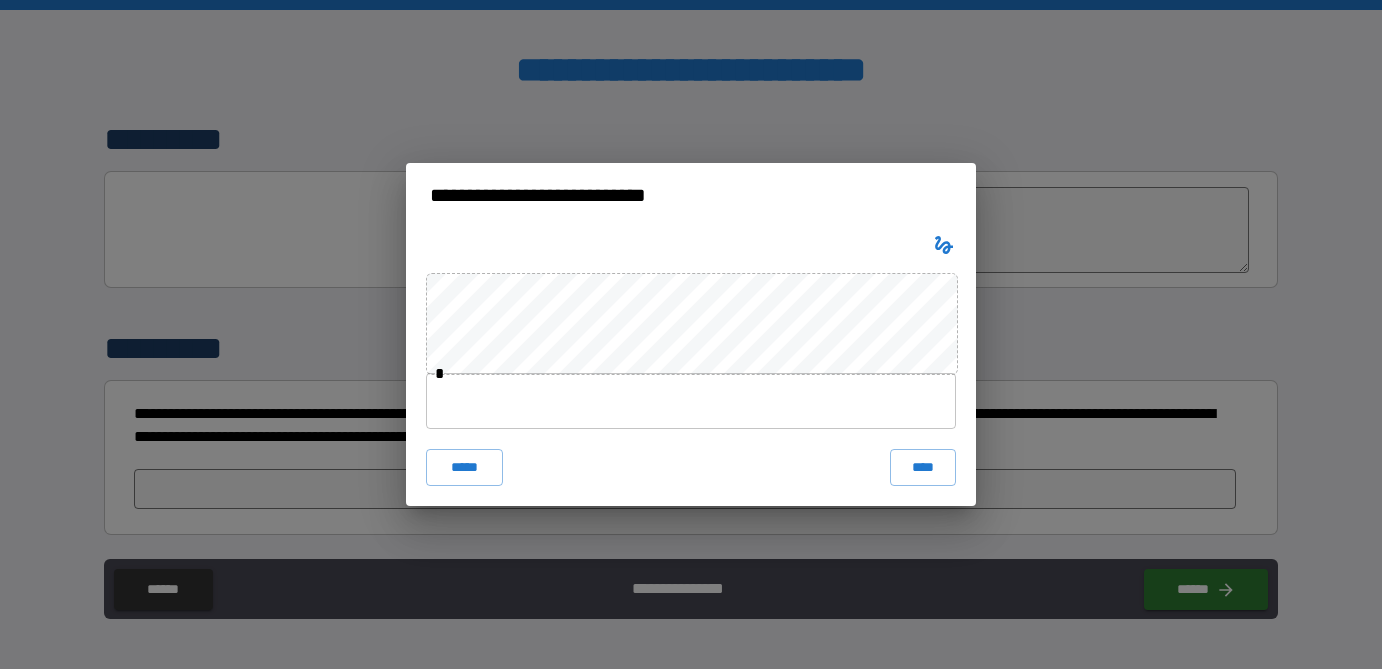 click at bounding box center (691, 401) 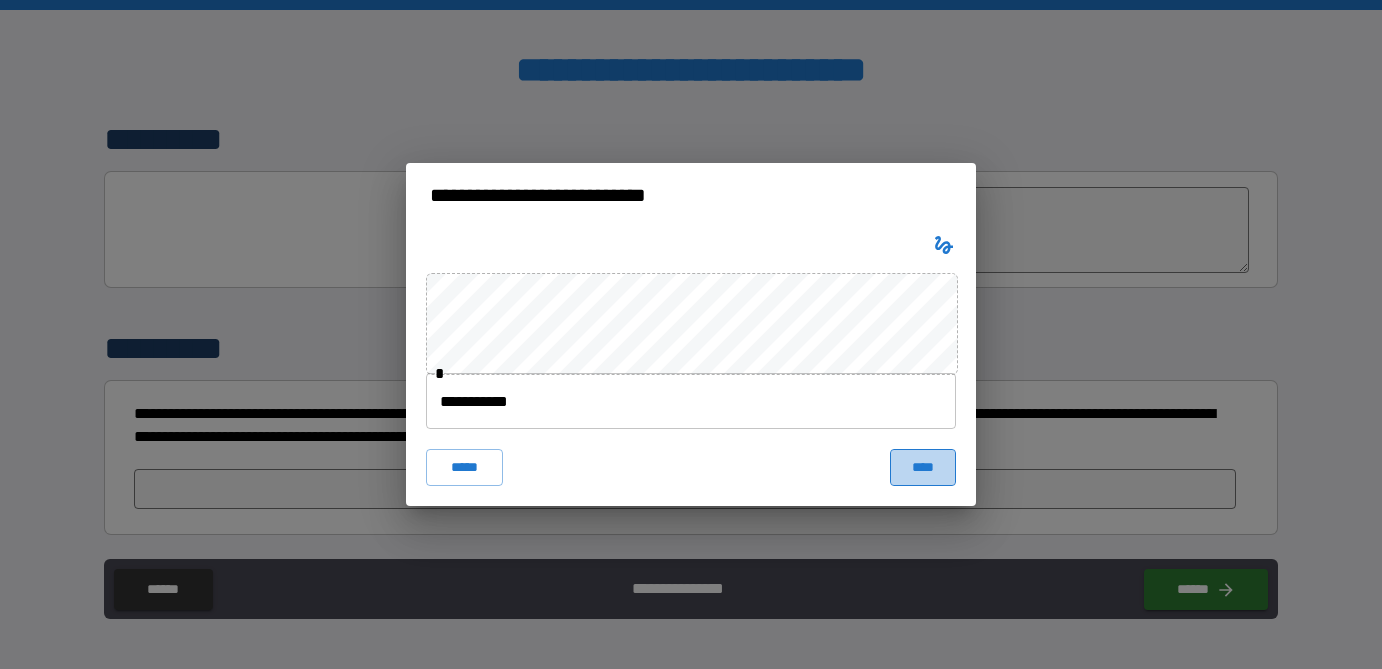 click on "****" at bounding box center [923, 467] 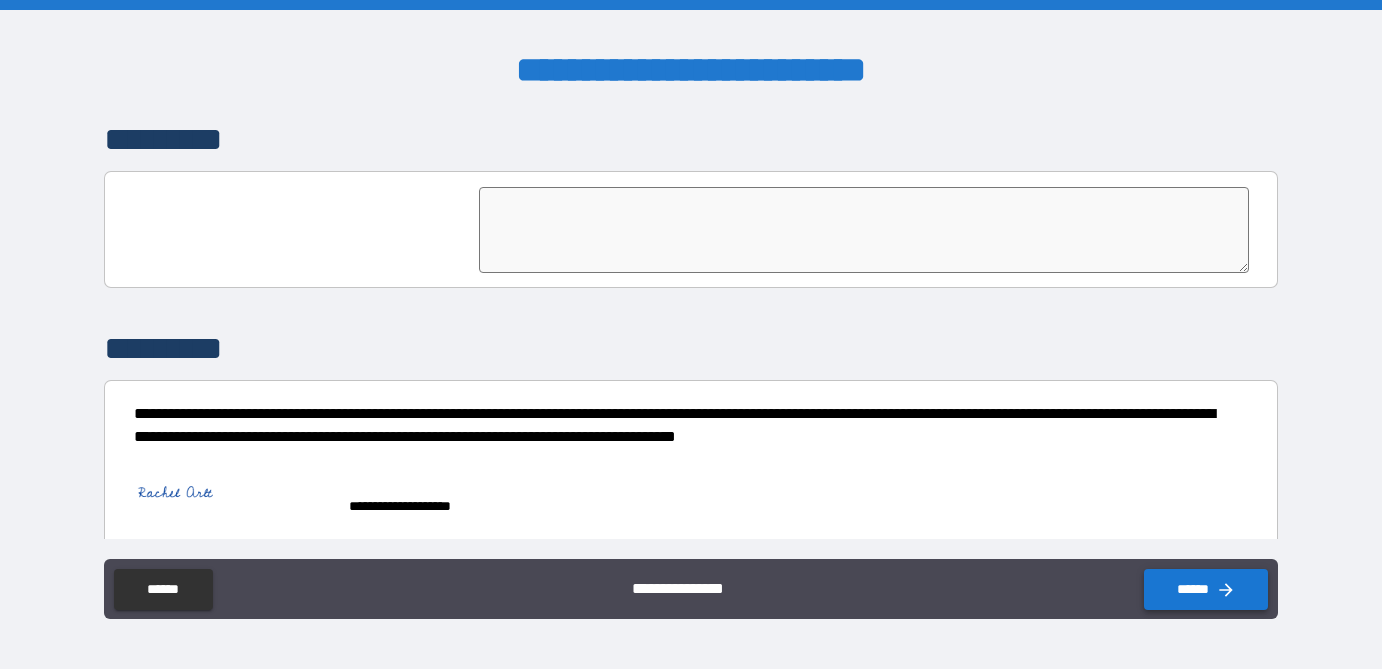 click on "******" at bounding box center (1206, 589) 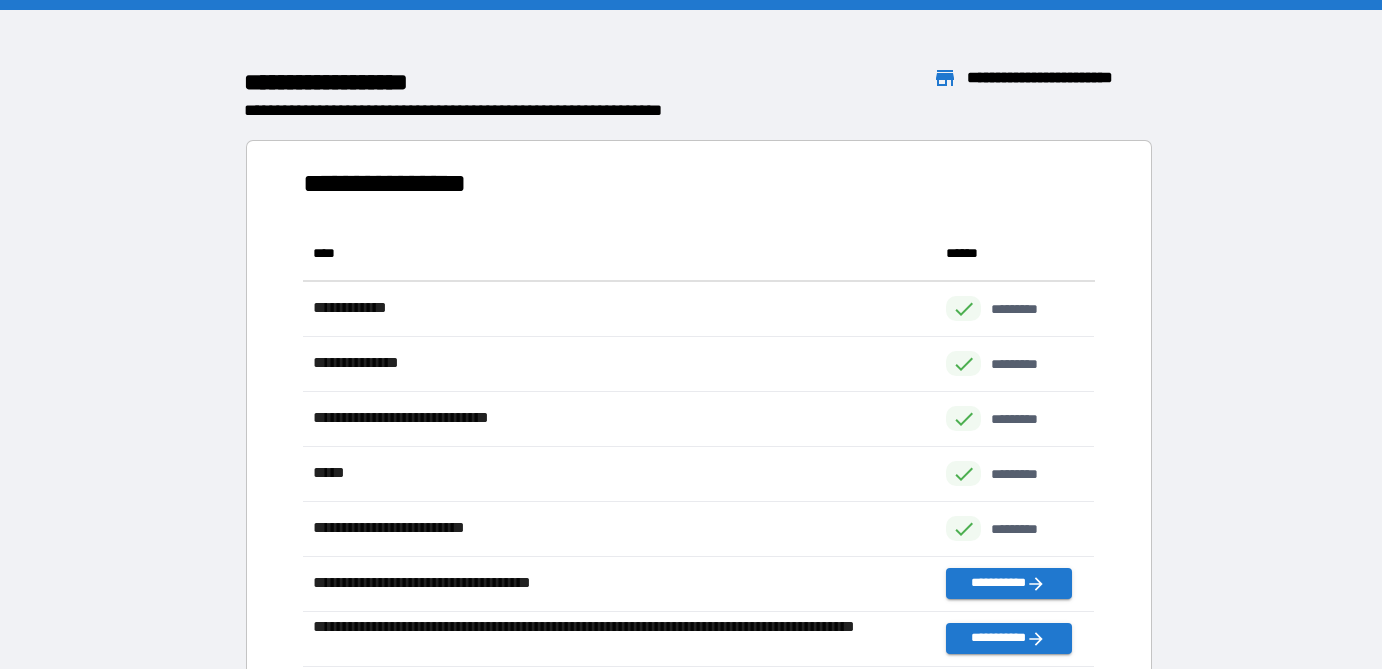 scroll, scrollTop: 1, scrollLeft: 0, axis: vertical 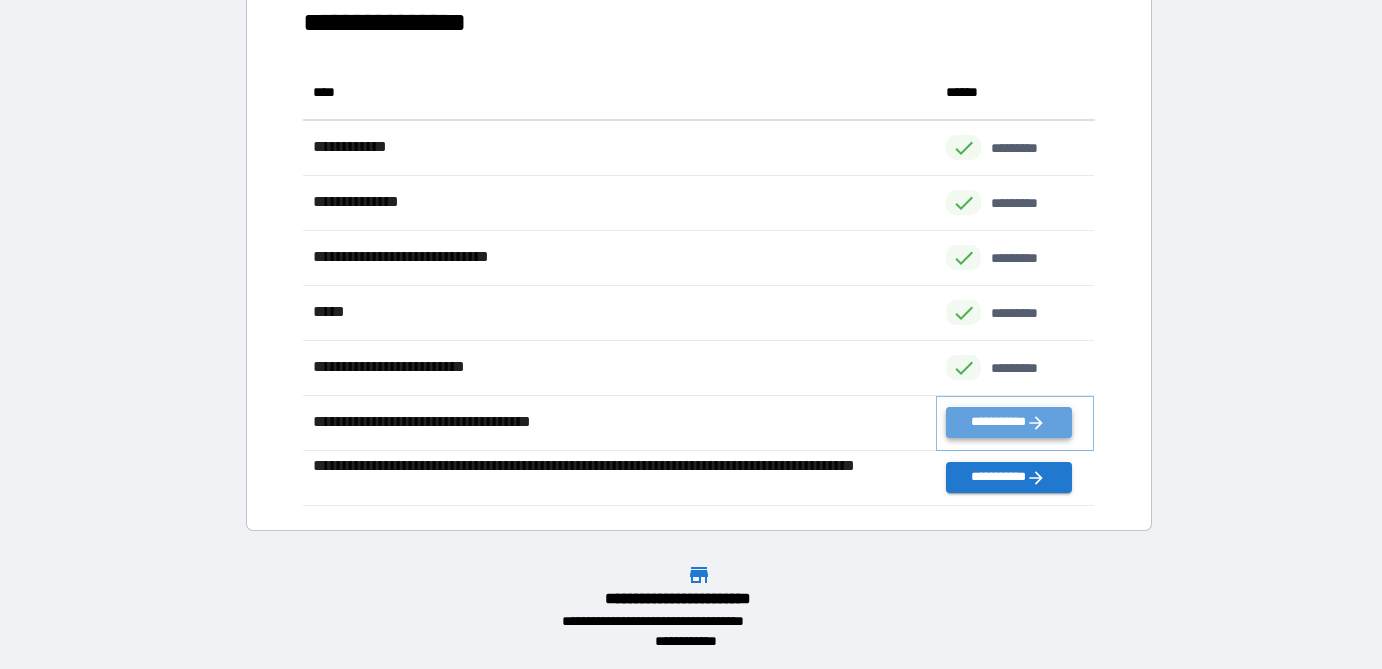 click on "**********" at bounding box center [1008, 422] 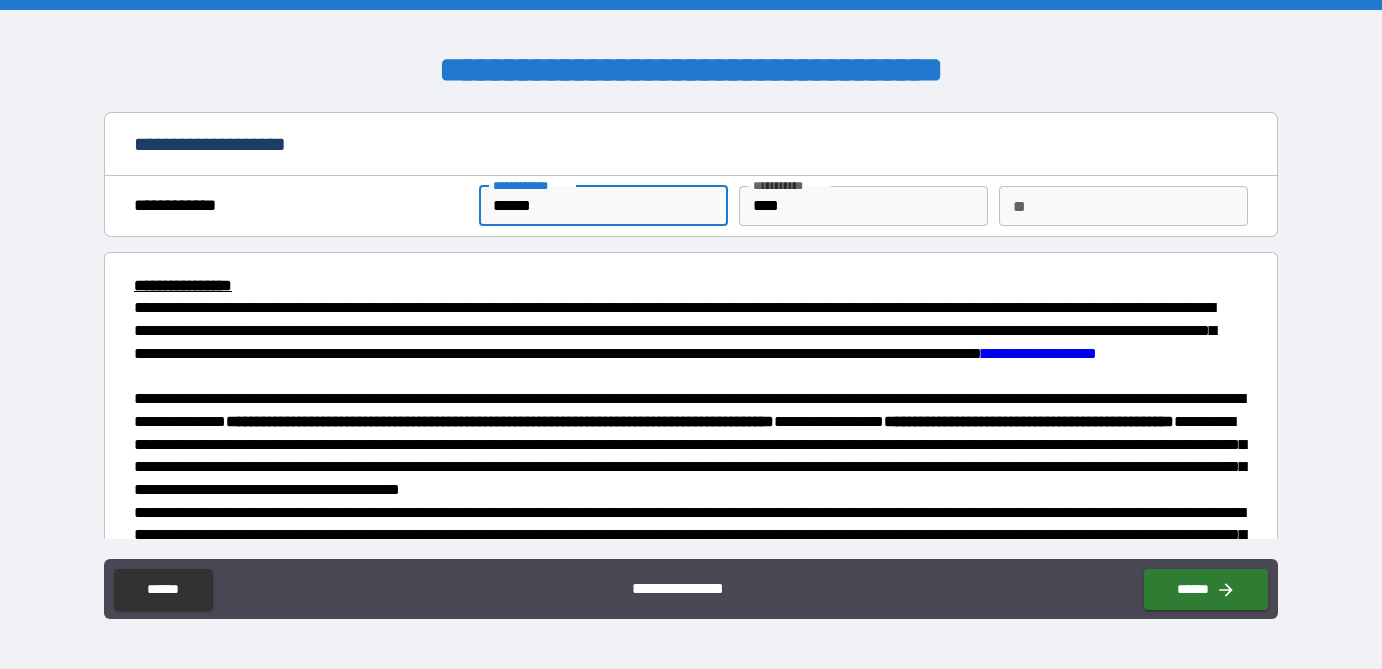 drag, startPoint x: 545, startPoint y: 209, endPoint x: 423, endPoint y: 201, distance: 122.26202 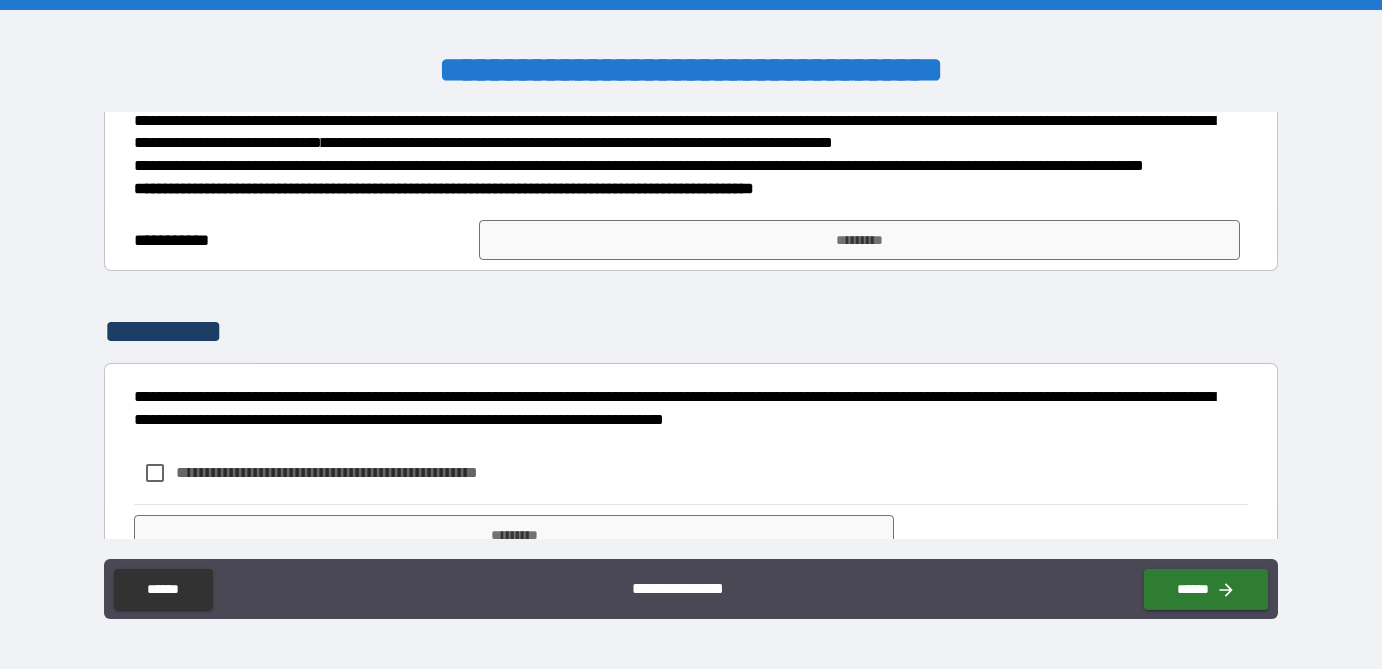 scroll, scrollTop: 641, scrollLeft: 0, axis: vertical 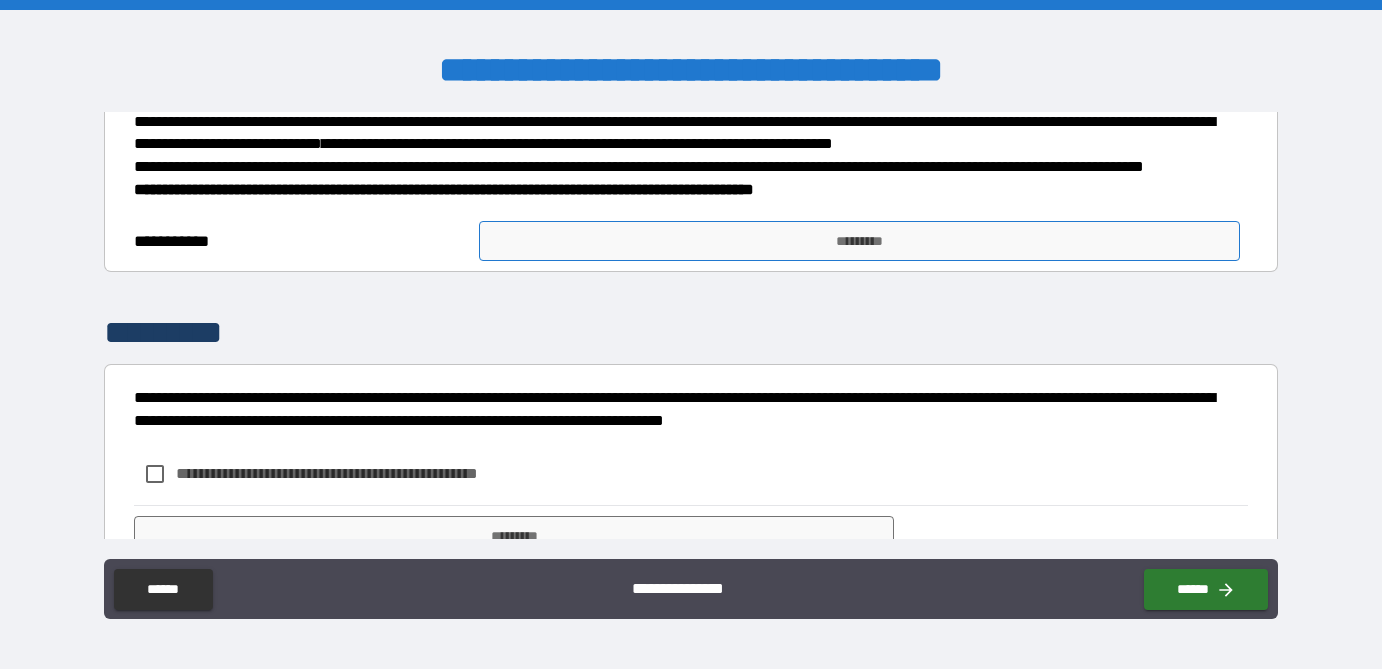 click on "*********" at bounding box center (859, 241) 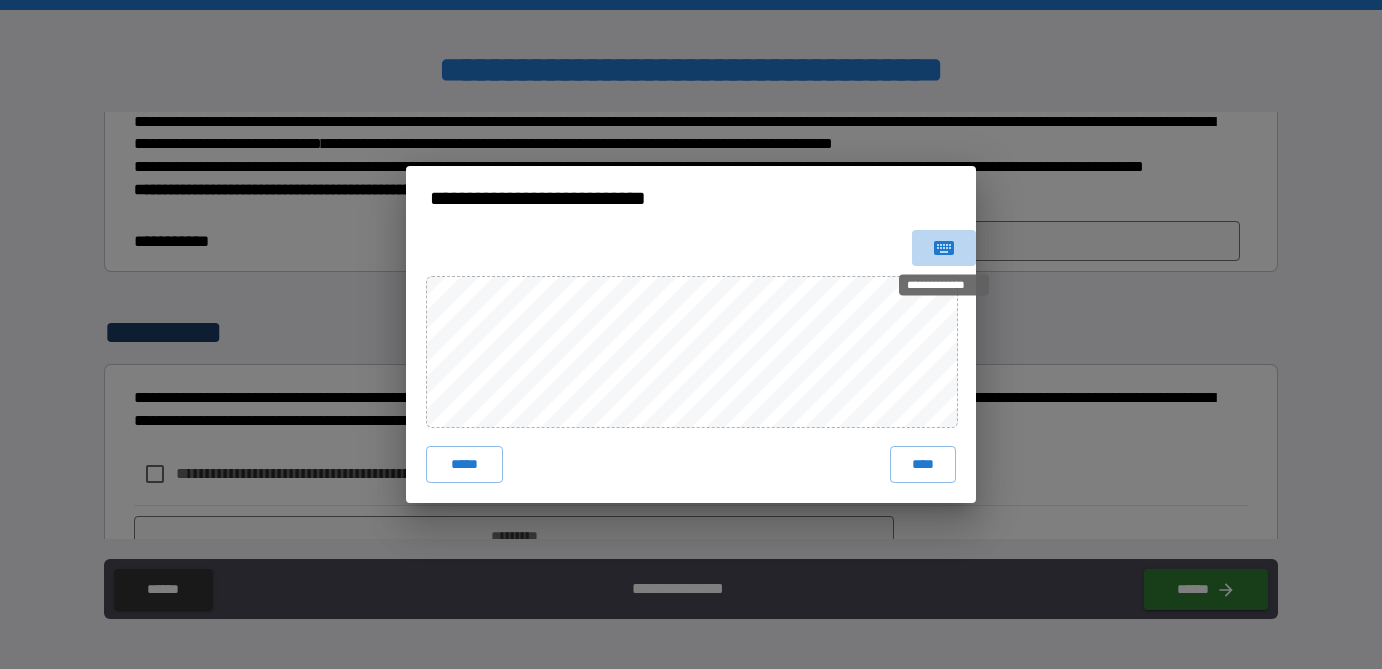 click 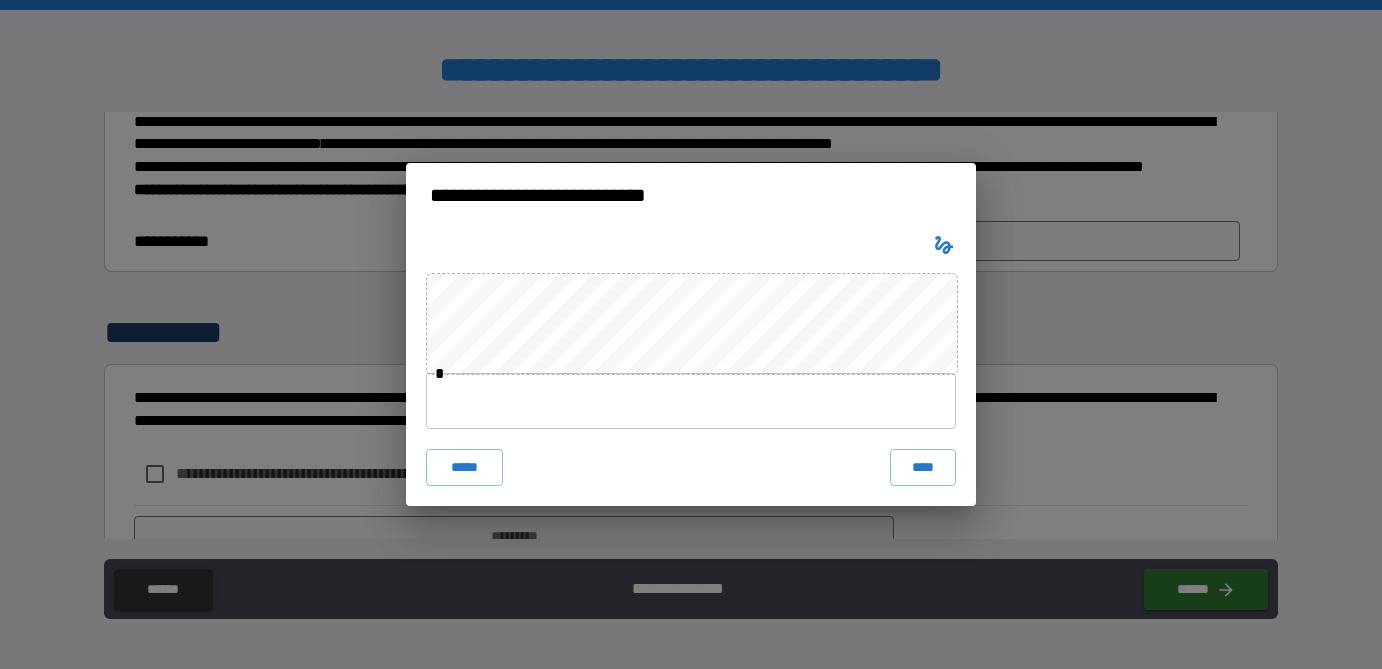 click at bounding box center (691, 401) 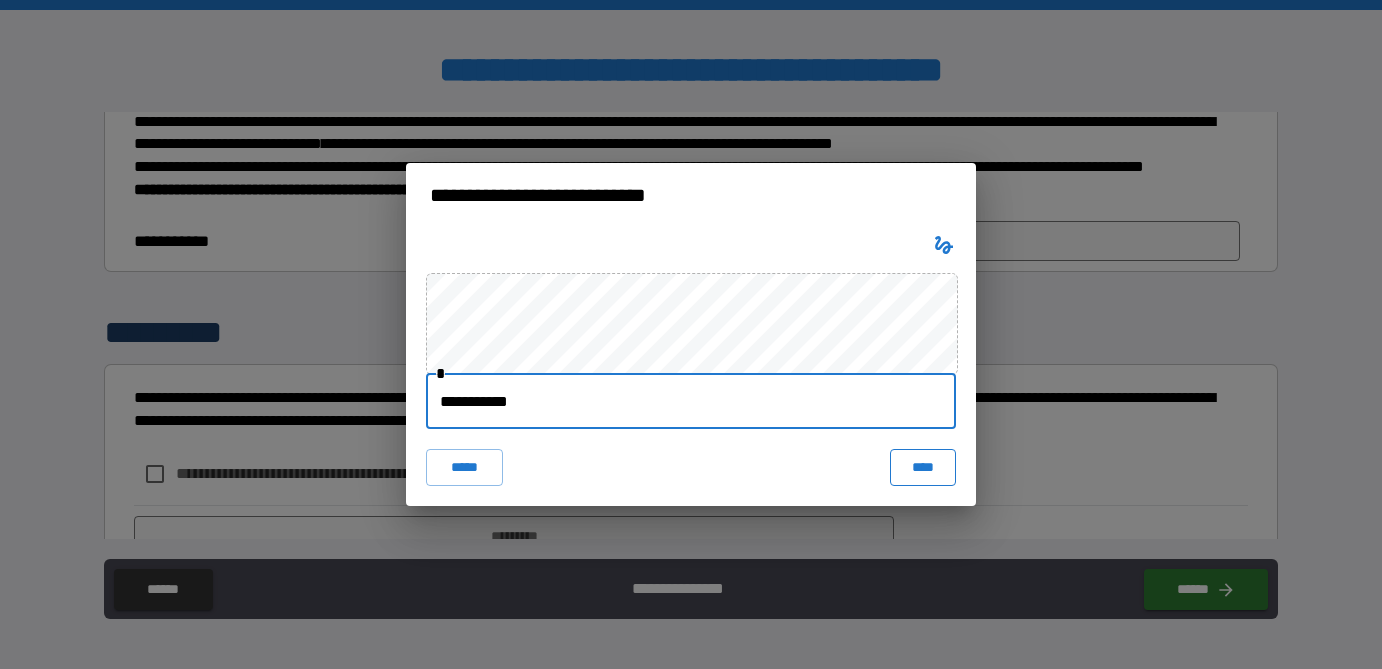 click on "****" at bounding box center [923, 467] 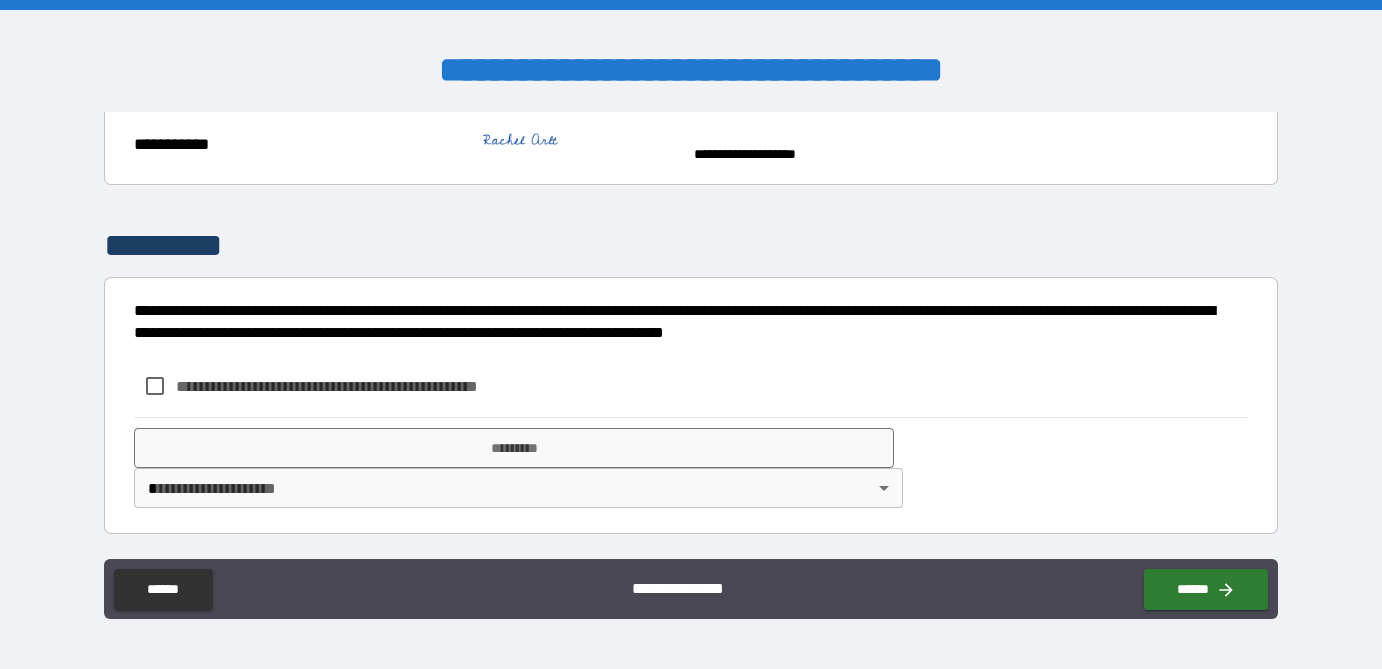scroll, scrollTop: 791, scrollLeft: 0, axis: vertical 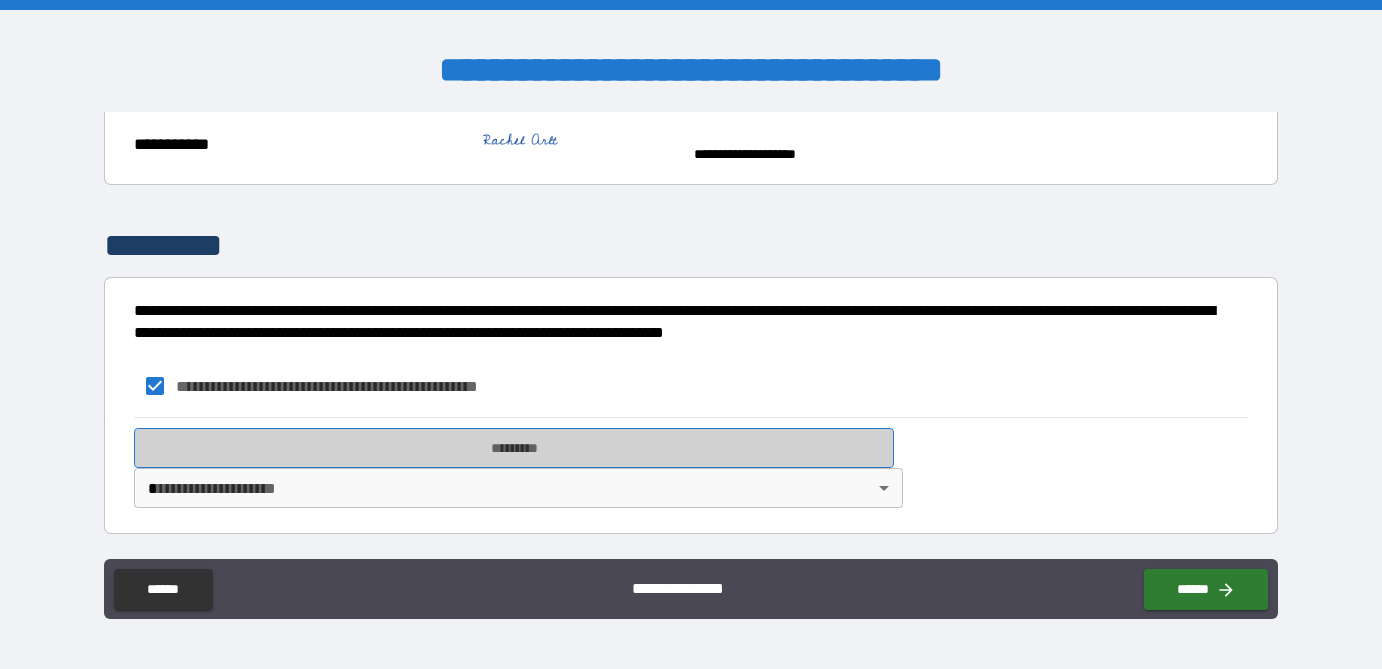 click on "*********" at bounding box center (514, 448) 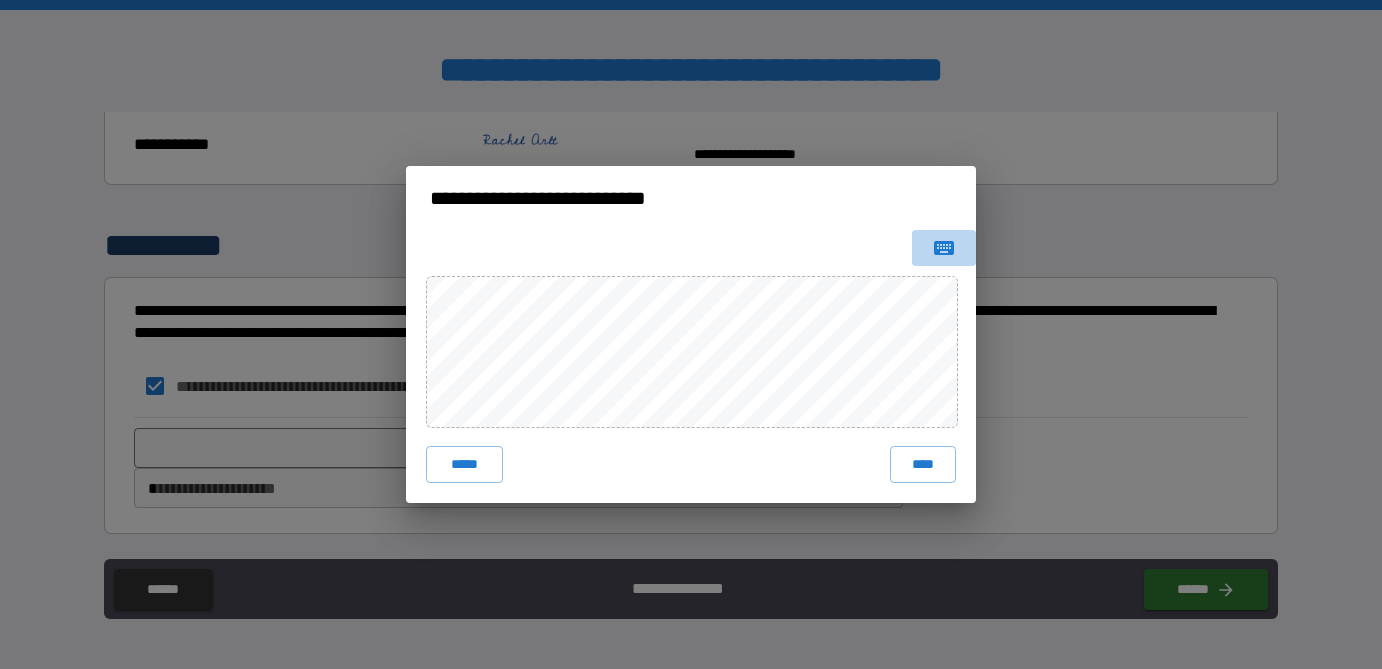 click at bounding box center (944, 248) 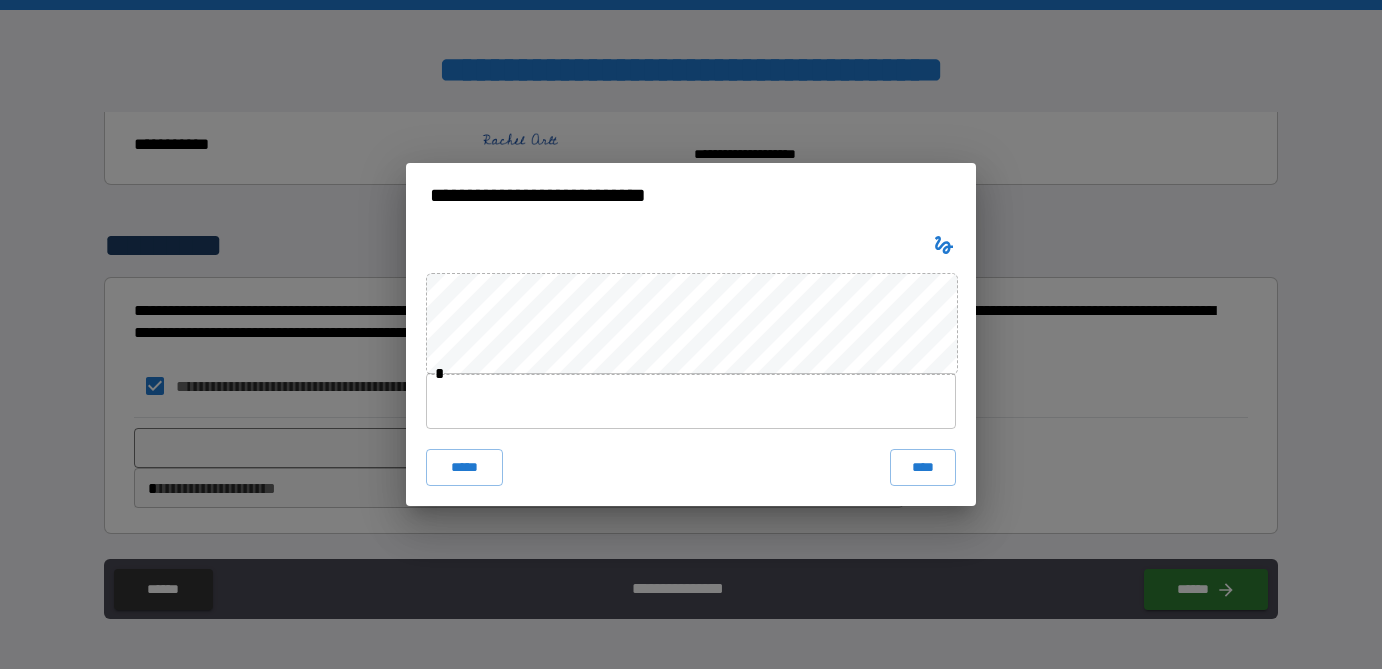 click at bounding box center (691, 401) 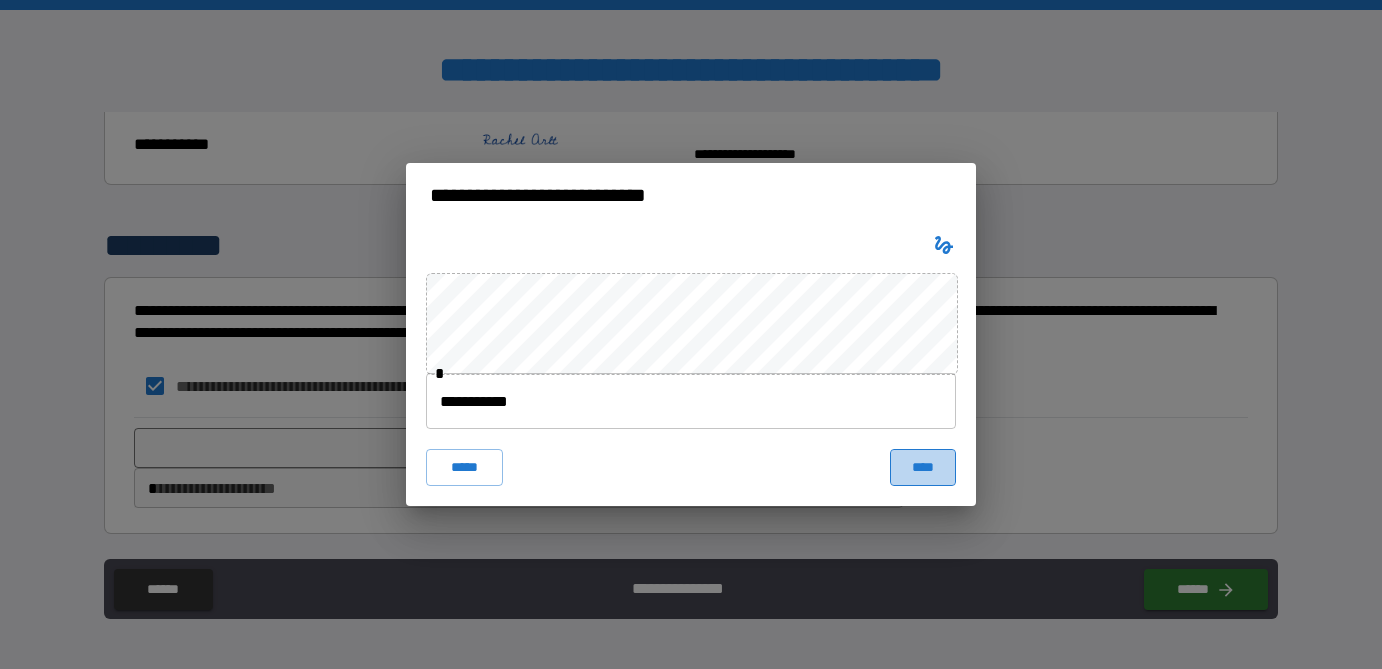 click on "****" at bounding box center (923, 467) 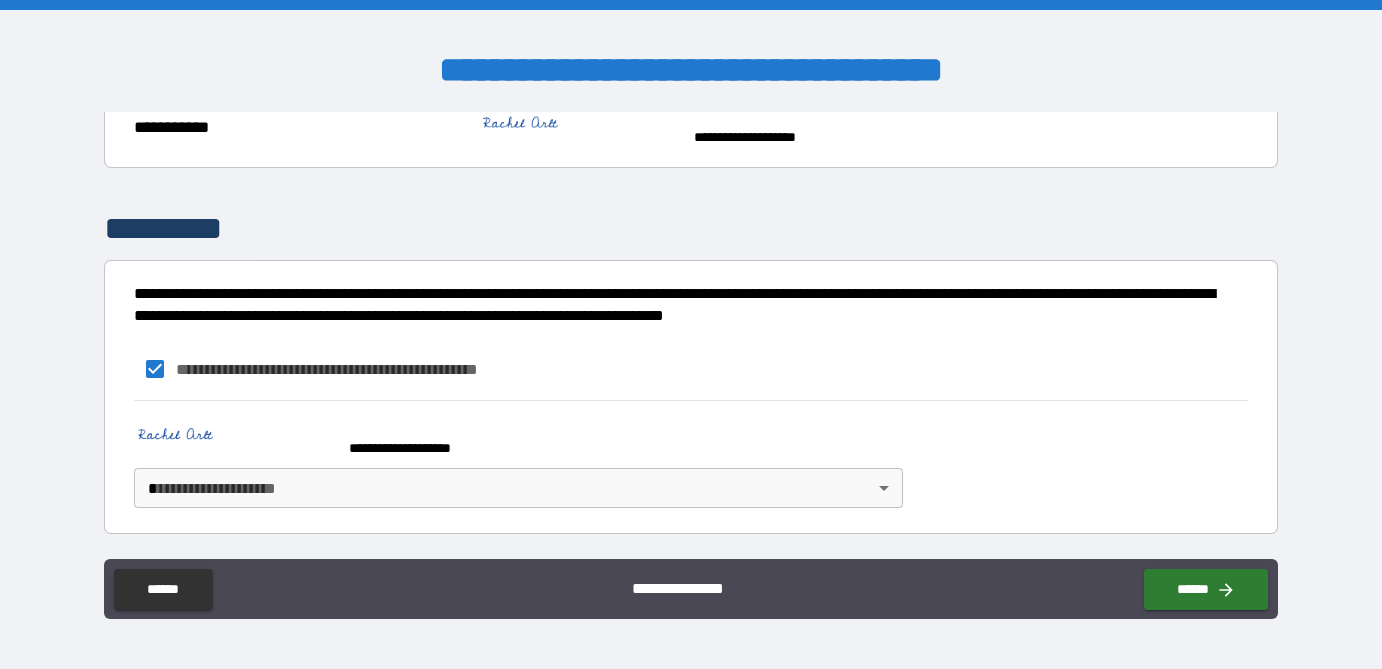 click on "**********" at bounding box center (691, 334) 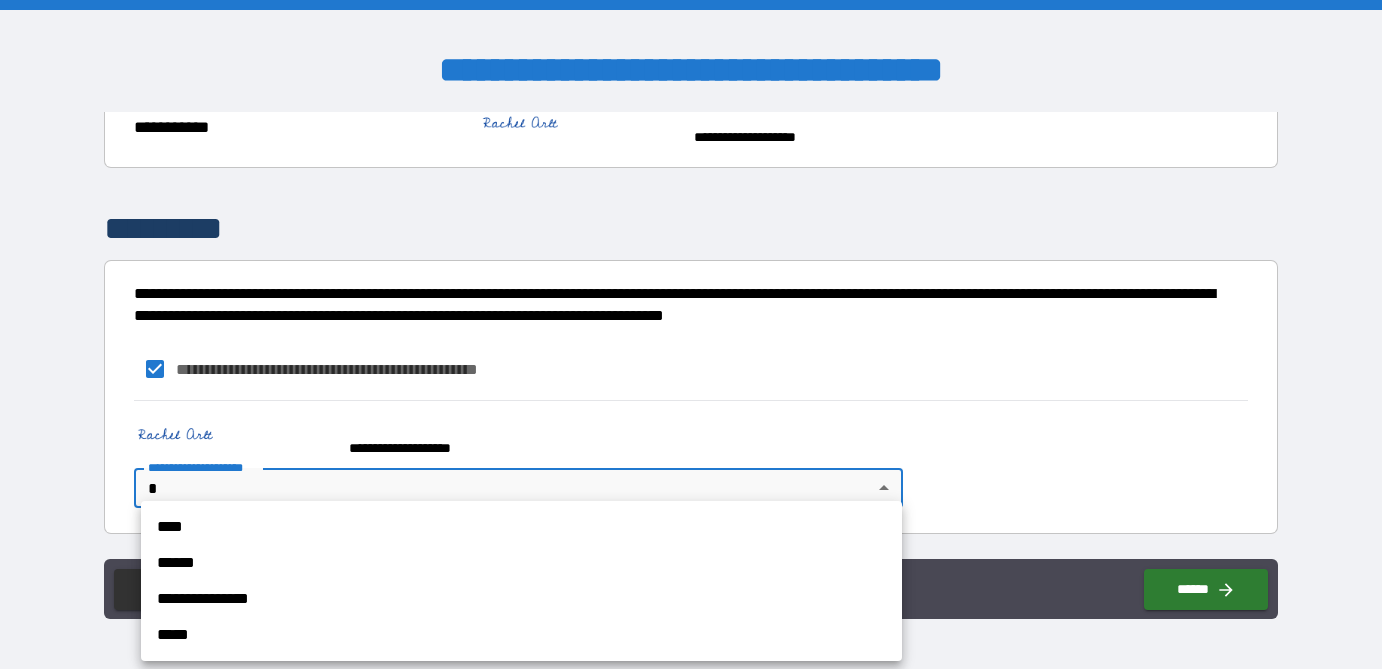 click on "**********" at bounding box center (521, 599) 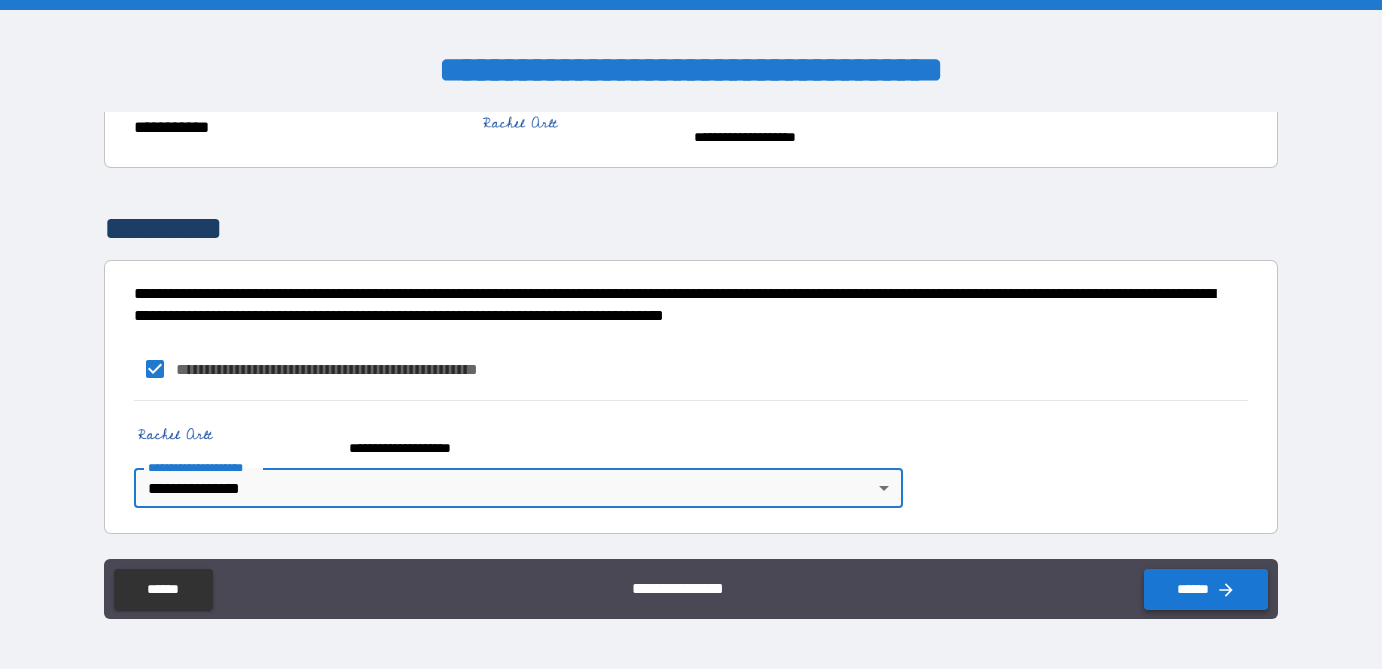 click on "******" at bounding box center [1206, 589] 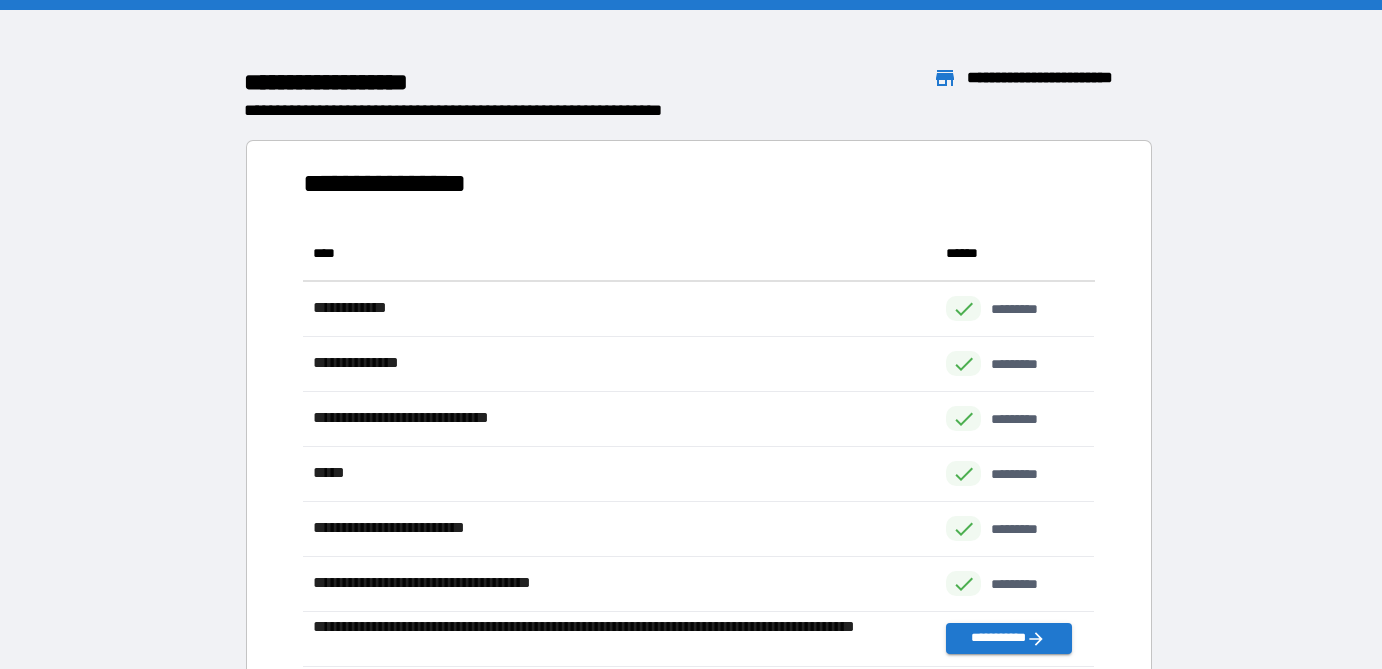 scroll, scrollTop: 1, scrollLeft: 0, axis: vertical 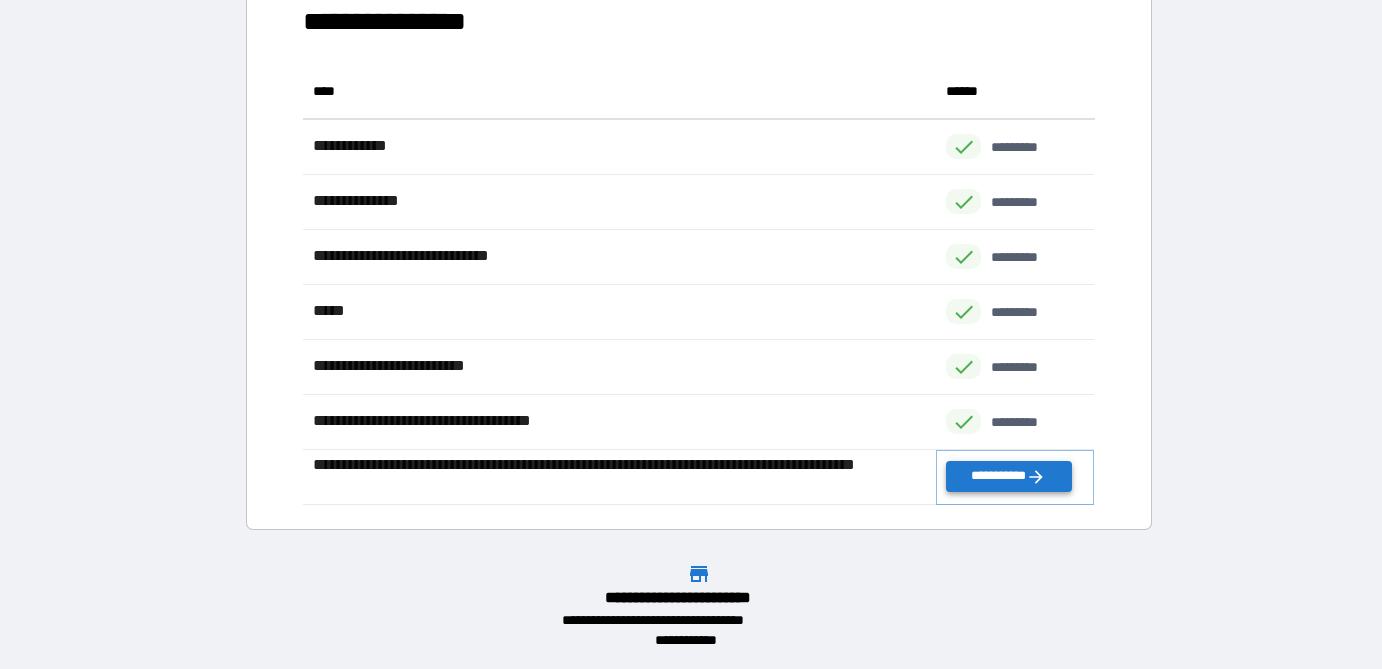 click on "**********" at bounding box center (1008, 476) 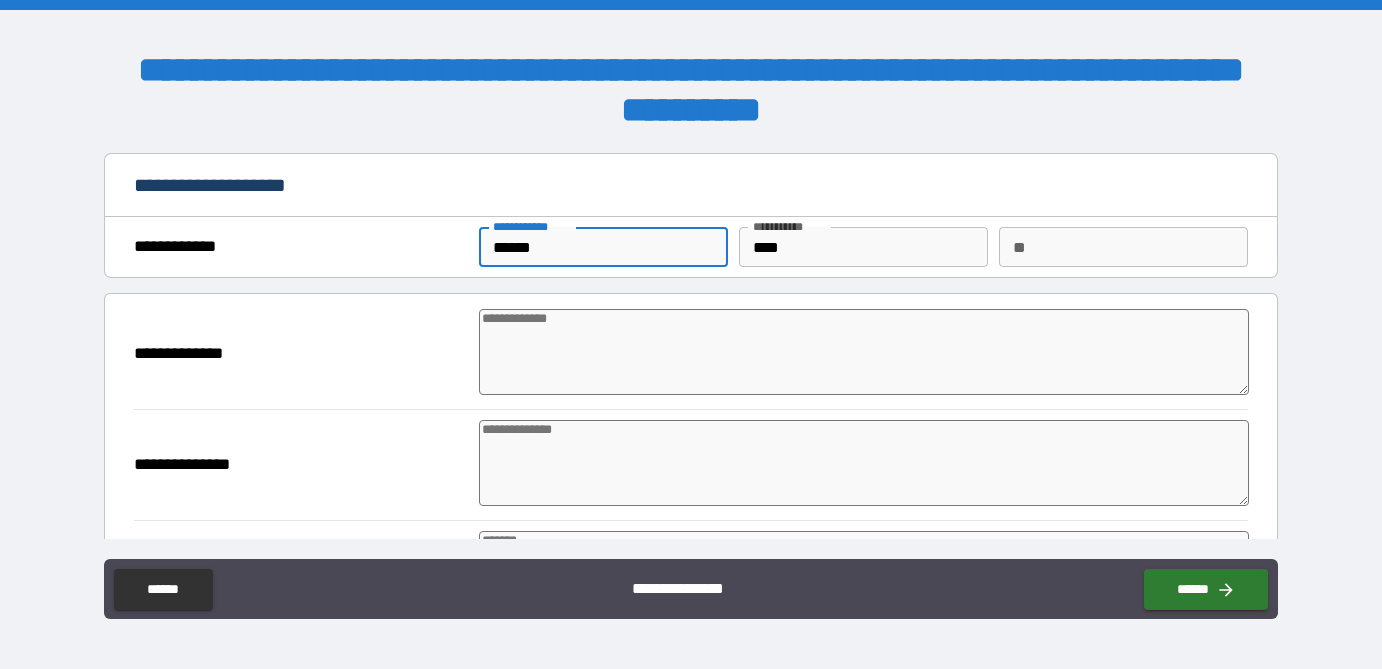 drag, startPoint x: 537, startPoint y: 243, endPoint x: 445, endPoint y: 235, distance: 92.34717 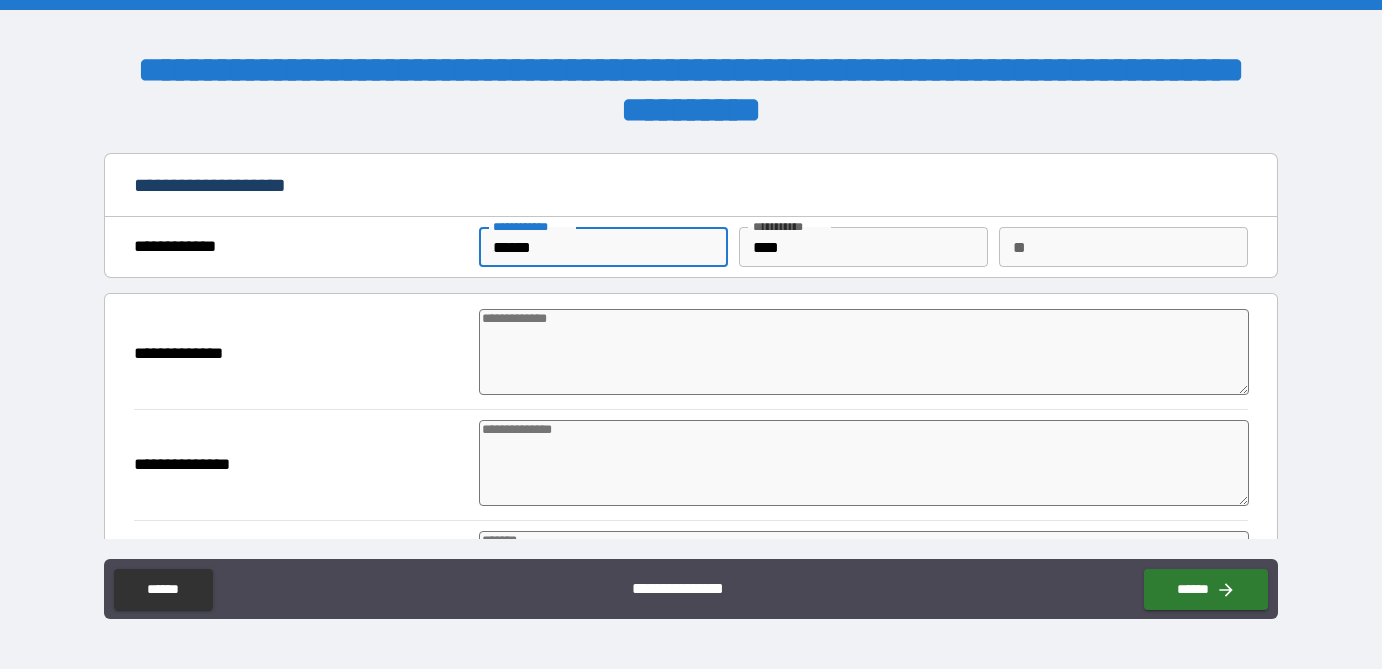 click on "**********" at bounding box center (691, 247) 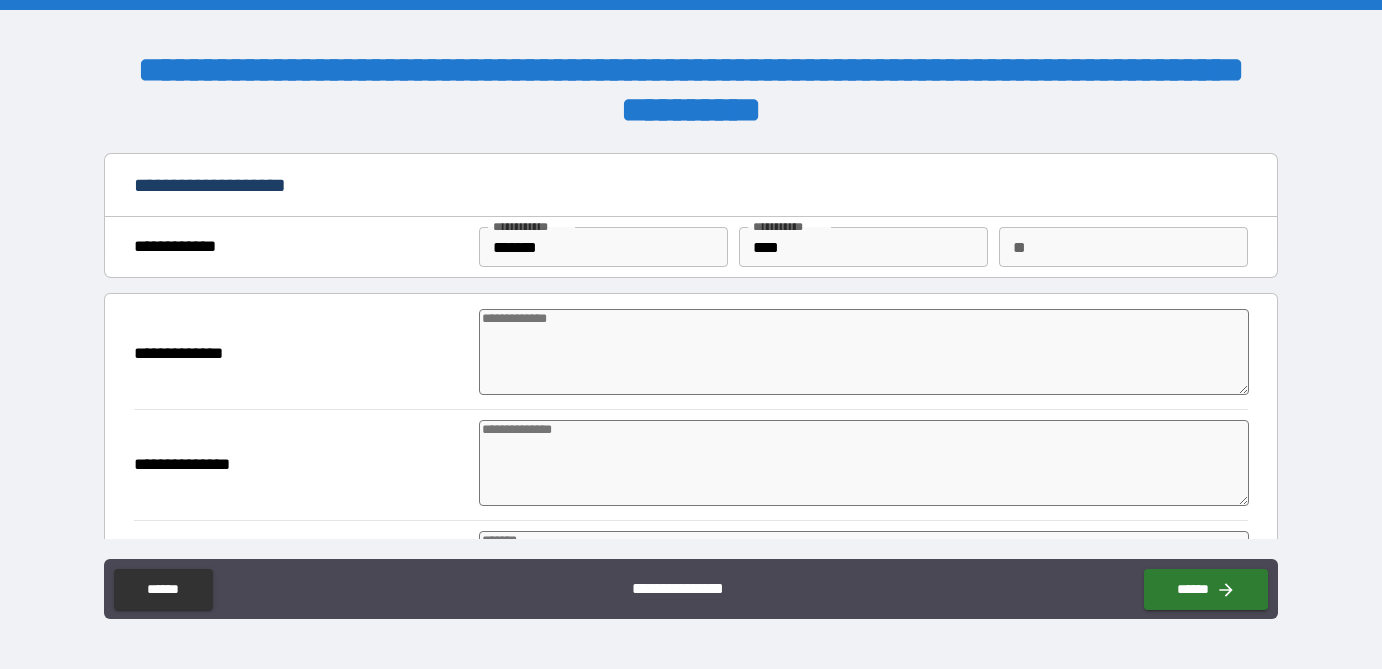 click at bounding box center [864, 352] 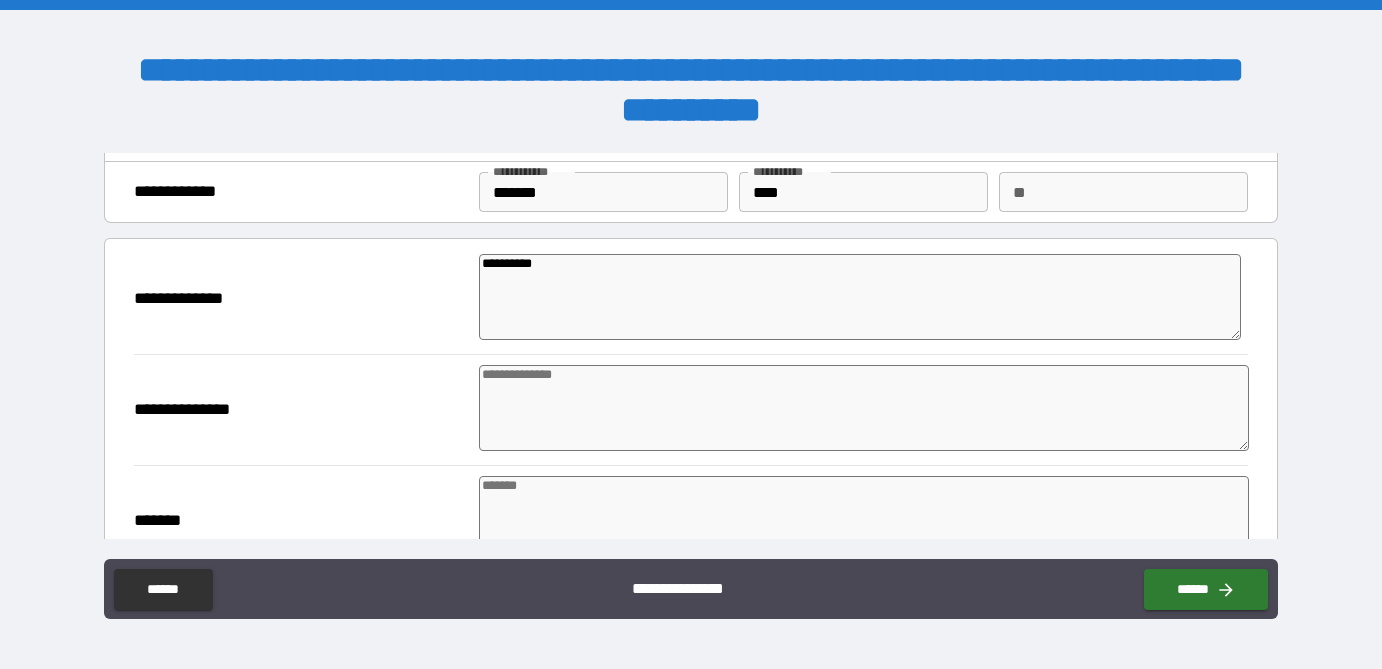 scroll, scrollTop: 56, scrollLeft: 0, axis: vertical 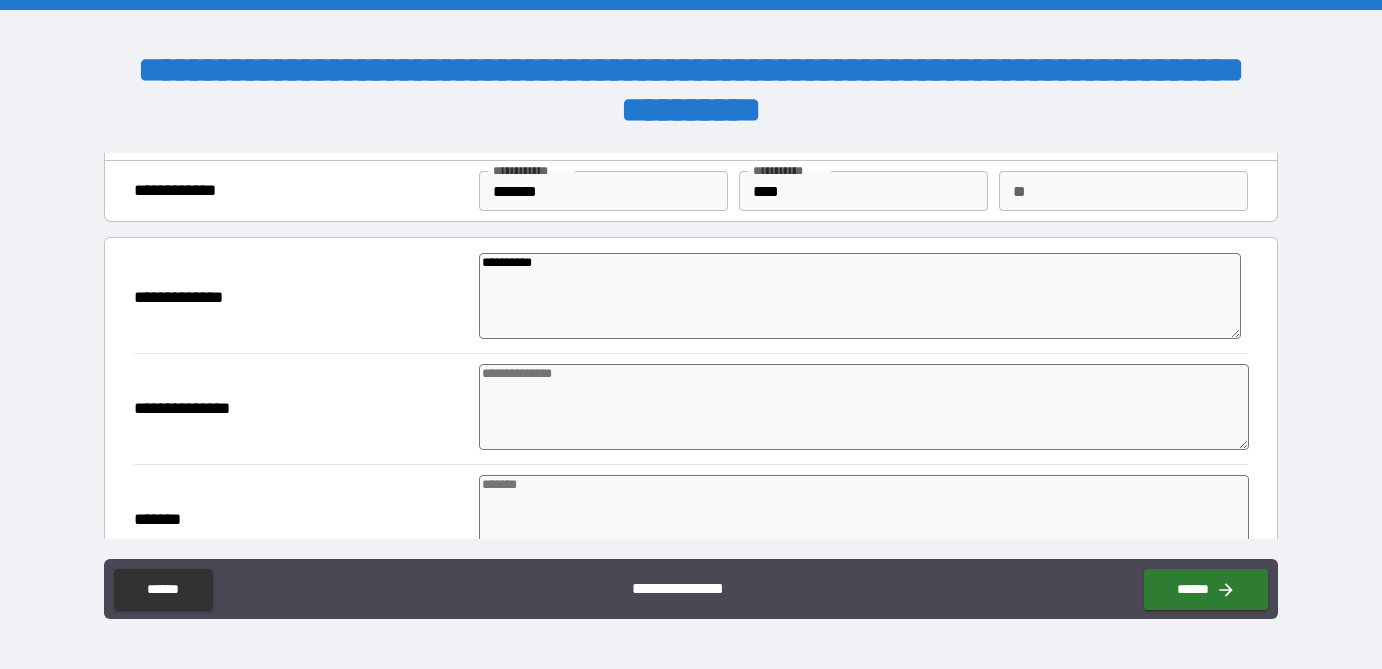 click at bounding box center [864, 407] 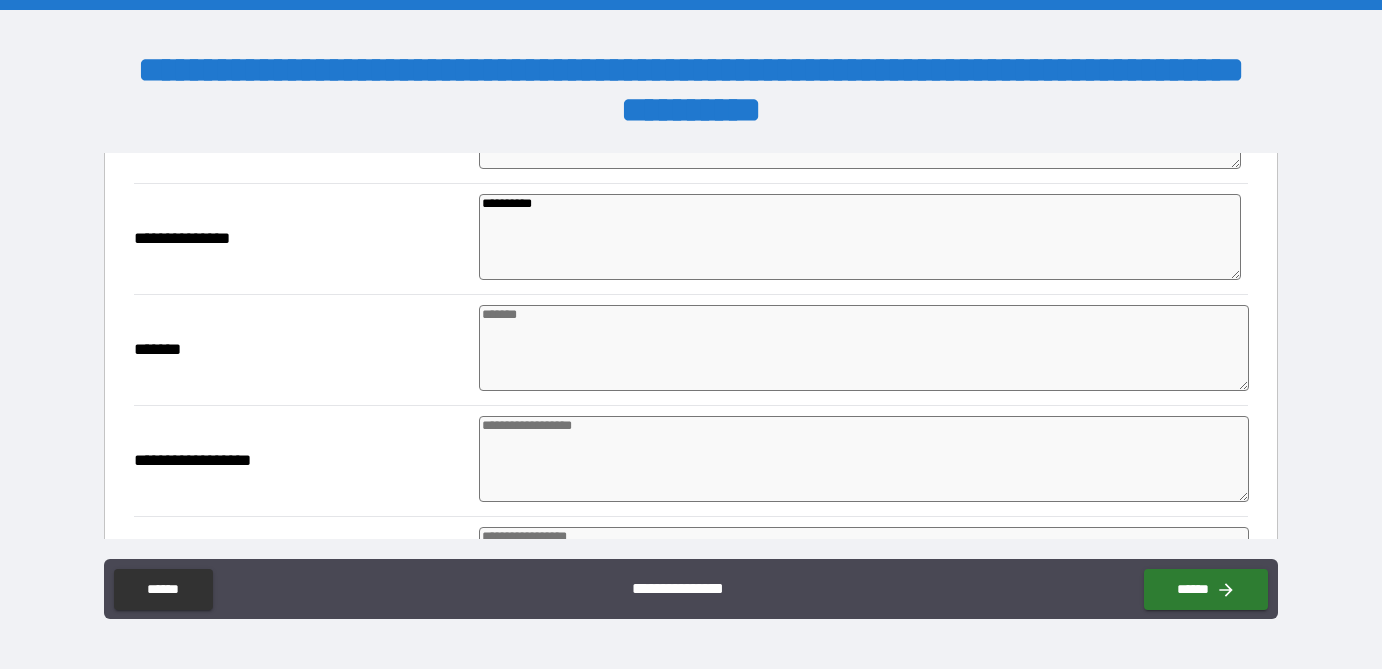 scroll, scrollTop: 260, scrollLeft: 0, axis: vertical 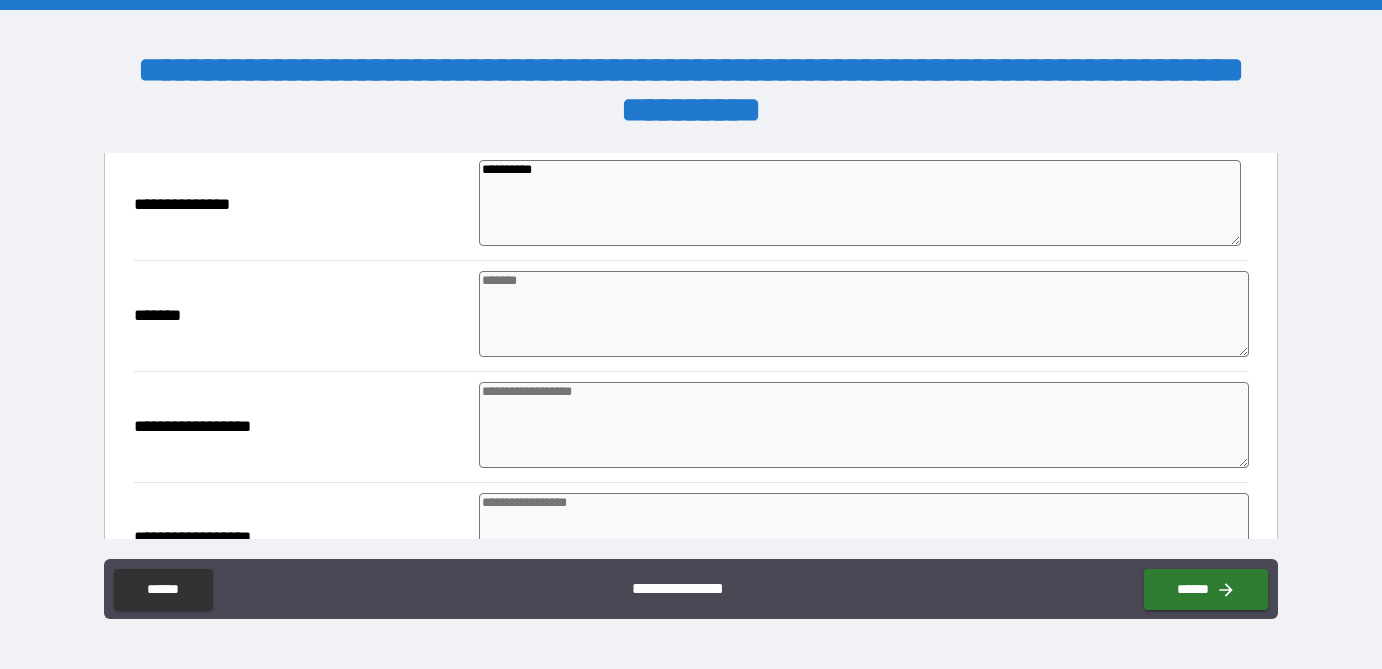 click at bounding box center (864, 314) 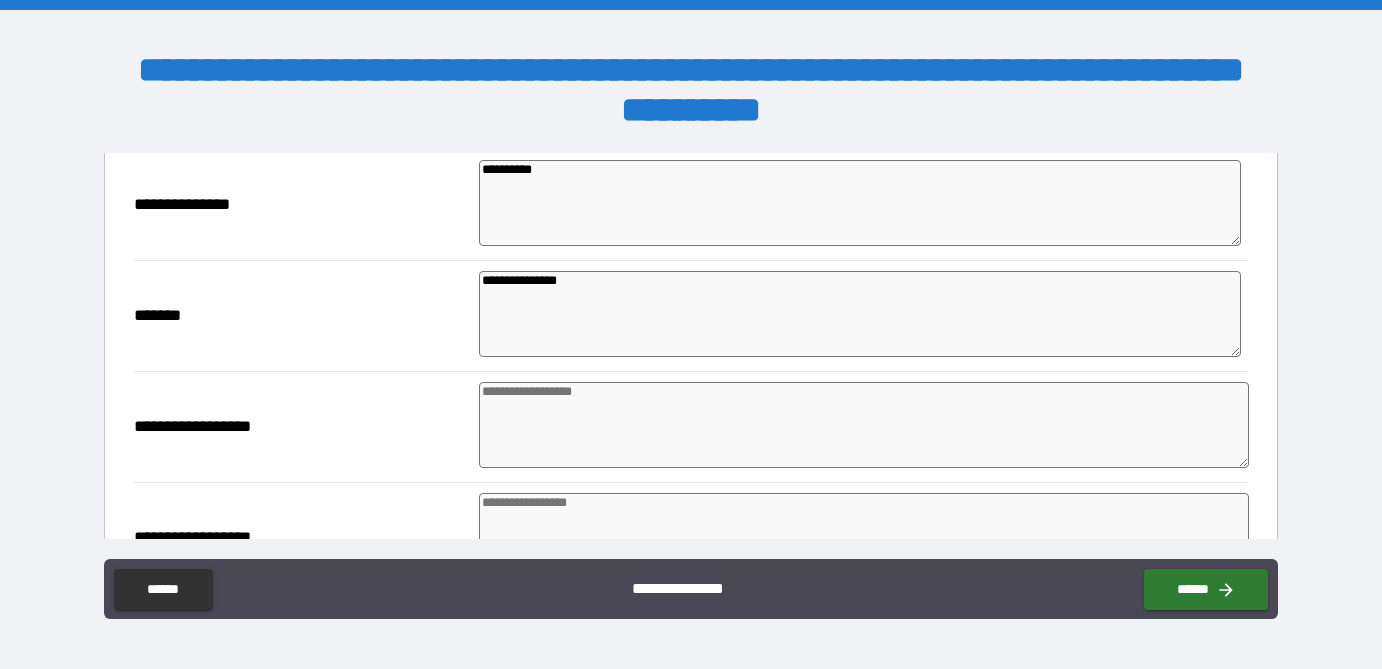click at bounding box center (864, 425) 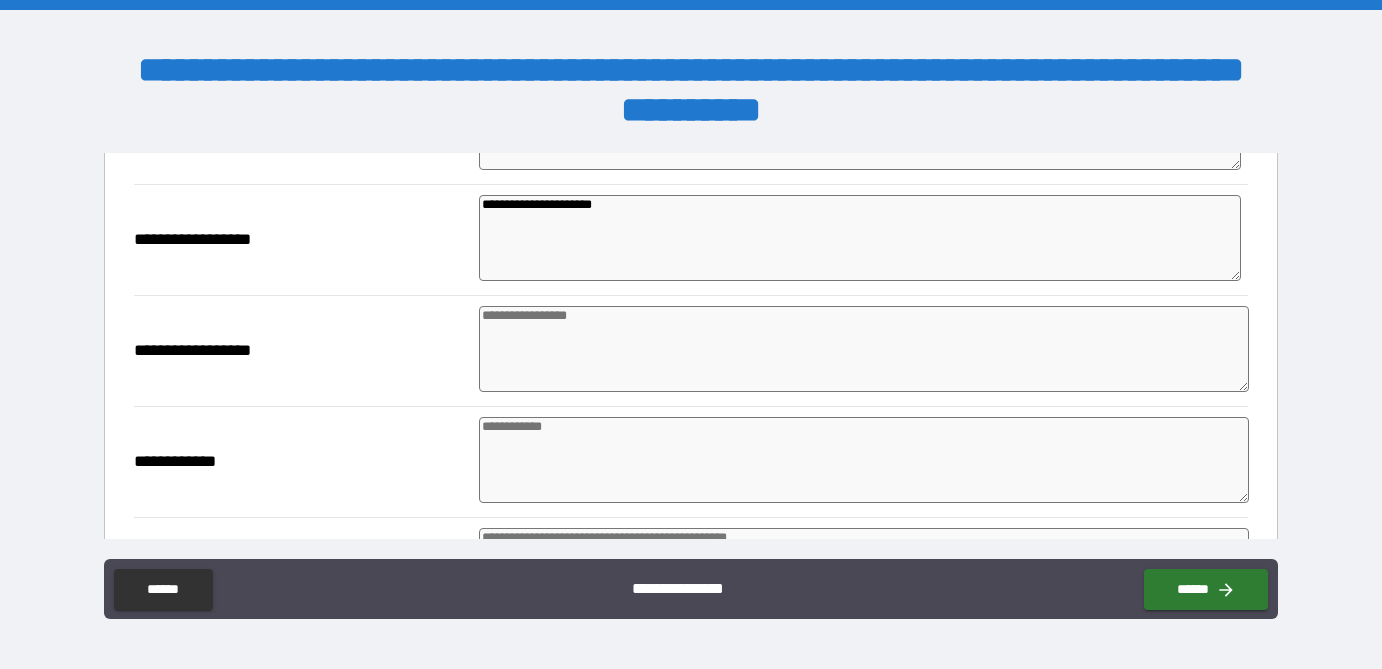scroll, scrollTop: 448, scrollLeft: 0, axis: vertical 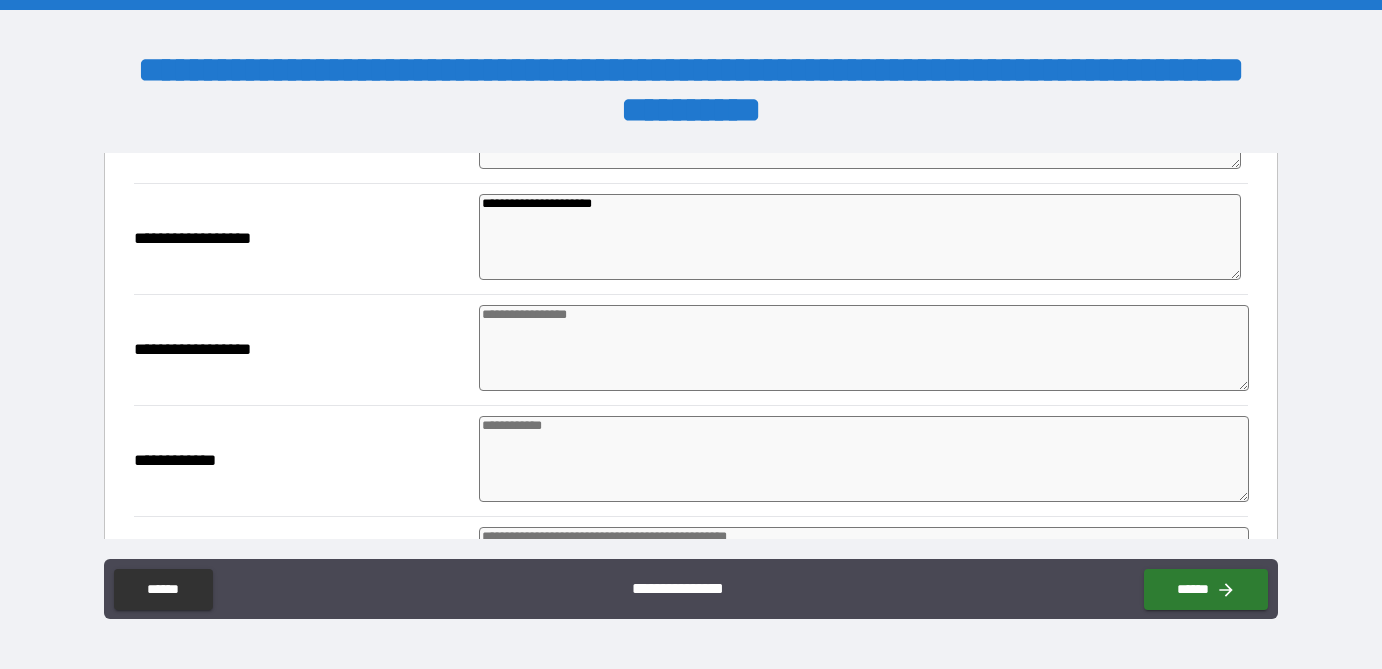 click at bounding box center [864, 348] 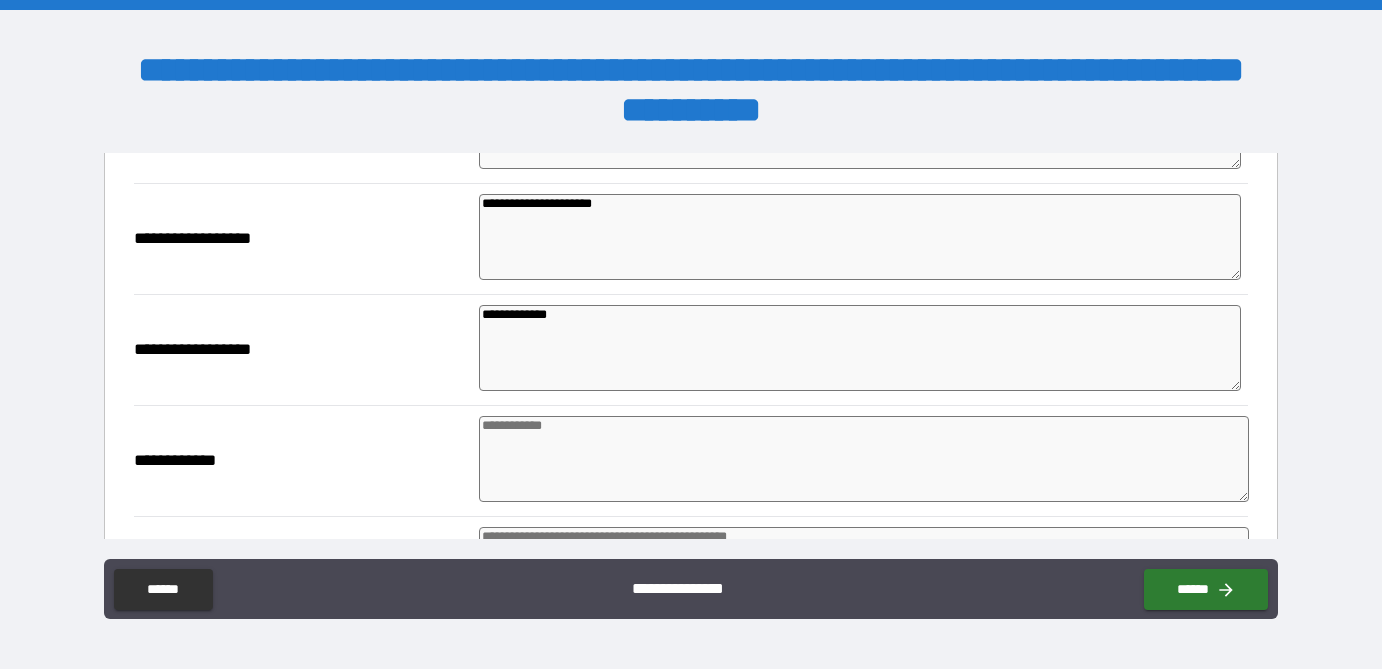 click at bounding box center (864, 459) 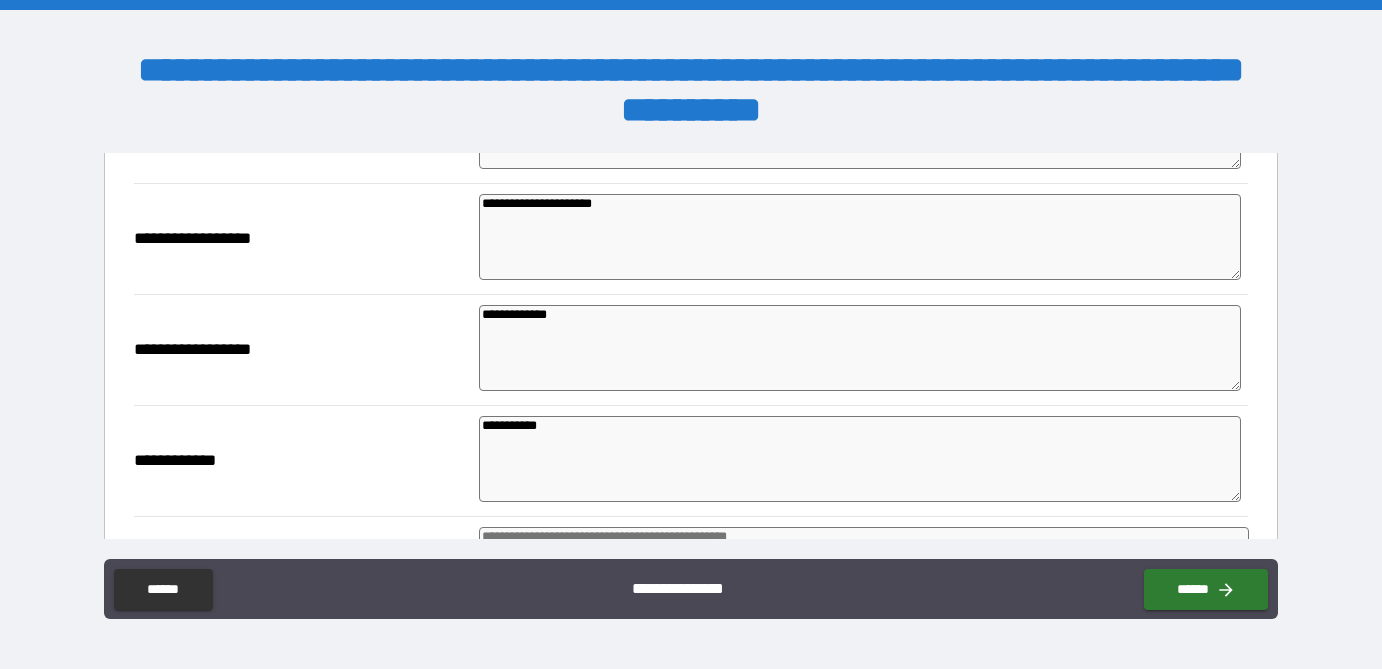 click on "**********" at bounding box center (860, 459) 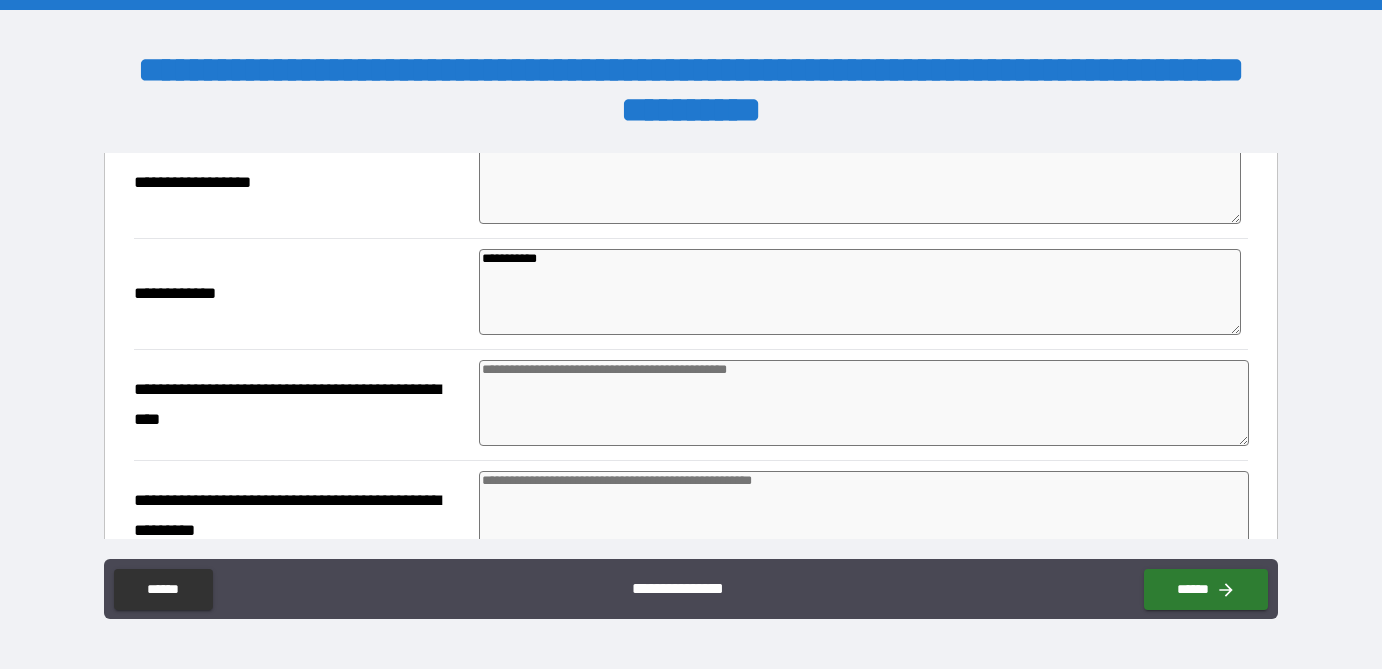 scroll, scrollTop: 629, scrollLeft: 0, axis: vertical 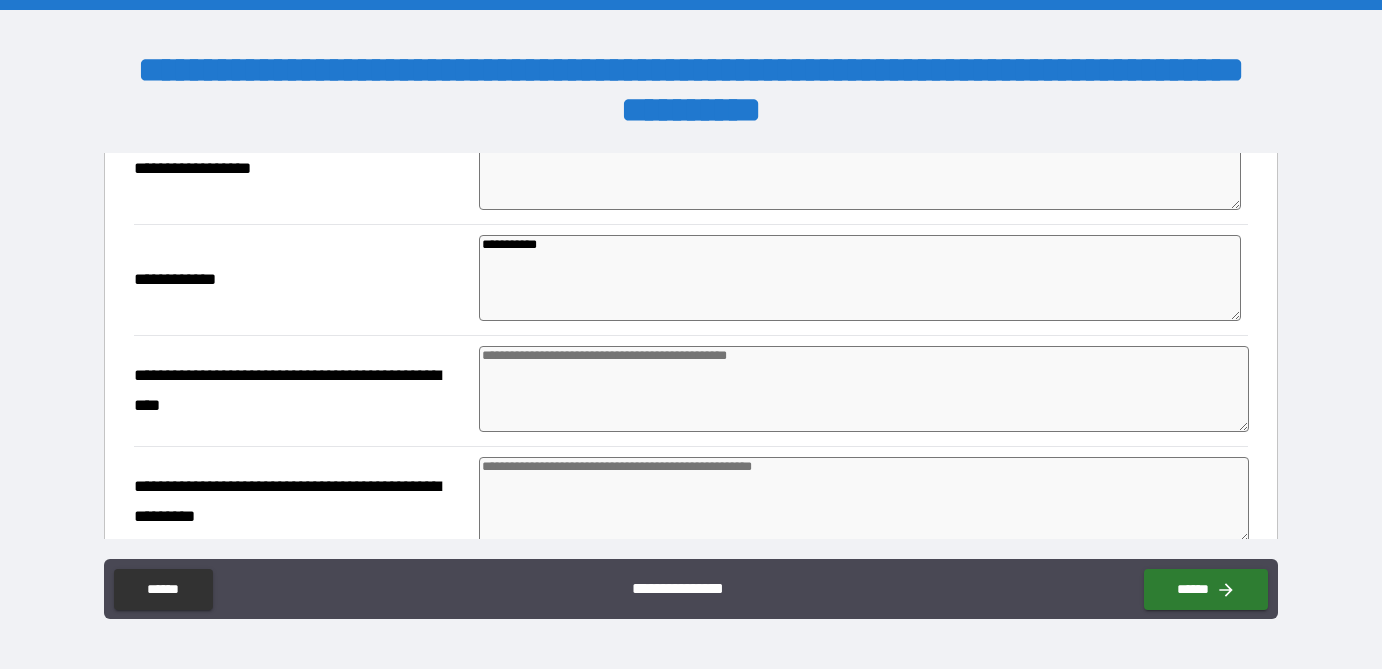 click at bounding box center (864, 389) 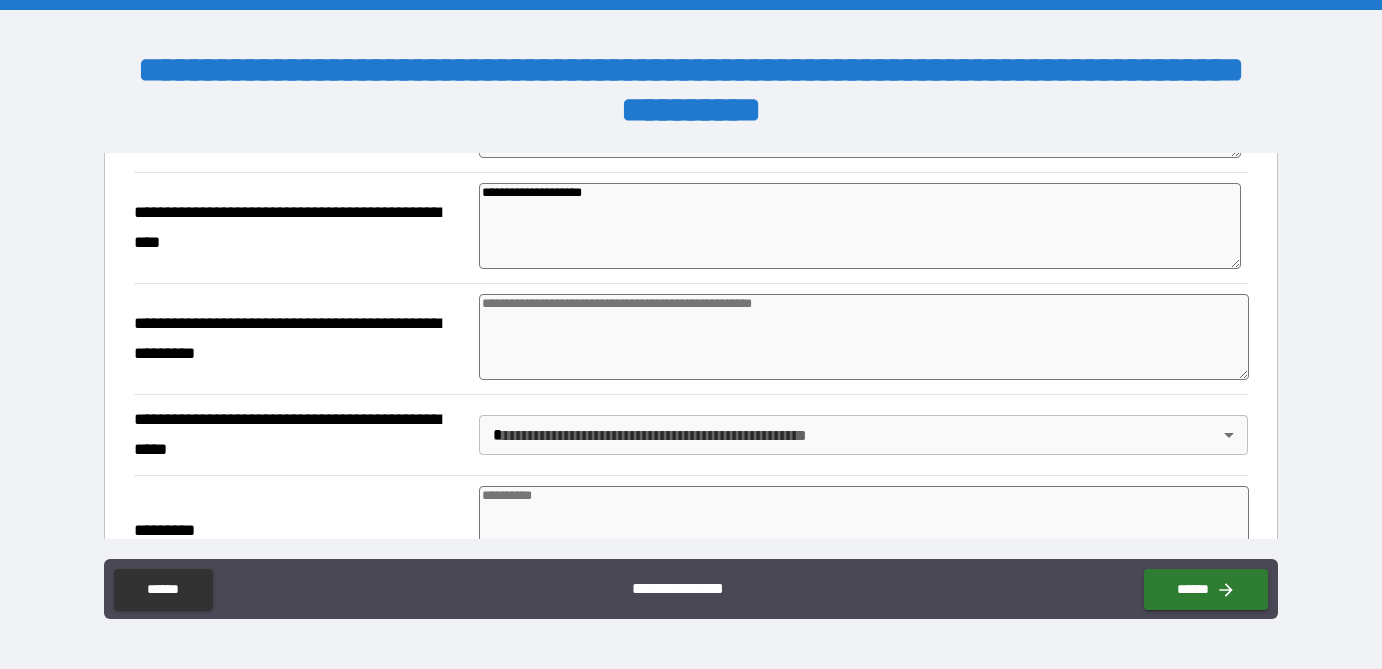 scroll, scrollTop: 796, scrollLeft: 0, axis: vertical 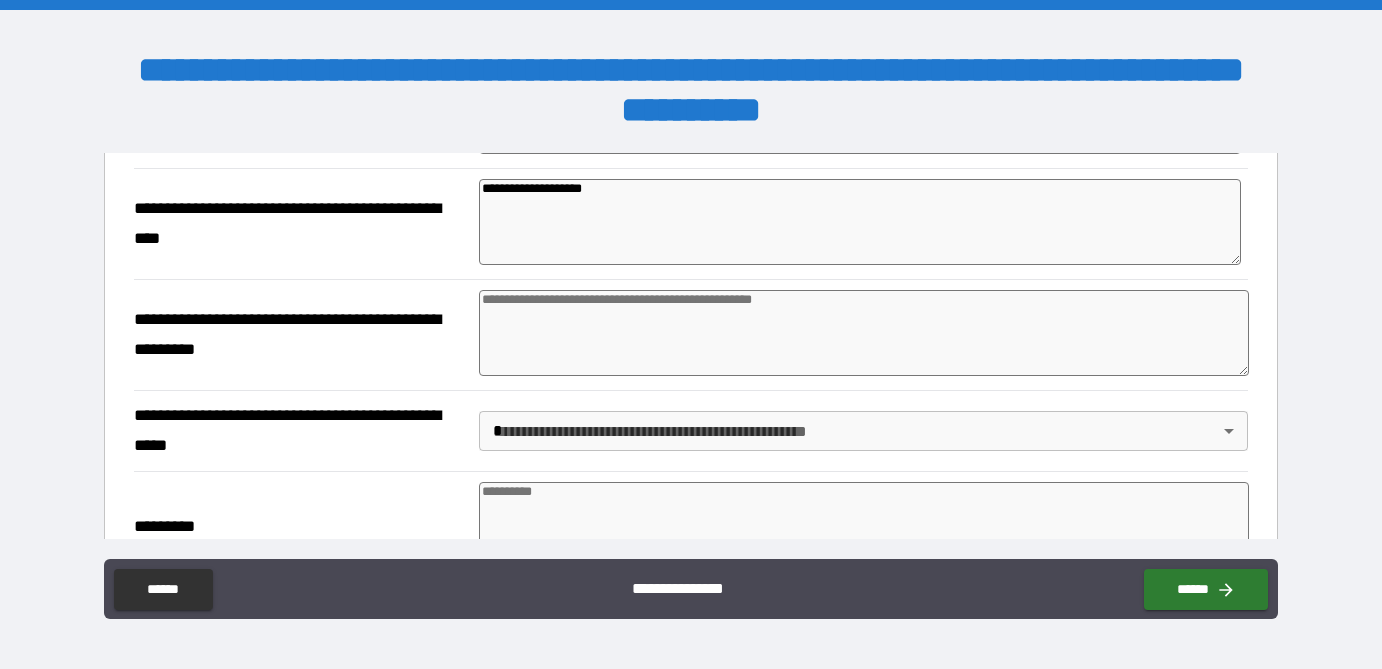 click at bounding box center (864, 333) 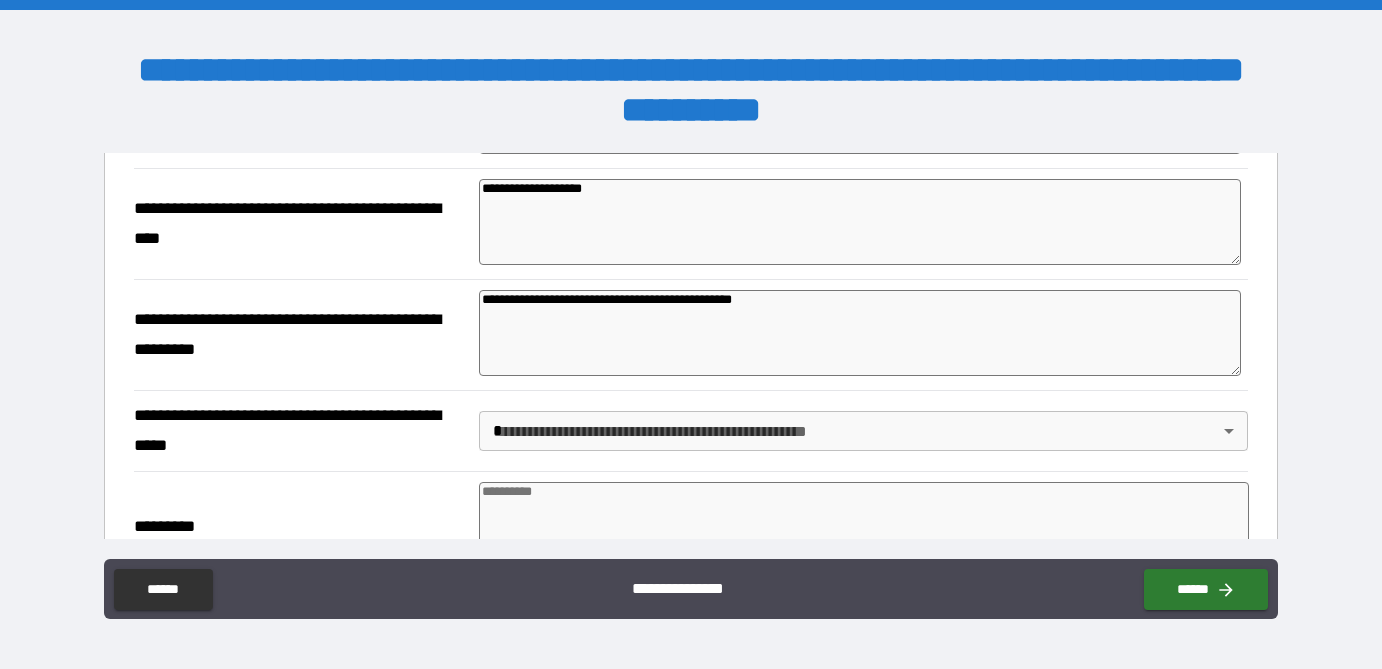 click on "**********" at bounding box center [691, 334] 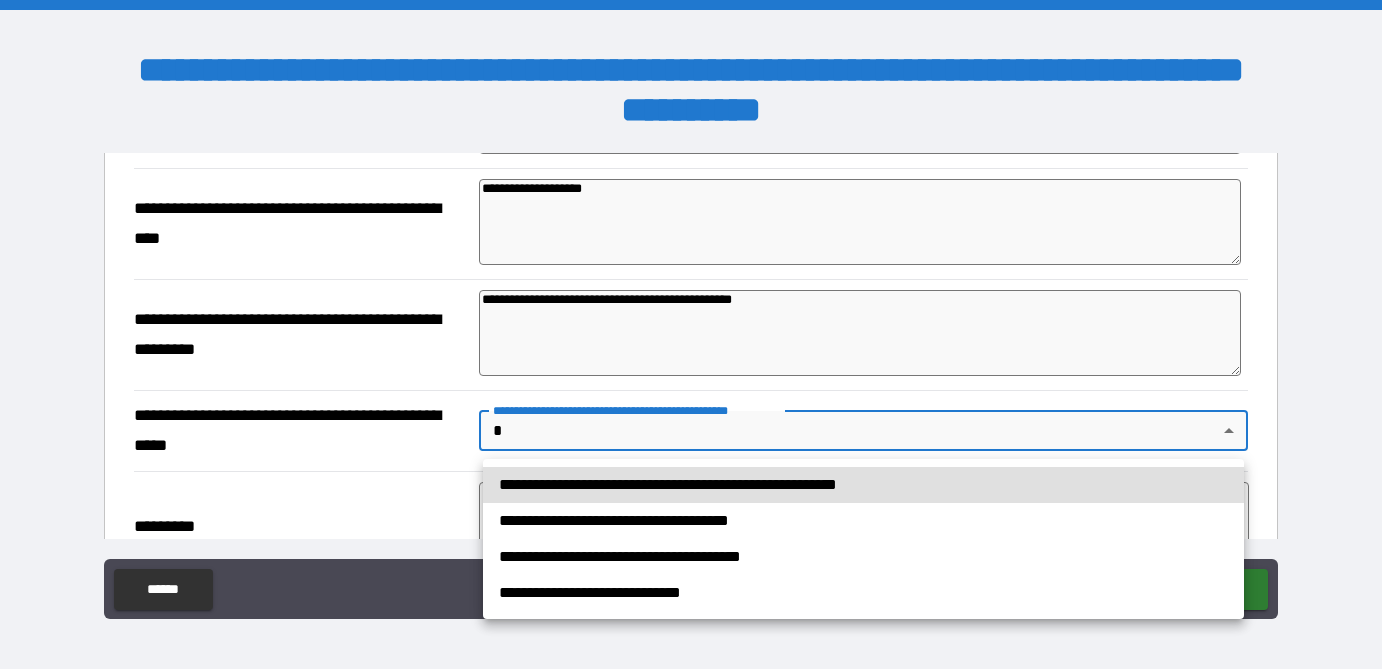 click on "**********" at bounding box center [863, 485] 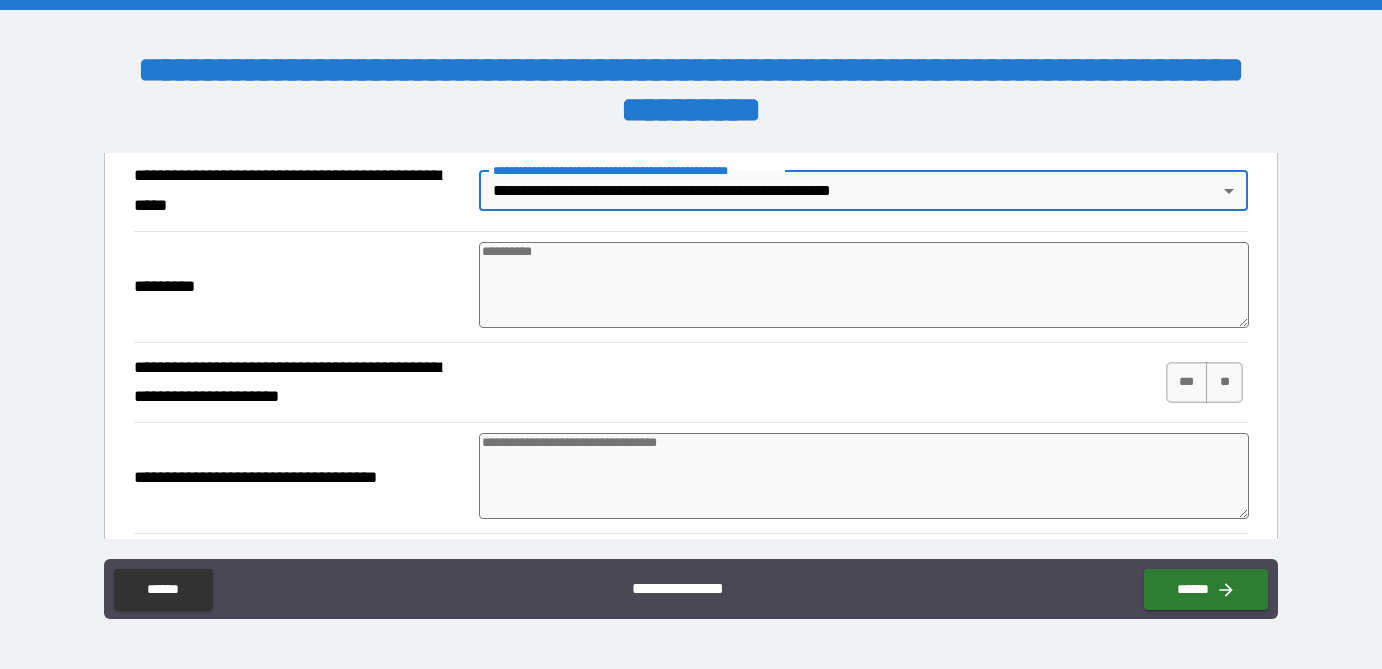 scroll, scrollTop: 1043, scrollLeft: 0, axis: vertical 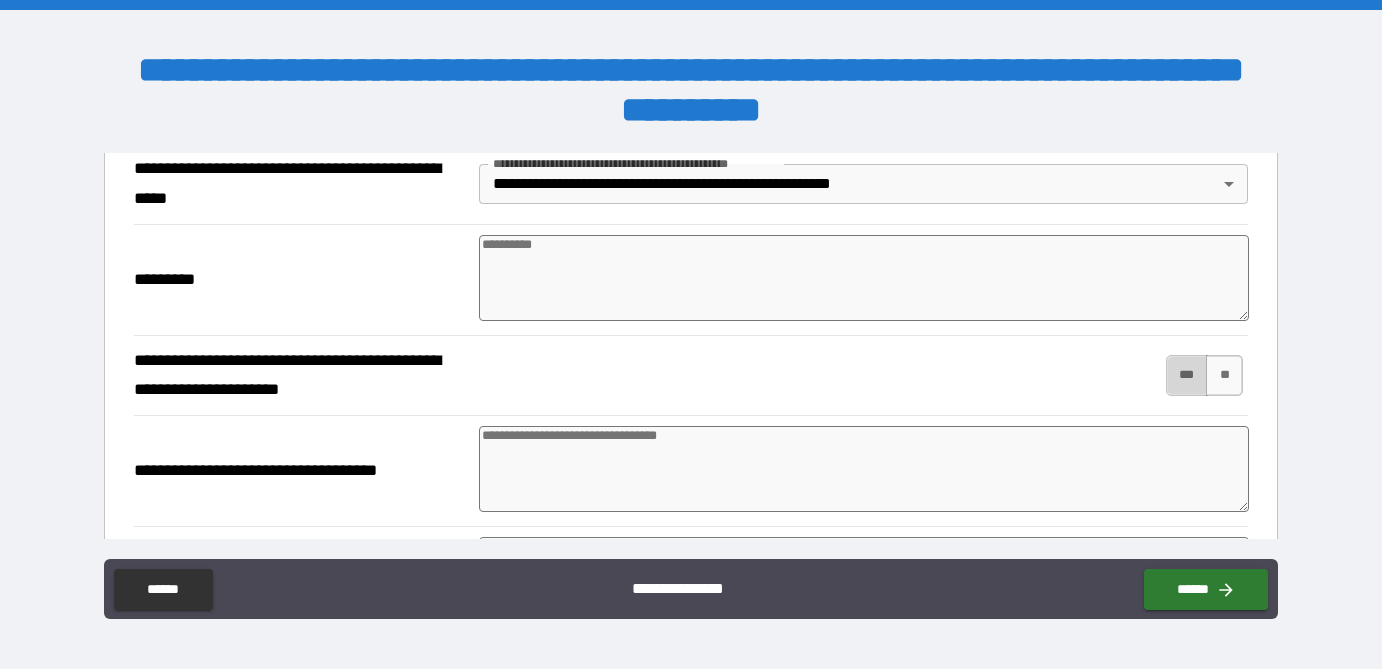 click on "***" at bounding box center [1187, 375] 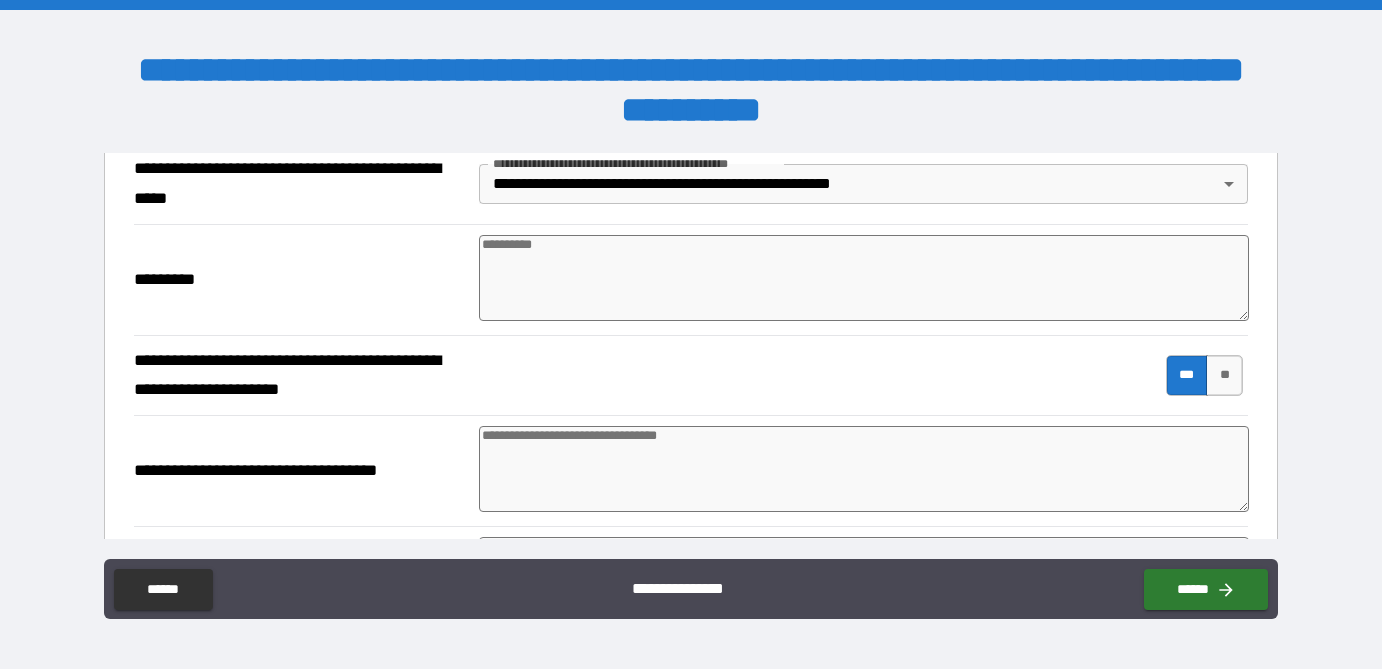 click at bounding box center [864, 469] 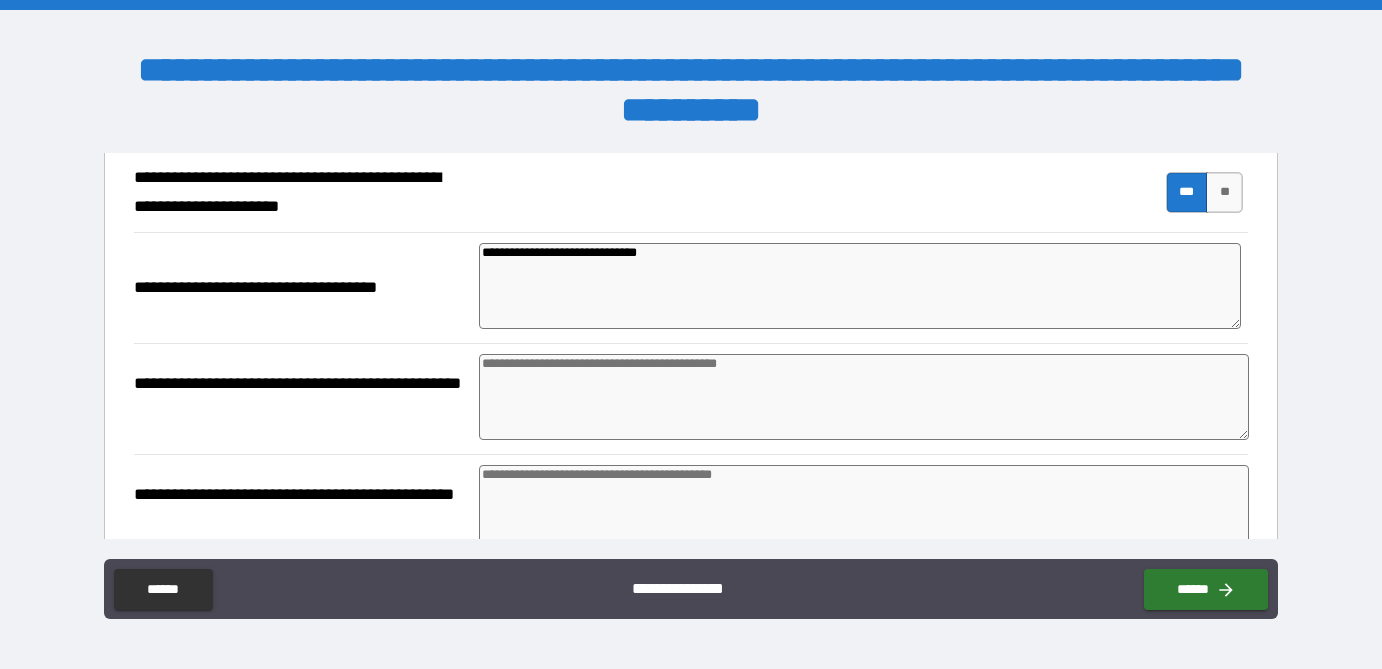 scroll, scrollTop: 1231, scrollLeft: 0, axis: vertical 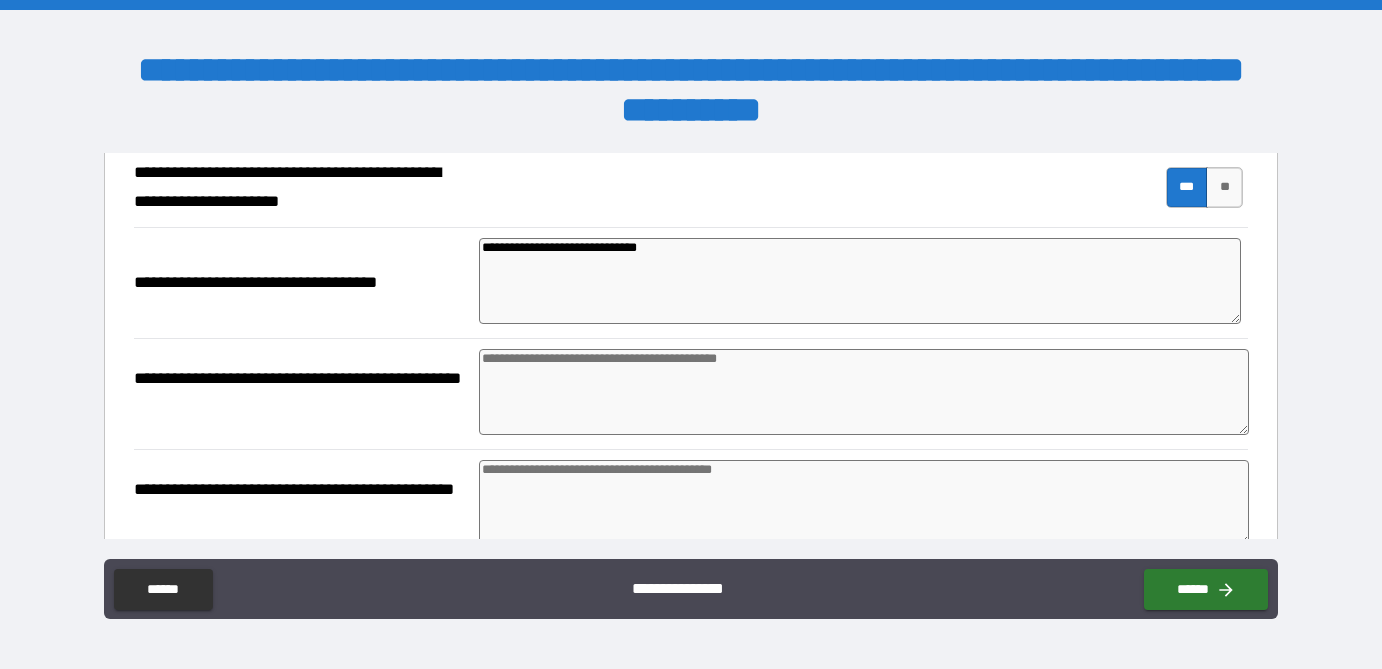 click at bounding box center [864, 392] 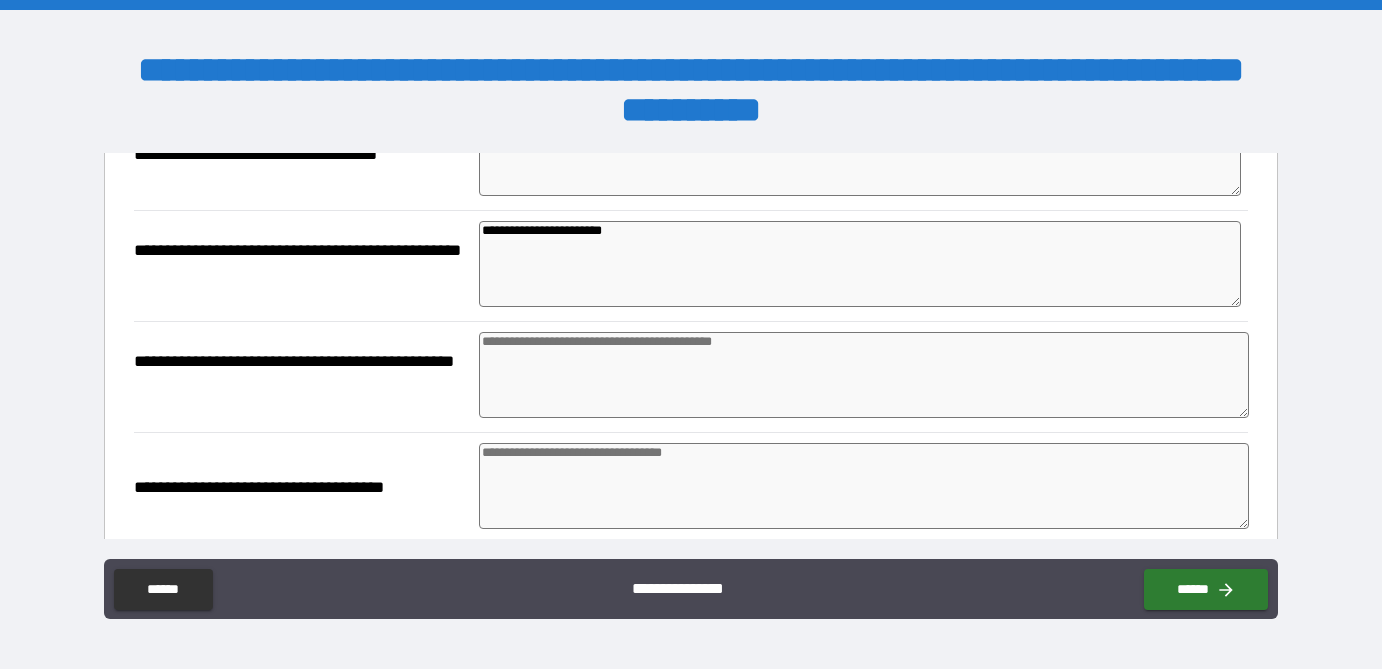 scroll, scrollTop: 1371, scrollLeft: 0, axis: vertical 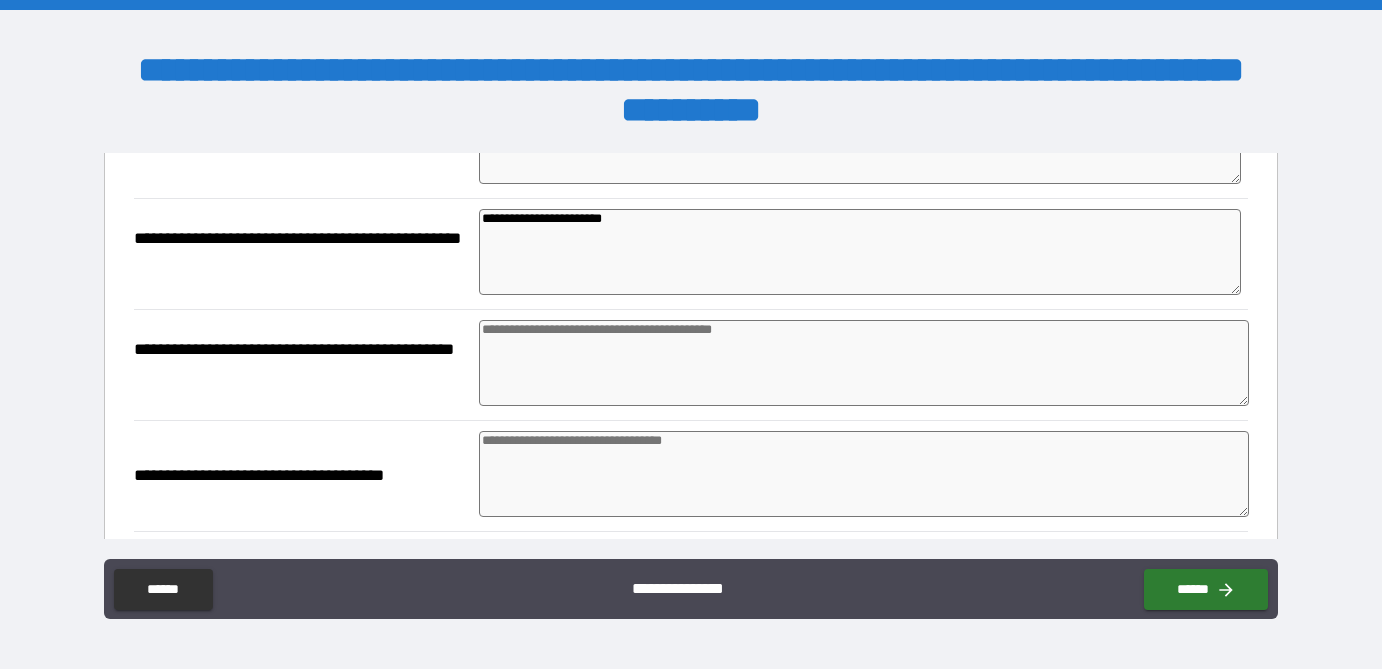 click at bounding box center (864, 363) 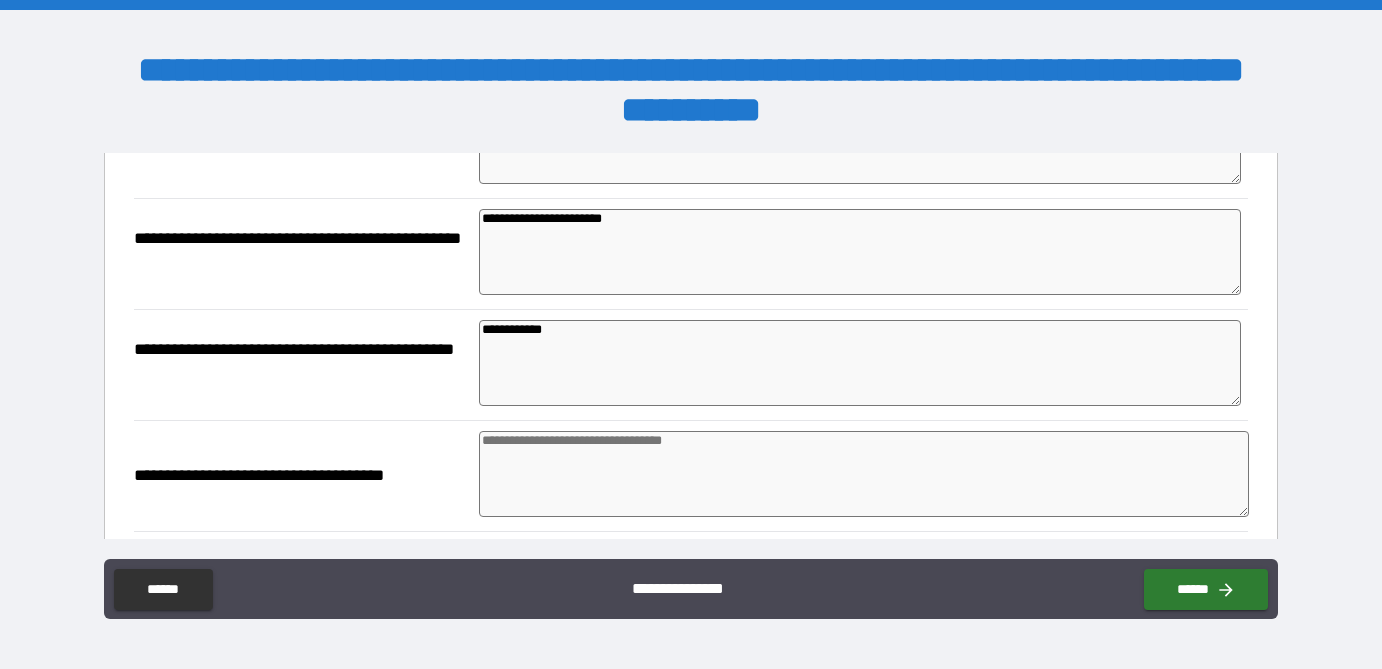 click at bounding box center (864, 474) 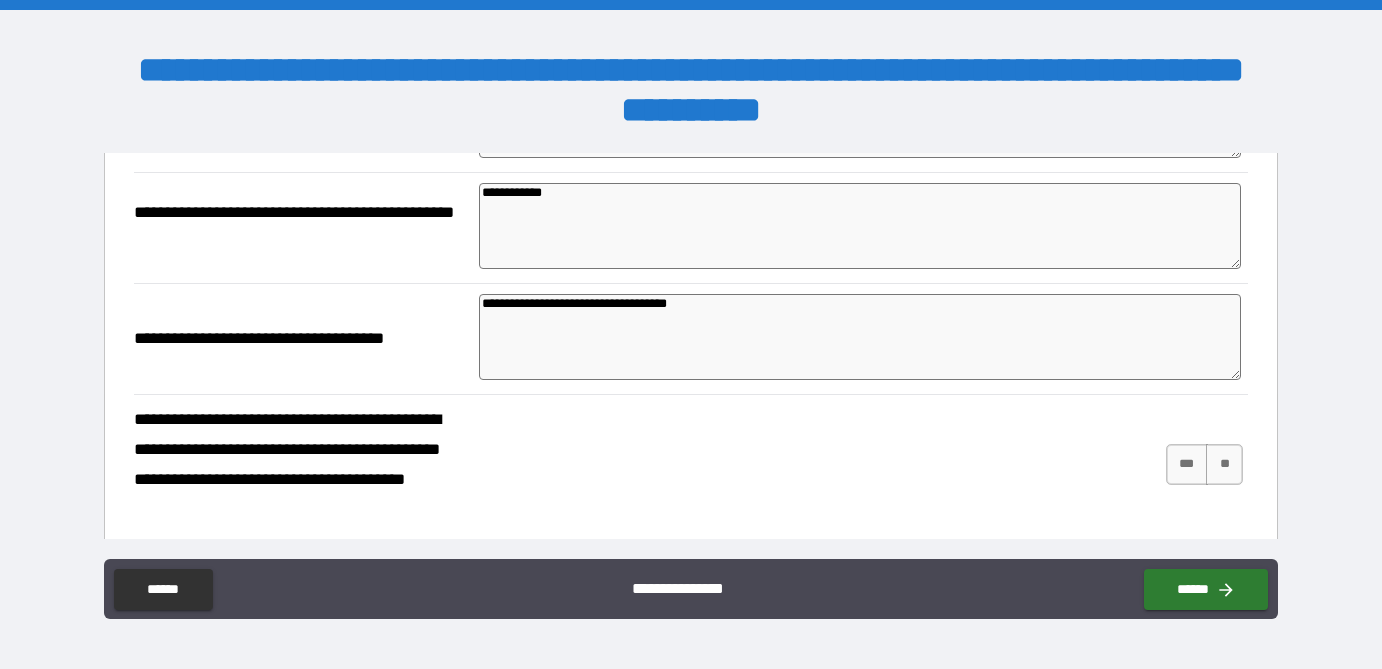scroll, scrollTop: 1523, scrollLeft: 0, axis: vertical 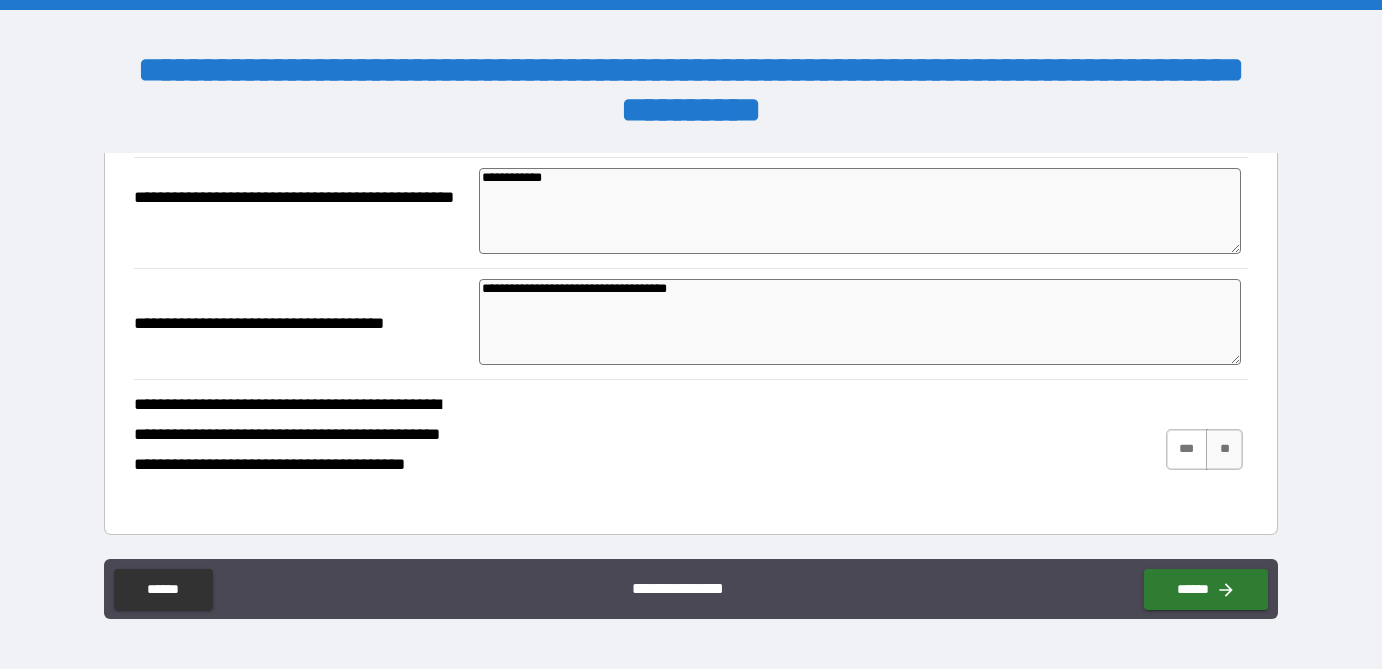 click on "***" at bounding box center (1187, 449) 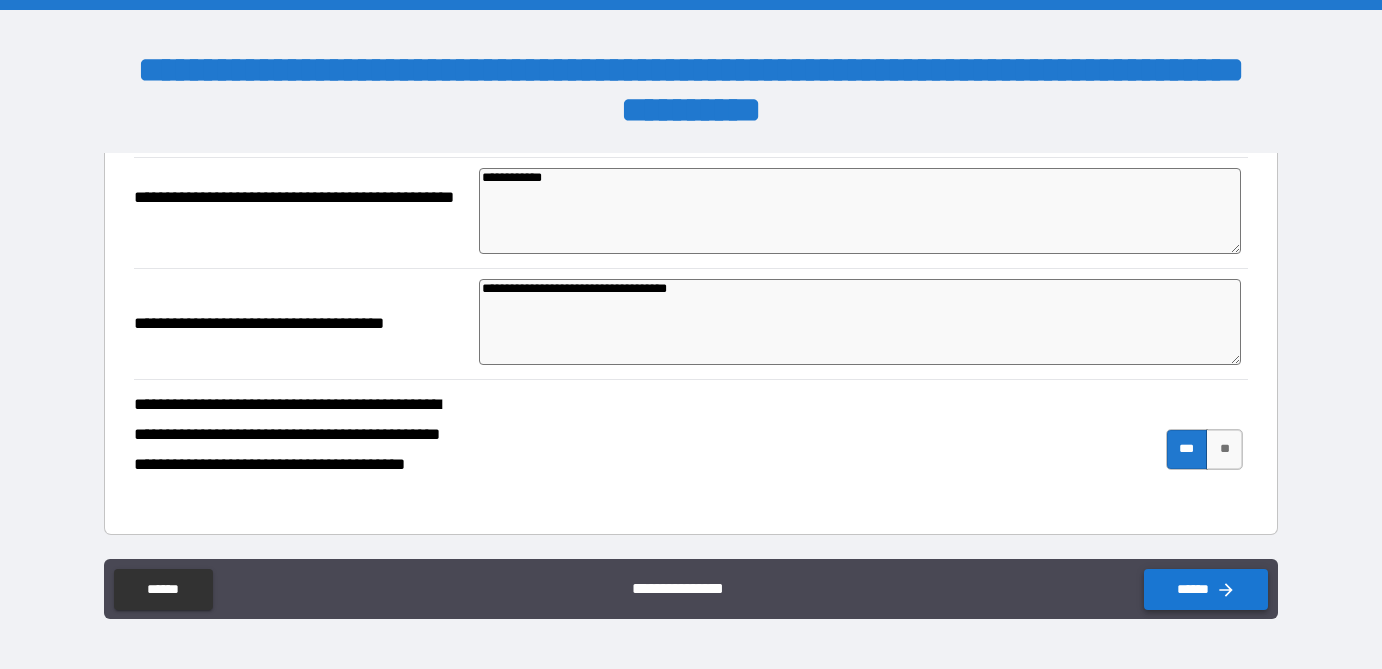 click on "******" at bounding box center [1206, 589] 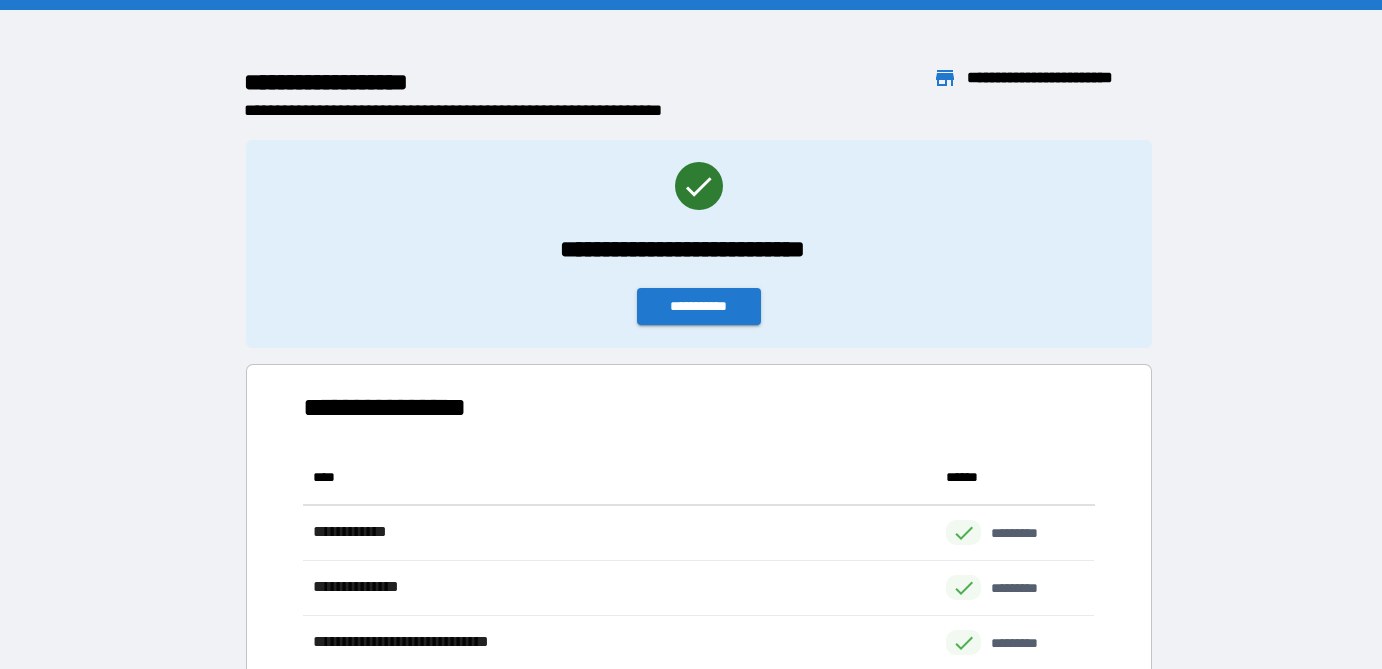 scroll, scrollTop: 1, scrollLeft: 0, axis: vertical 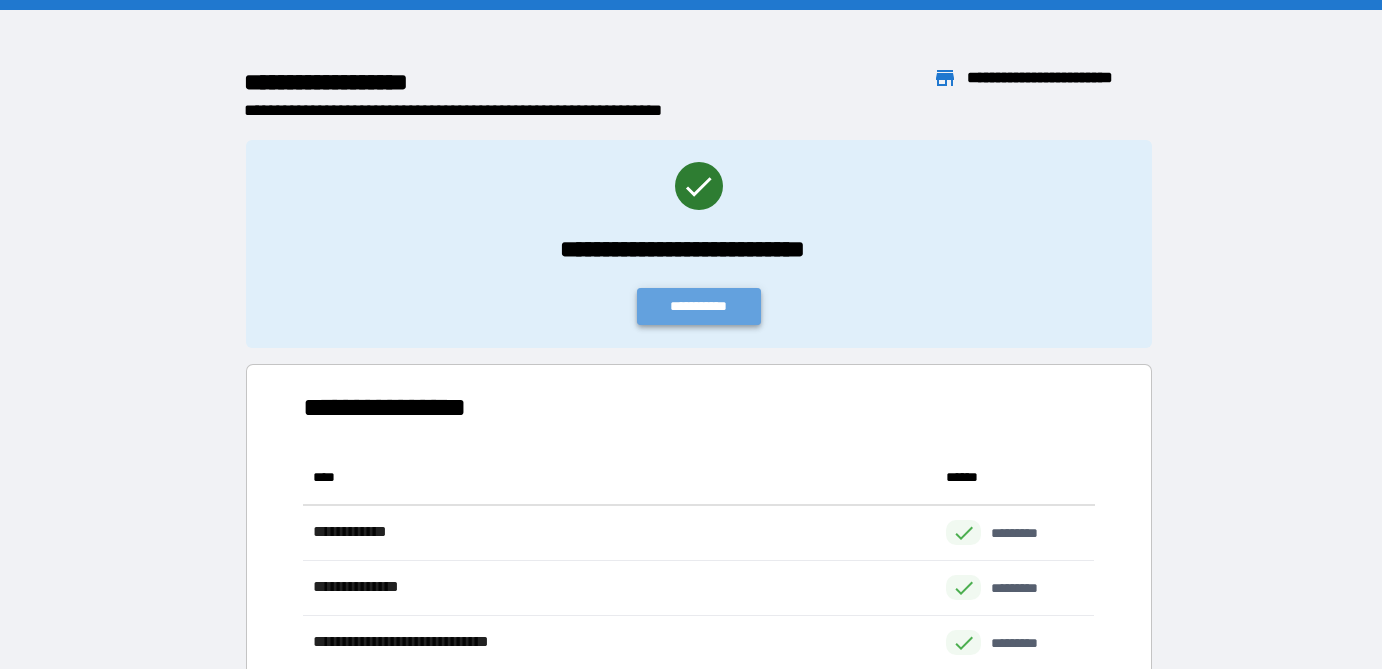 click on "**********" at bounding box center (699, 306) 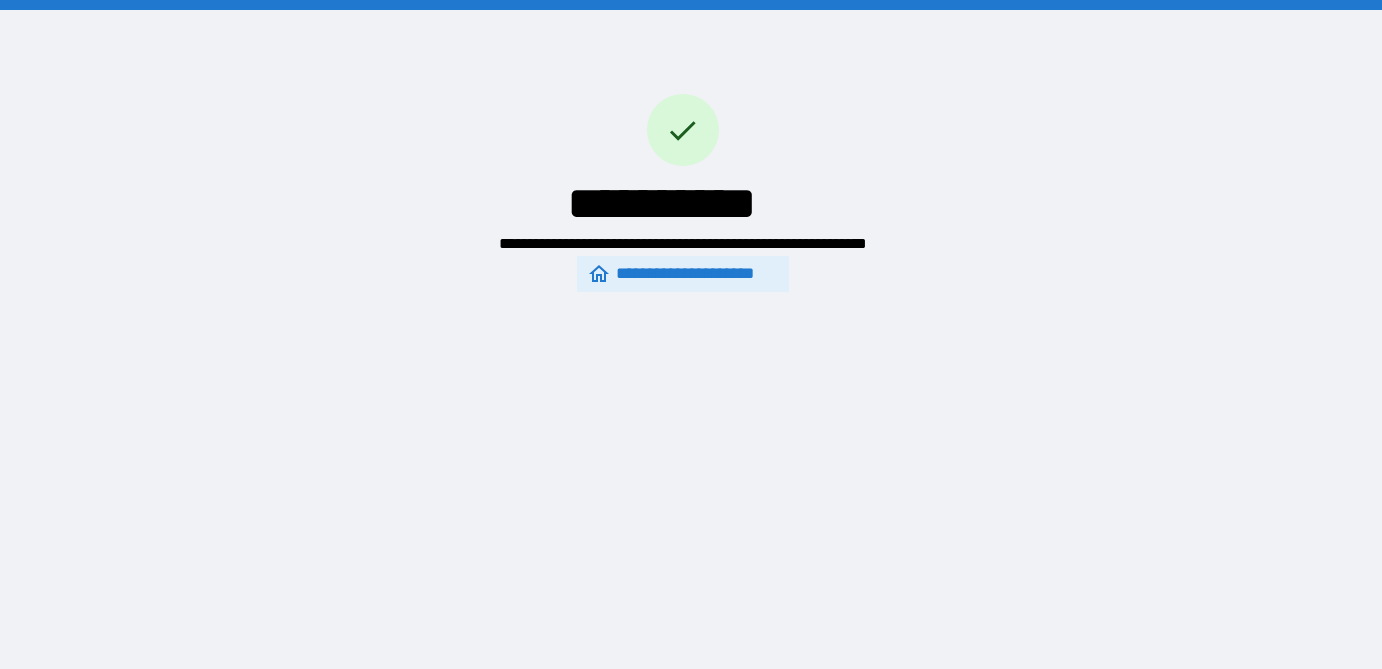 click on "**********" at bounding box center [682, 274] 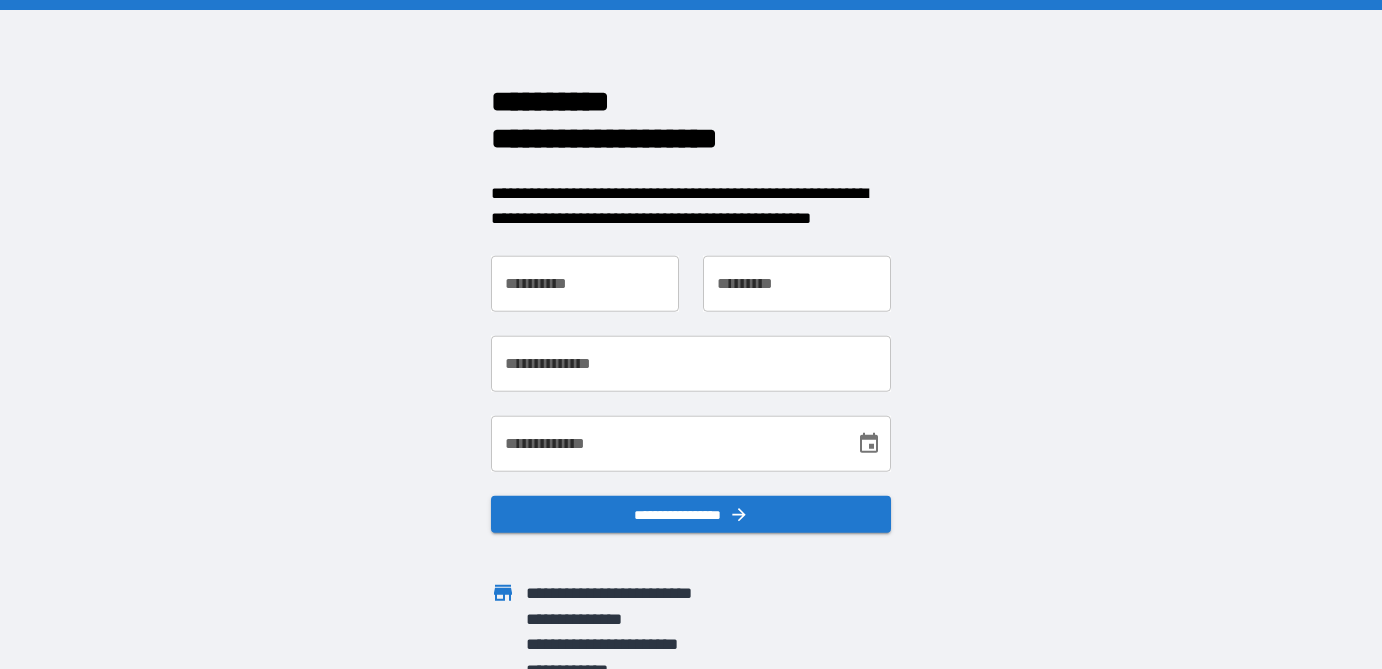 scroll, scrollTop: 0, scrollLeft: 0, axis: both 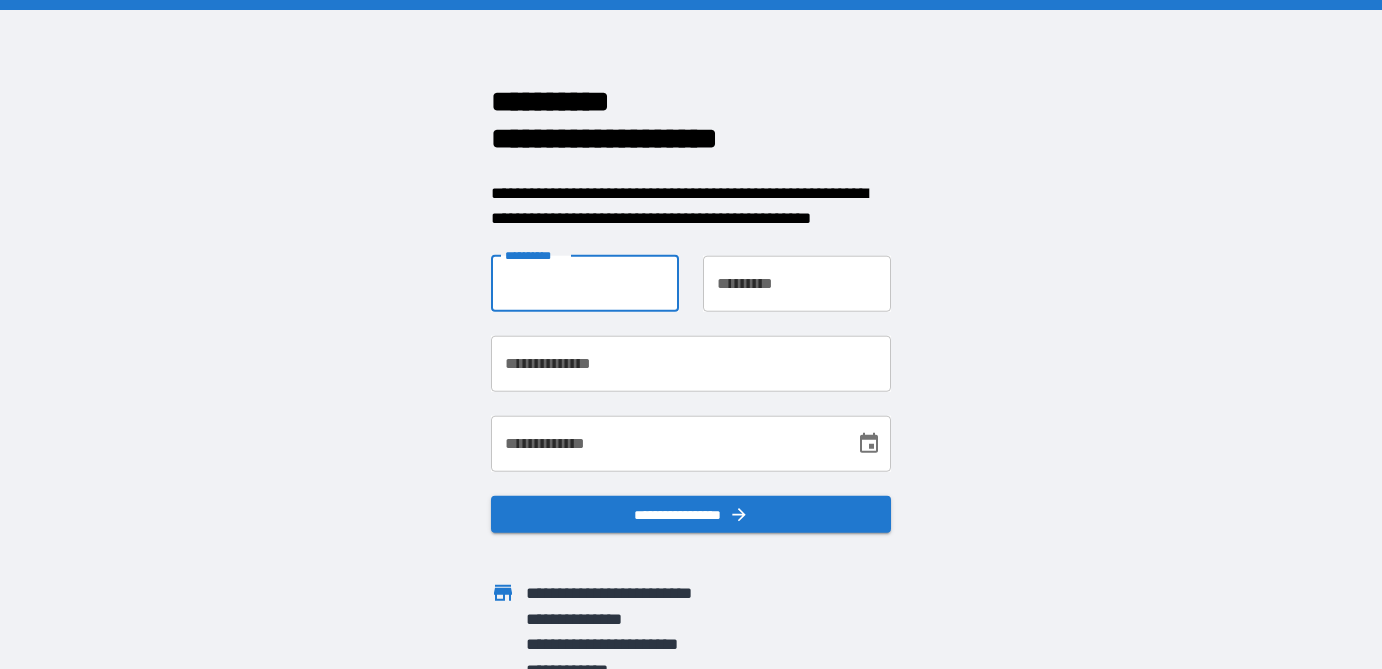 type on "******" 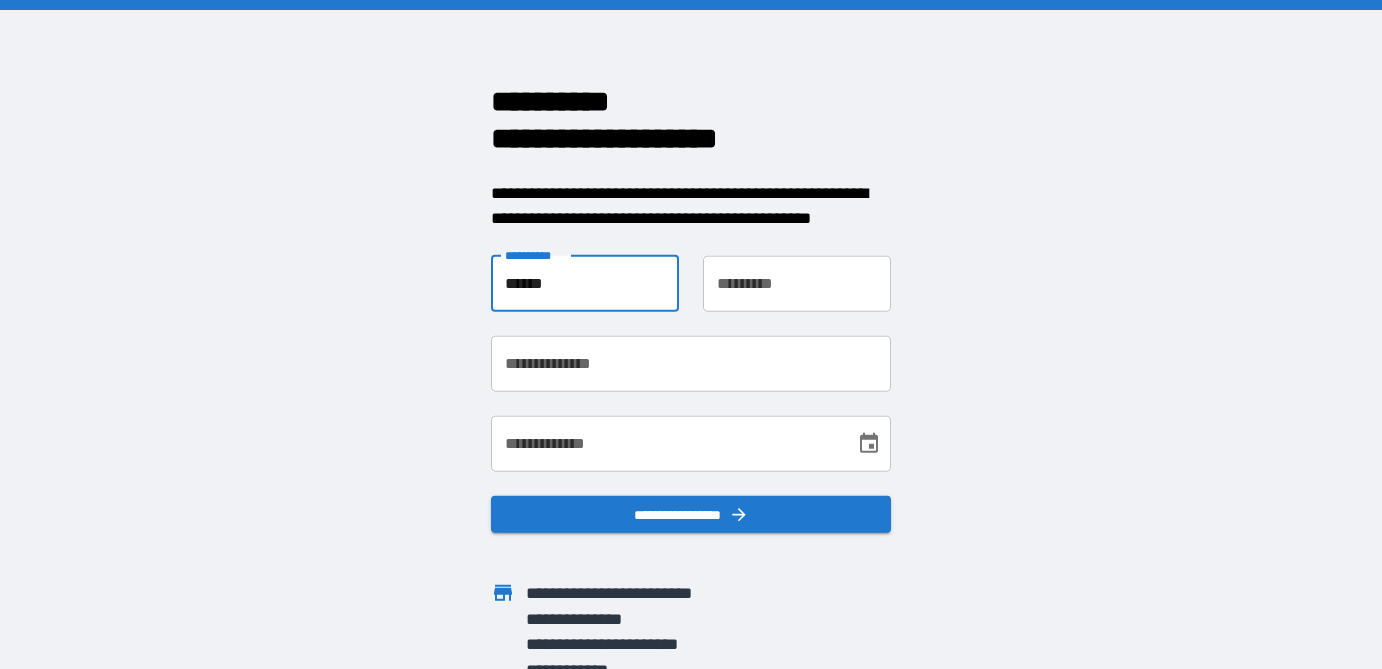 type on "****" 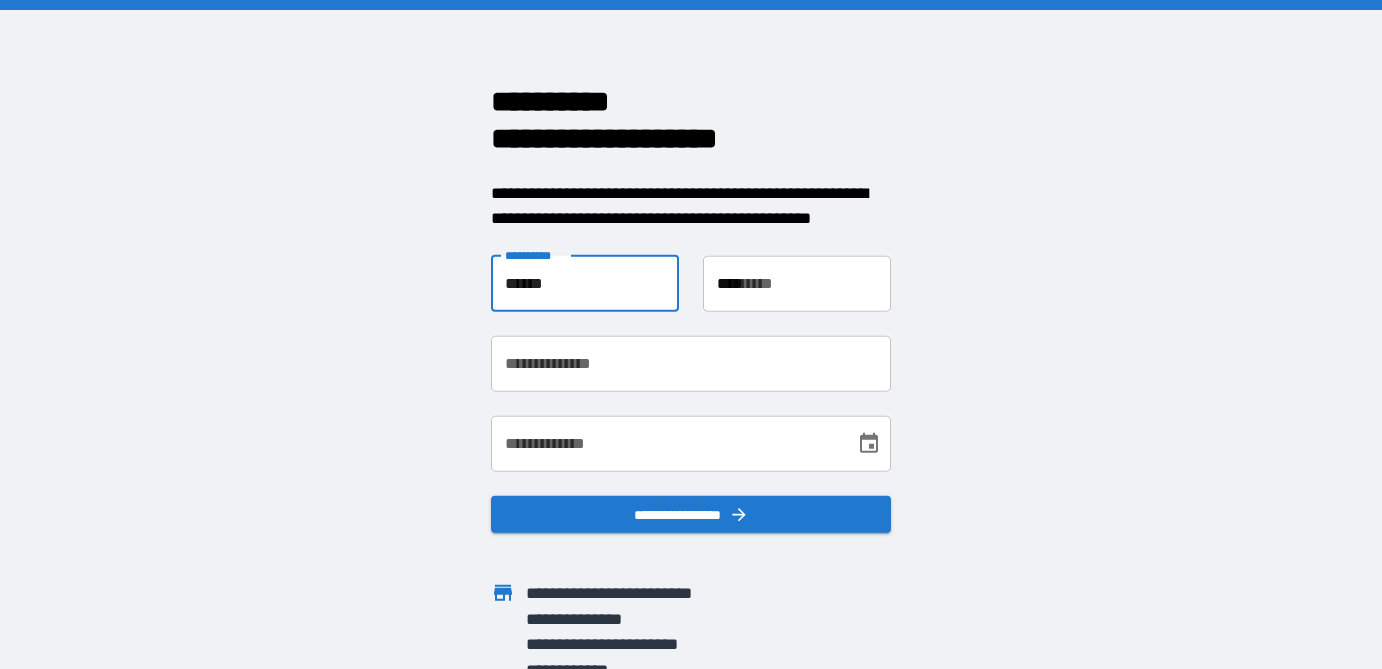 type on "**********" 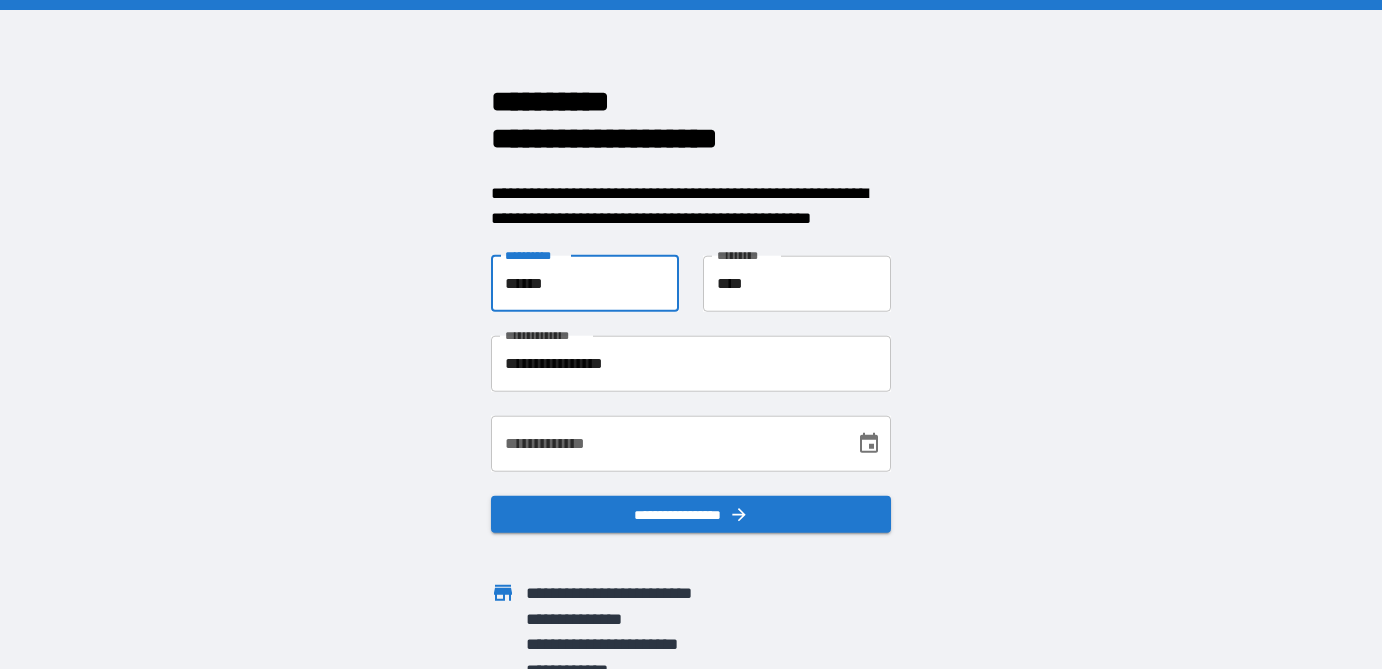drag, startPoint x: 558, startPoint y: 284, endPoint x: 457, endPoint y: 282, distance: 101.0198 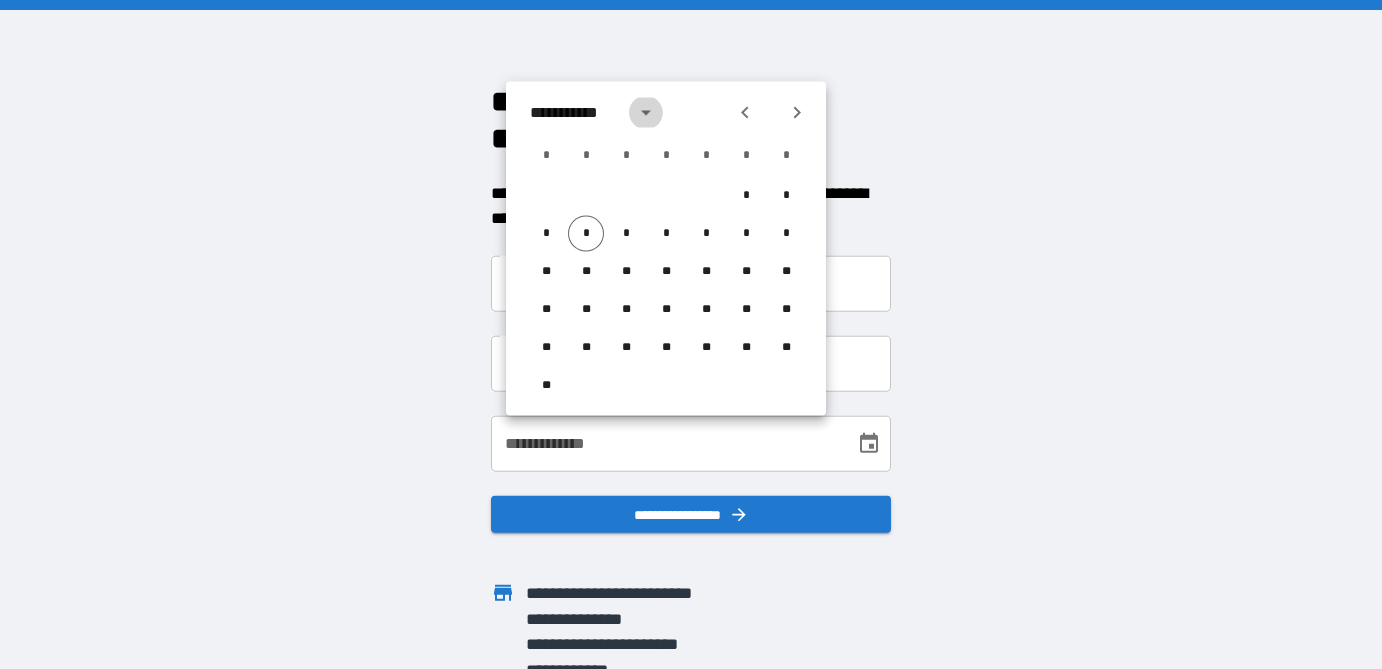 click 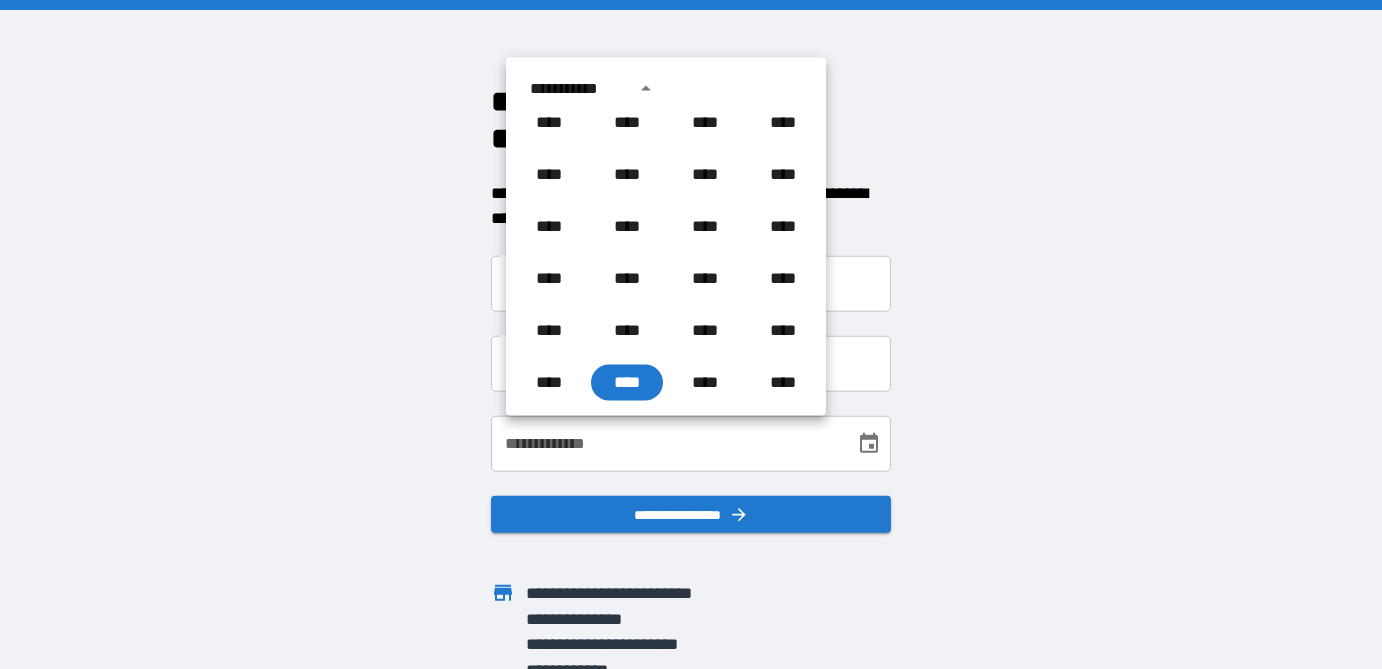 scroll, scrollTop: 1348, scrollLeft: 0, axis: vertical 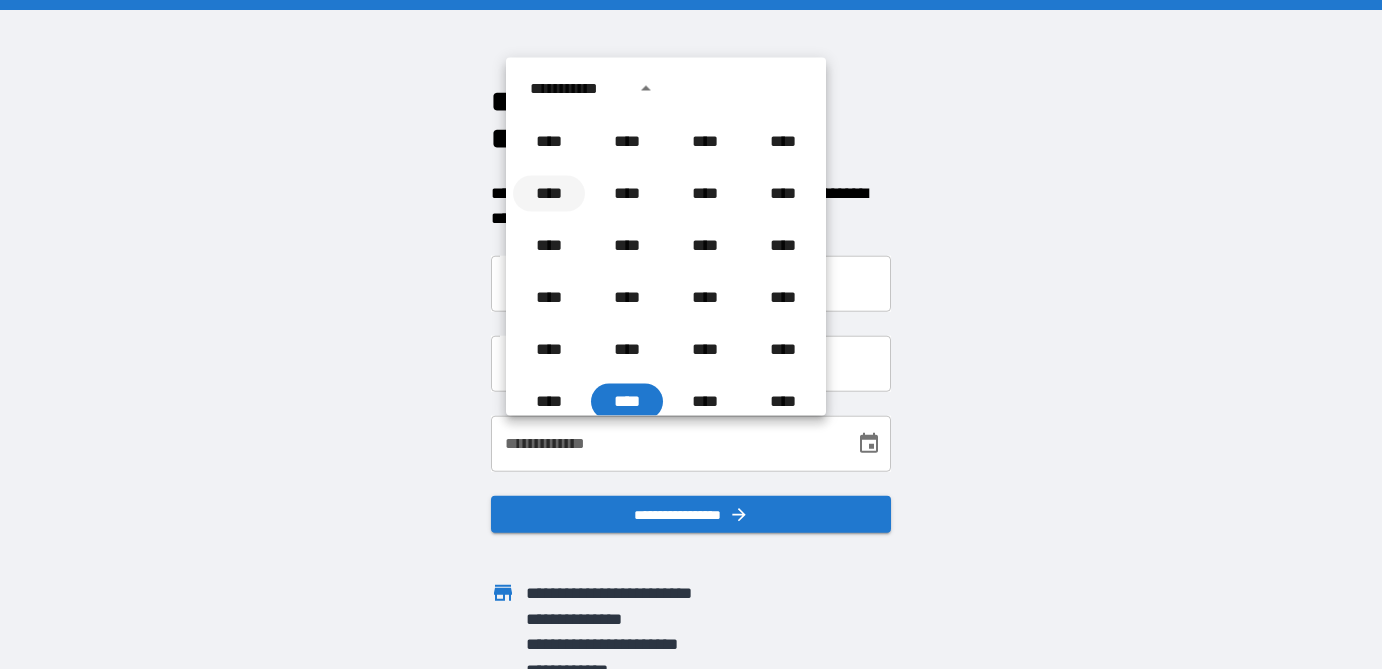 click on "****" at bounding box center [549, 194] 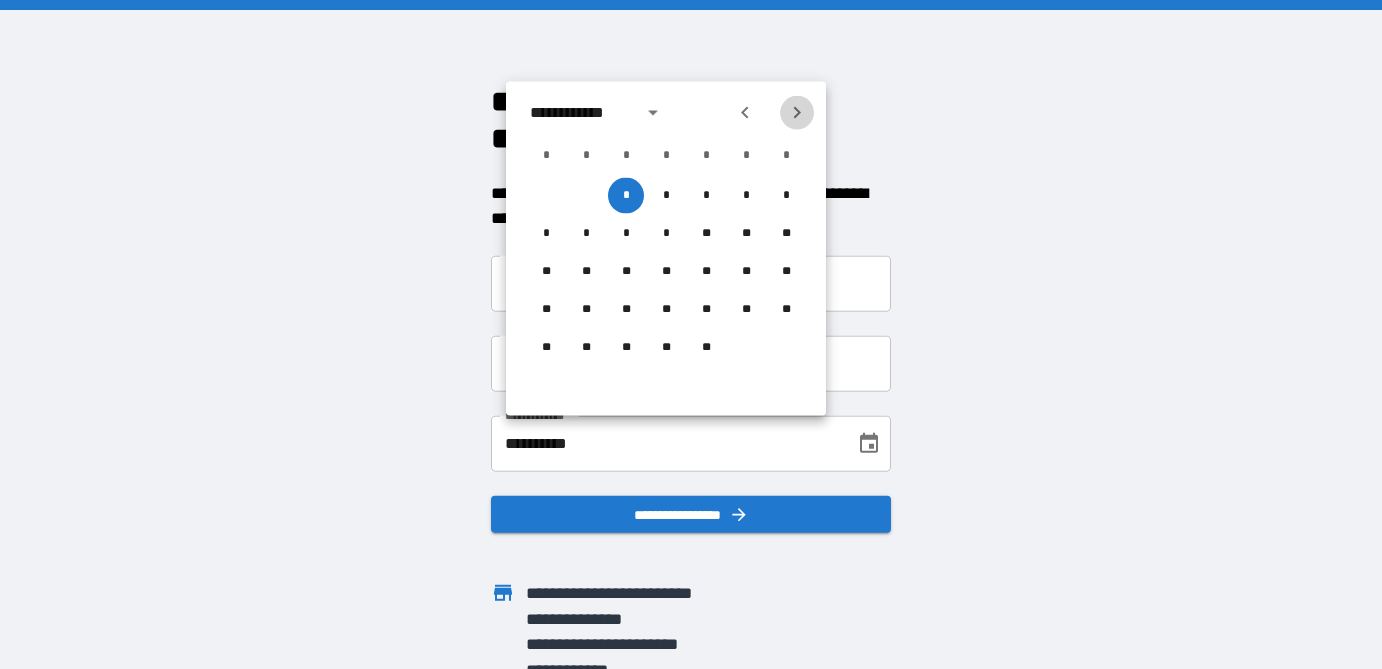 click 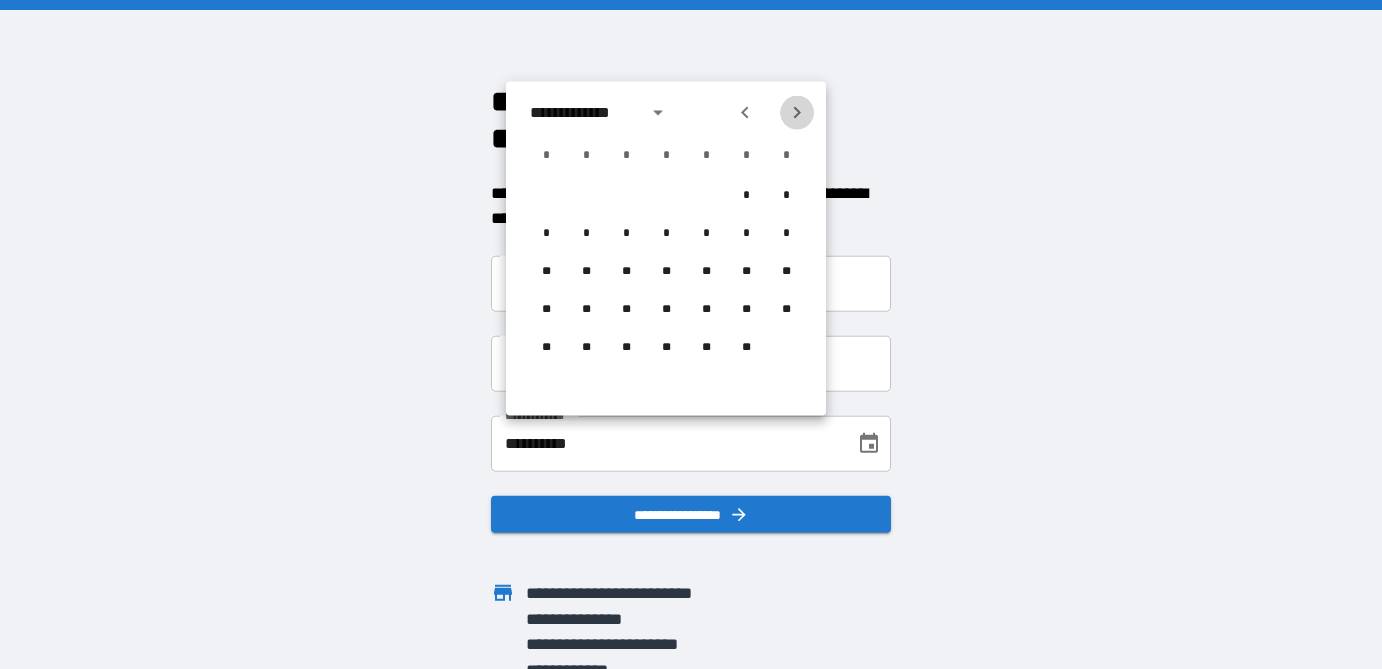 click 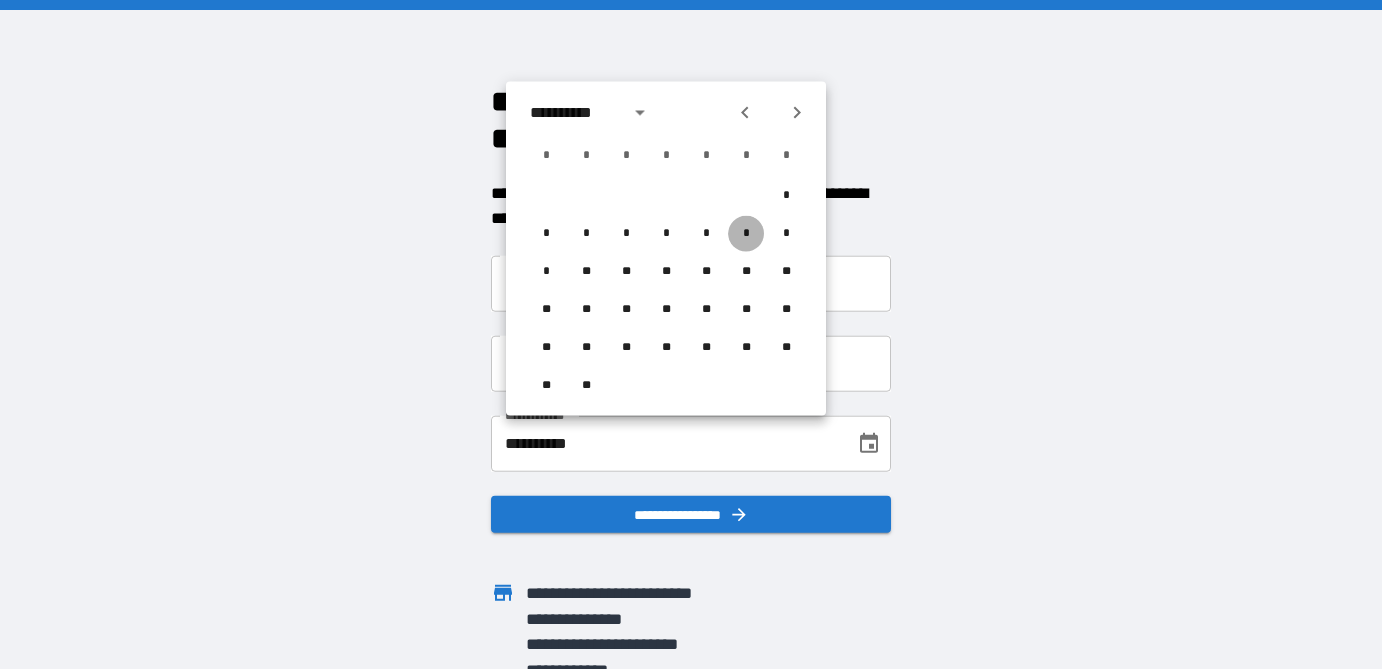 click on "*" at bounding box center [746, 234] 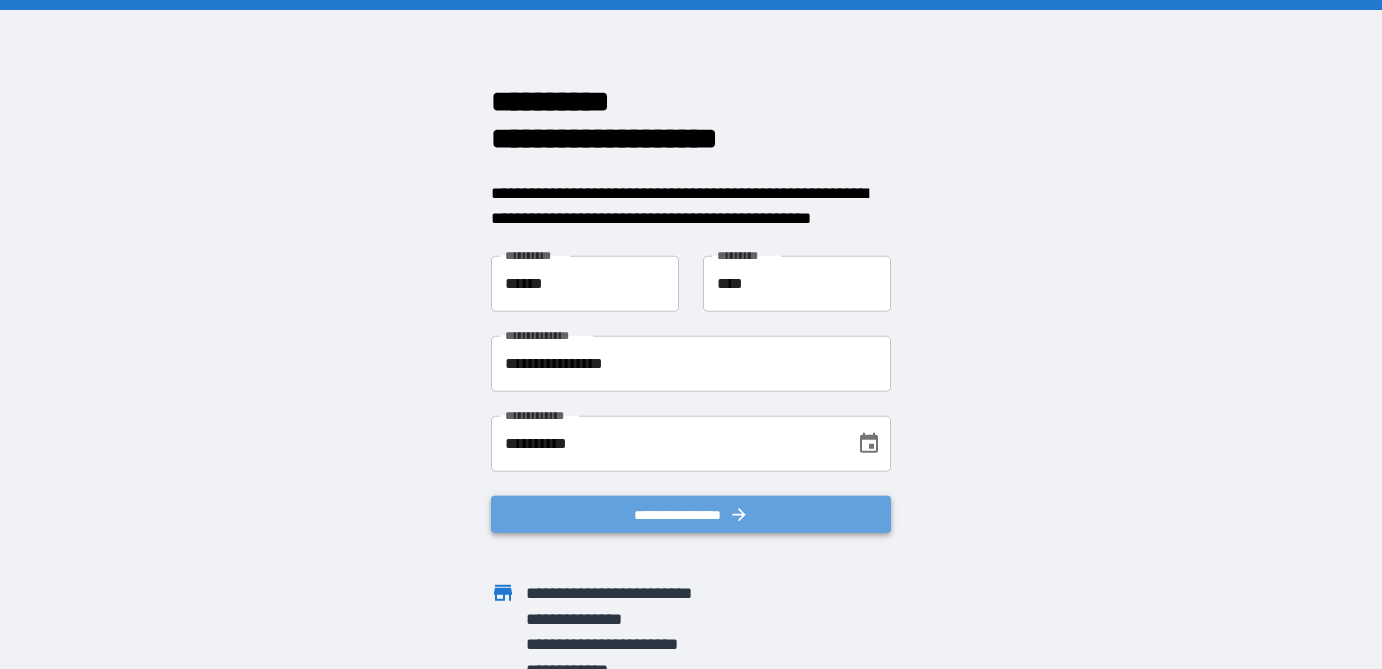 click on "**********" at bounding box center [691, 514] 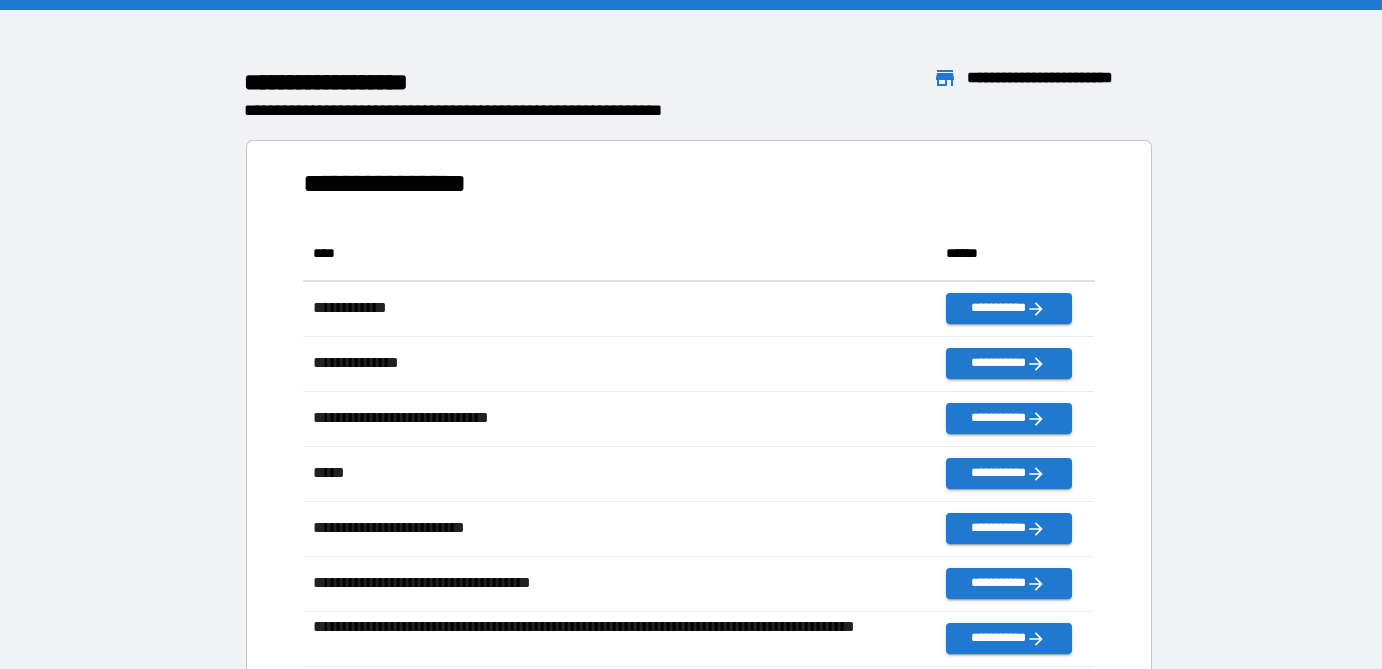 scroll, scrollTop: 1, scrollLeft: 0, axis: vertical 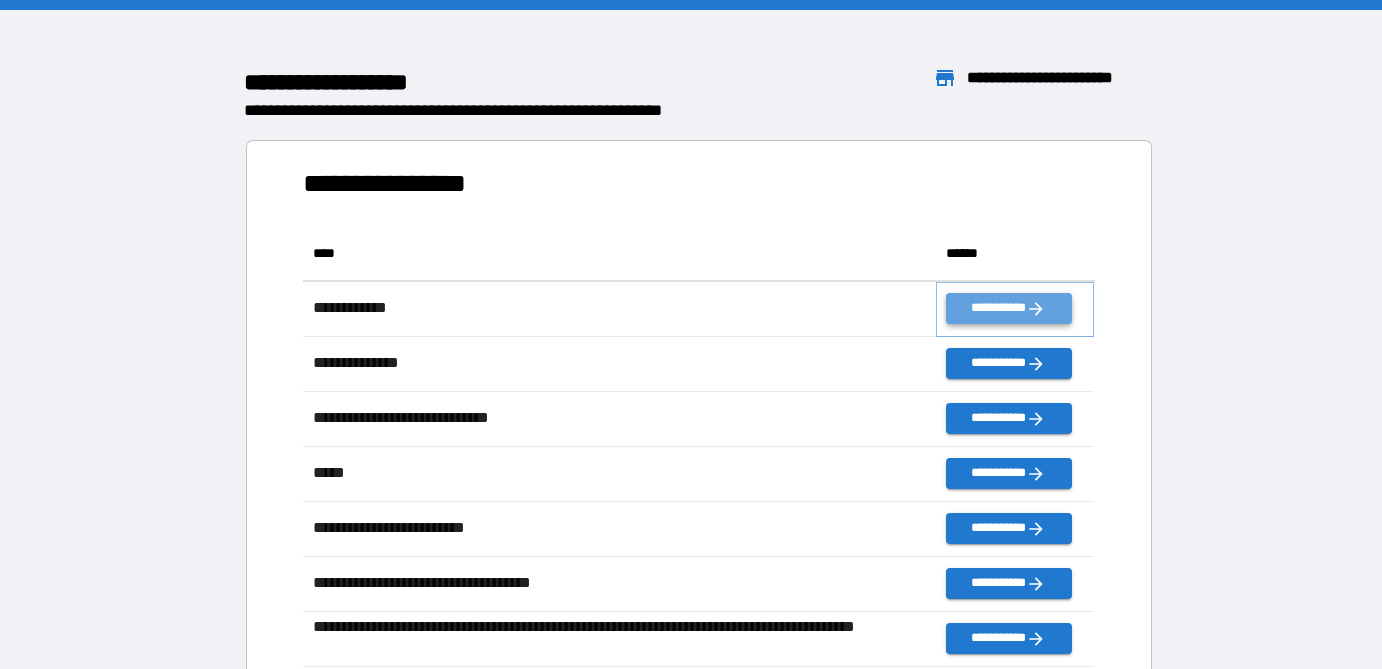 click on "**********" at bounding box center (1008, 308) 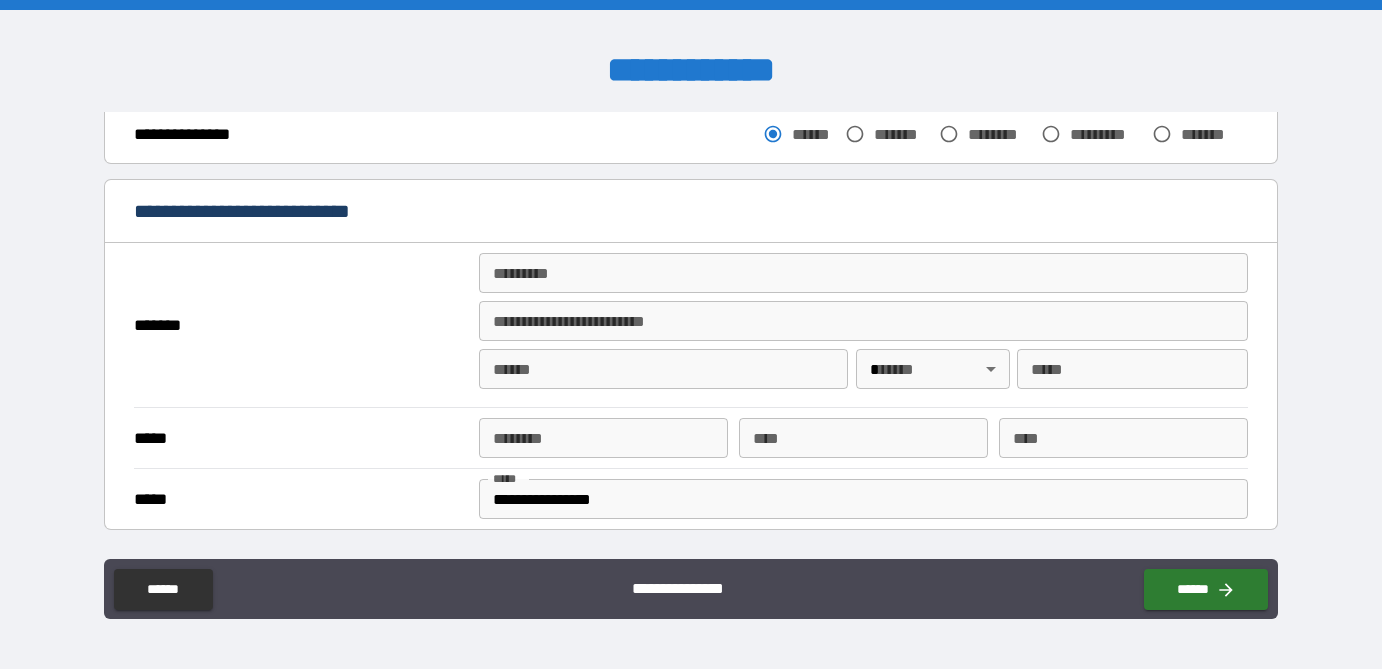 scroll, scrollTop: 329, scrollLeft: 0, axis: vertical 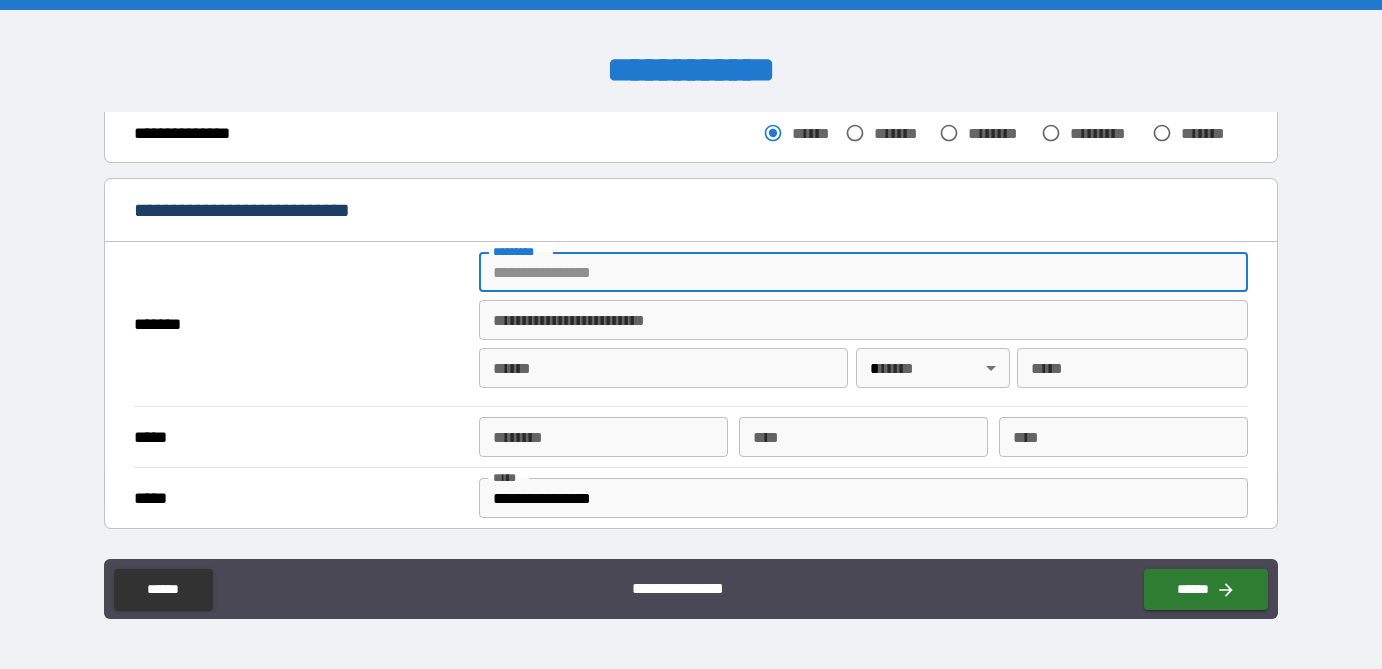 click on "*******   *" at bounding box center [863, 272] 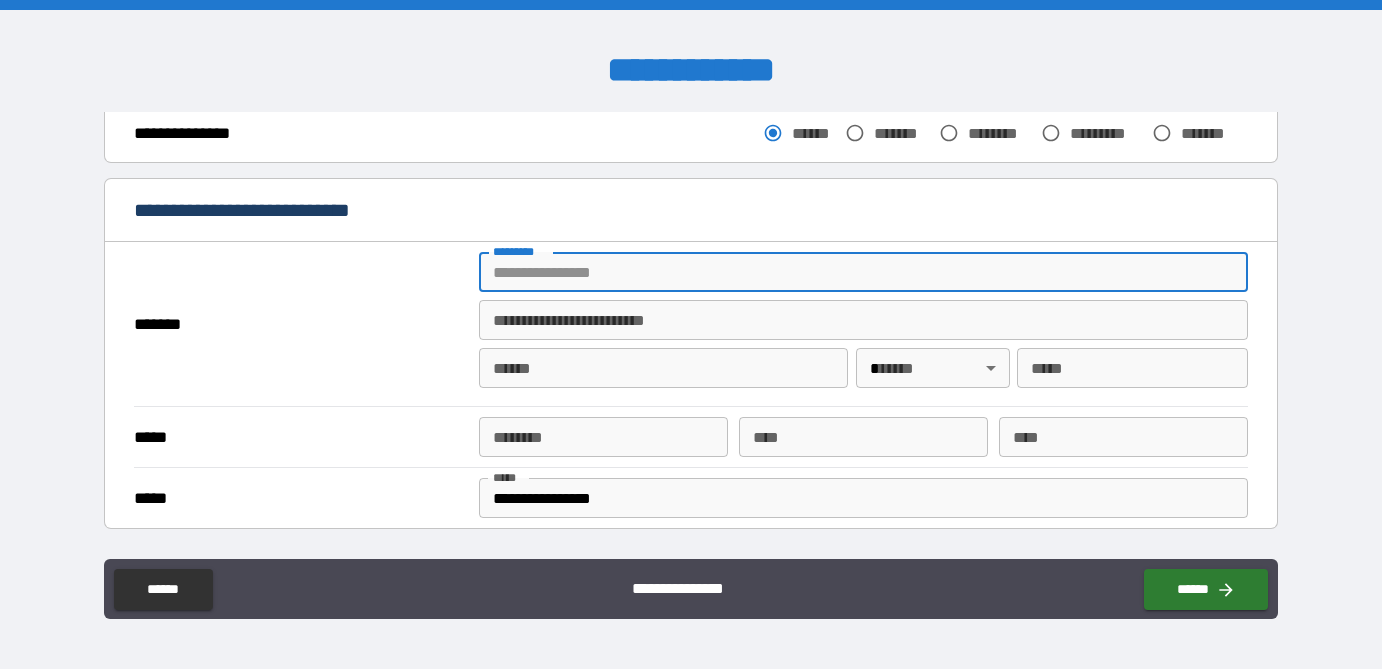 type on "**********" 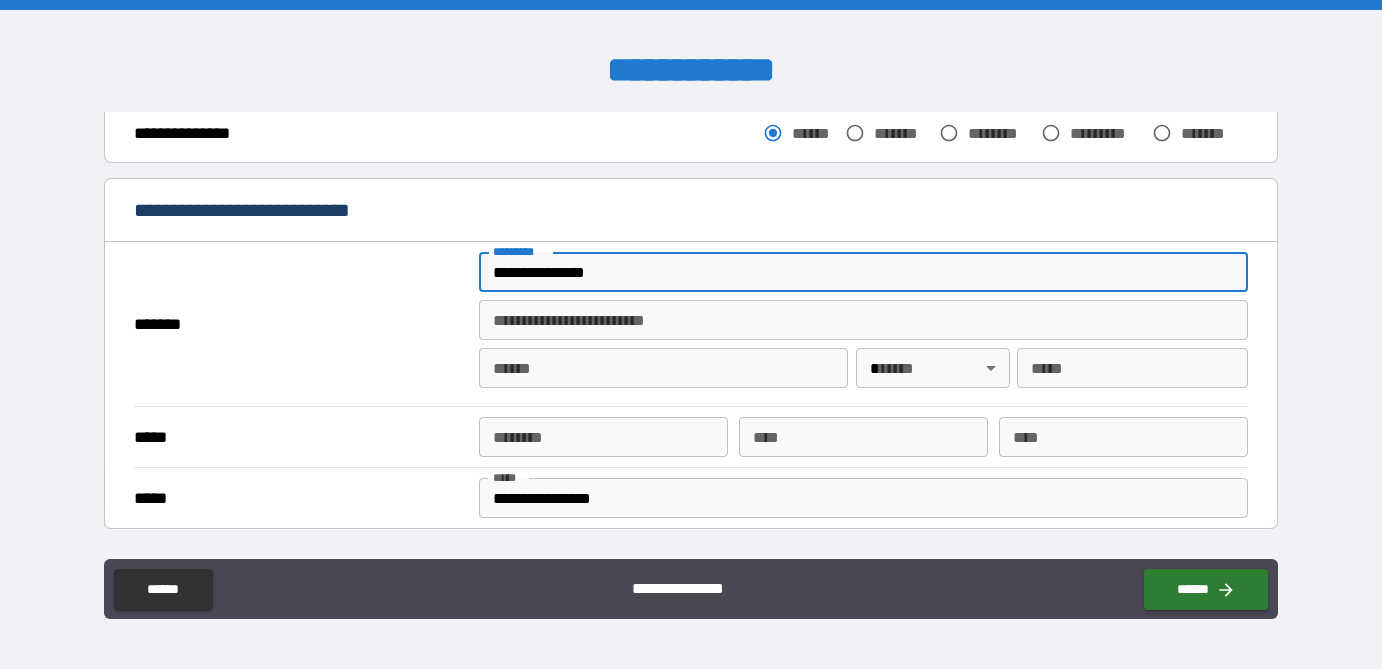 type on "******" 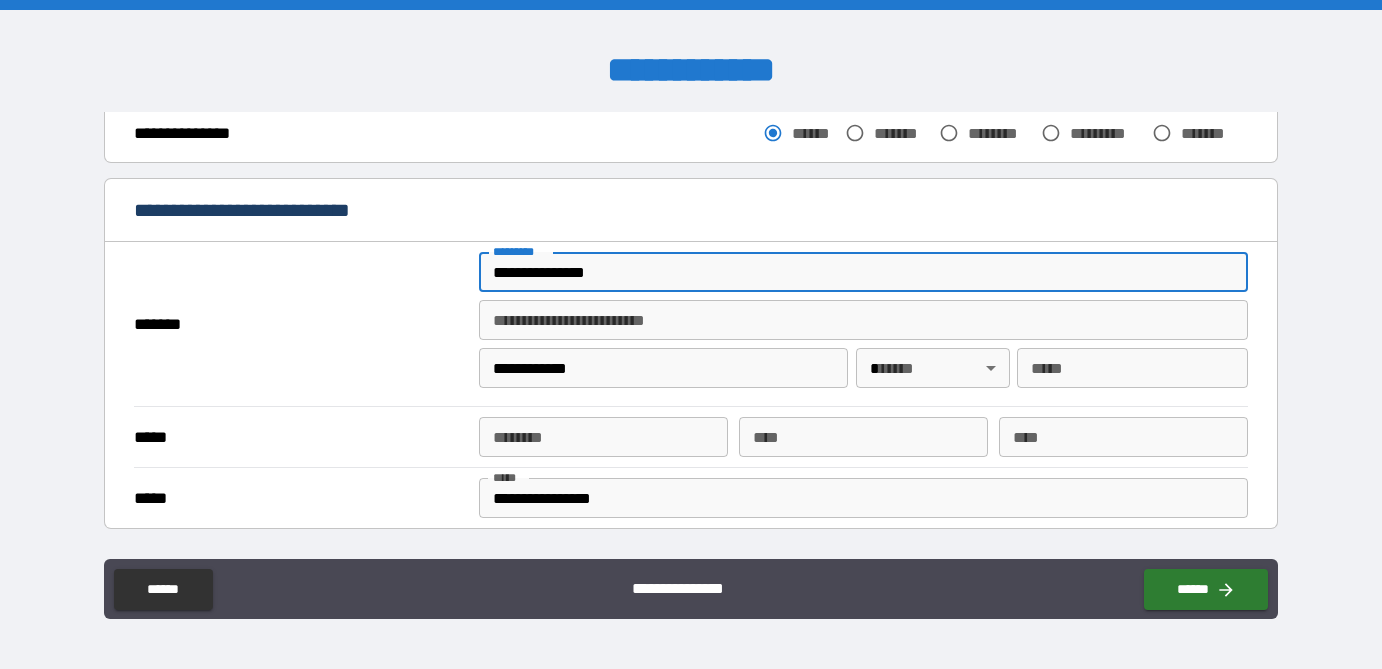 type on "**" 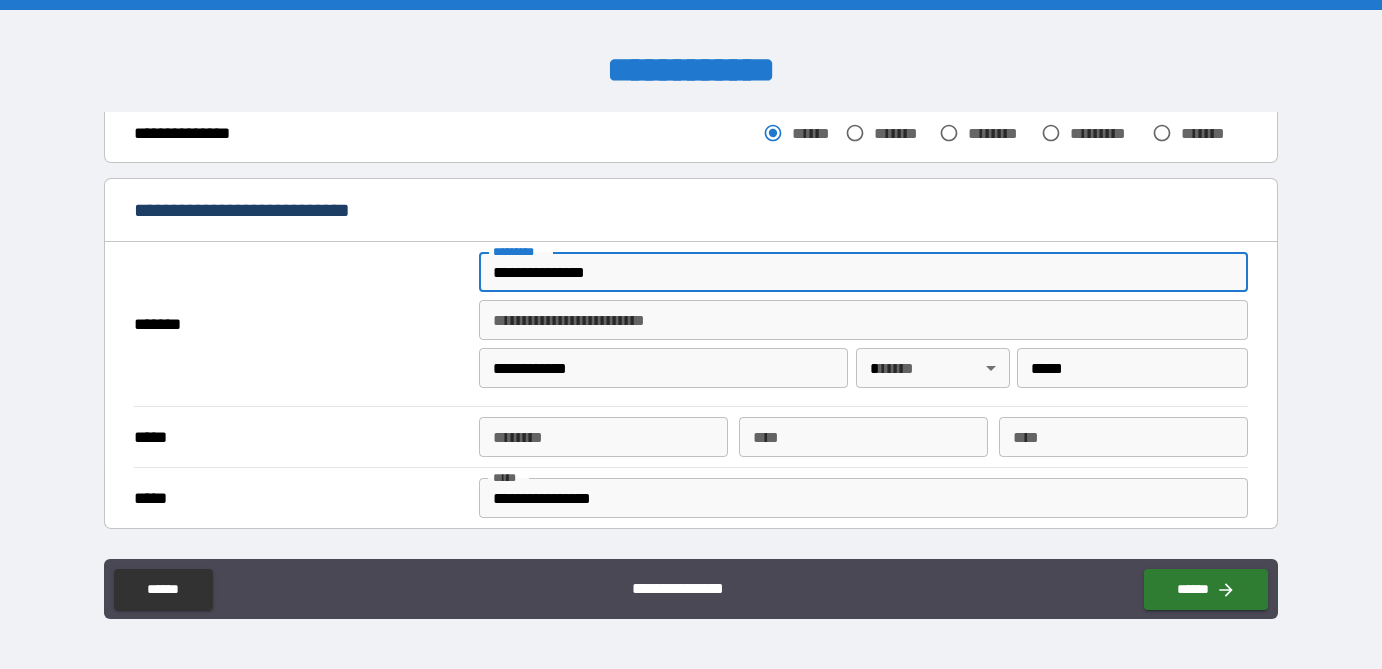 type on "**********" 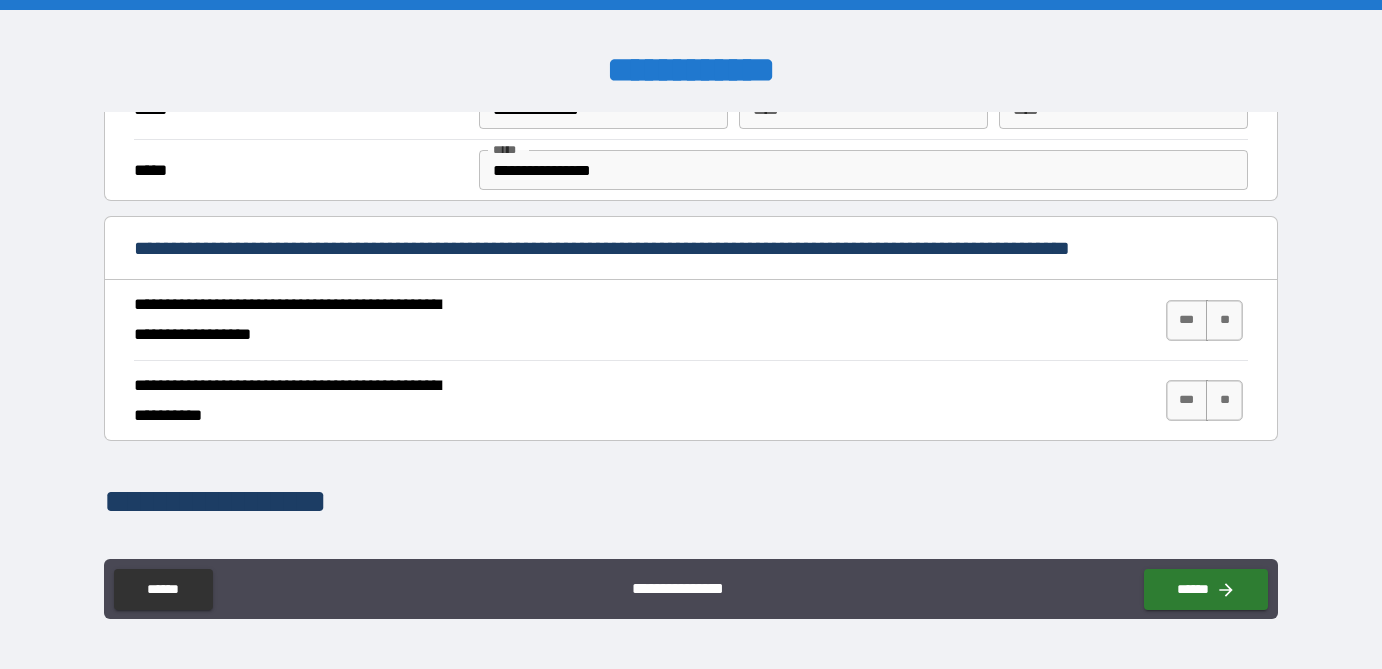 scroll, scrollTop: 658, scrollLeft: 0, axis: vertical 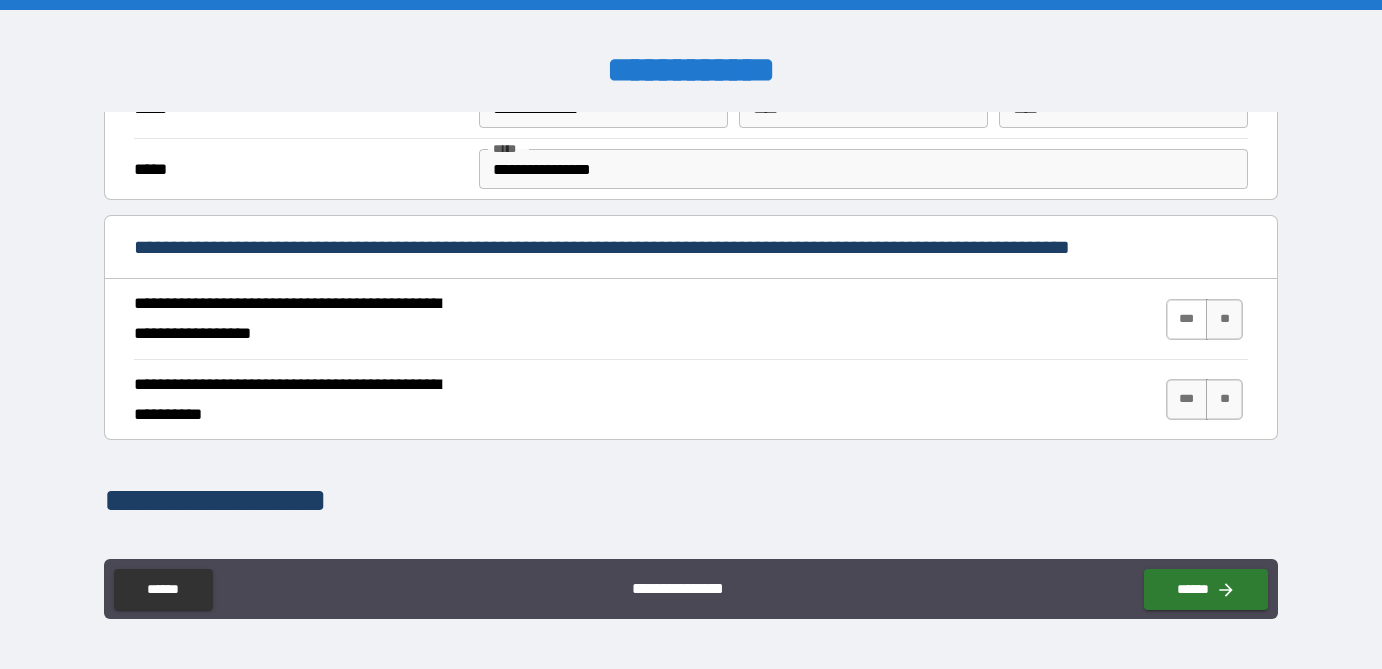 click on "***" at bounding box center [1187, 319] 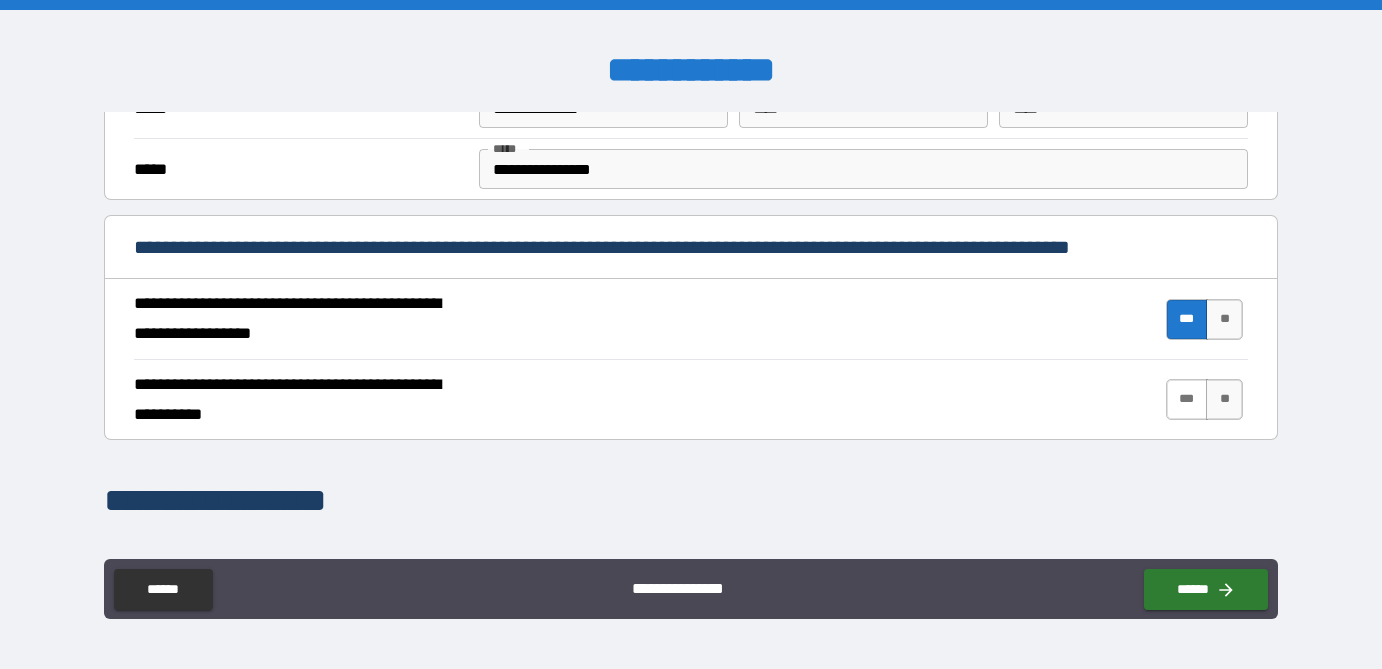 click on "***" at bounding box center (1187, 399) 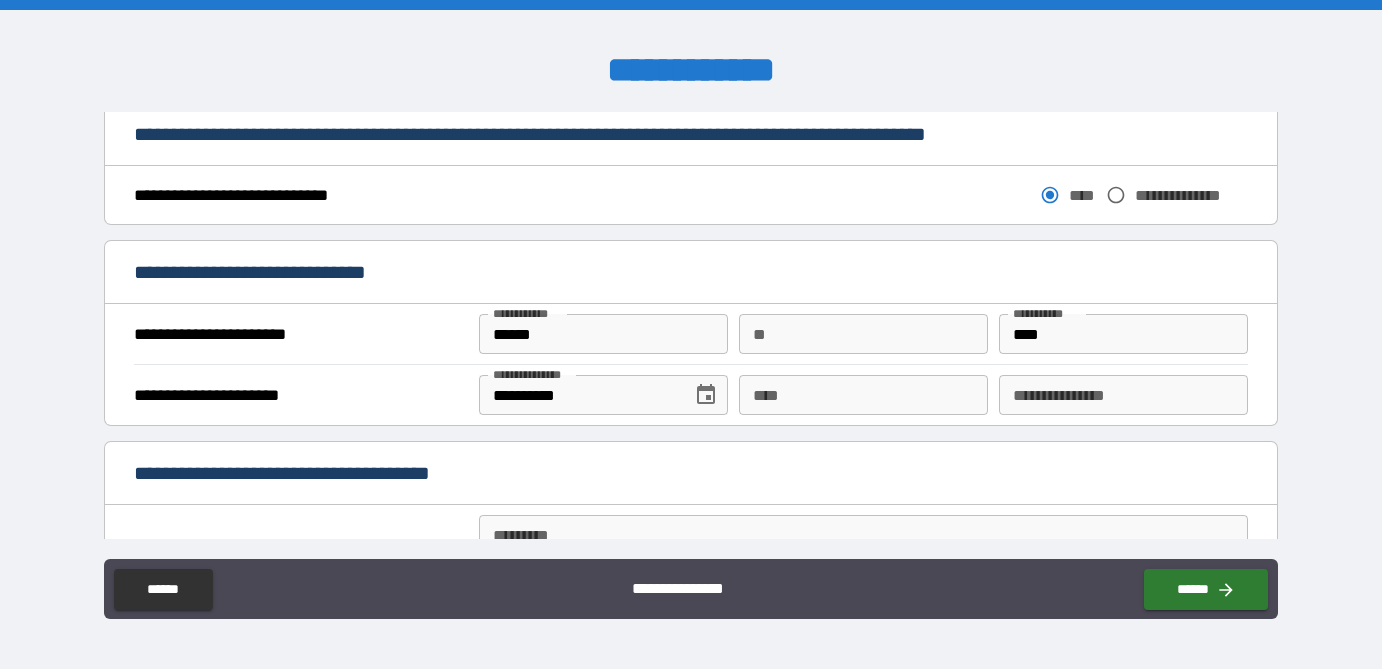 scroll, scrollTop: 1105, scrollLeft: 0, axis: vertical 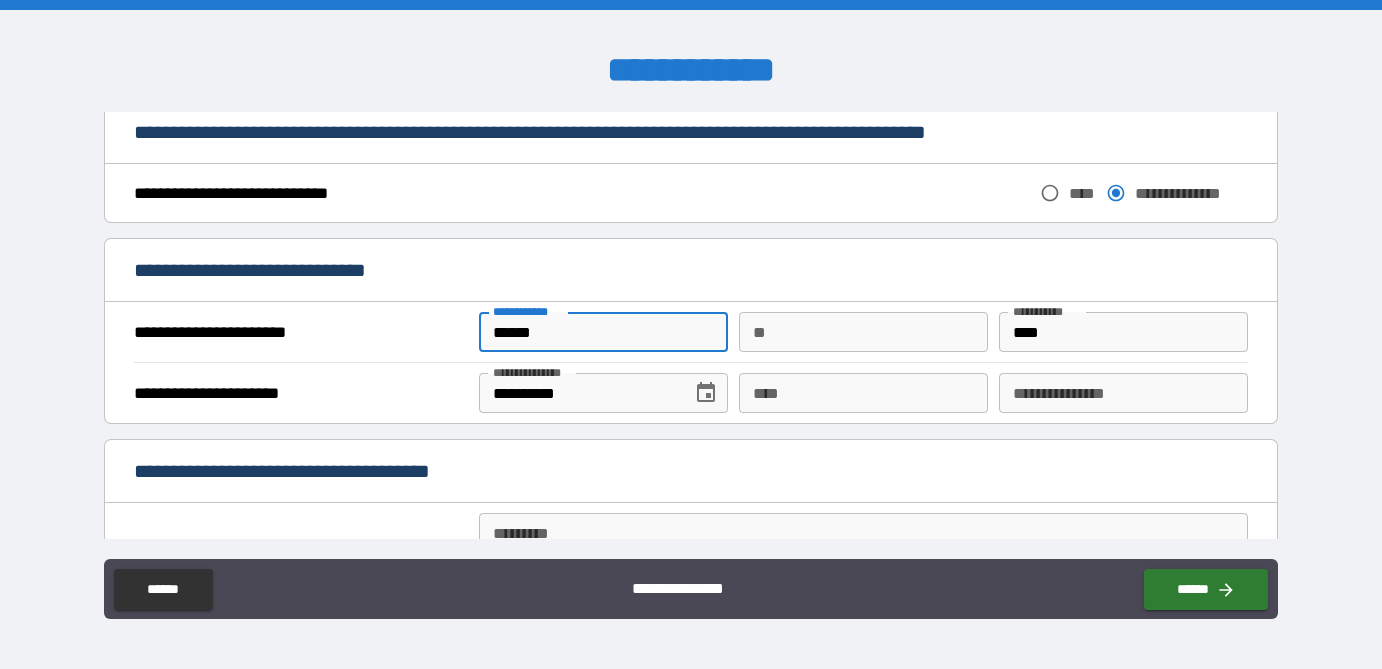 drag, startPoint x: 558, startPoint y: 333, endPoint x: 420, endPoint y: 326, distance: 138.17743 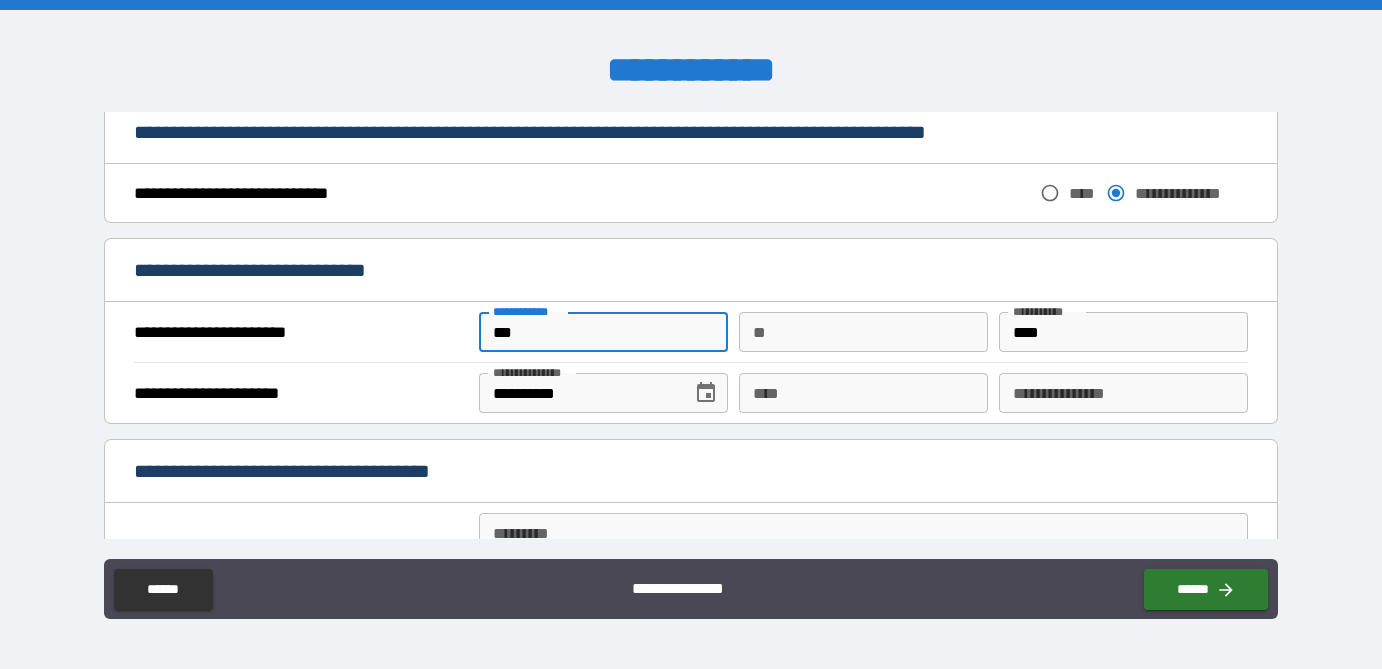 type on "******" 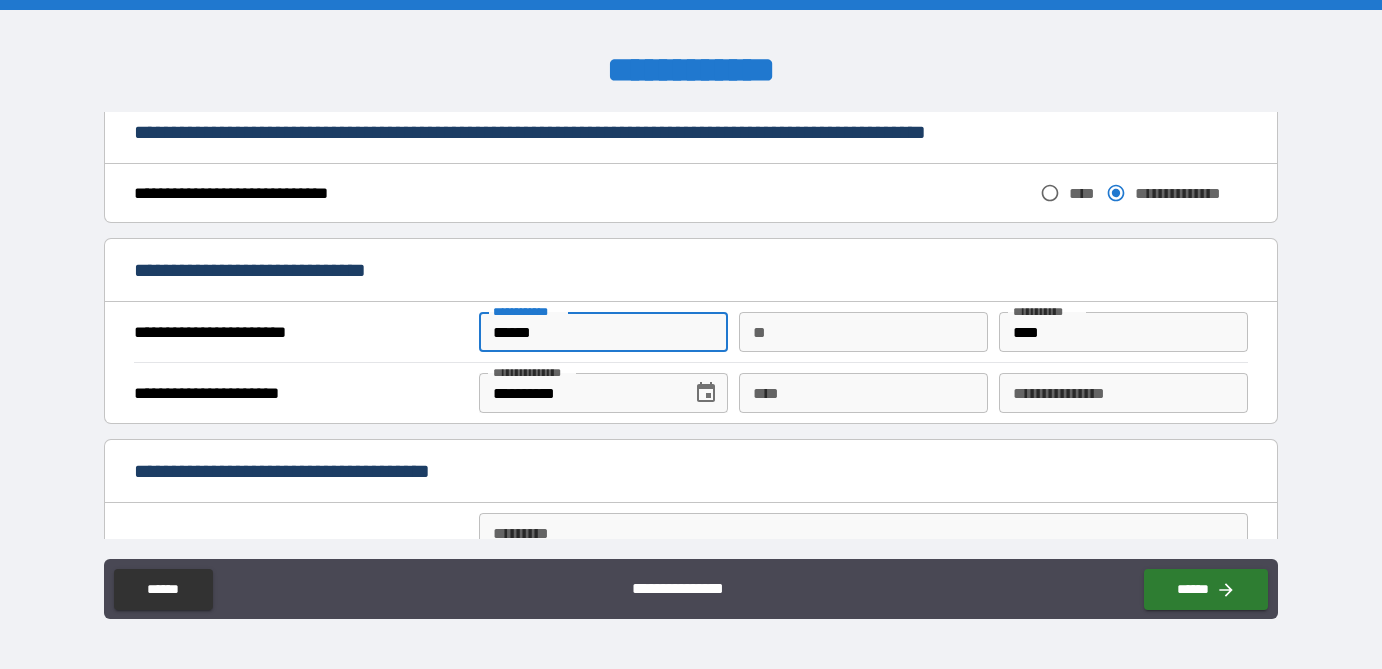 type on "**********" 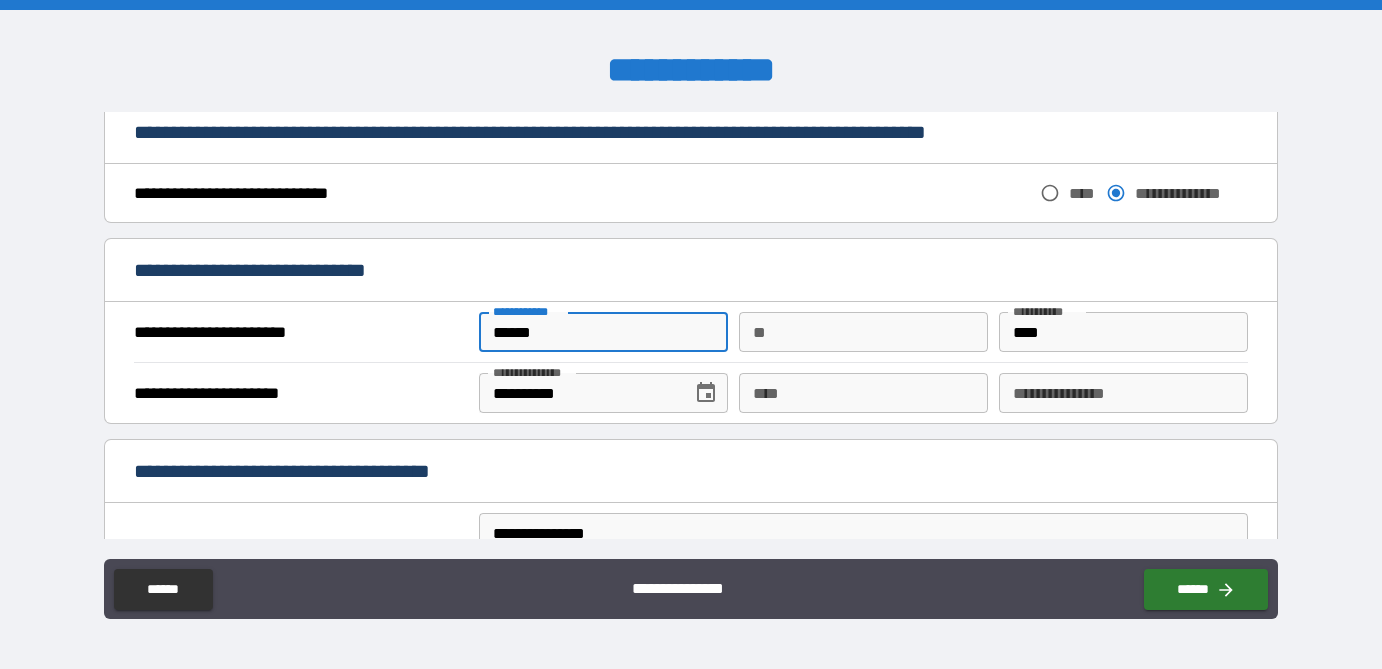 type on "**********" 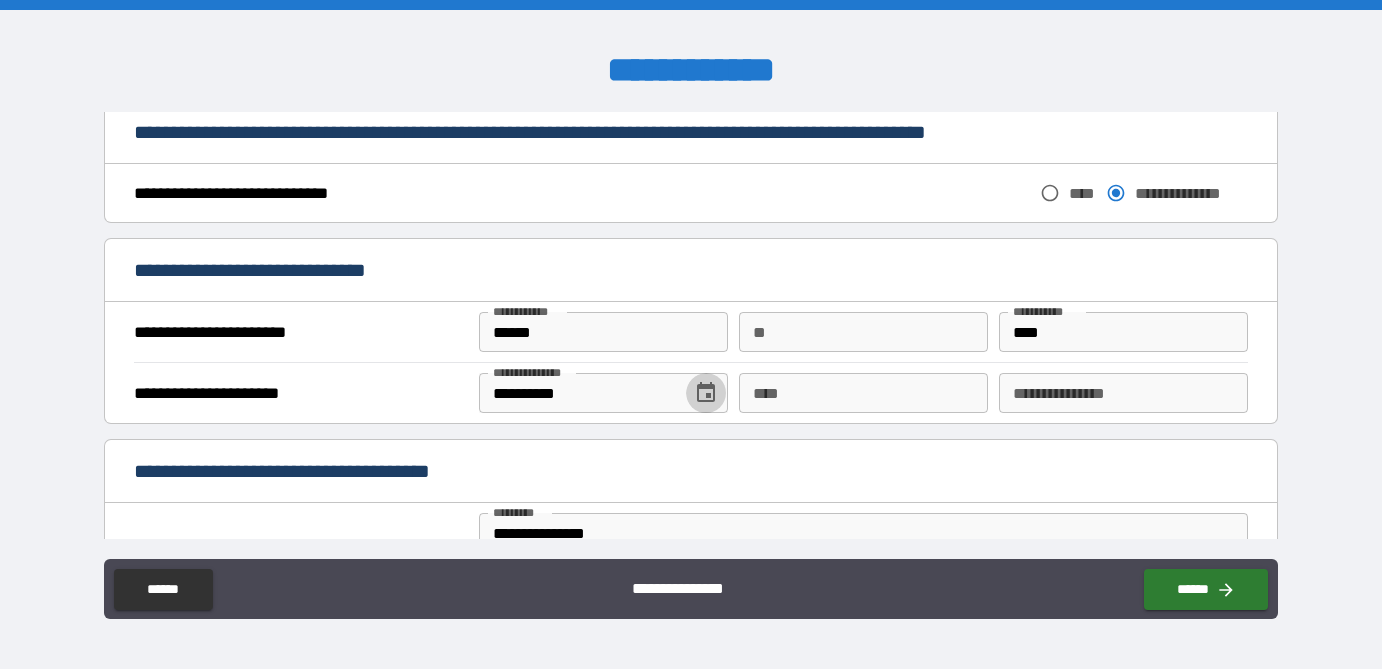 click 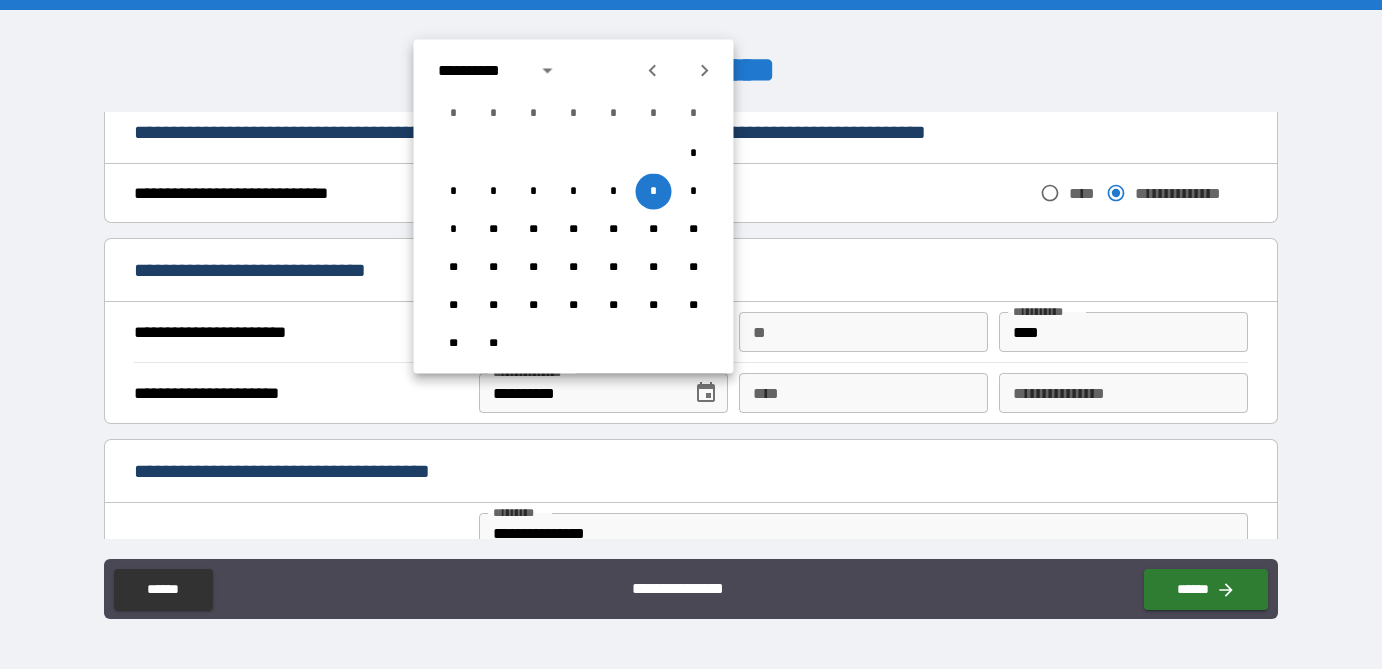 click 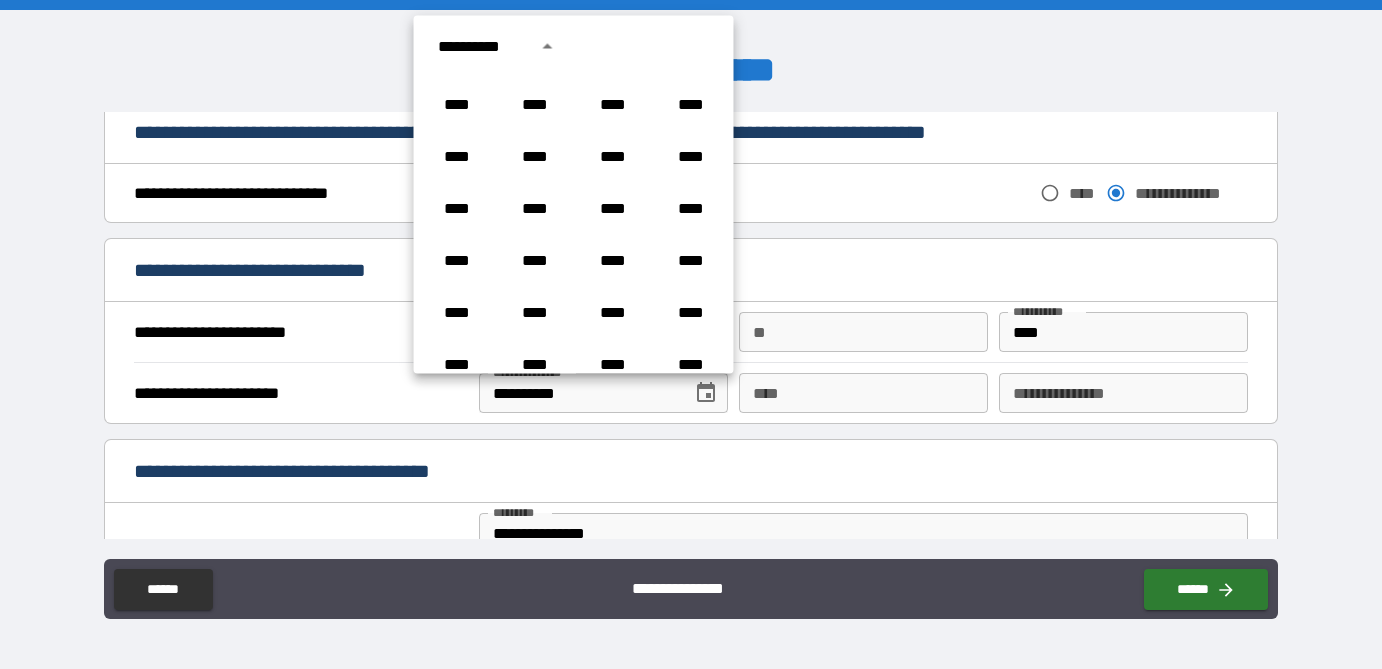 scroll, scrollTop: 924, scrollLeft: 0, axis: vertical 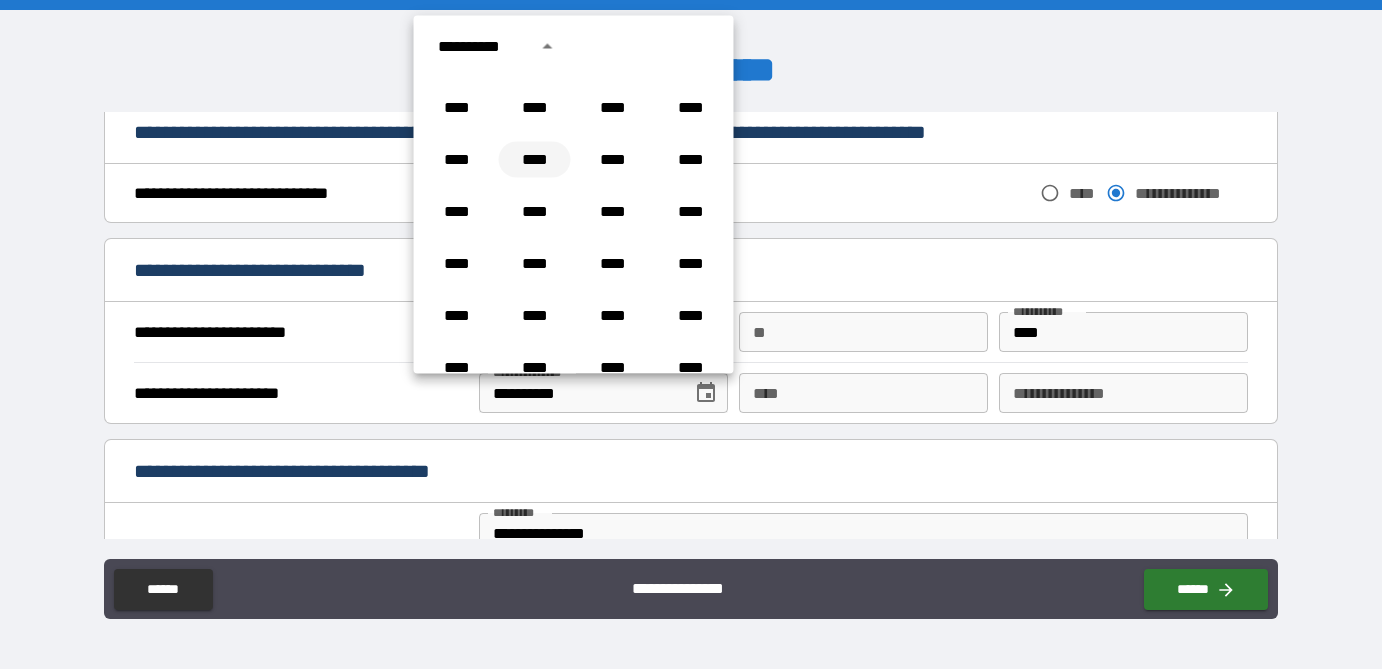 click on "****" at bounding box center (535, 160) 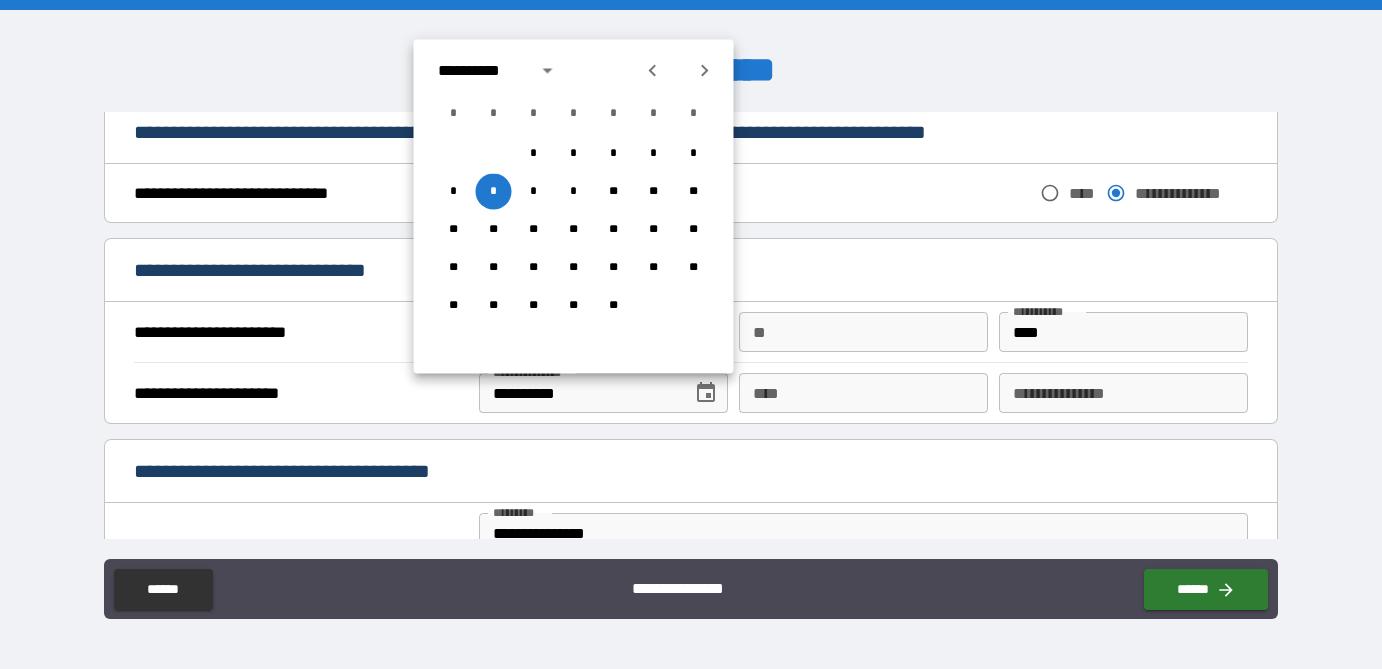 click 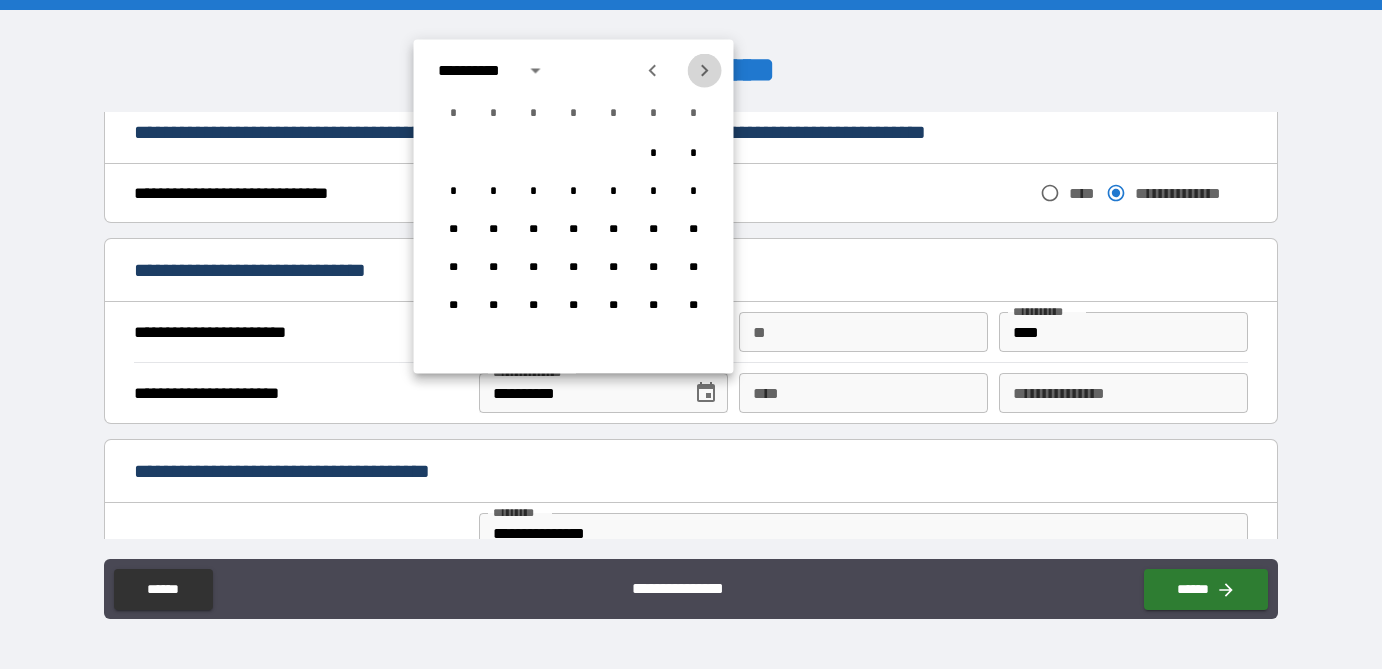 click 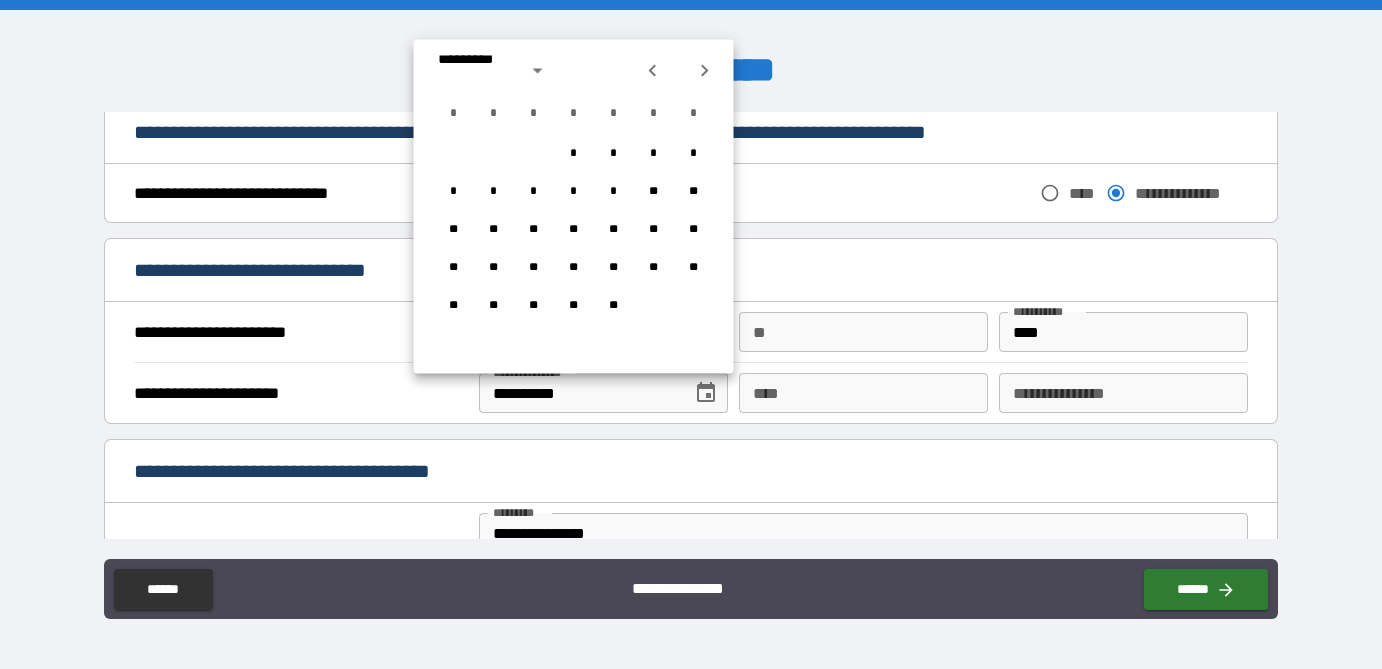 click 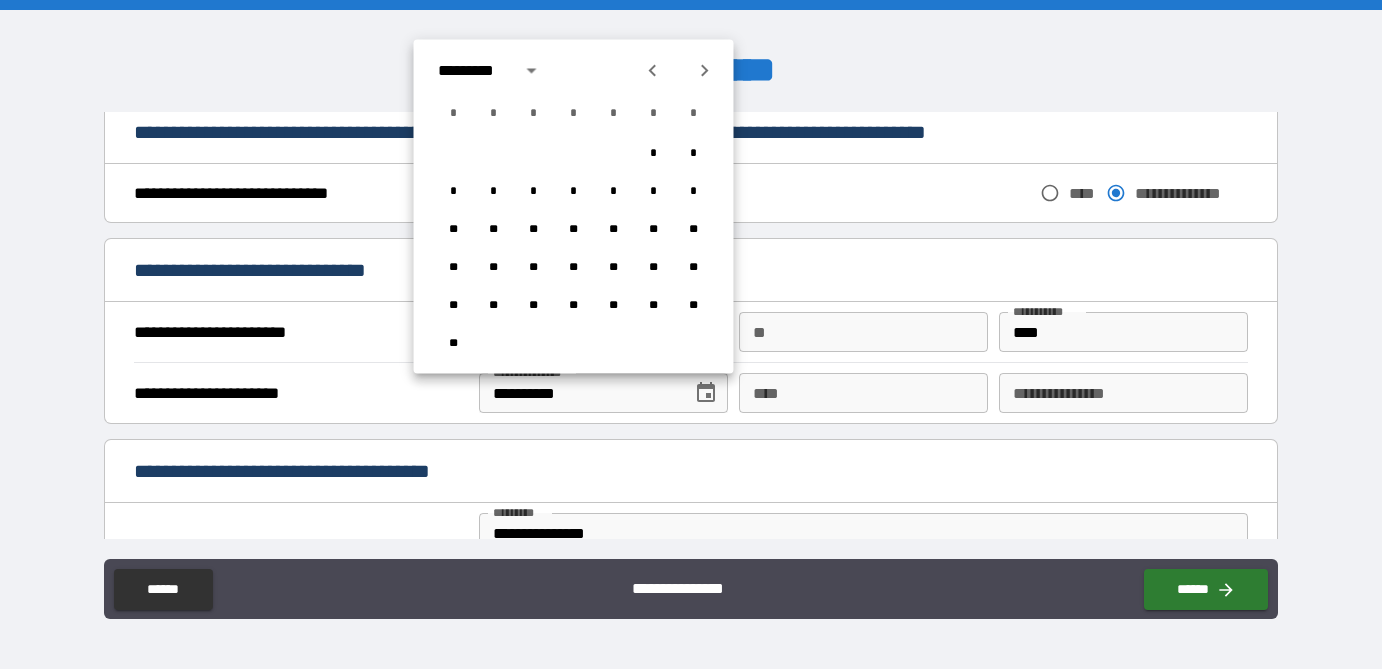 click 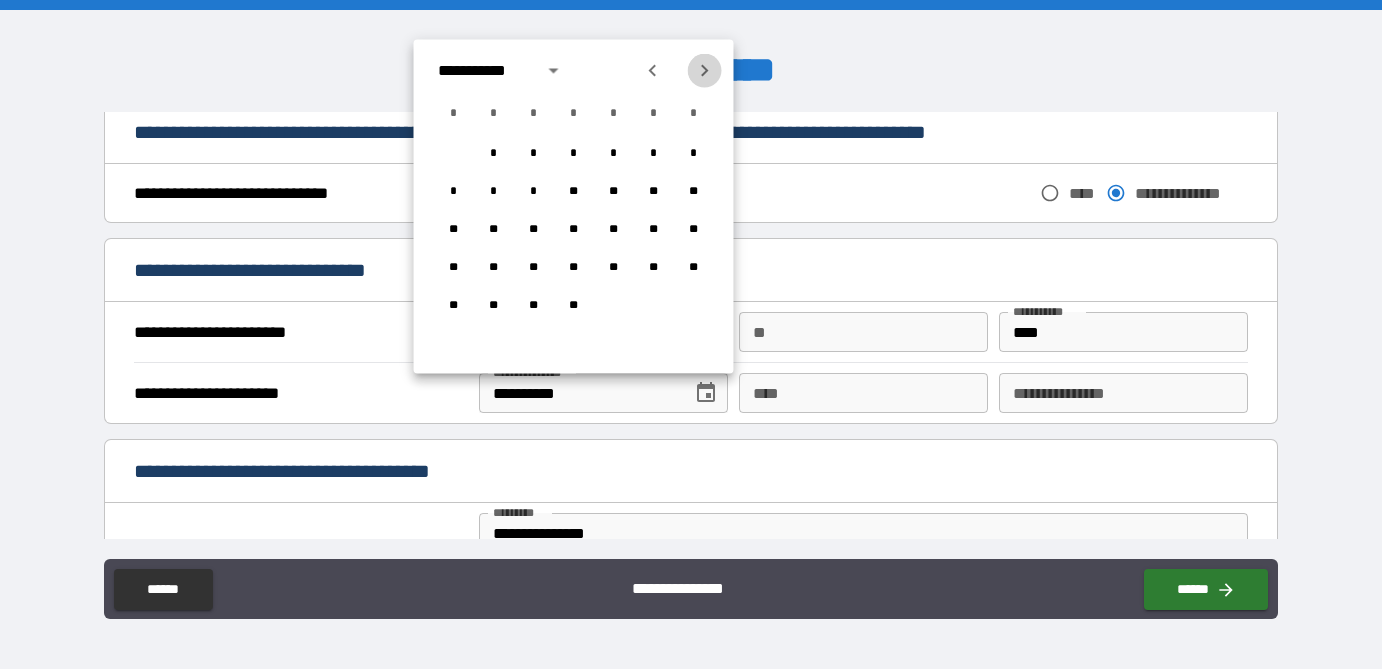 click 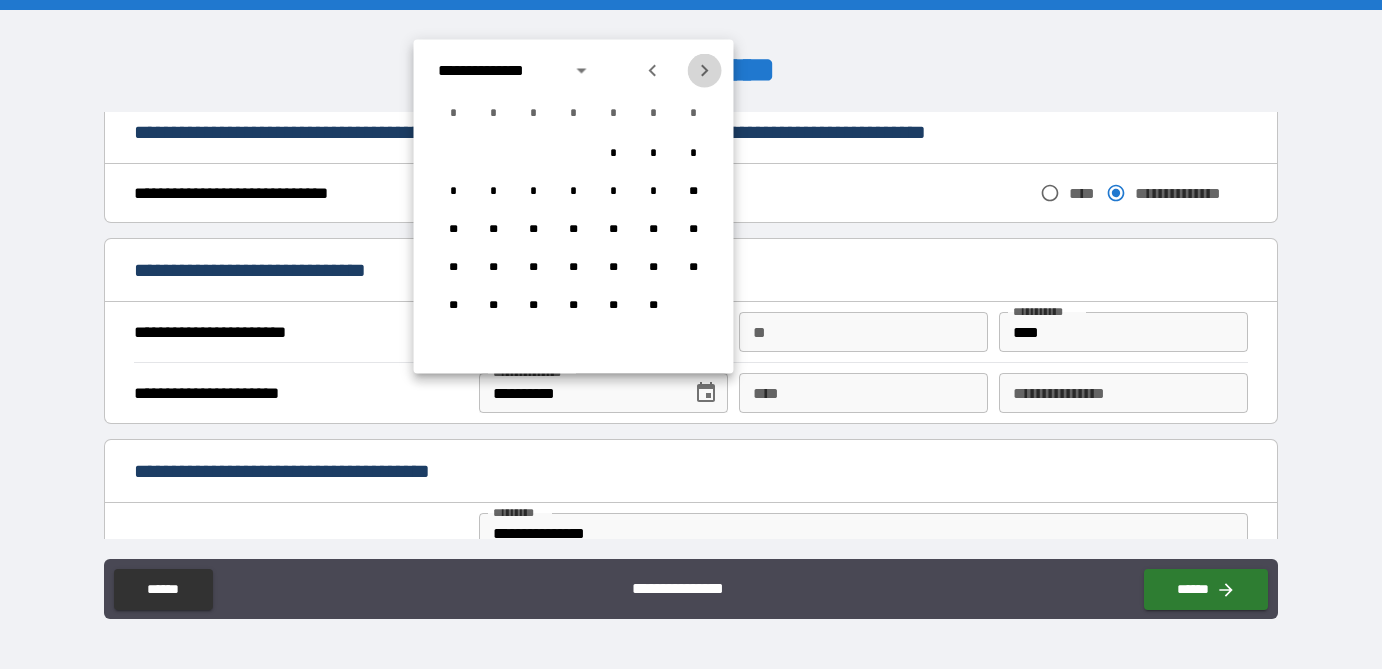click 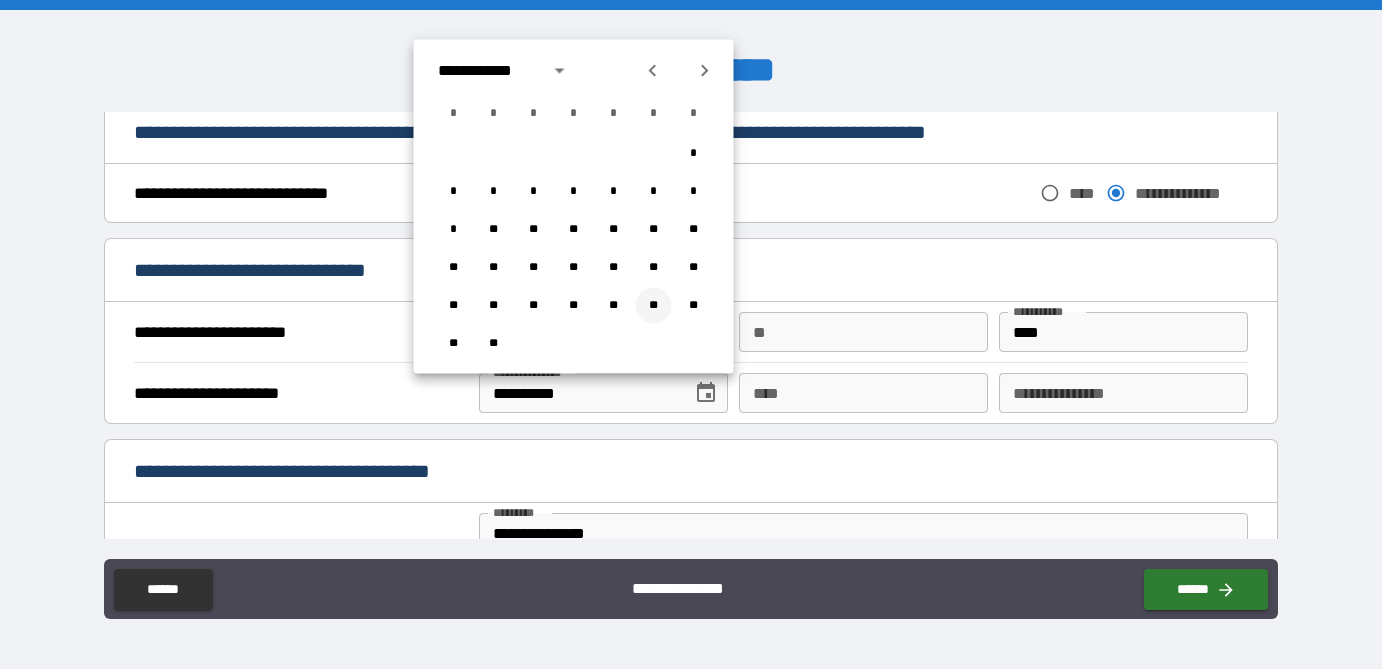 click on "**" at bounding box center [654, 306] 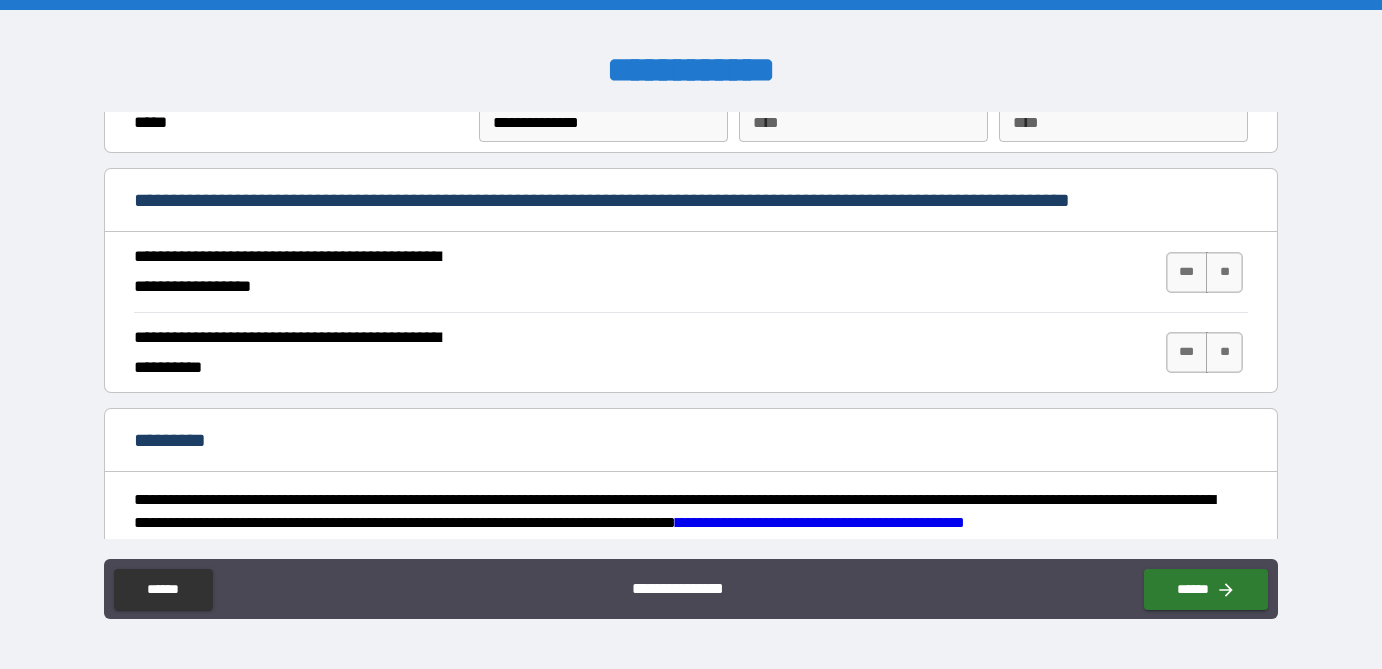 scroll, scrollTop: 1751, scrollLeft: 0, axis: vertical 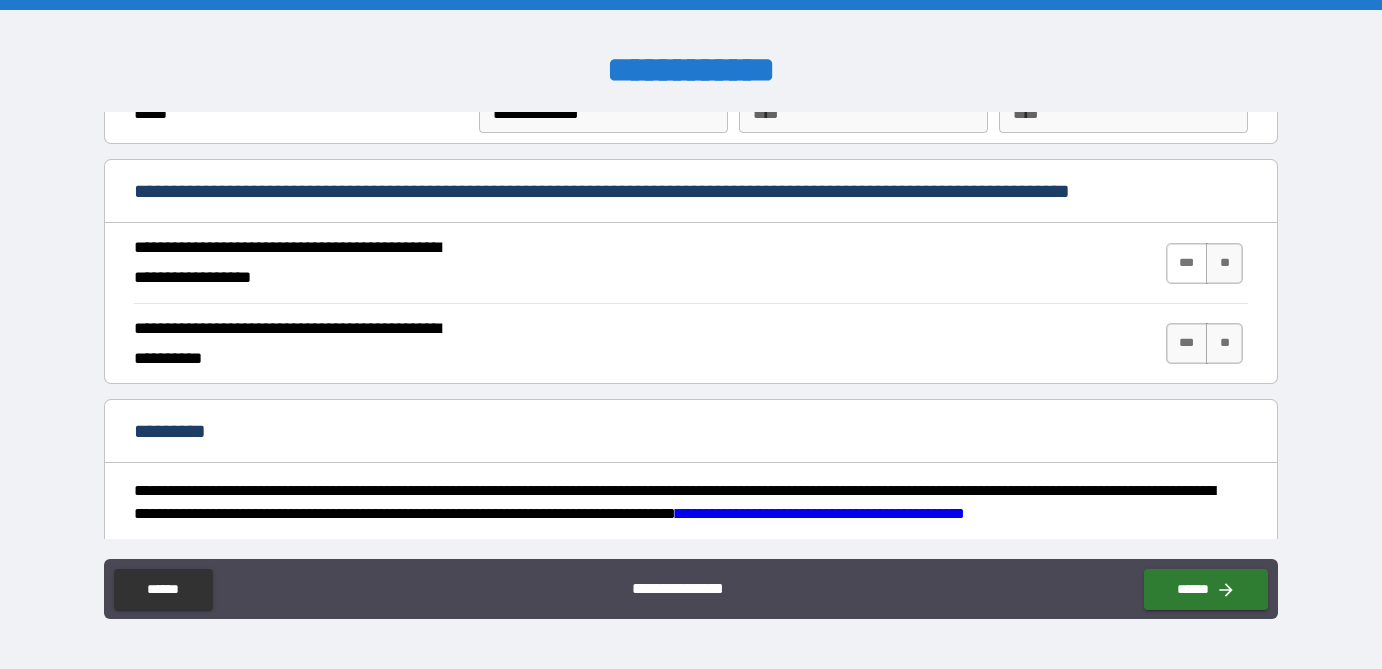 click on "***" at bounding box center (1187, 263) 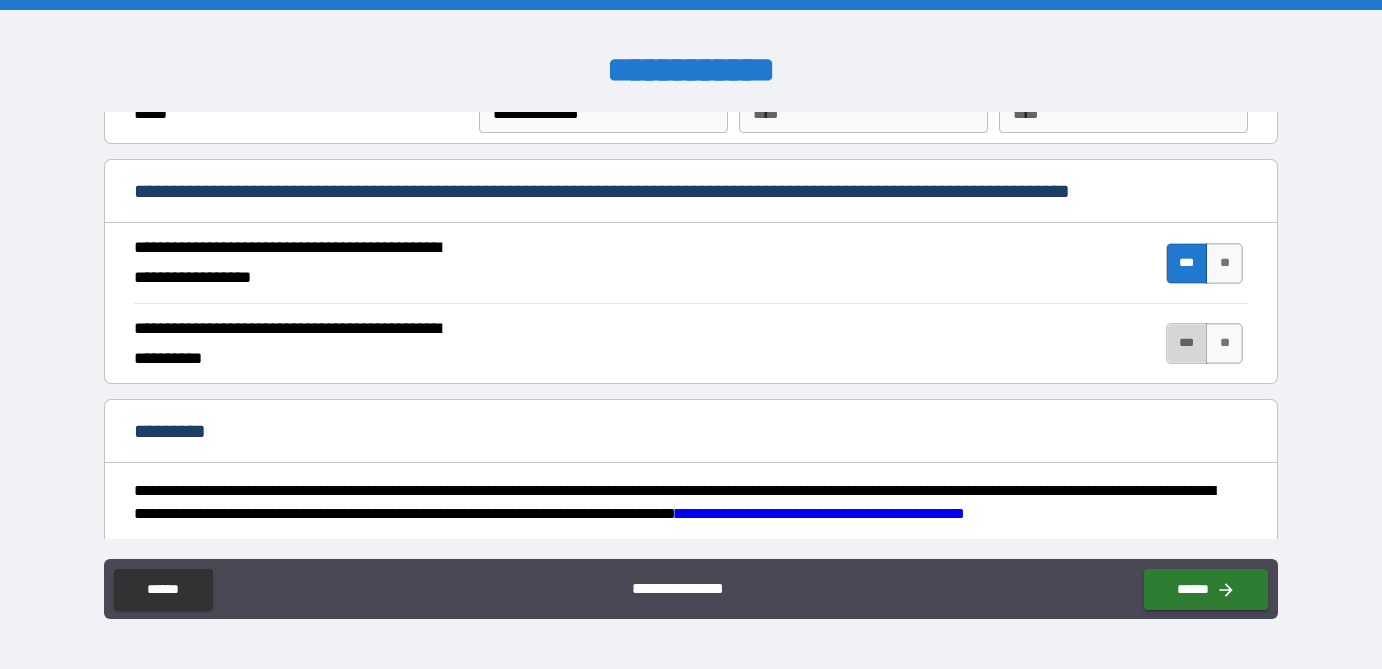 click on "***" at bounding box center [1187, 343] 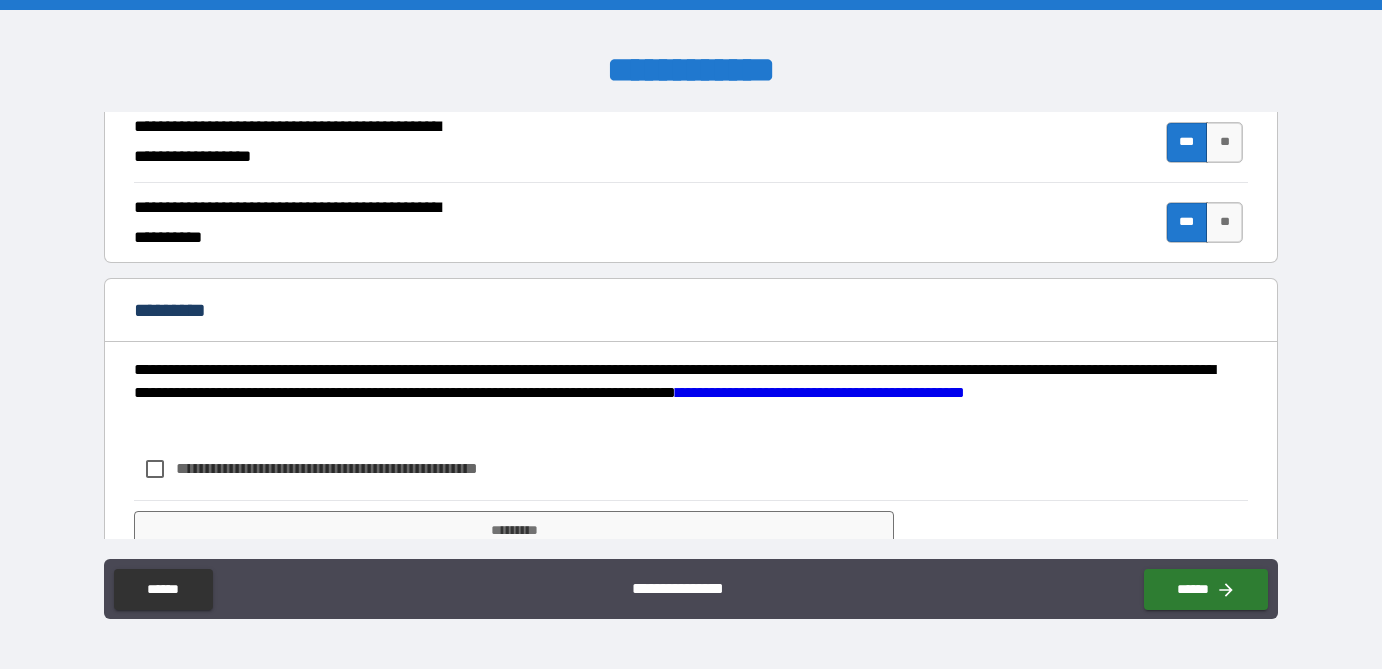 scroll, scrollTop: 1954, scrollLeft: 0, axis: vertical 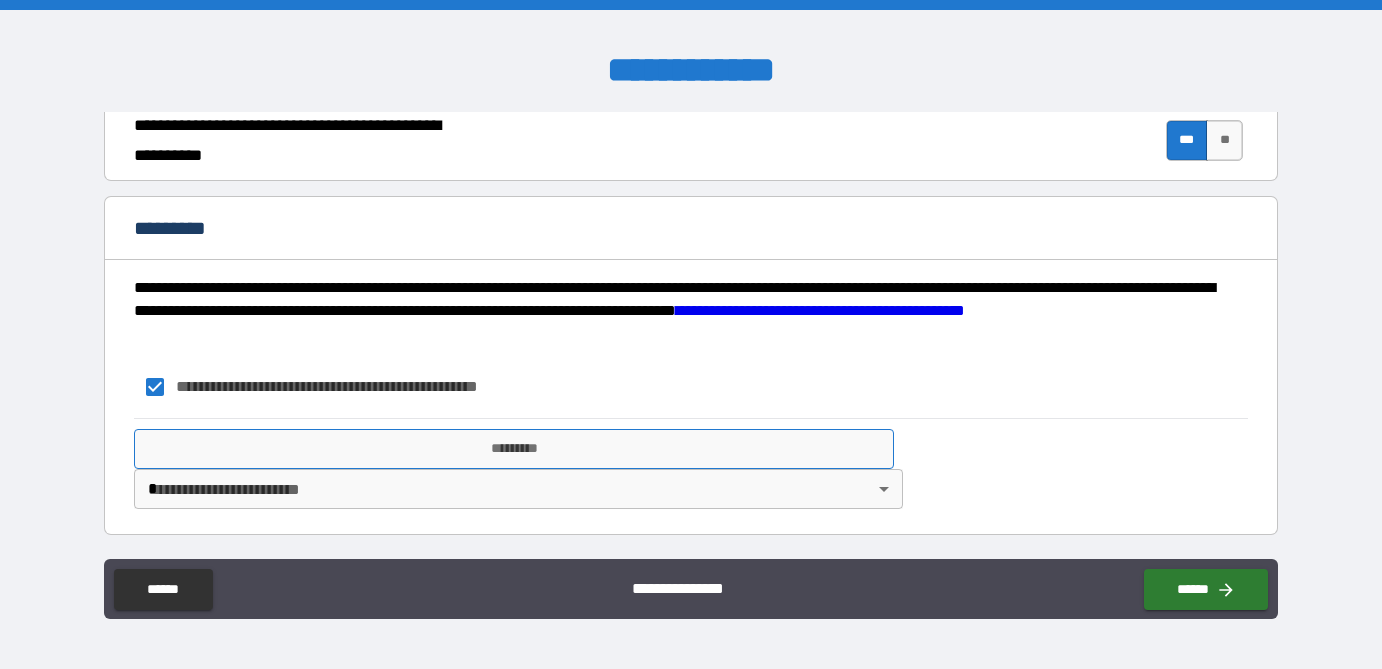 click on "*********" at bounding box center (514, 449) 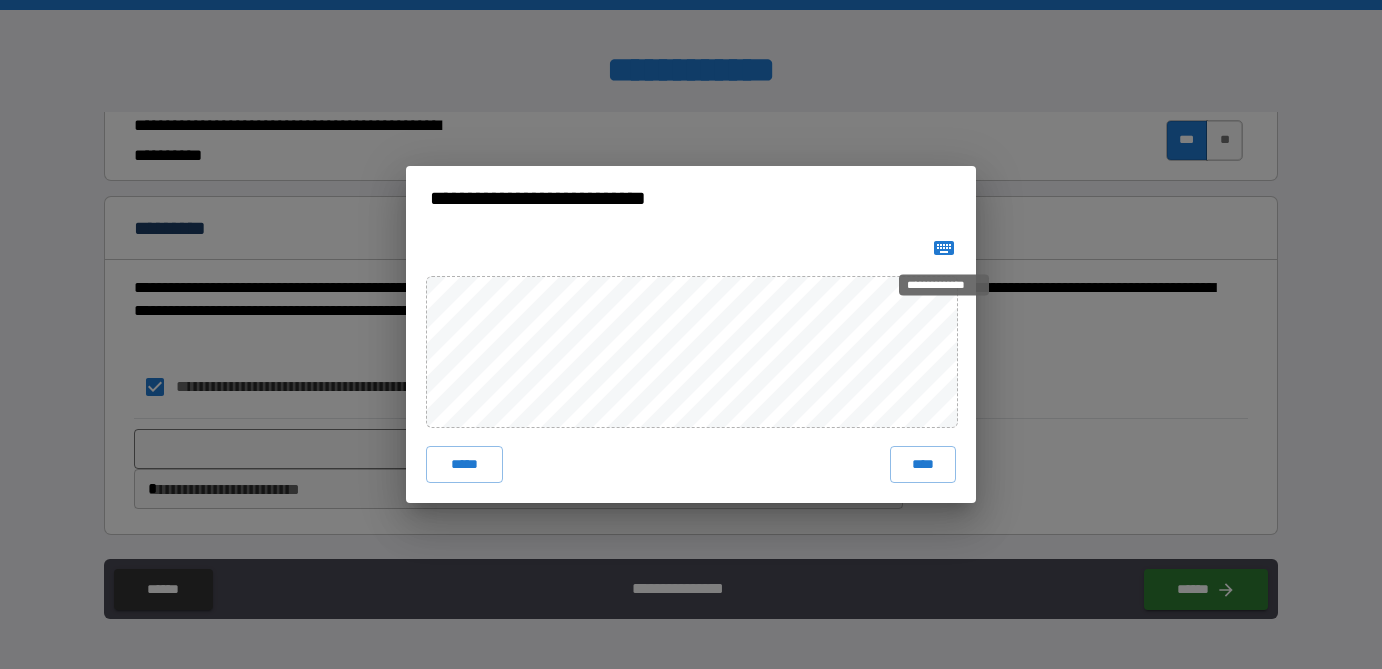 click 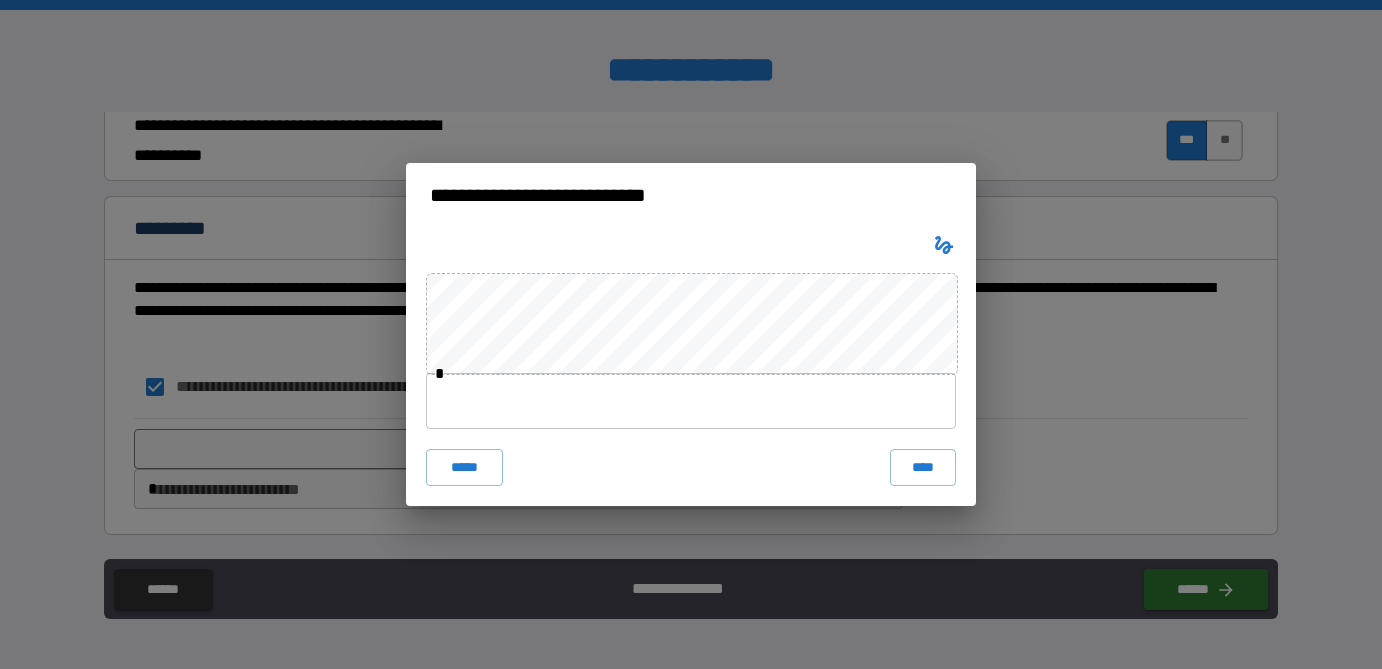 click at bounding box center (691, 401) 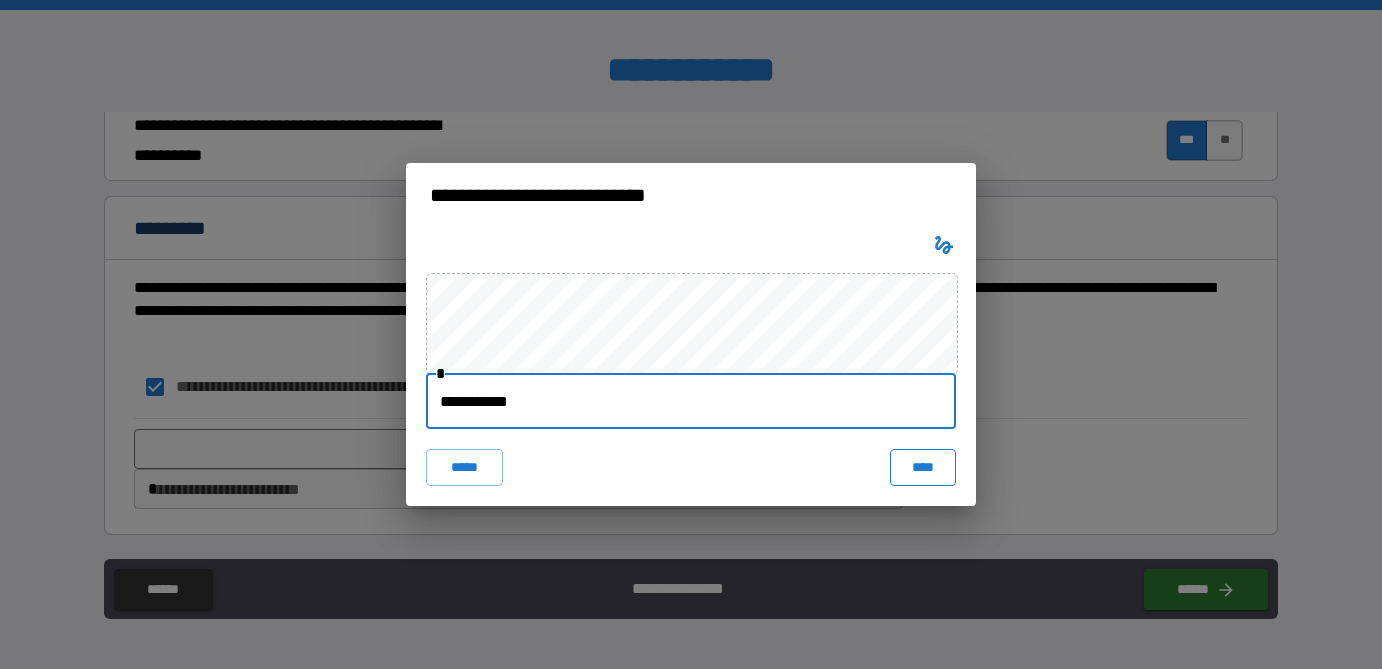 type on "**********" 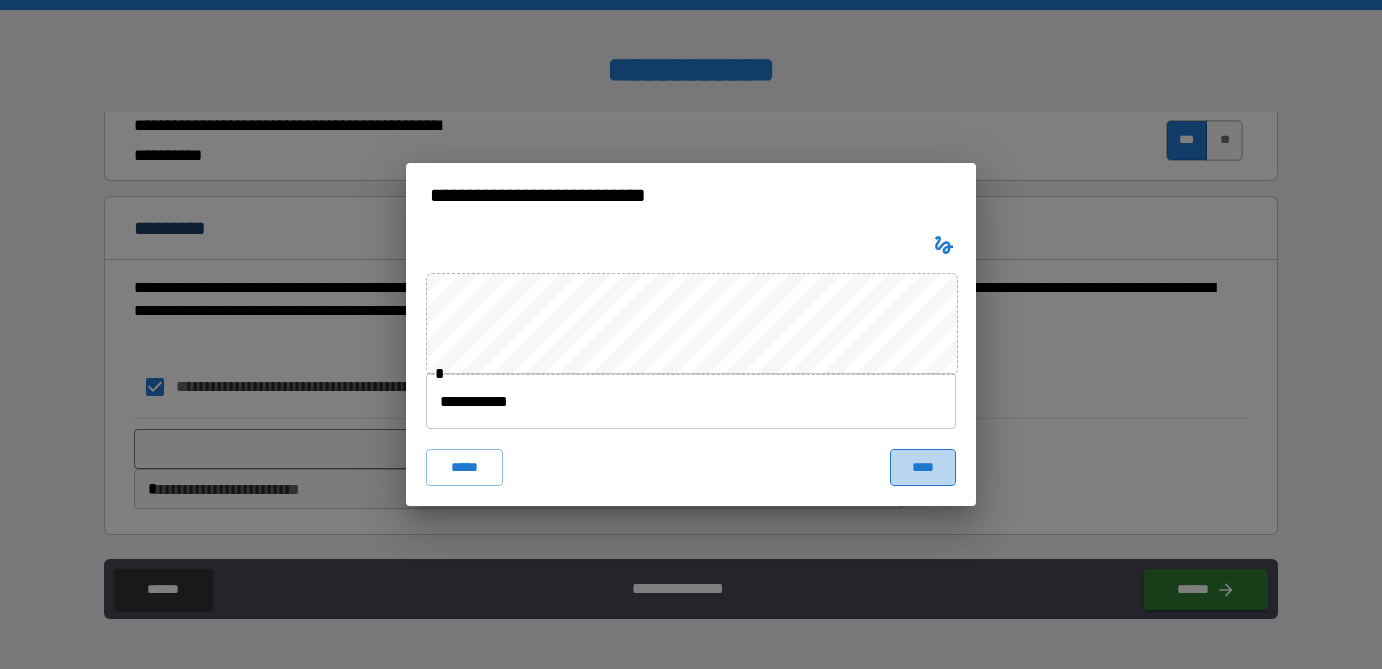 click on "****" at bounding box center [923, 467] 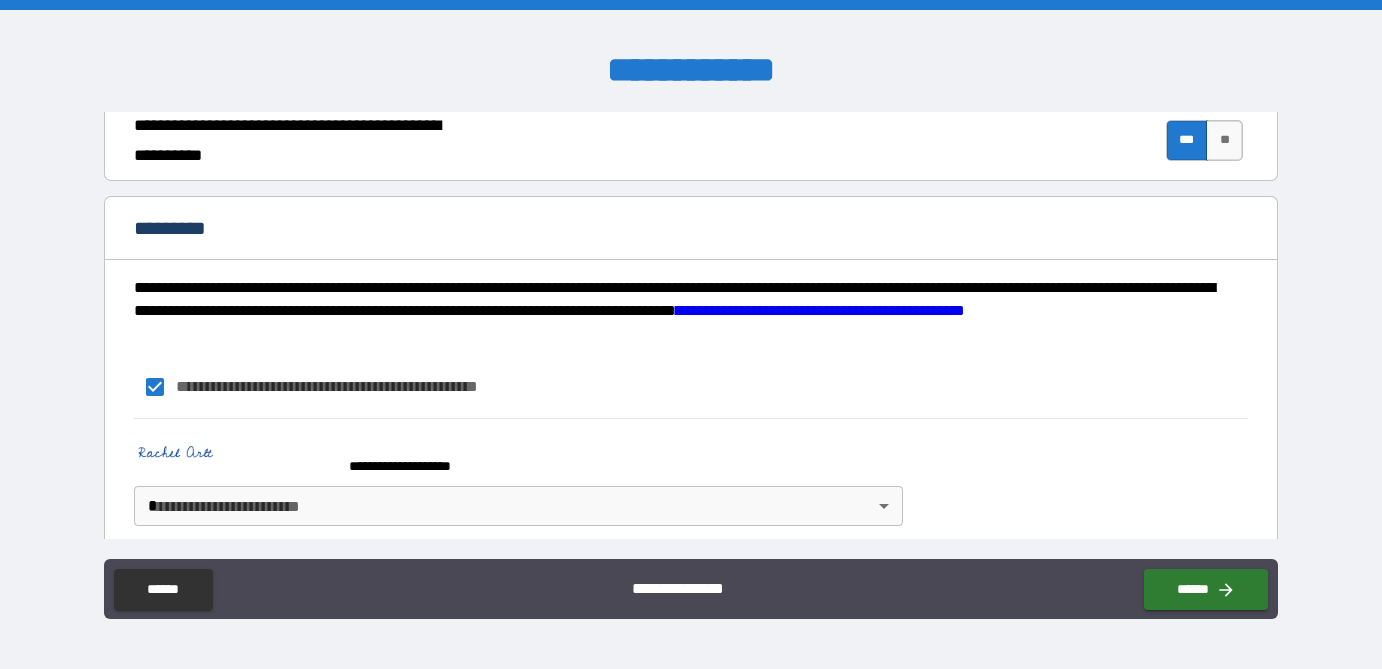 click on "**********" at bounding box center (691, 334) 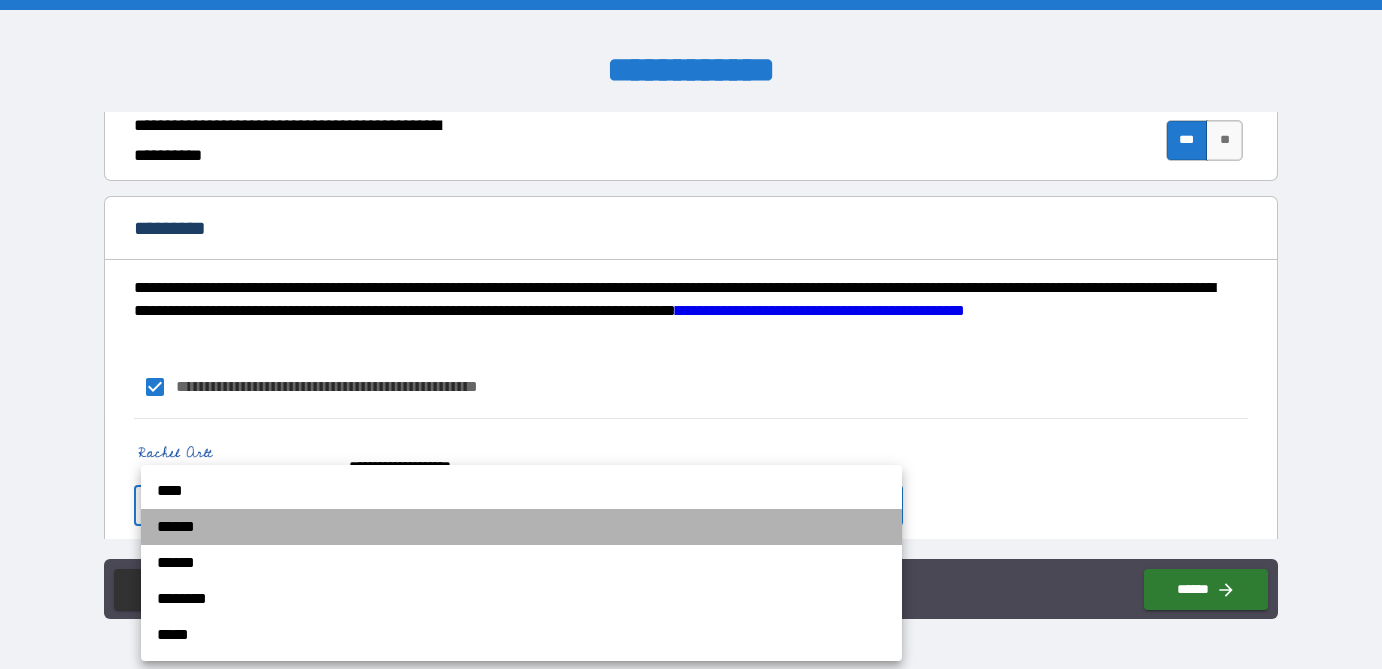 click on "******" at bounding box center (521, 527) 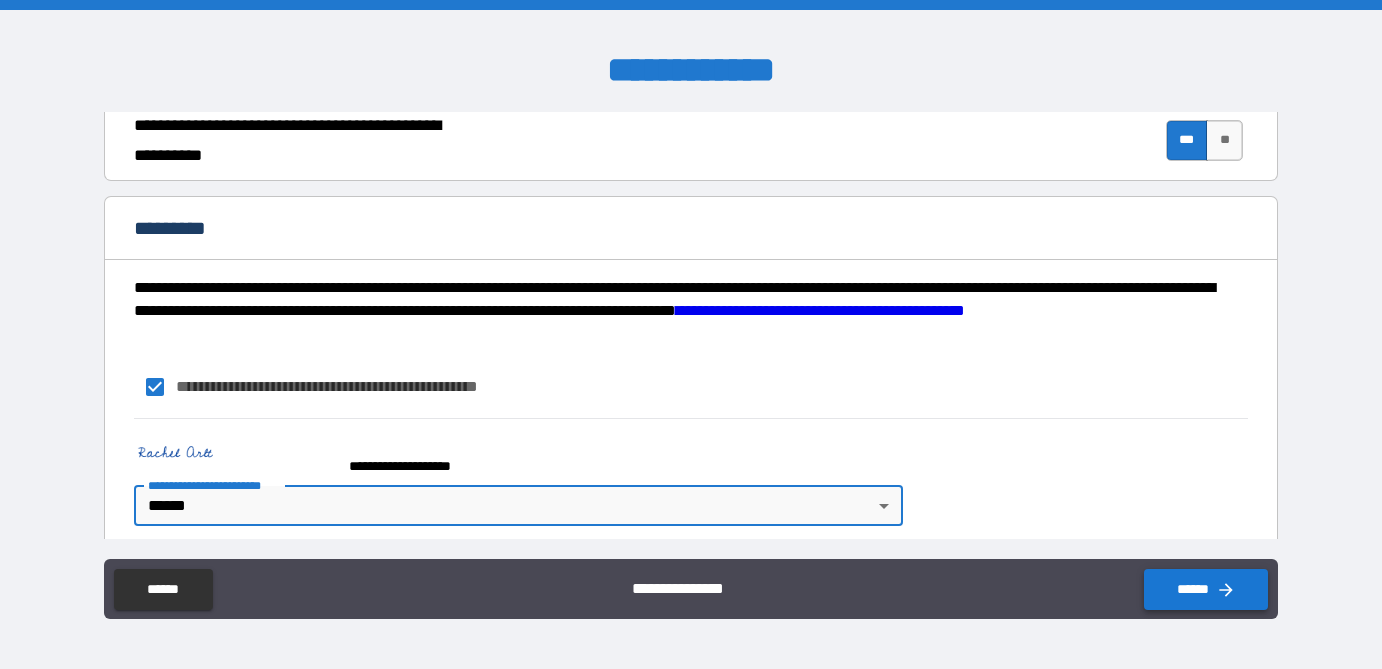 click on "******" at bounding box center (1206, 589) 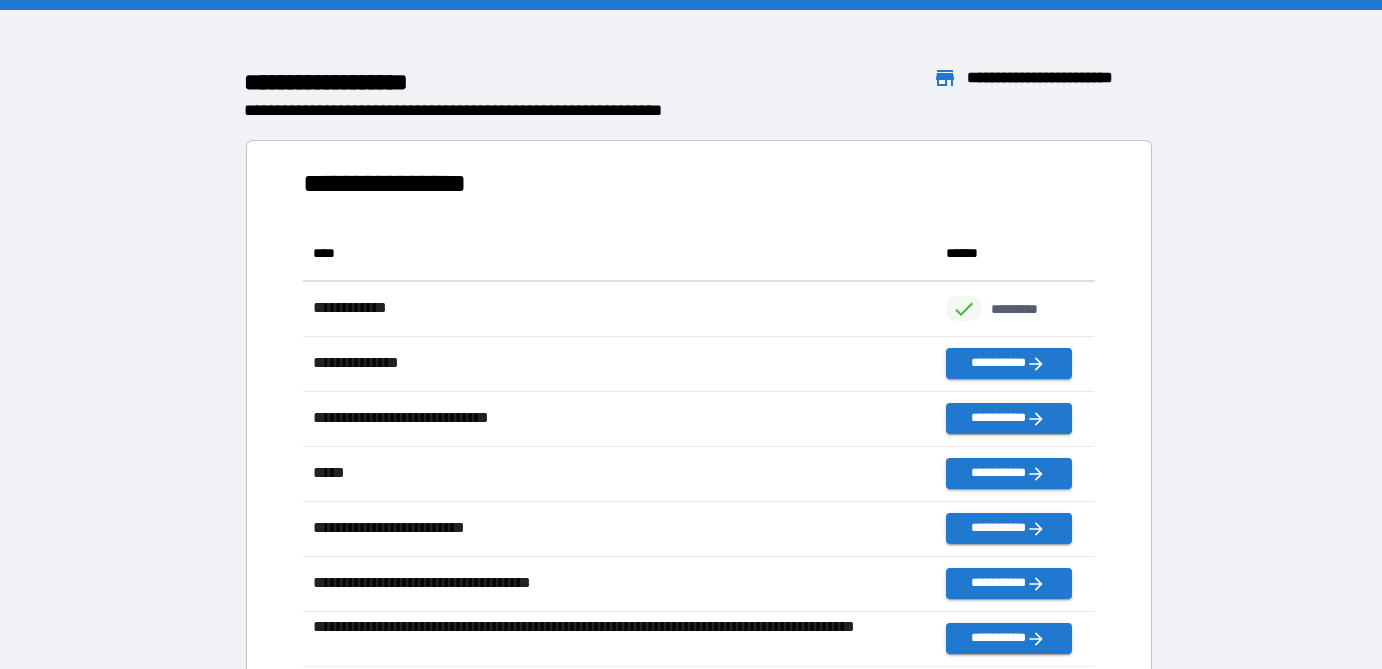 scroll, scrollTop: 1, scrollLeft: 0, axis: vertical 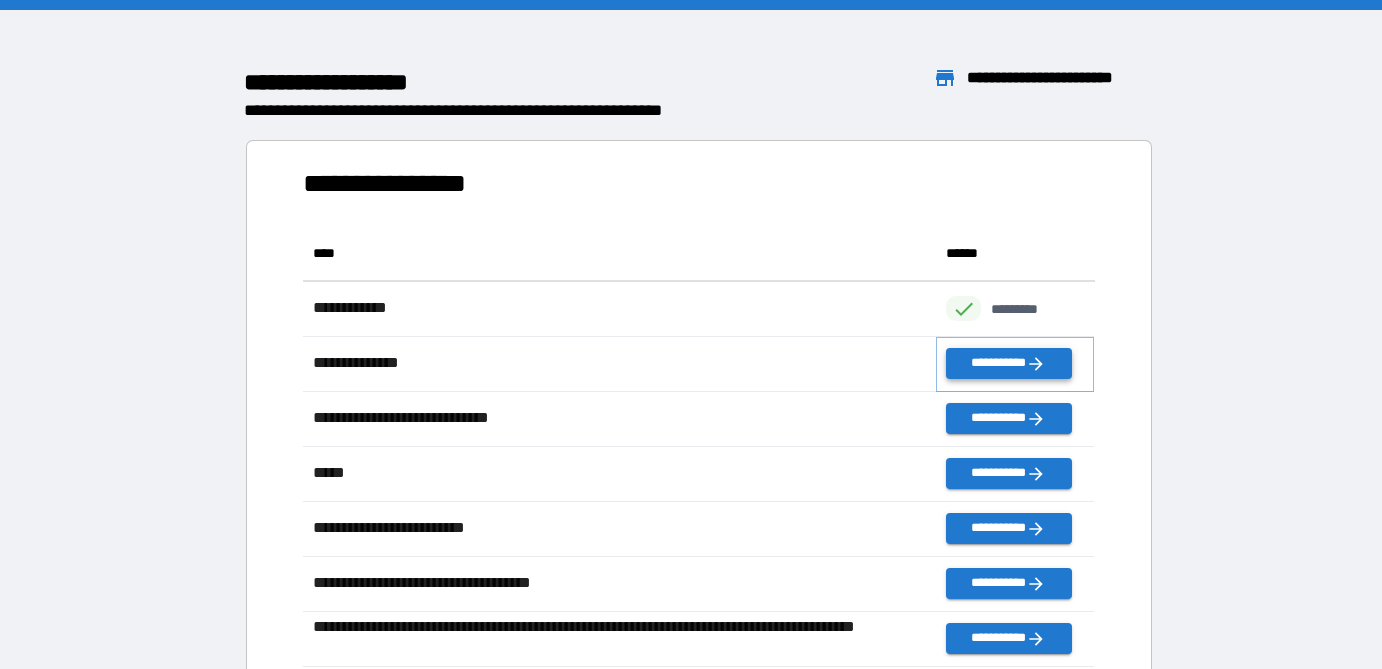click on "**********" at bounding box center (1008, 363) 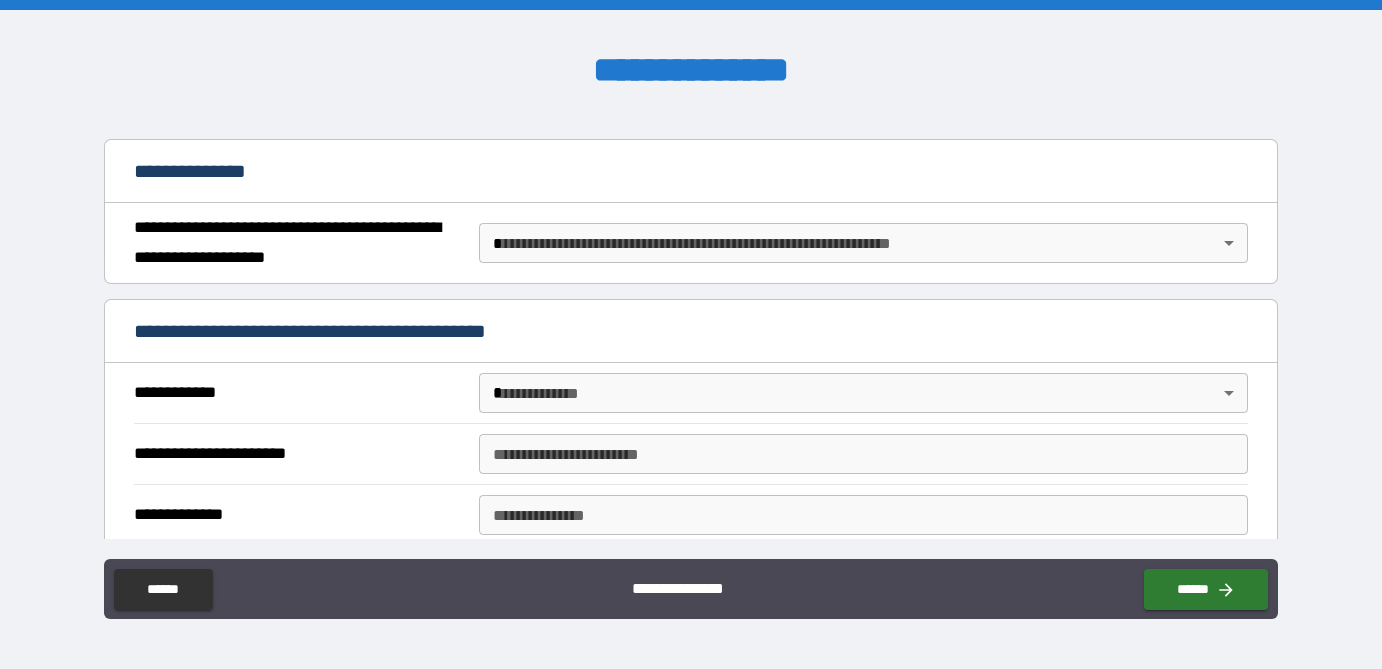 scroll, scrollTop: 230, scrollLeft: 0, axis: vertical 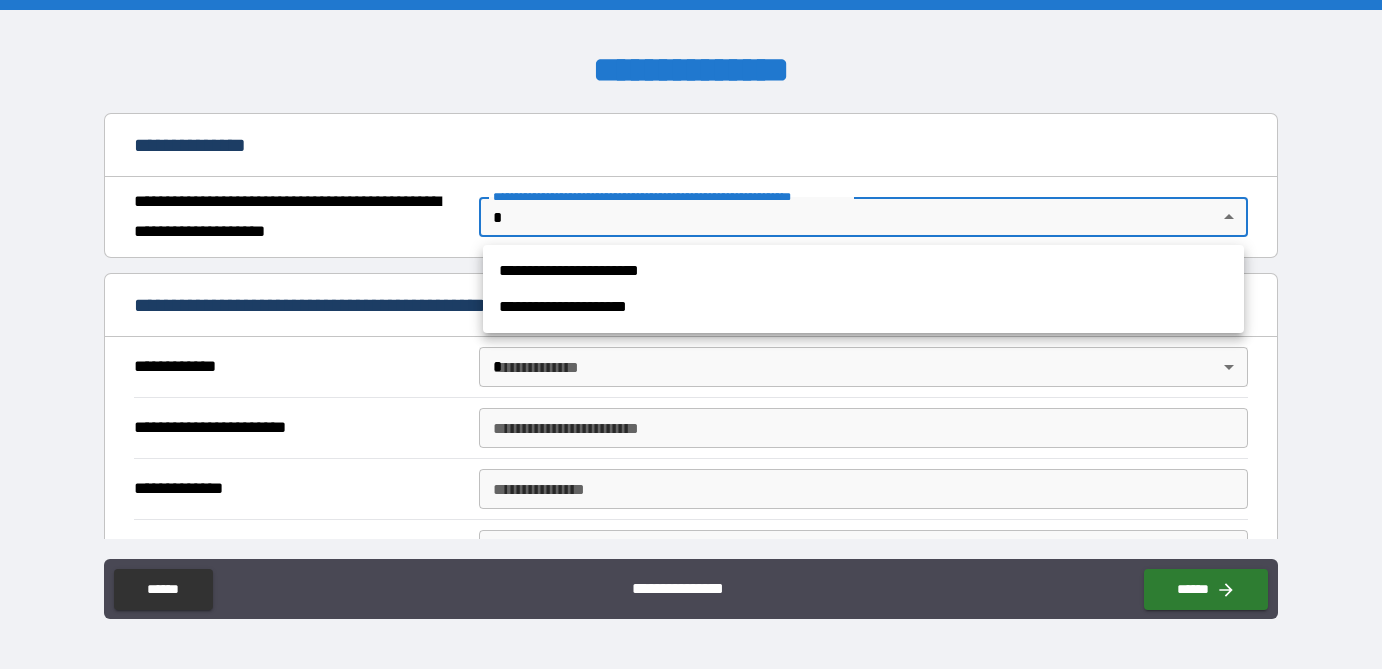 click on "**********" at bounding box center [691, 334] 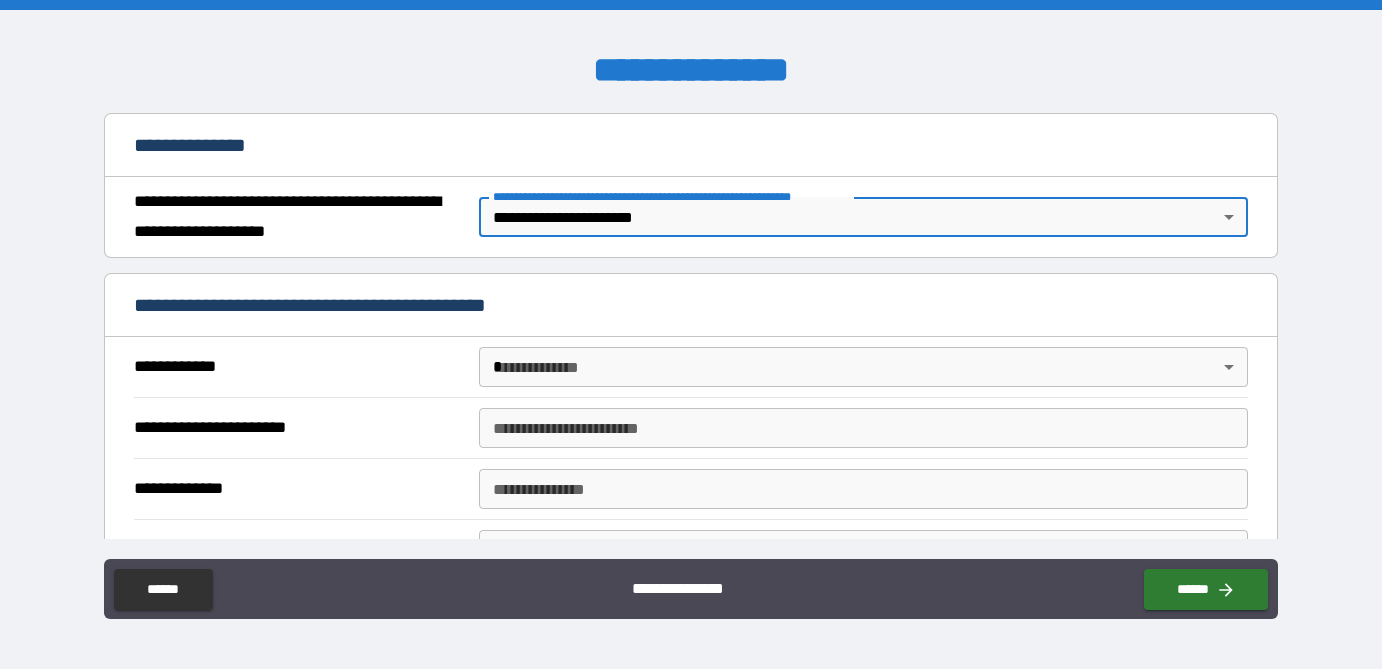 click on "**********" at bounding box center [691, 334] 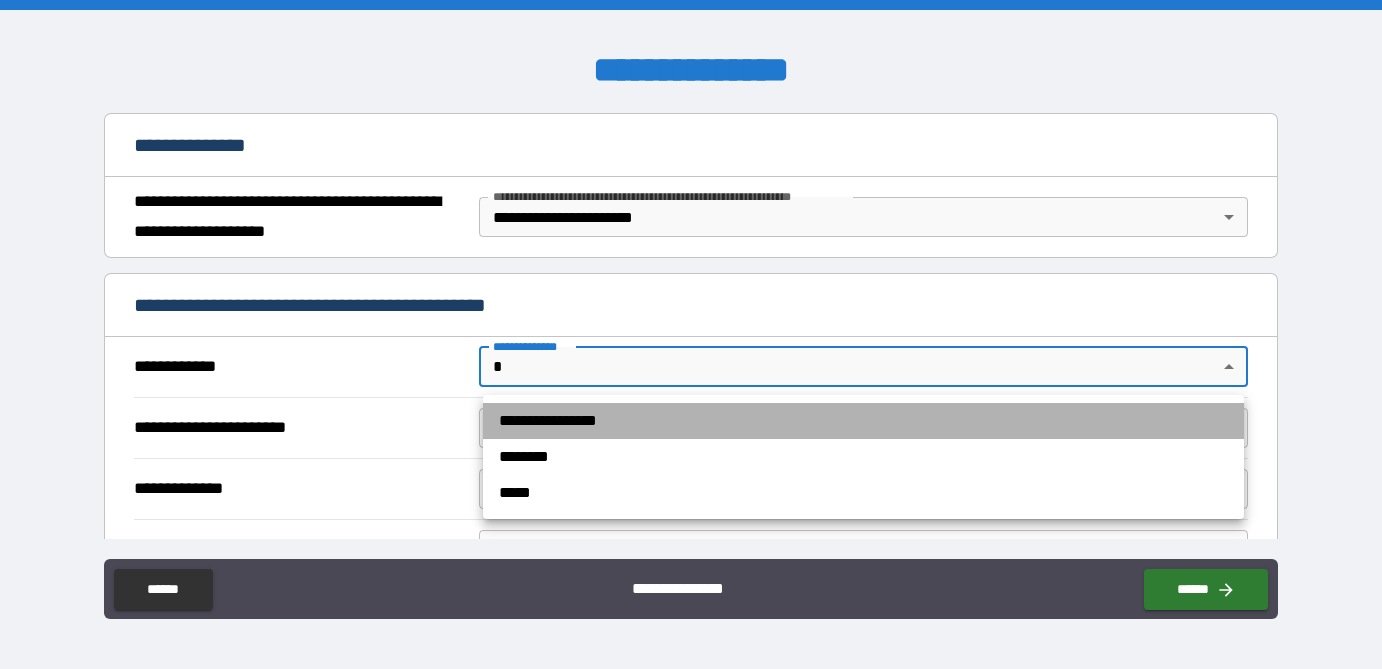 click on "**********" at bounding box center [863, 421] 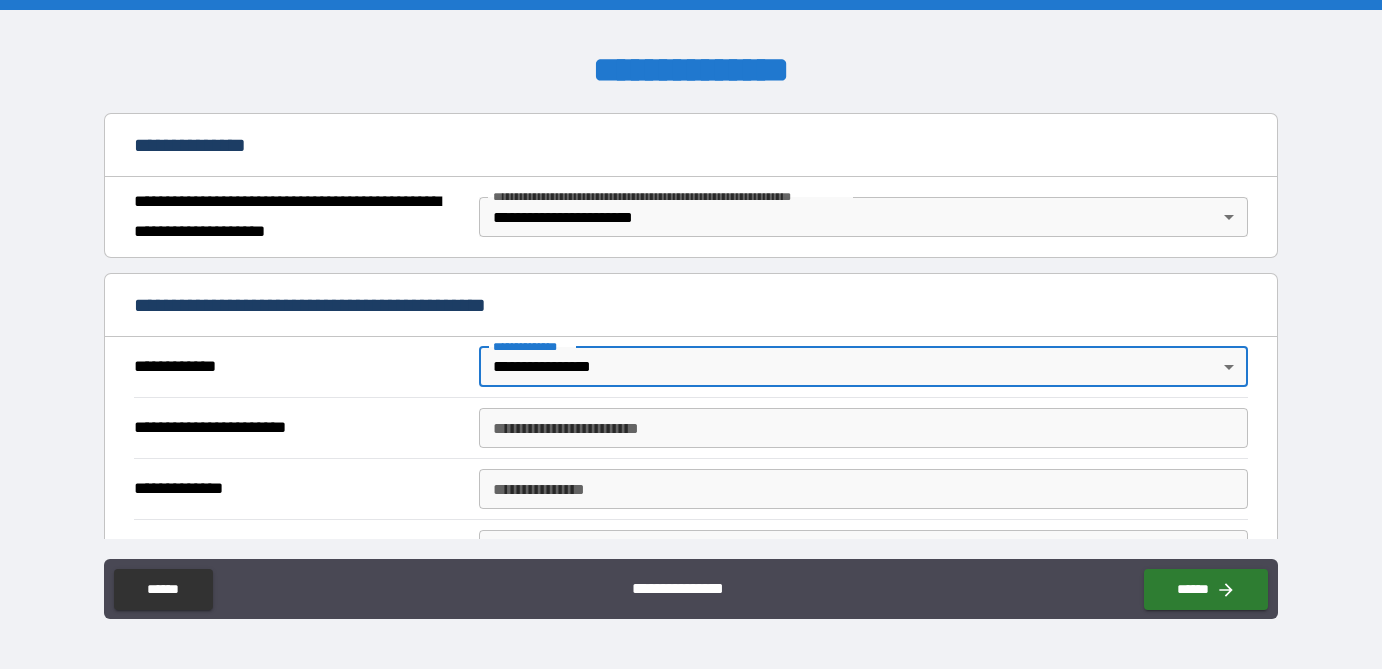 click on "**********" at bounding box center (863, 428) 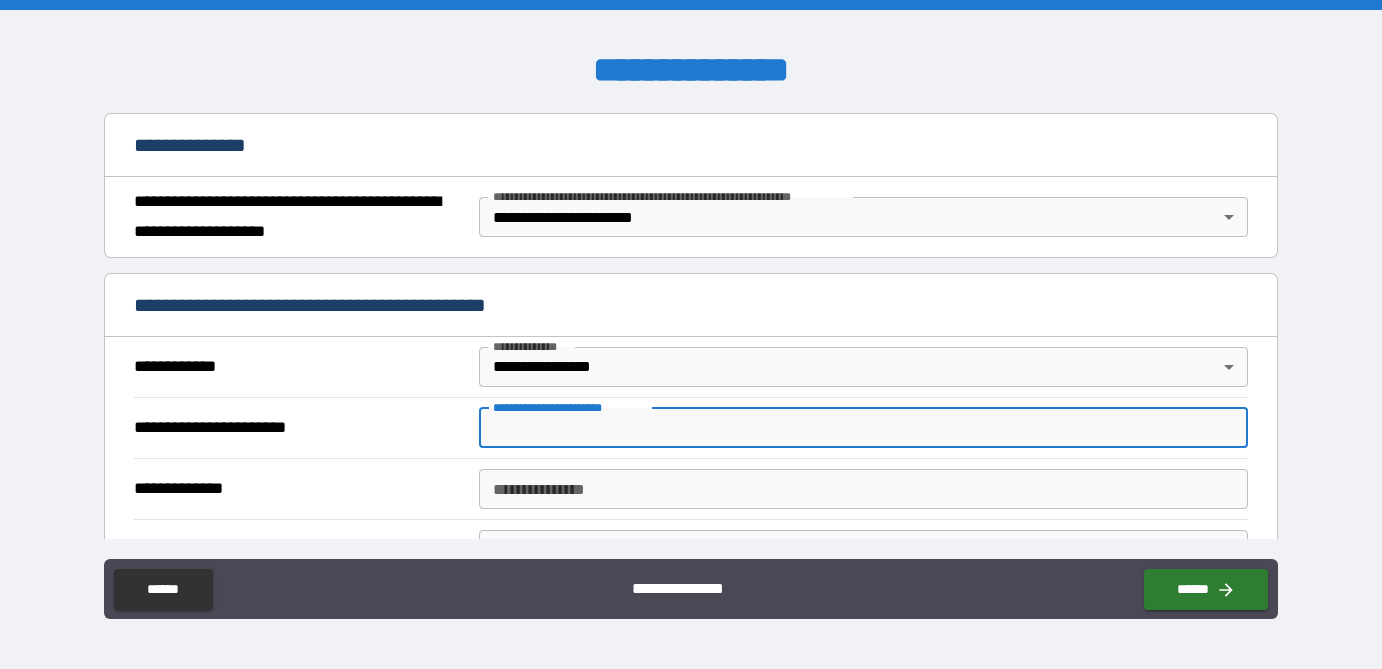 type on "**********" 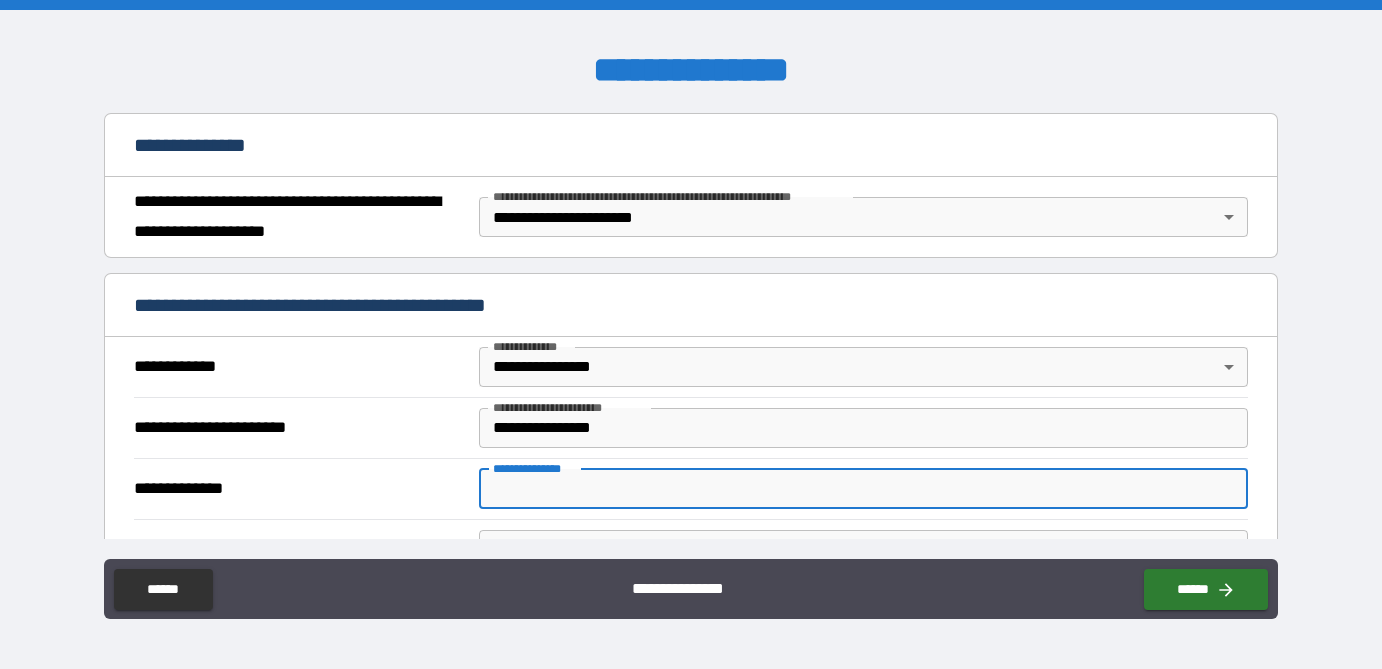 click on "**********" at bounding box center (863, 489) 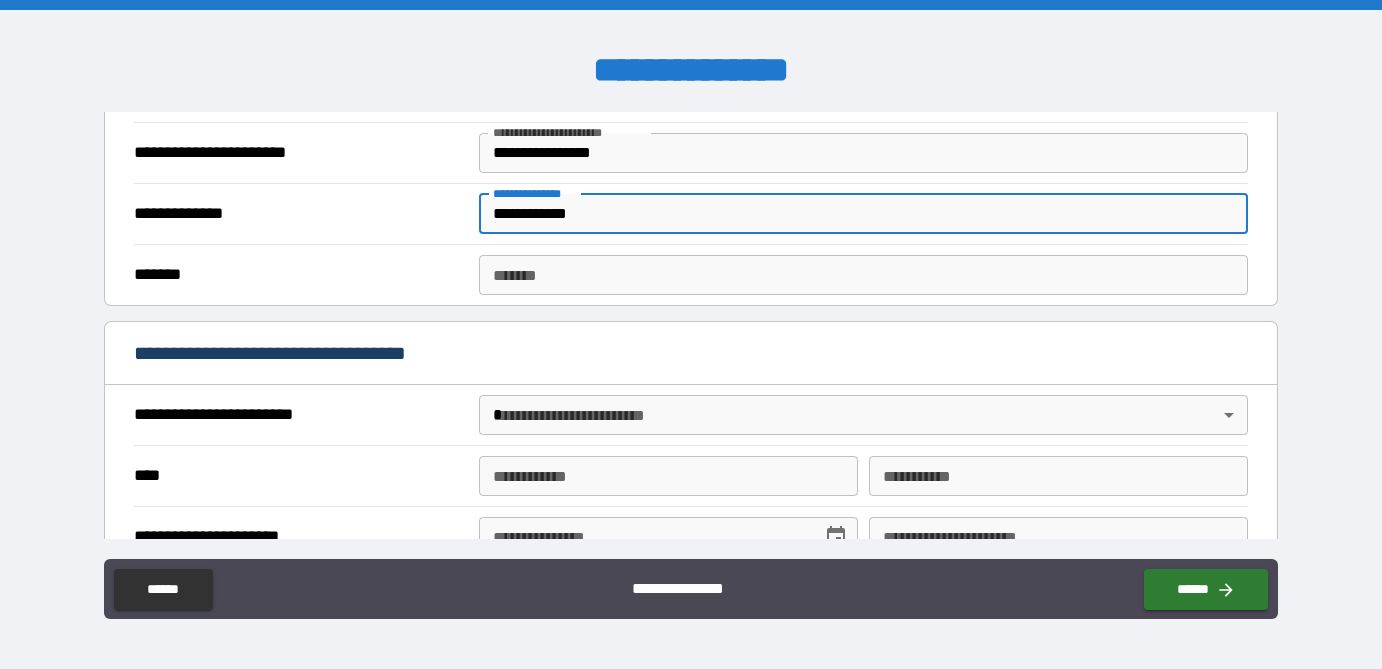 scroll, scrollTop: 550, scrollLeft: 0, axis: vertical 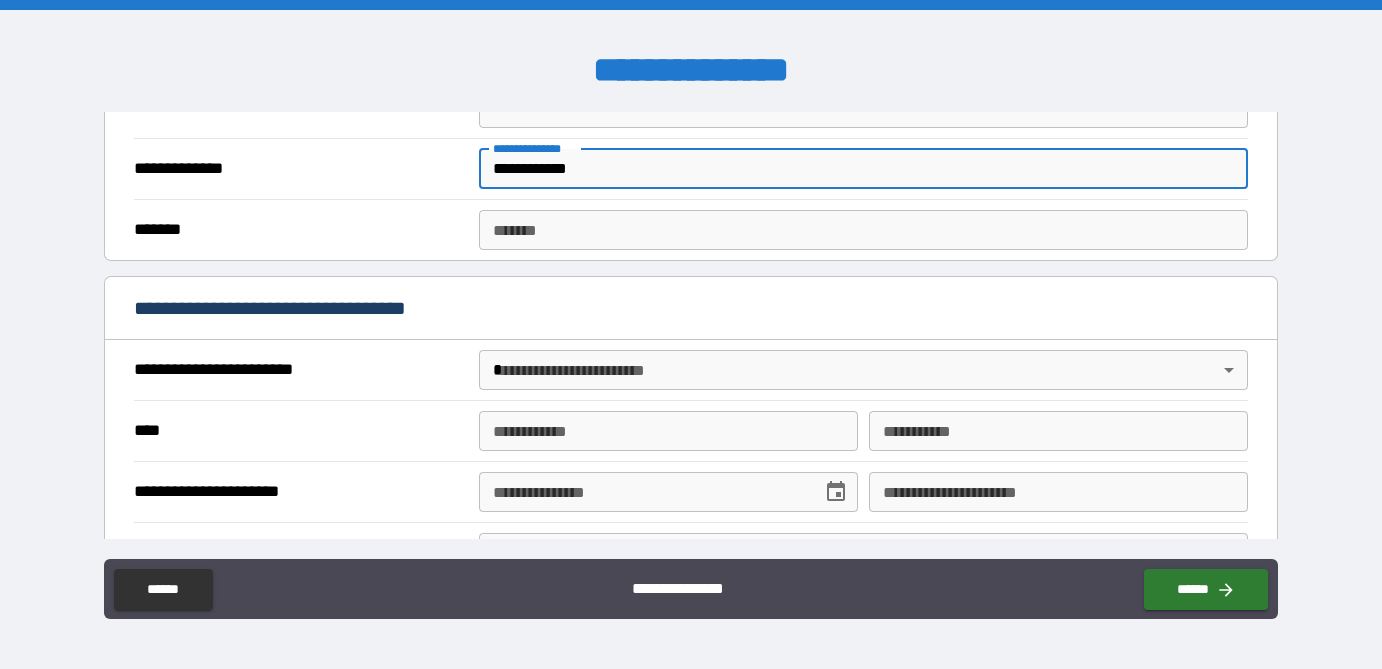 type on "**********" 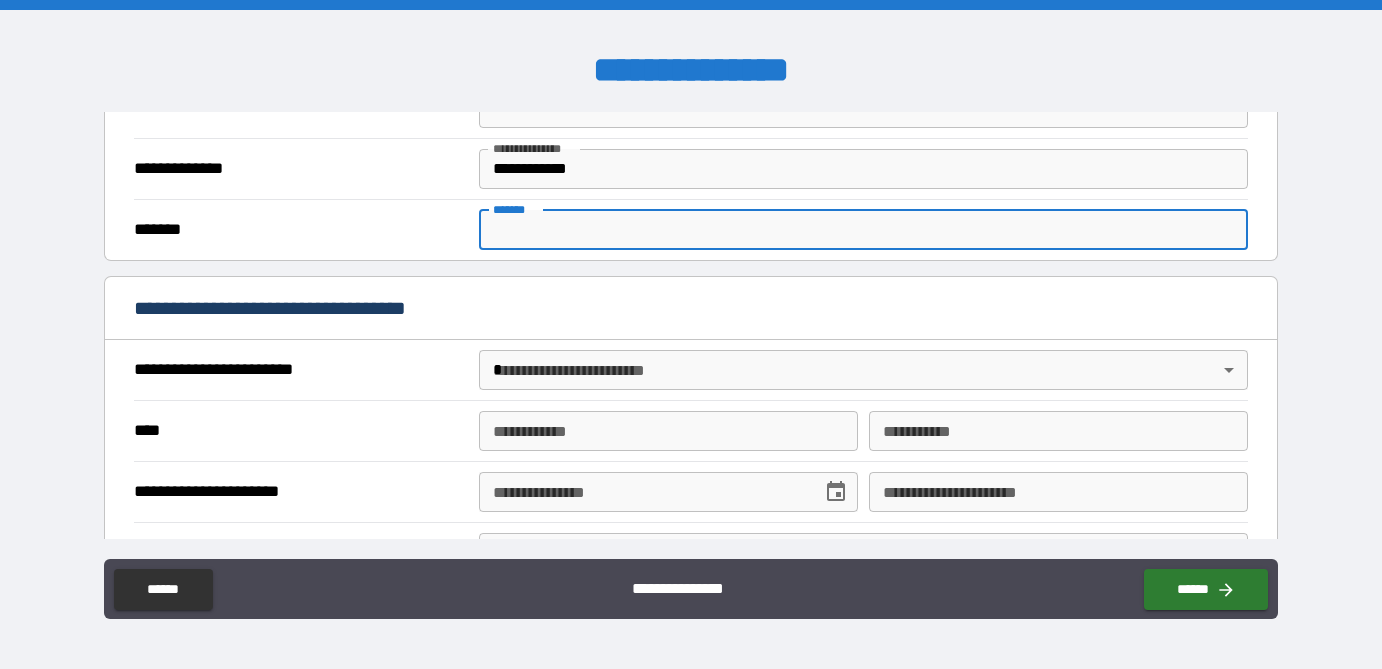click on "*******" at bounding box center [863, 230] 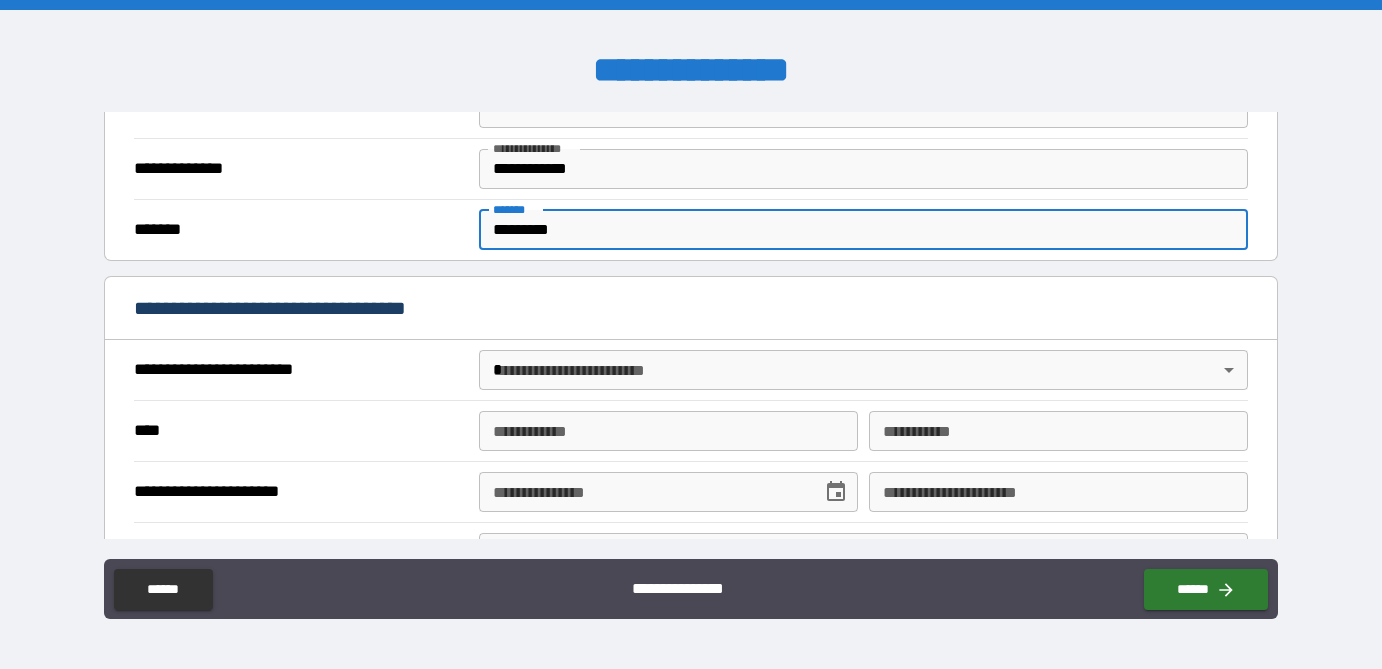 type on "*********" 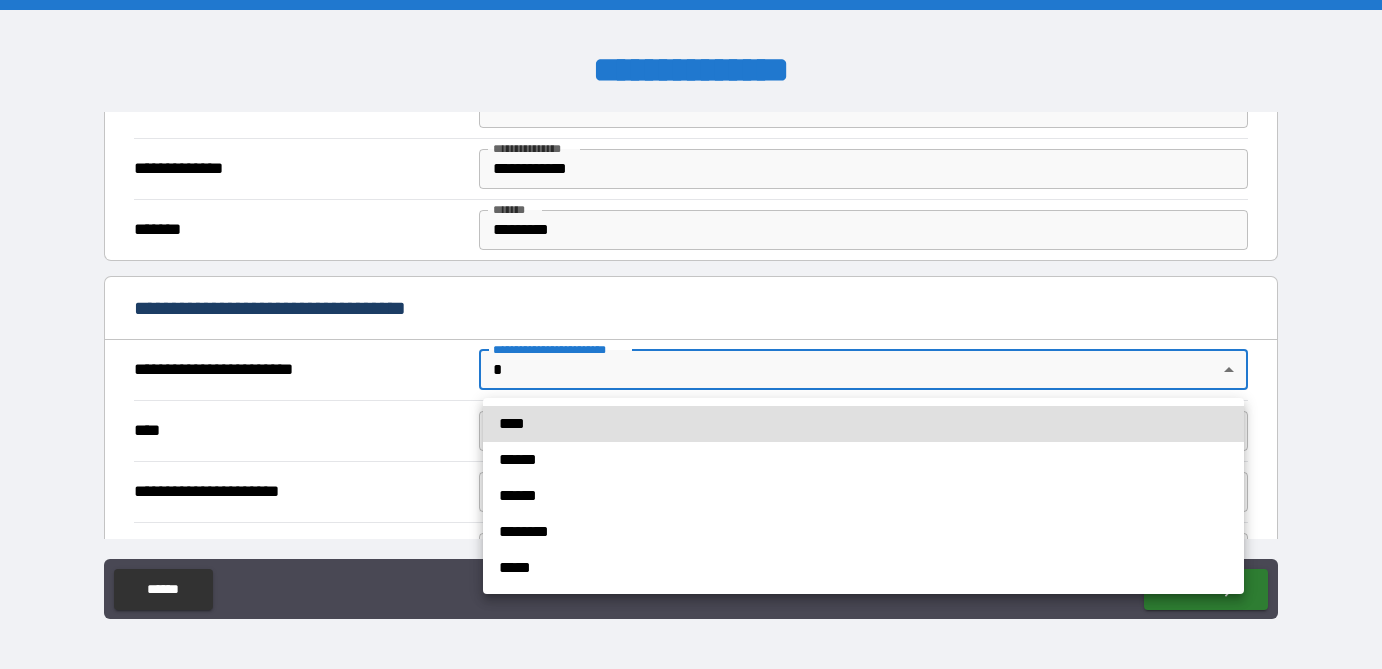 click on "******" at bounding box center [863, 460] 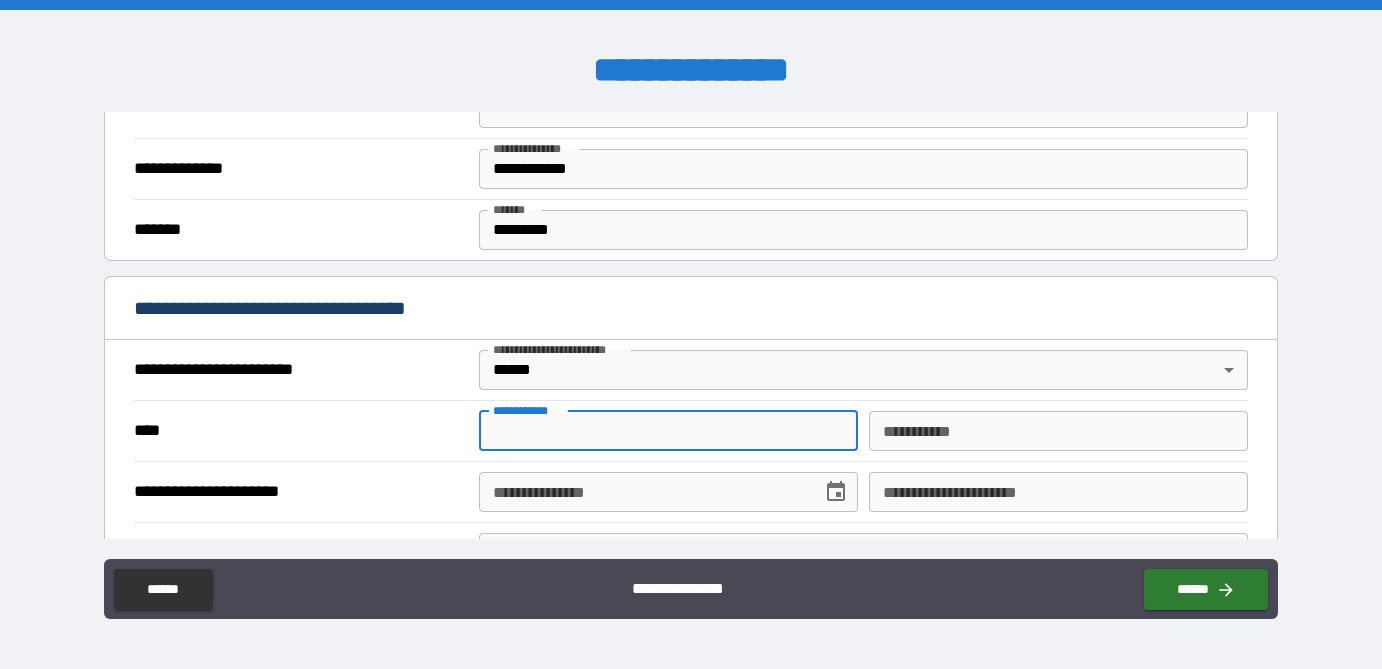 click on "**********" at bounding box center [668, 431] 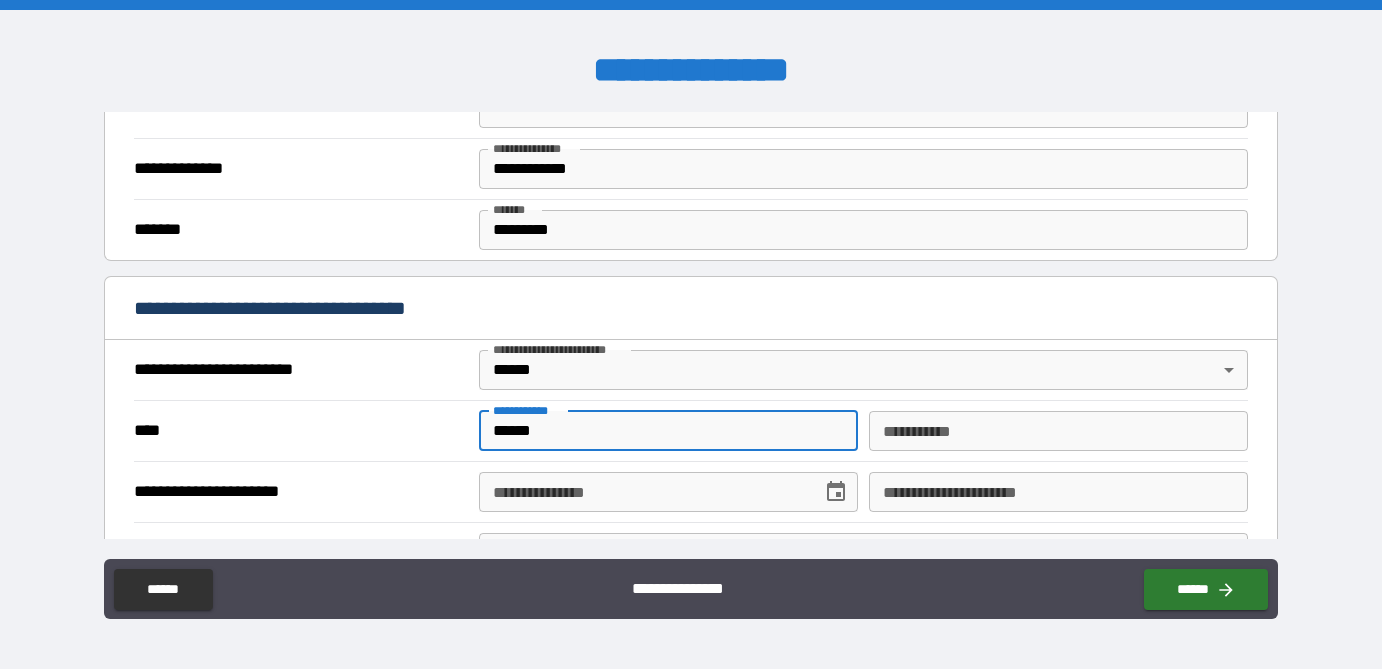 type on "****" 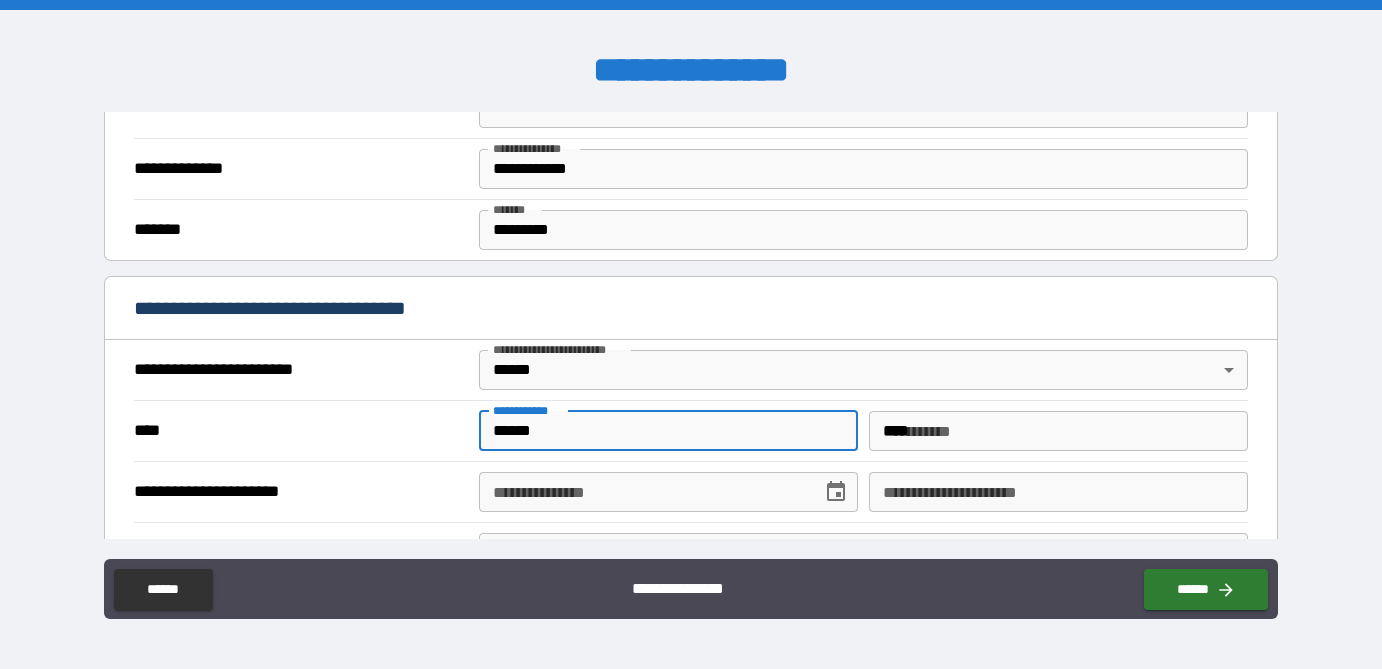 type on "**********" 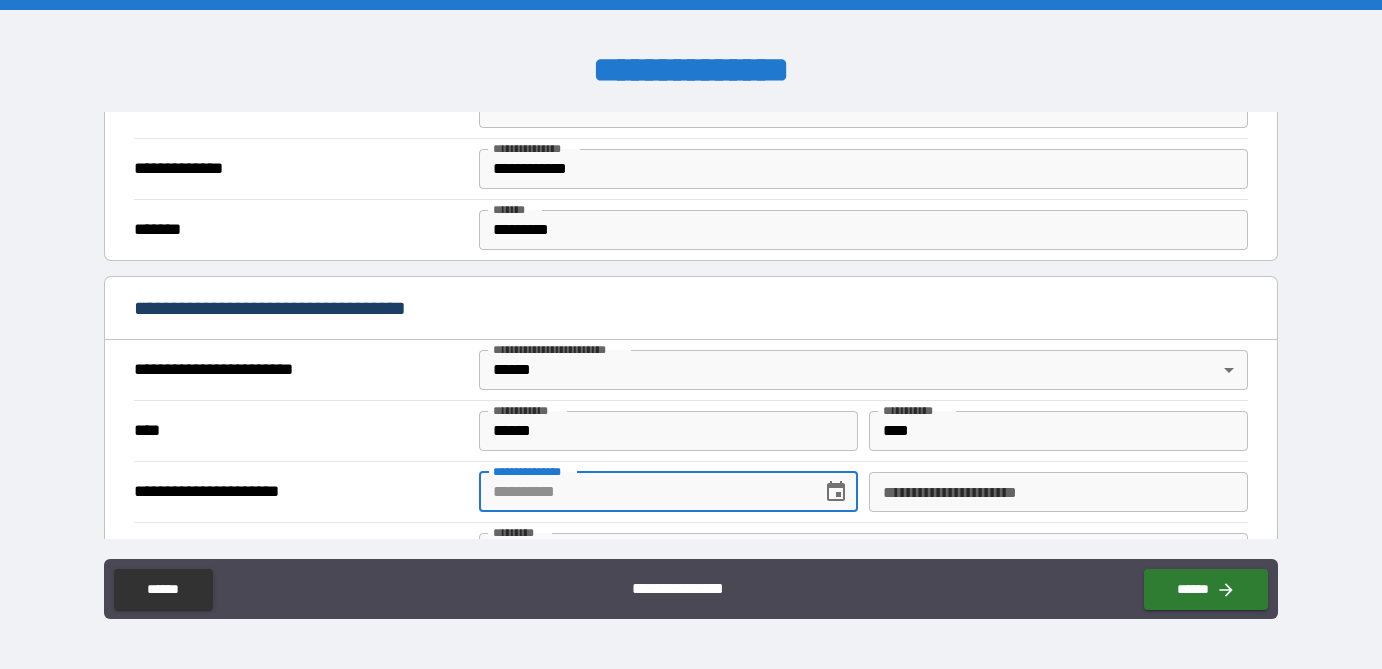 click on "**********" at bounding box center [643, 492] 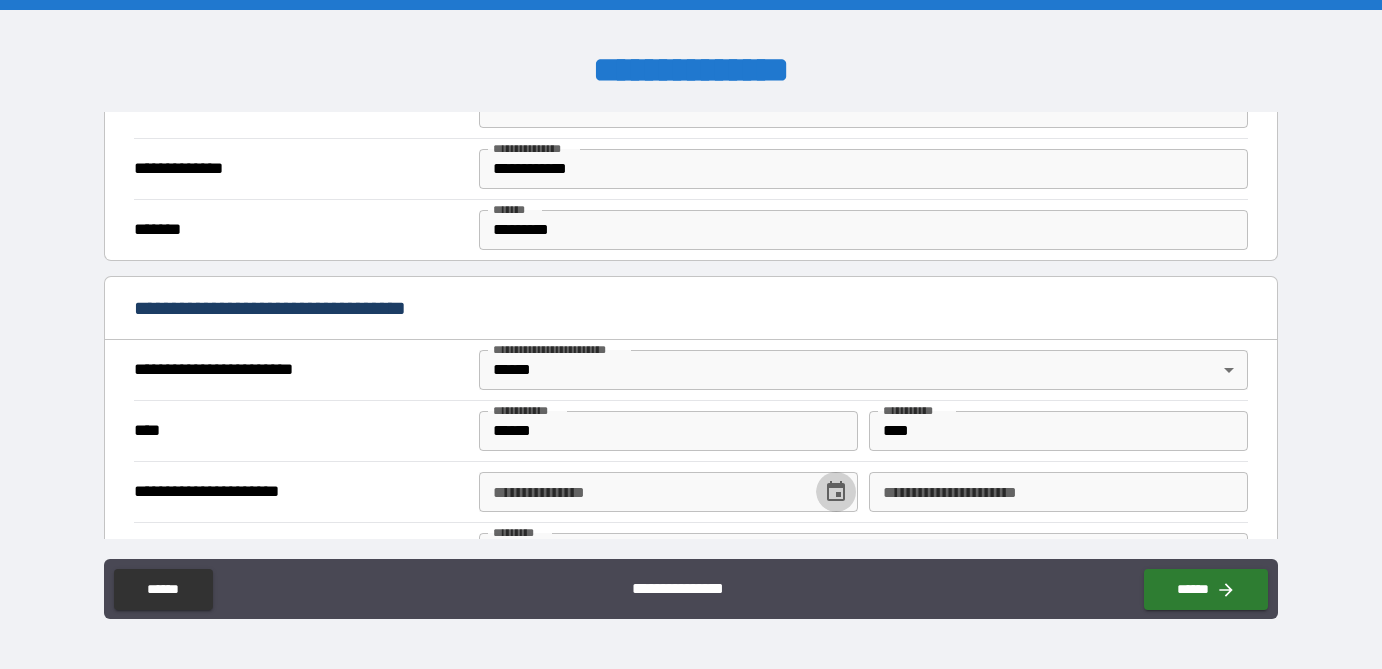 click 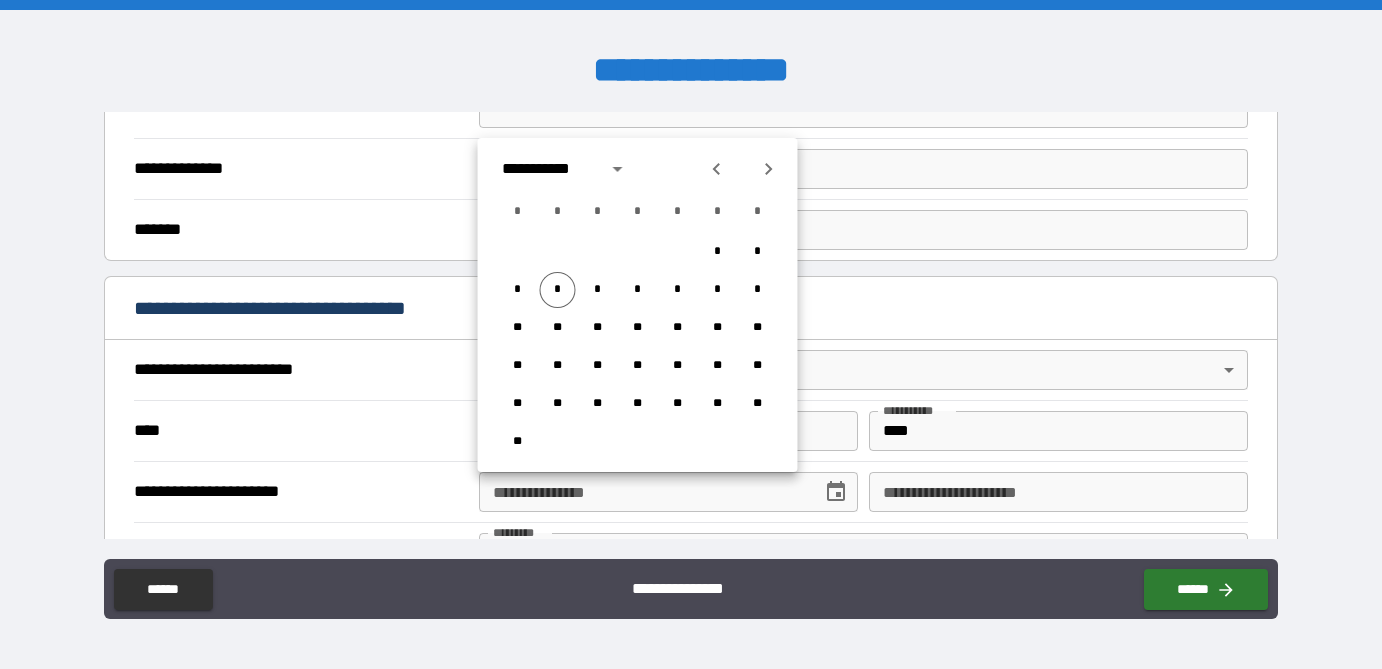 click 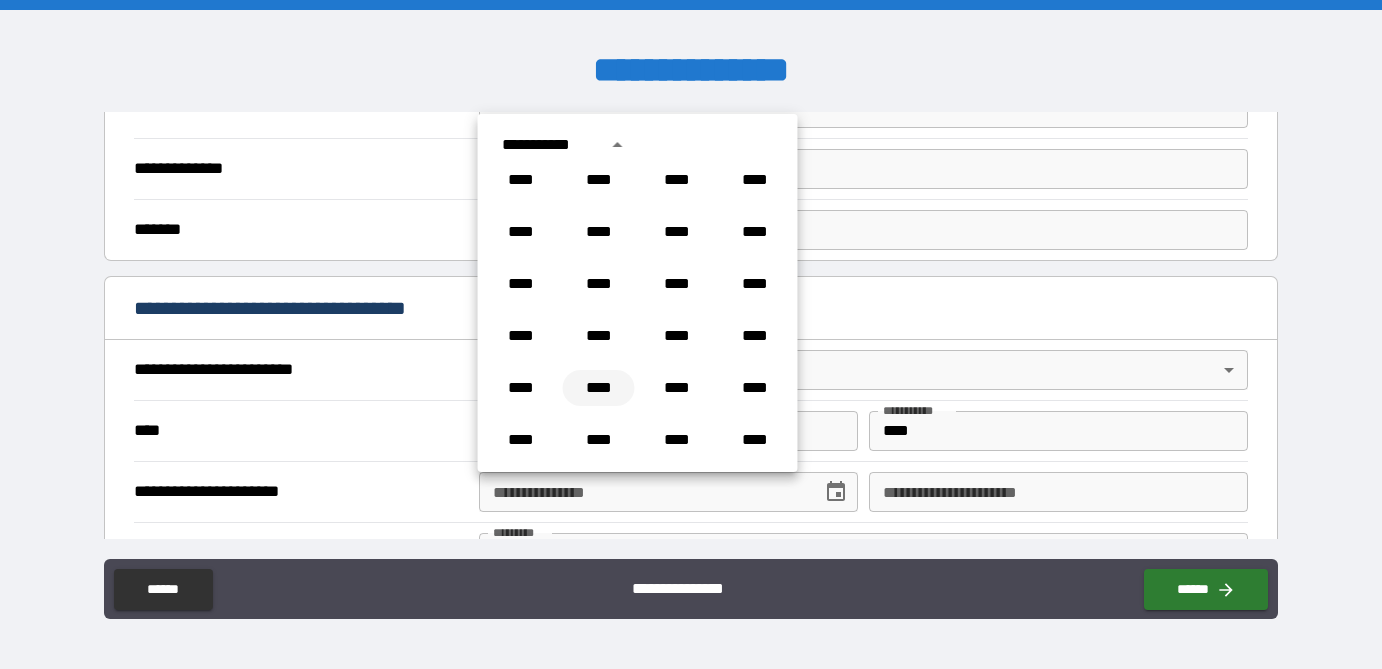 scroll, scrollTop: 951, scrollLeft: 0, axis: vertical 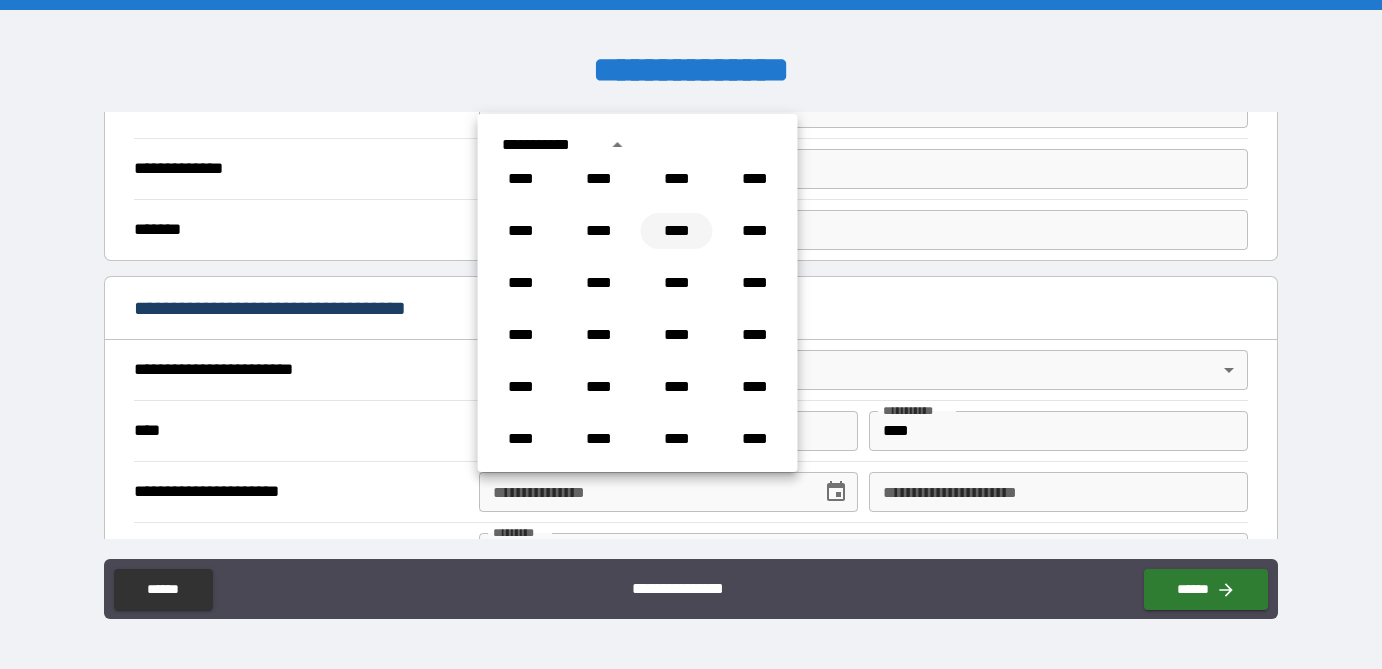 click on "****" at bounding box center [677, 231] 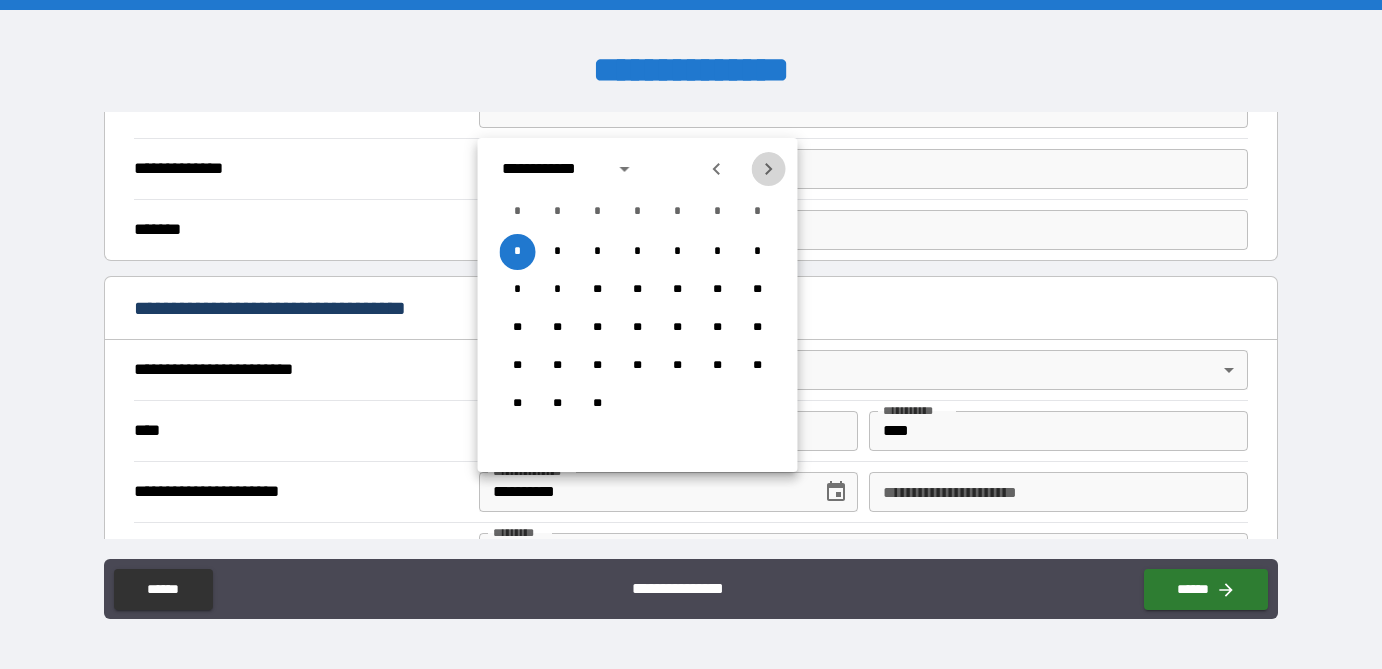 click 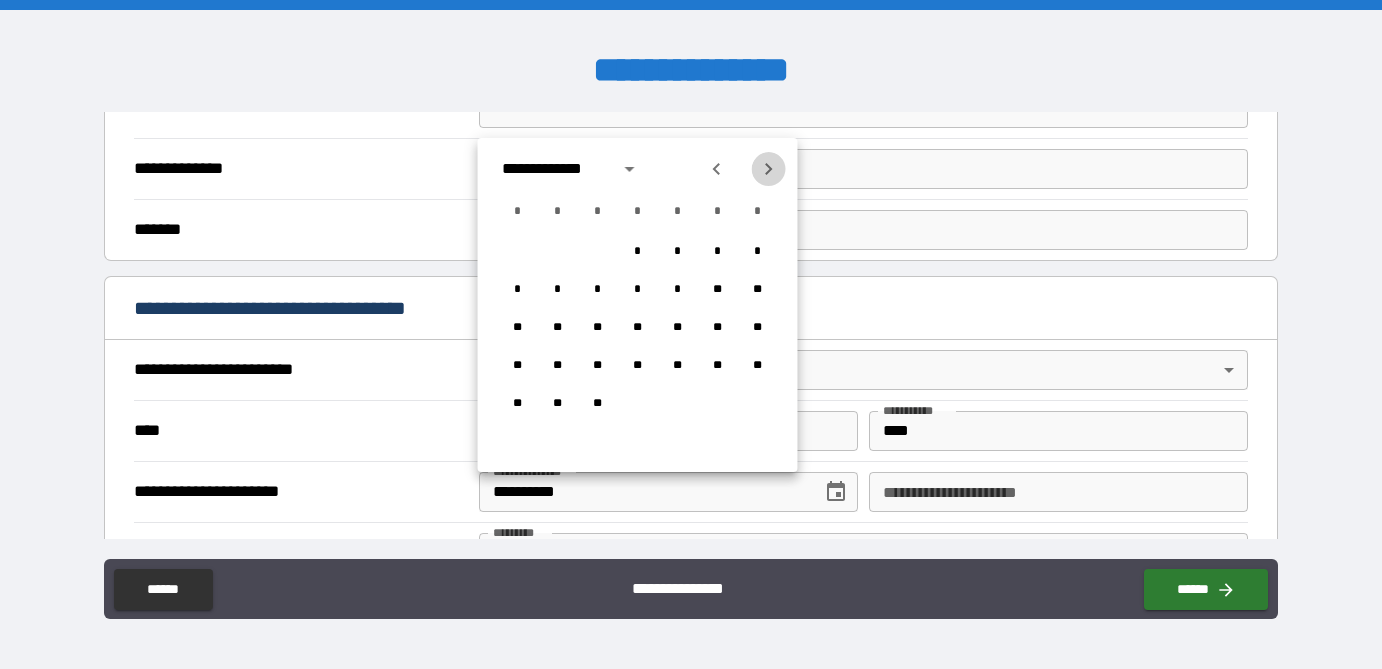 click 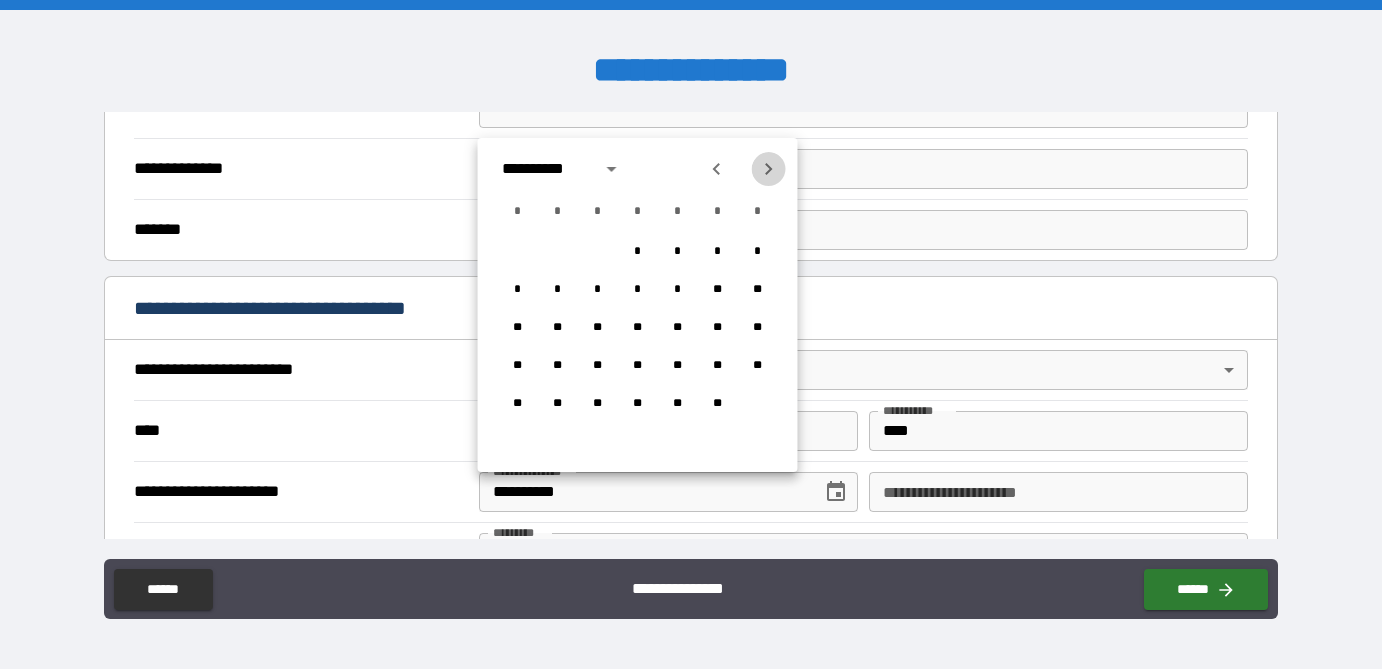 click 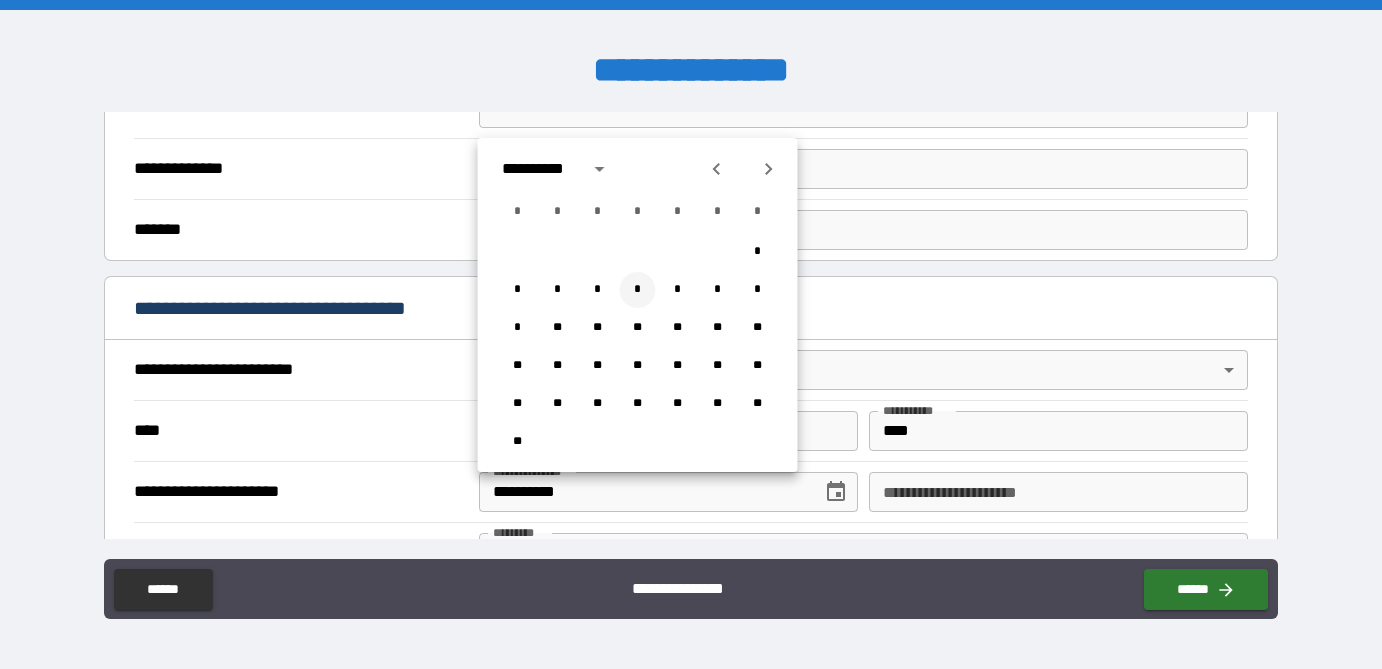 click on "*" at bounding box center (638, 290) 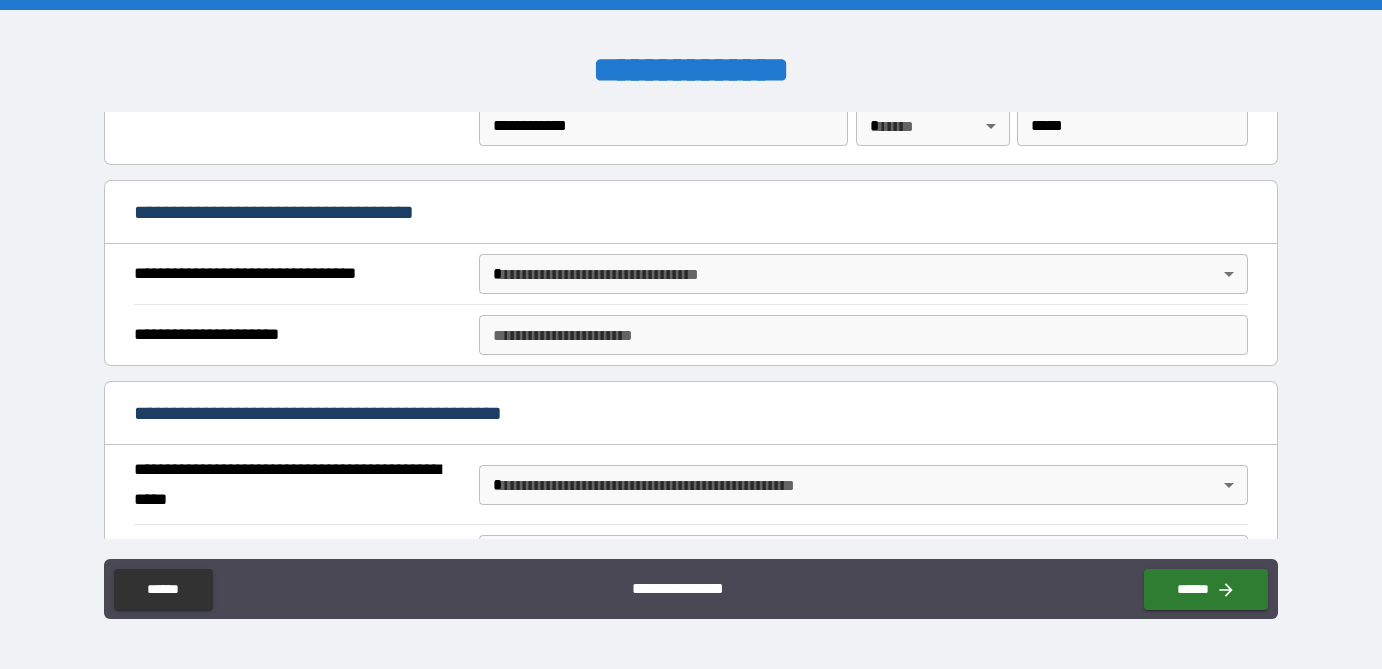 scroll, scrollTop: 1079, scrollLeft: 0, axis: vertical 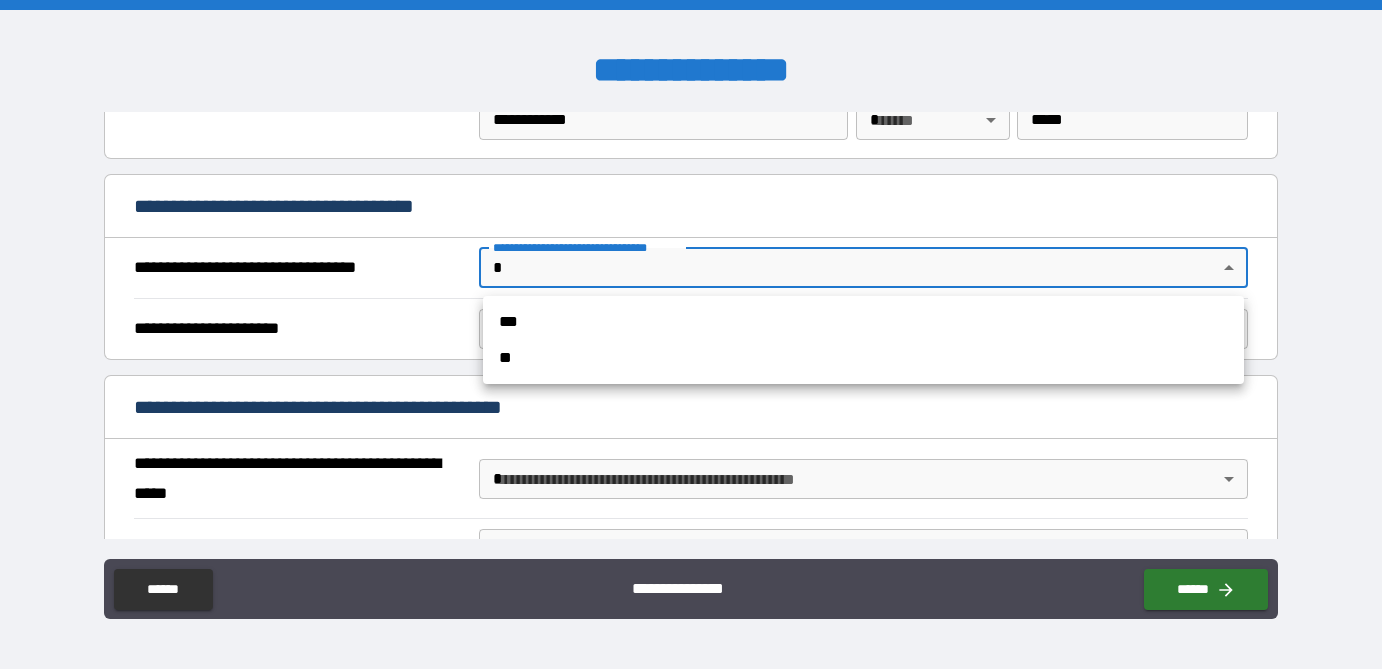 click on "**********" at bounding box center (691, 334) 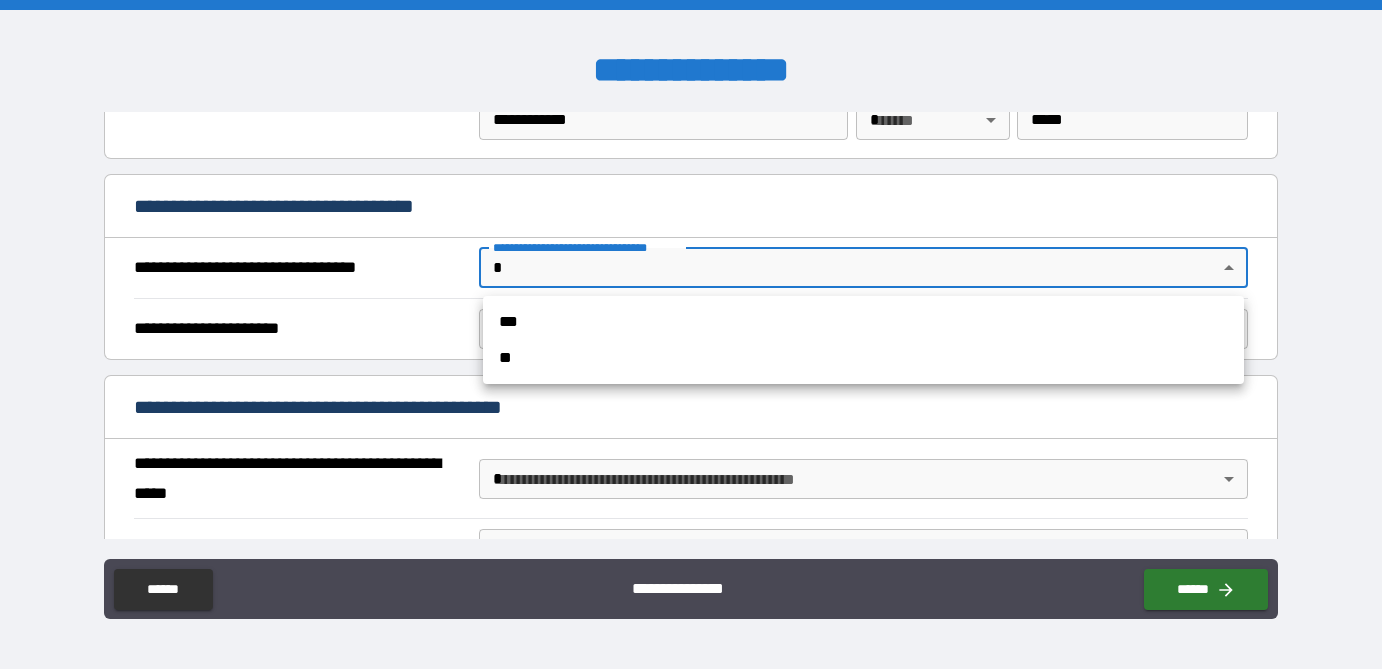 click on "***" at bounding box center (863, 322) 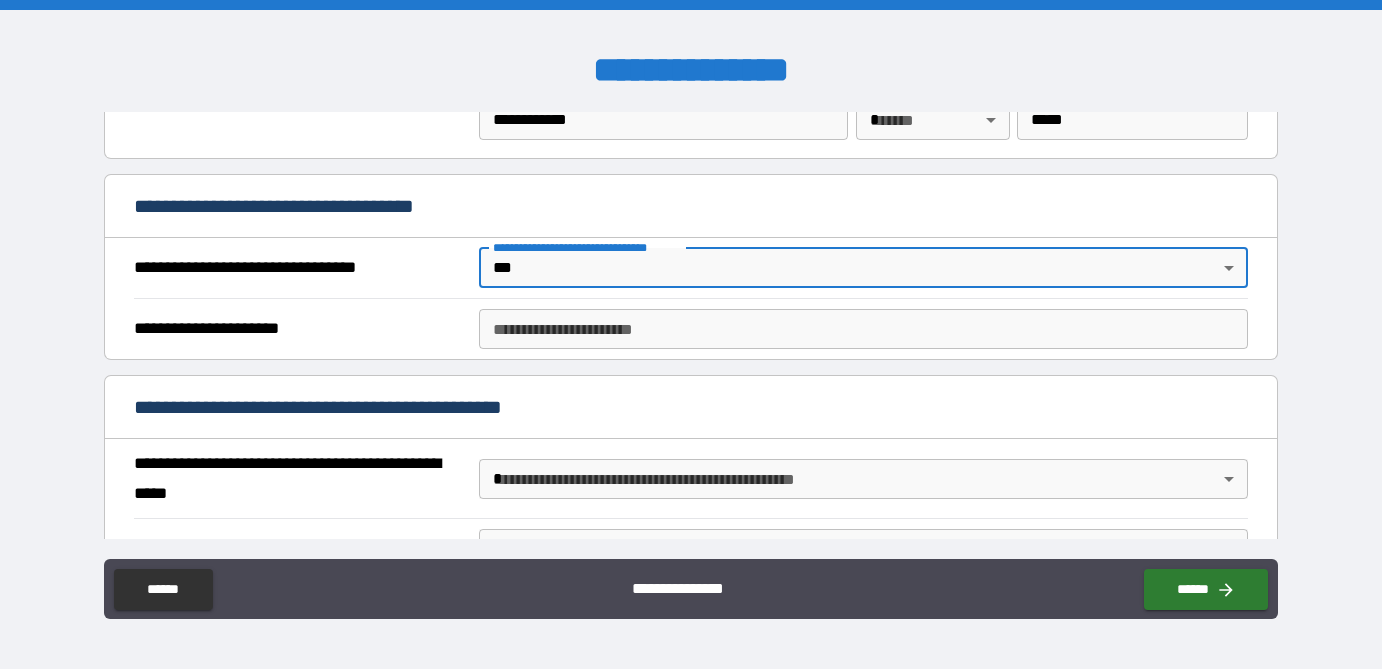 click on "**********" at bounding box center (863, 329) 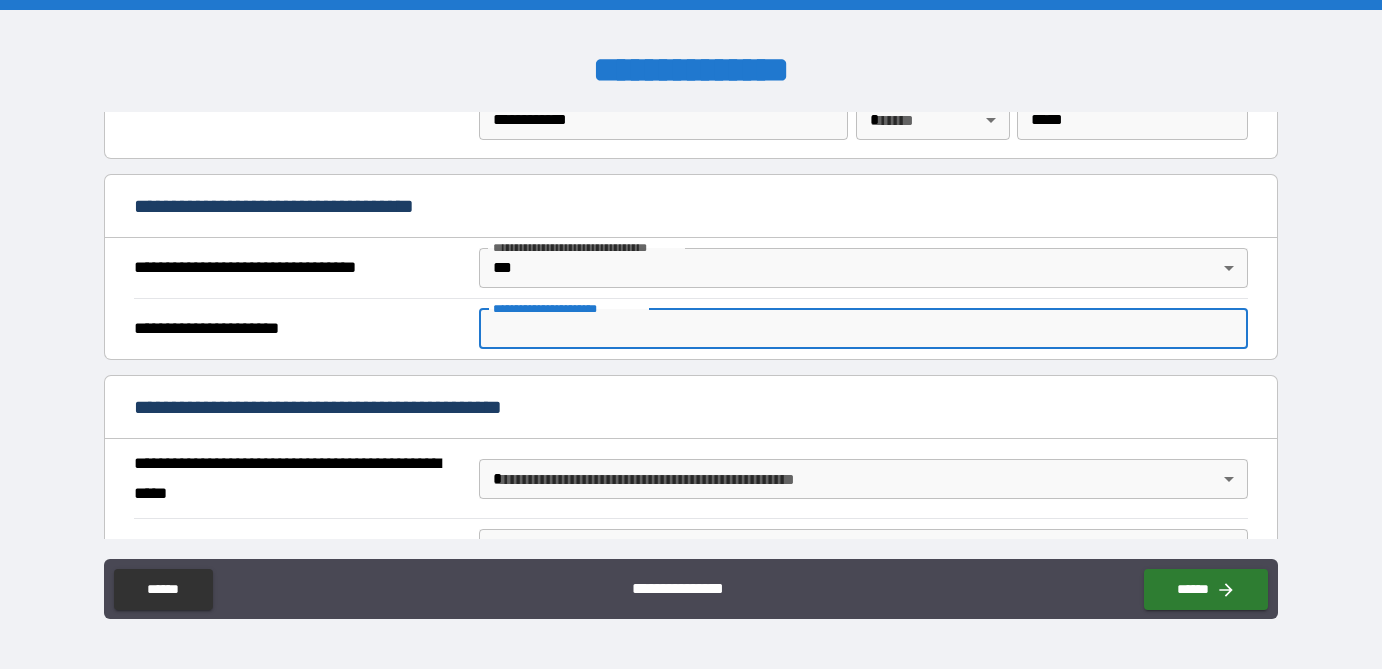 type on "**********" 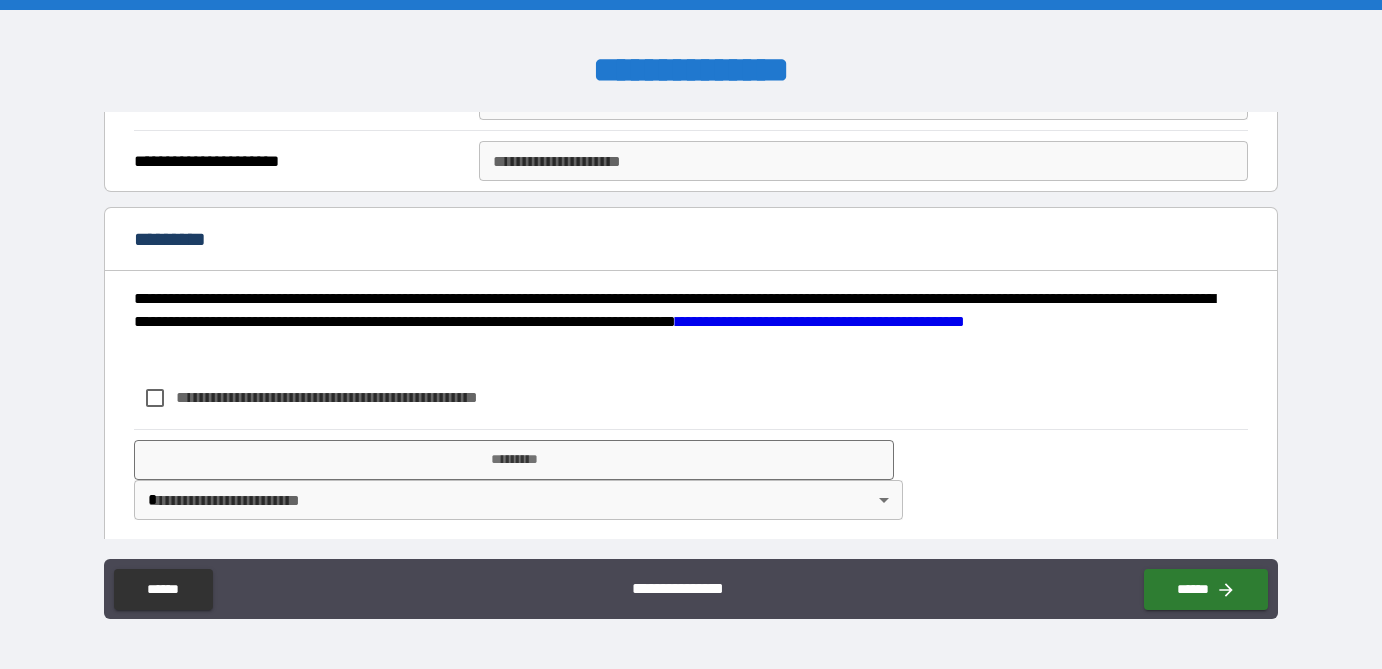 scroll, scrollTop: 2289, scrollLeft: 0, axis: vertical 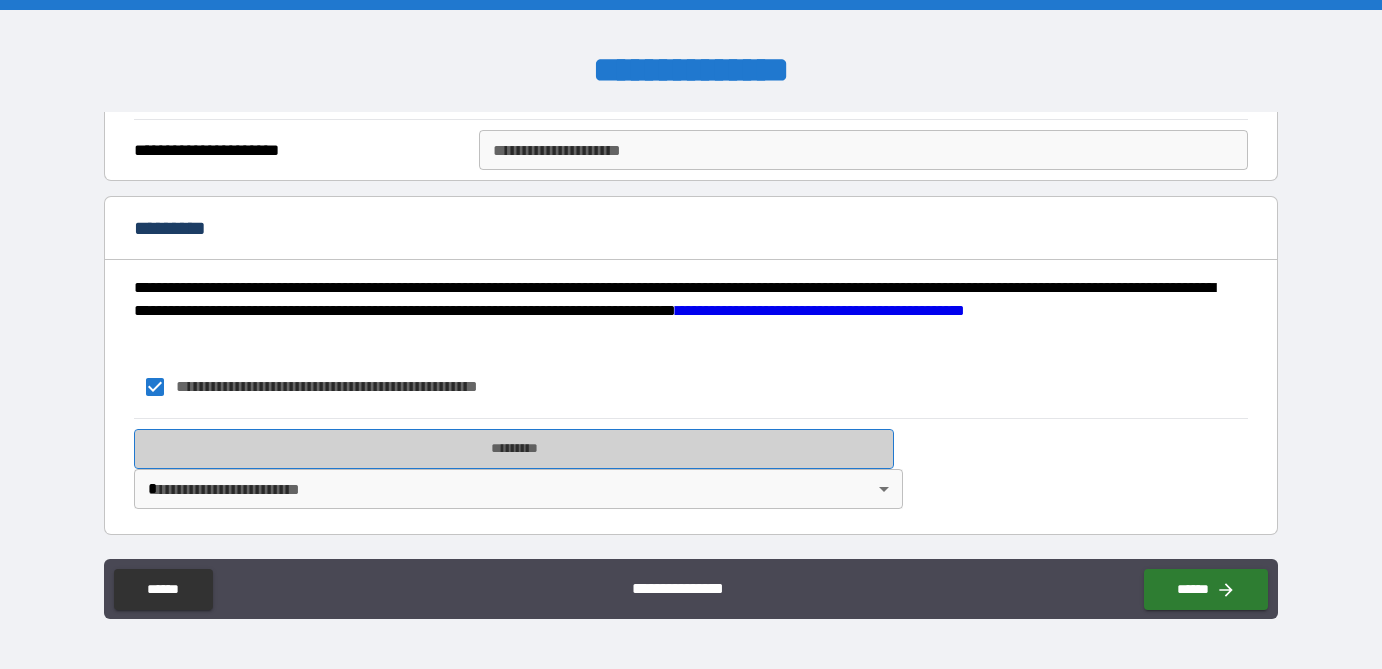 click on "*********" at bounding box center [514, 449] 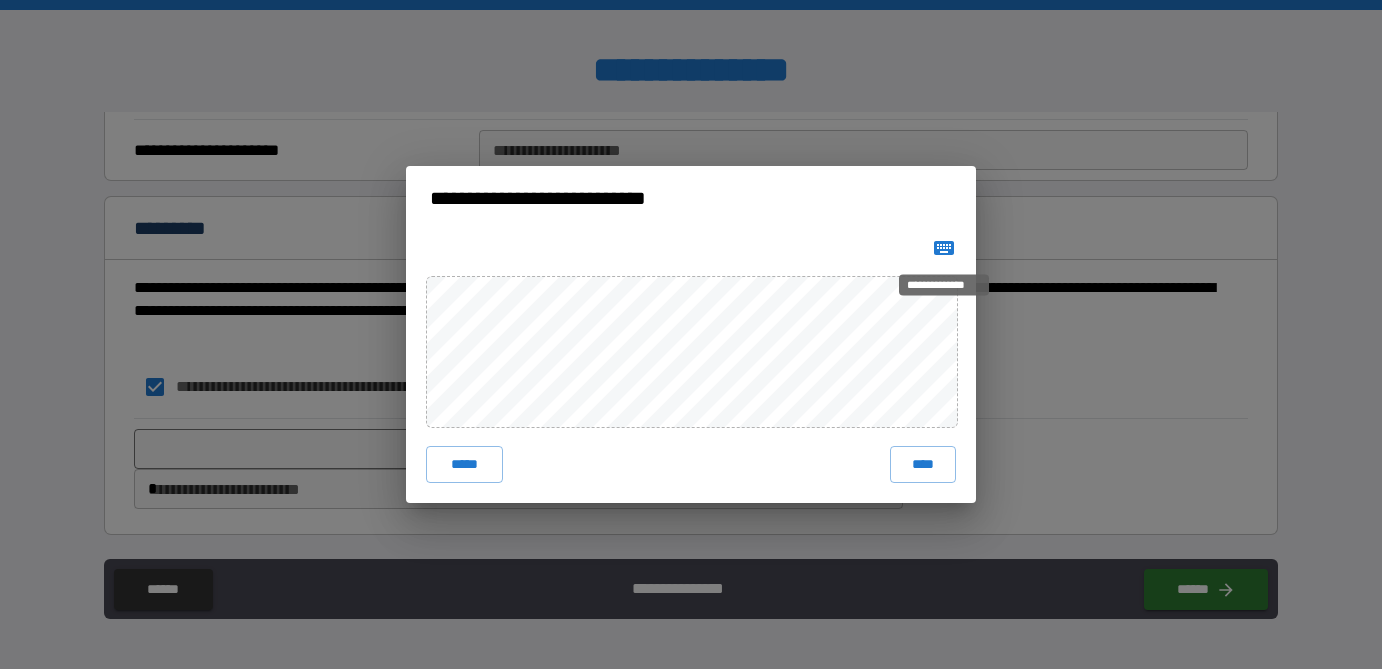 click 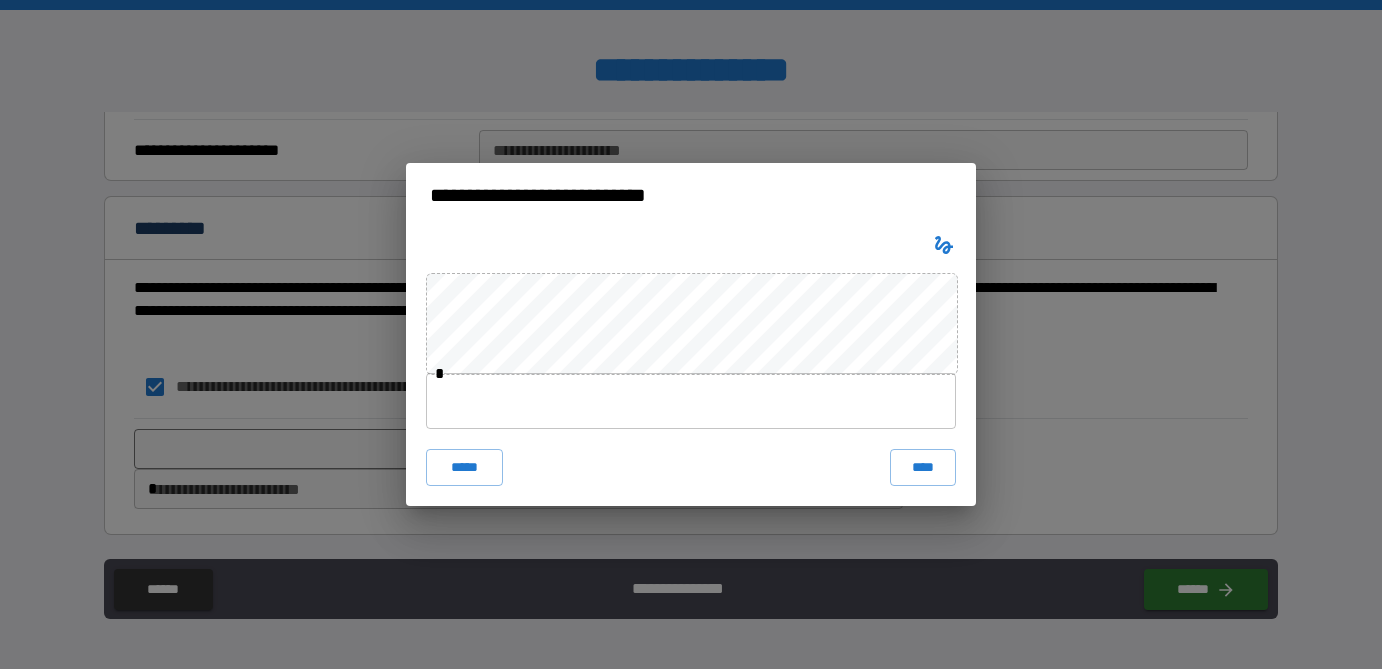 click at bounding box center (691, 401) 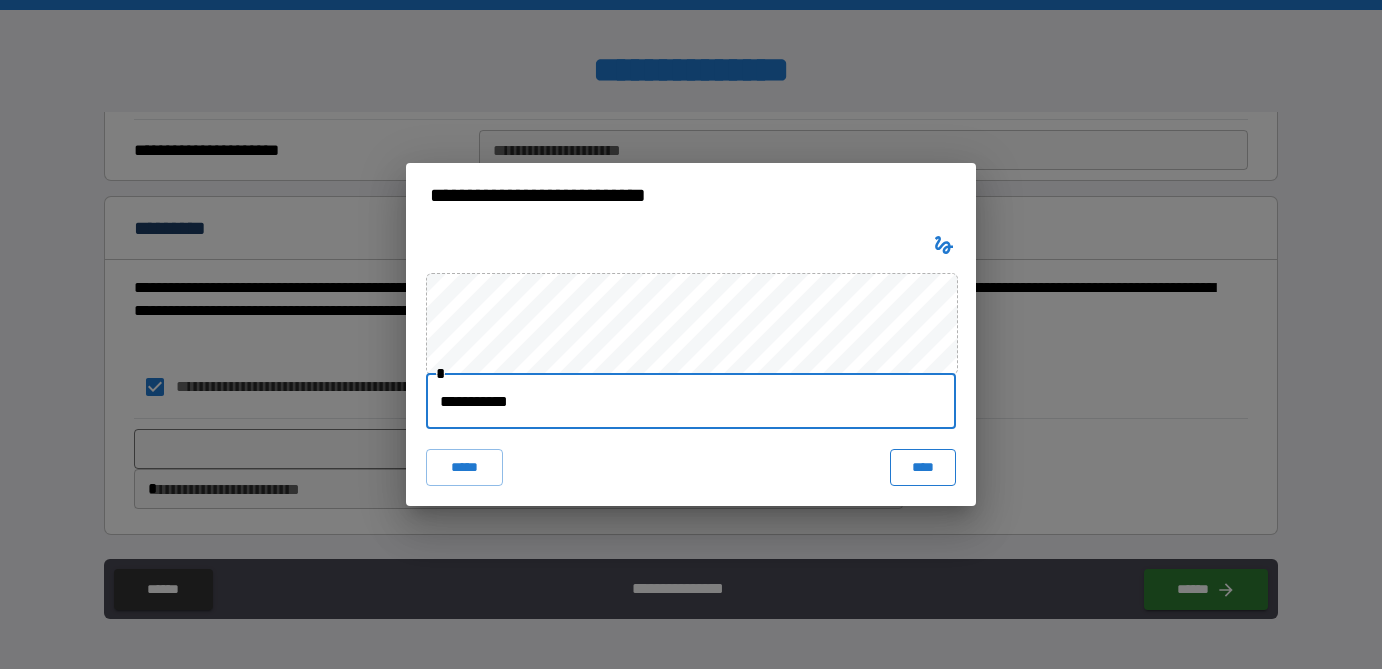 type on "**********" 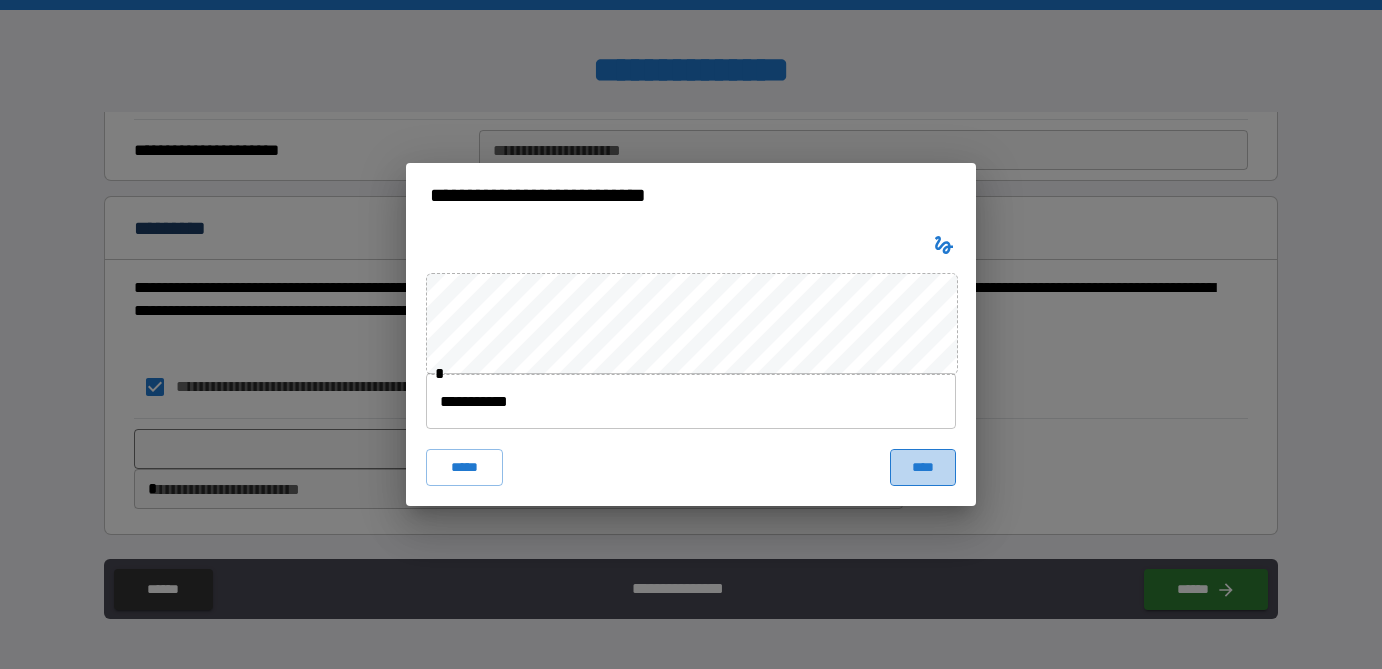 click on "****" at bounding box center (923, 467) 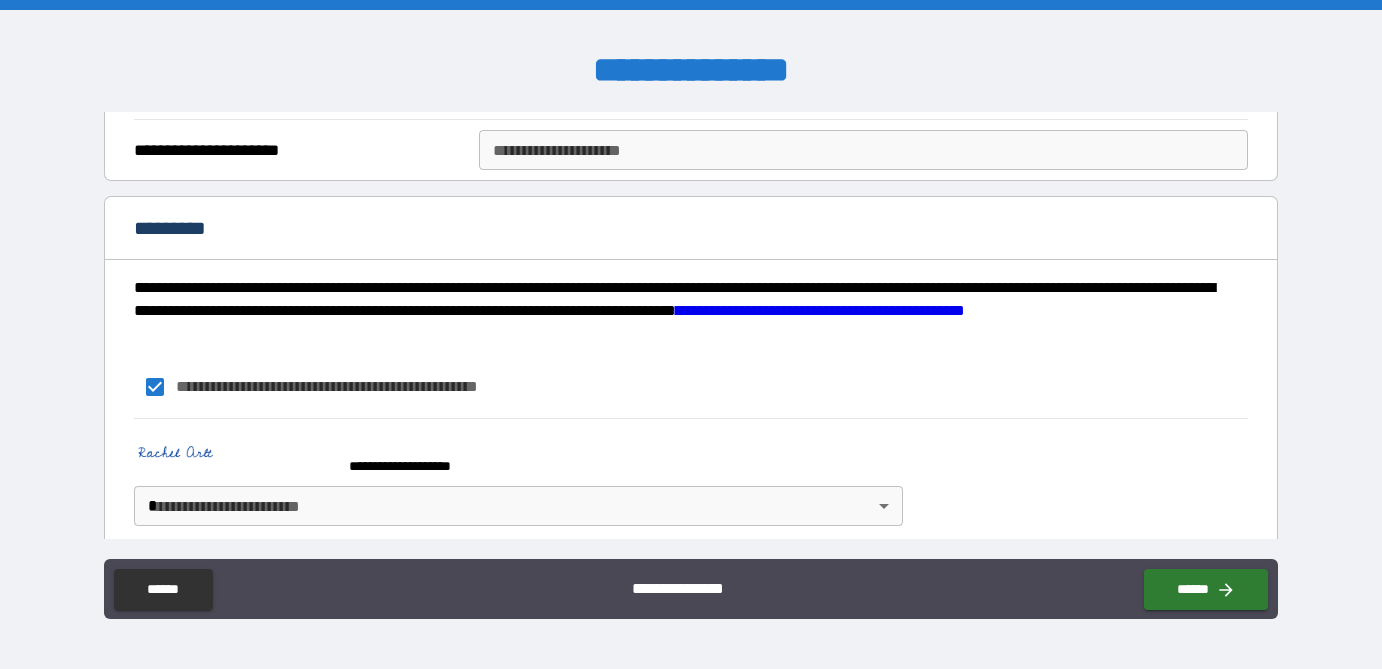 click on "**********" at bounding box center (691, 334) 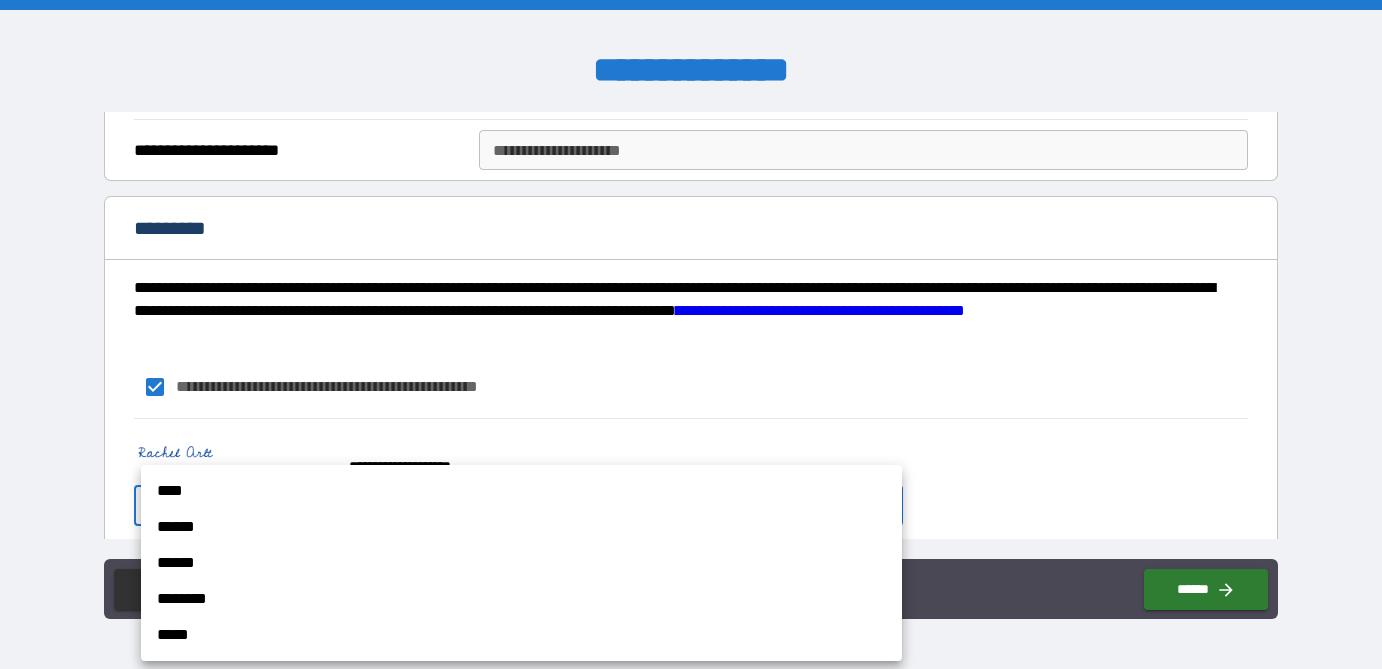 click on "******" at bounding box center [521, 527] 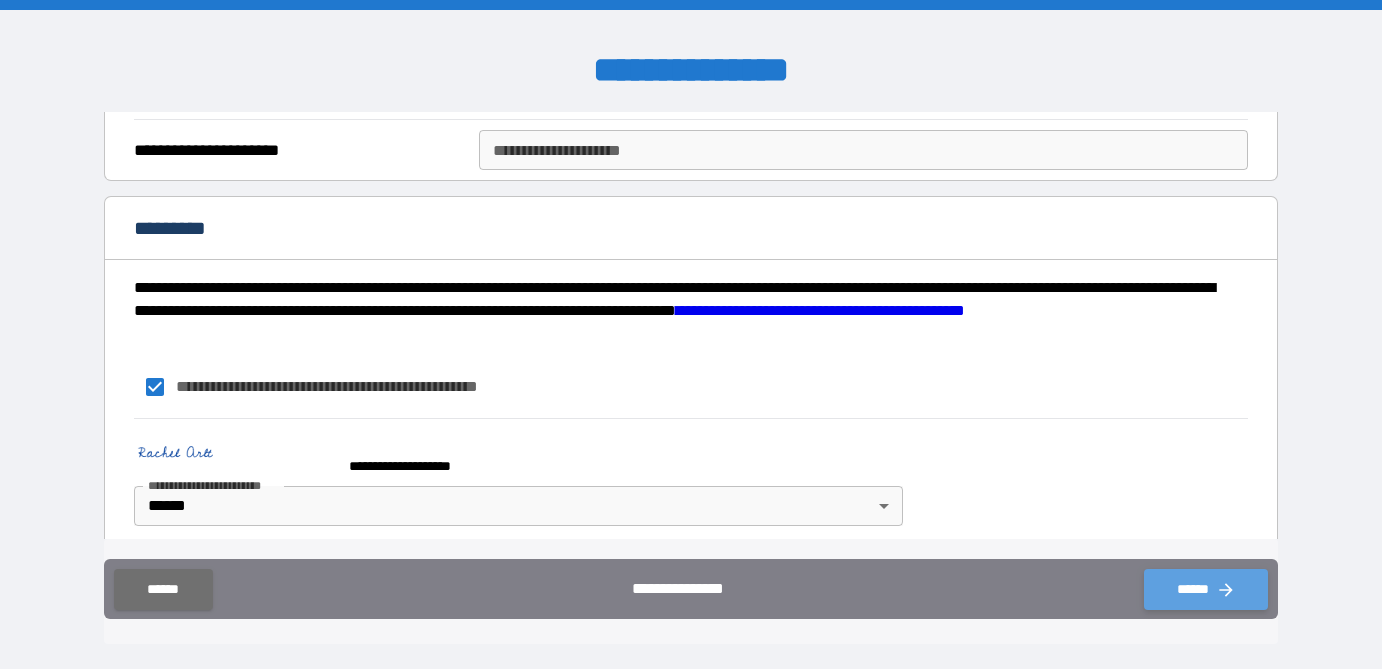 click on "******" at bounding box center (1206, 589) 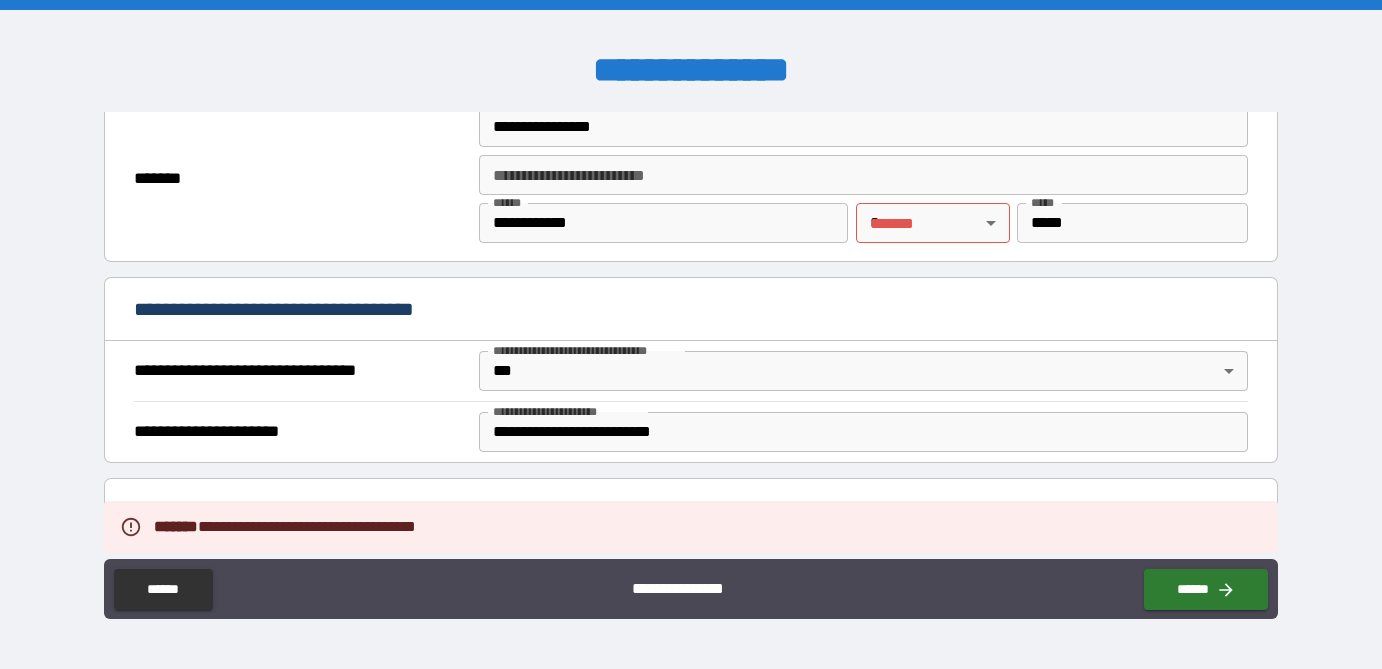scroll, scrollTop: 977, scrollLeft: 0, axis: vertical 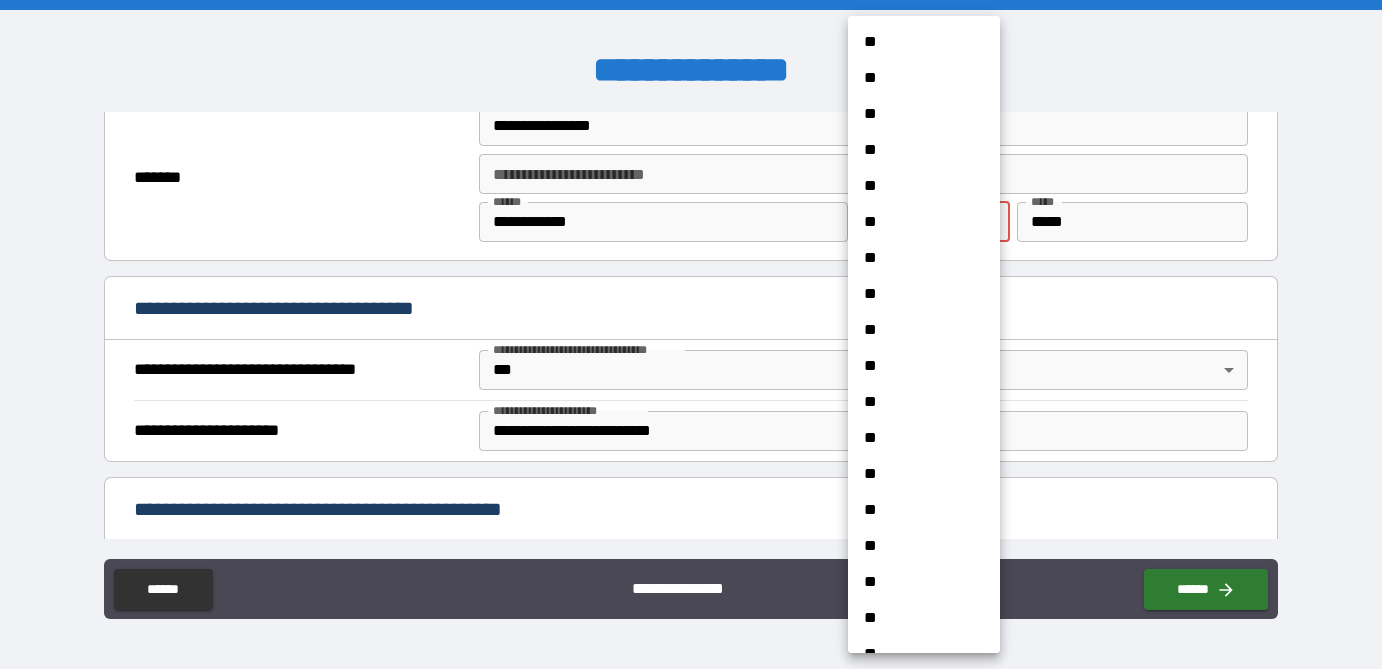 click on "**********" at bounding box center (691, 334) 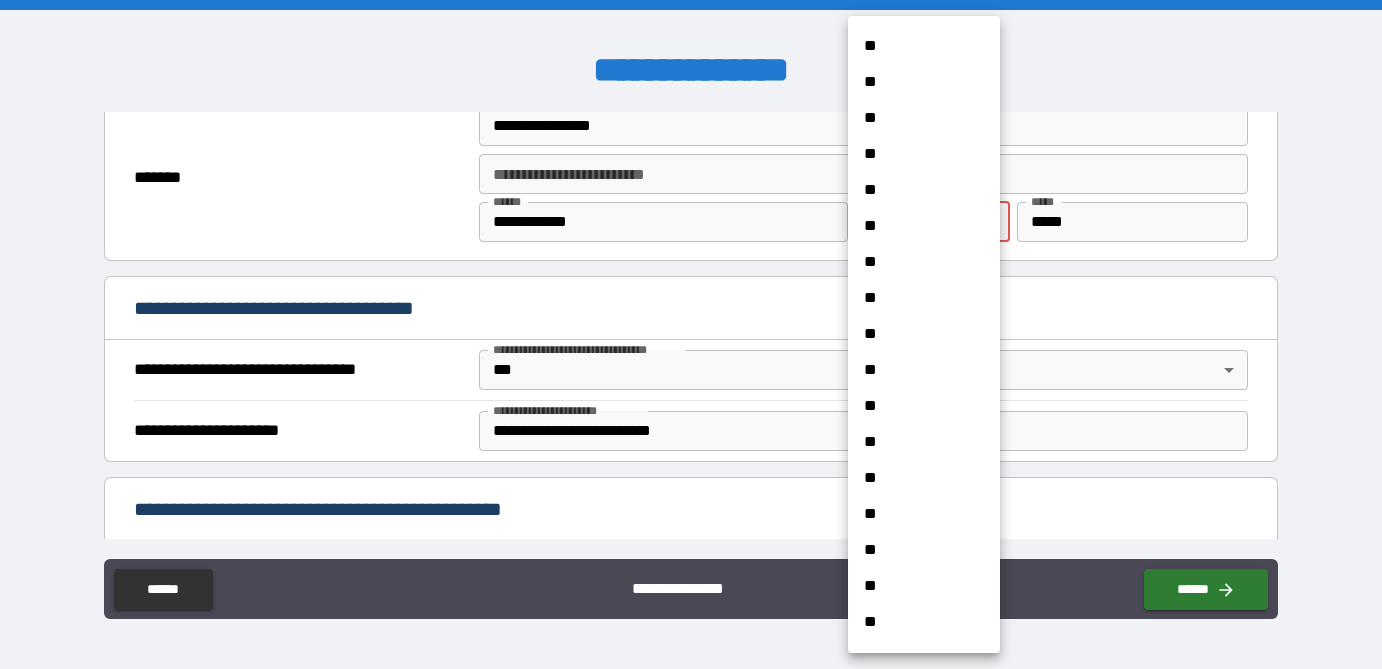 scroll, scrollTop: 542, scrollLeft: 0, axis: vertical 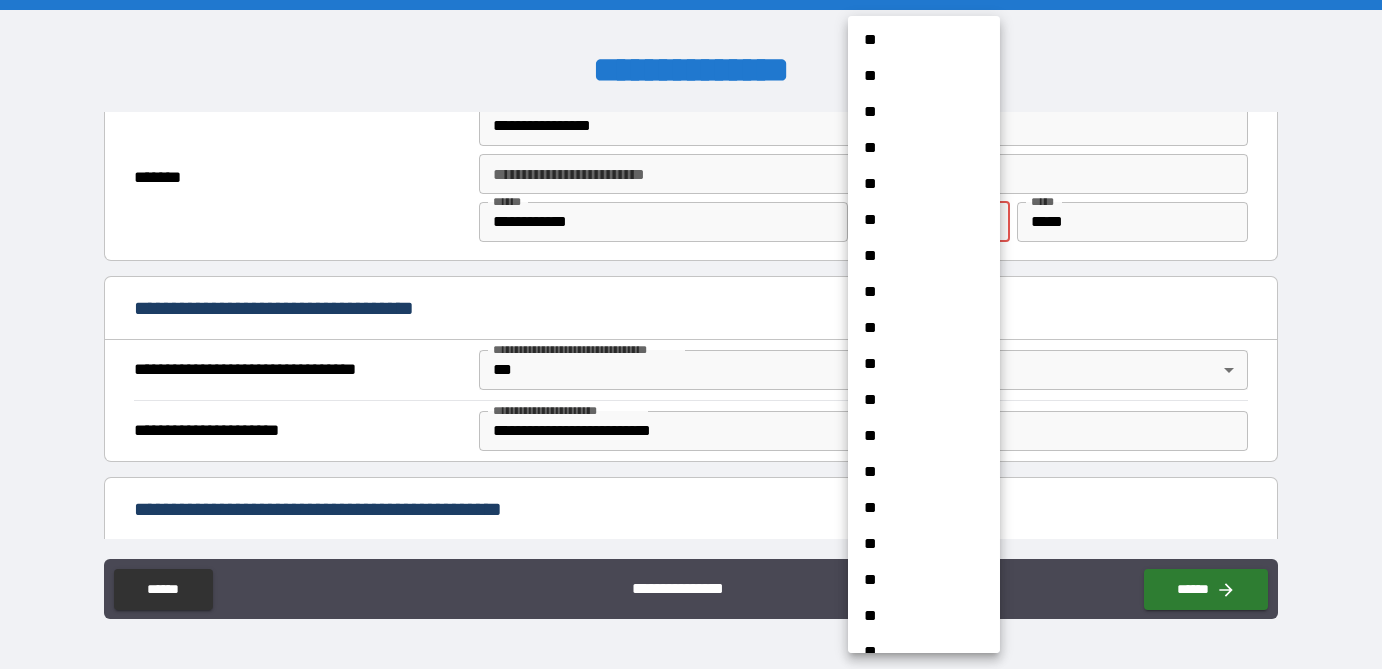 click on "**" at bounding box center (924, 472) 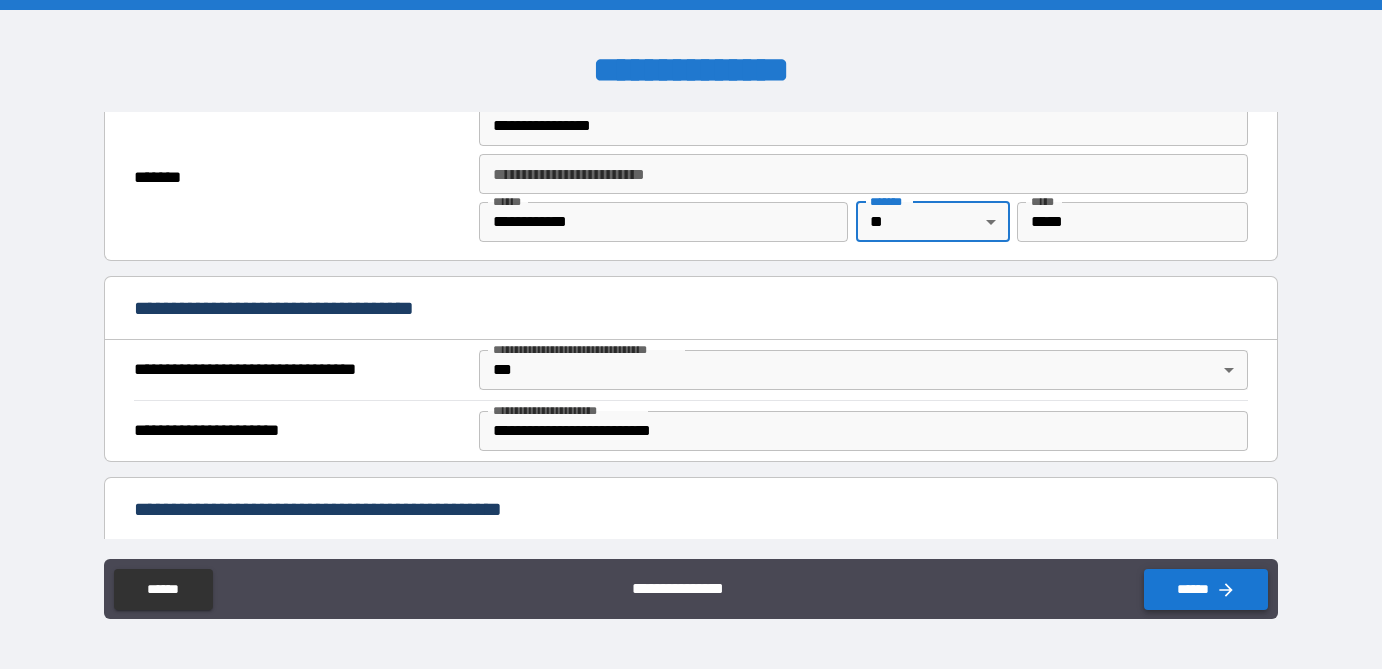 click on "******" at bounding box center [1206, 589] 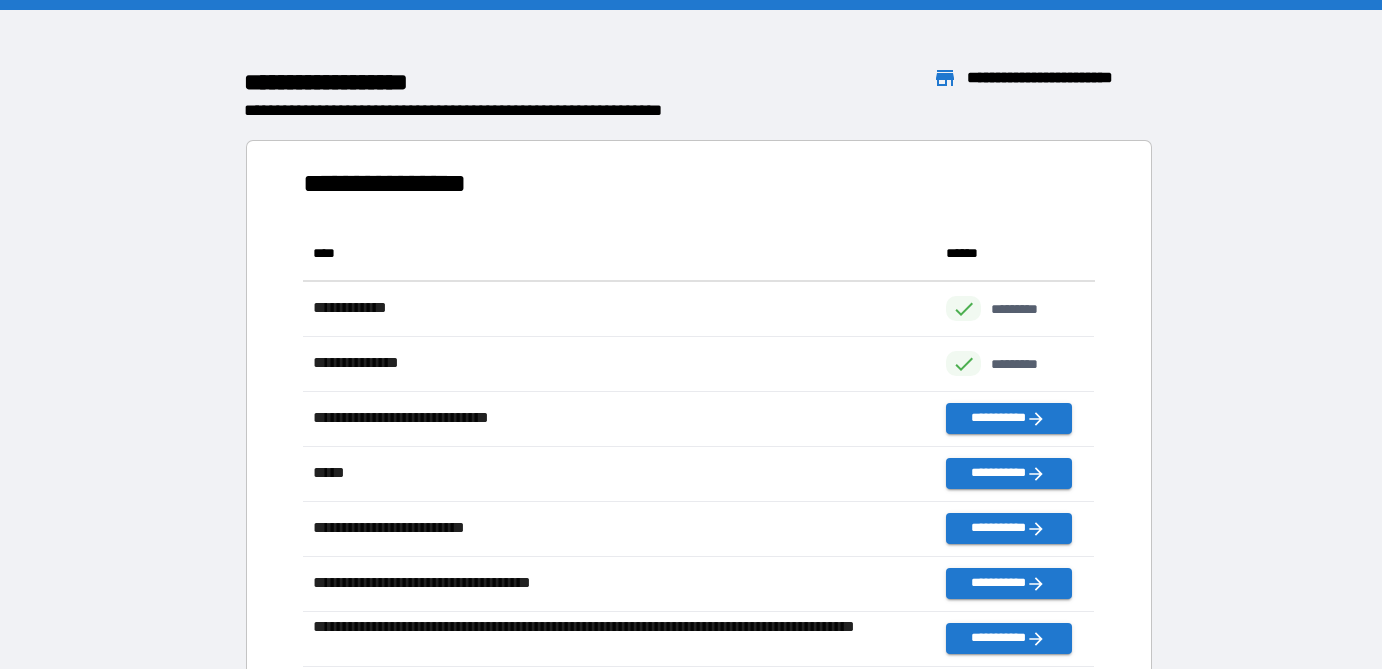 scroll, scrollTop: 1, scrollLeft: 0, axis: vertical 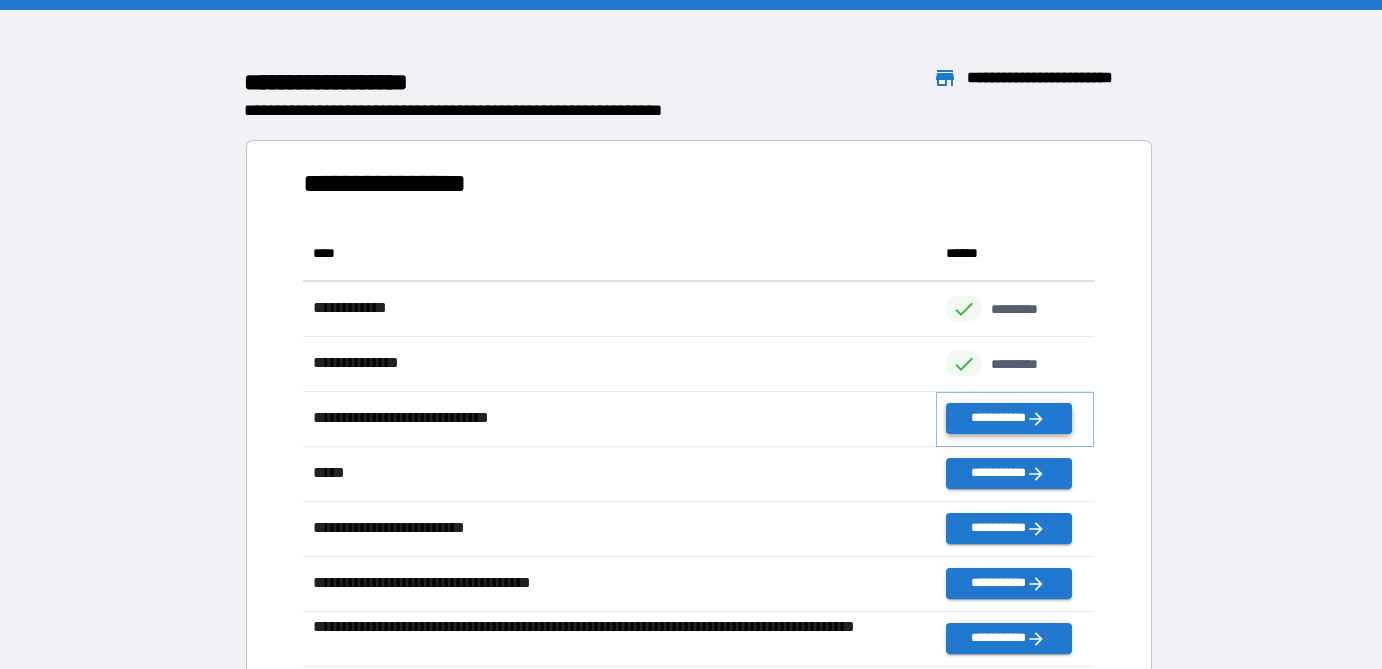 click on "**********" at bounding box center [1008, 418] 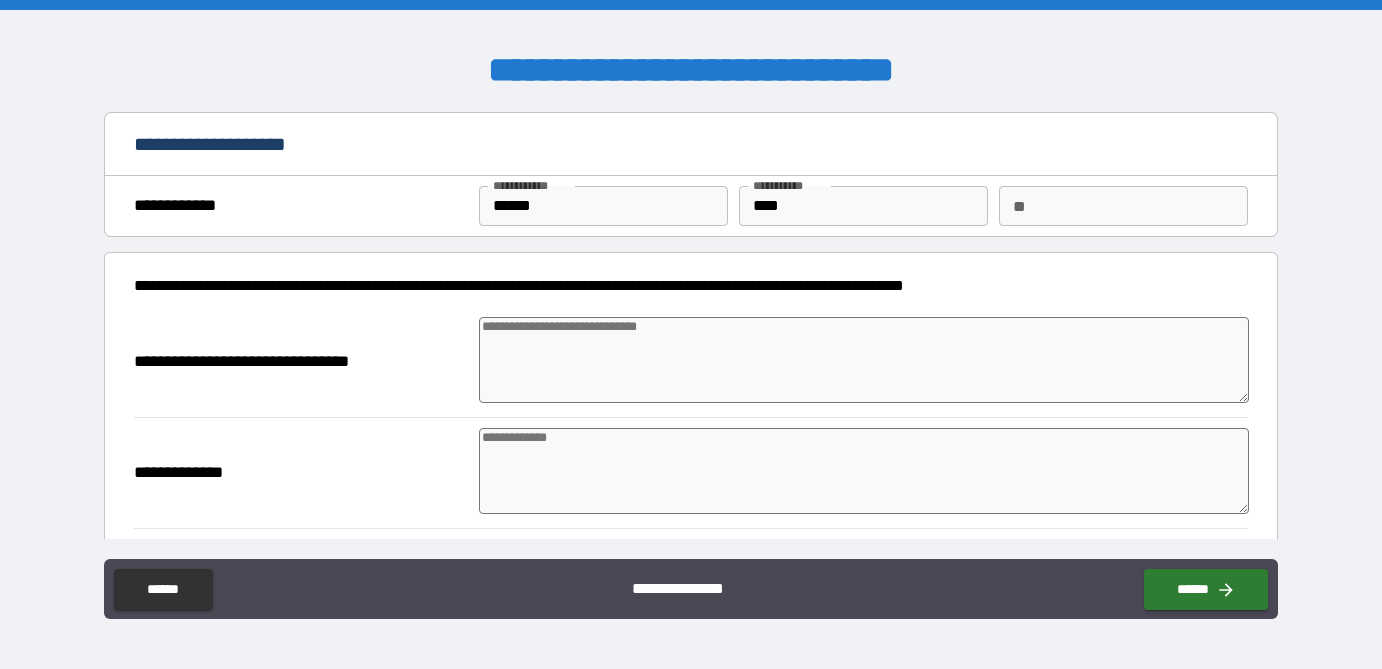 type on "*" 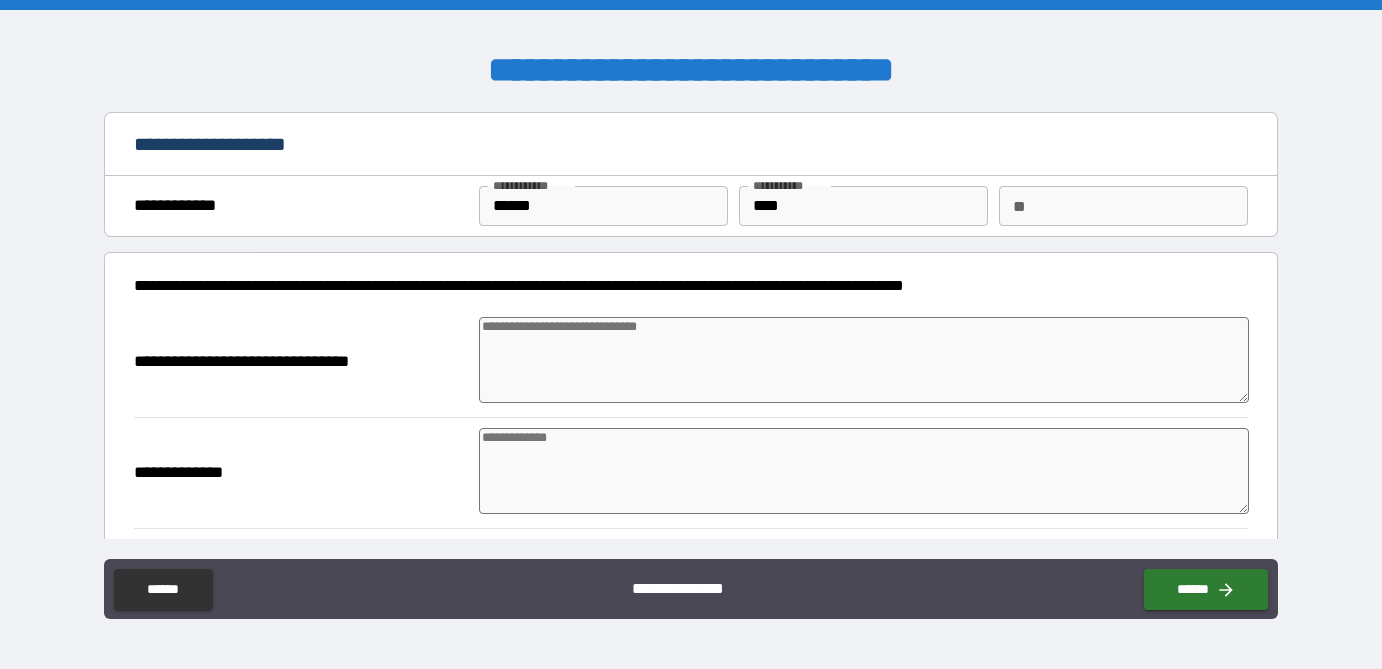 type on "*" 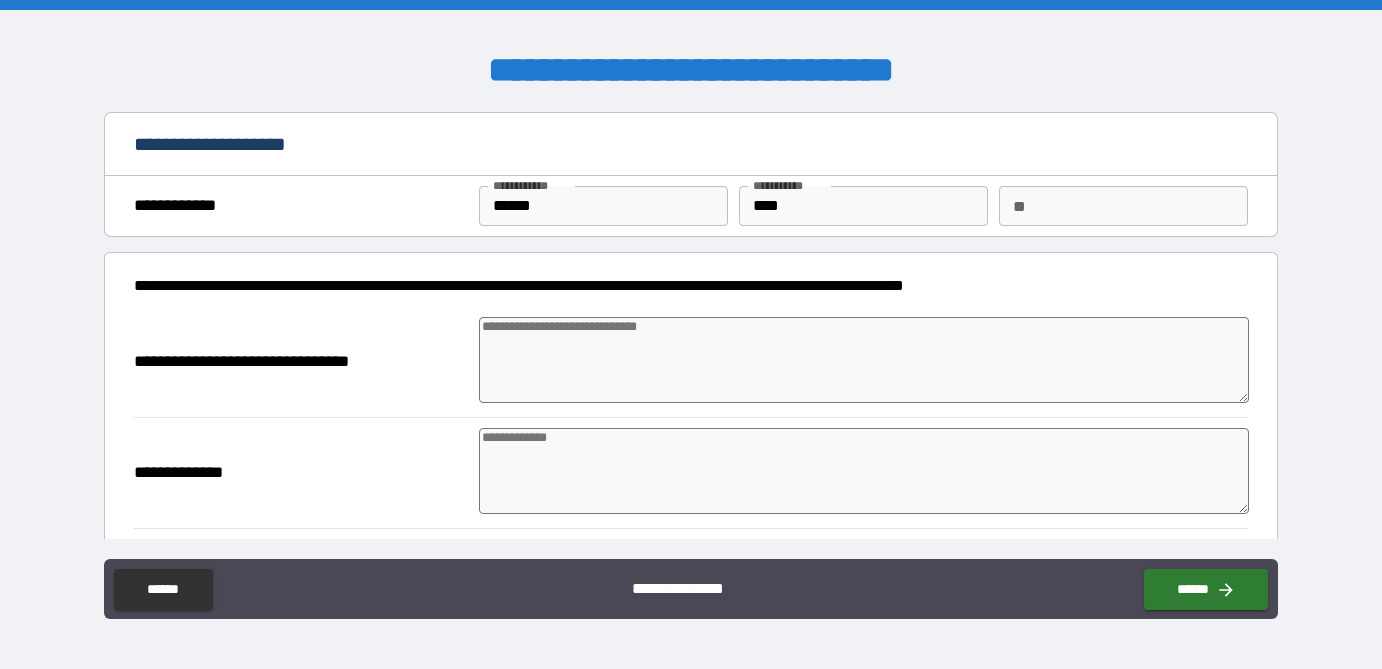 type on "*" 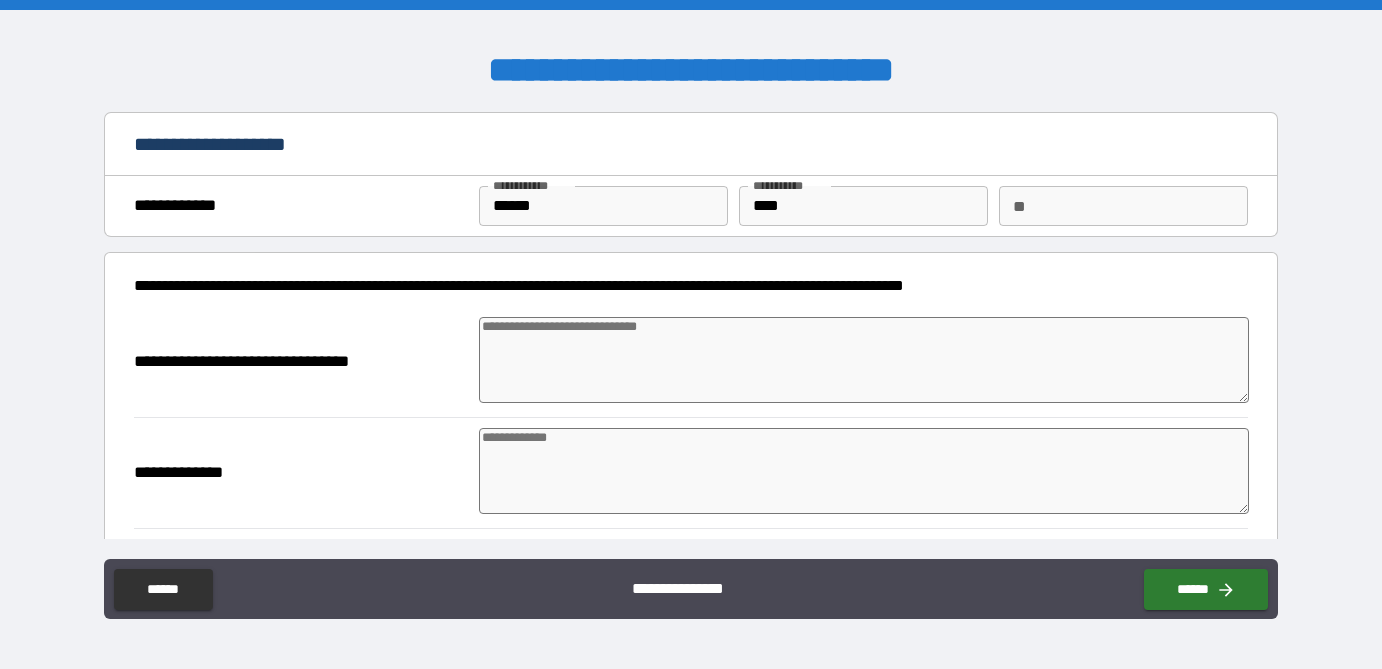 type on "*" 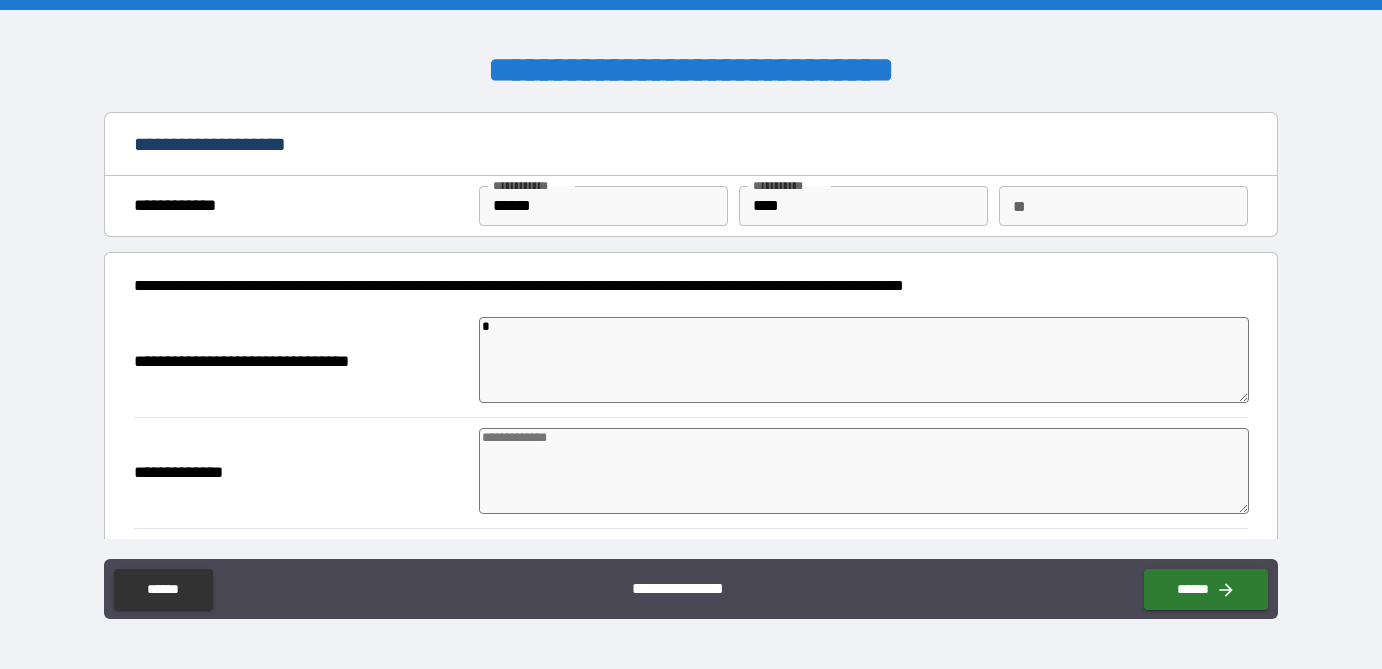 type on "**" 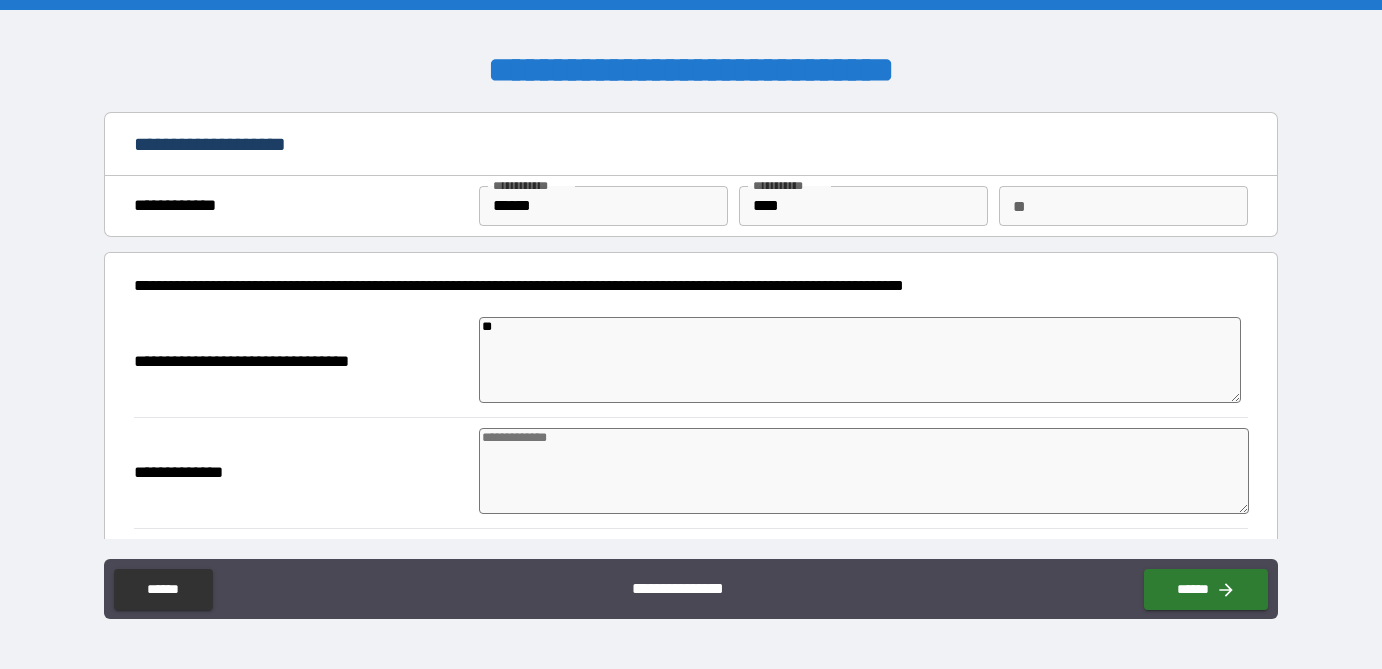 type on "*" 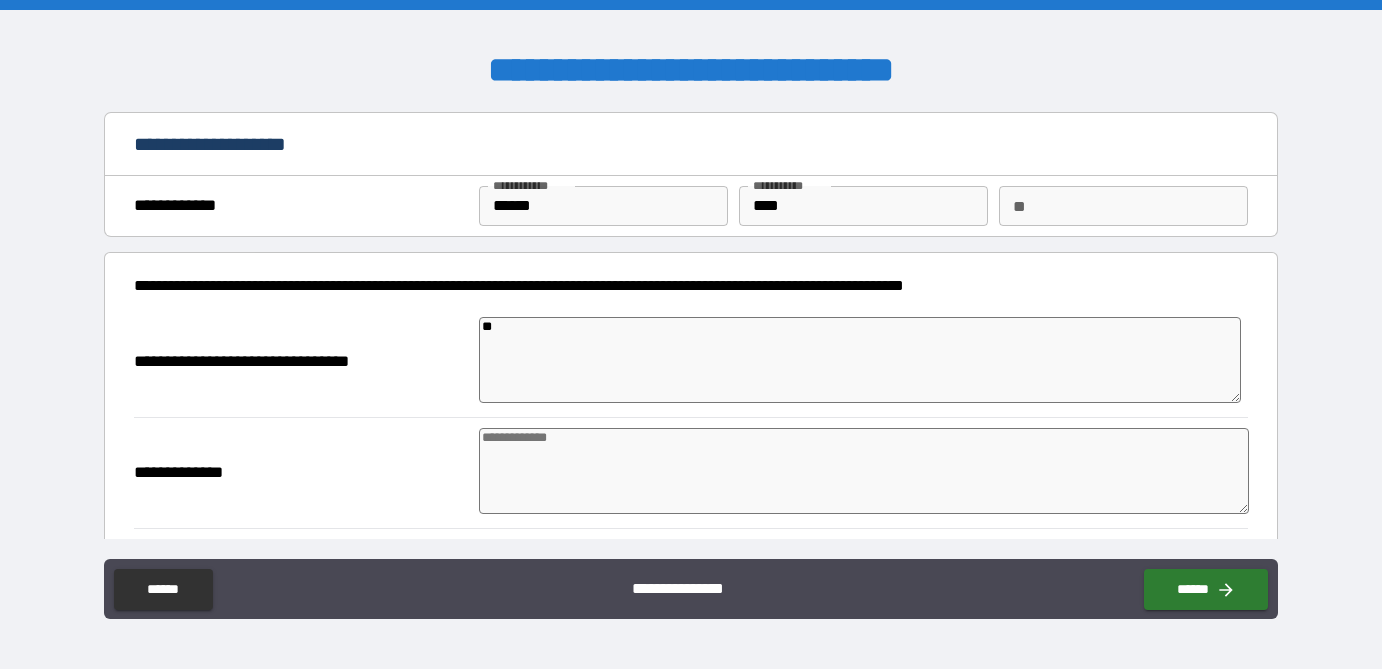 type on "*" 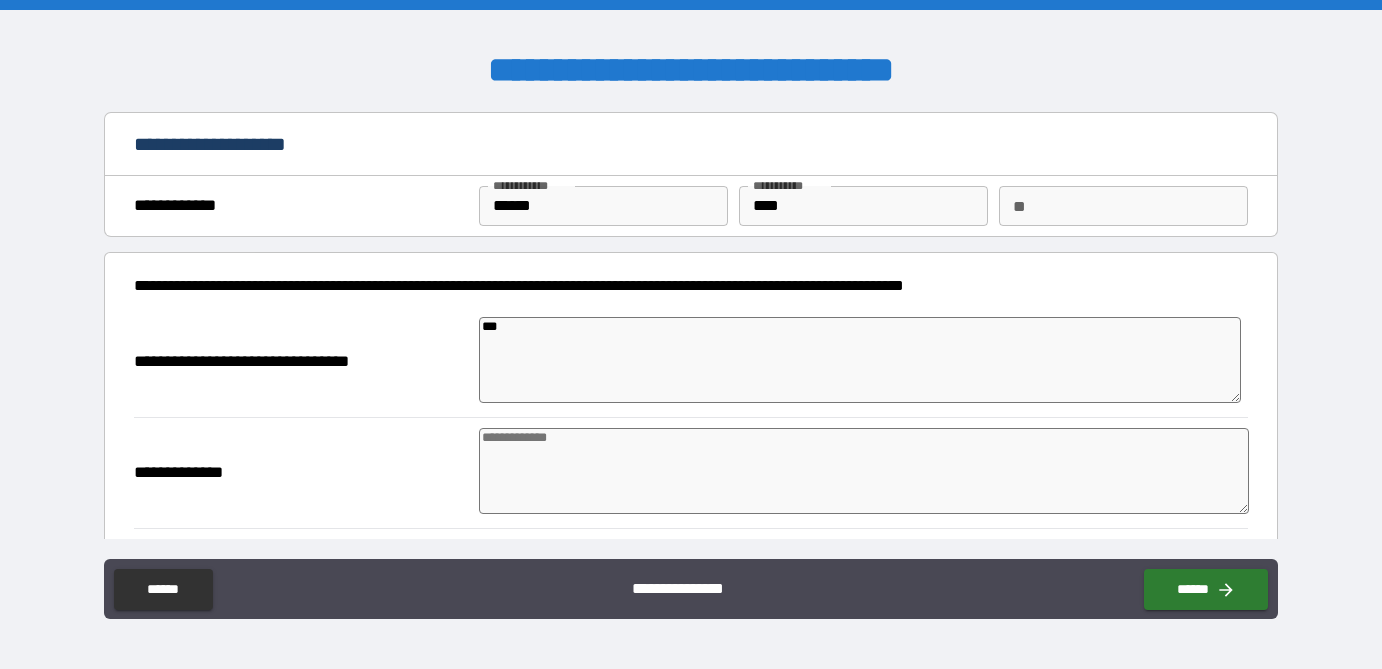 type on "****" 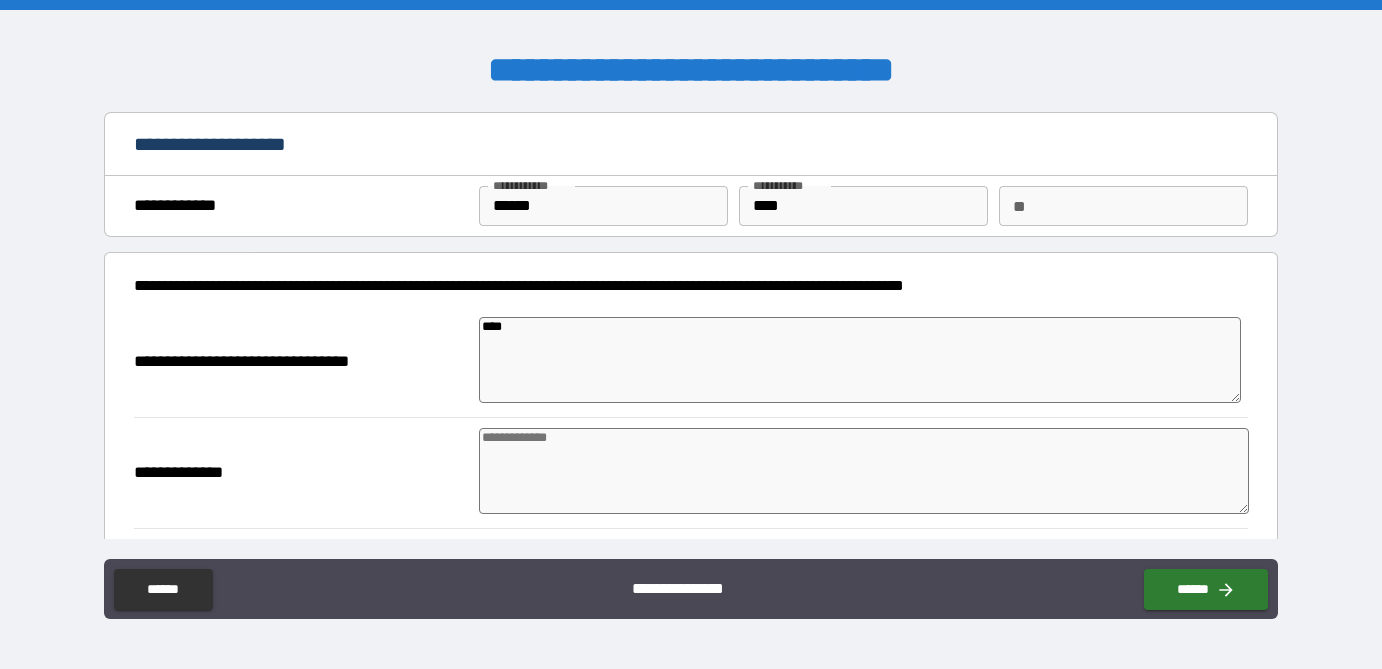 type on "*****" 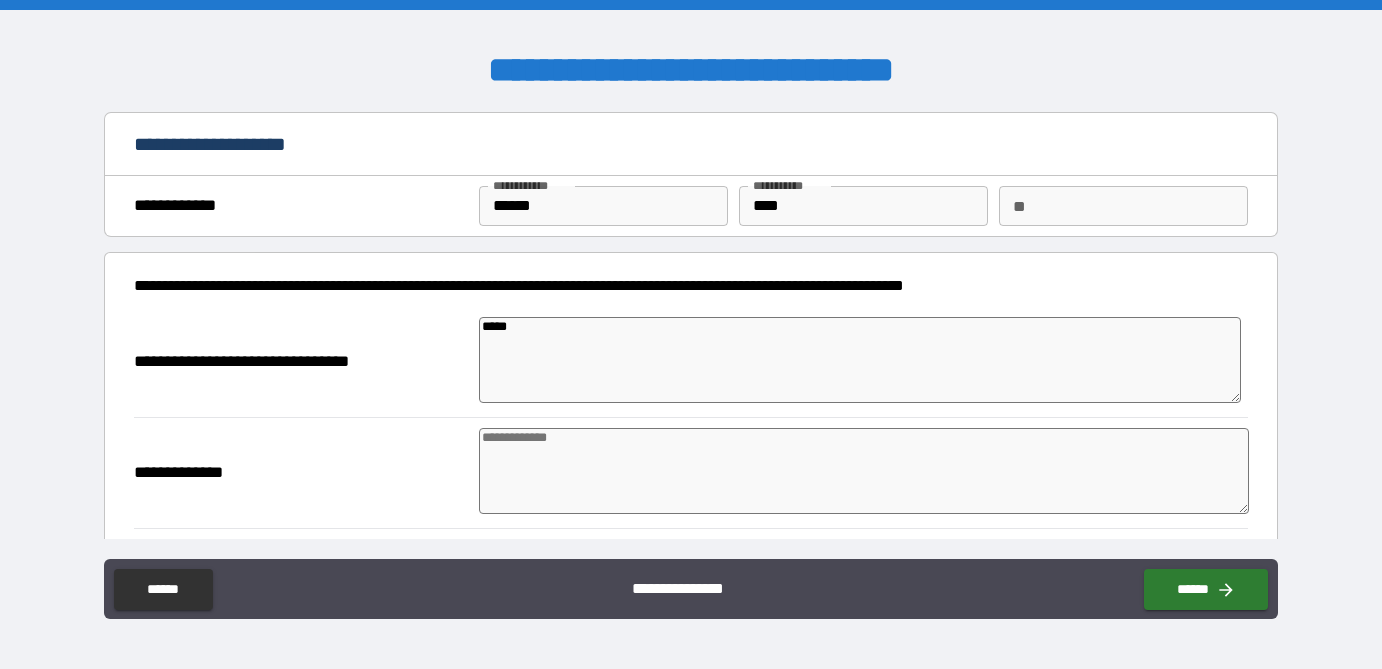 type on "******" 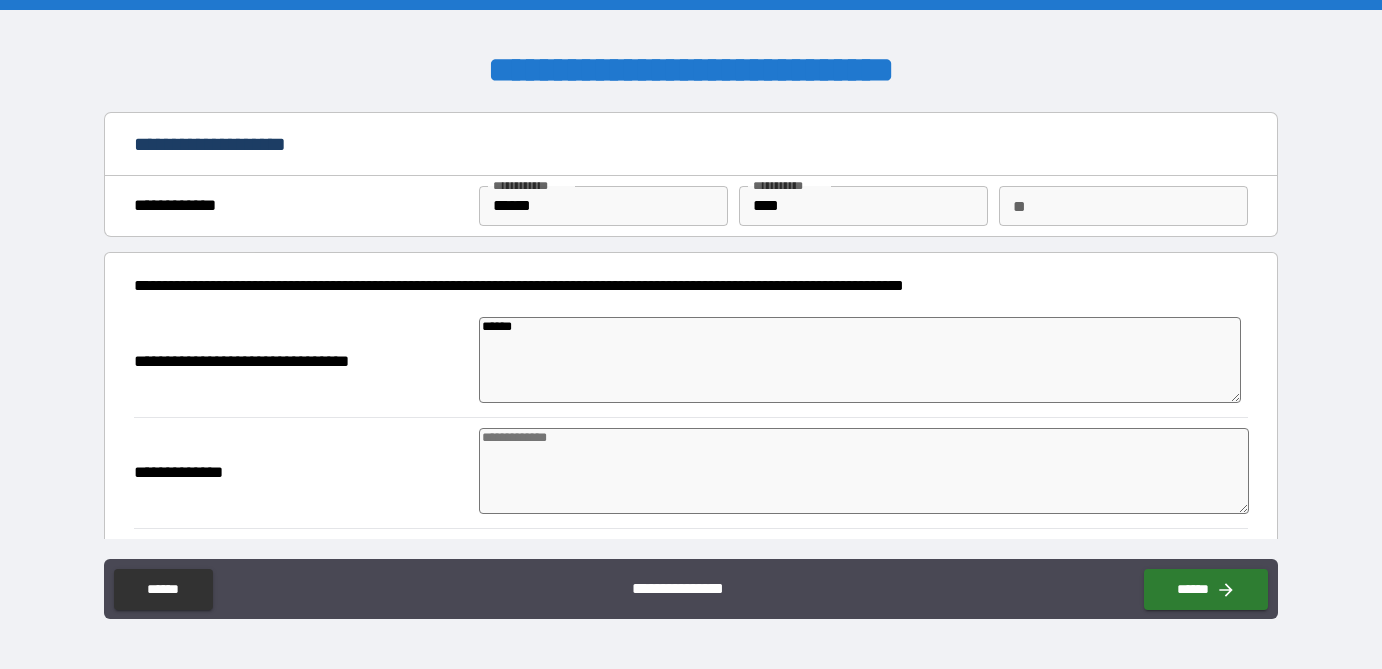 type on "*" 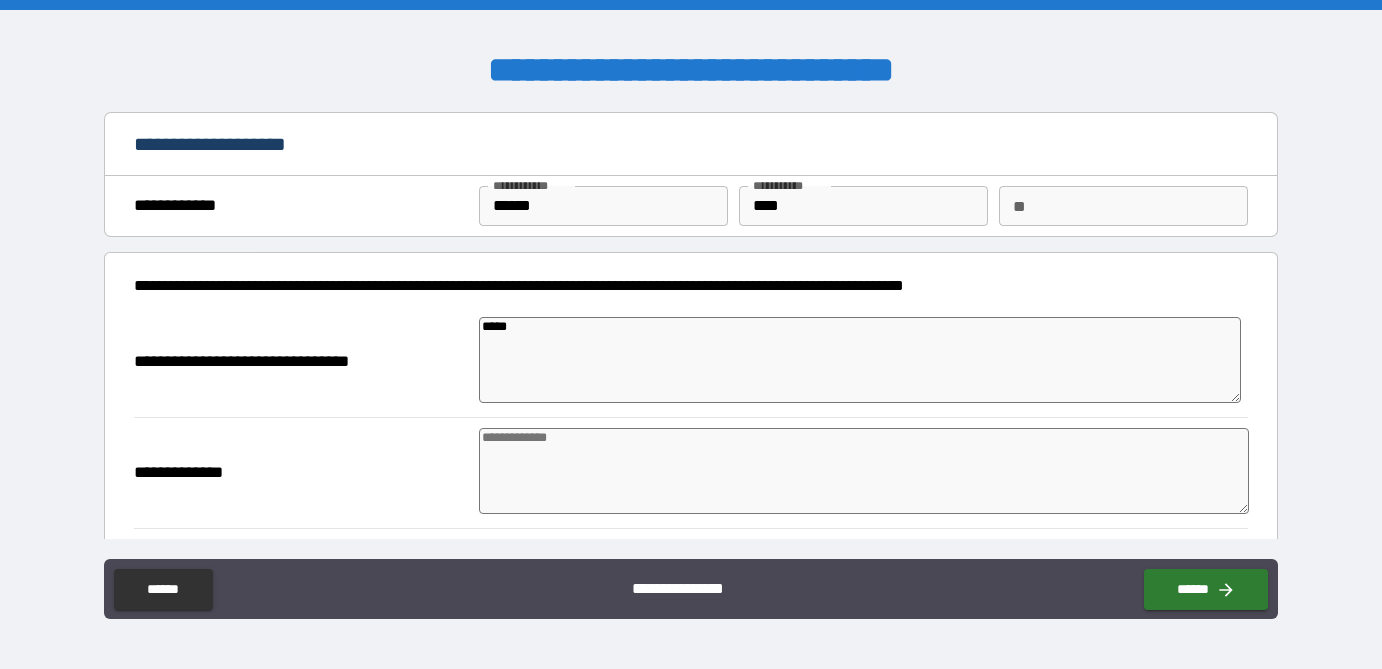 type on "****" 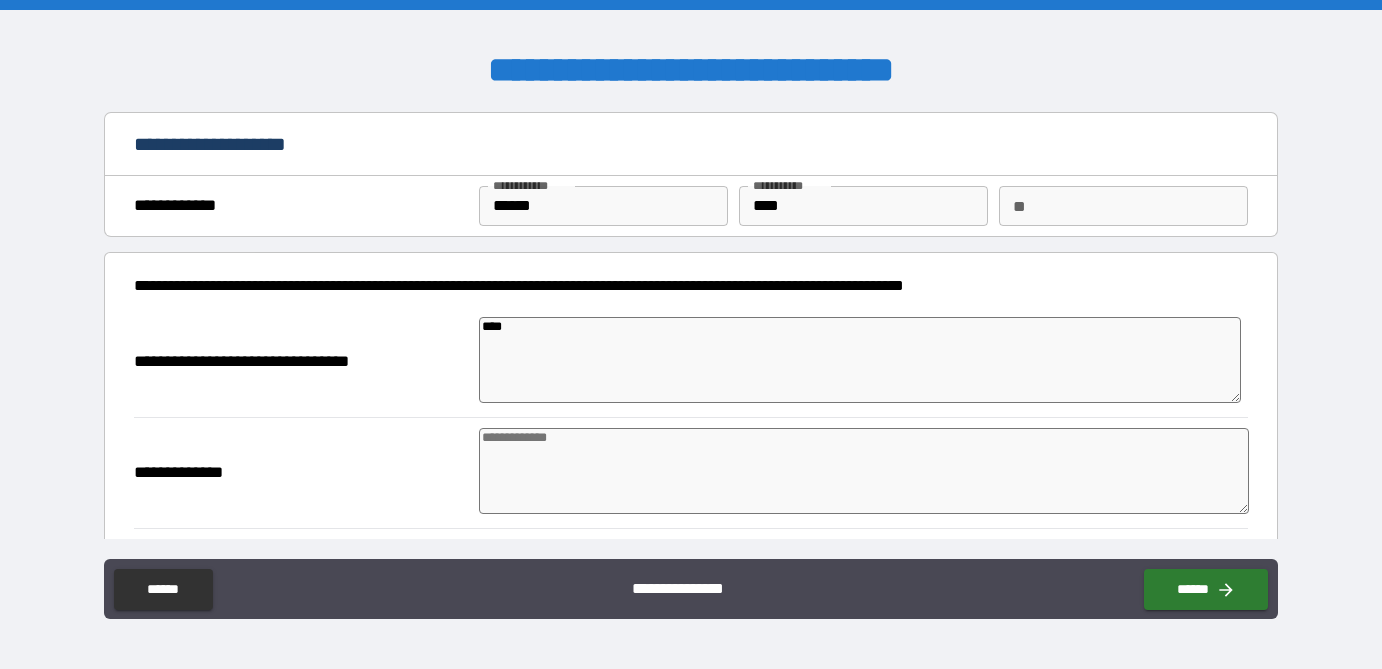type on "***" 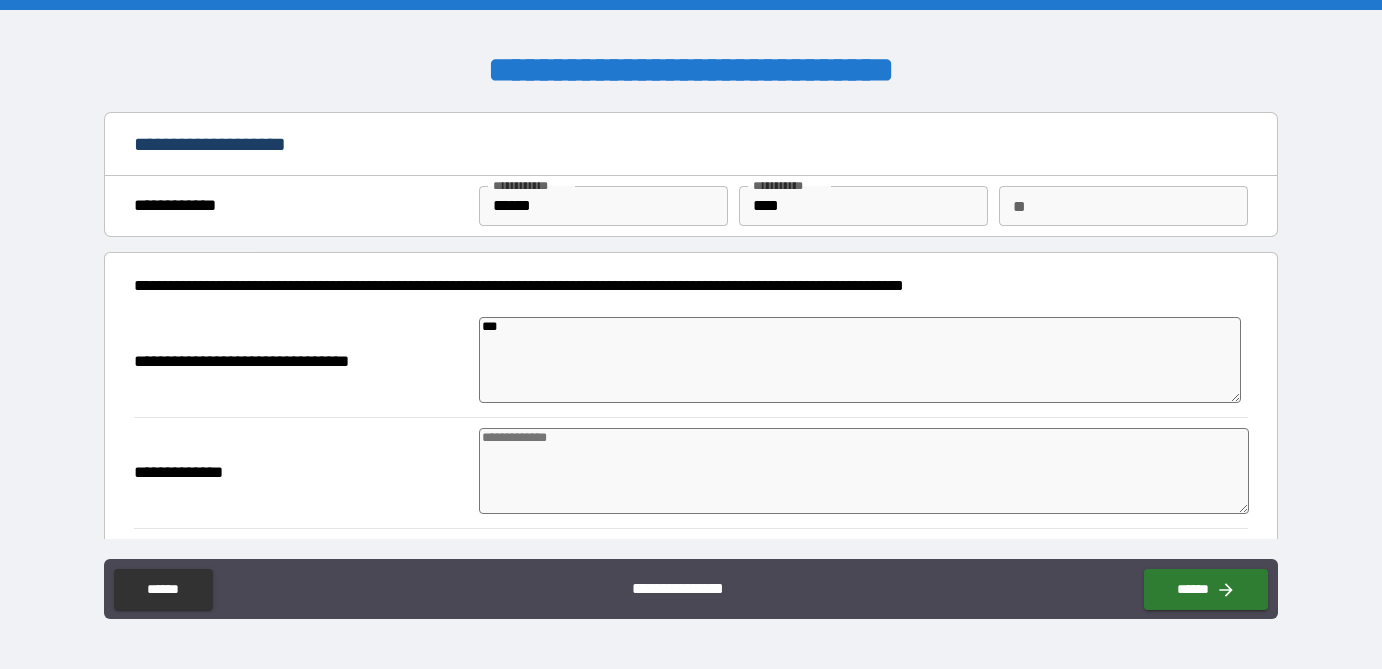 type on "*" 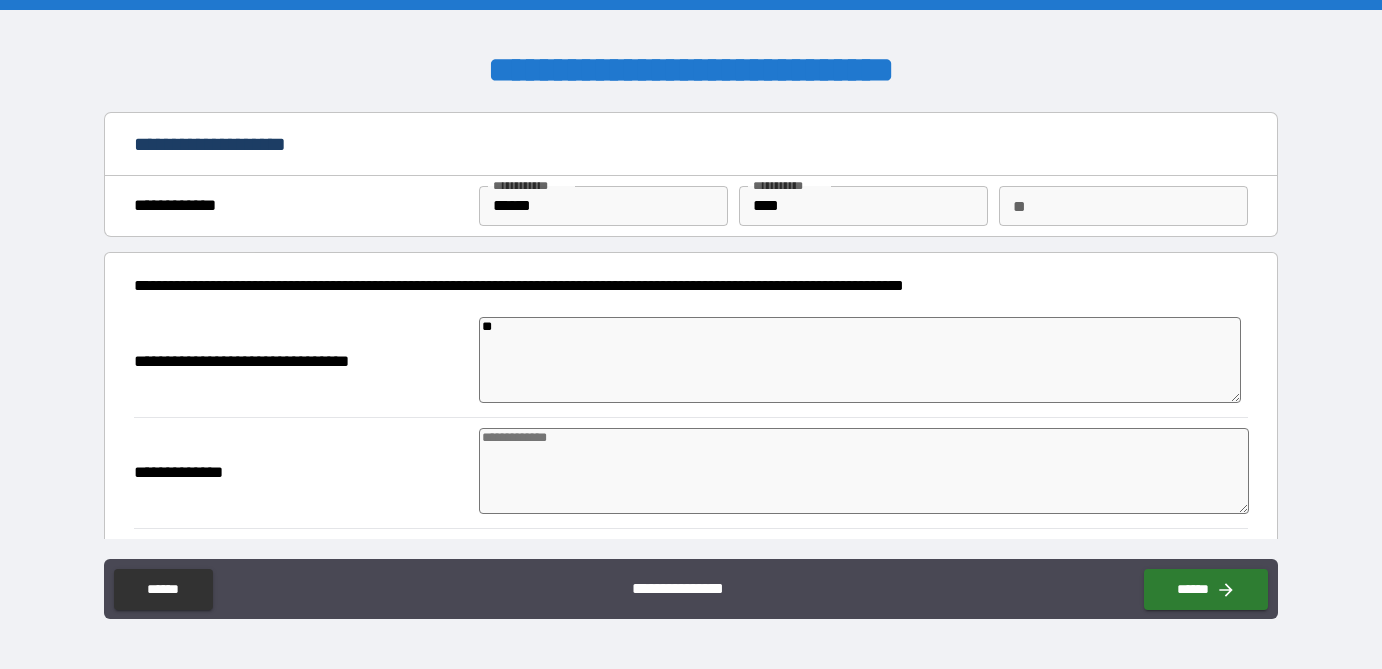 type on "*" 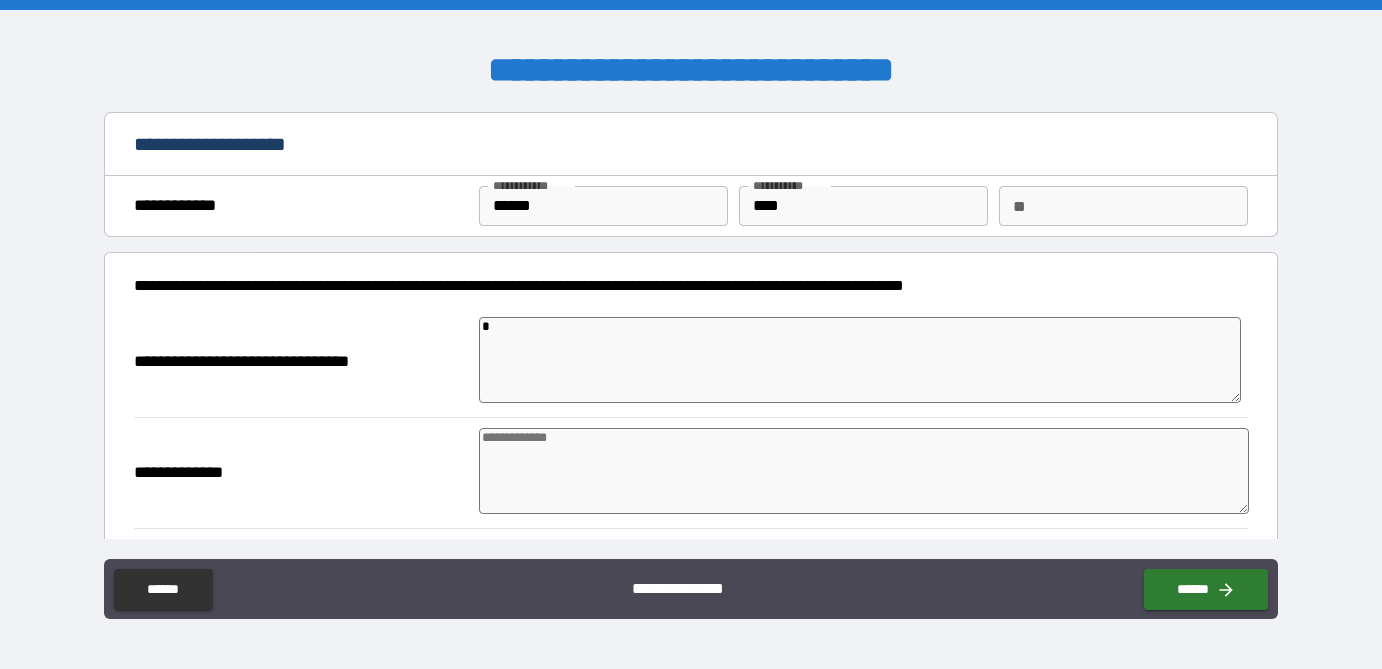 type on "**" 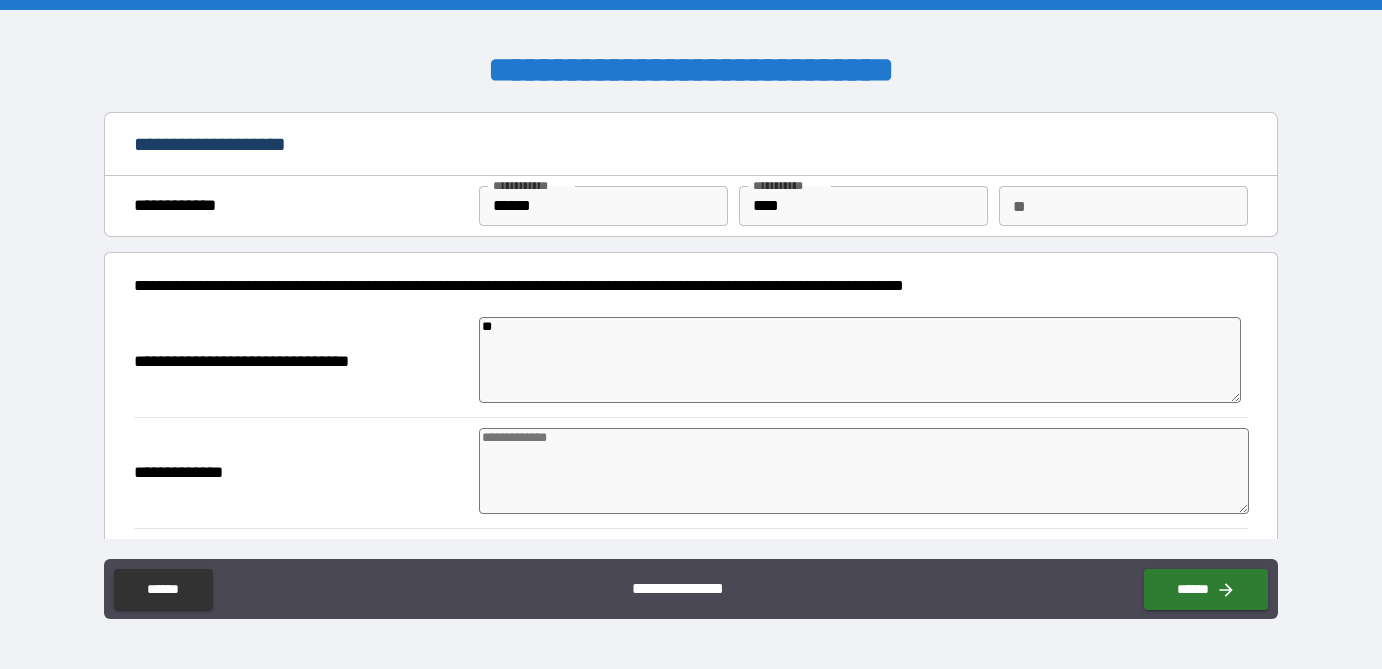 type on "*" 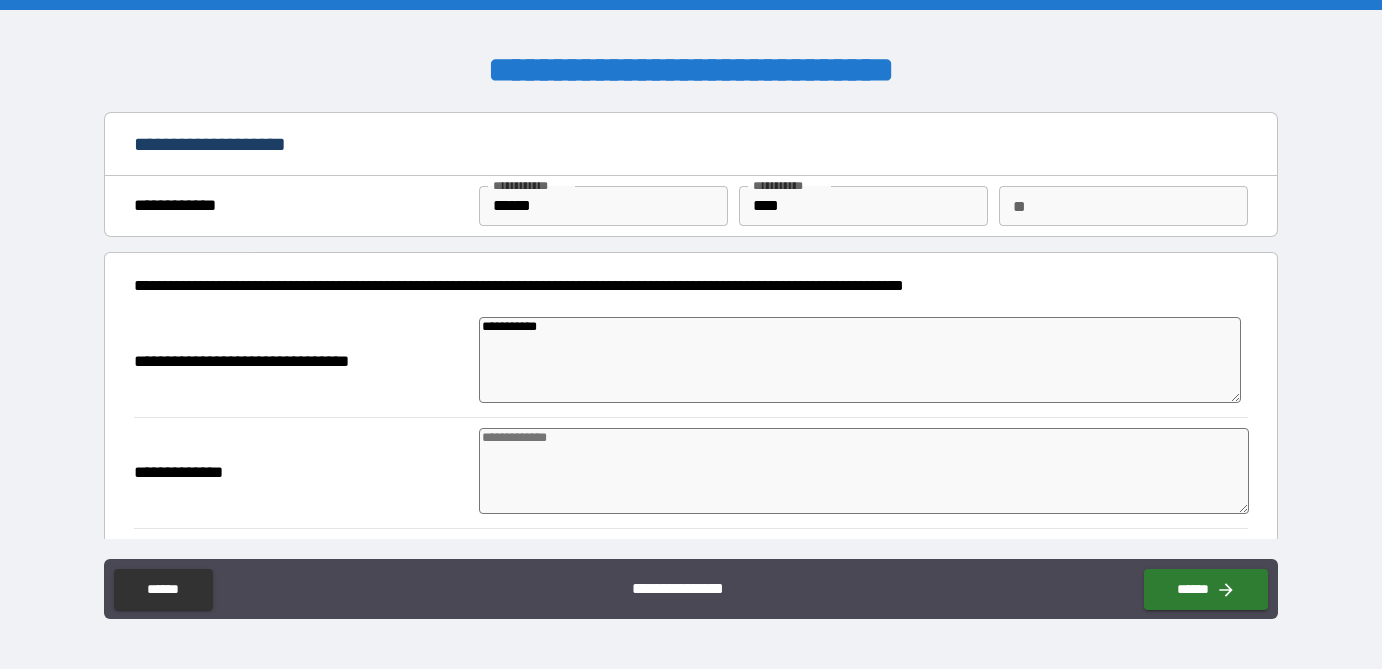 click at bounding box center (864, 471) 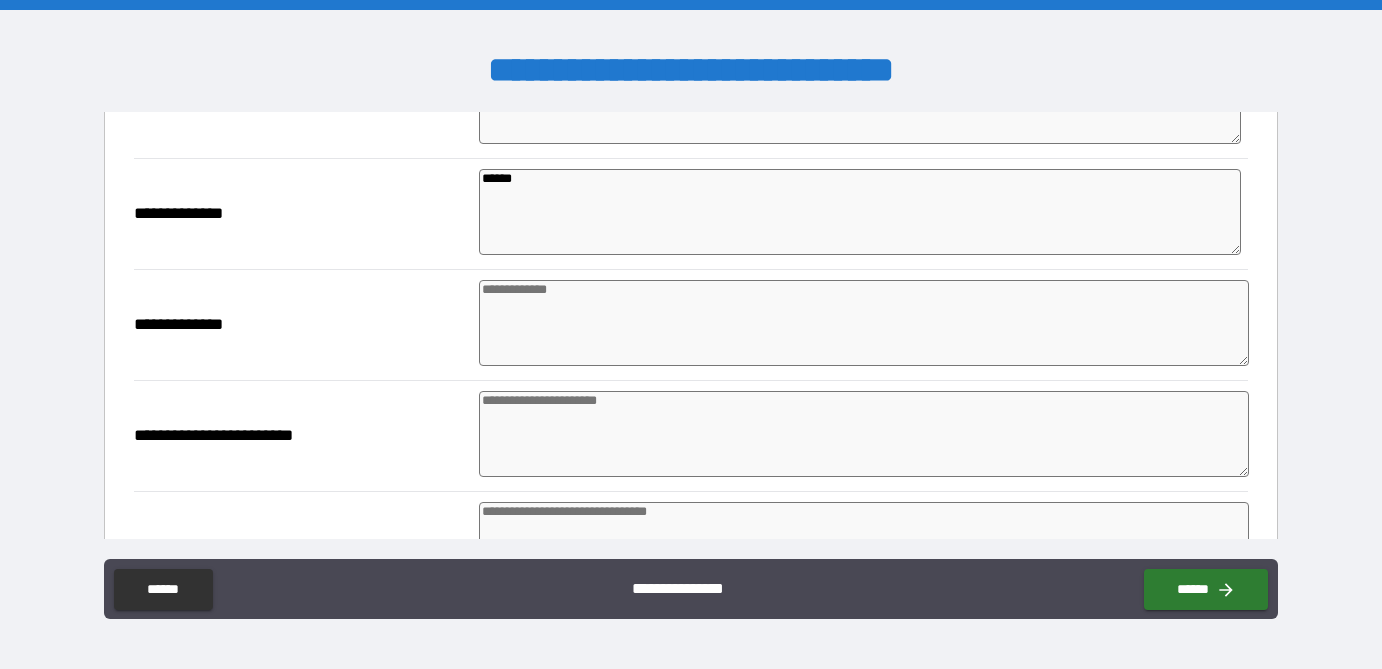 scroll, scrollTop: 265, scrollLeft: 0, axis: vertical 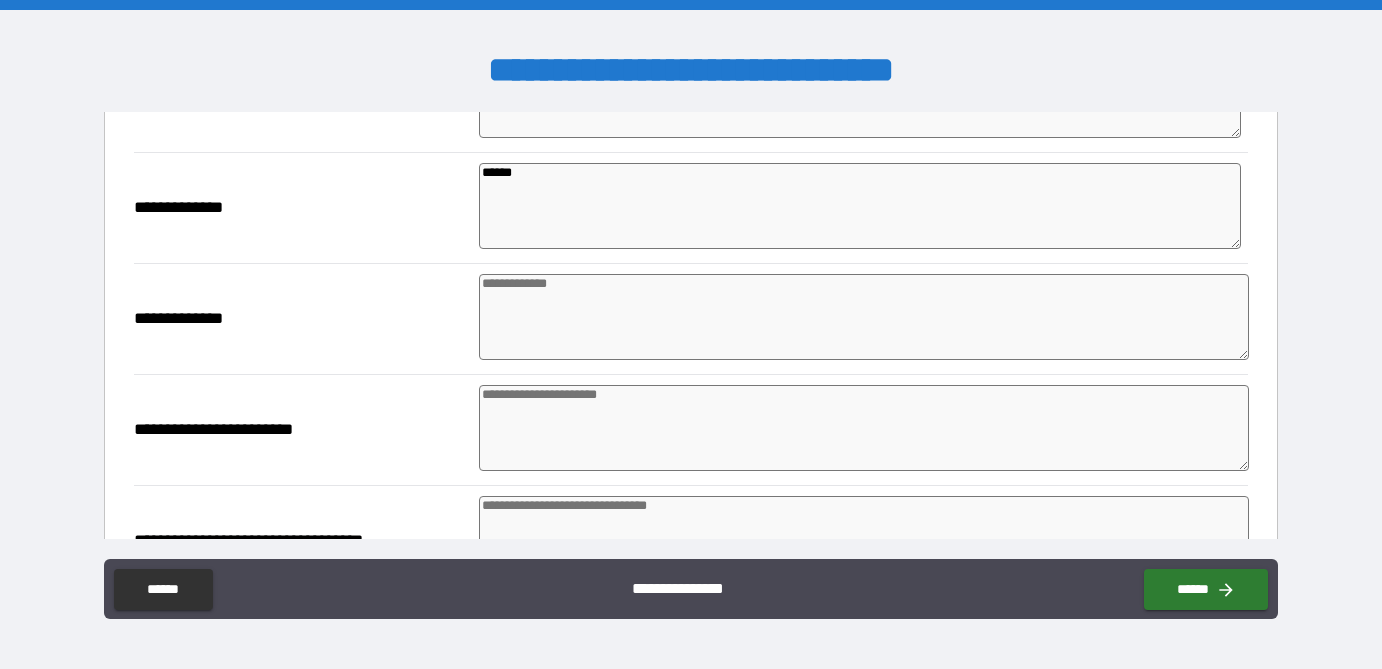 click at bounding box center [864, 317] 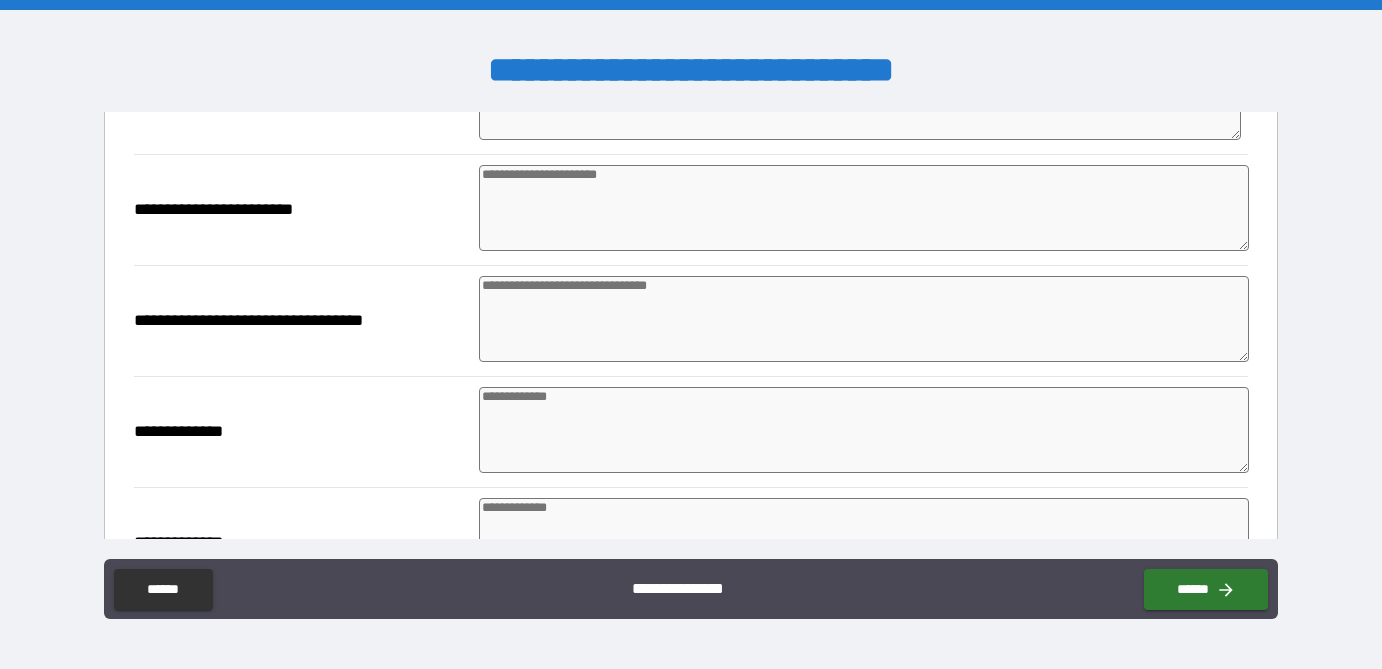 scroll, scrollTop: 487, scrollLeft: 0, axis: vertical 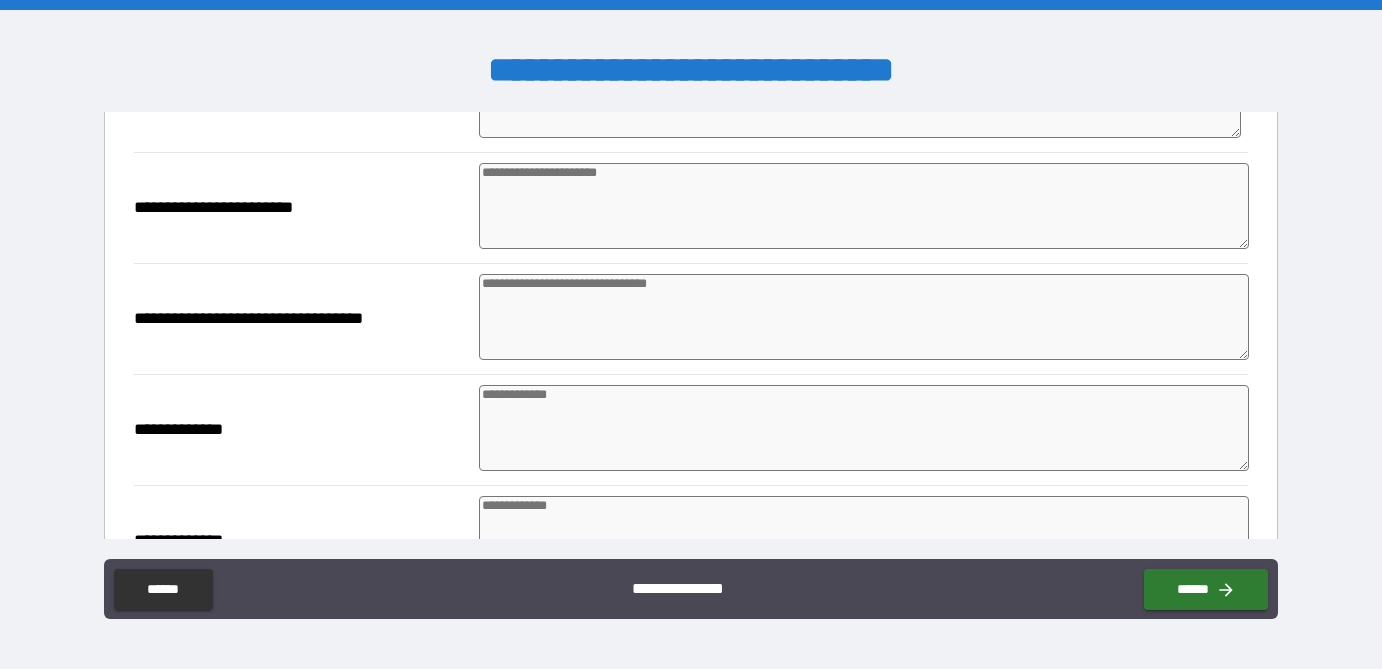 click at bounding box center (864, 317) 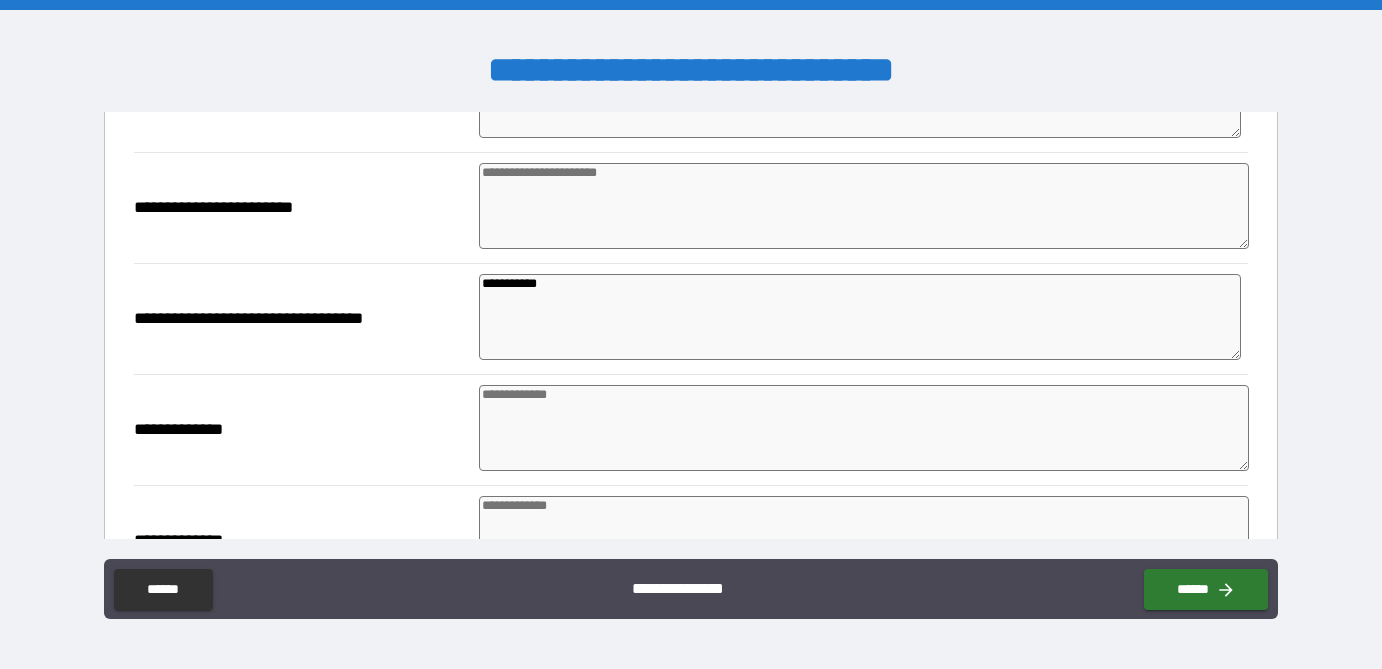 click at bounding box center (864, 428) 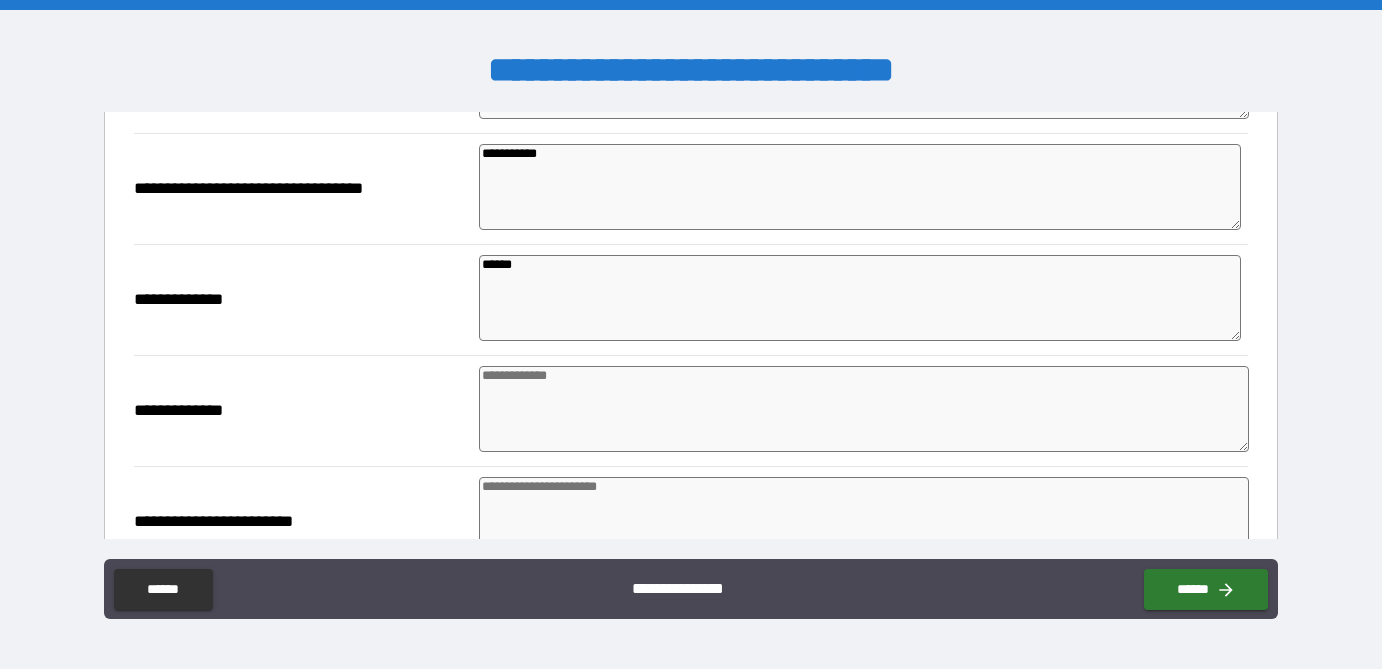 scroll, scrollTop: 628, scrollLeft: 0, axis: vertical 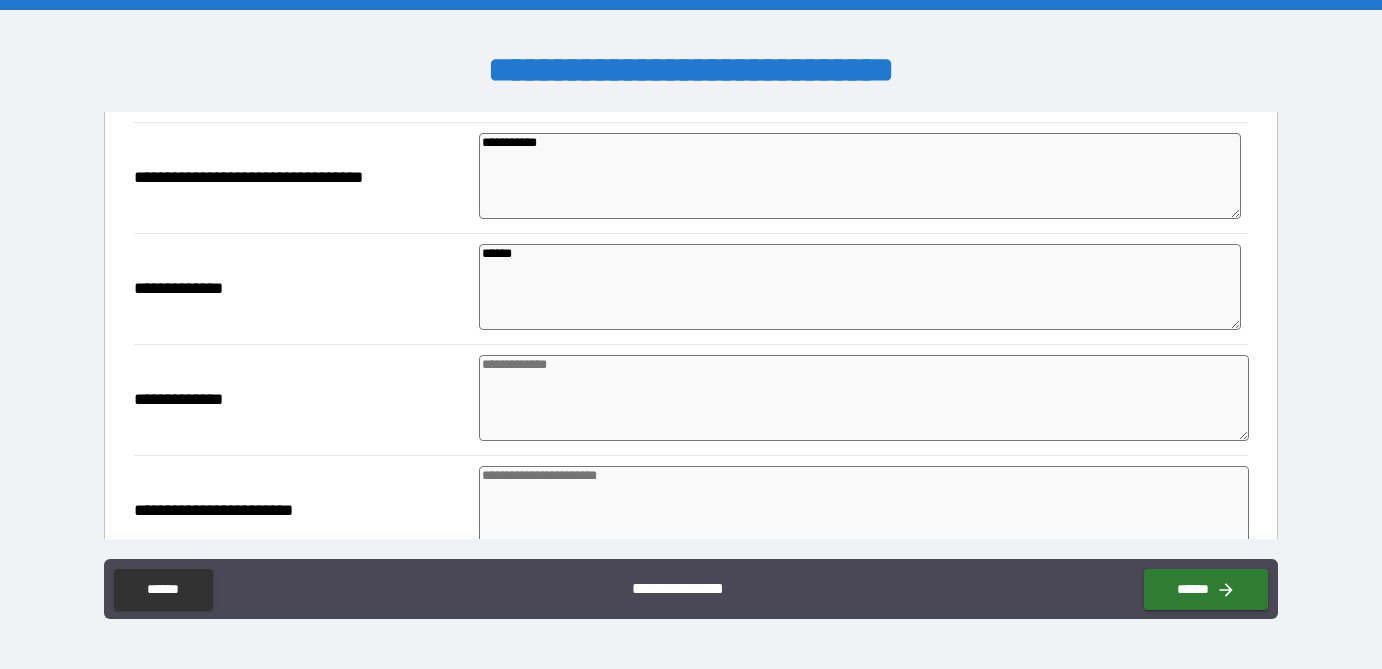 click at bounding box center (864, 398) 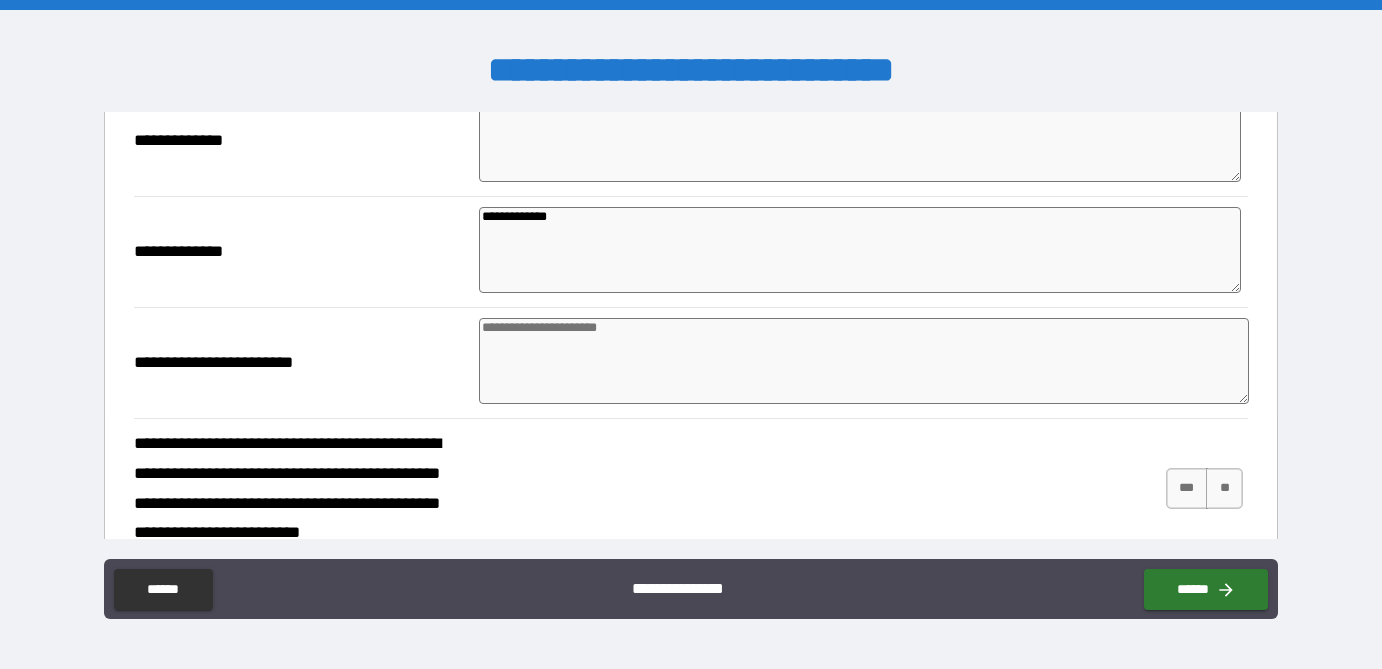 scroll, scrollTop: 815, scrollLeft: 0, axis: vertical 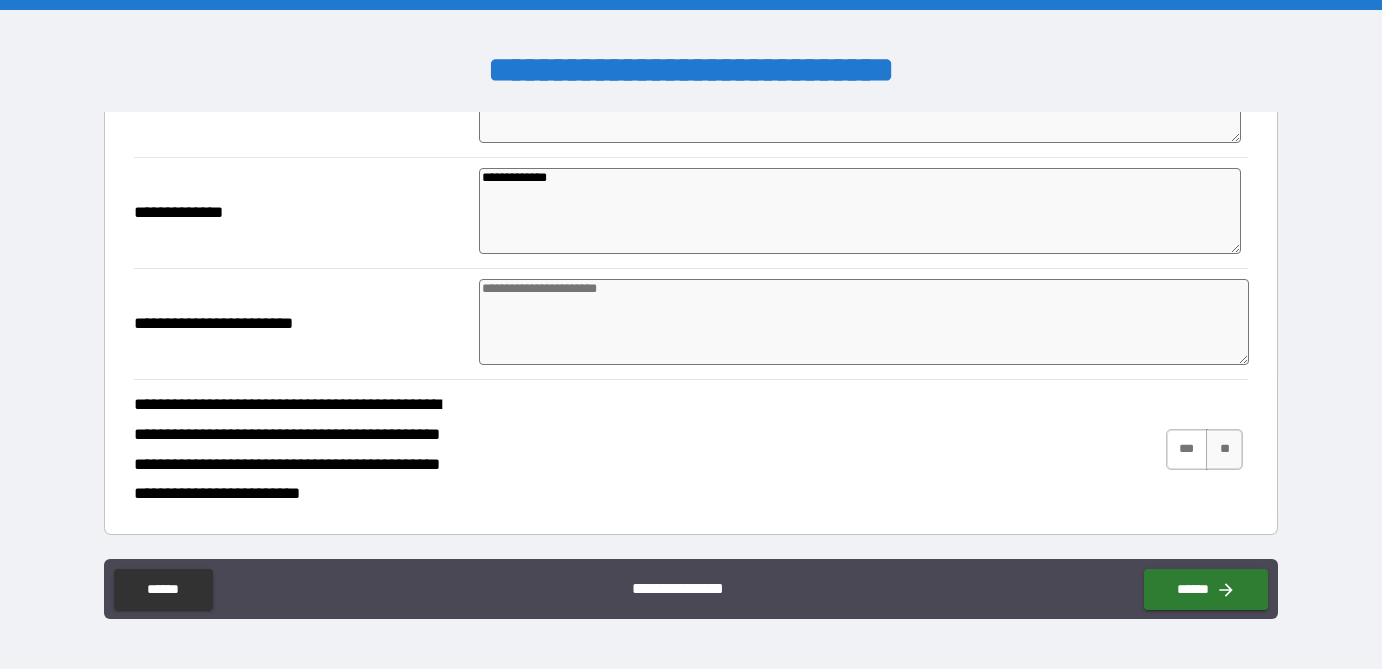 click on "***" at bounding box center [1187, 449] 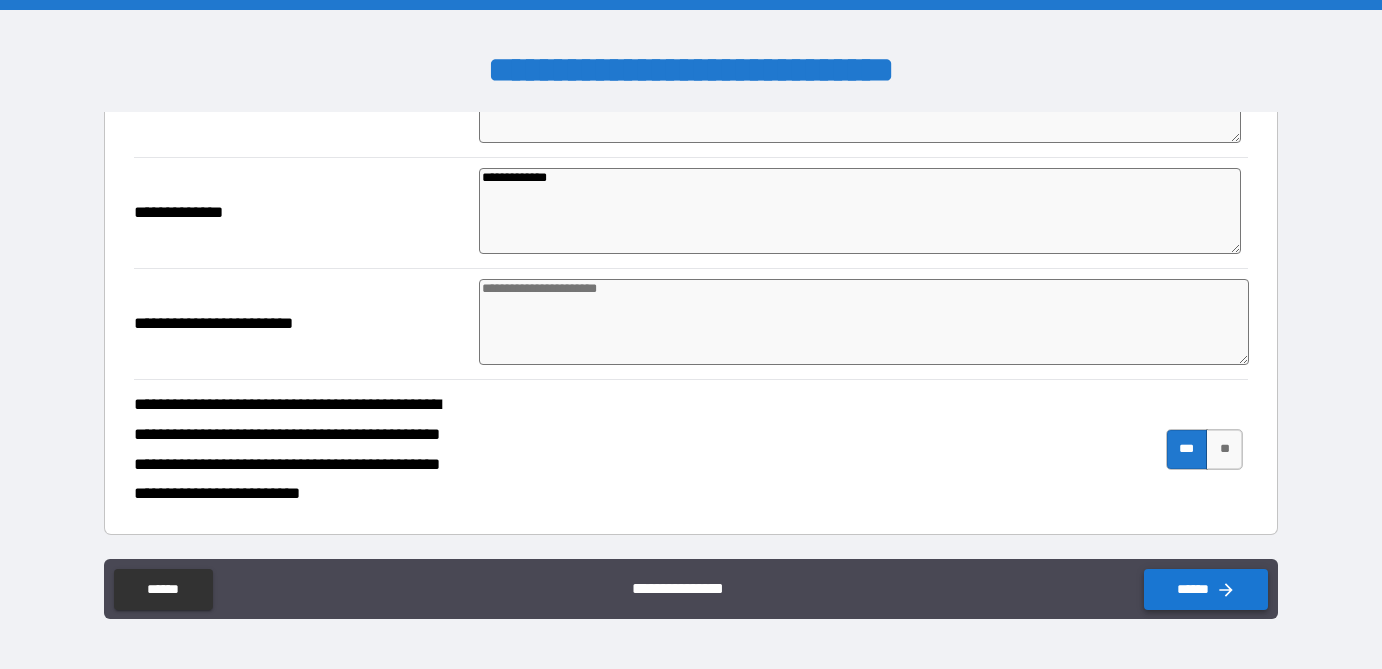 click on "******" at bounding box center (1206, 589) 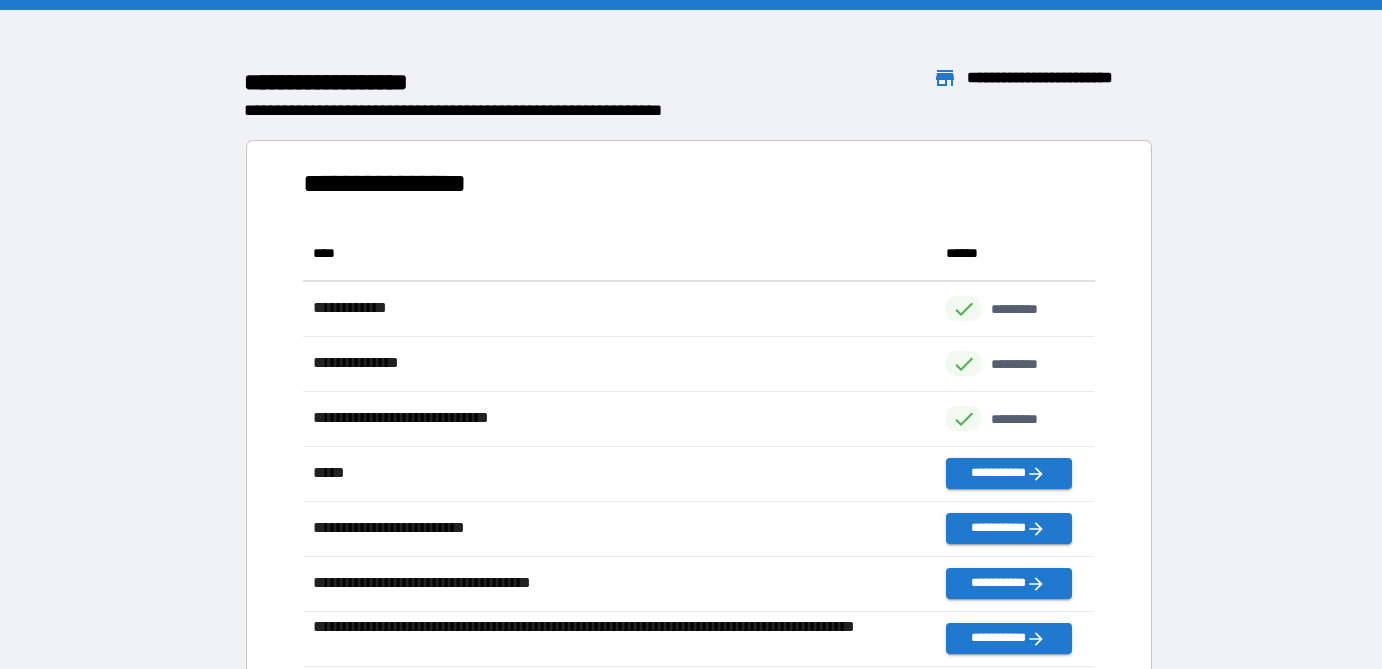 scroll, scrollTop: 1, scrollLeft: 0, axis: vertical 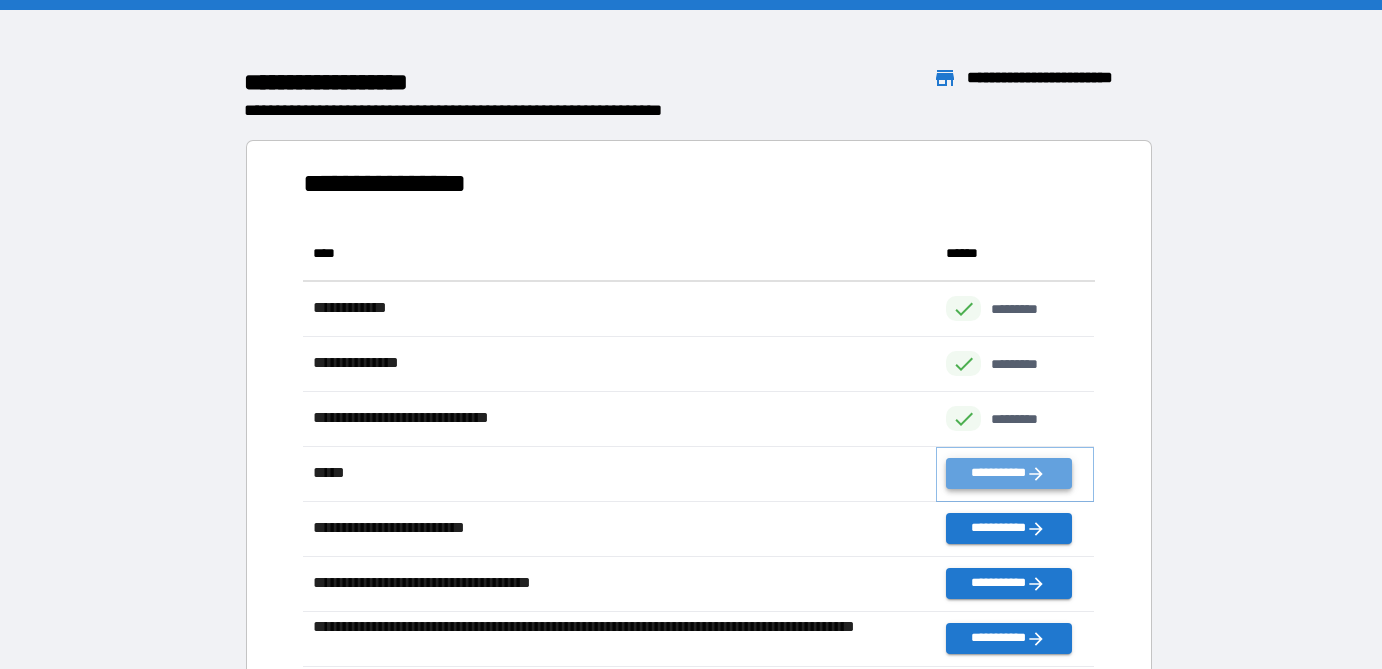 click on "**********" at bounding box center [1008, 473] 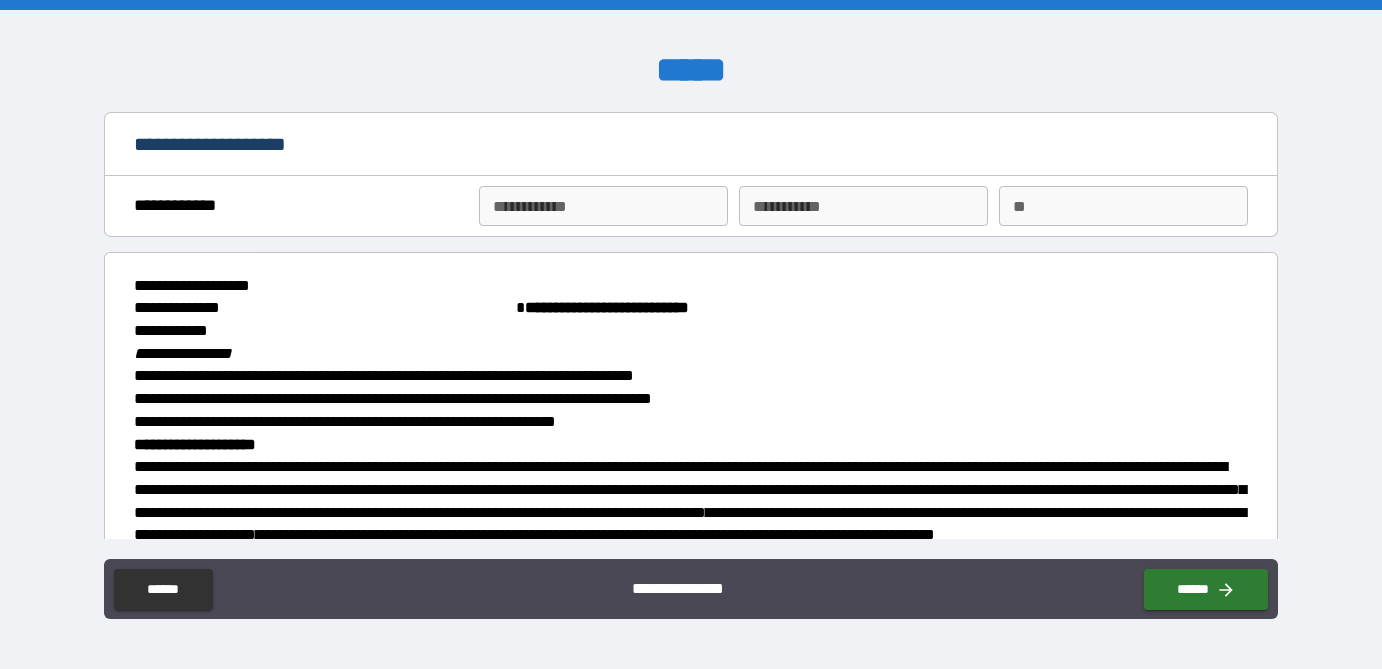 click on "**********" at bounding box center [603, 206] 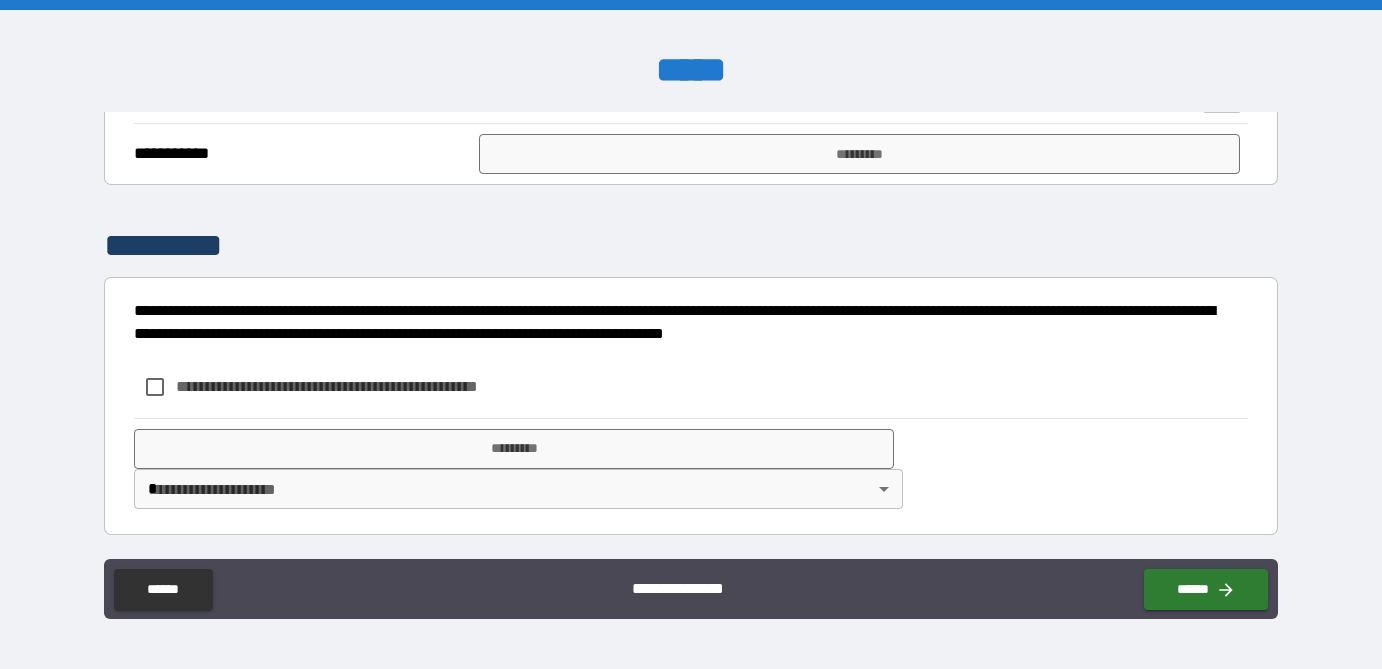scroll, scrollTop: 2437, scrollLeft: 0, axis: vertical 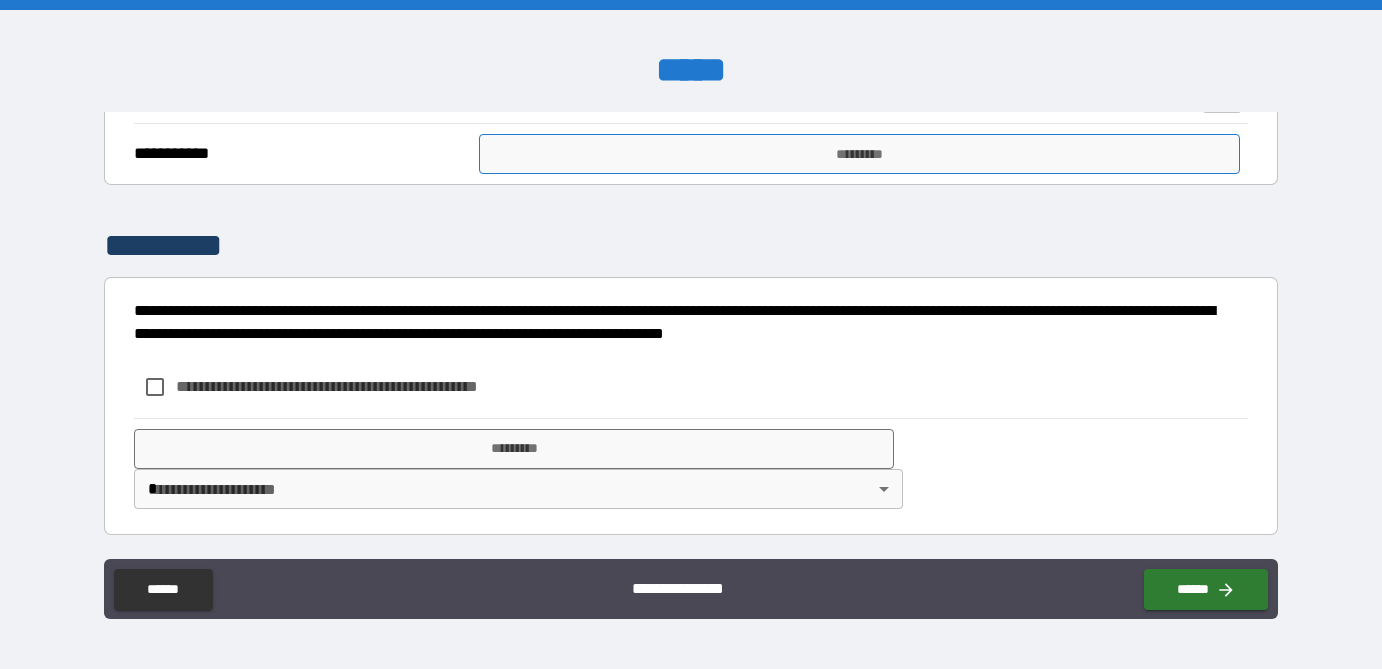 click on "*********" at bounding box center [859, 154] 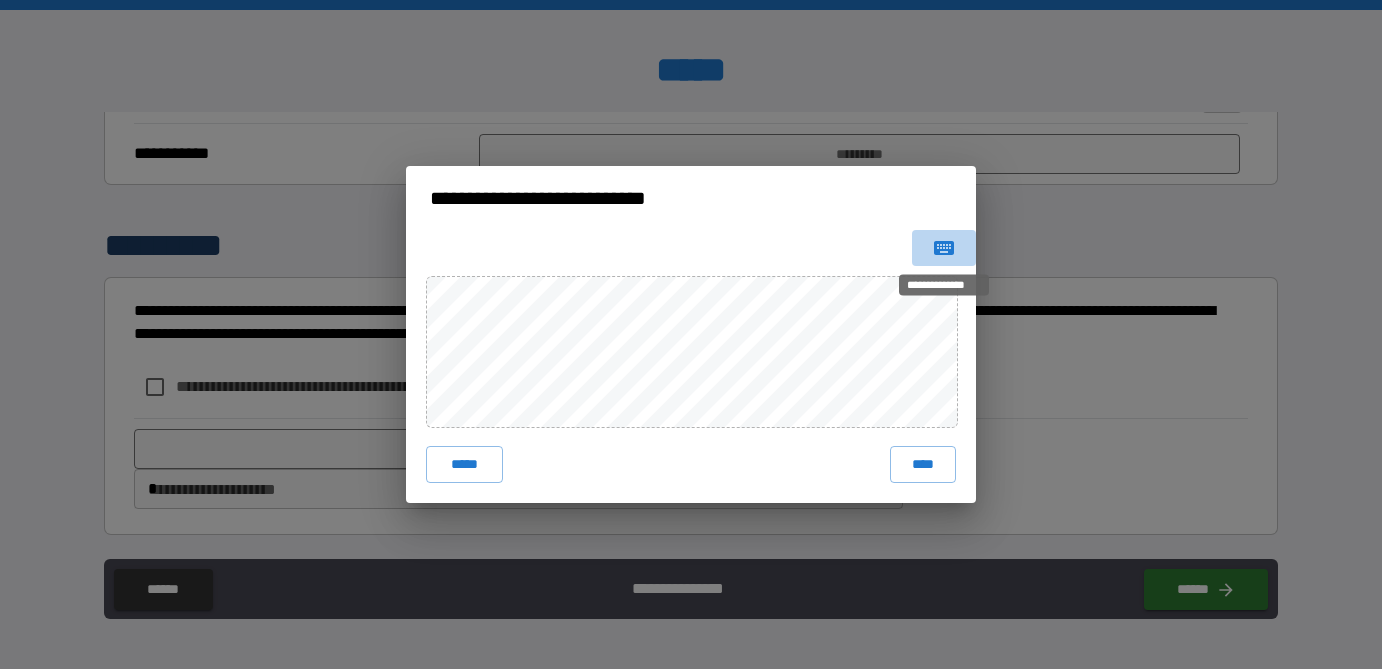 click 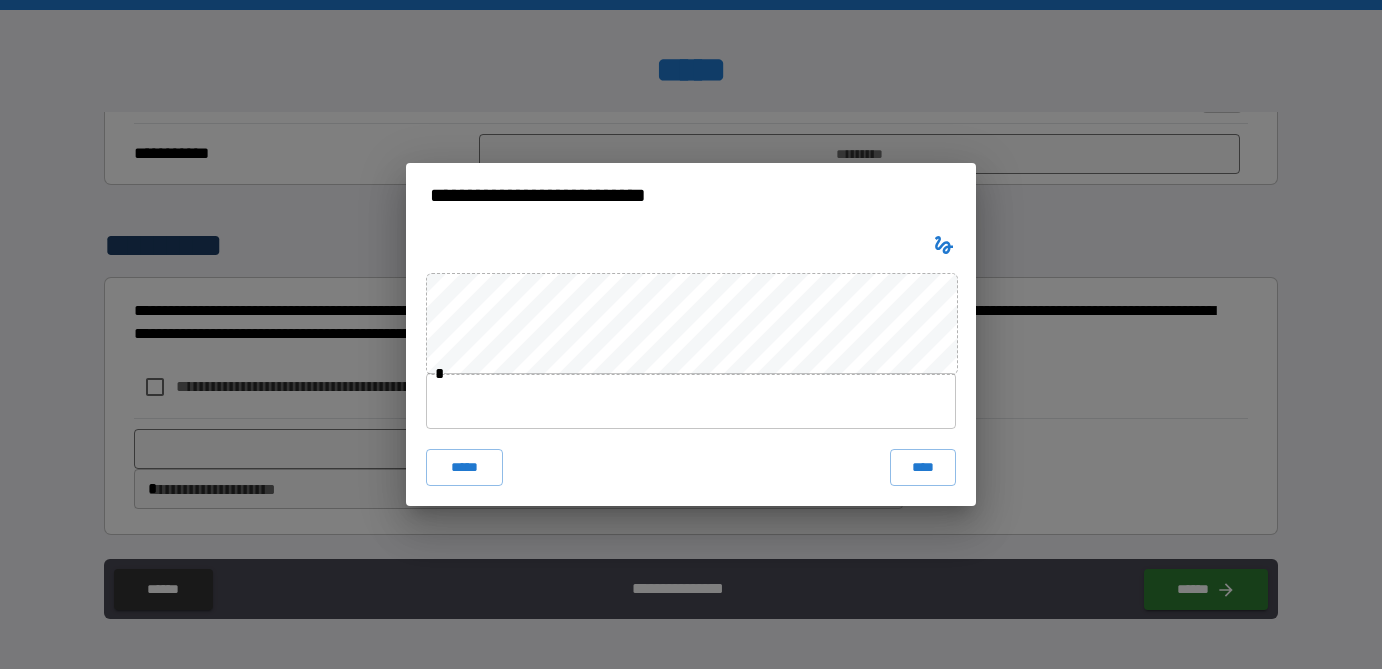 click at bounding box center (691, 401) 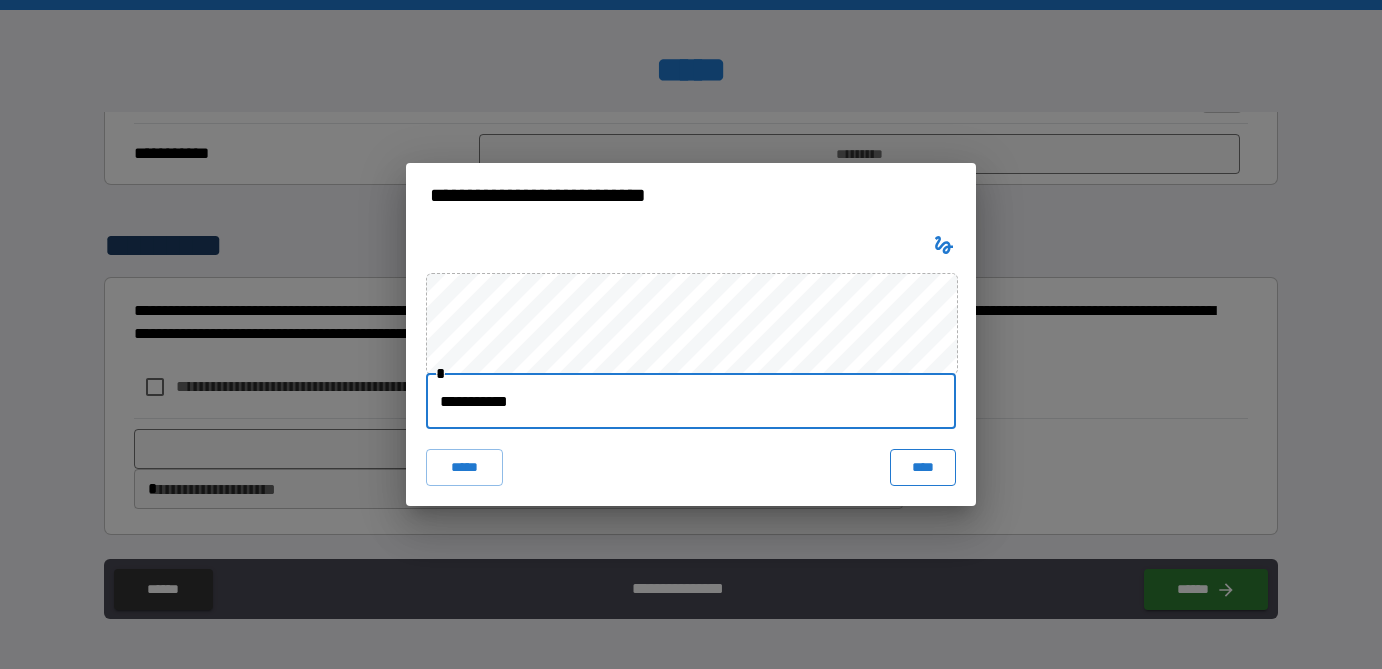 click on "****" at bounding box center [923, 467] 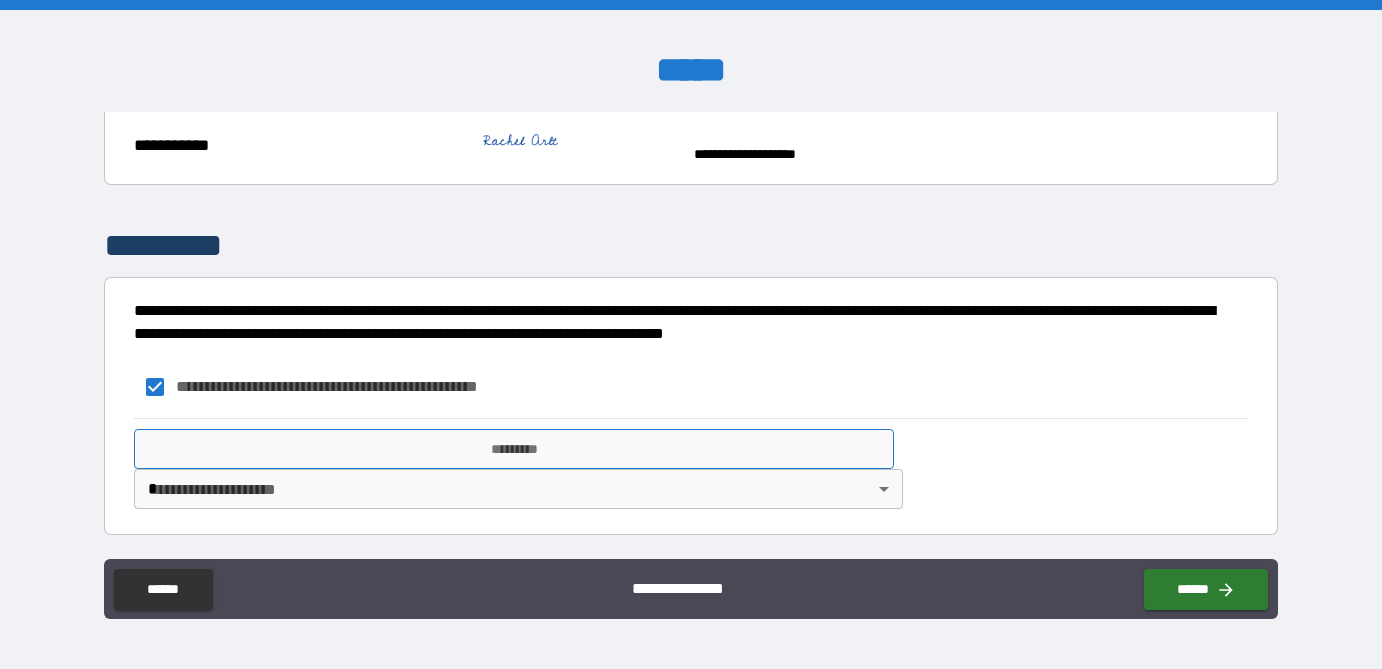click on "*********" at bounding box center [514, 449] 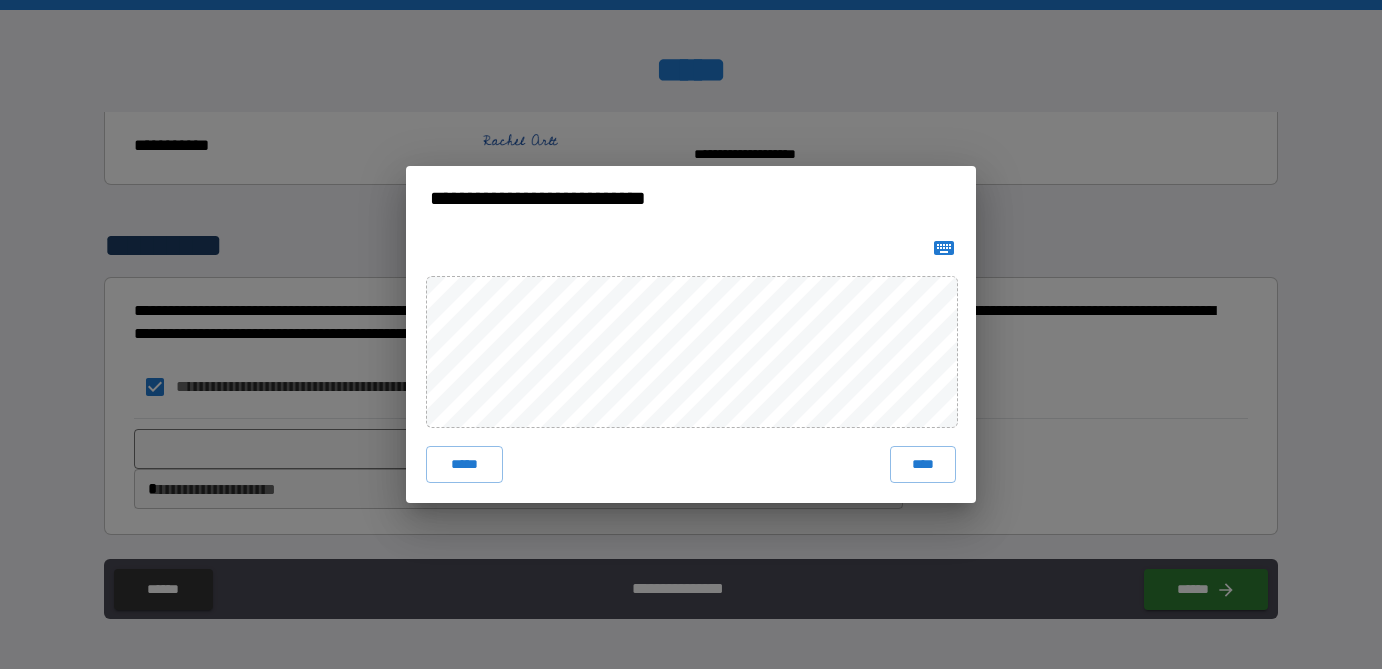 click 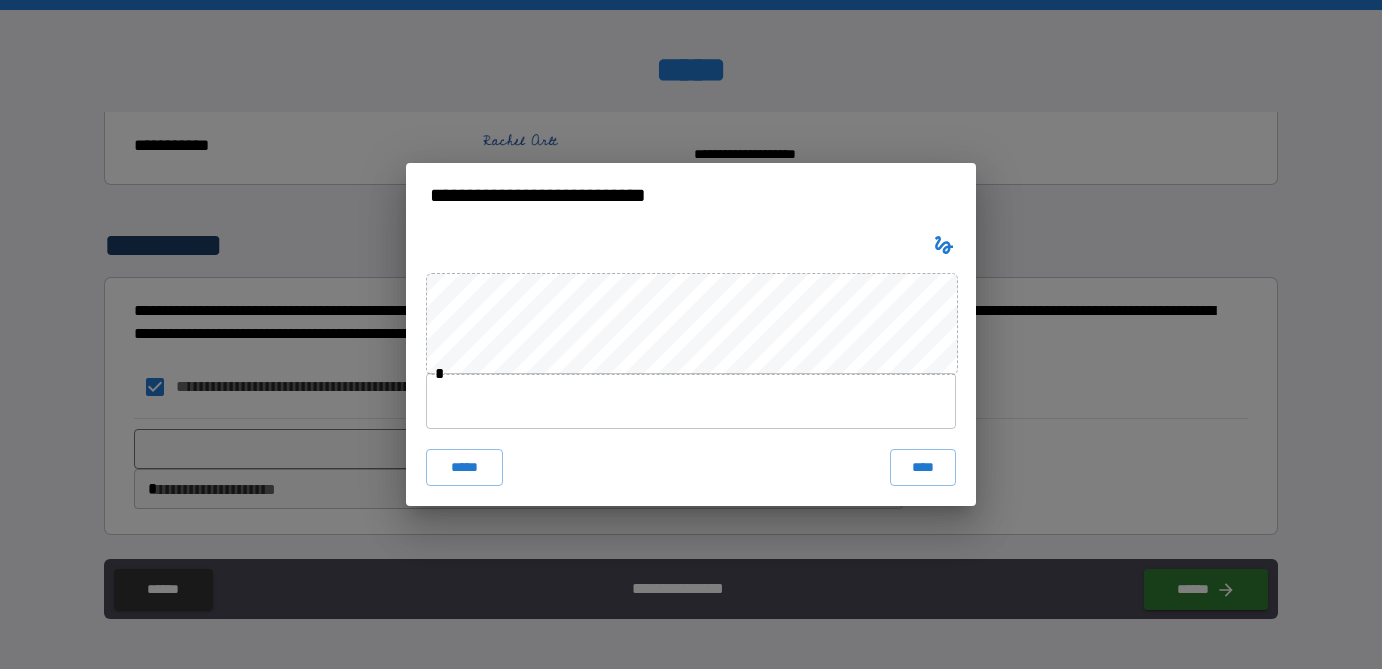 click at bounding box center [691, 401] 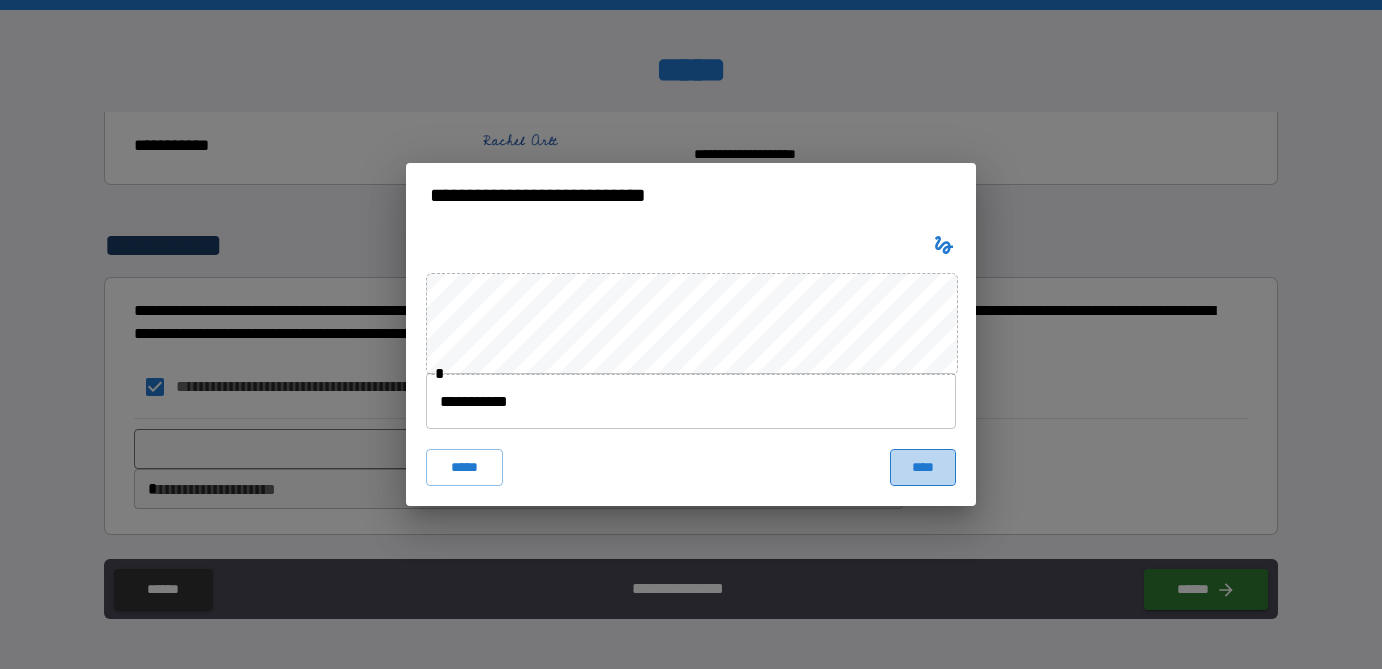 click on "****" at bounding box center [923, 467] 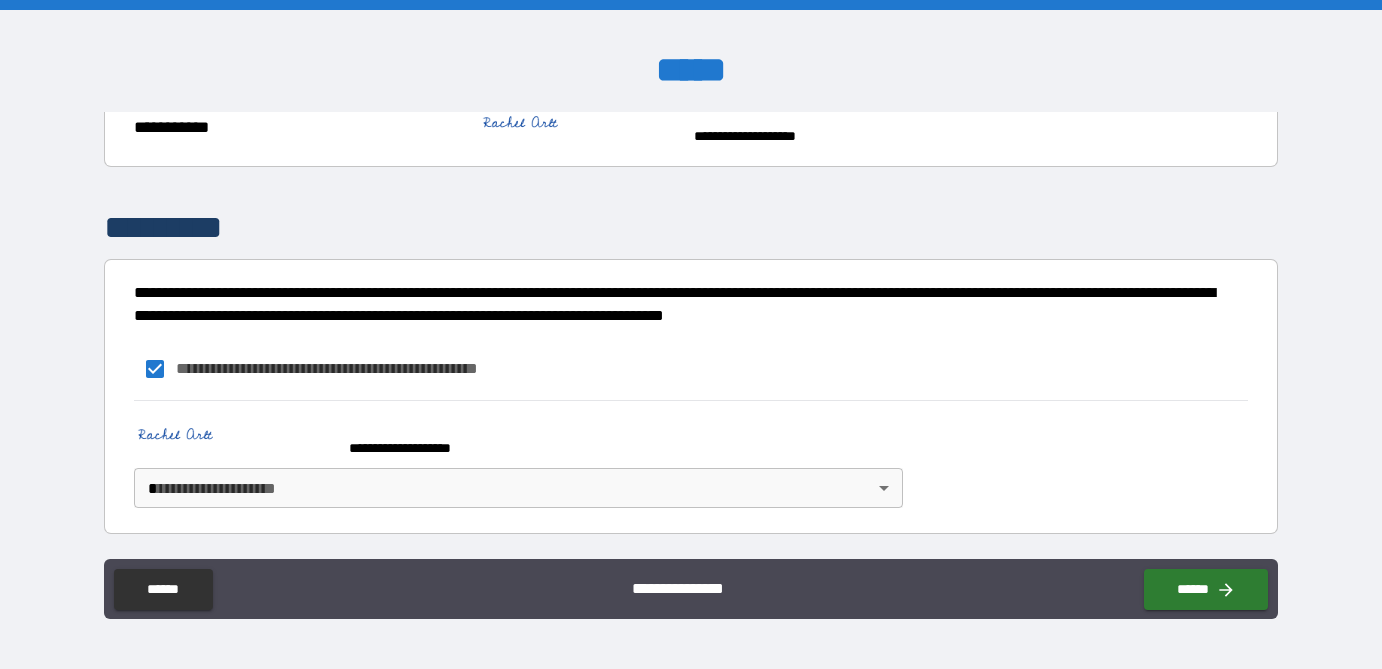 scroll, scrollTop: 2440, scrollLeft: 0, axis: vertical 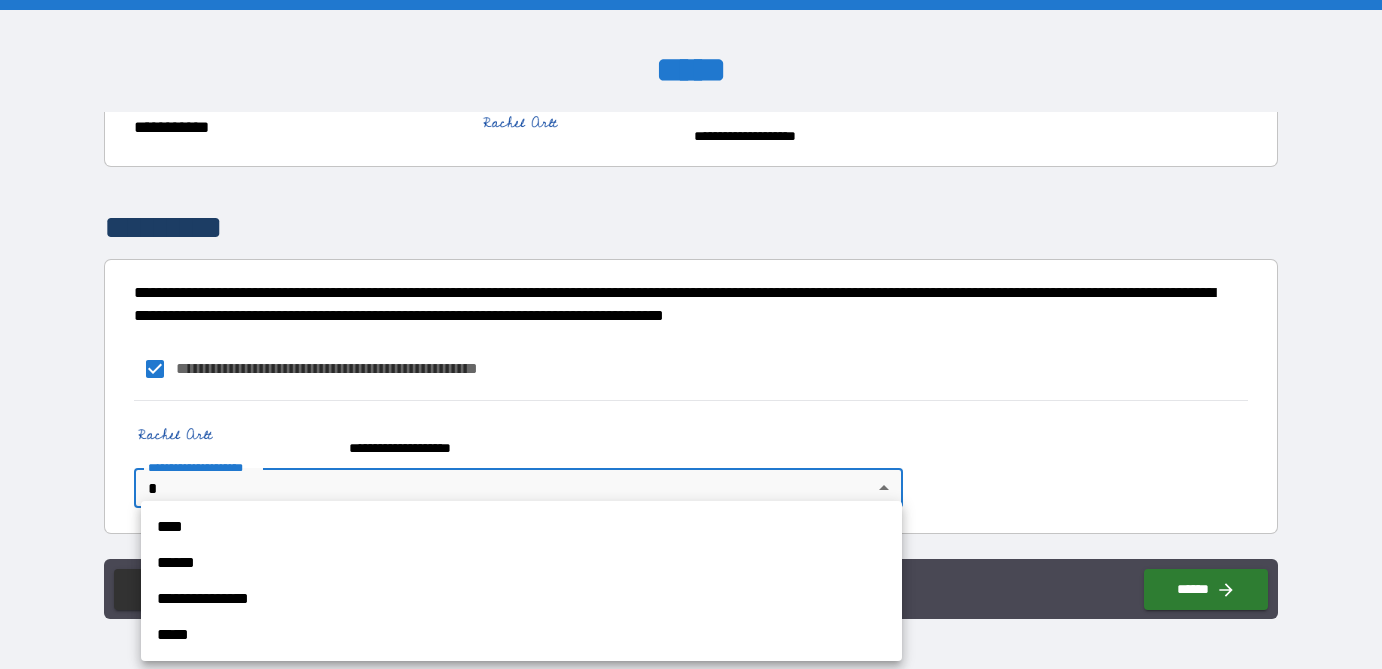 click on "**********" at bounding box center (521, 599) 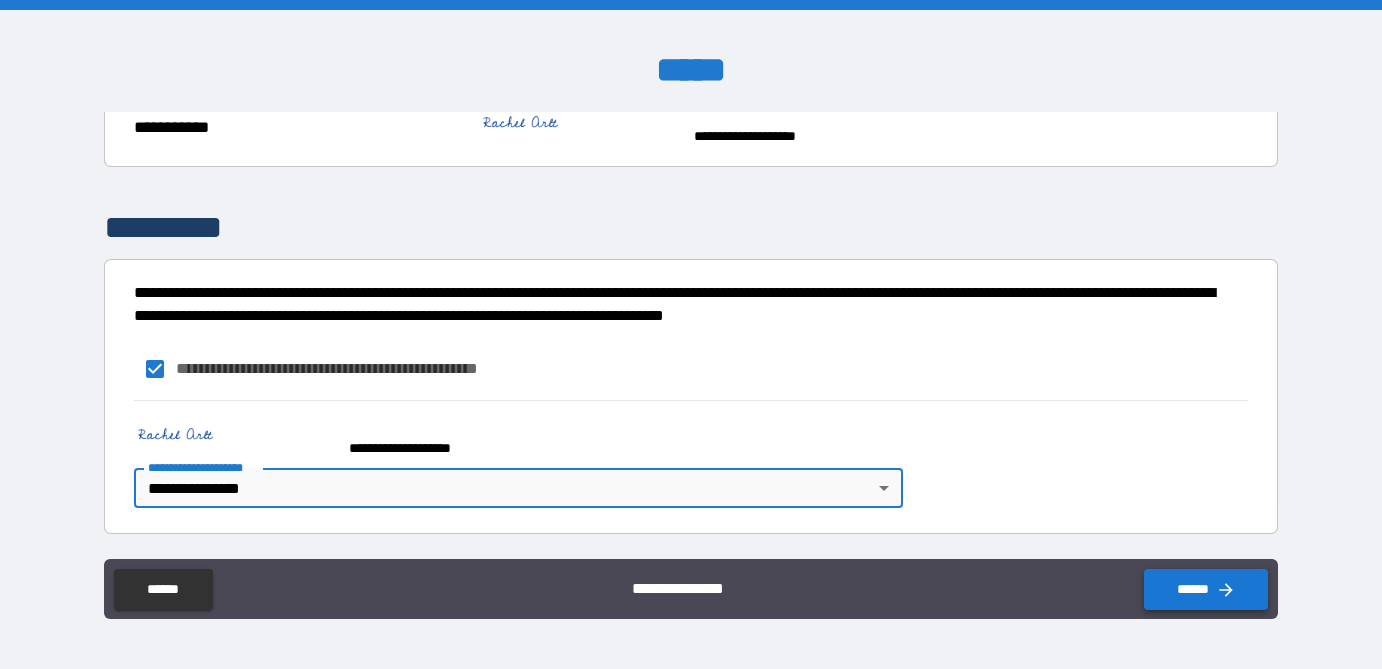 click on "******" at bounding box center (1206, 589) 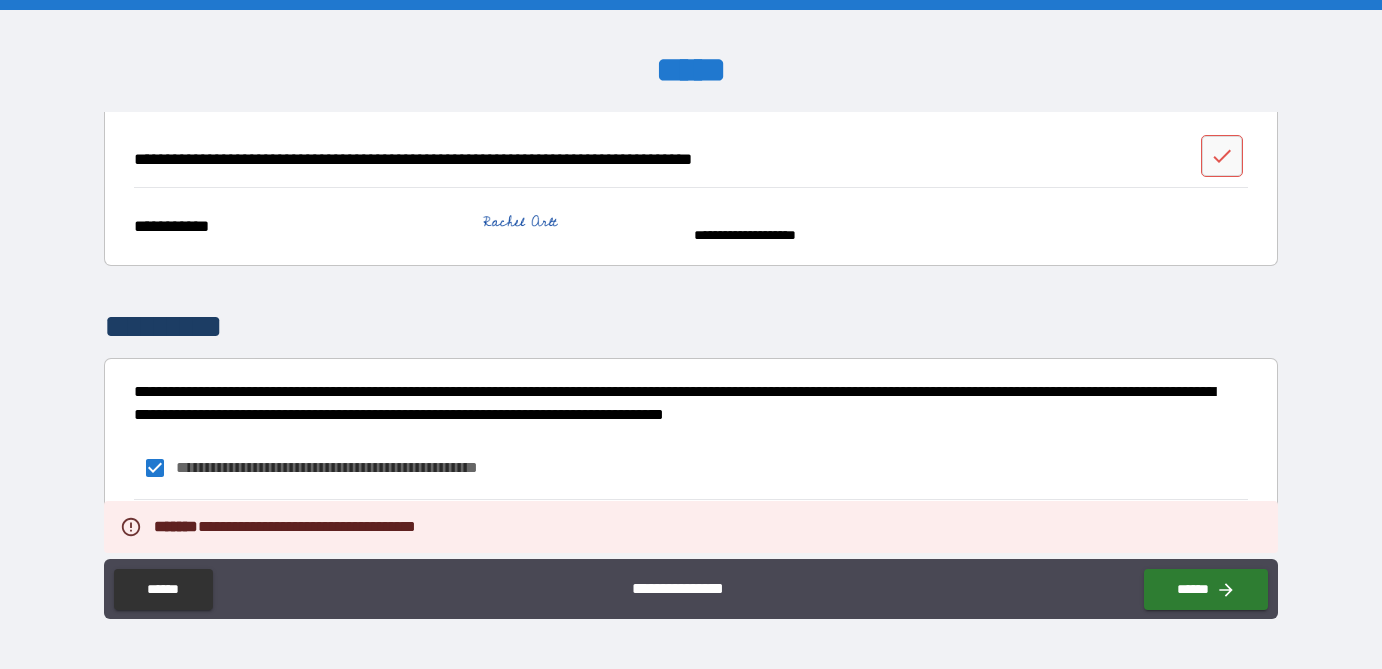 scroll, scrollTop: 2120, scrollLeft: 0, axis: vertical 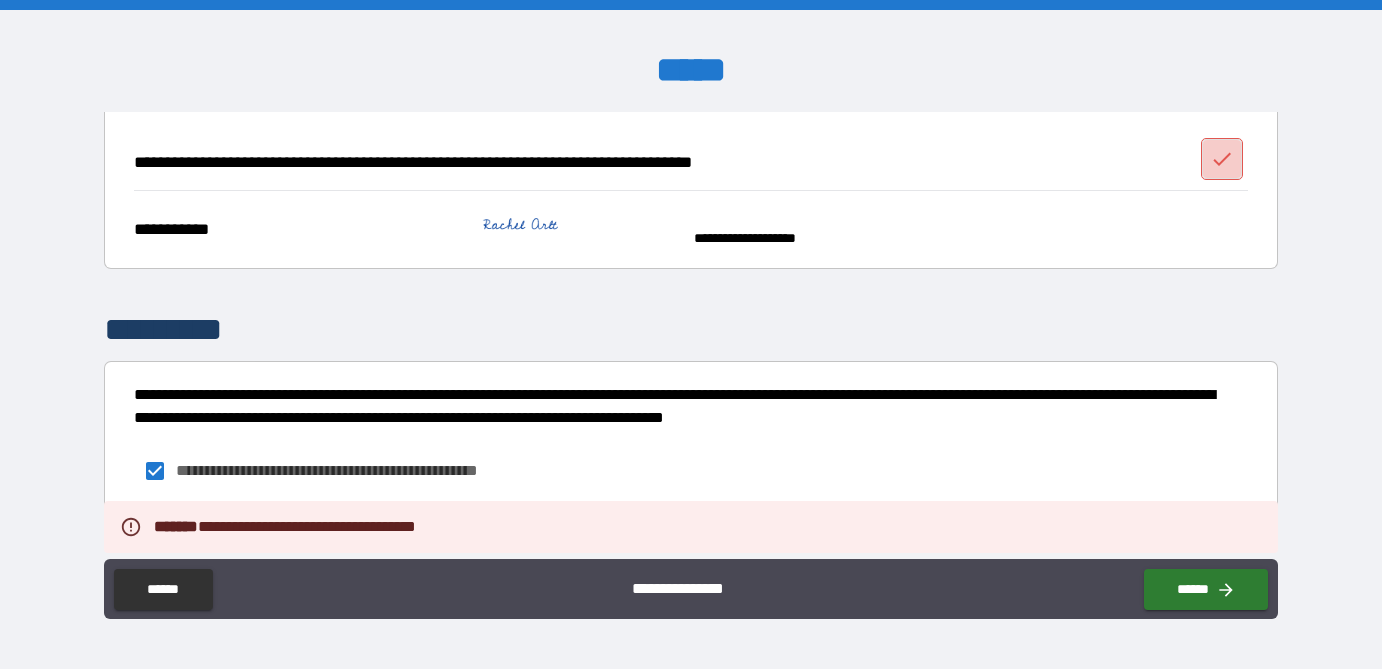 click 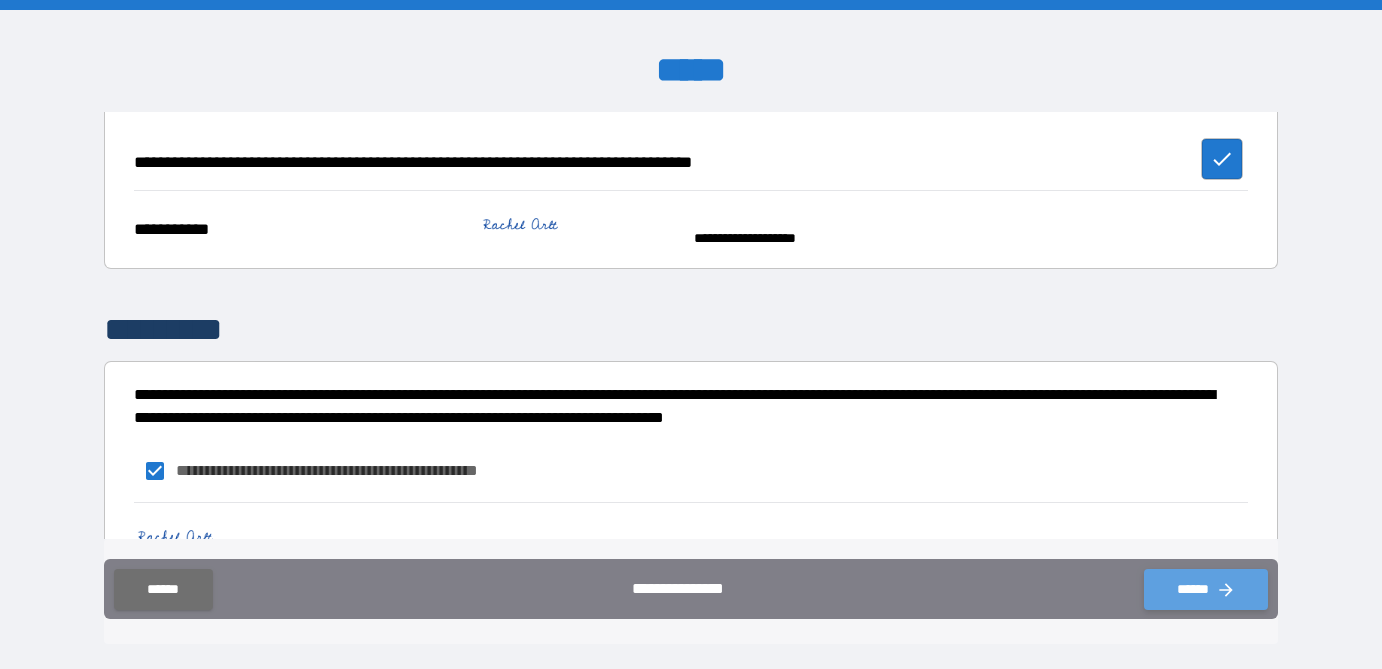 click on "******" at bounding box center (1206, 589) 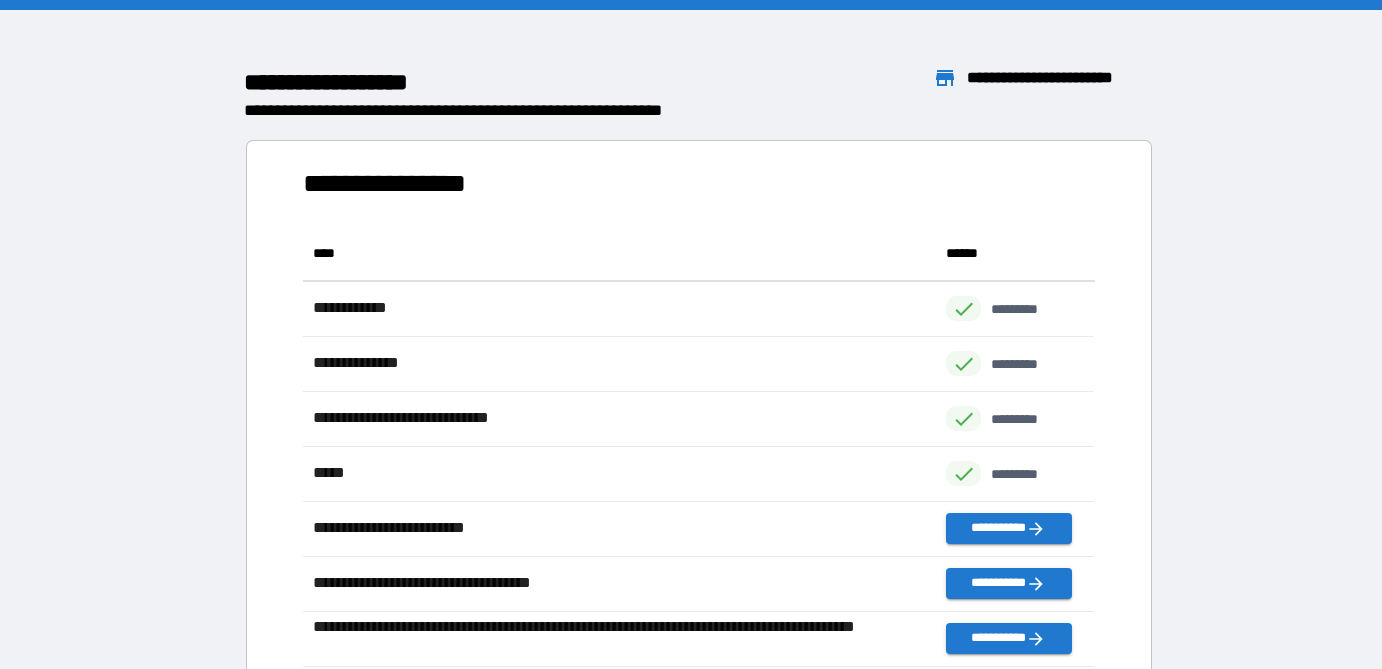 scroll, scrollTop: 1, scrollLeft: 0, axis: vertical 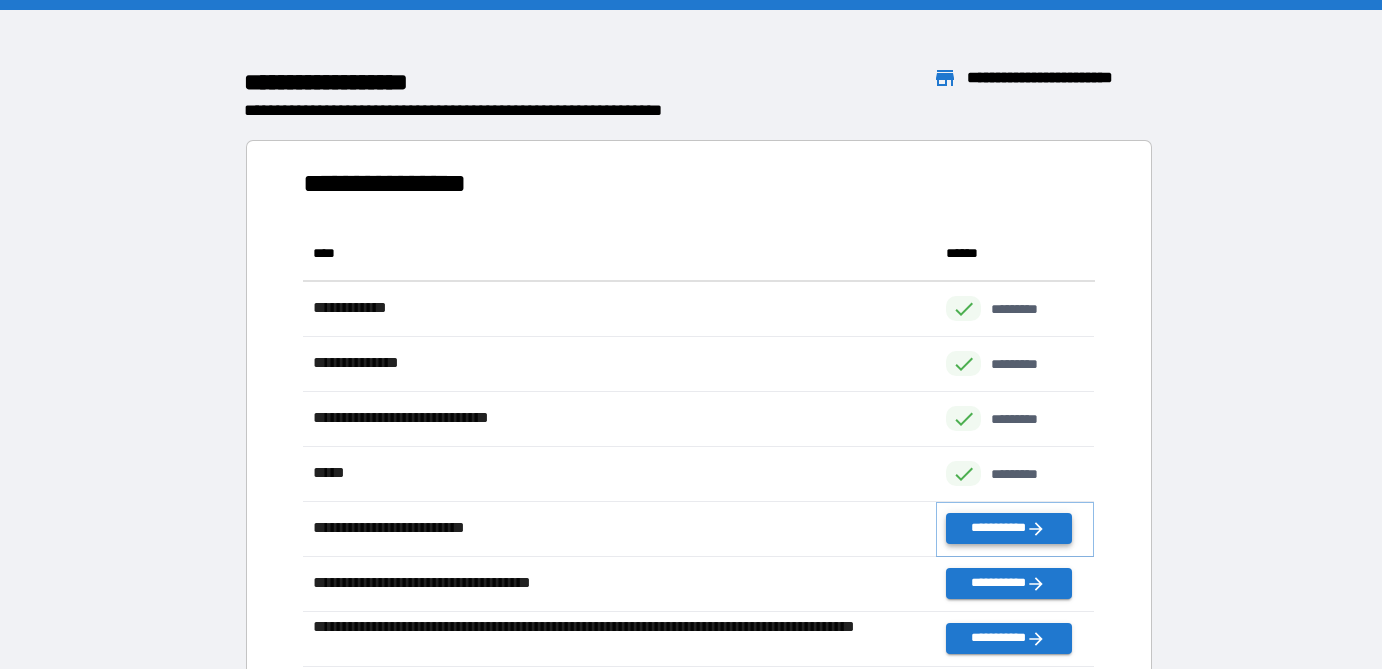 click on "**********" at bounding box center (1008, 528) 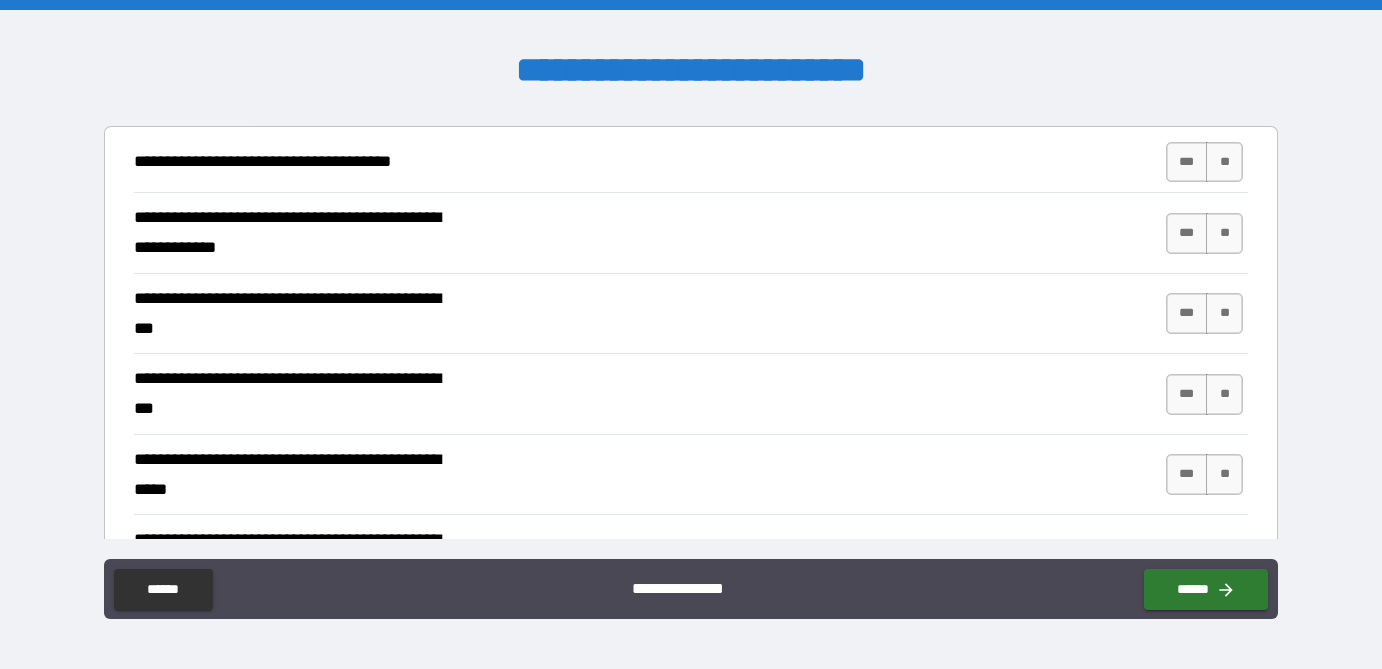 scroll, scrollTop: 400, scrollLeft: 0, axis: vertical 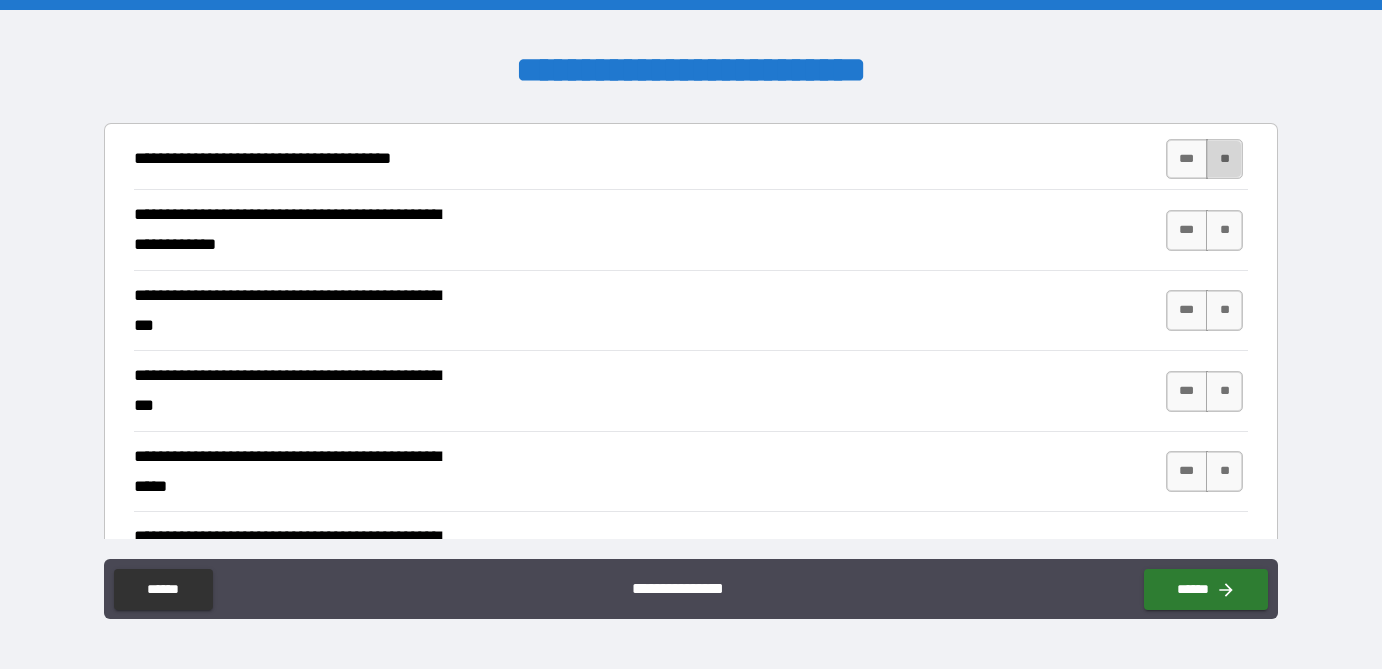click on "**" at bounding box center (1224, 159) 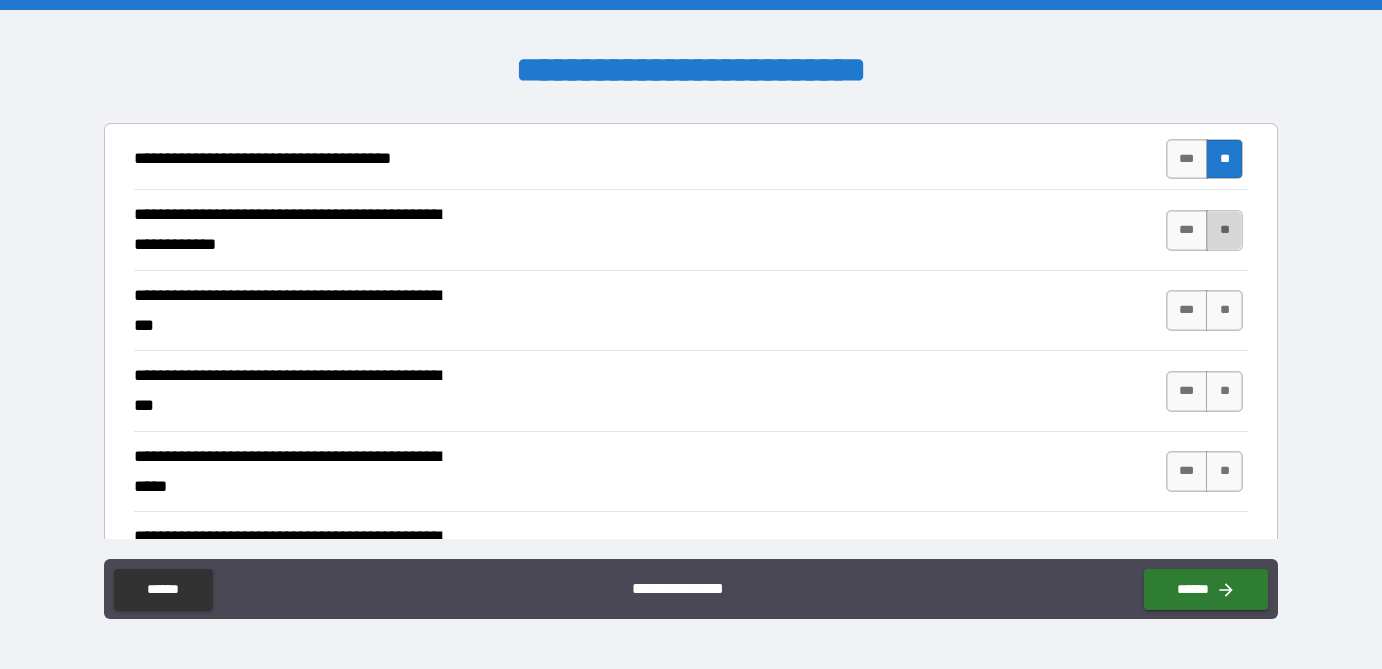 click on "**" at bounding box center [1224, 230] 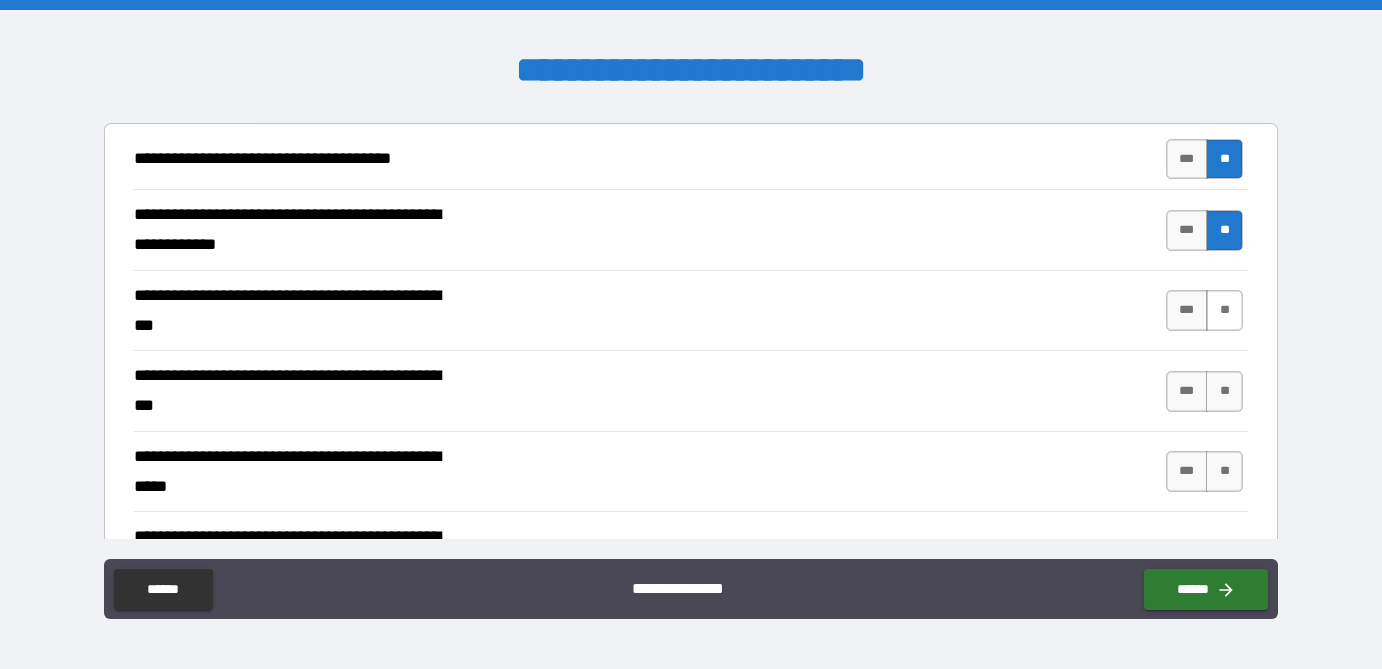 click on "**" at bounding box center [1224, 310] 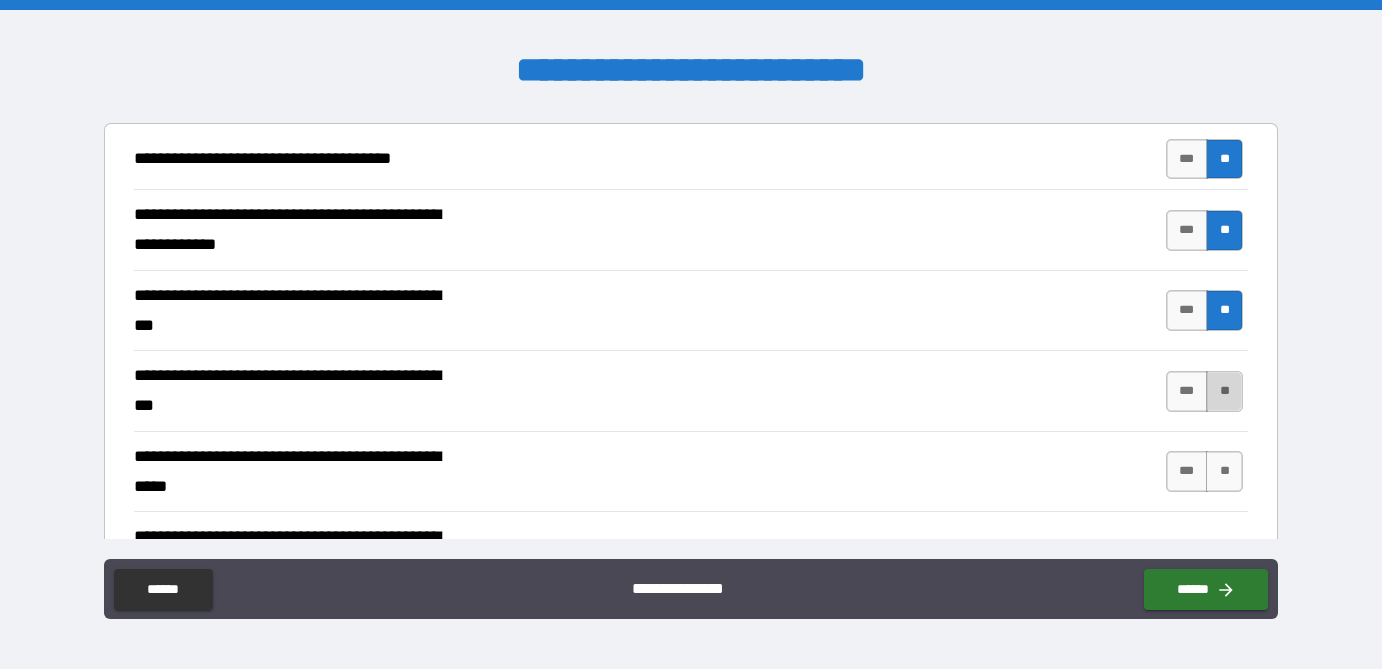click on "**" at bounding box center [1224, 391] 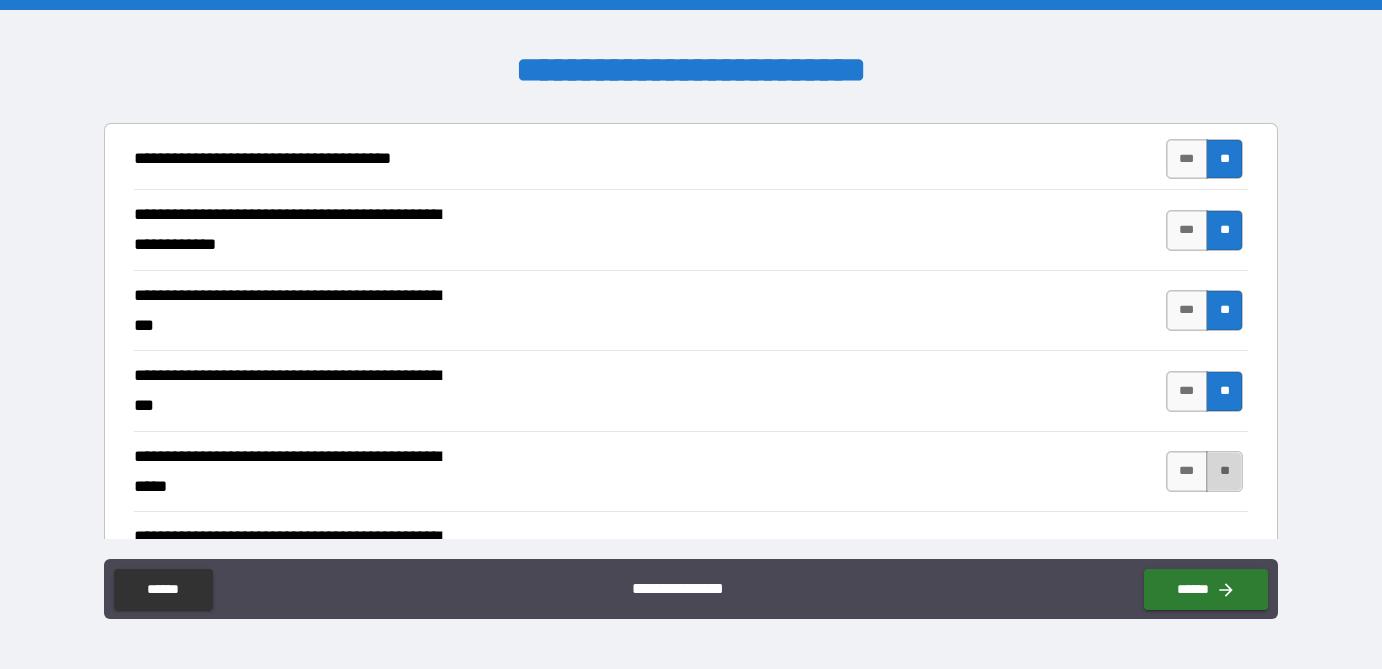 click on "**" at bounding box center (1224, 471) 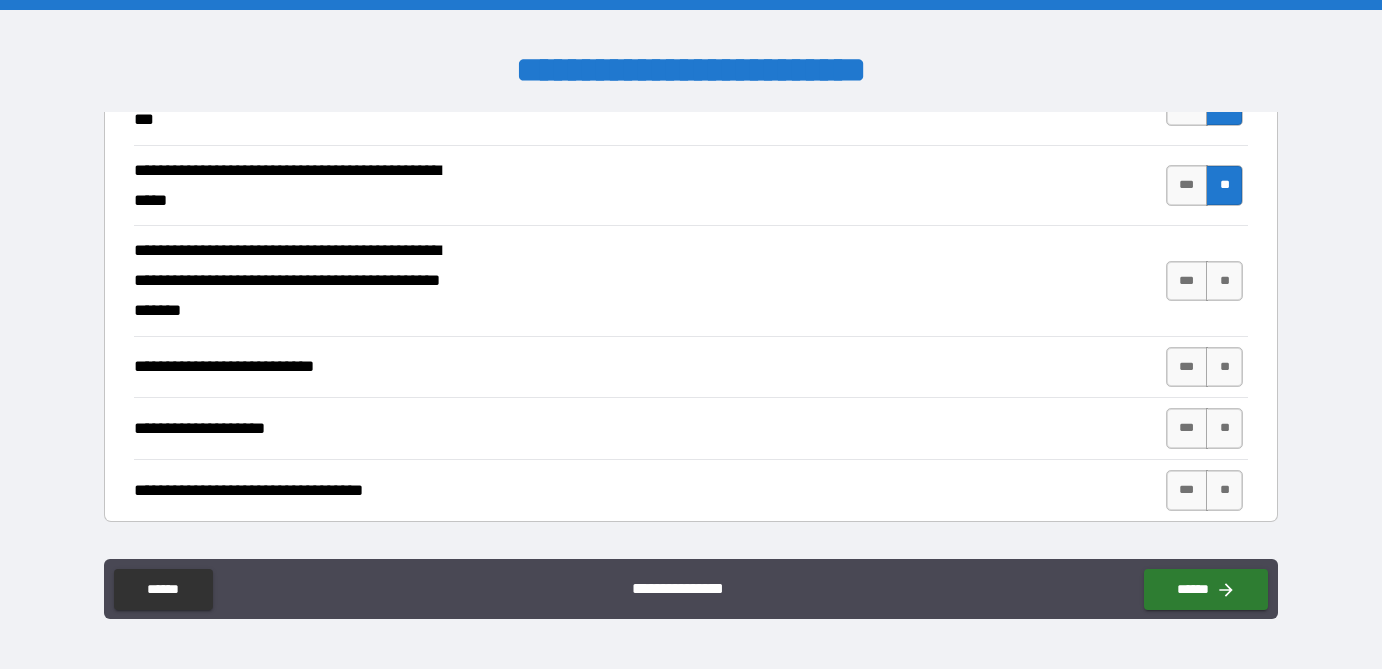 scroll, scrollTop: 689, scrollLeft: 0, axis: vertical 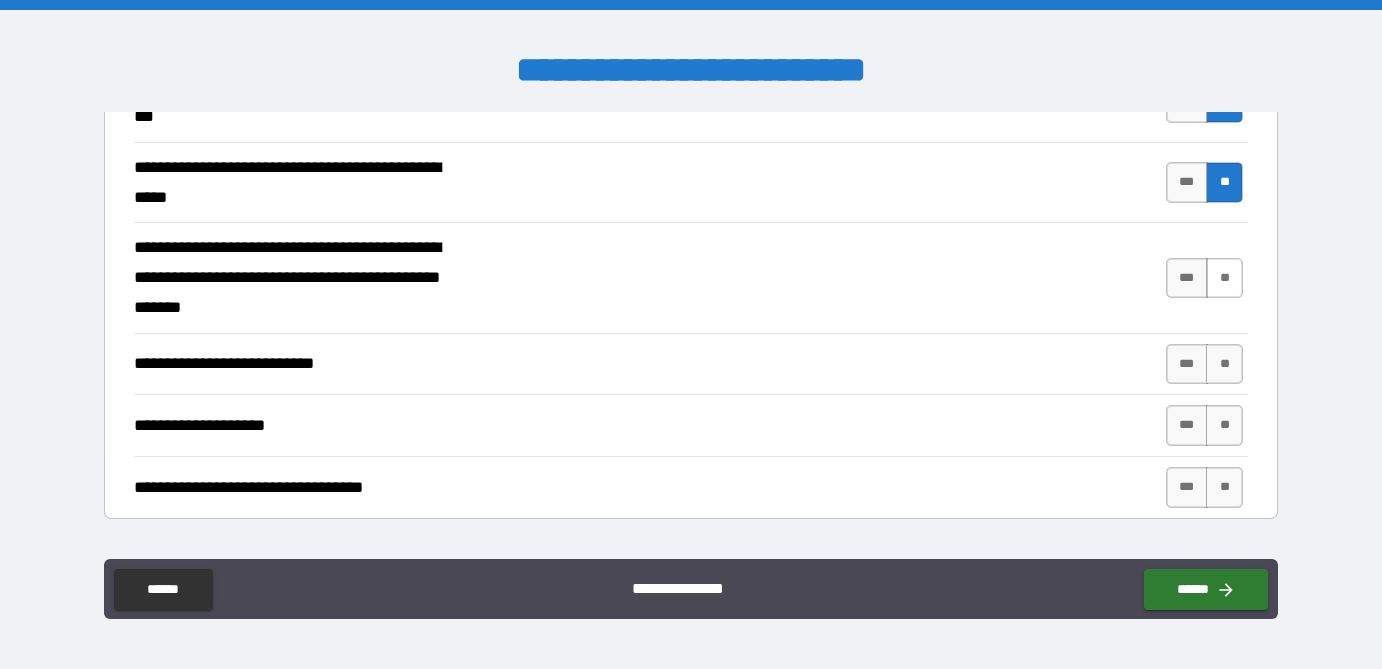 click on "**" at bounding box center (1224, 278) 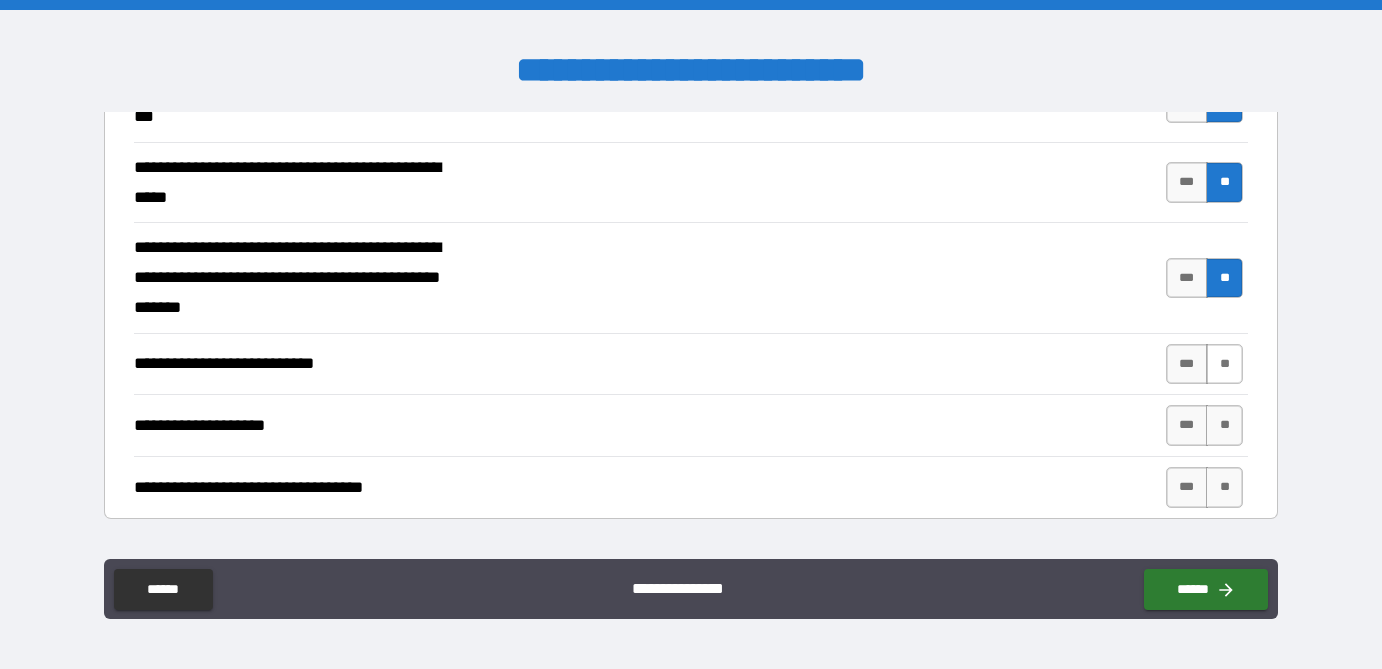 click on "**" at bounding box center (1224, 364) 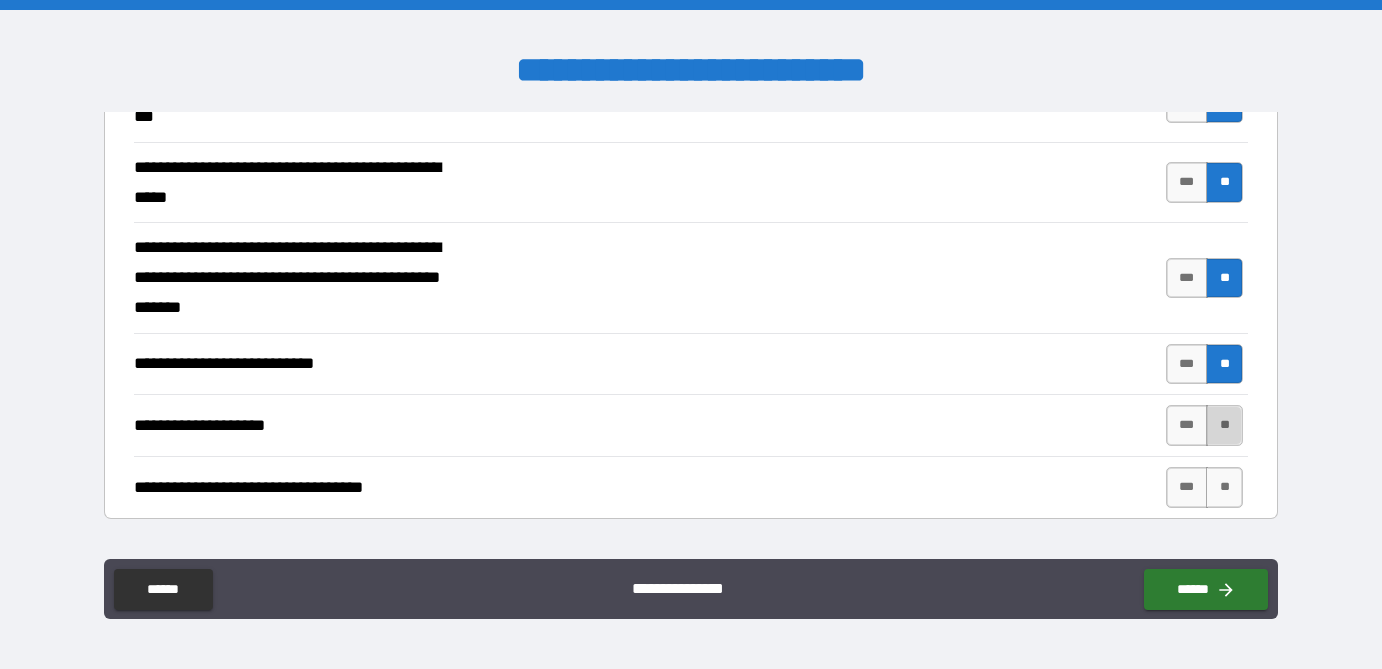 click on "**" at bounding box center (1224, 425) 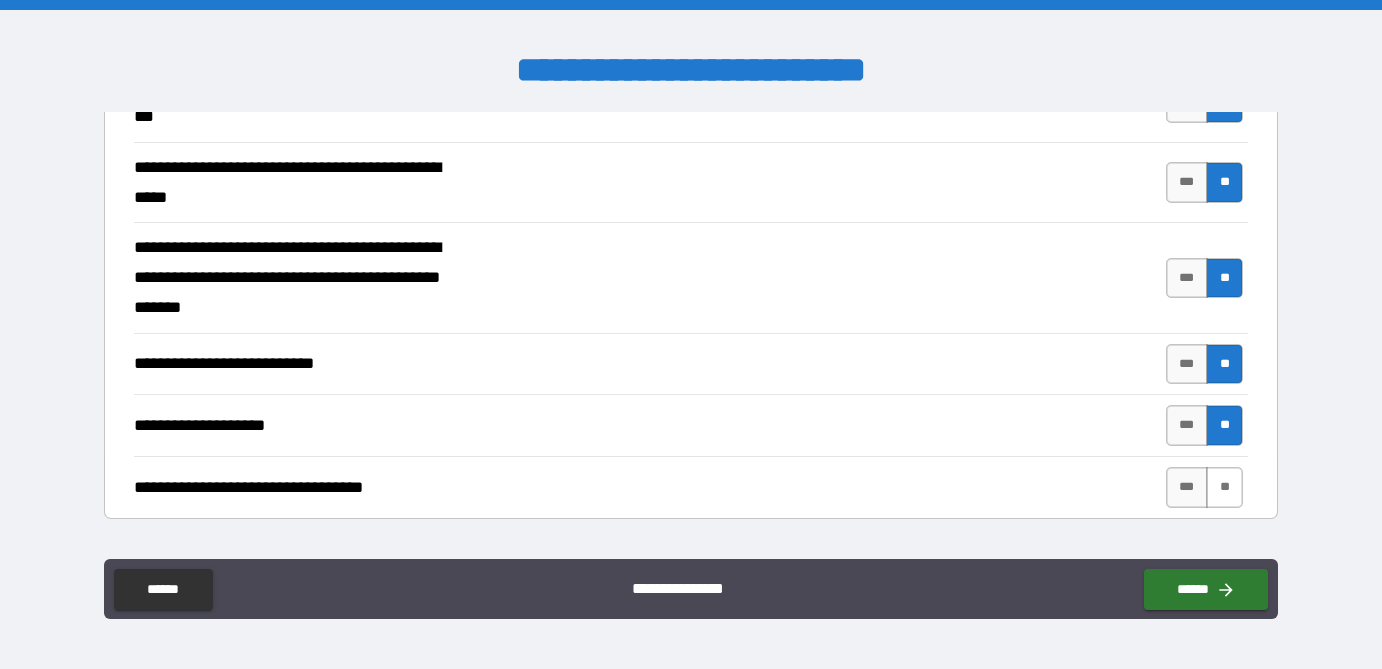 click on "**" at bounding box center [1224, 487] 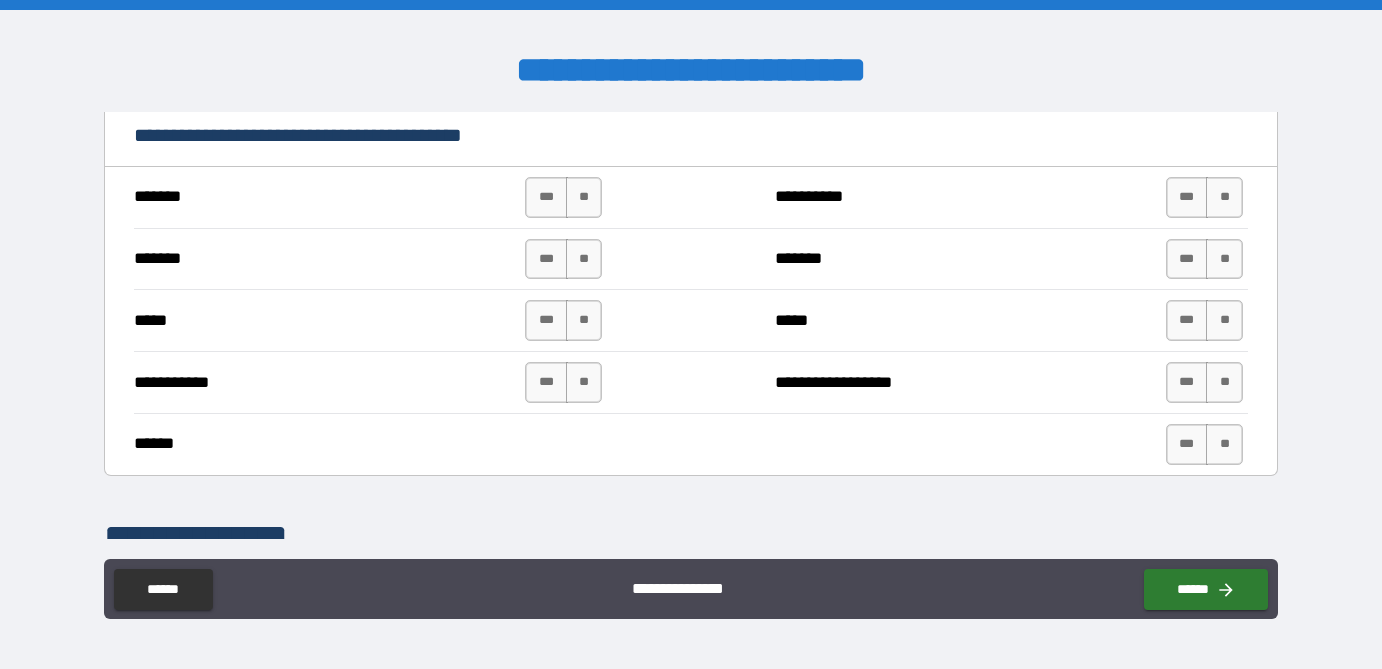 scroll, scrollTop: 1456, scrollLeft: 0, axis: vertical 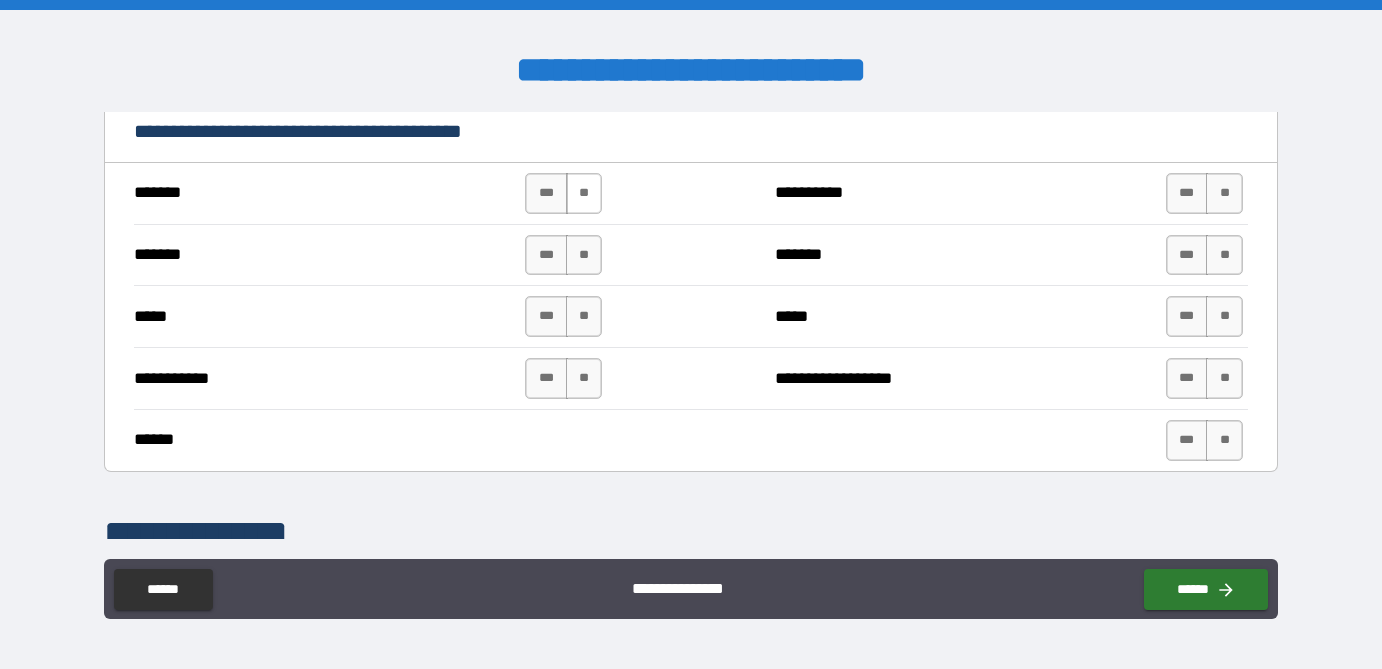 click on "**" at bounding box center [584, 193] 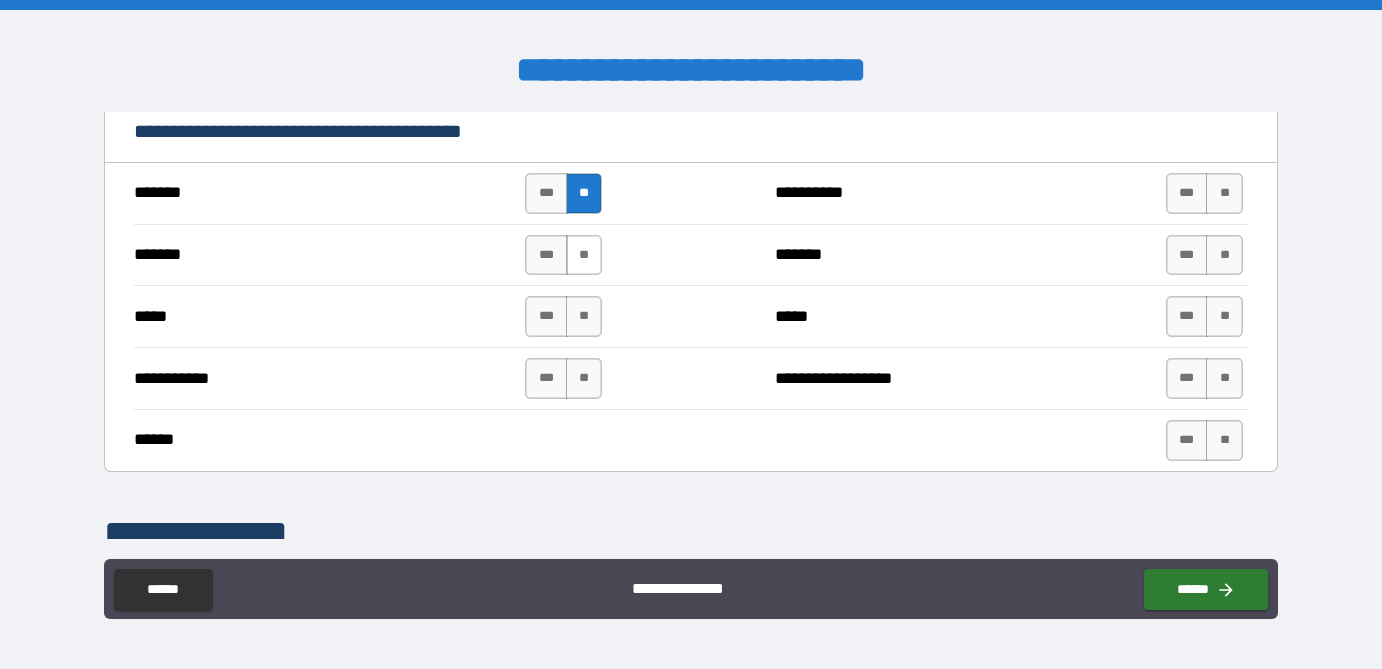 click on "**" at bounding box center [584, 255] 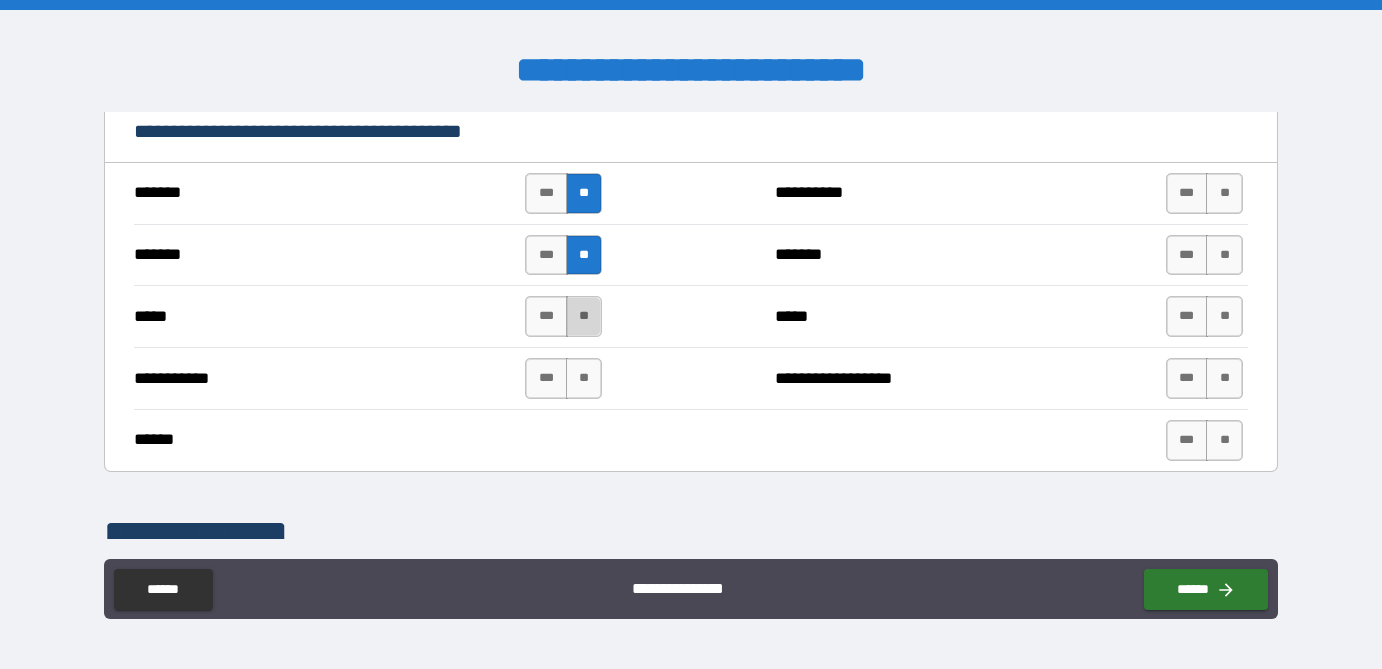 click on "**" at bounding box center [584, 316] 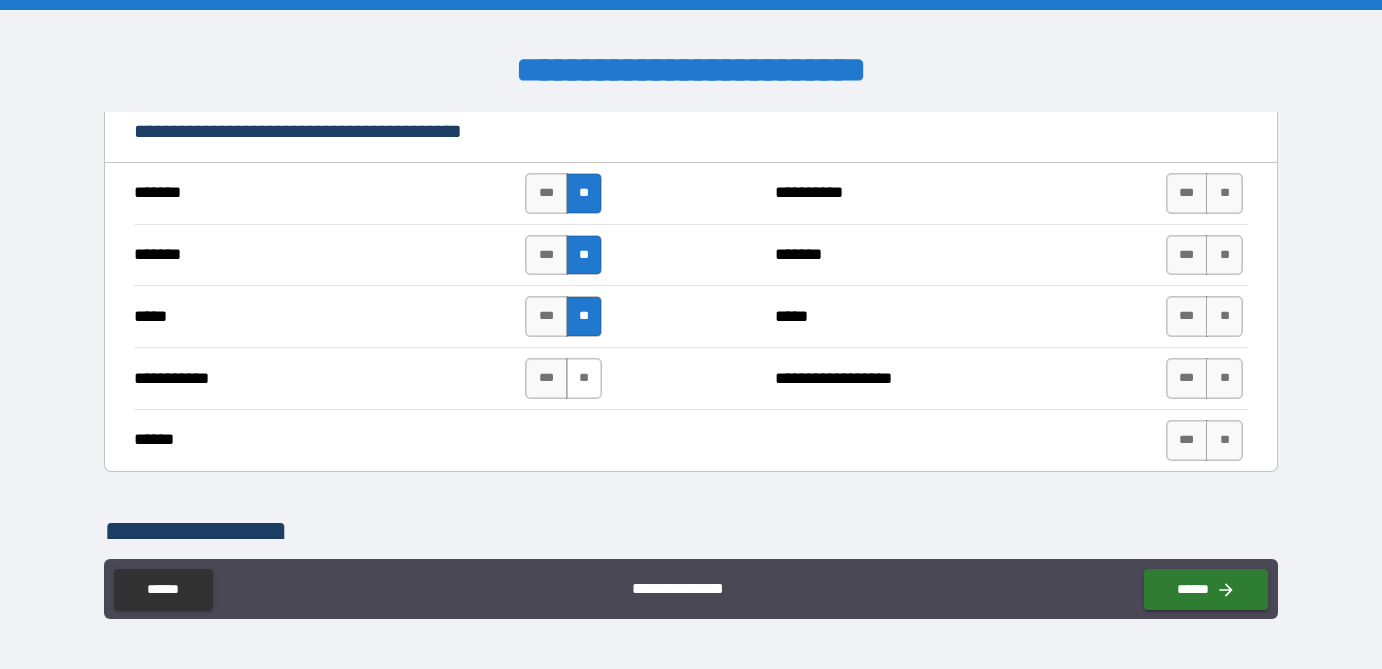 click on "**" at bounding box center (584, 378) 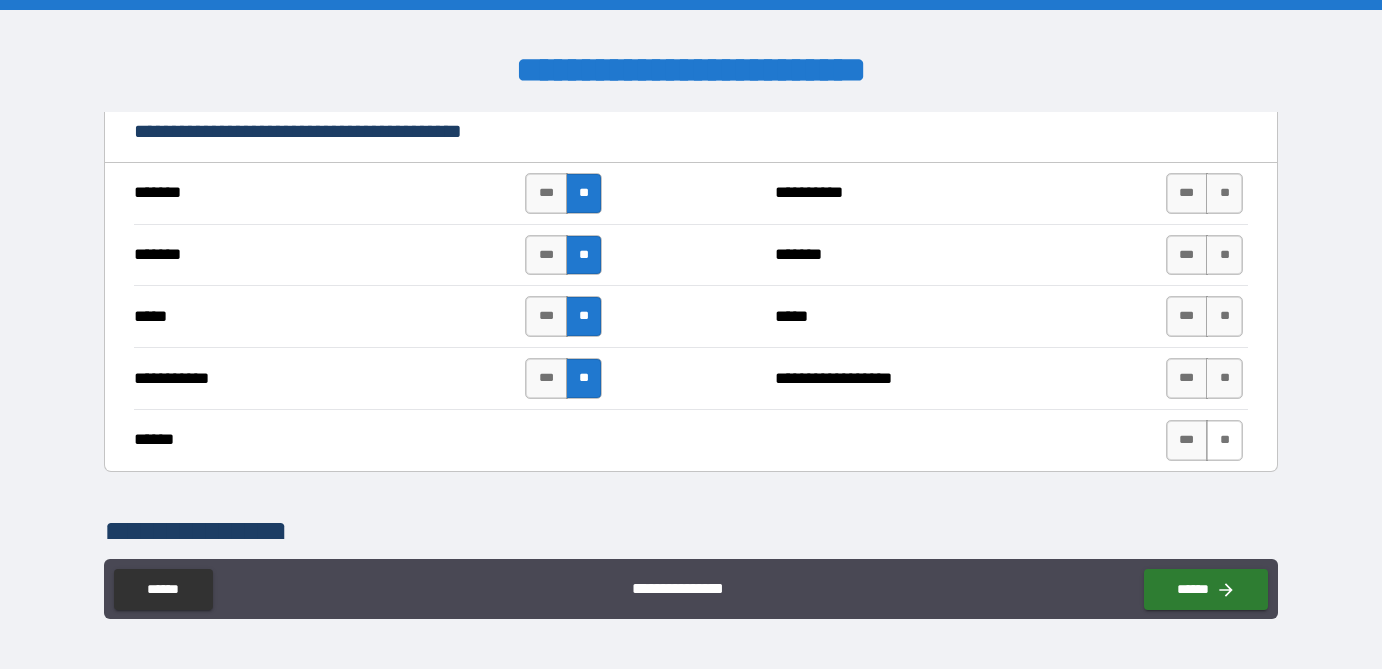 click on "**" at bounding box center [1224, 440] 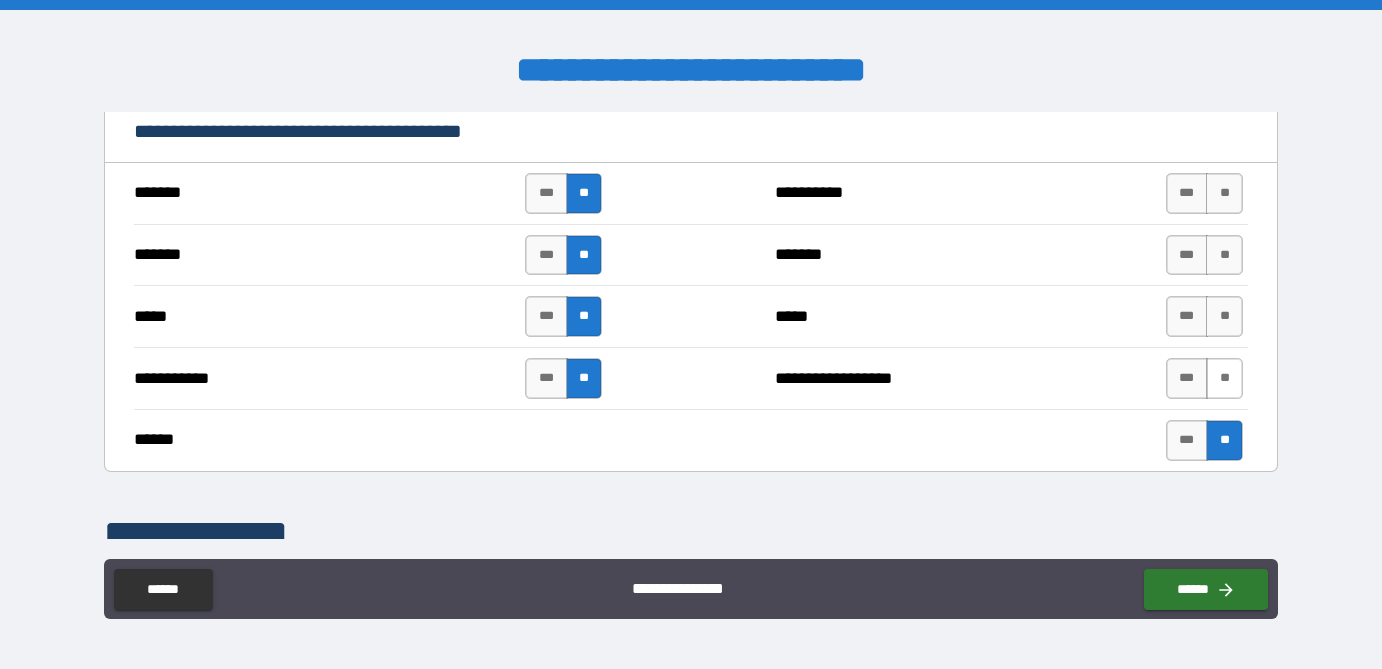 click on "**" at bounding box center (1224, 378) 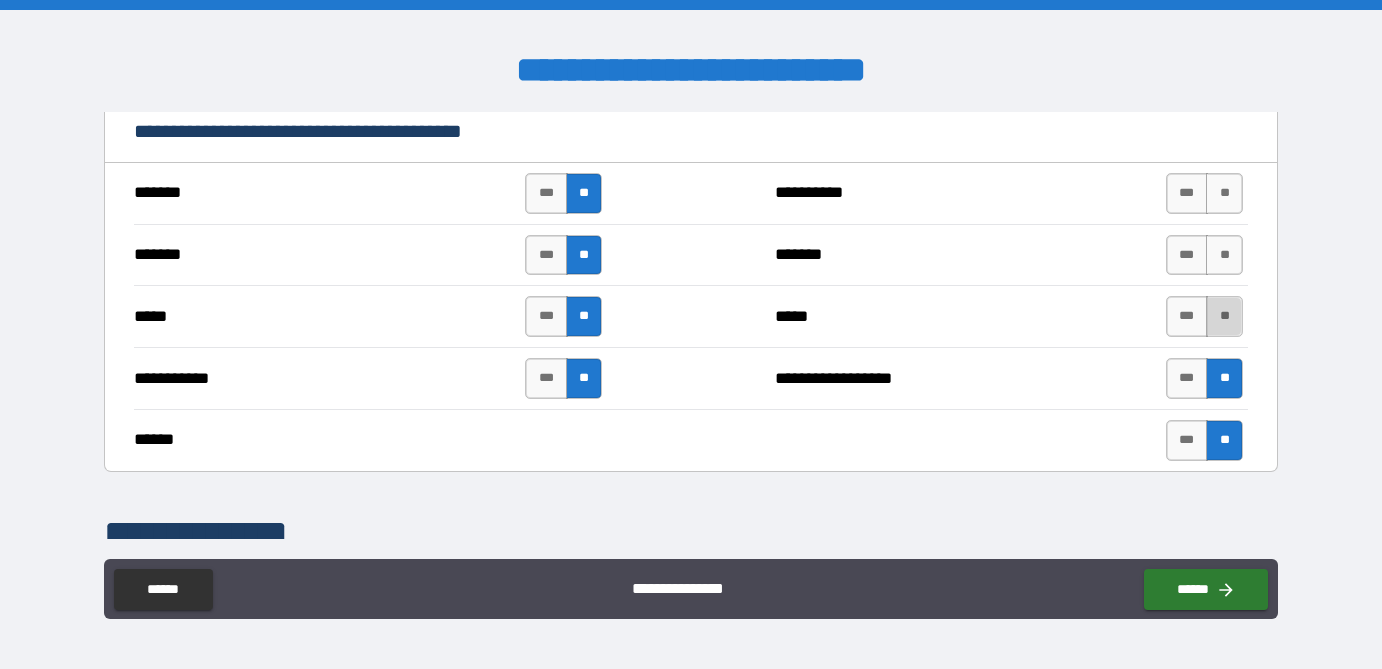 click on "**" at bounding box center [1224, 316] 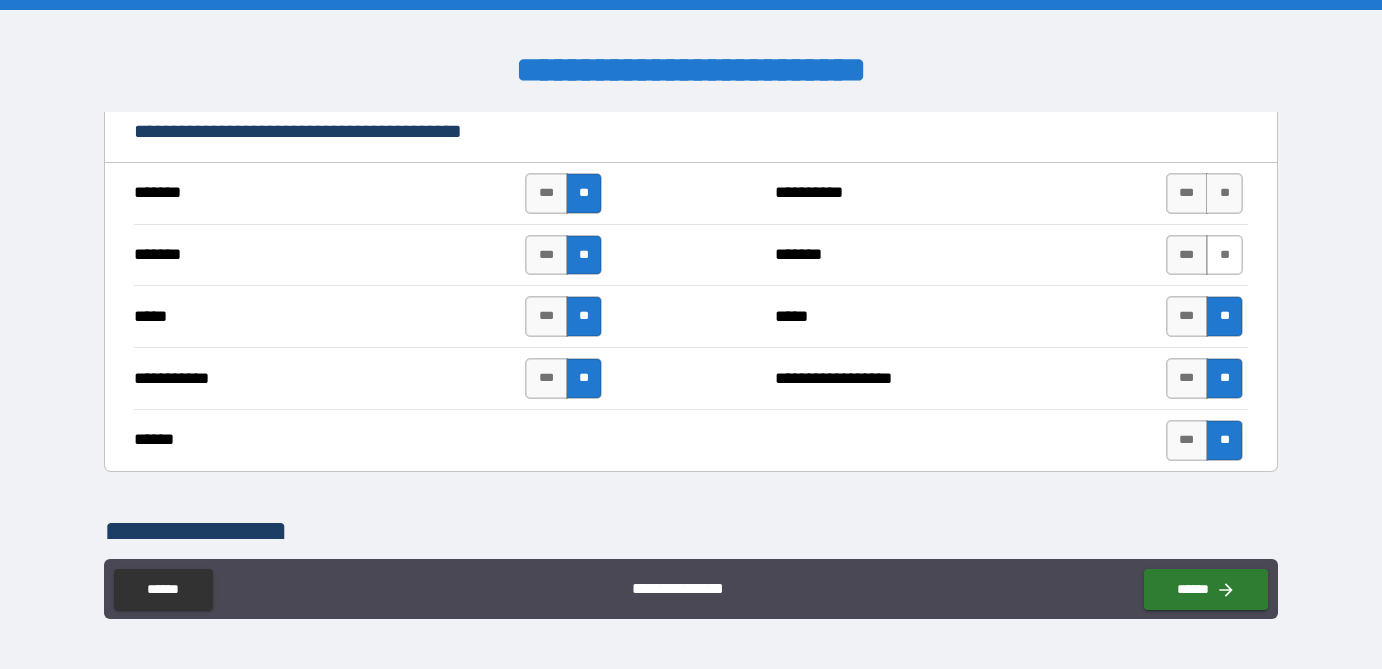 click on "**" at bounding box center (1224, 255) 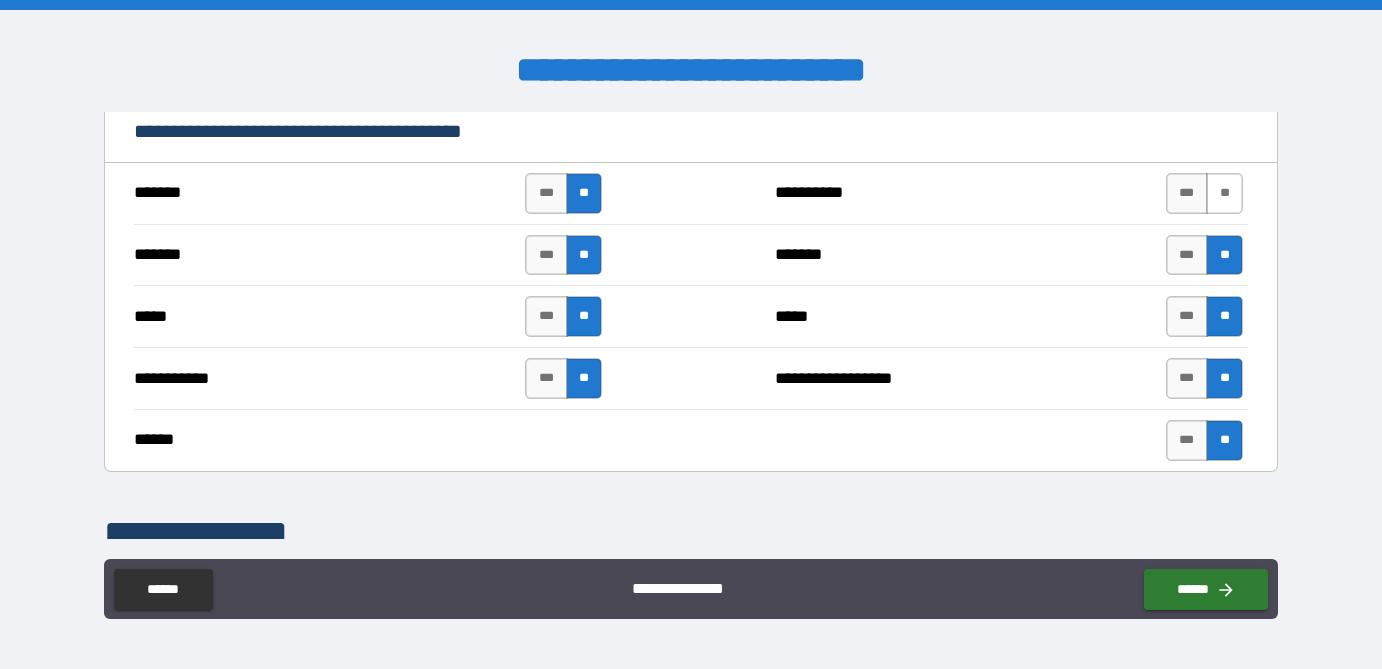 click on "**" at bounding box center [1224, 193] 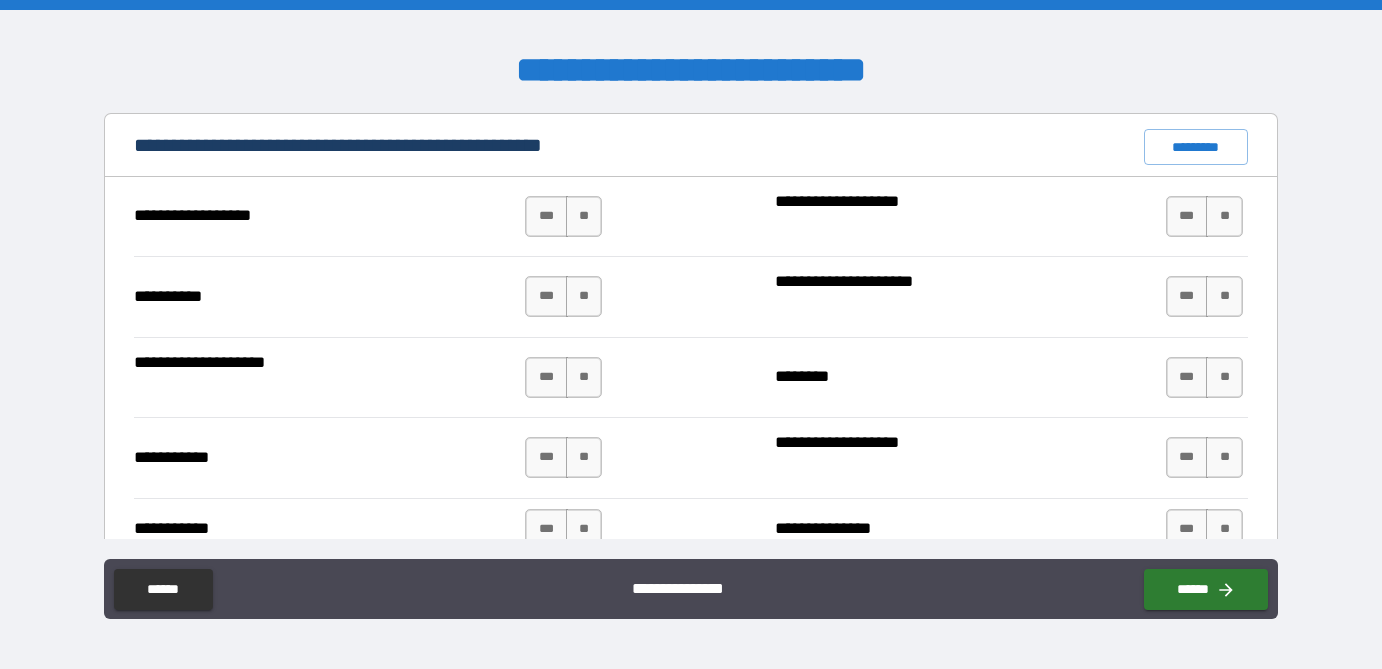 scroll, scrollTop: 1919, scrollLeft: 0, axis: vertical 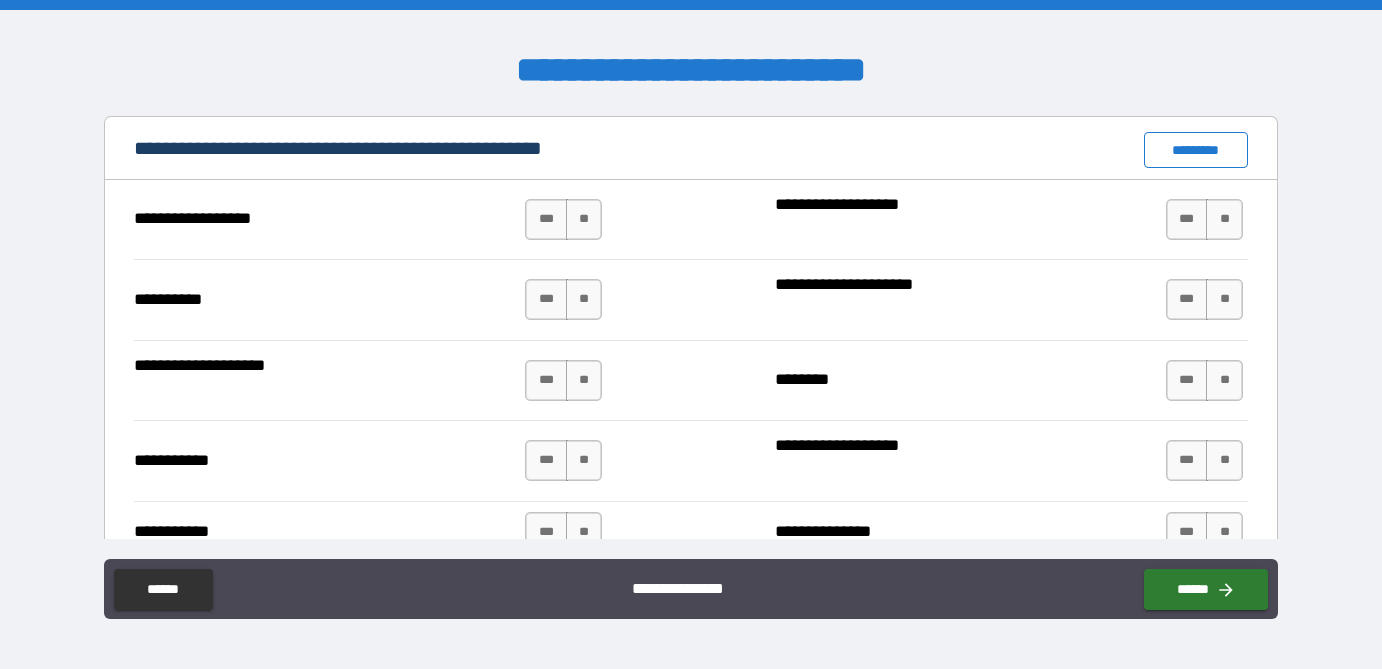 click on "*********" at bounding box center [1196, 150] 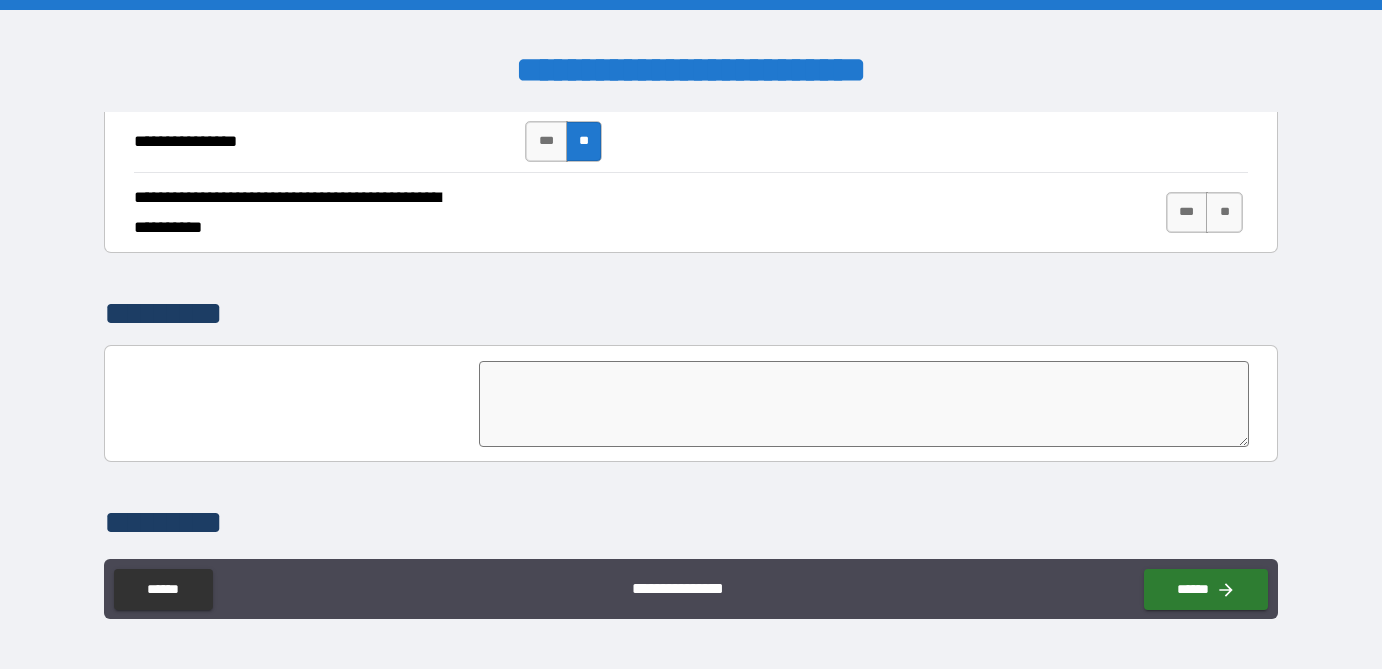 scroll, scrollTop: 4702, scrollLeft: 0, axis: vertical 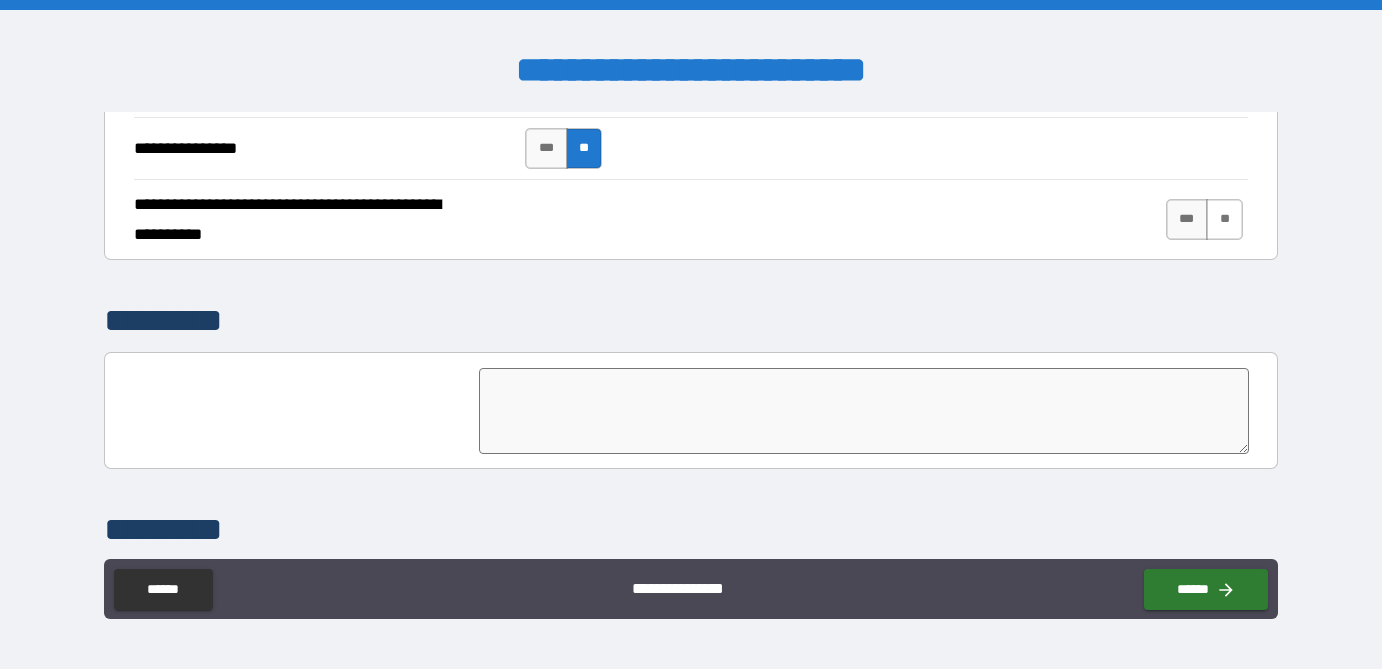click on "**" at bounding box center (1224, 219) 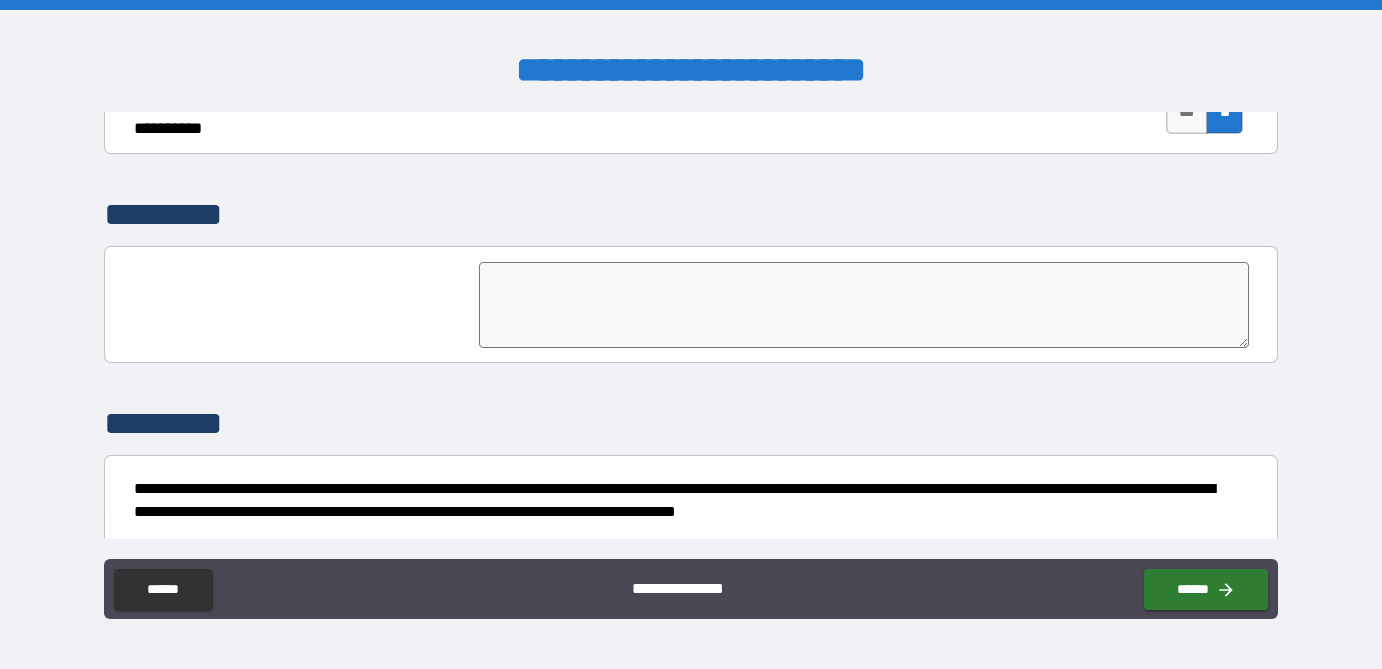 scroll, scrollTop: 4883, scrollLeft: 0, axis: vertical 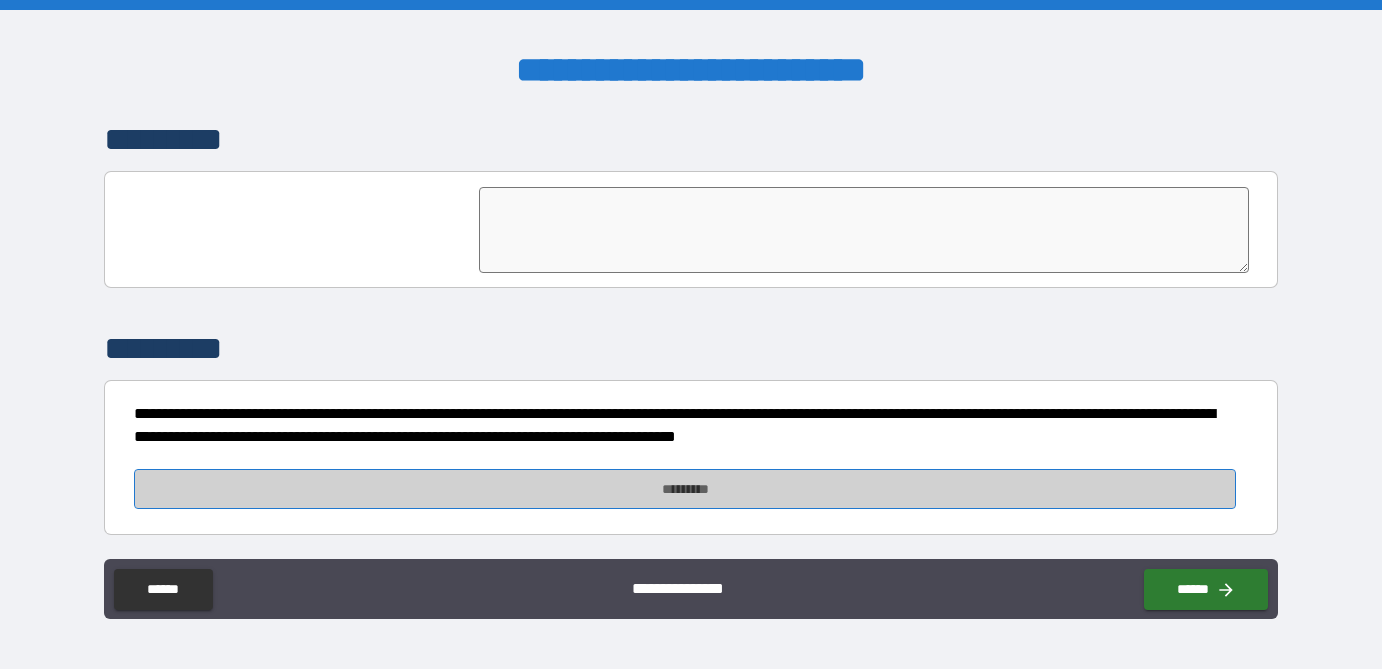 click on "*********" at bounding box center [685, 489] 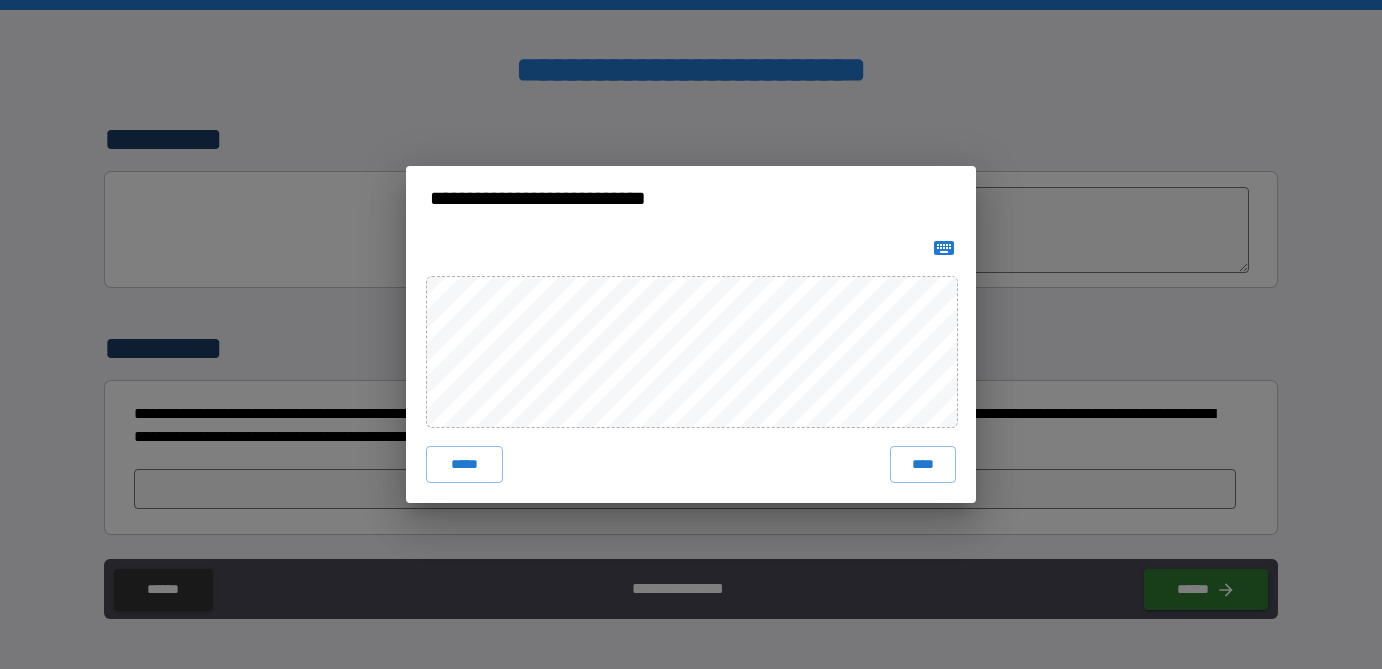 click 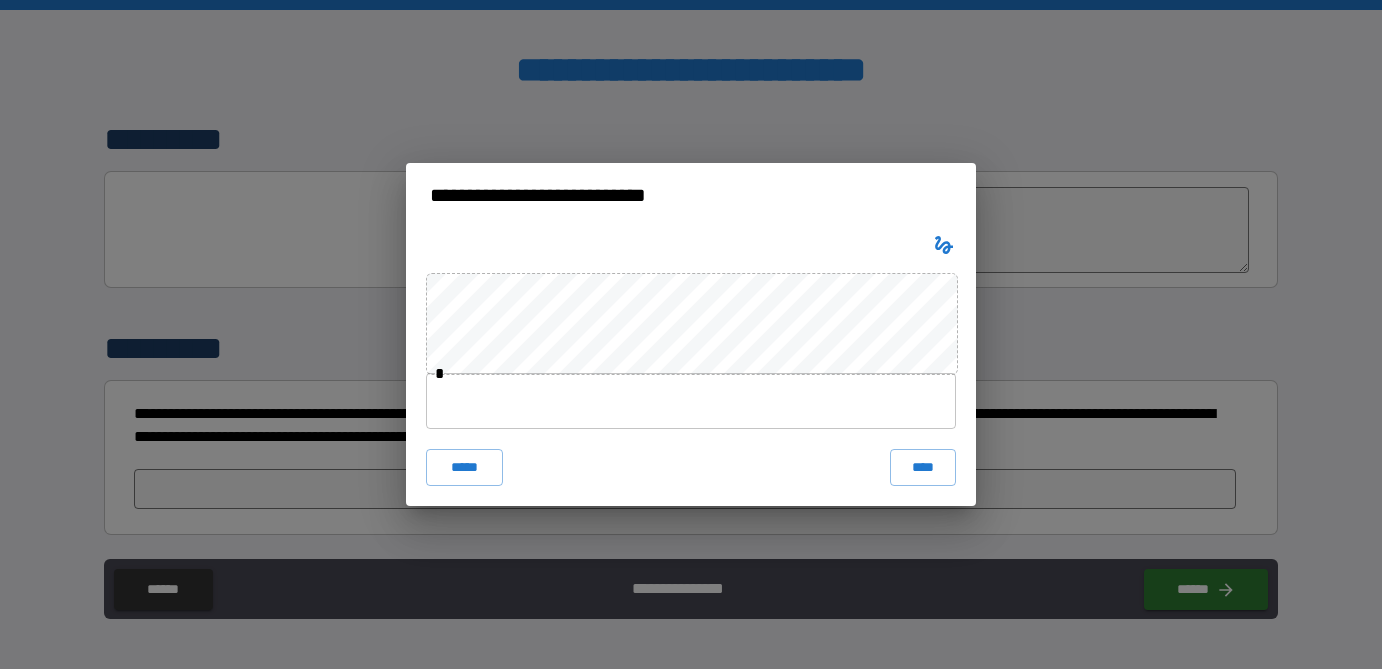 click at bounding box center [691, 401] 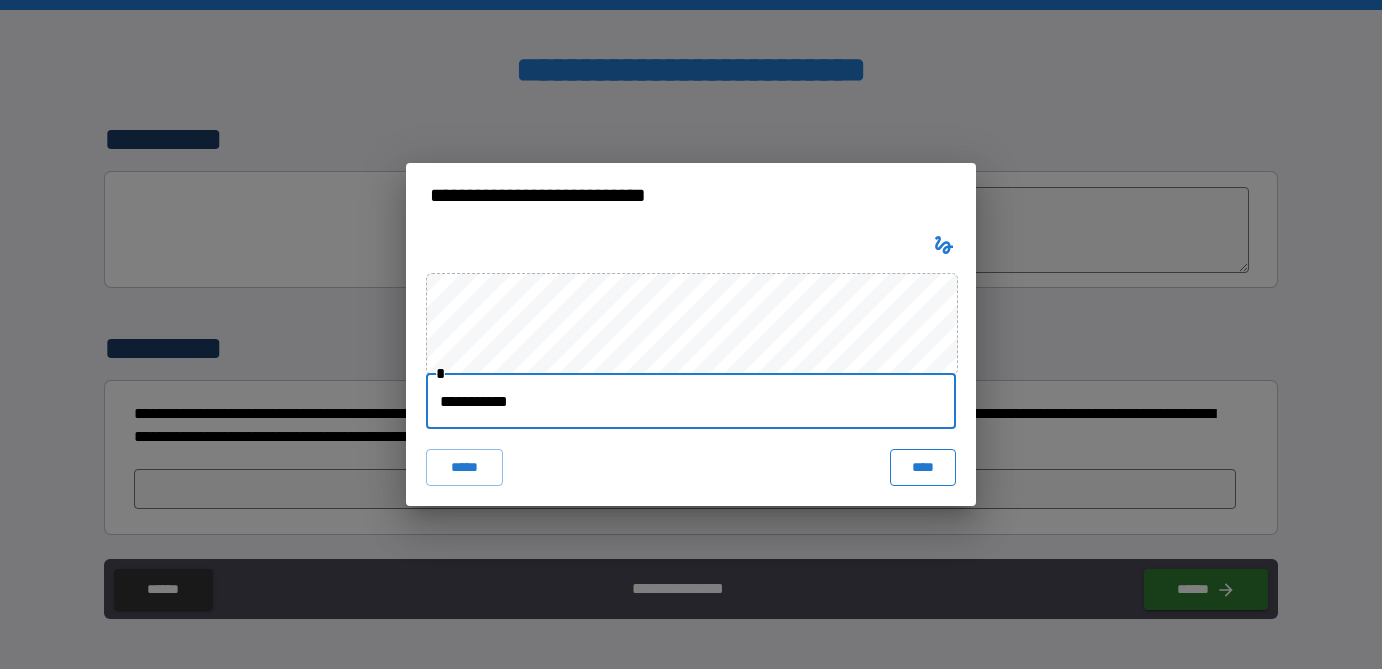 click on "****" at bounding box center (923, 467) 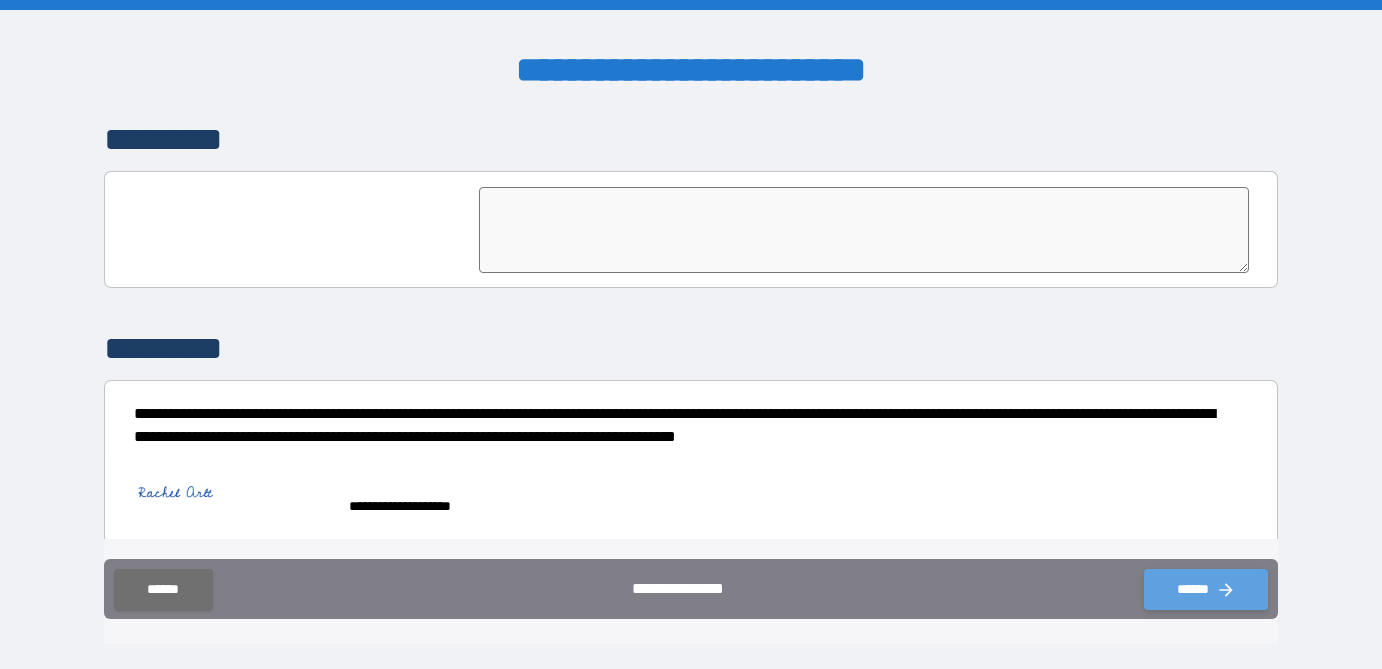click on "******" at bounding box center (1206, 589) 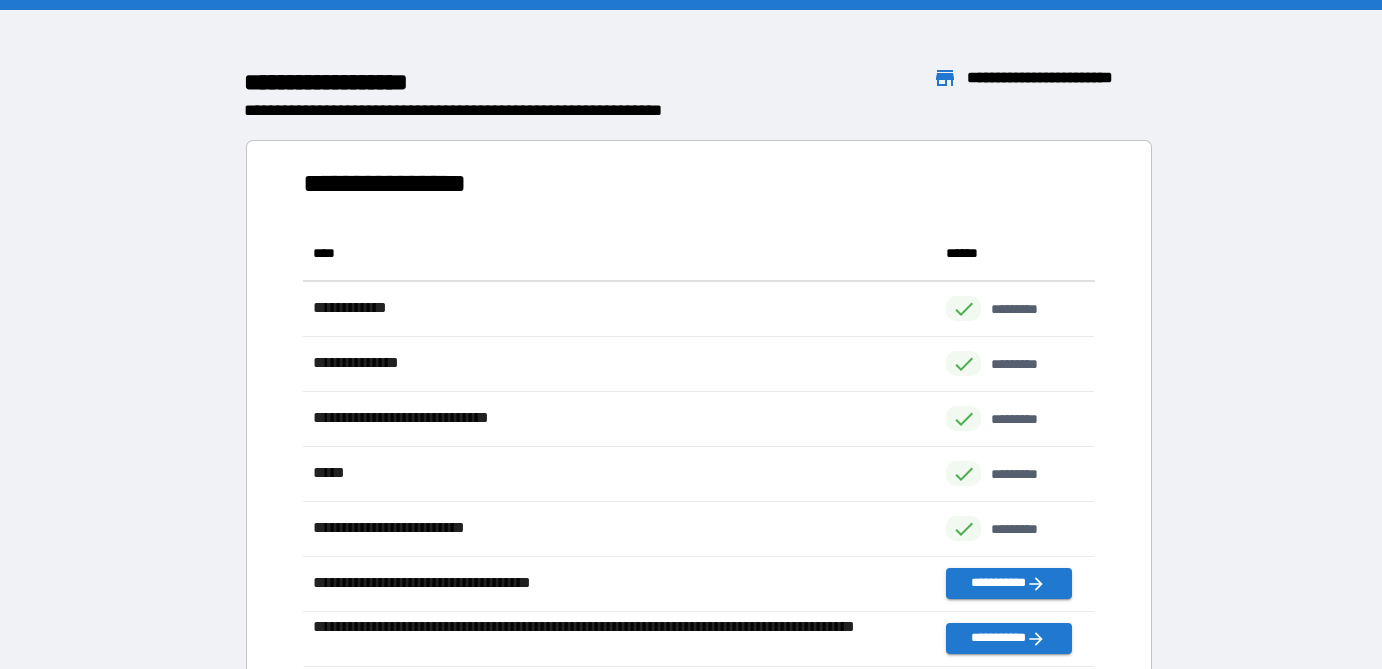 scroll, scrollTop: 1, scrollLeft: 0, axis: vertical 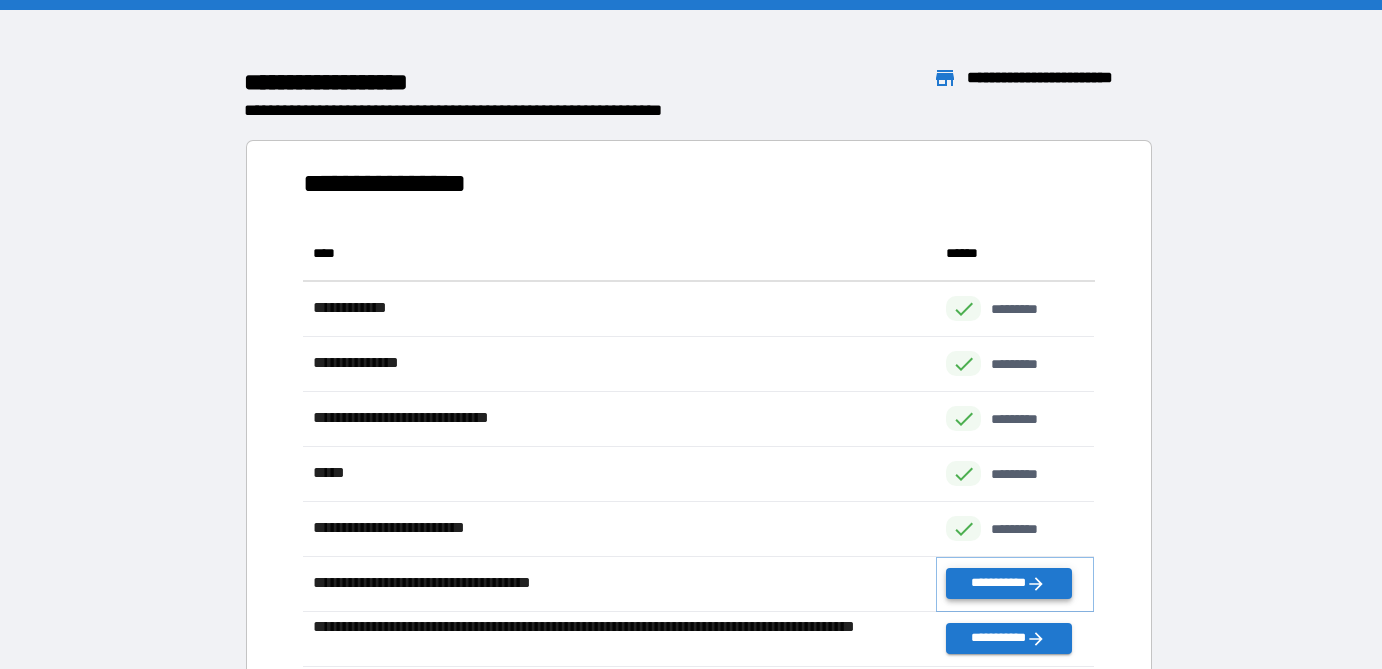 click on "**********" at bounding box center (1008, 583) 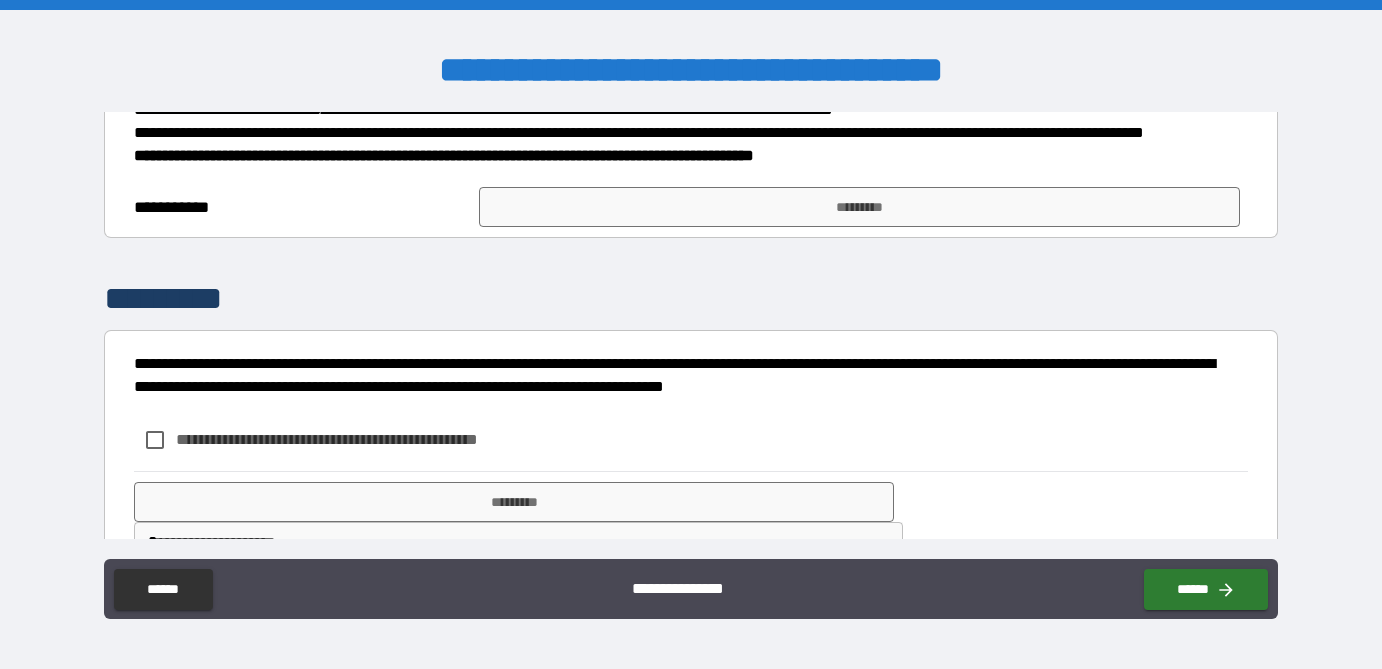scroll, scrollTop: 671, scrollLeft: 0, axis: vertical 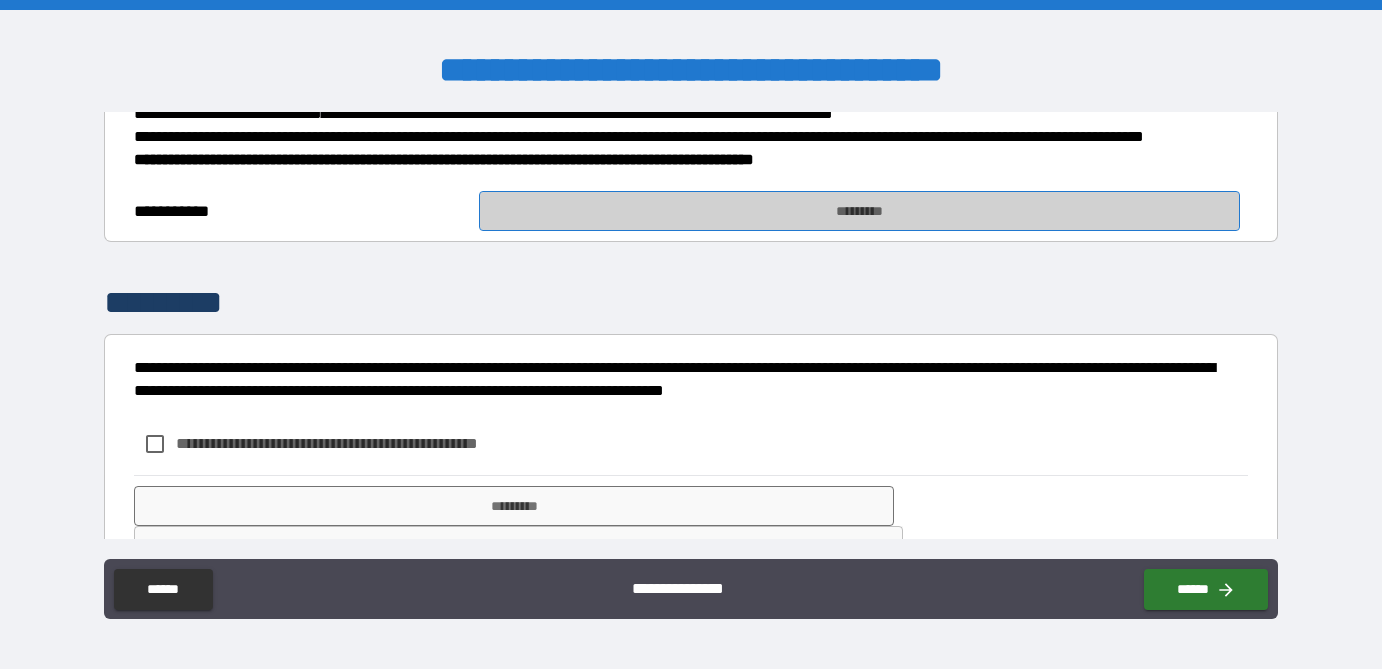 click on "*********" at bounding box center [859, 211] 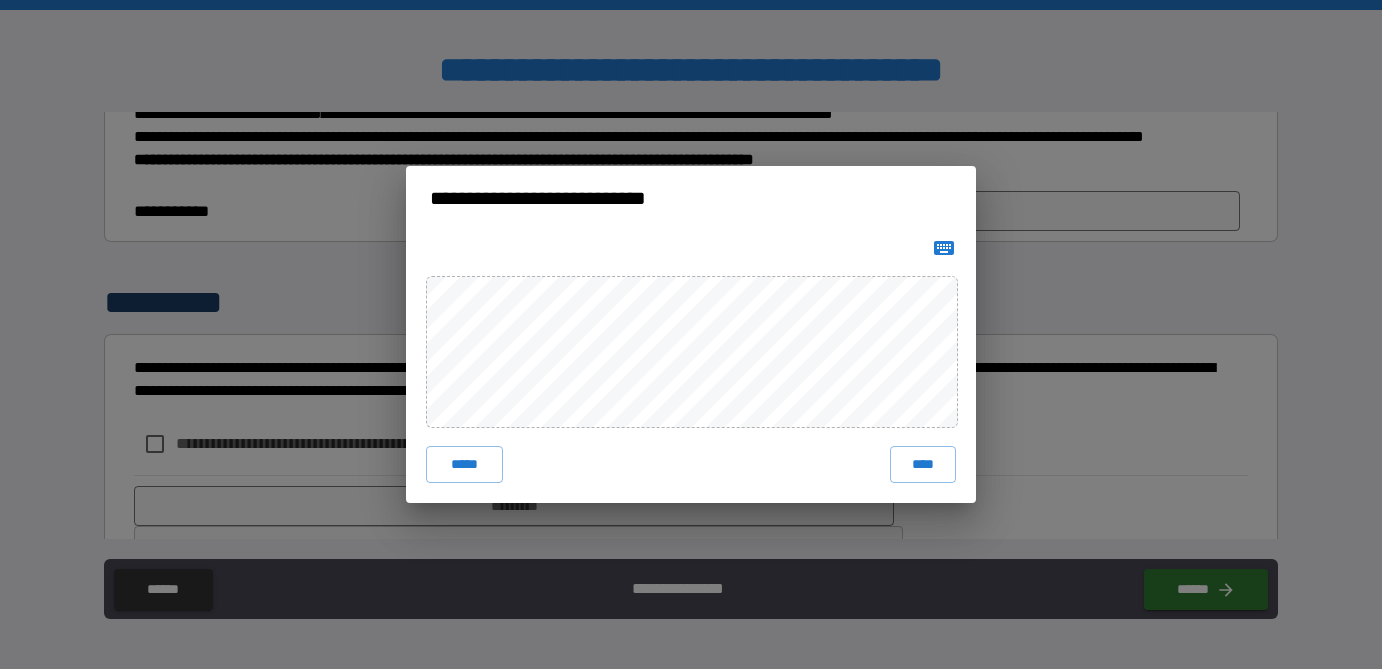 click 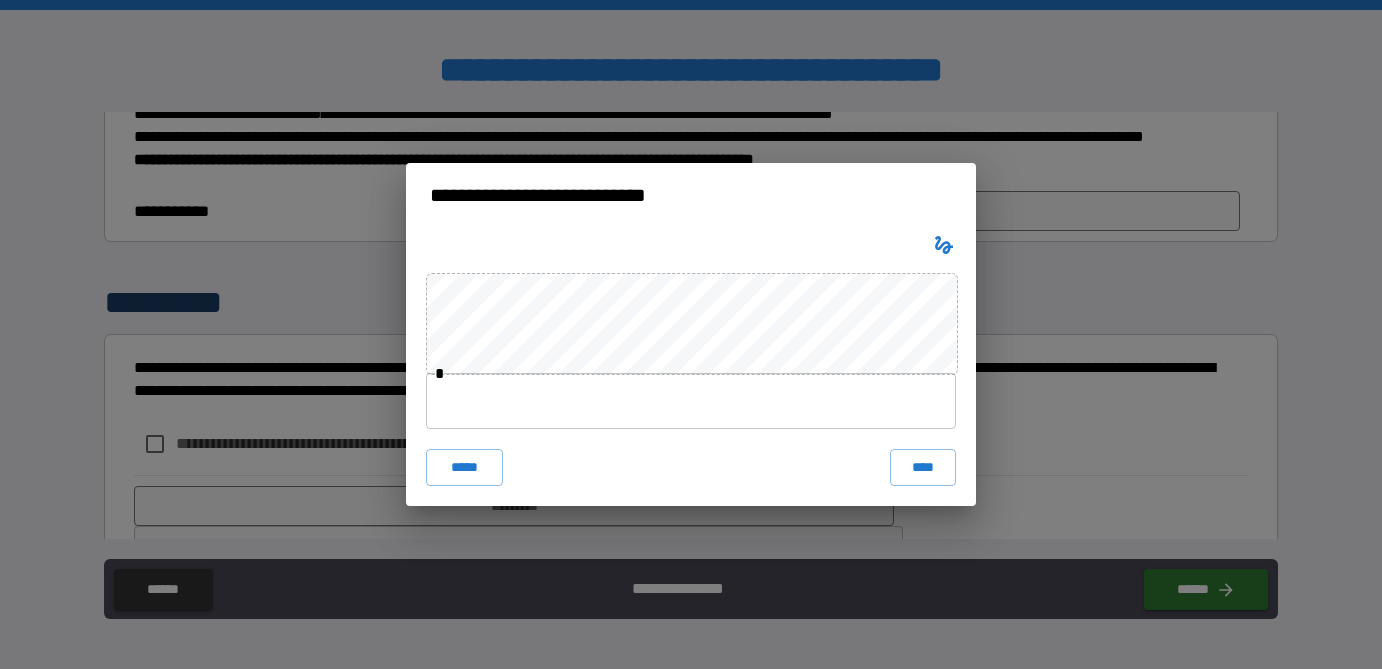 click at bounding box center (691, 401) 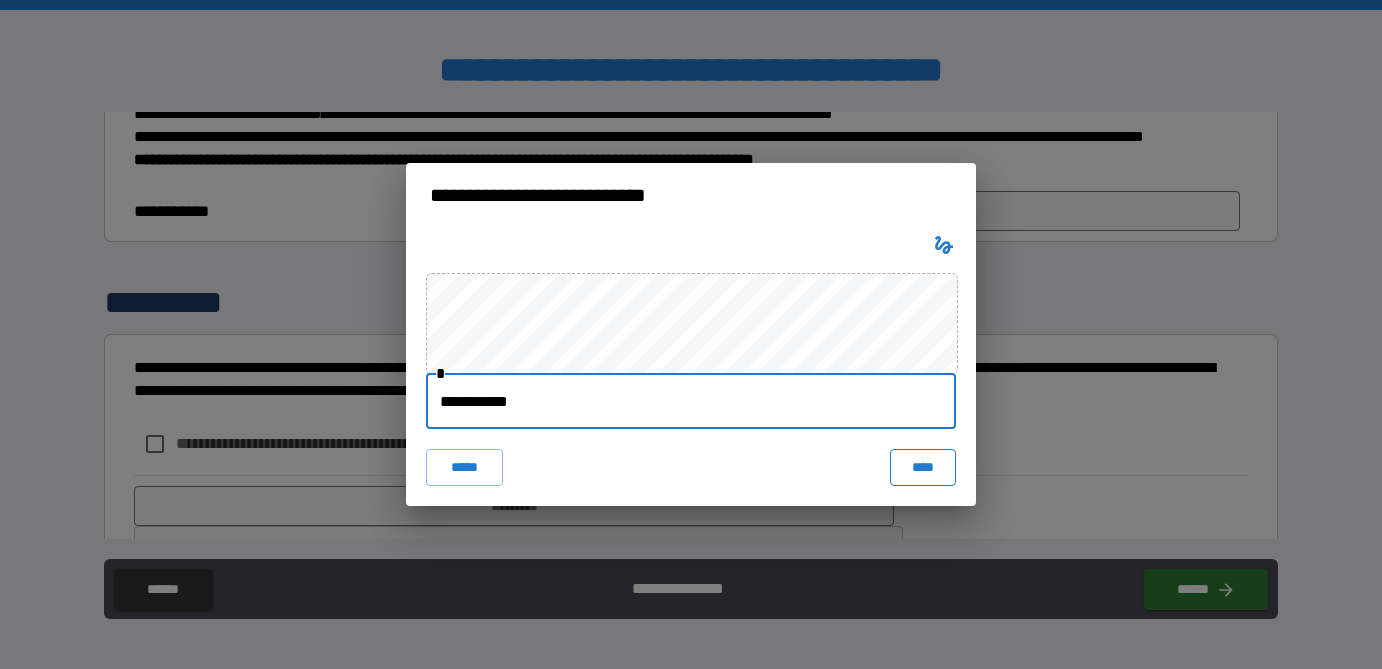 click on "****" at bounding box center (923, 467) 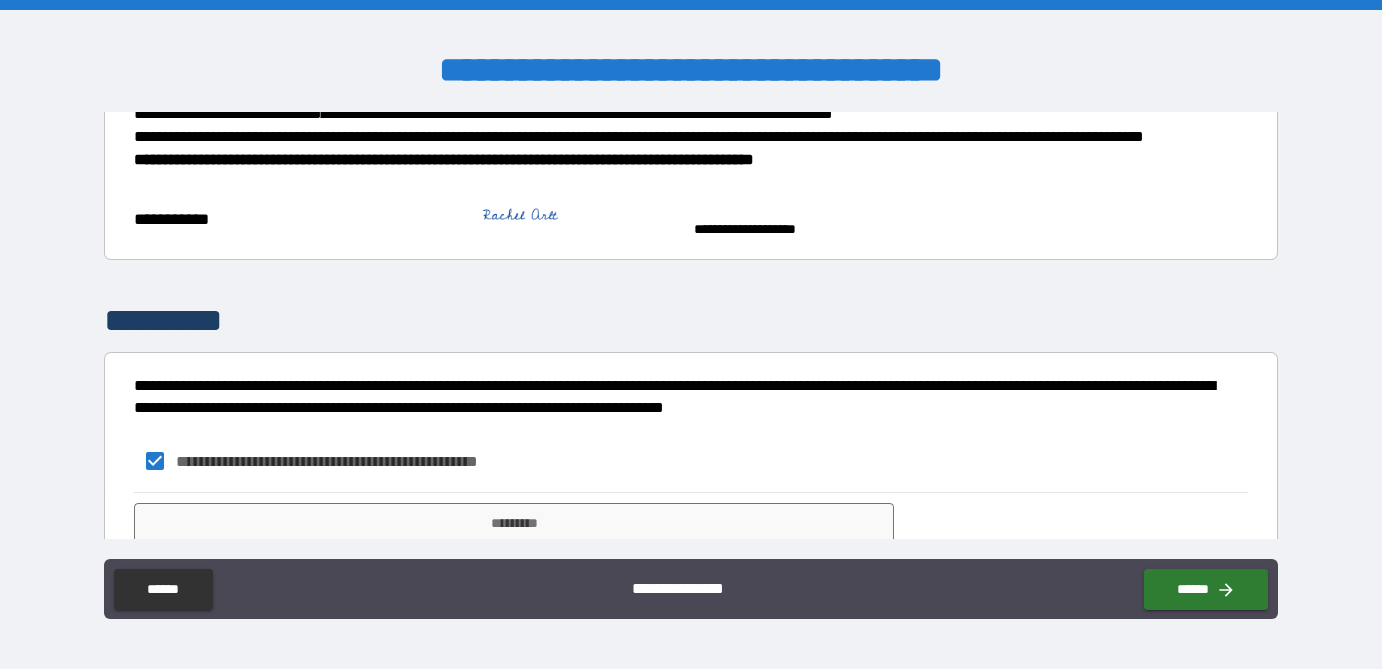 scroll, scrollTop: 791, scrollLeft: 0, axis: vertical 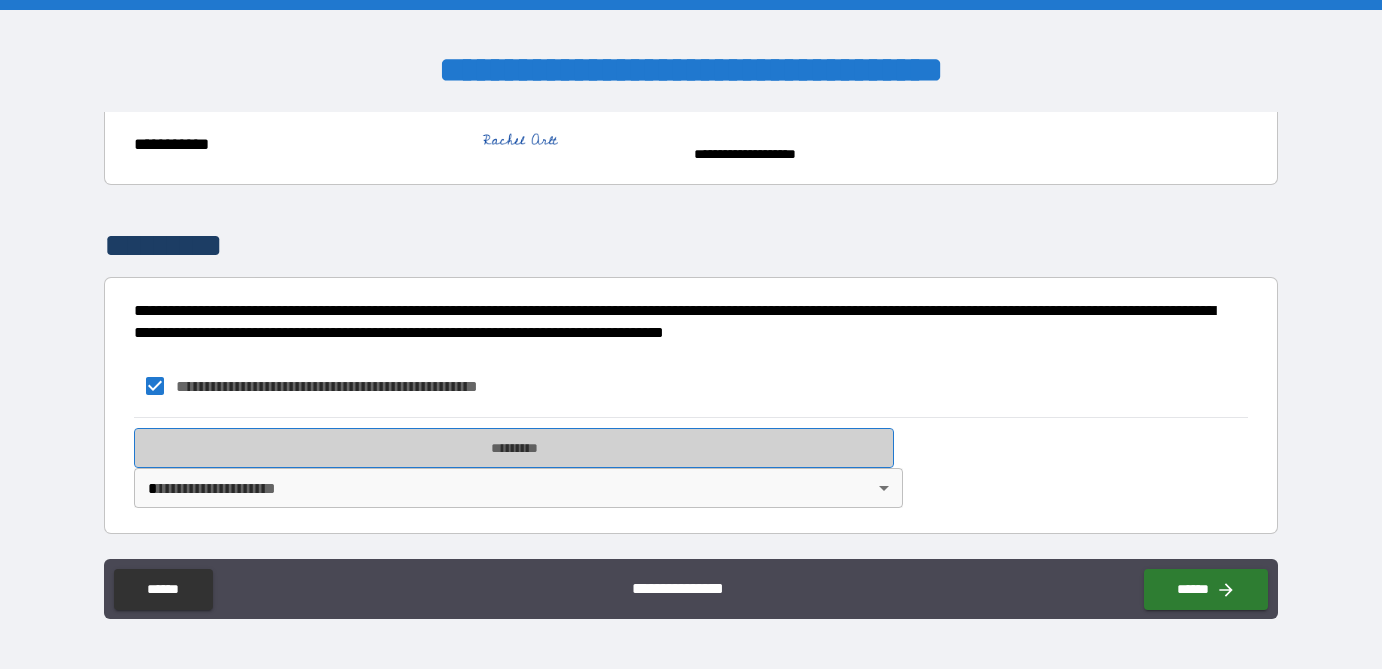 click on "*********" at bounding box center (514, 448) 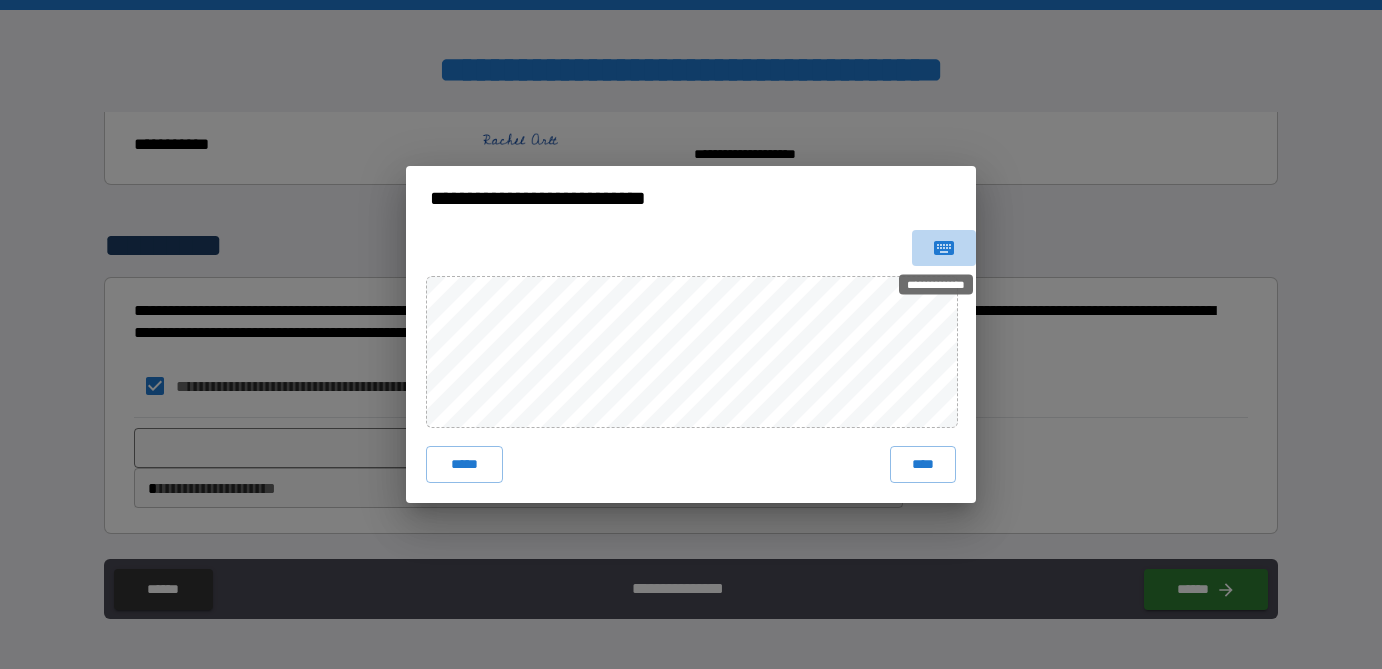 click 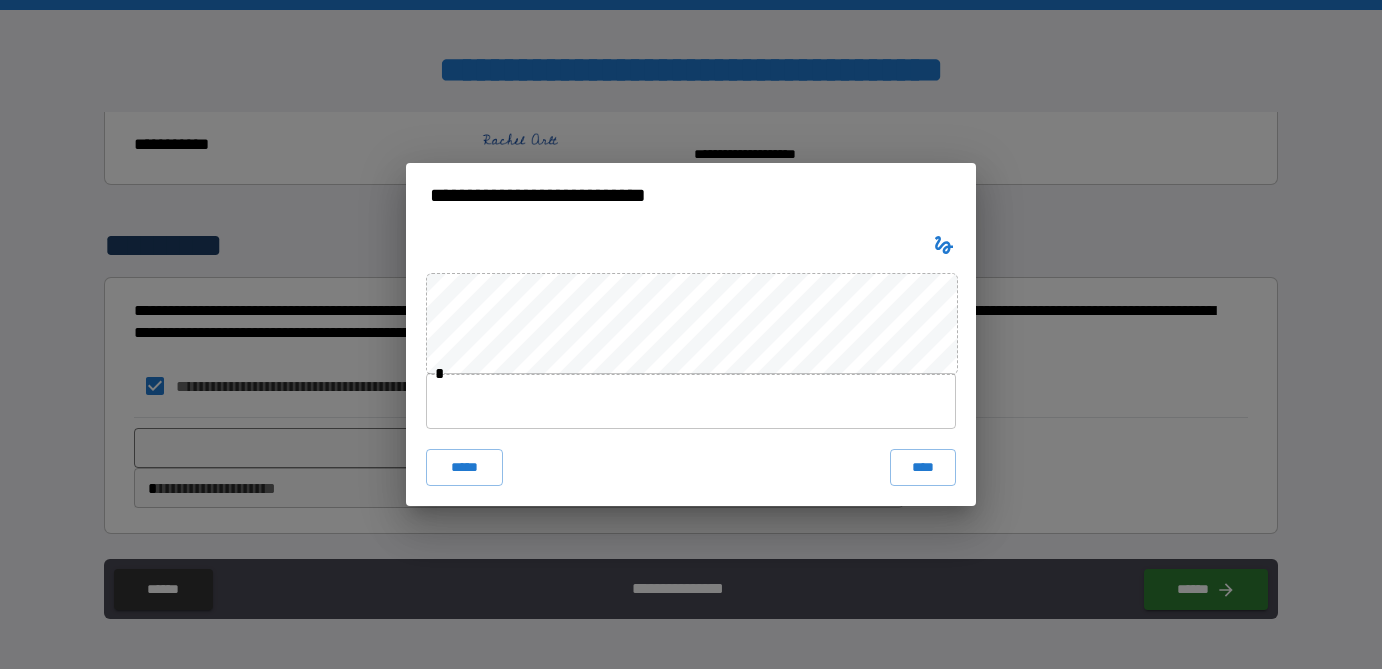 click at bounding box center (691, 401) 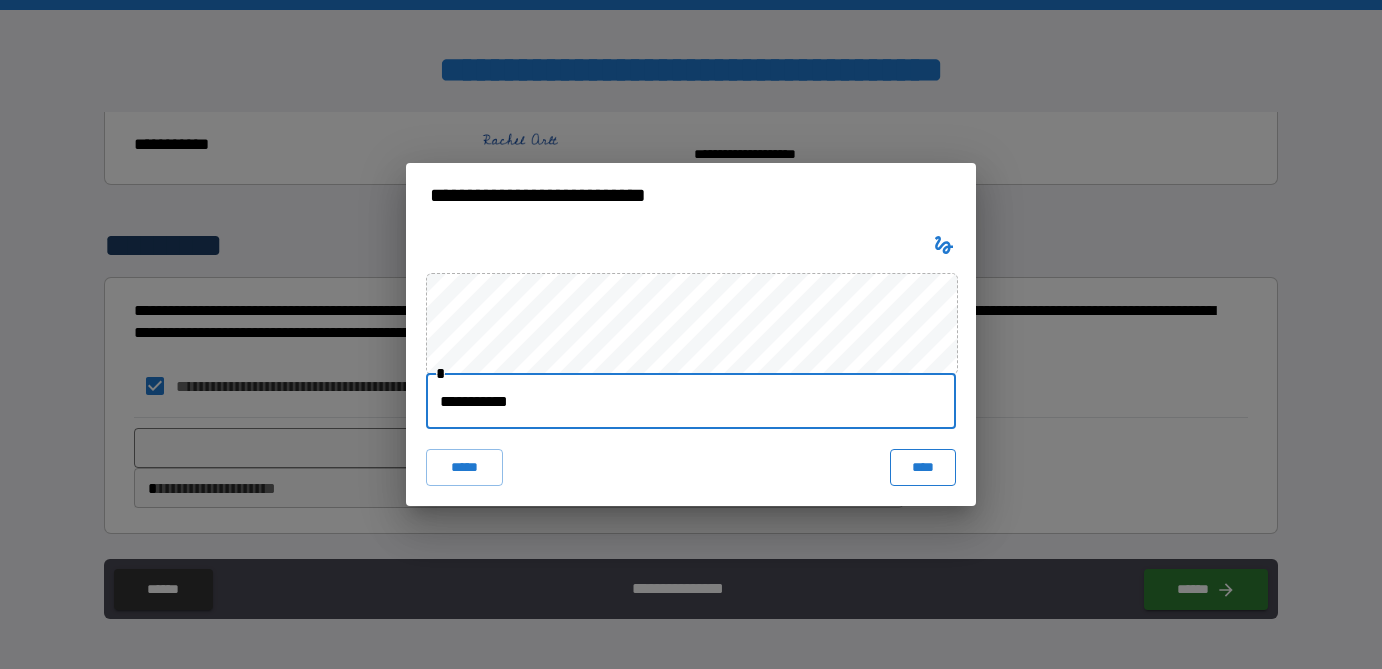 click on "****" at bounding box center [923, 467] 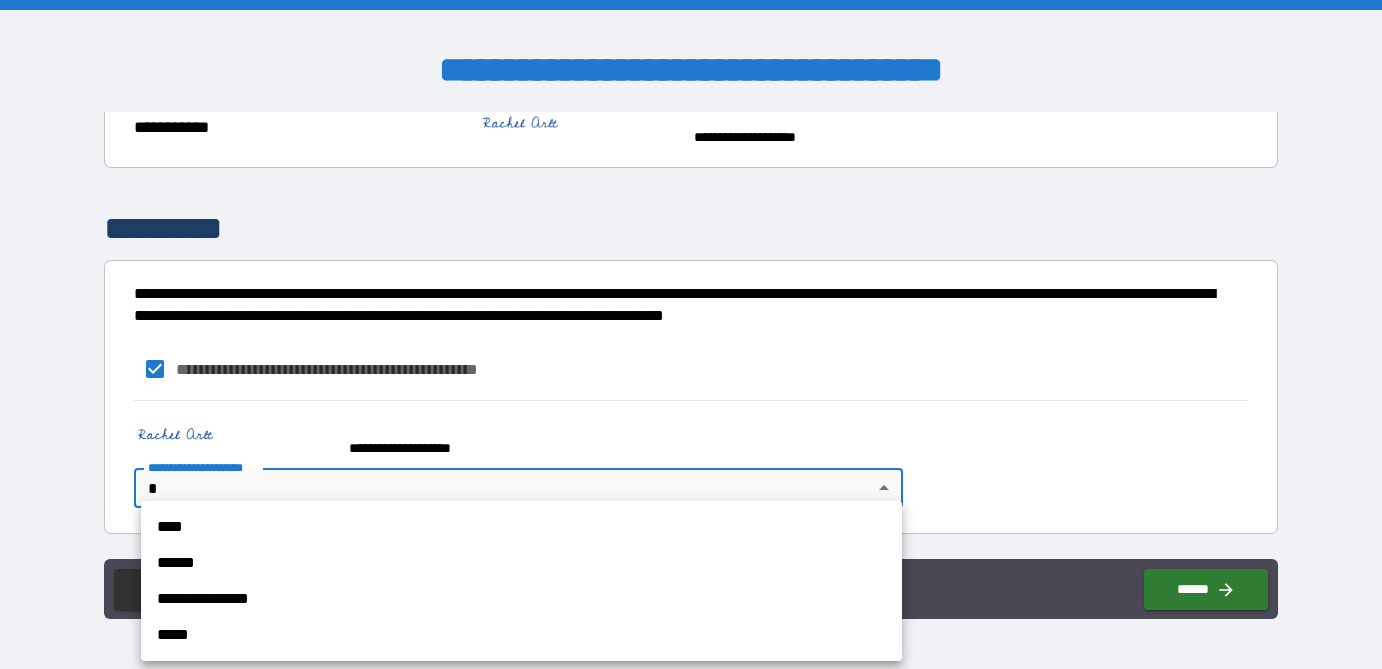 click on "**********" at bounding box center (691, 334) 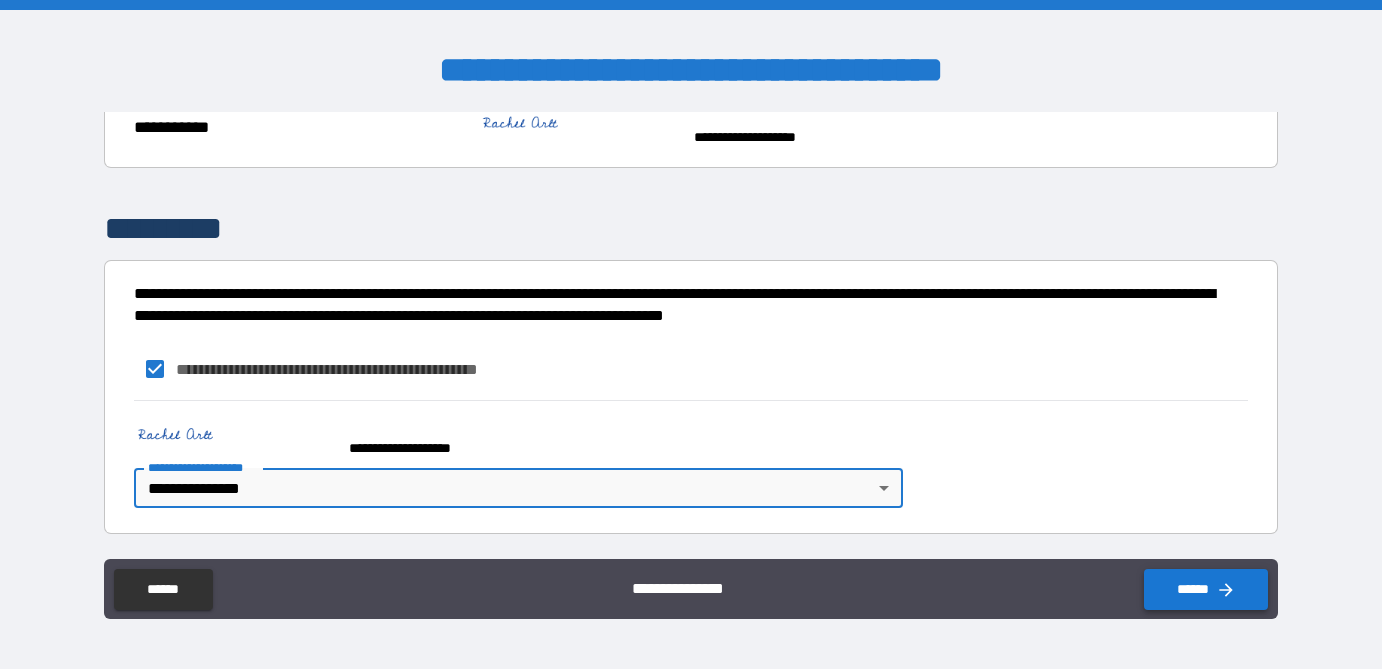 click on "******" at bounding box center (1206, 589) 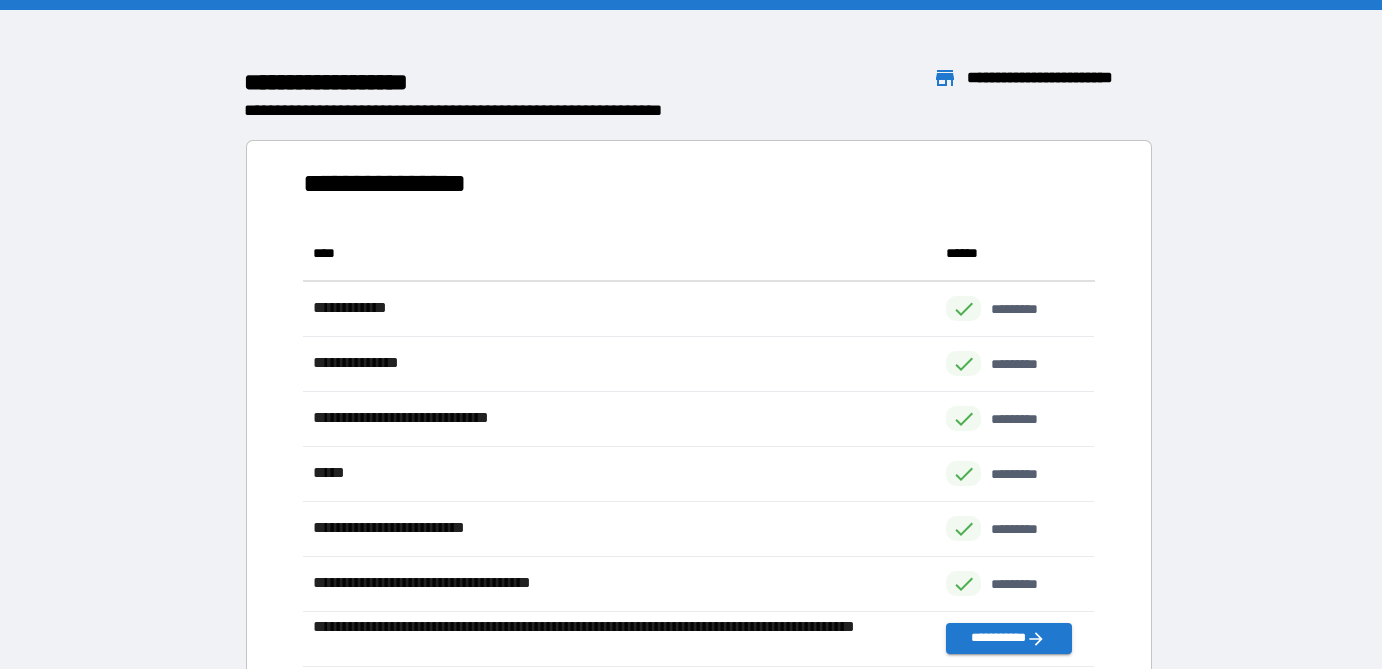 scroll, scrollTop: 1, scrollLeft: 0, axis: vertical 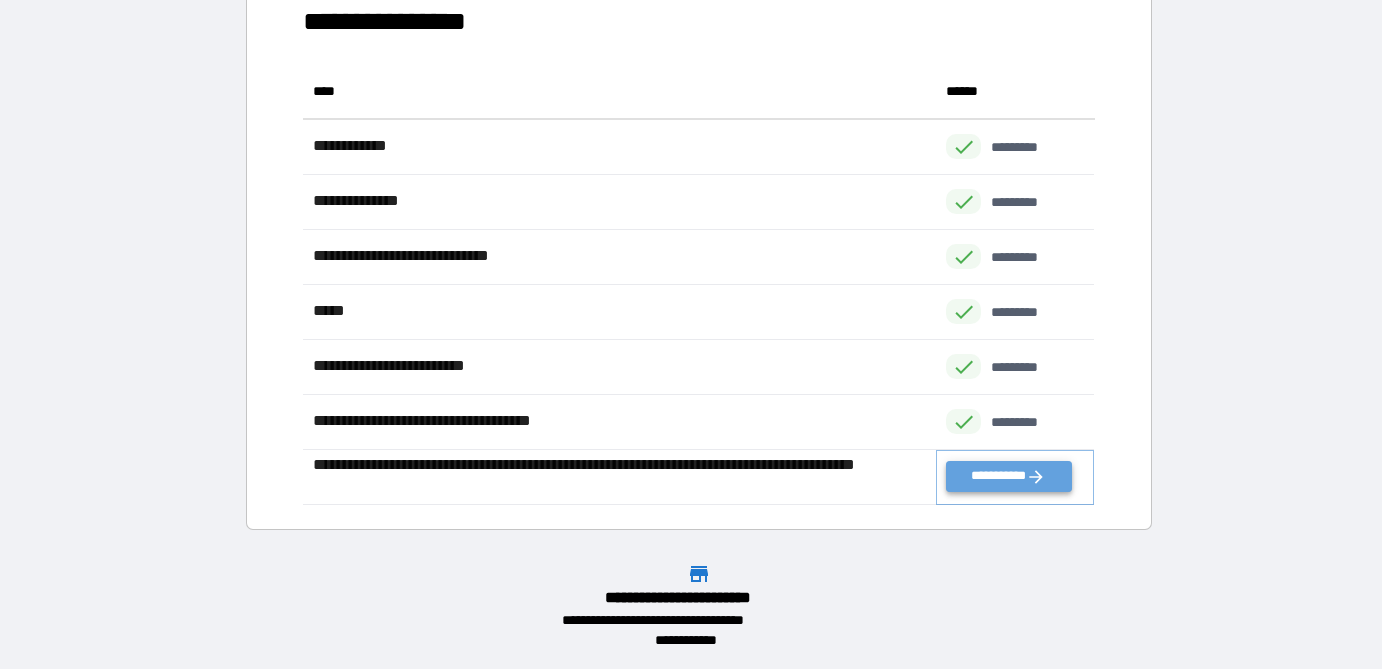click on "**********" at bounding box center (1008, 476) 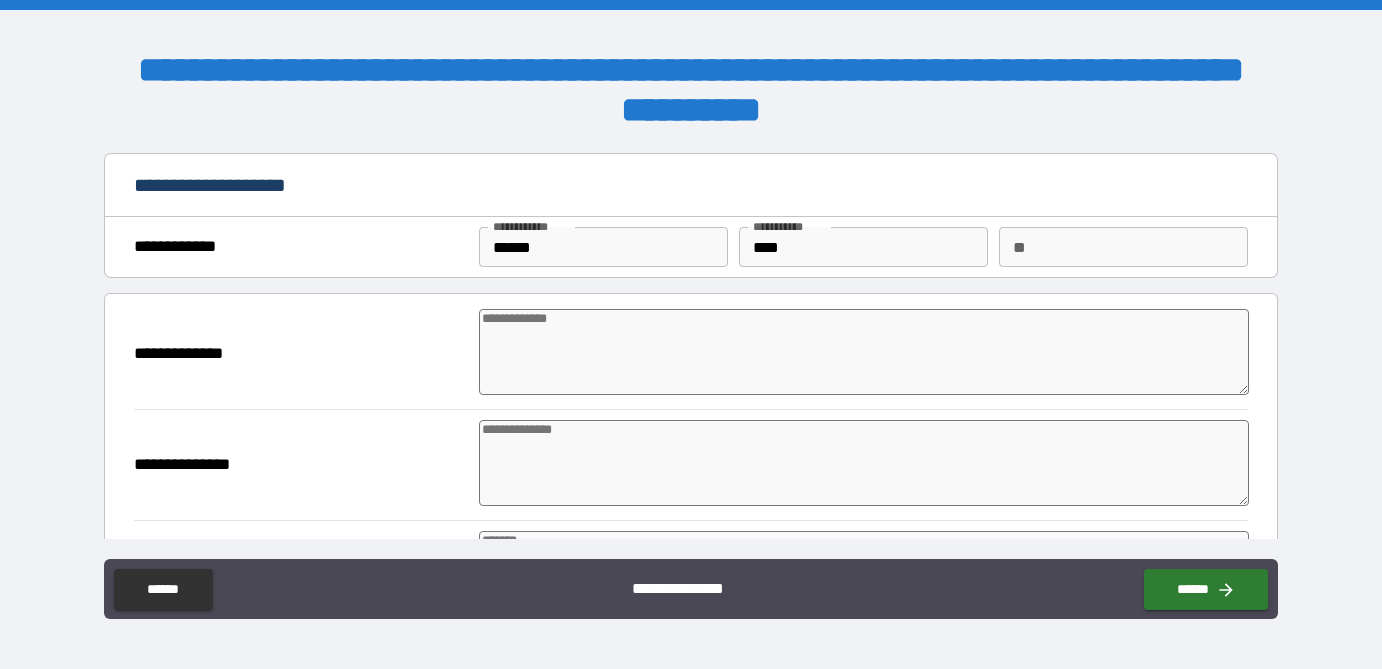 click at bounding box center (864, 352) 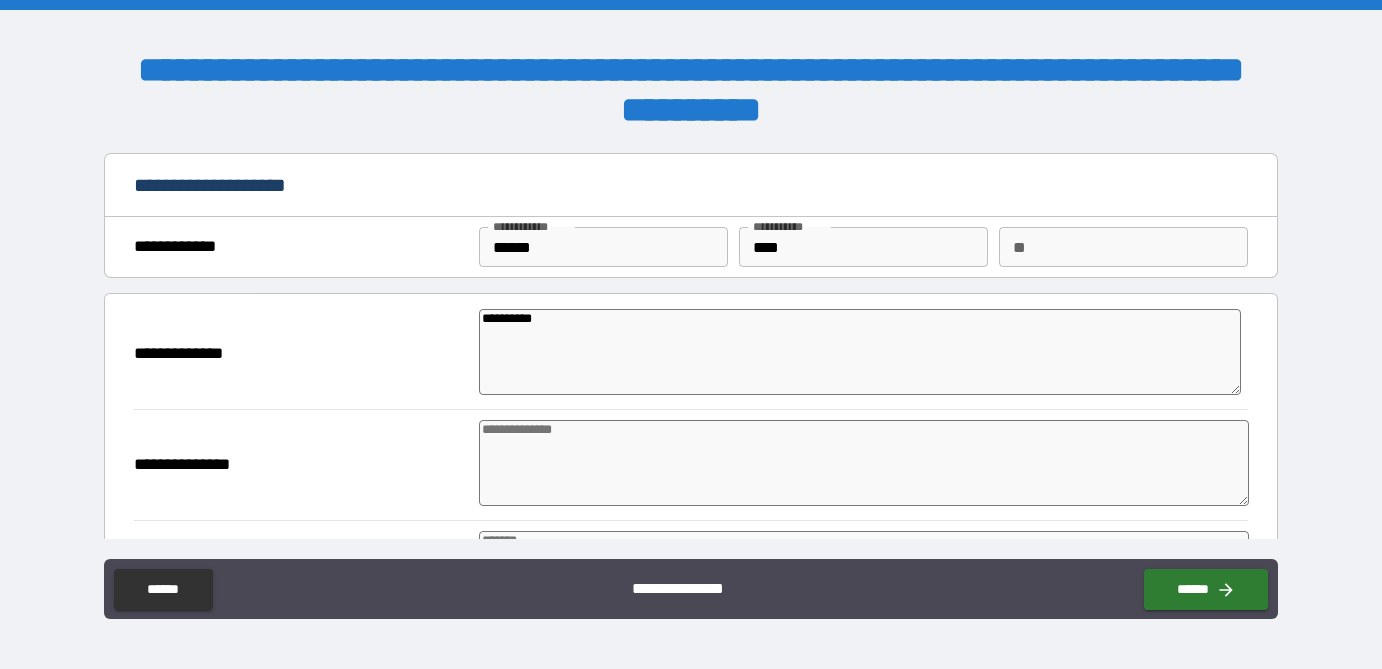 click at bounding box center (864, 463) 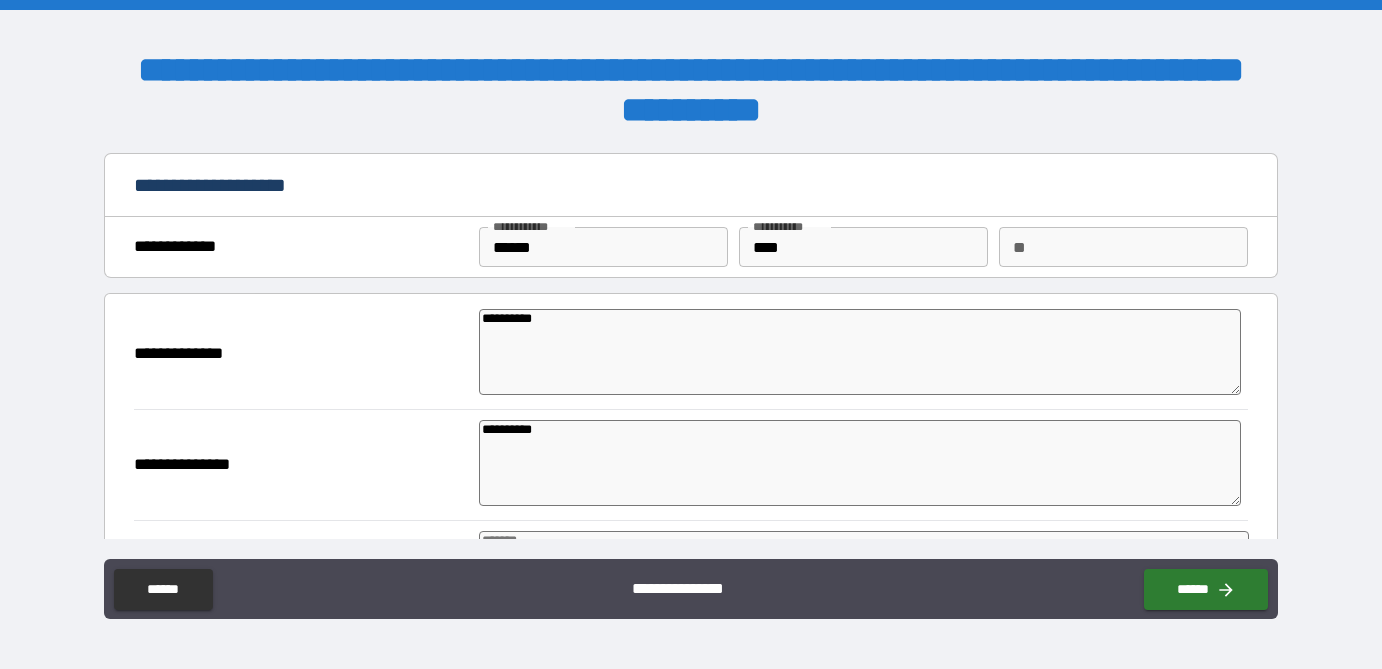 scroll, scrollTop: 52, scrollLeft: 0, axis: vertical 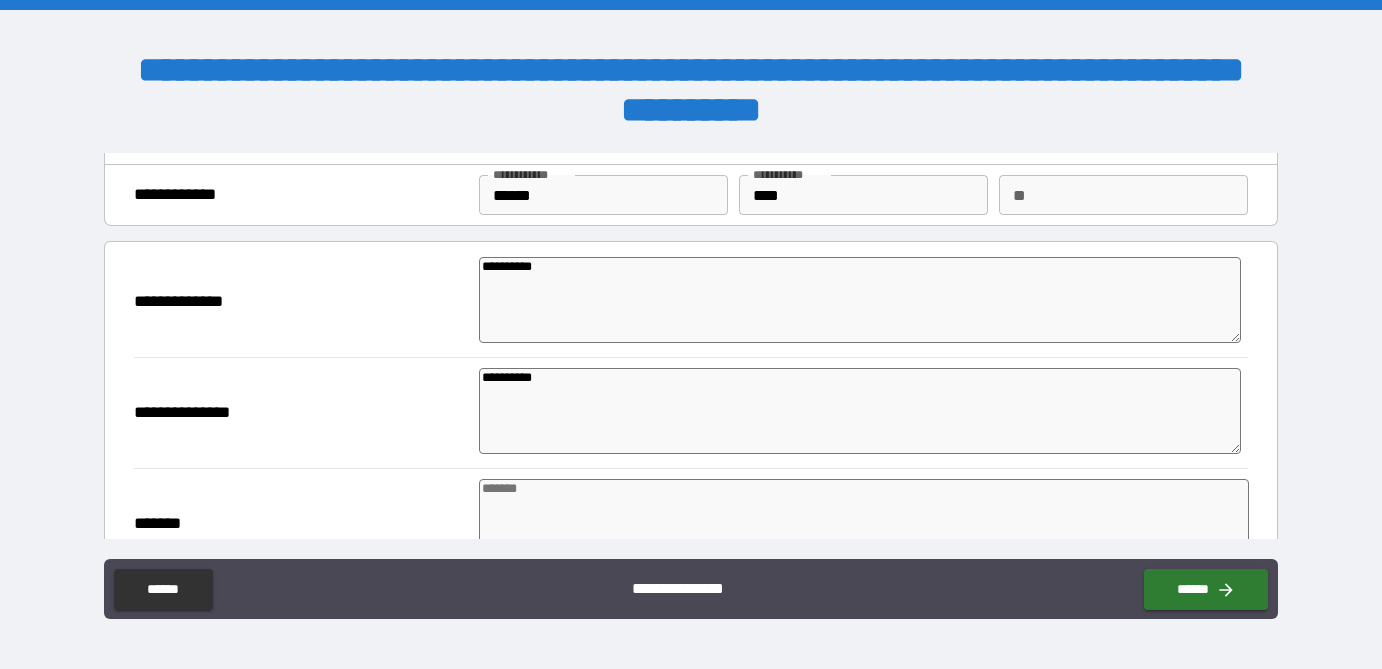 click at bounding box center [864, 522] 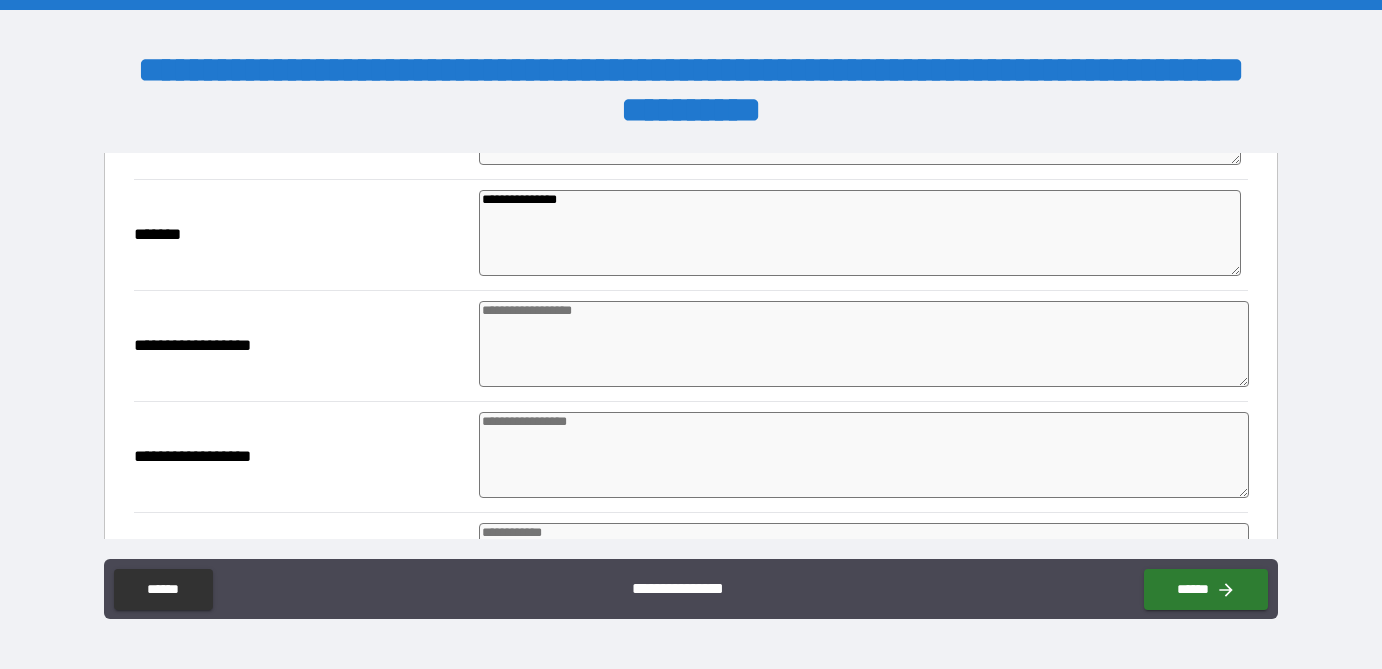 scroll, scrollTop: 357, scrollLeft: 0, axis: vertical 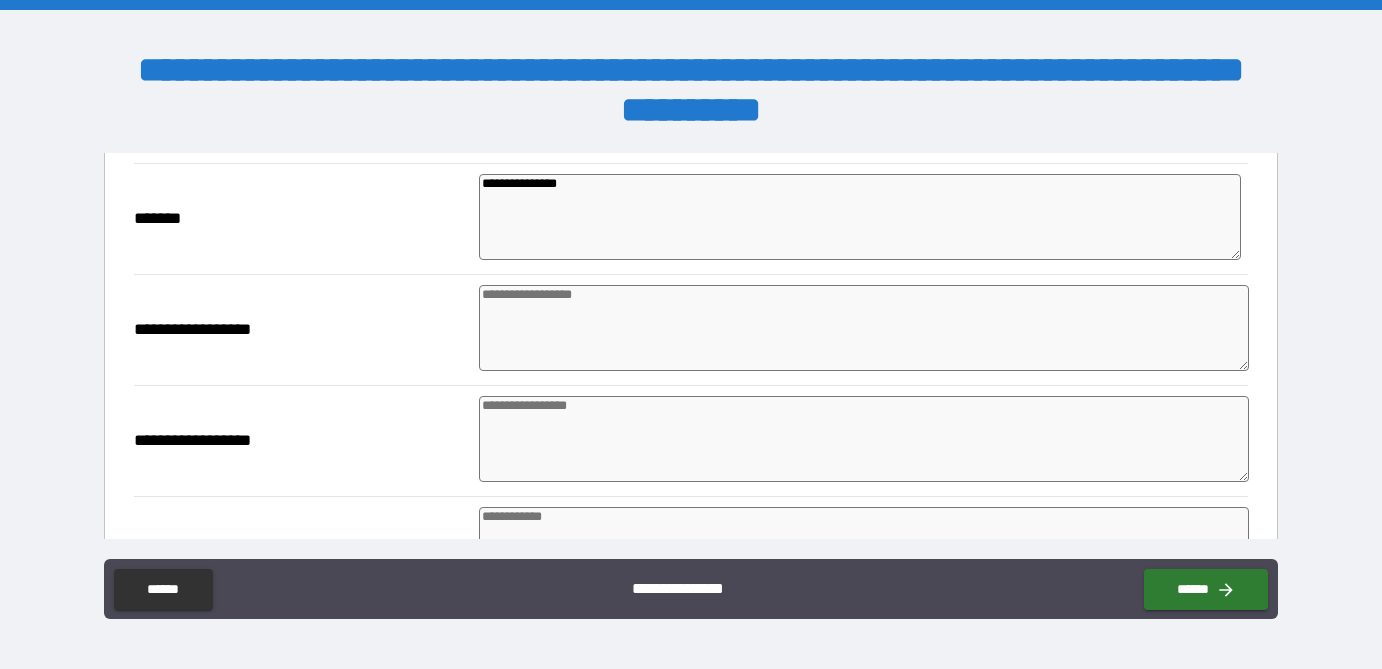 click at bounding box center (864, 328) 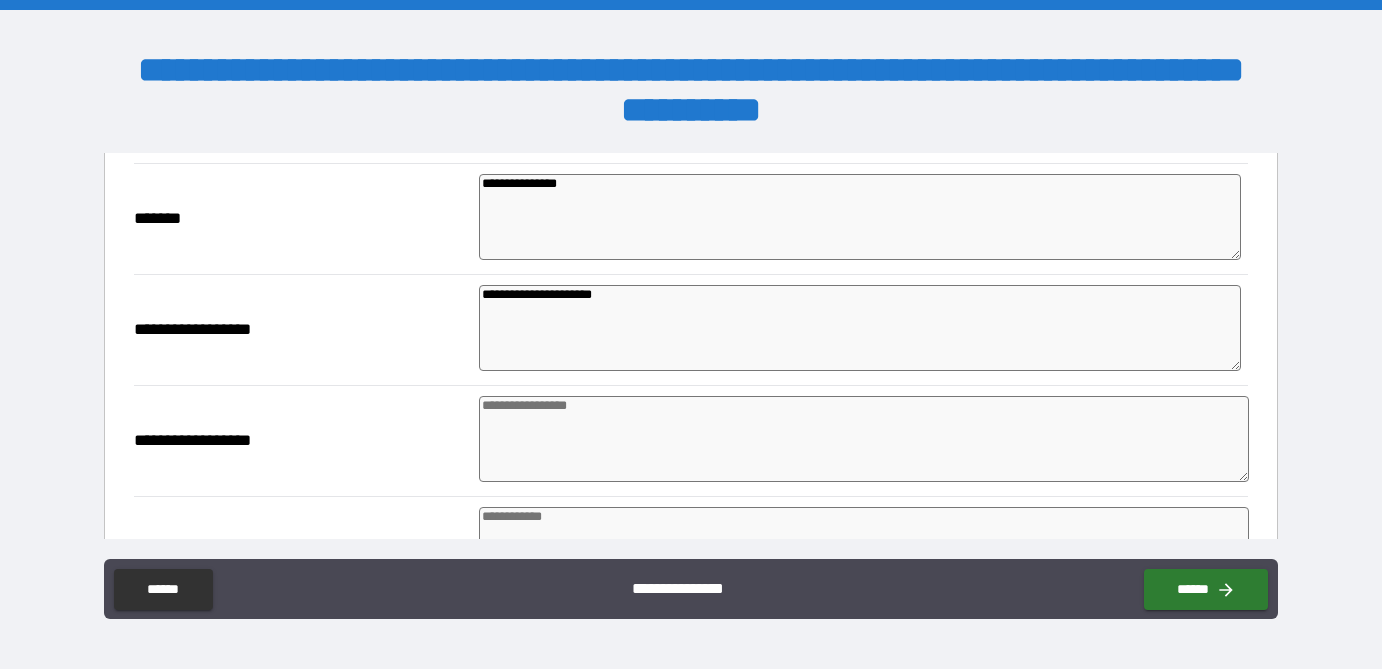 click at bounding box center [864, 439] 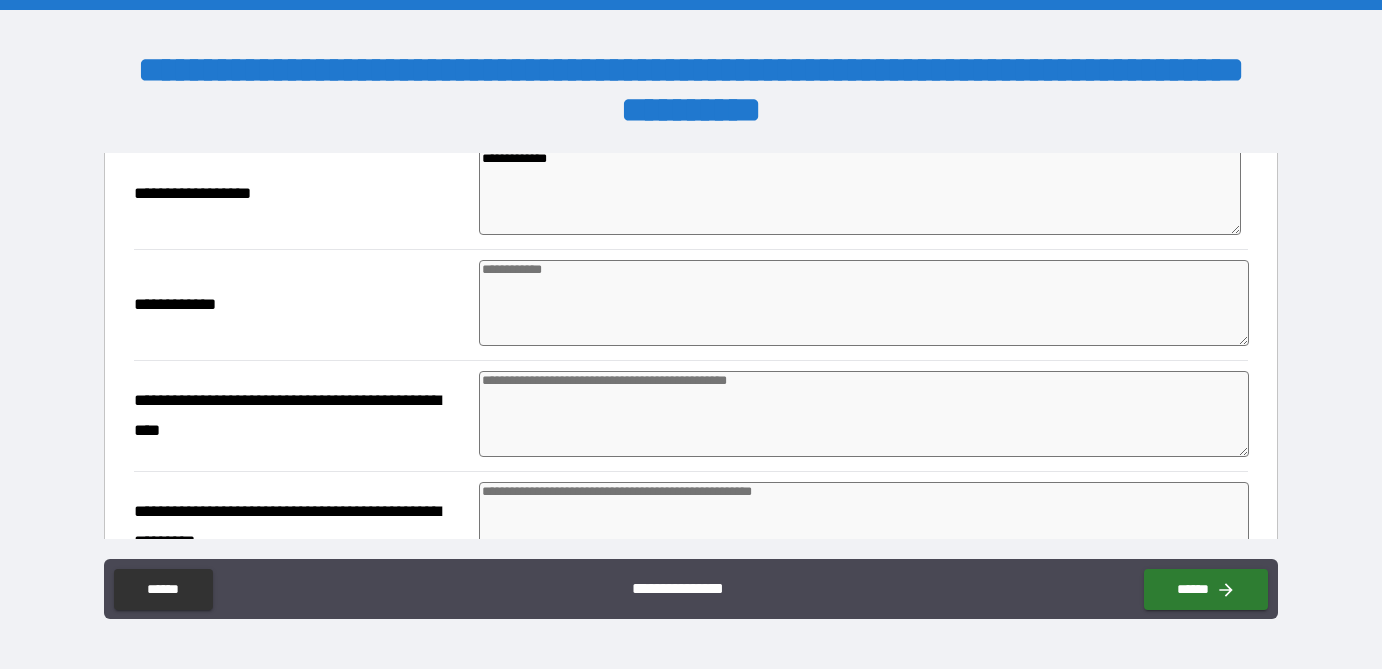 scroll, scrollTop: 608, scrollLeft: 0, axis: vertical 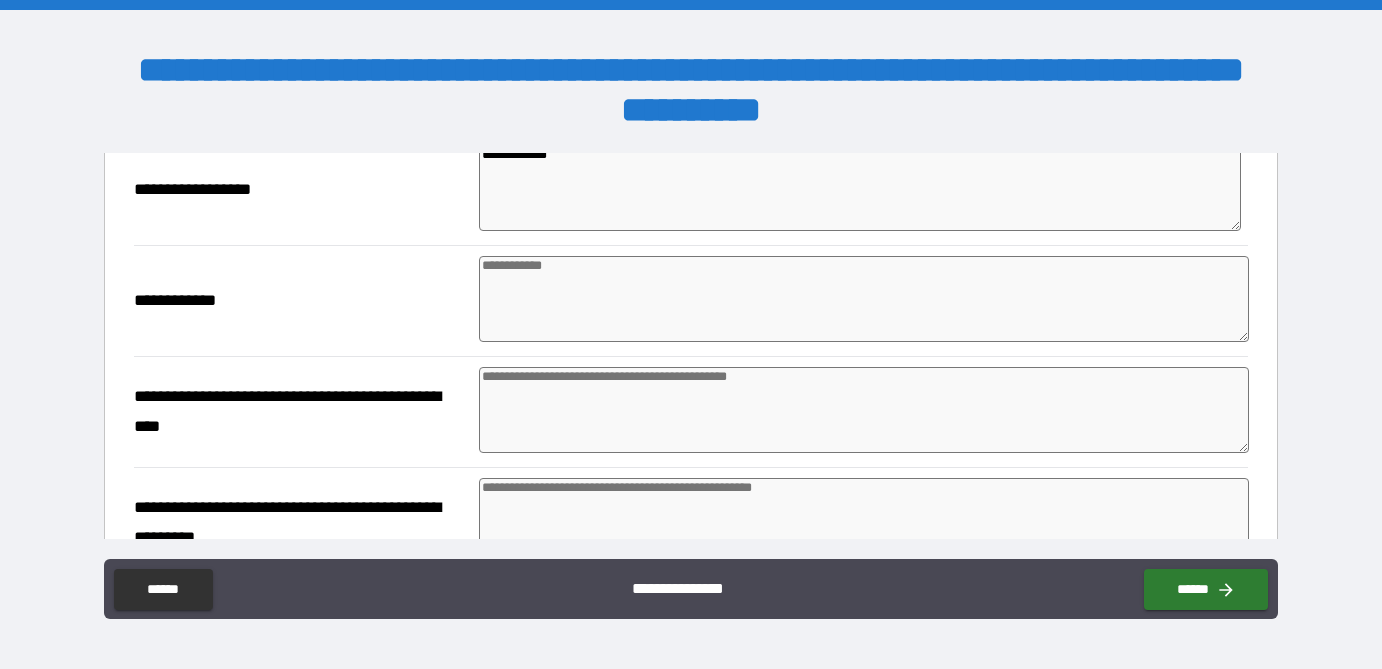 click at bounding box center (864, 299) 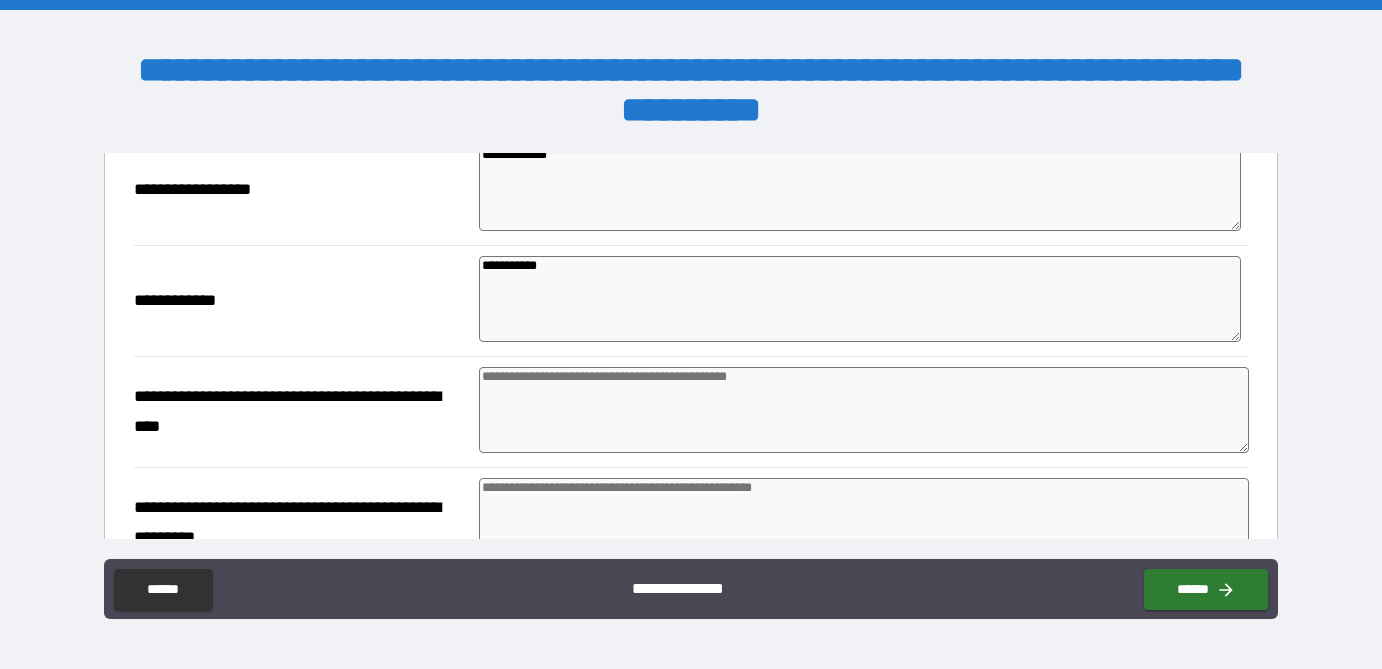 click at bounding box center [864, 410] 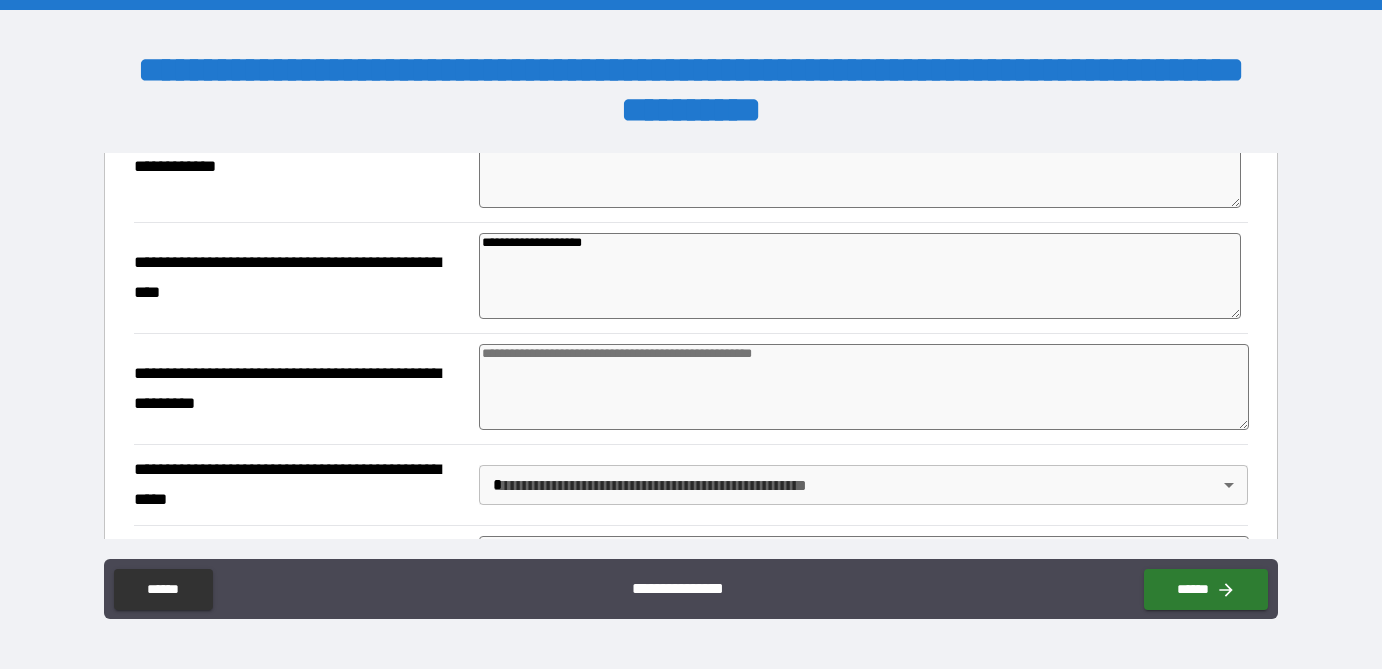 scroll, scrollTop: 784, scrollLeft: 0, axis: vertical 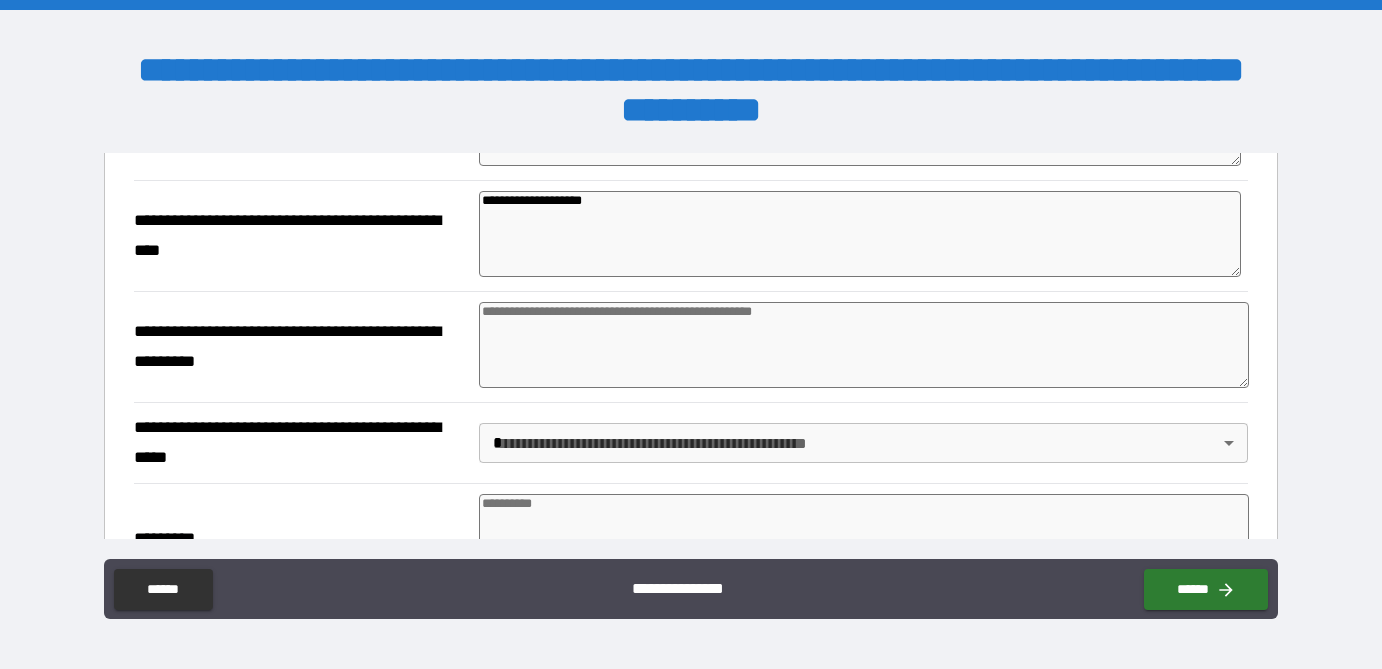 click at bounding box center (864, 345) 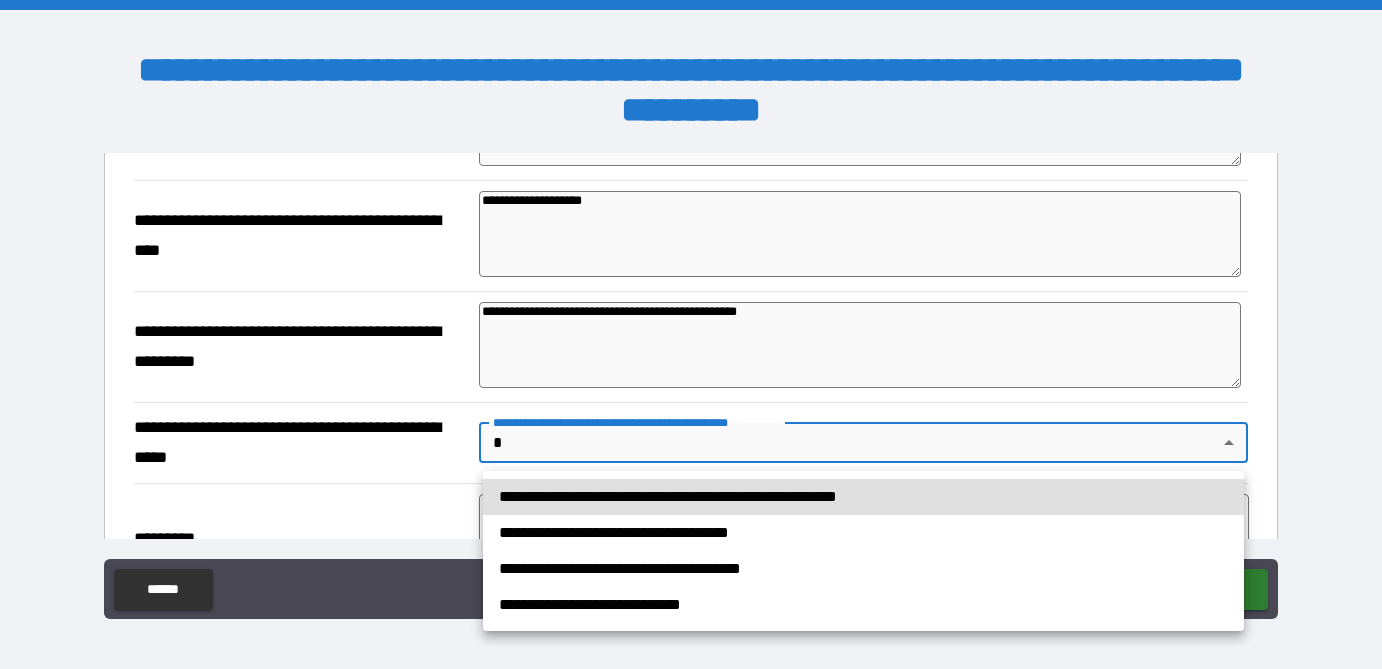 click on "**********" at bounding box center [691, 334] 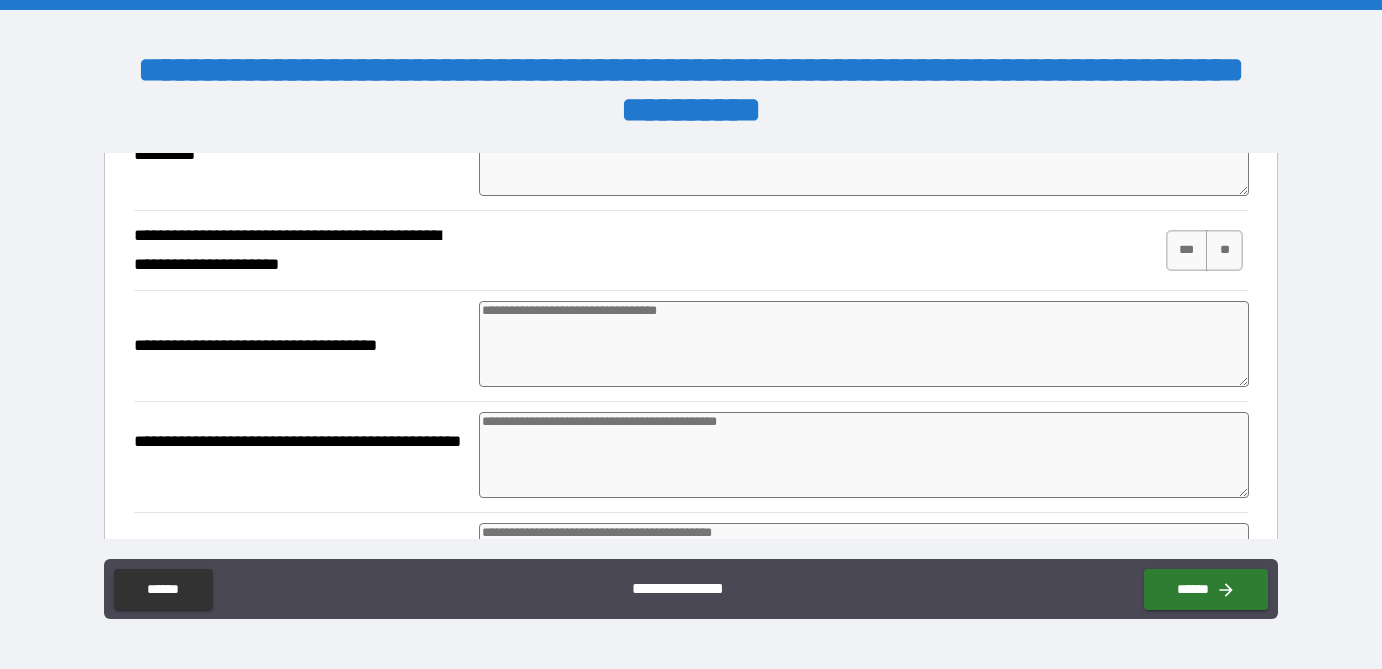scroll, scrollTop: 1169, scrollLeft: 0, axis: vertical 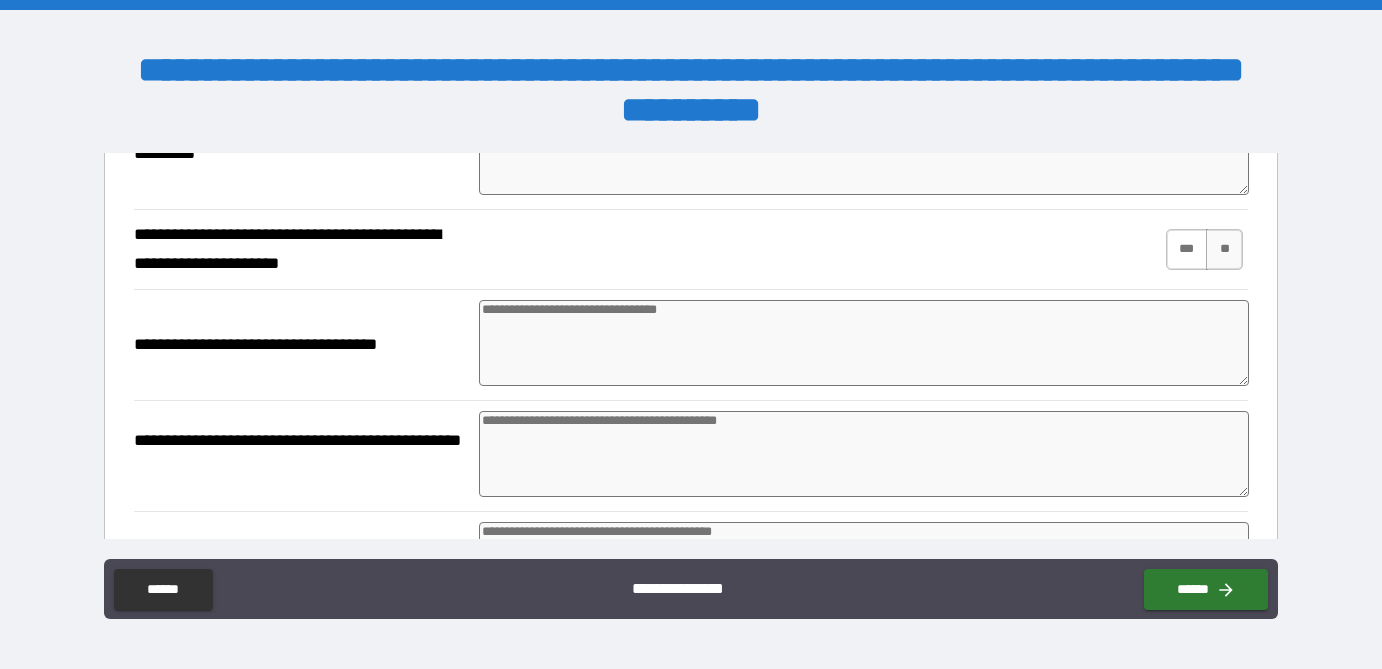 click on "***" at bounding box center (1187, 249) 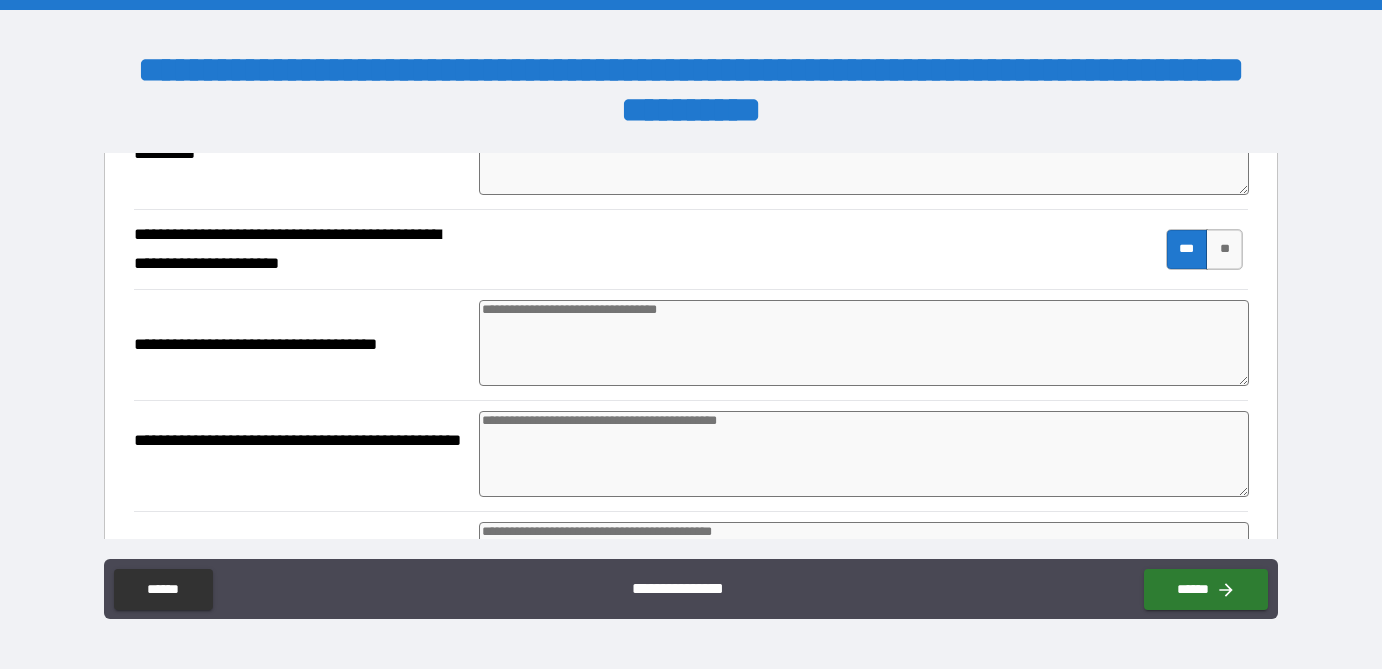 click at bounding box center [864, 343] 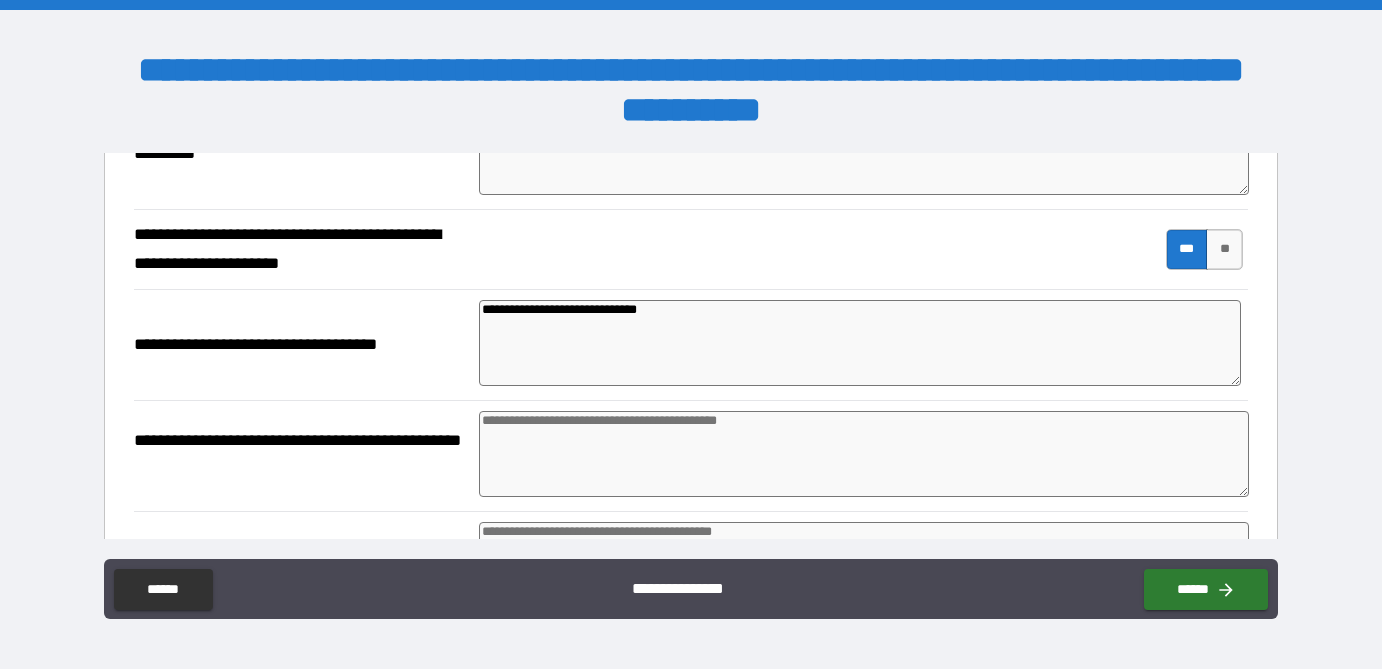 click at bounding box center (864, 454) 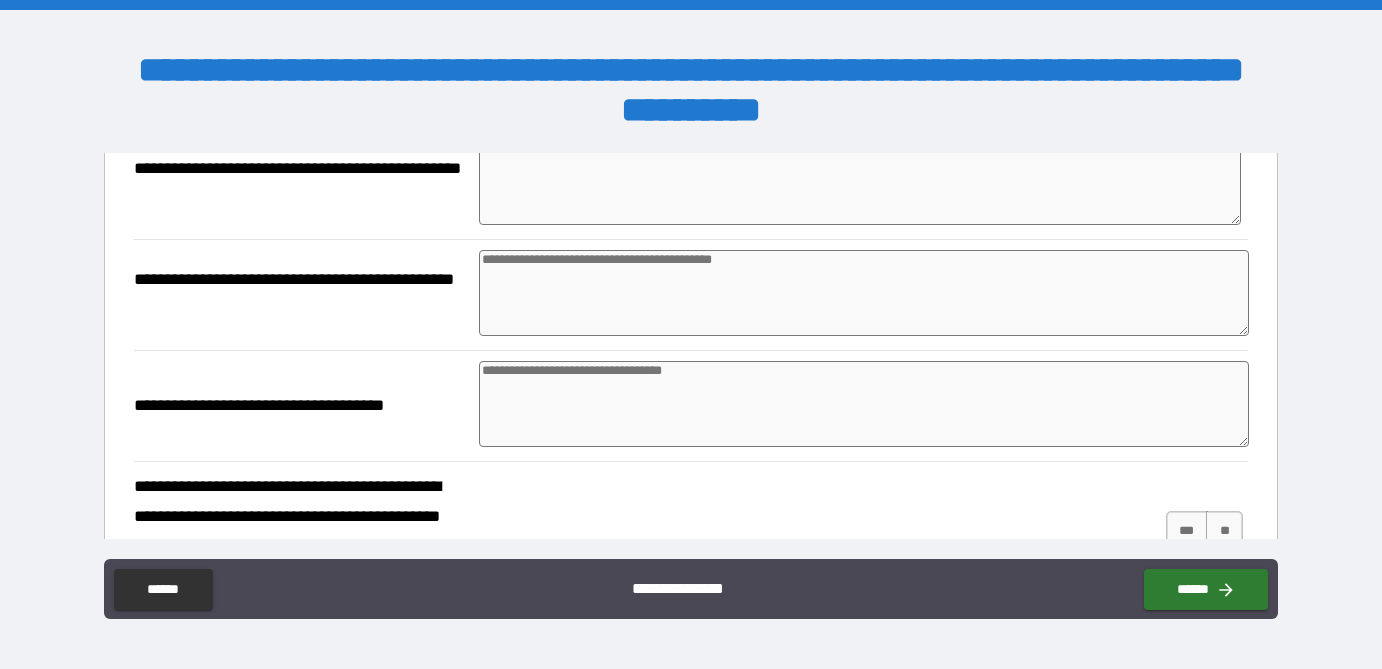 scroll, scrollTop: 1446, scrollLeft: 0, axis: vertical 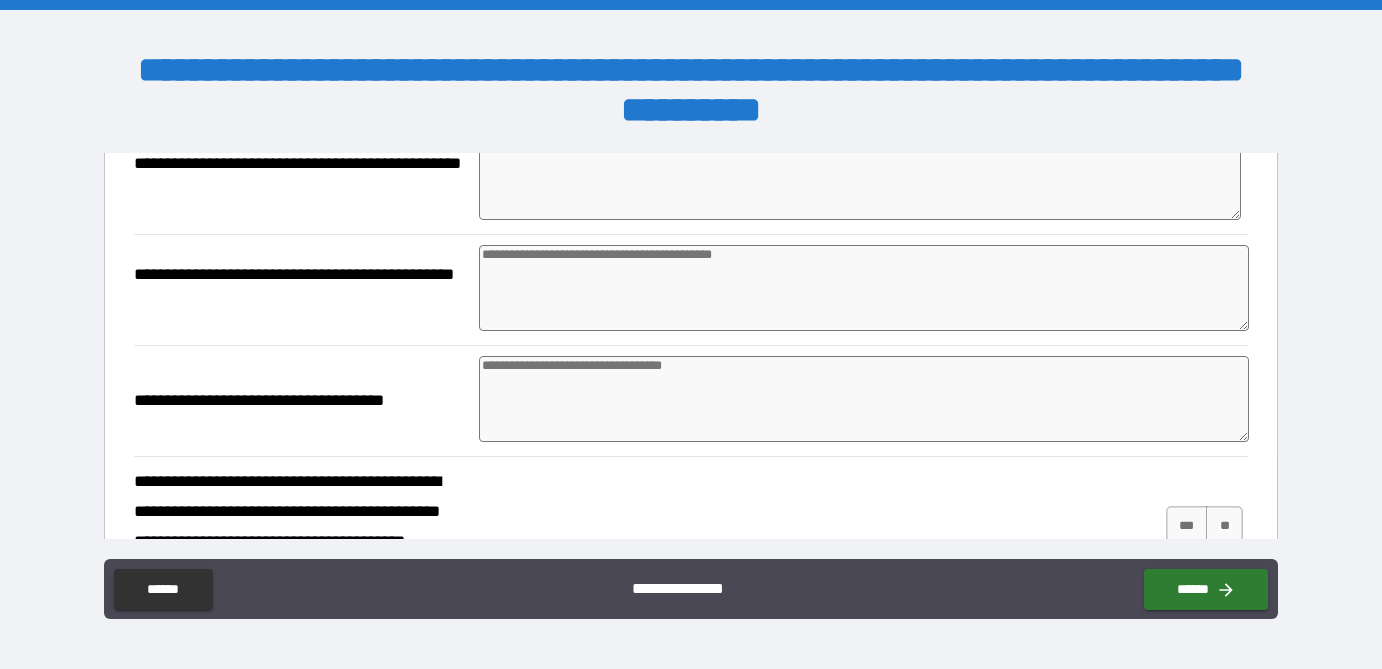 click at bounding box center (864, 288) 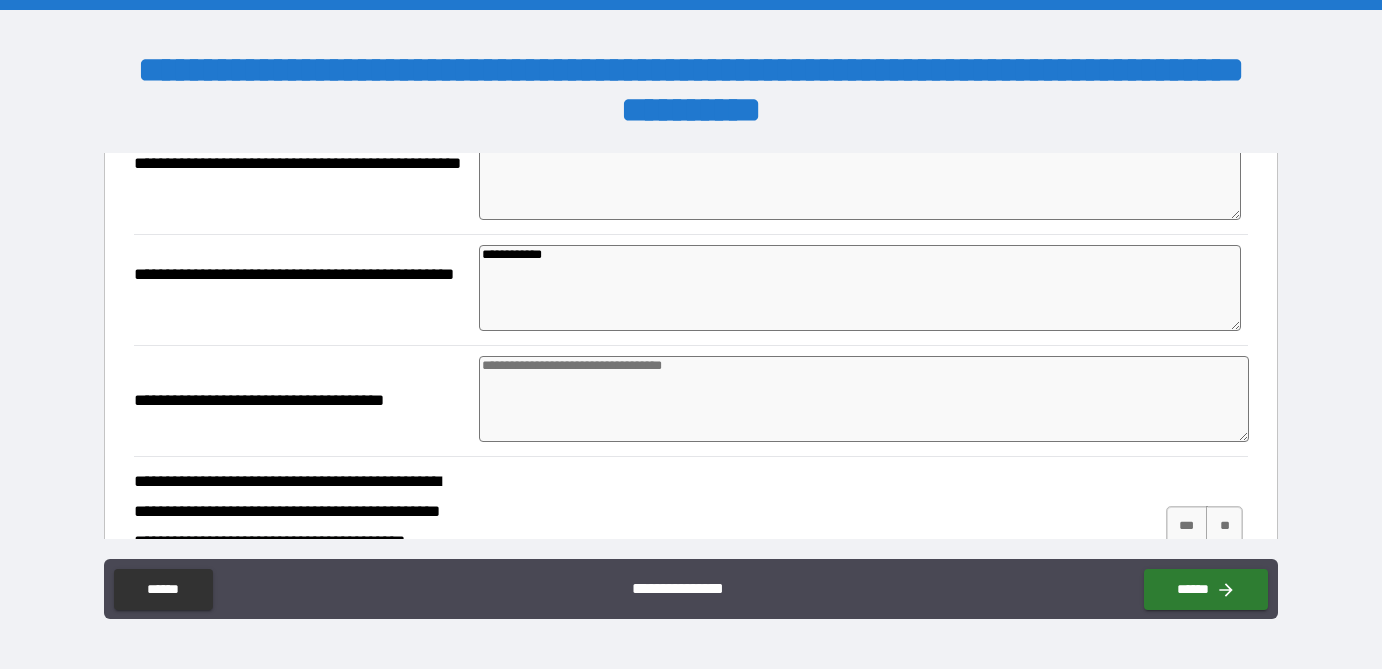 click at bounding box center (864, 399) 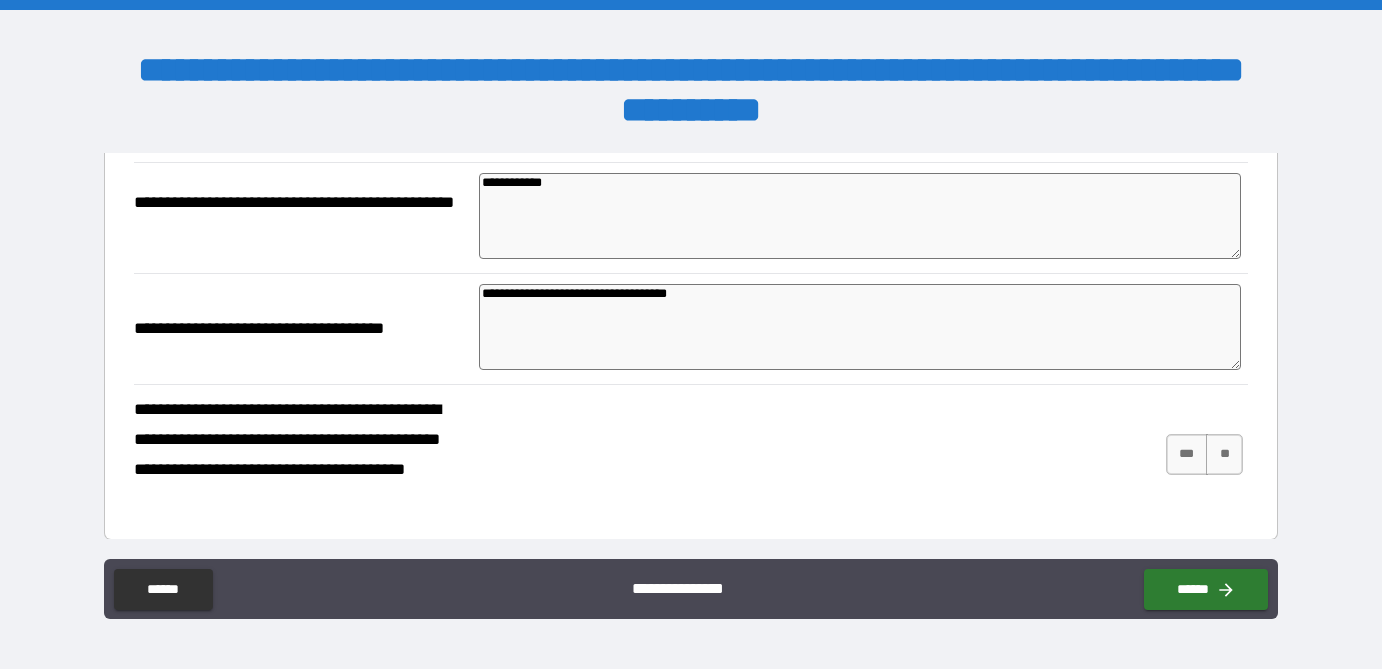 scroll, scrollTop: 1523, scrollLeft: 0, axis: vertical 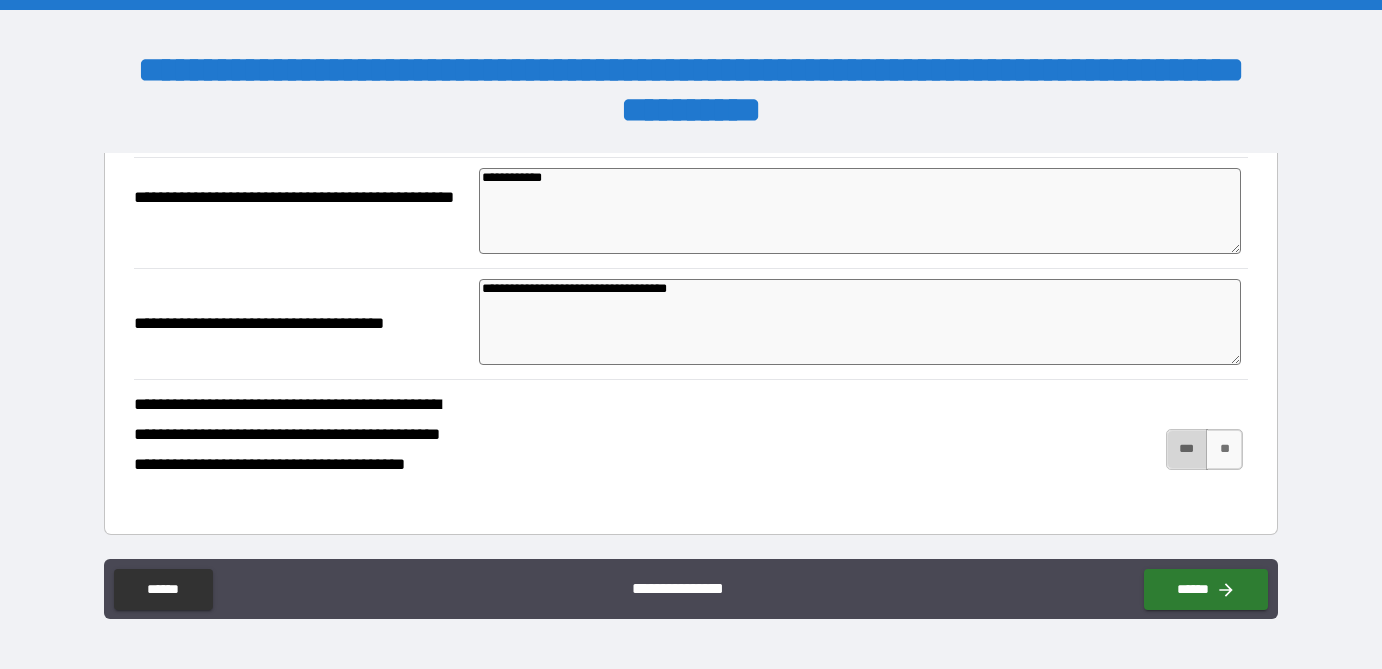 click on "***" at bounding box center (1187, 449) 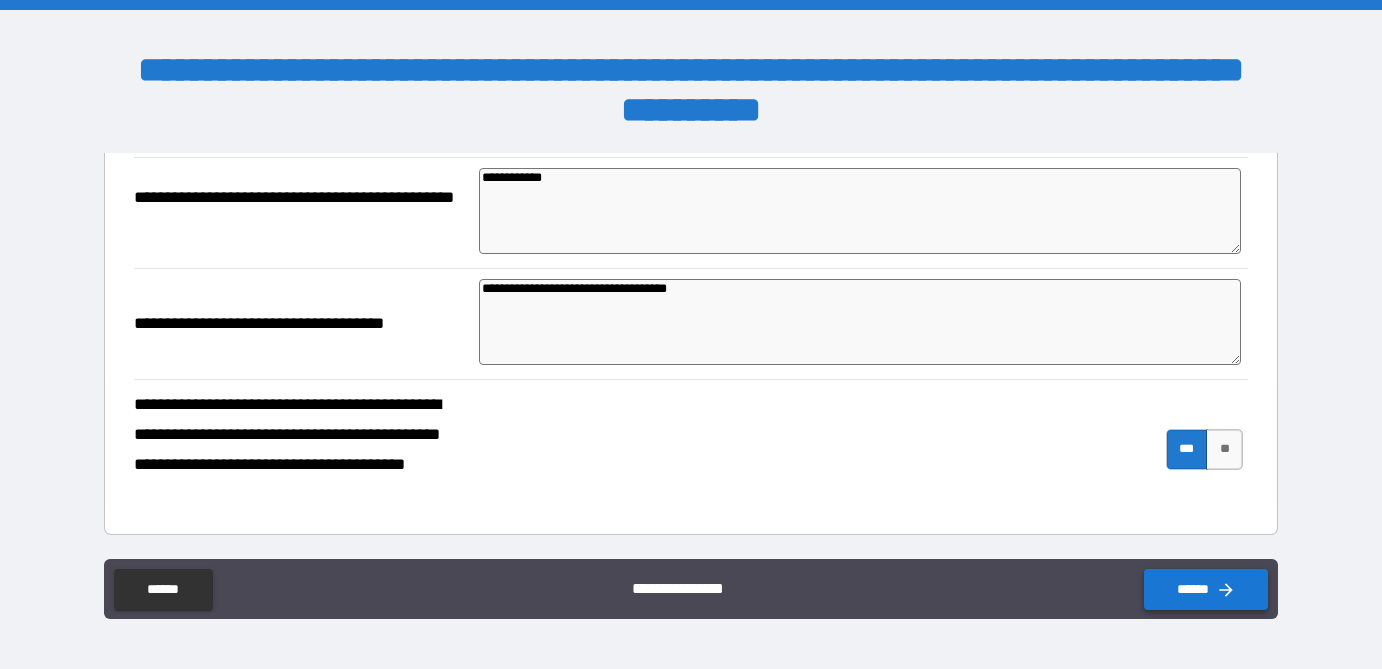 click on "******" at bounding box center (1206, 589) 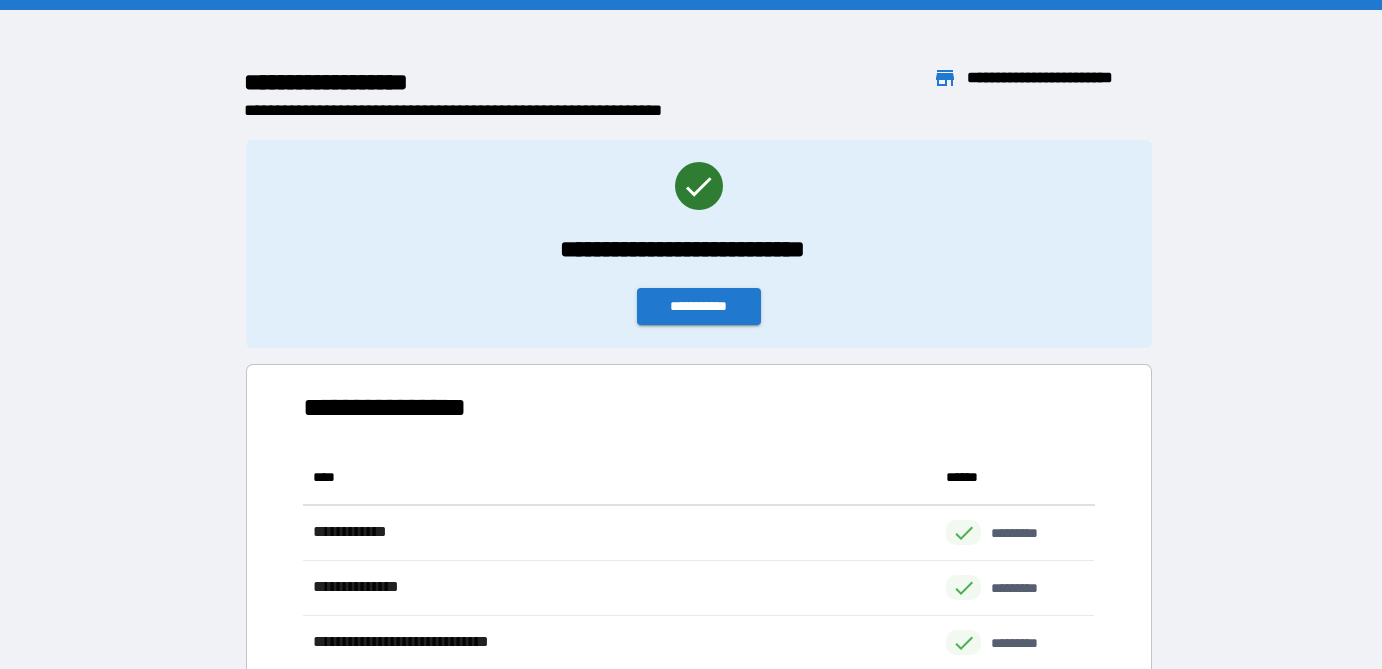 scroll, scrollTop: 1, scrollLeft: 0, axis: vertical 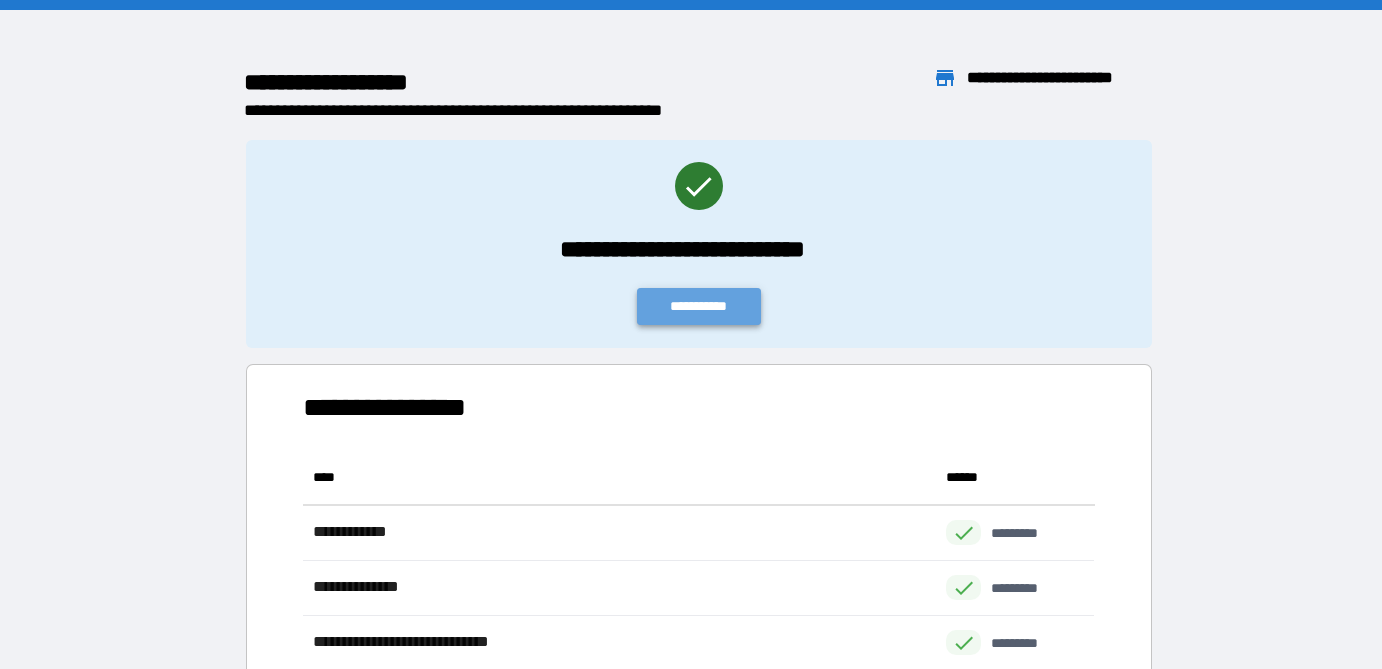 click on "**********" at bounding box center (699, 306) 